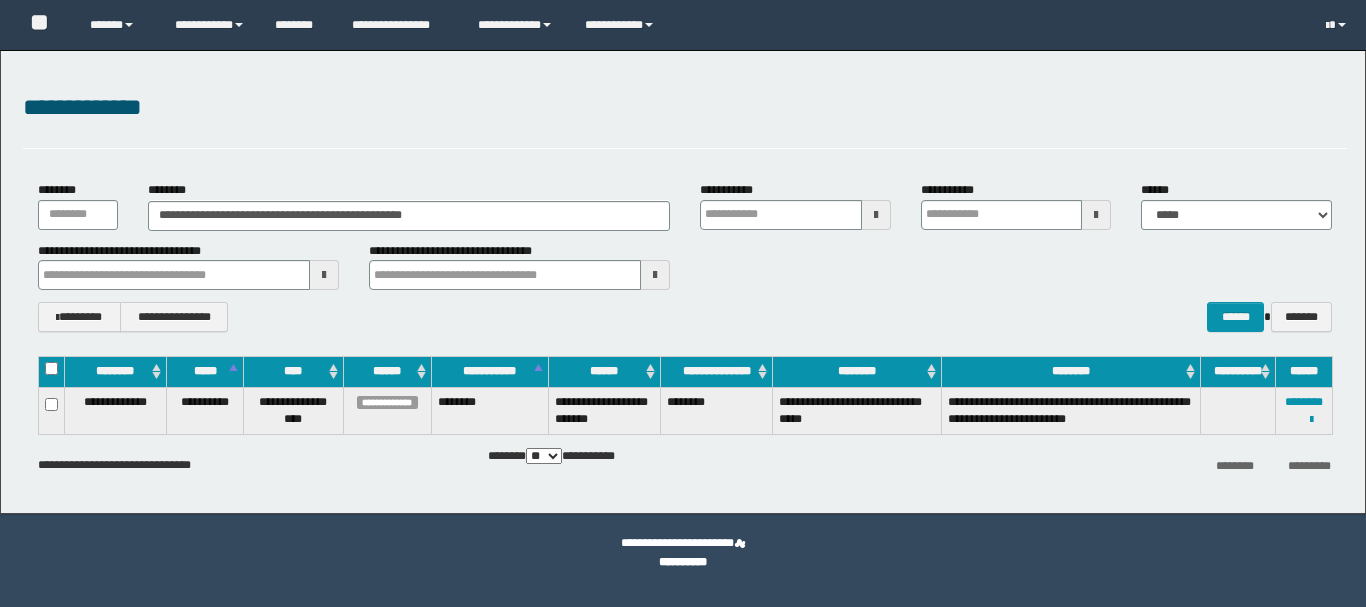 scroll, scrollTop: 0, scrollLeft: 0, axis: both 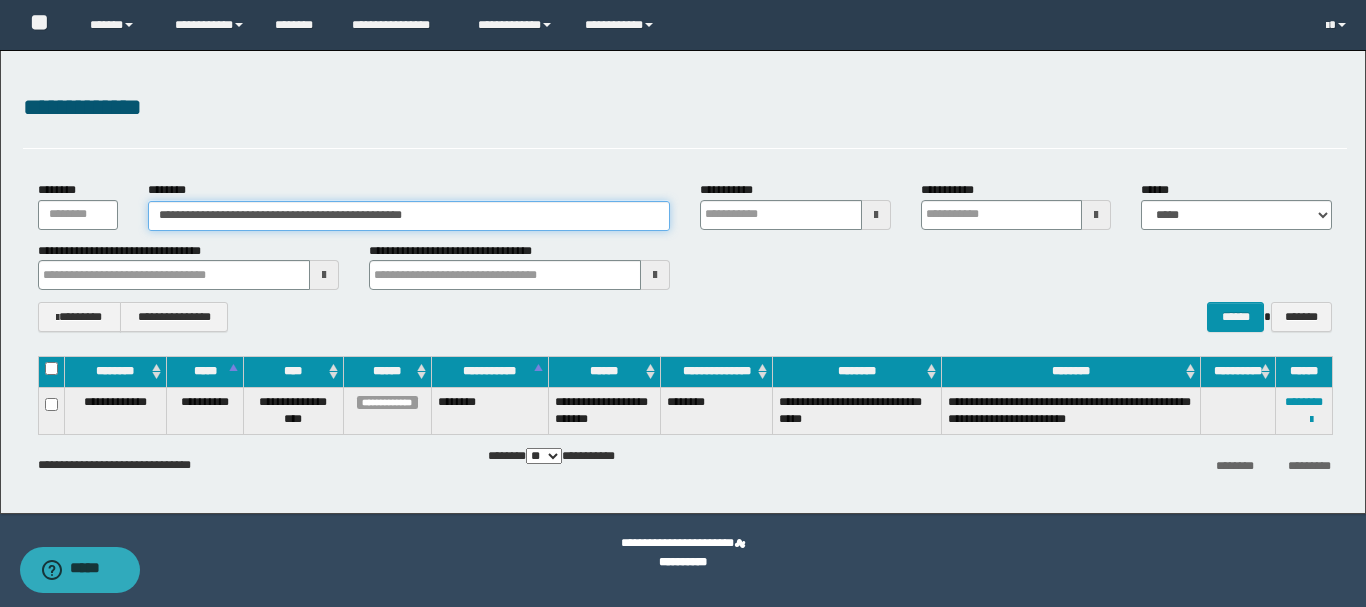 drag, startPoint x: 512, startPoint y: 220, endPoint x: 1, endPoint y: 197, distance: 511.51736 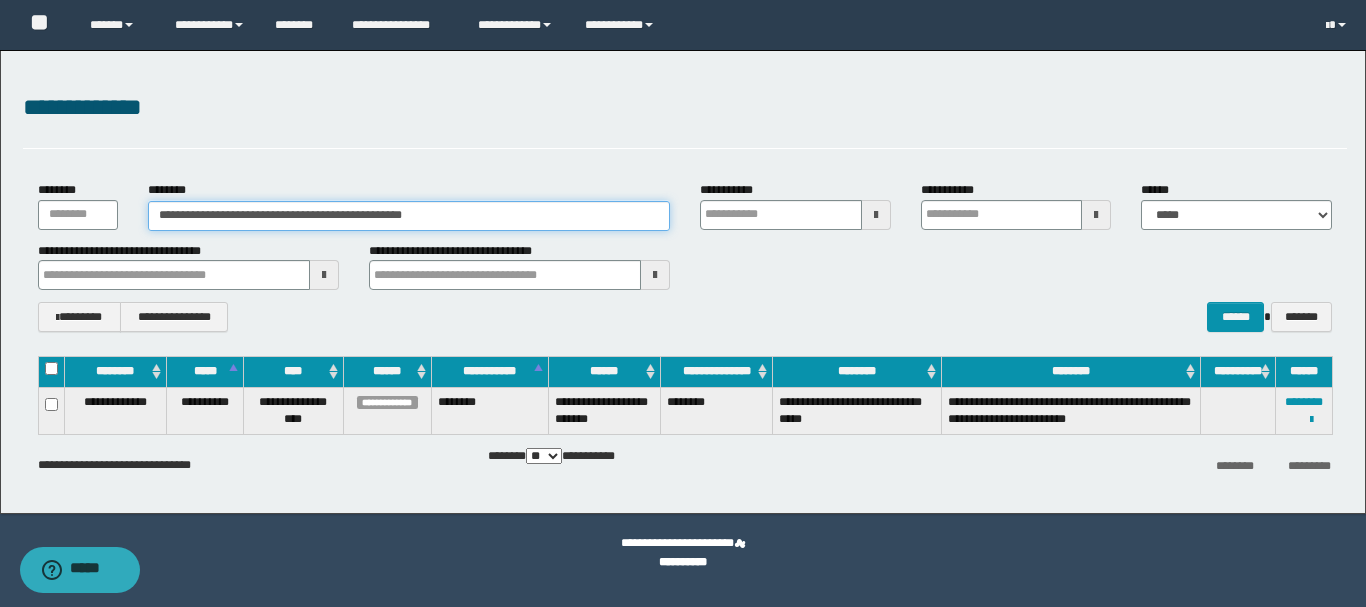 paste 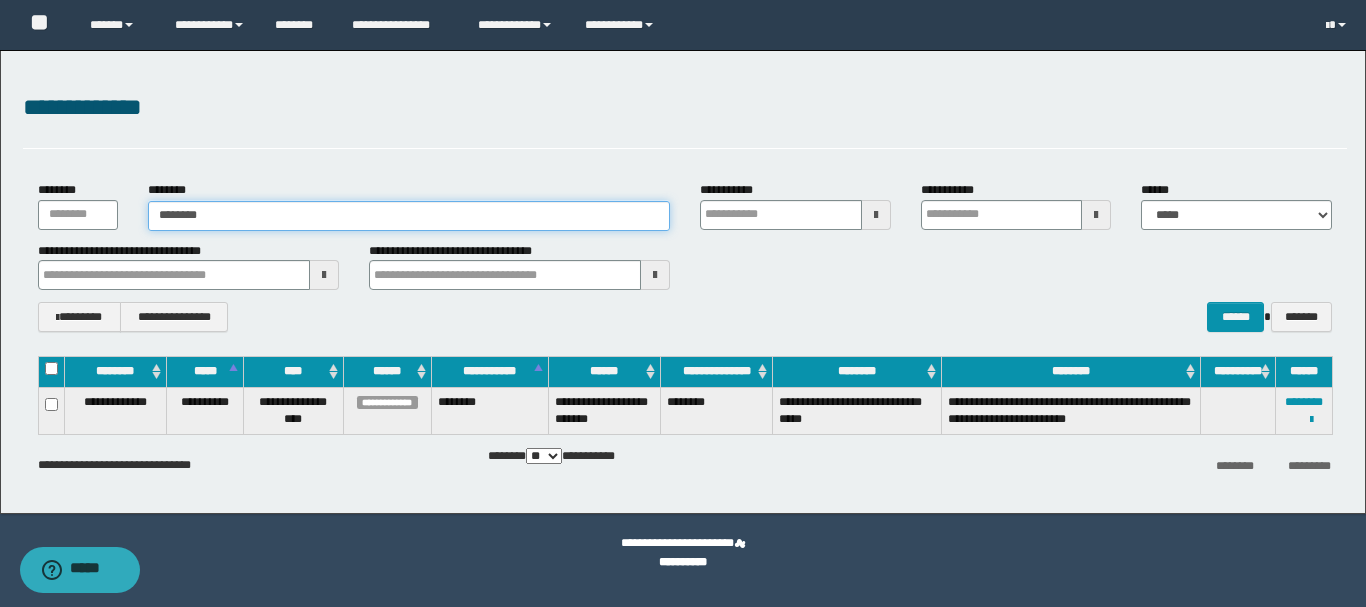 type on "********" 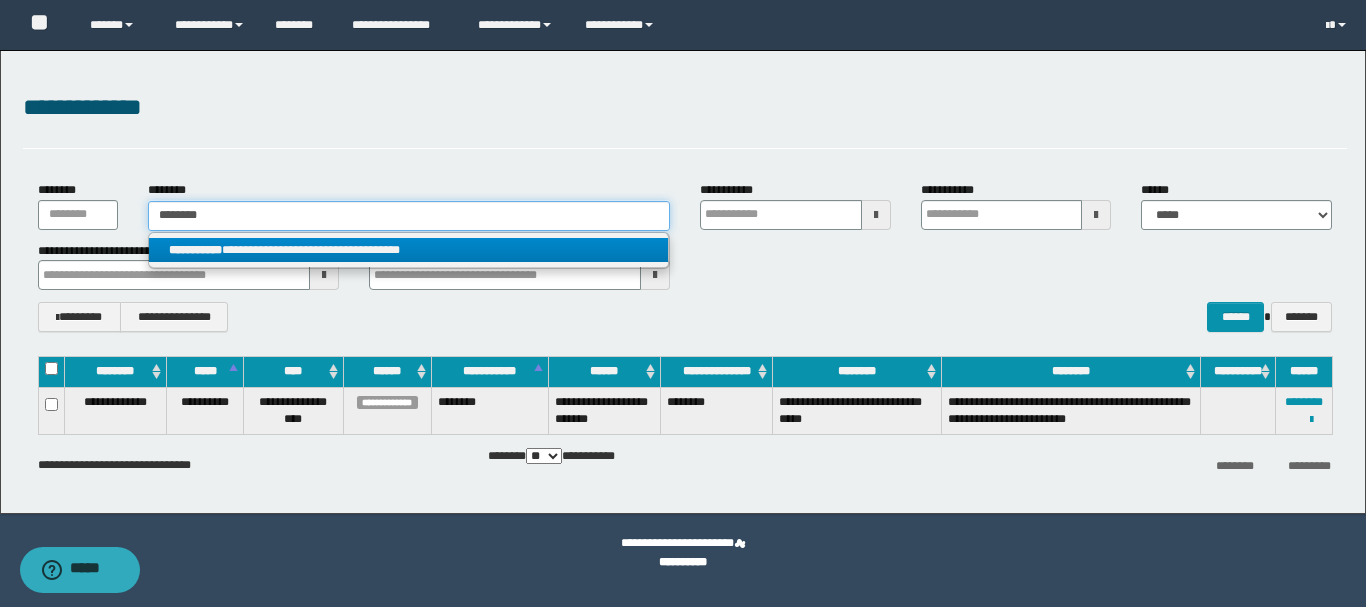 type on "********" 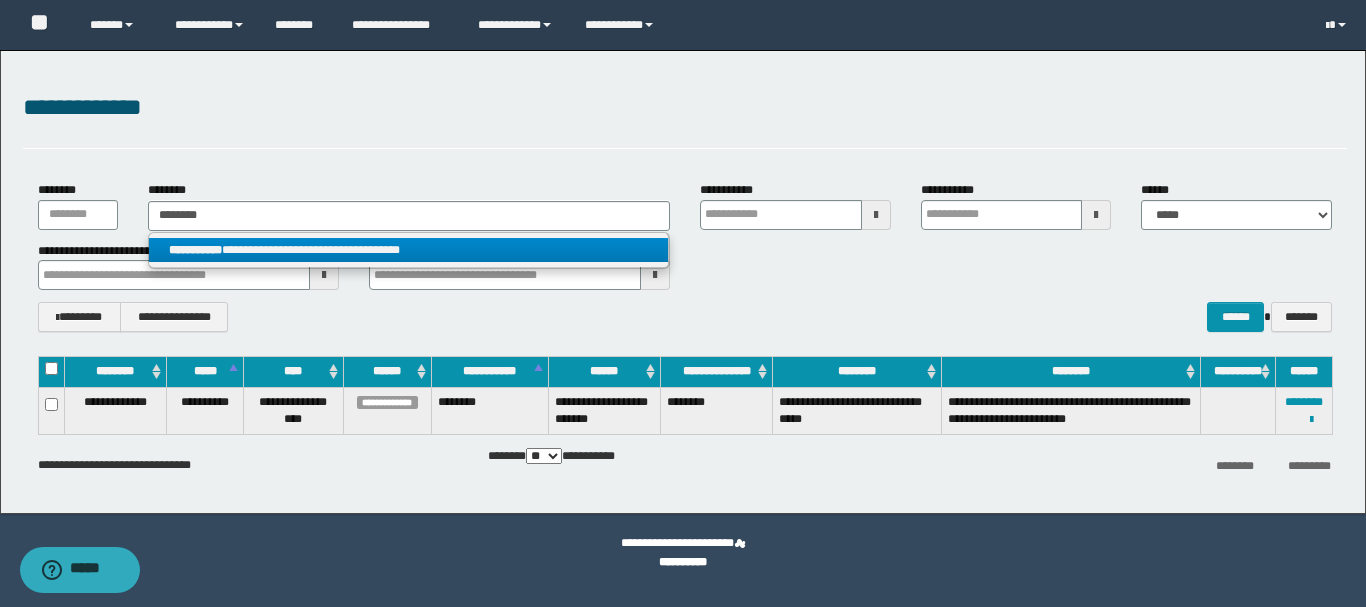 click on "**********" at bounding box center [408, 250] 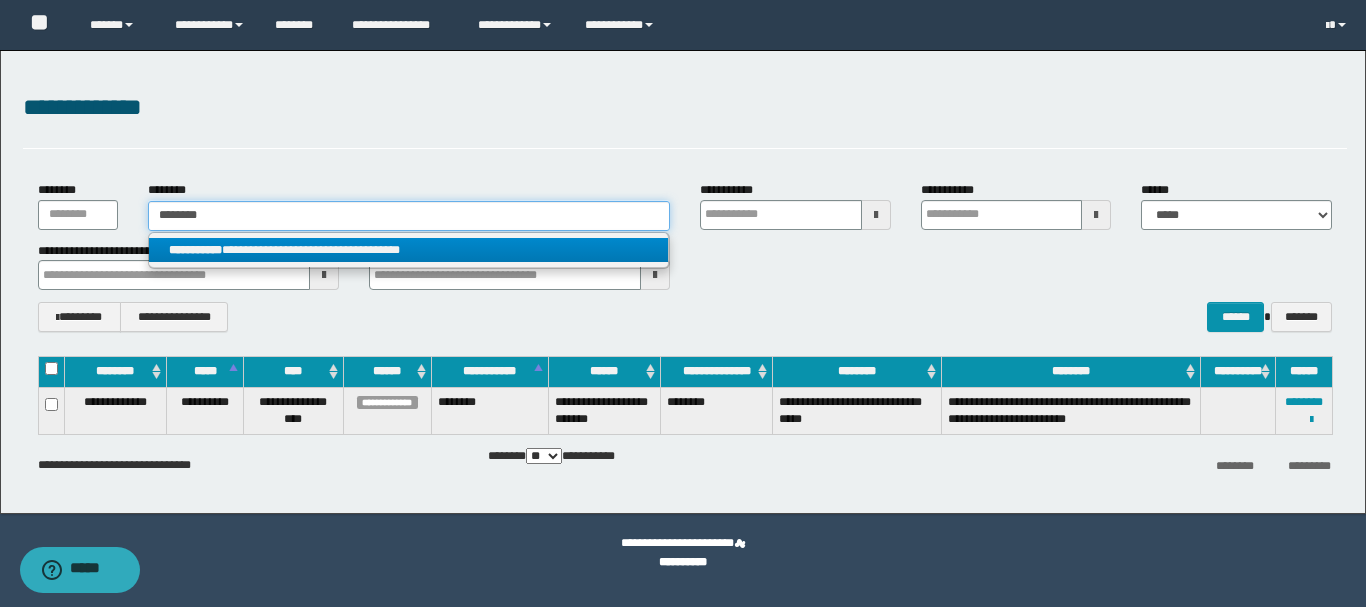 type 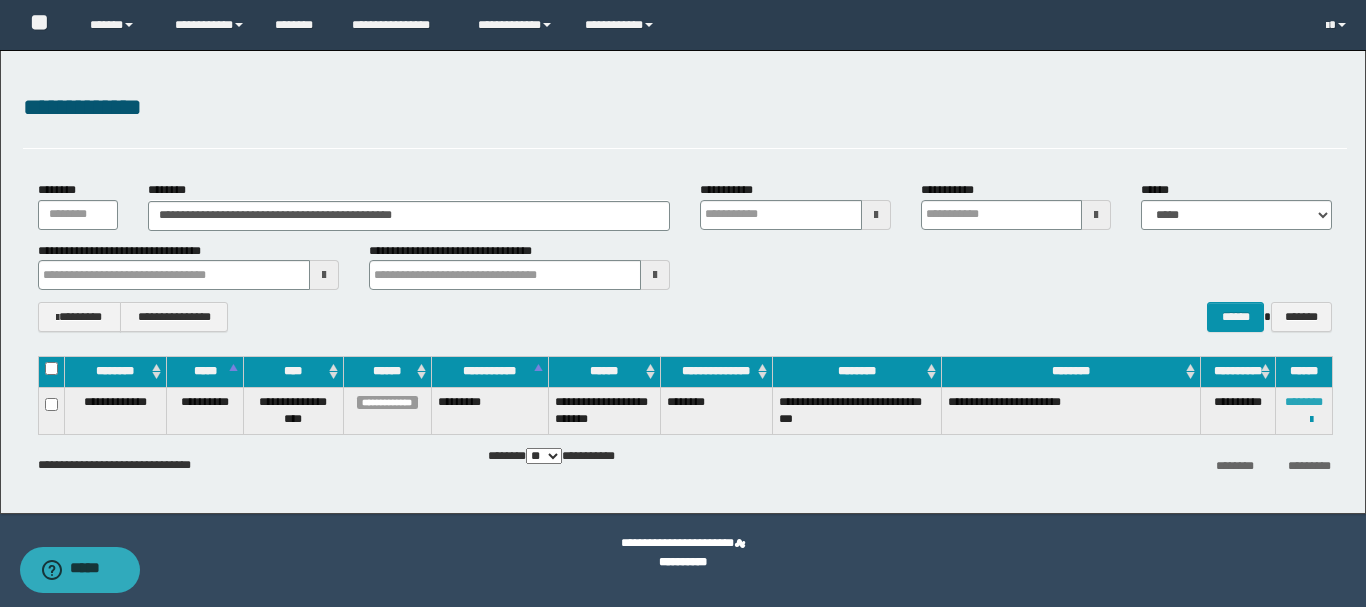 click on "********" at bounding box center (1304, 402) 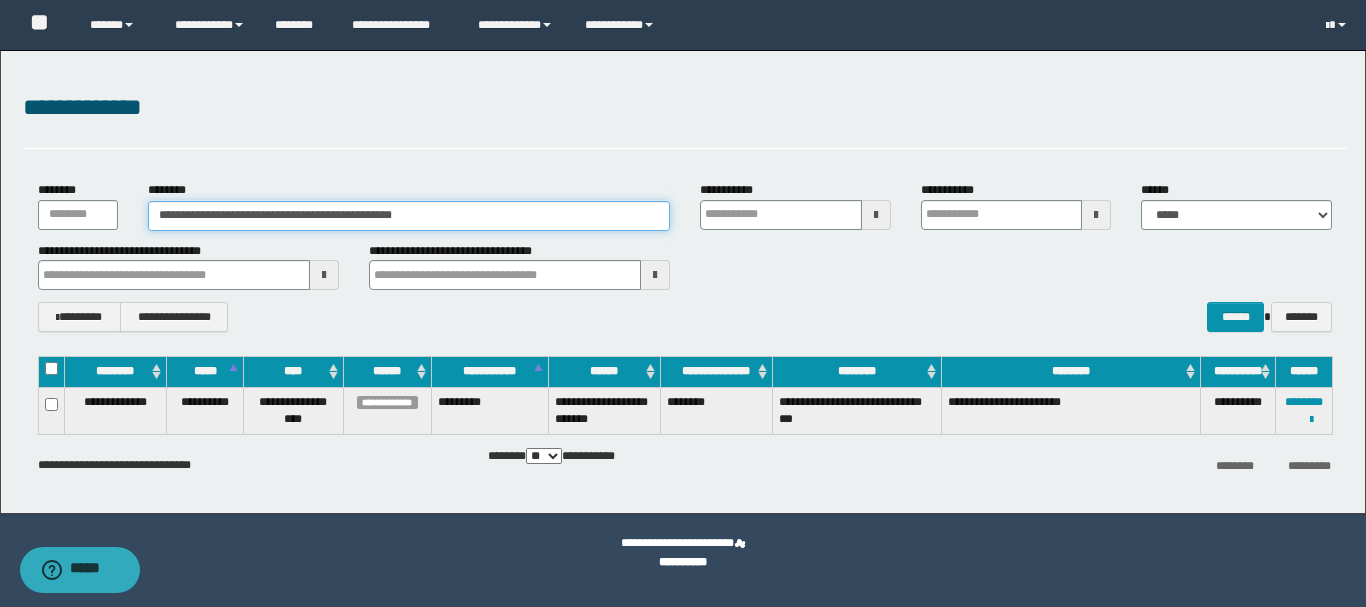 drag, startPoint x: 242, startPoint y: 218, endPoint x: 470, endPoint y: 213, distance: 228.05482 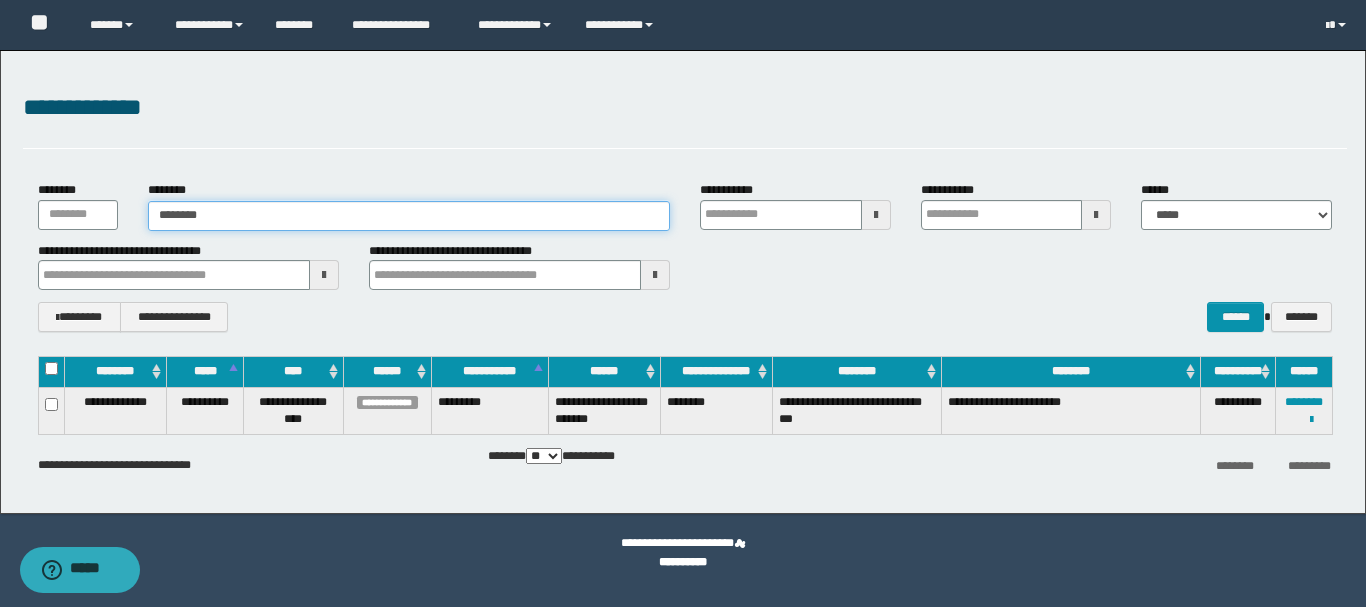 type on "********" 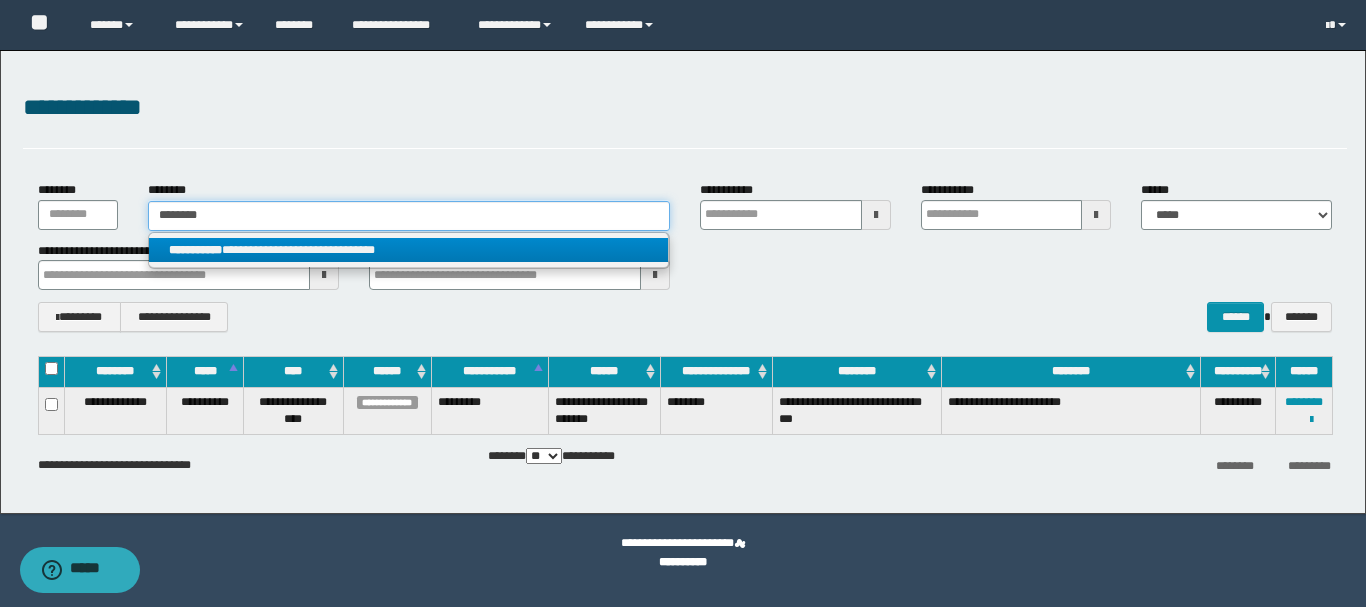 type on "********" 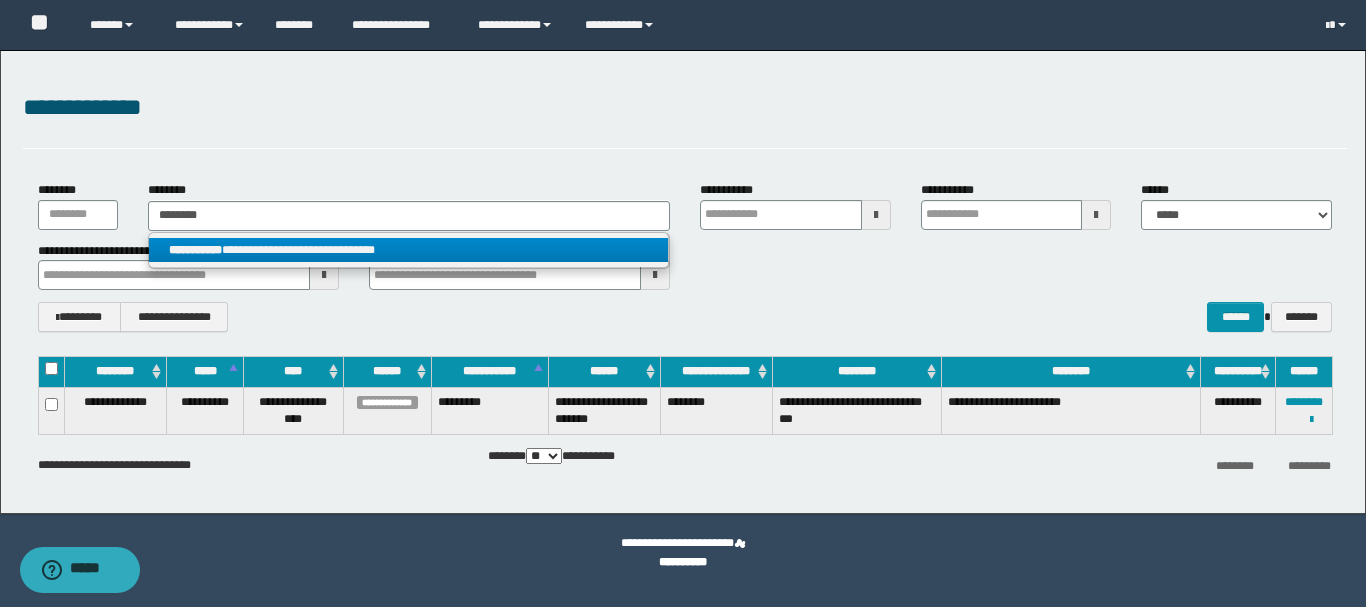 click on "**********" at bounding box center [408, 250] 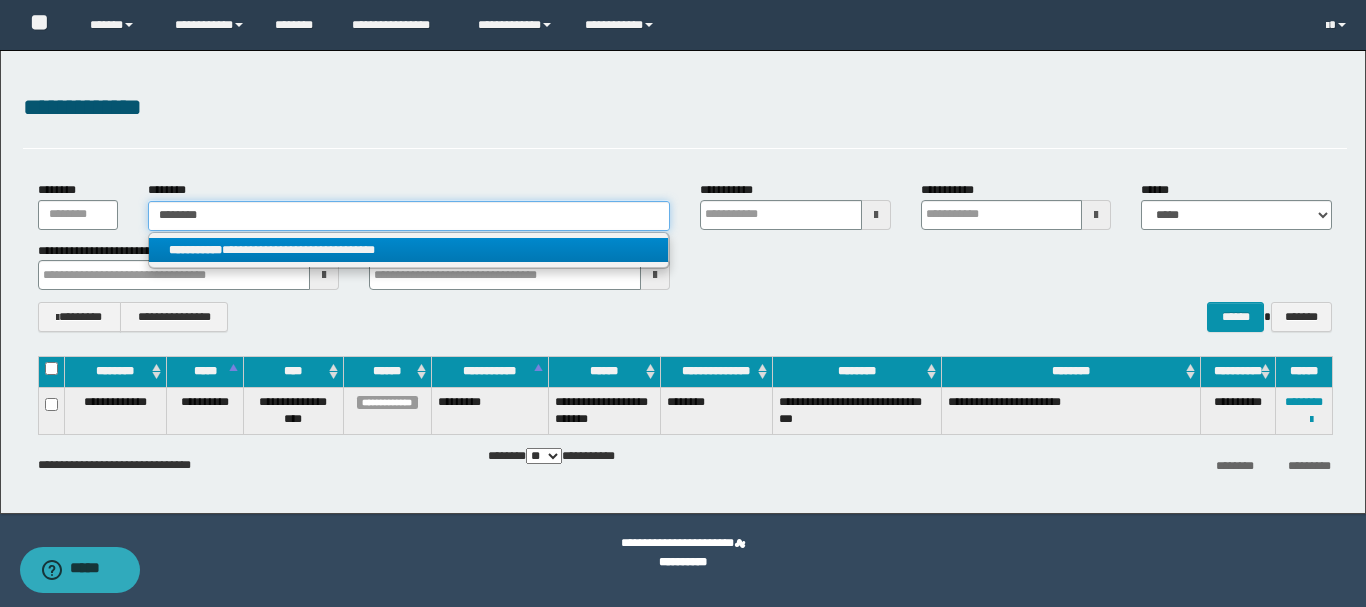 type 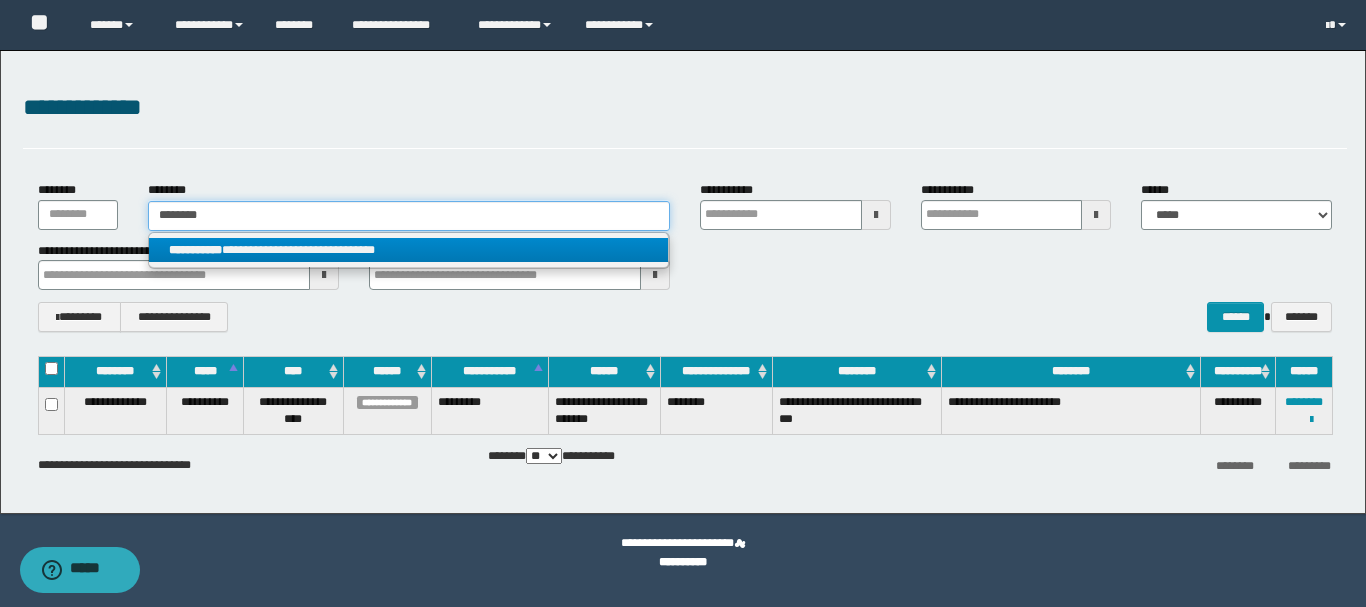 type on "**********" 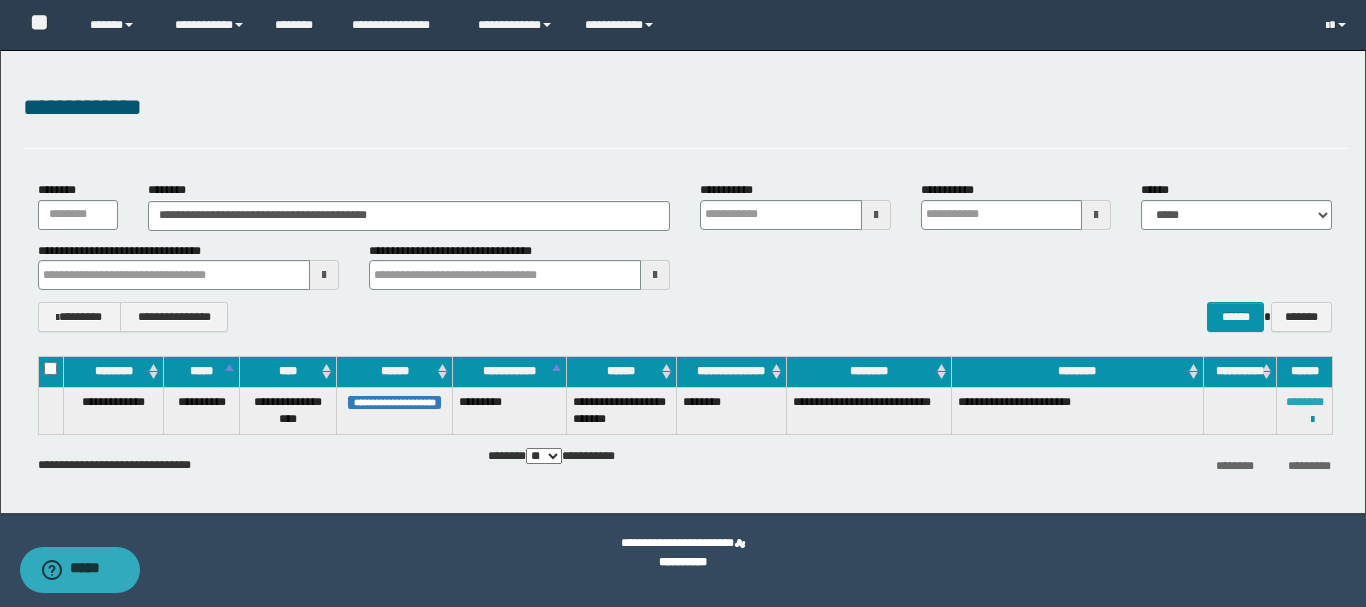 click on "********" at bounding box center [1305, 402] 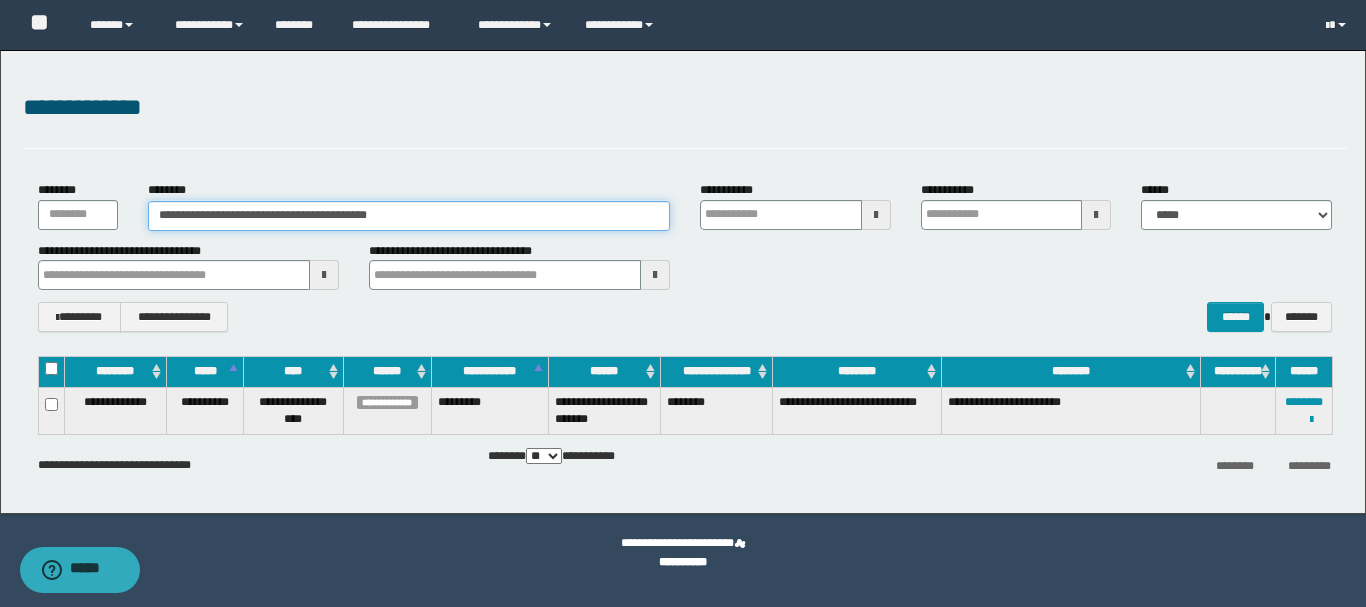 drag, startPoint x: 242, startPoint y: 216, endPoint x: 429, endPoint y: 207, distance: 187.21645 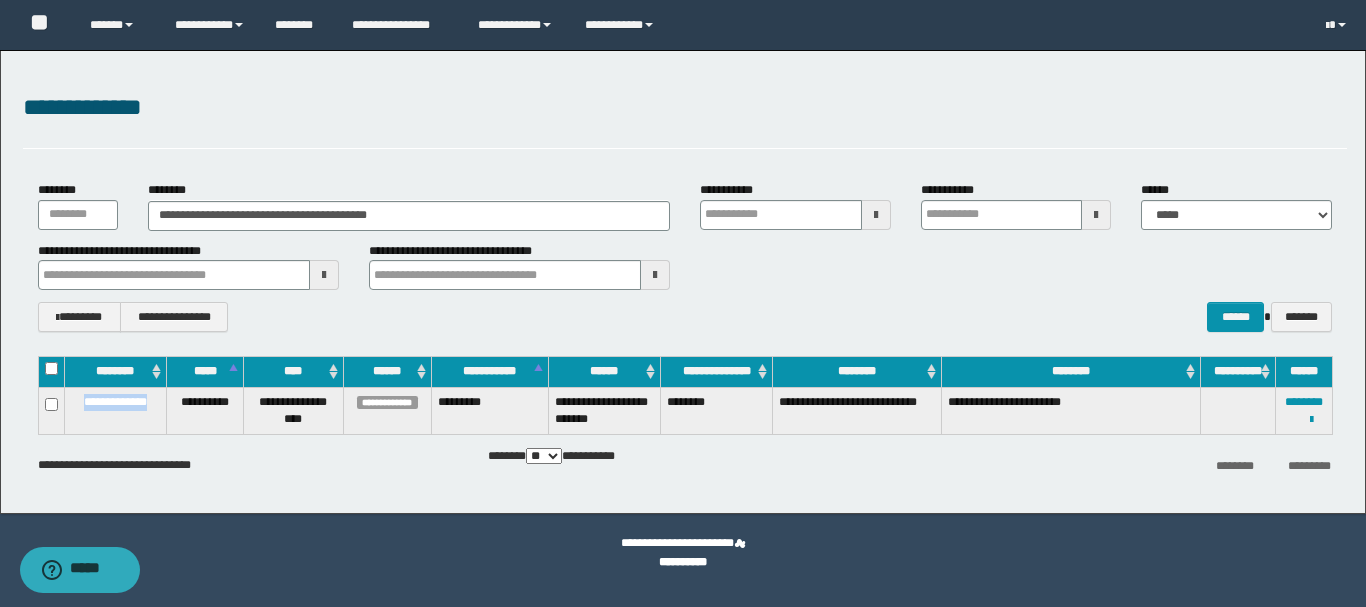 drag, startPoint x: 74, startPoint y: 401, endPoint x: 163, endPoint y: 399, distance: 89.02247 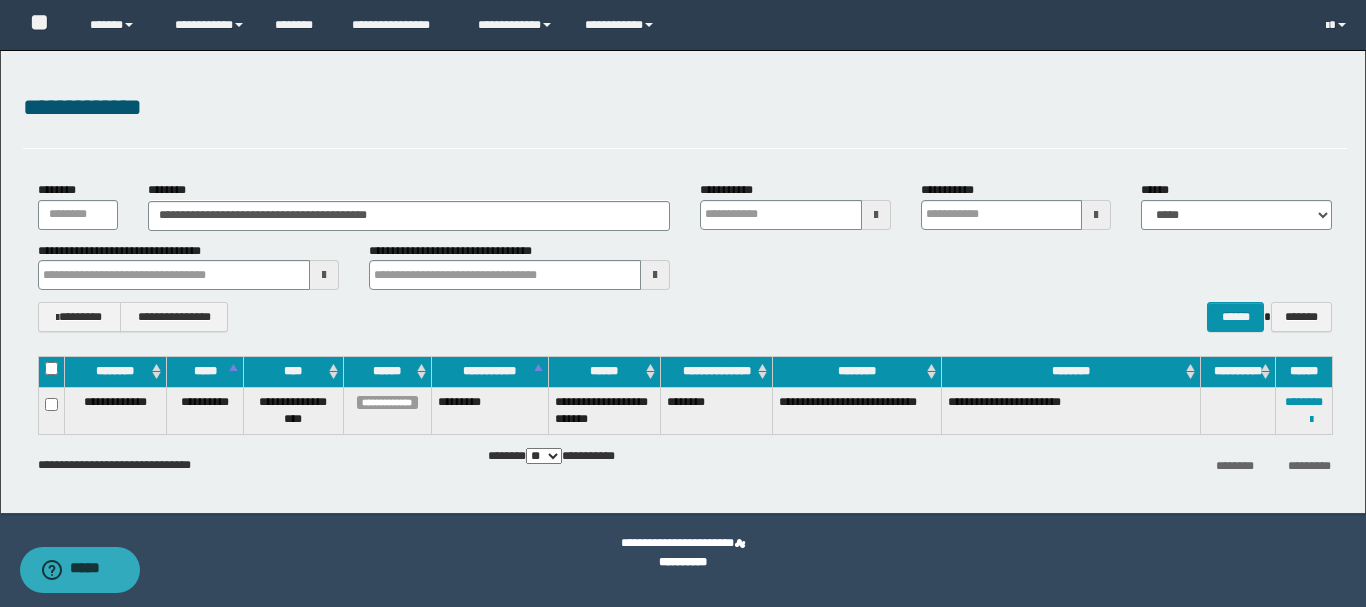 click on "**********" at bounding box center [685, 257] 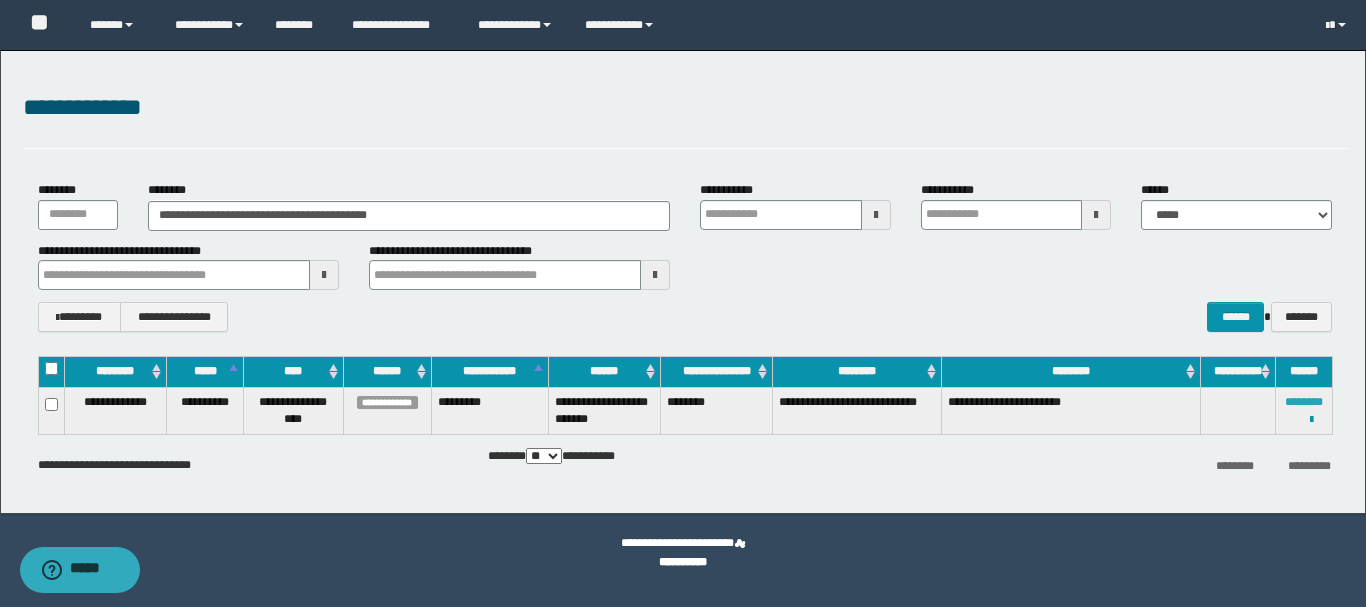 click on "********" at bounding box center [1304, 402] 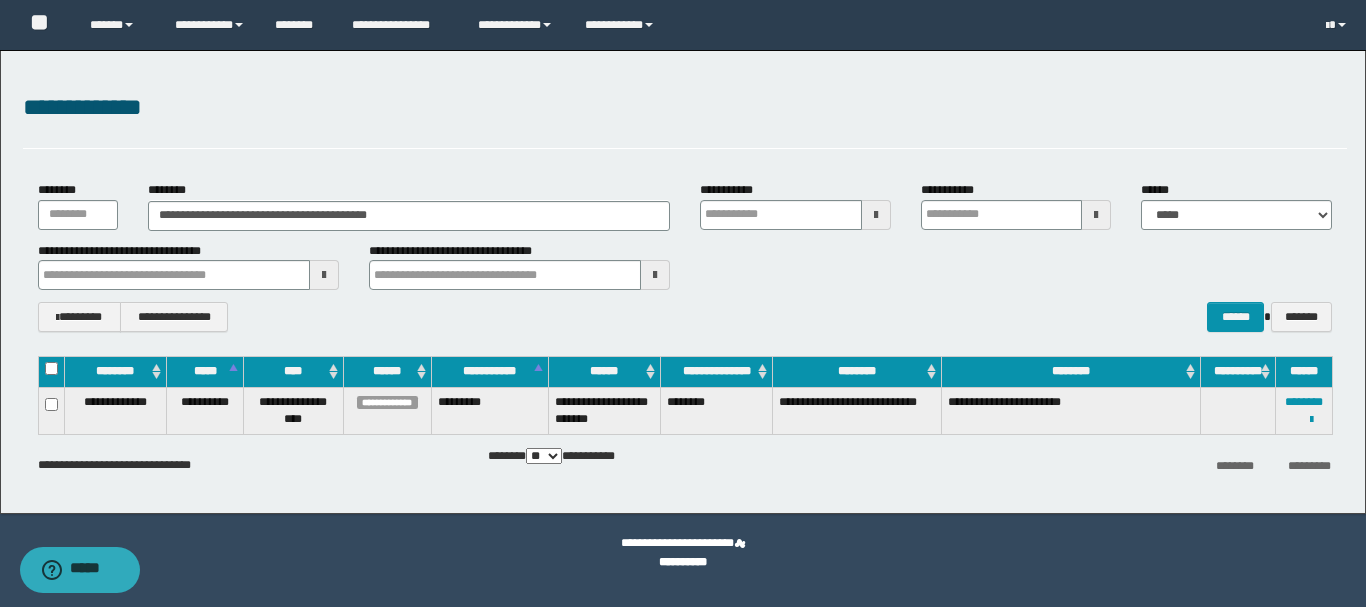click on "**********" at bounding box center [685, 108] 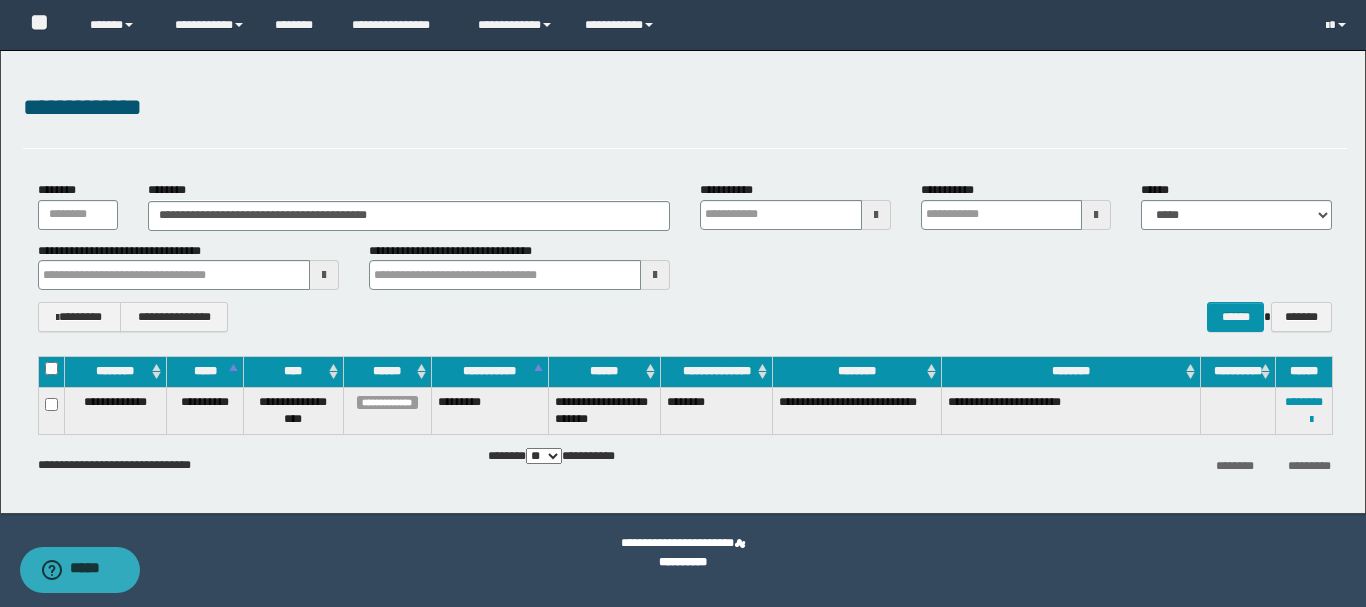 click on "**********" at bounding box center (685, 108) 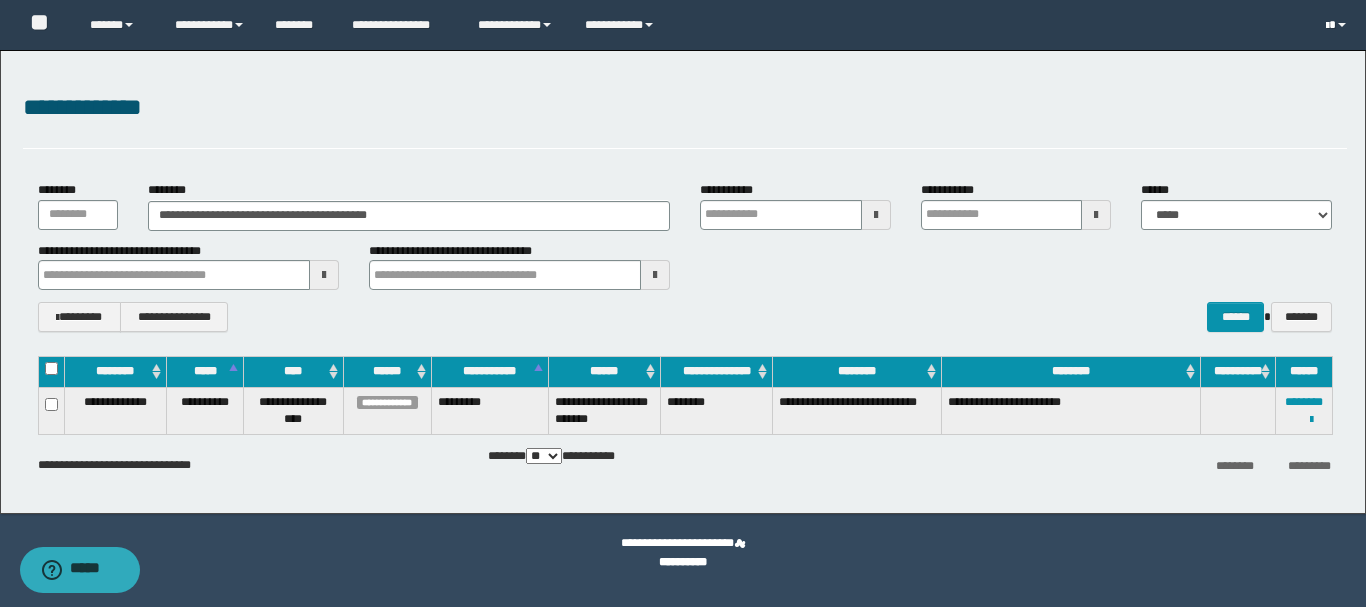 click at bounding box center [1338, 25] 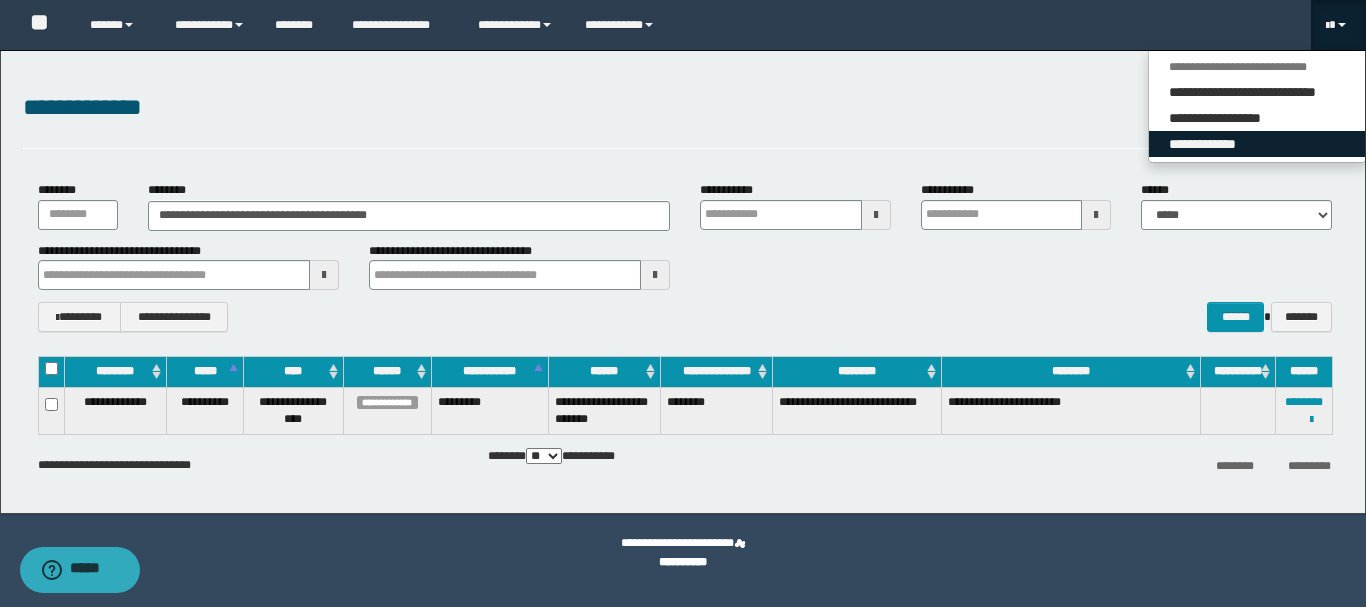 click on "**********" at bounding box center (1257, 144) 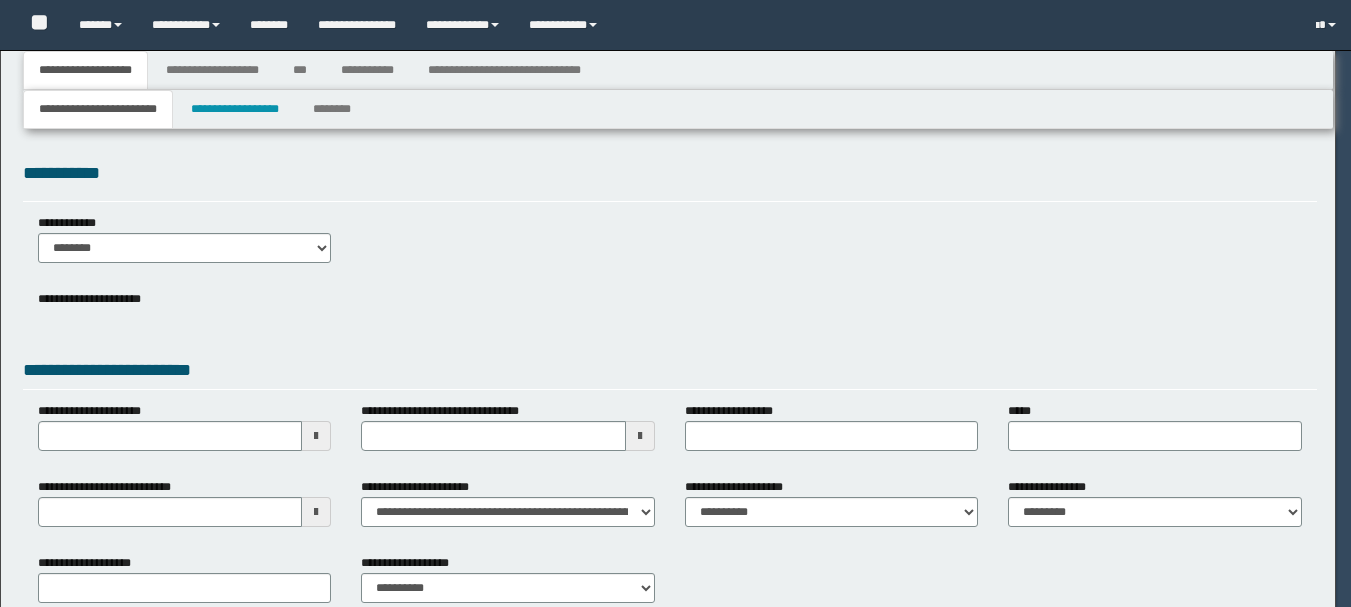 scroll, scrollTop: 0, scrollLeft: 0, axis: both 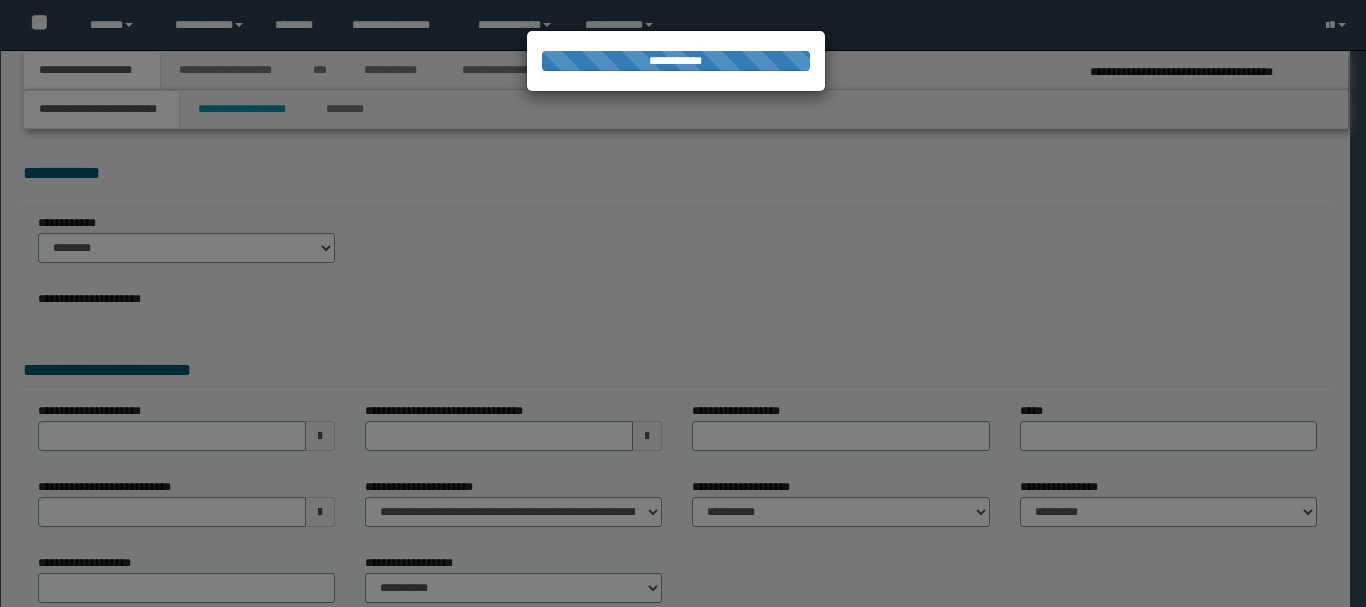 select on "*" 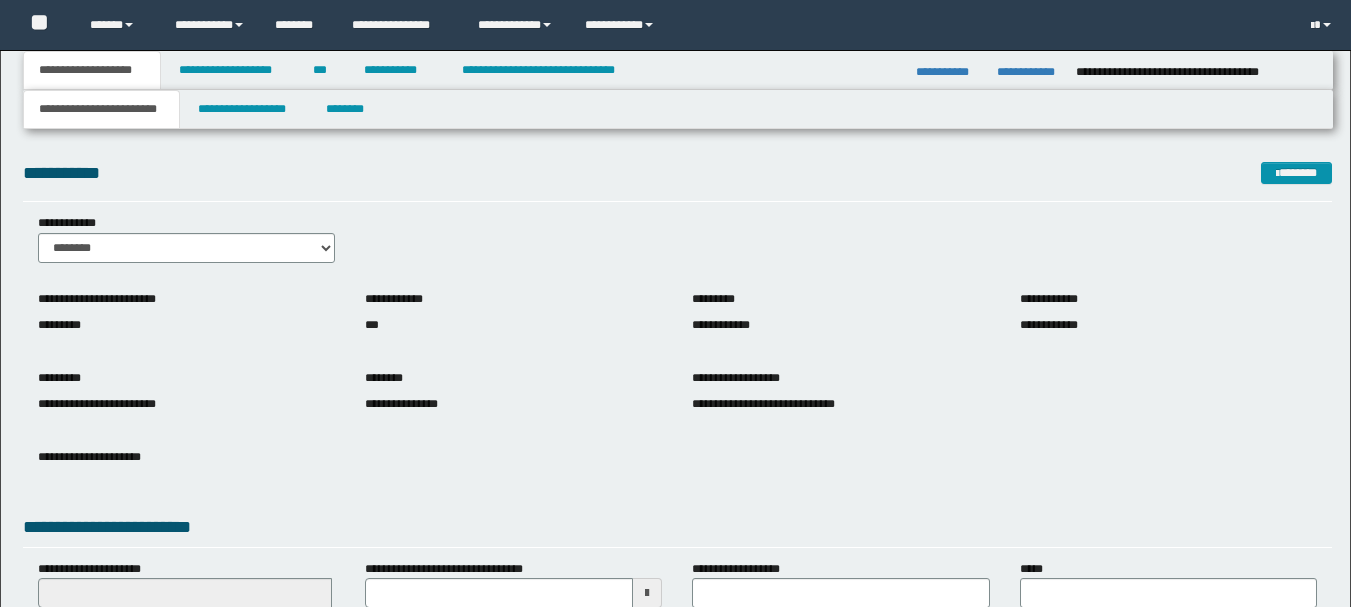 scroll, scrollTop: 0, scrollLeft: 0, axis: both 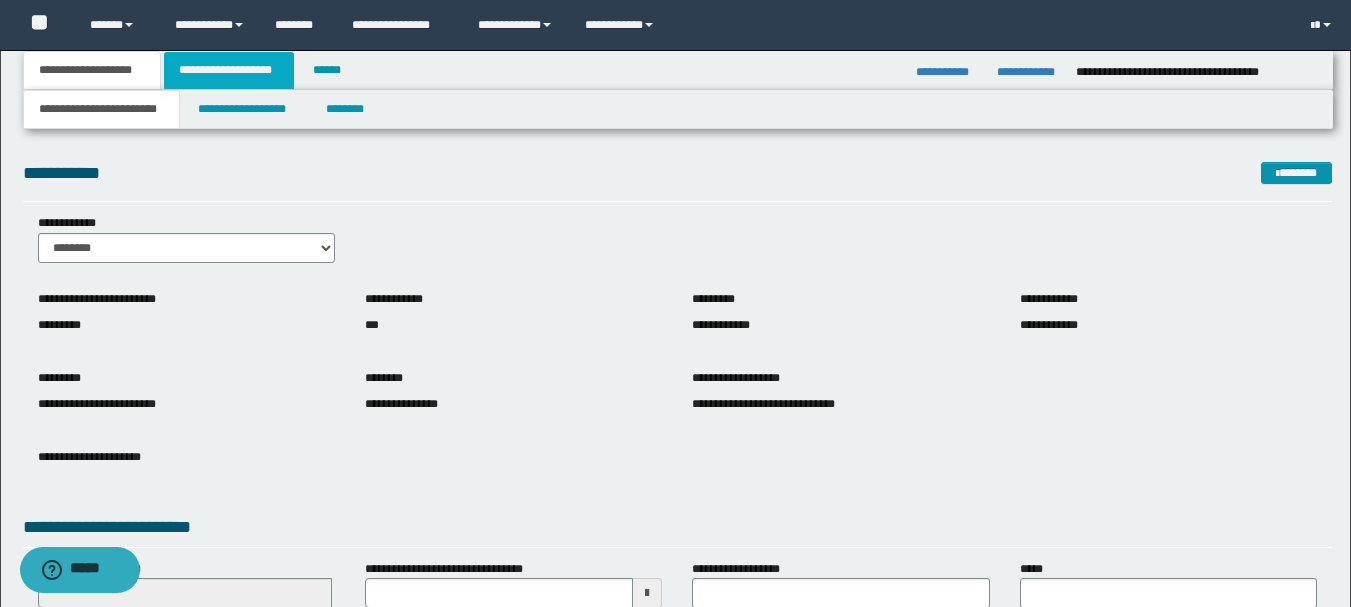 click on "**********" at bounding box center (229, 70) 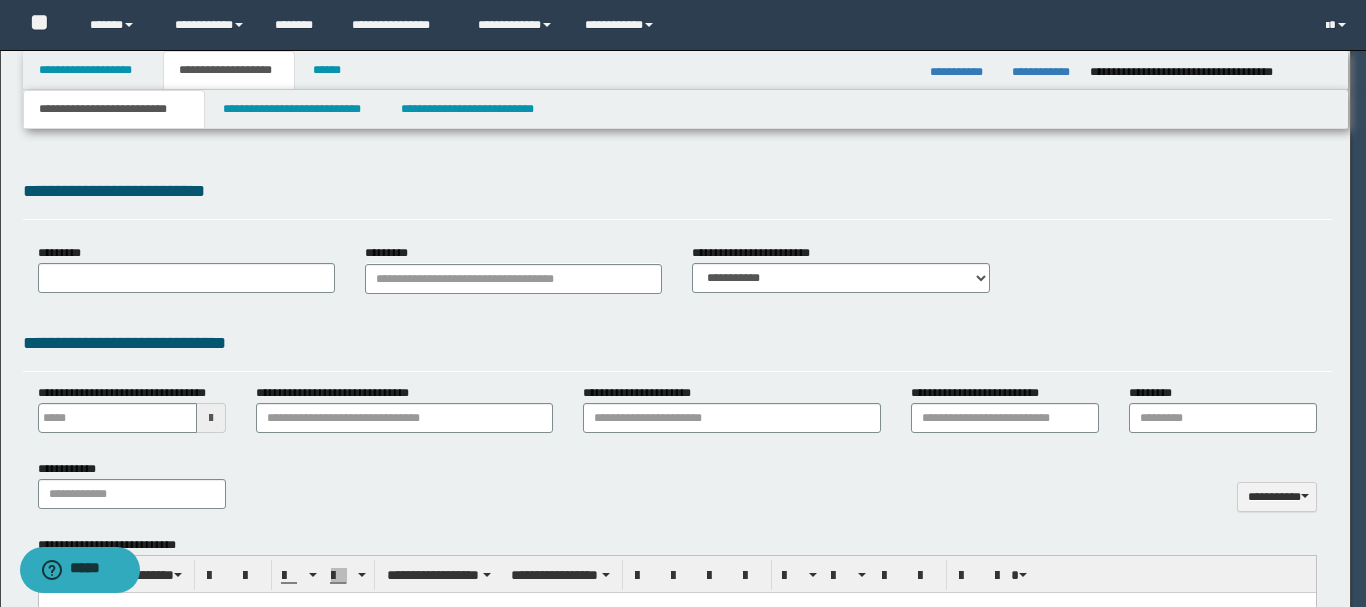 type on "**********" 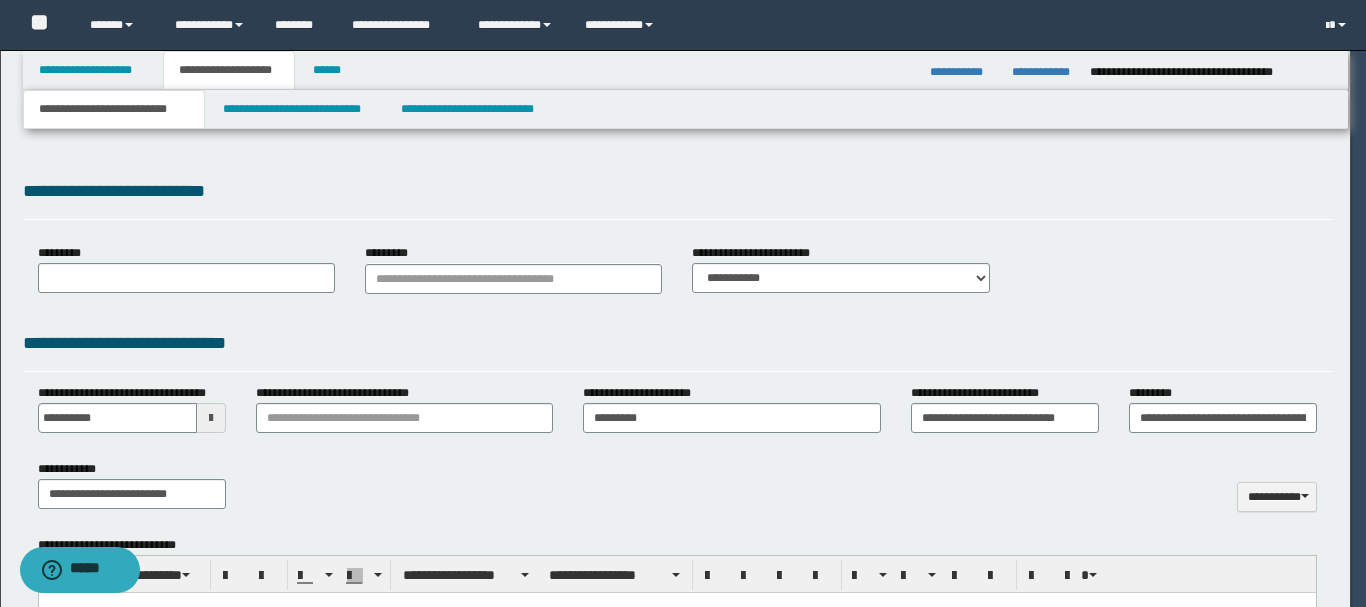 type on "**********" 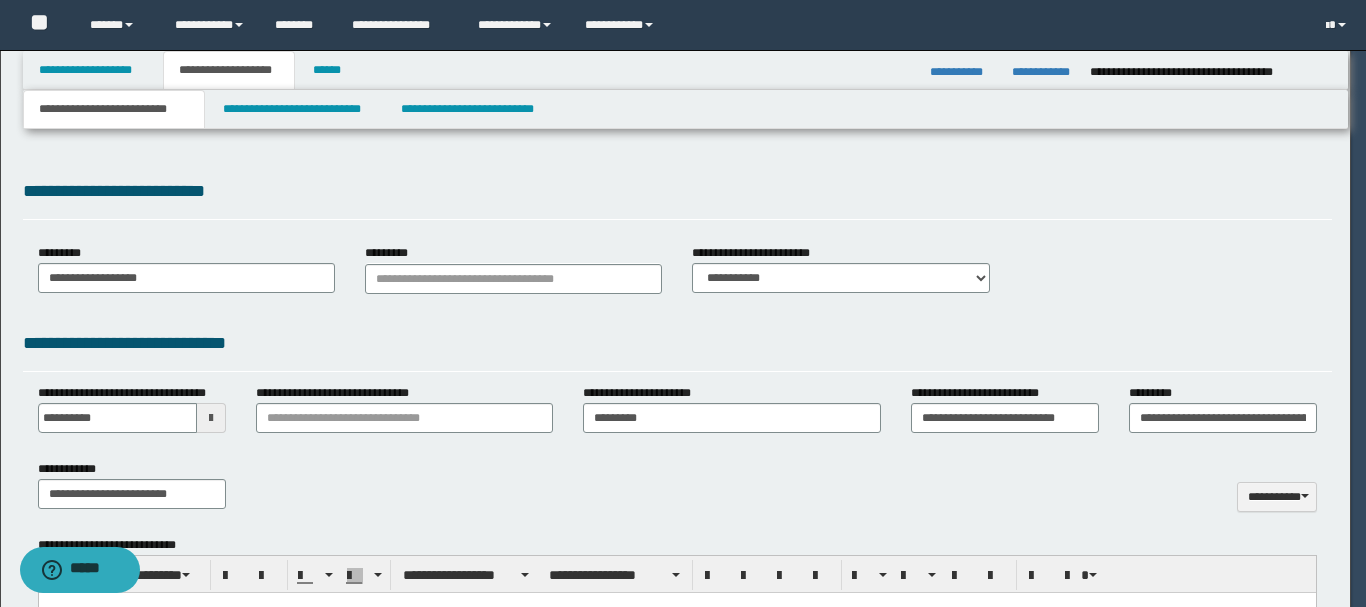 select on "*" 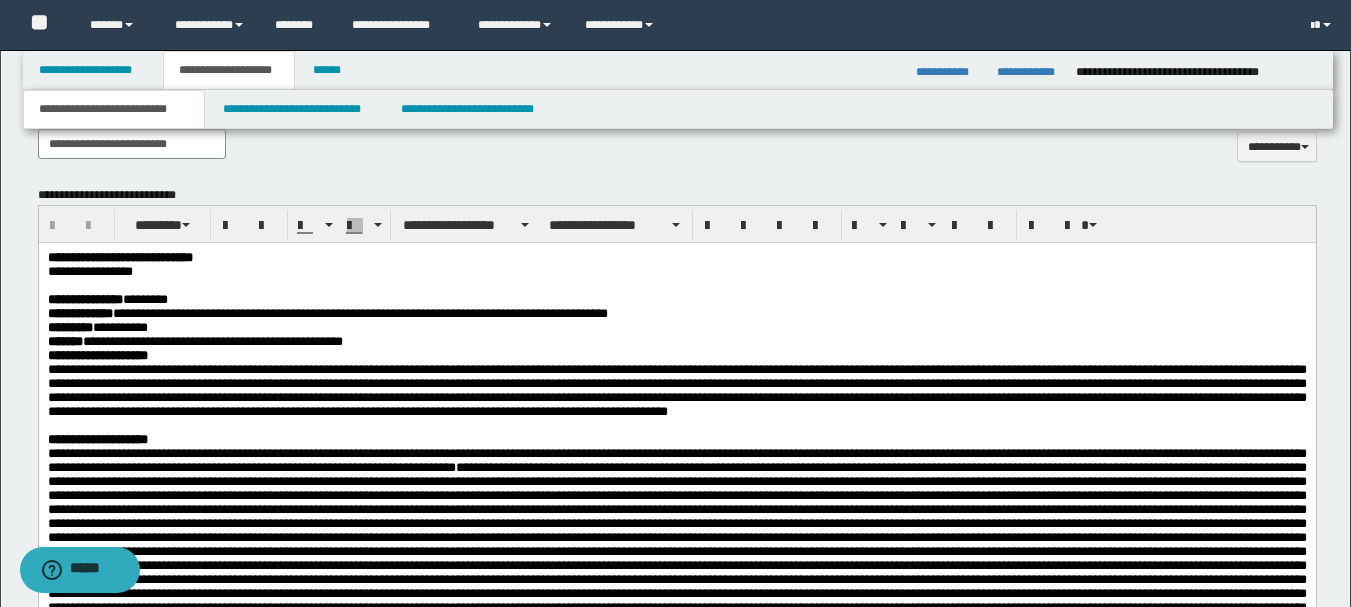 scroll, scrollTop: 600, scrollLeft: 0, axis: vertical 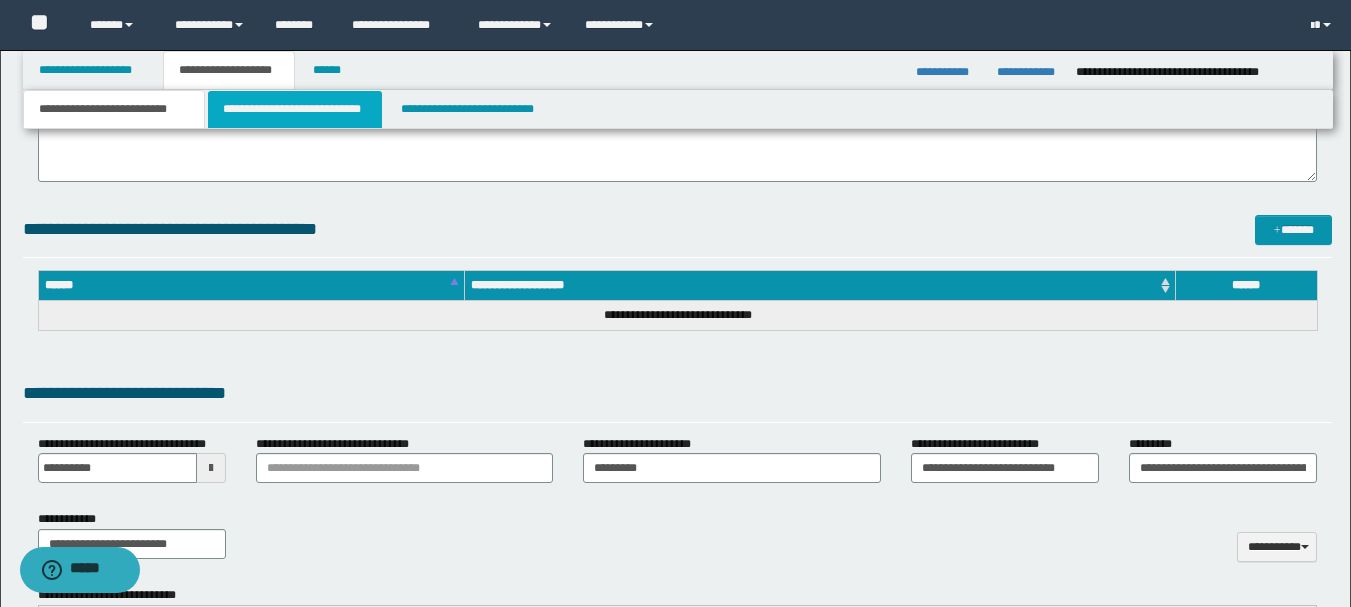 click on "**********" at bounding box center (295, 109) 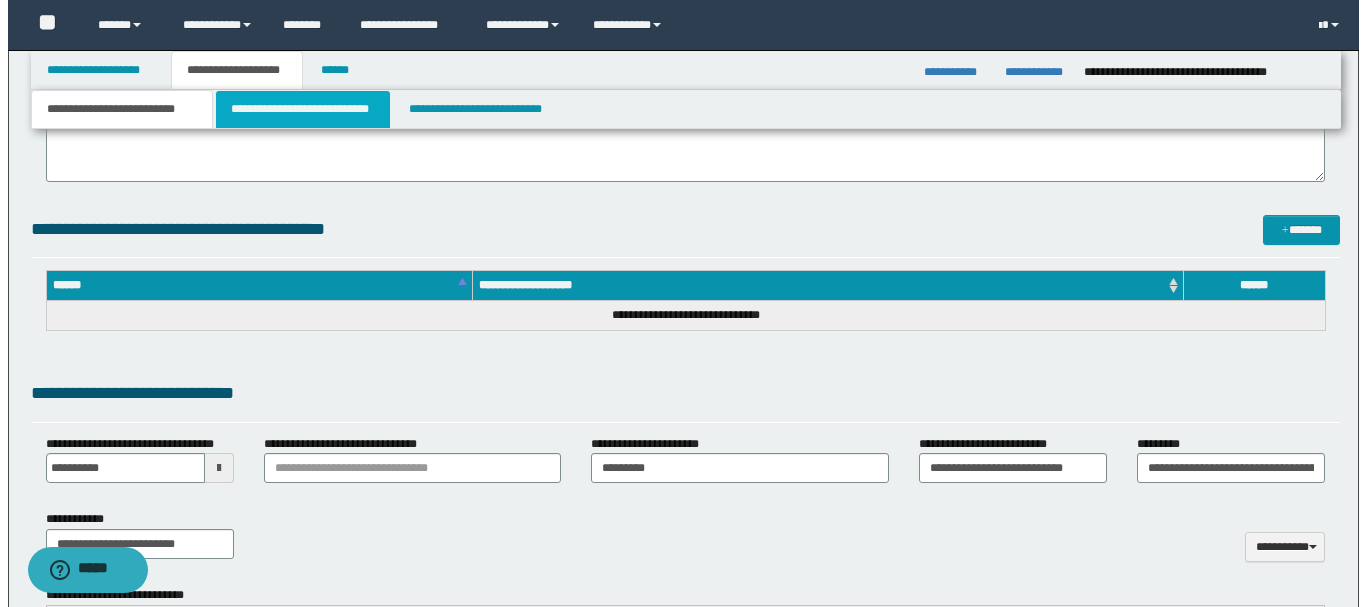 scroll, scrollTop: 0, scrollLeft: 0, axis: both 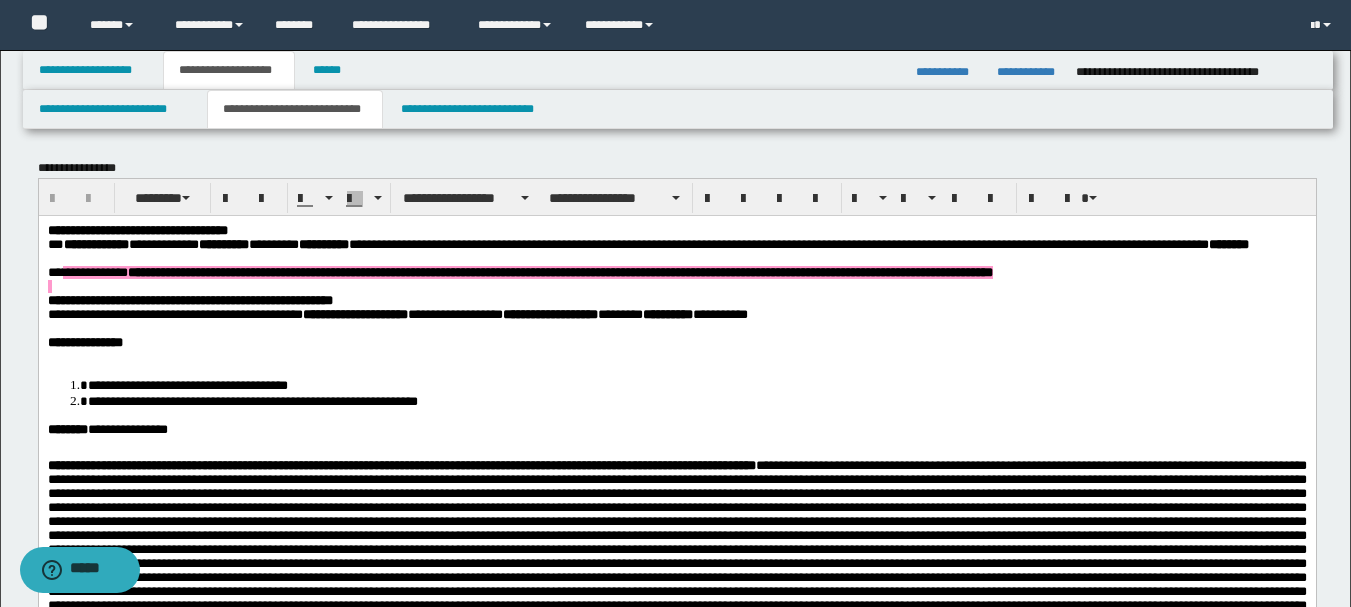 click on "**********" at bounding box center [559, 271] 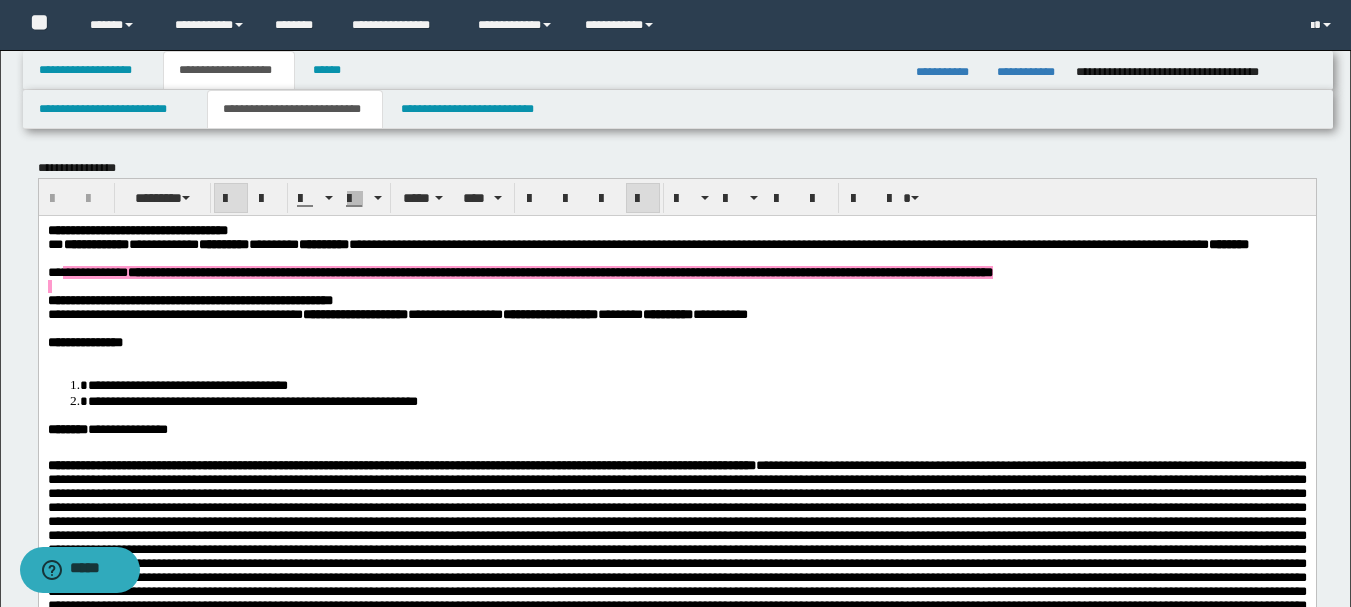 drag, startPoint x: 176, startPoint y: 296, endPoint x: 195, endPoint y: 294, distance: 19.104973 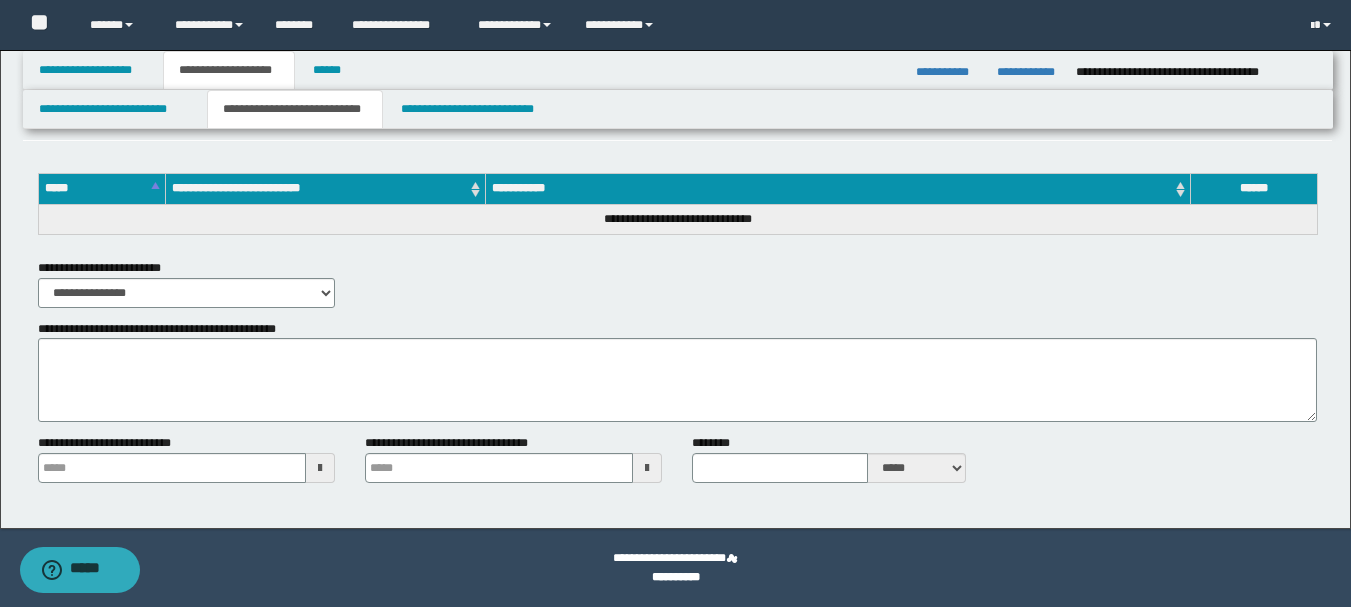 scroll, scrollTop: 2389, scrollLeft: 0, axis: vertical 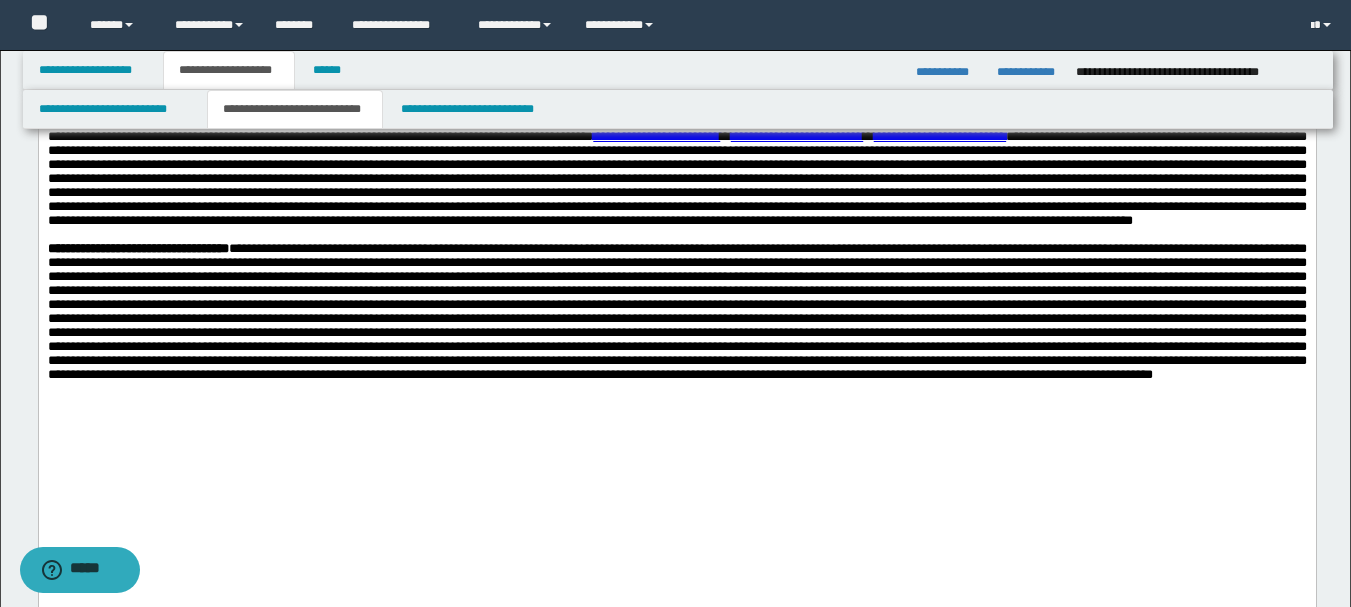 click on "**********" at bounding box center [265, 80] 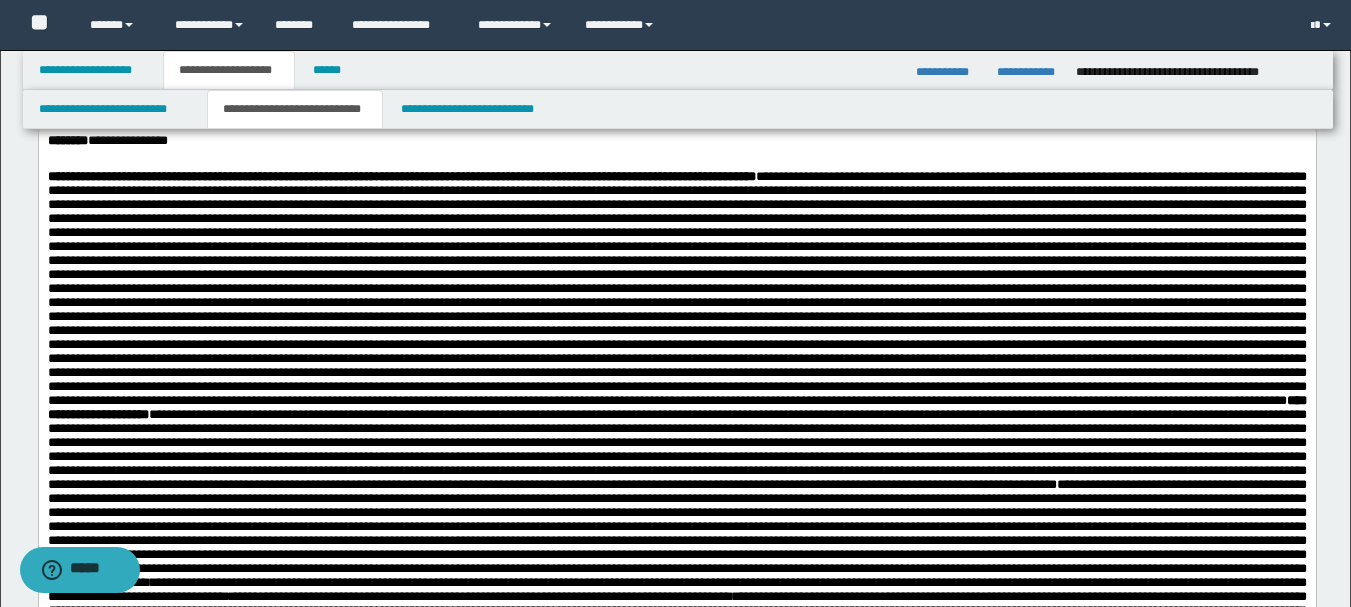 scroll, scrollTop: 0, scrollLeft: 0, axis: both 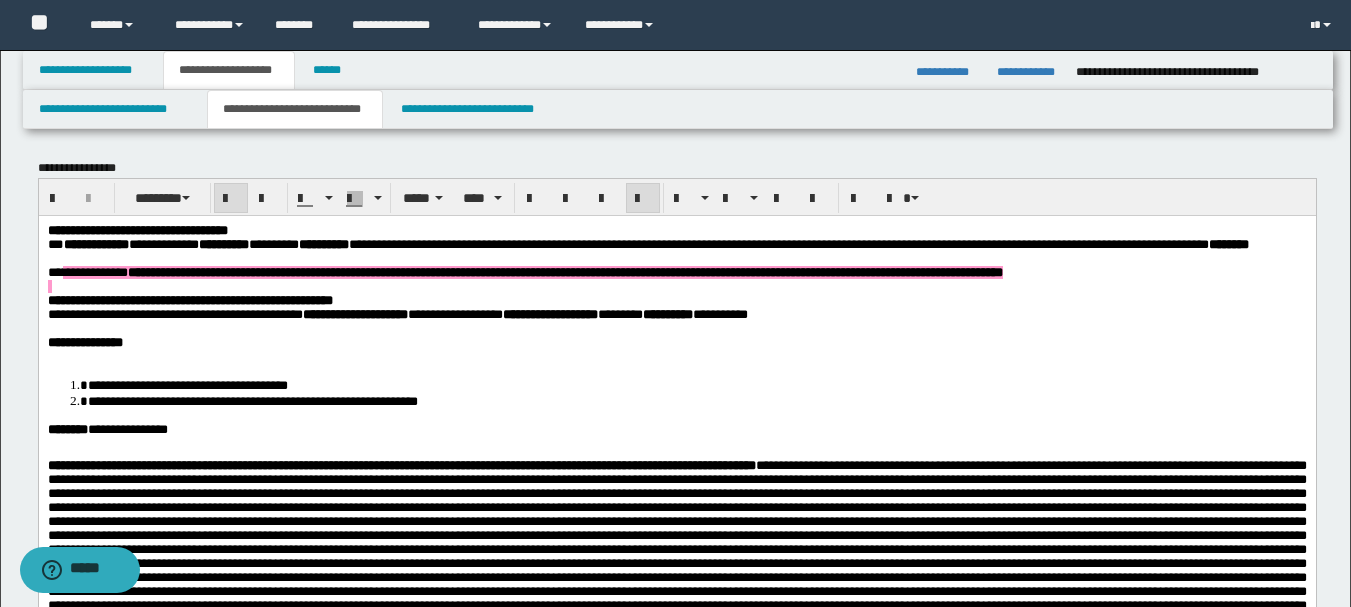 click on "**********" at bounding box center [564, 271] 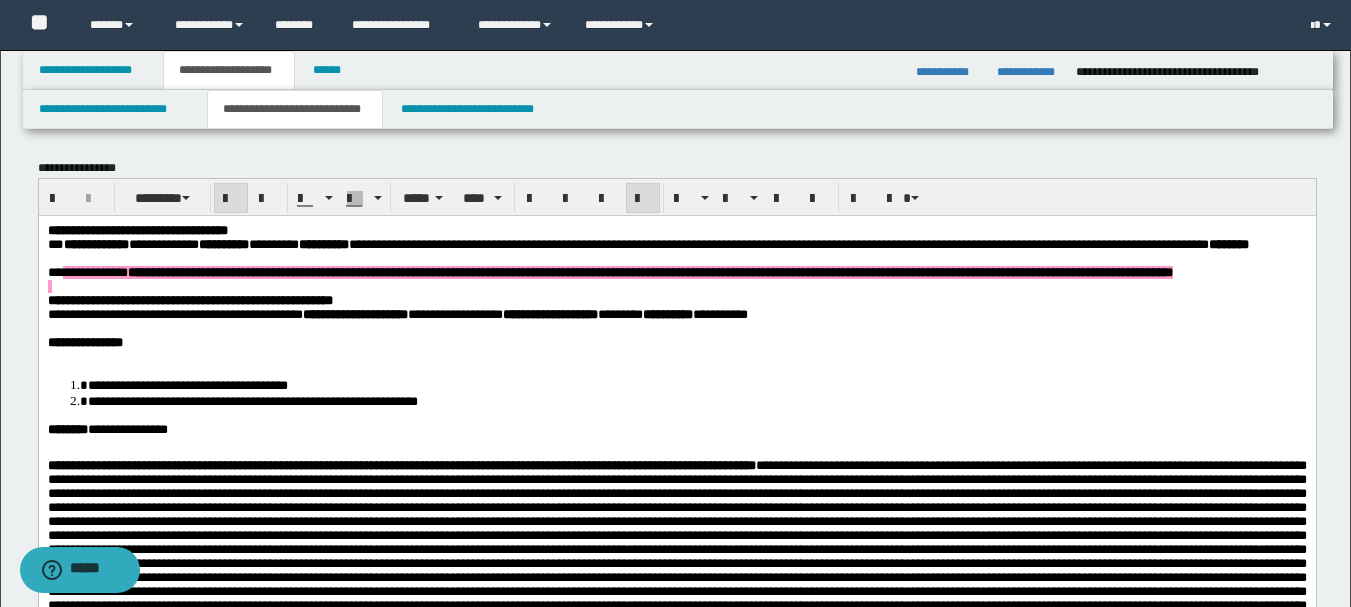 click on "**********" at bounding box center (676, 272) 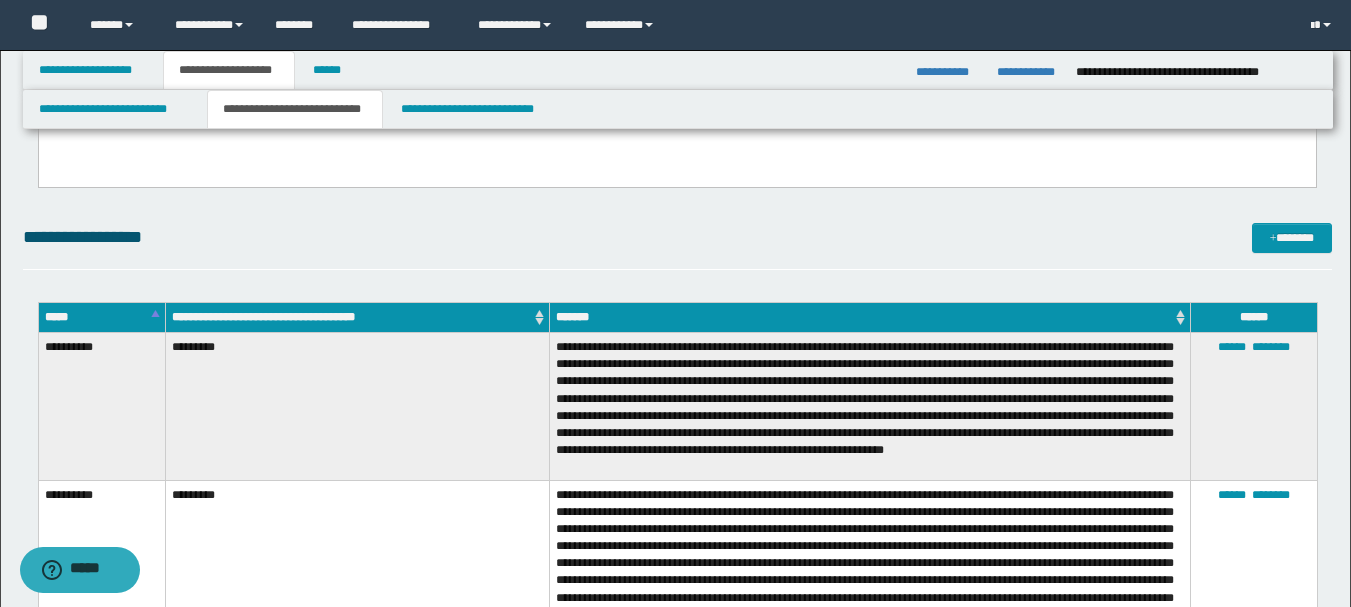 scroll, scrollTop: 1405, scrollLeft: 0, axis: vertical 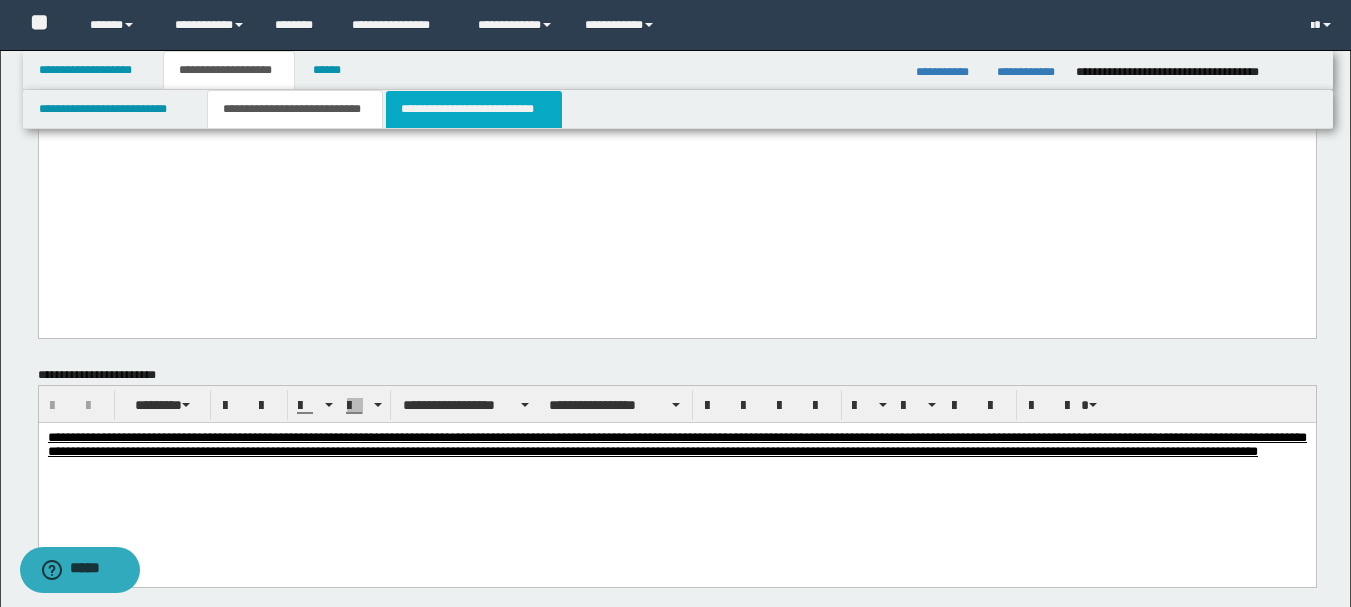 click on "**********" at bounding box center [474, 109] 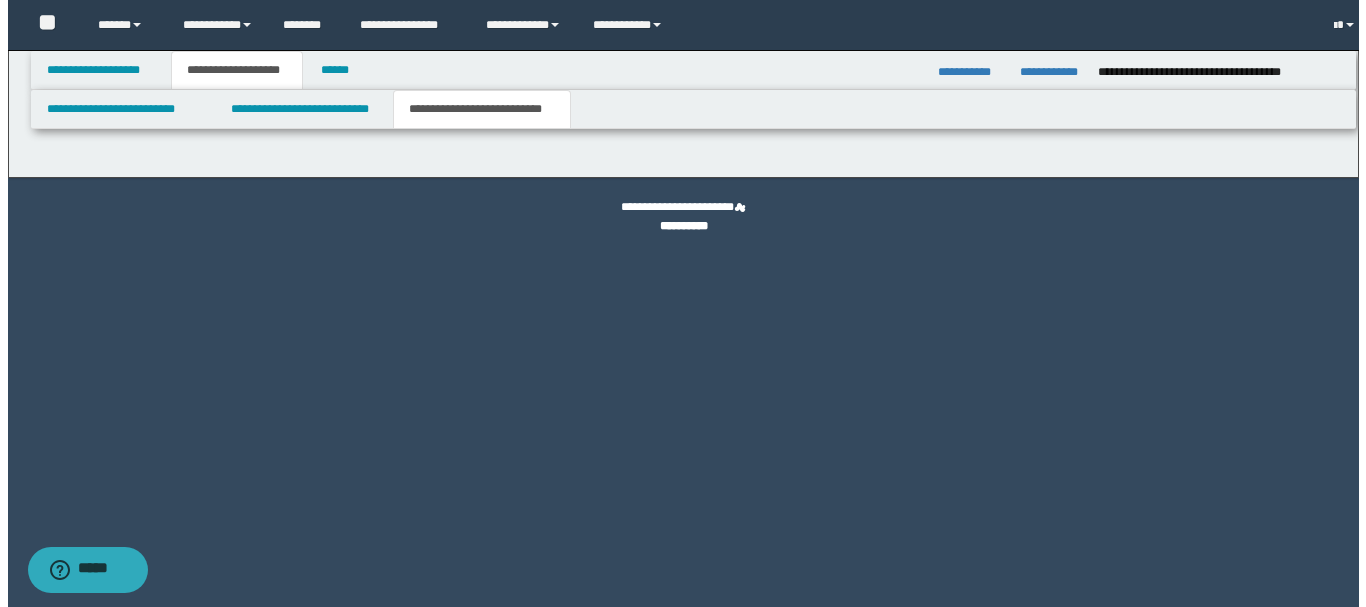 scroll, scrollTop: 0, scrollLeft: 0, axis: both 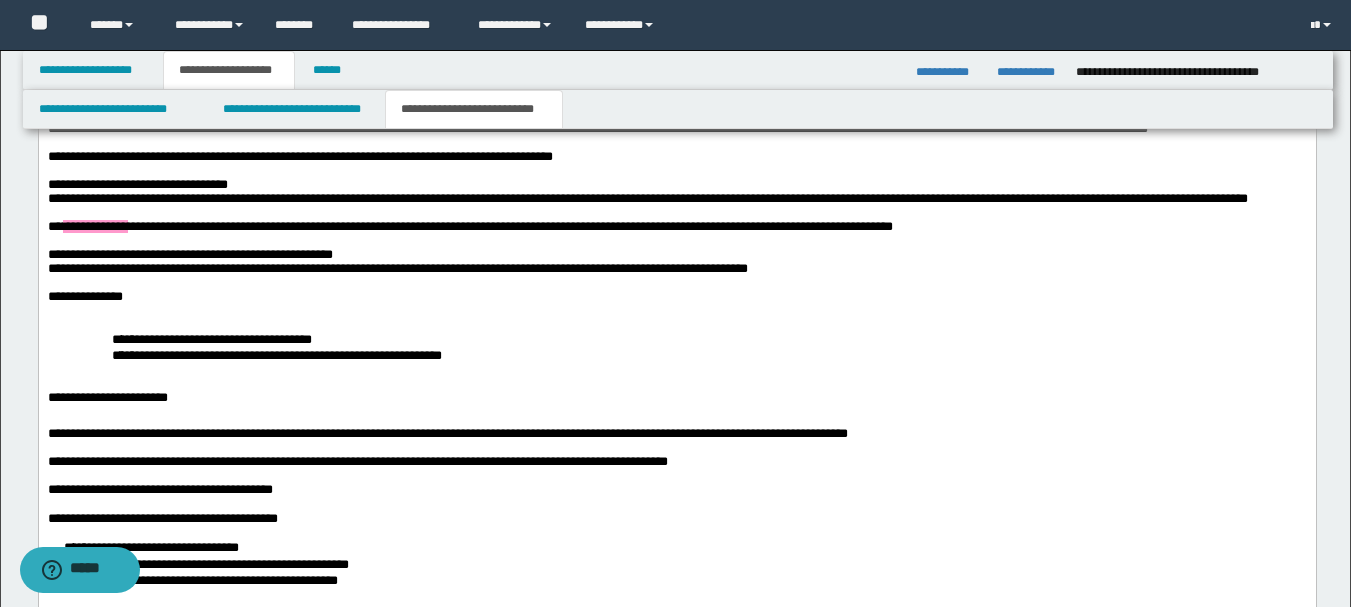click on "**********" at bounding box center (94, 226) 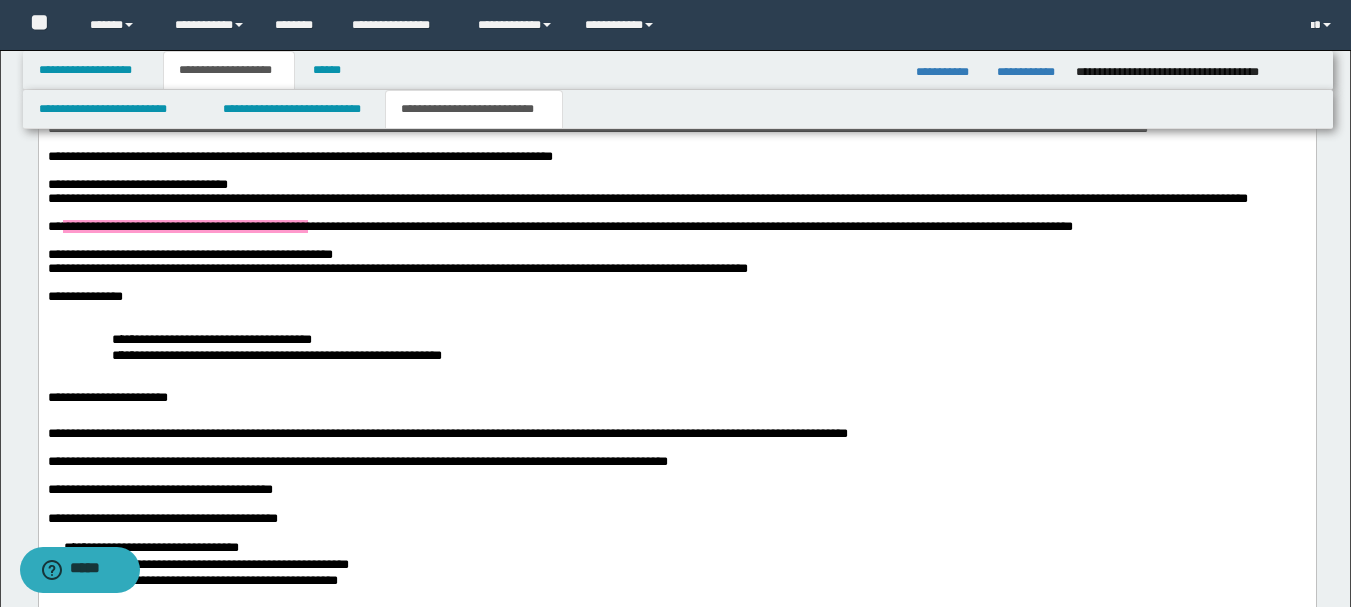 click at bounding box center [676, 241] 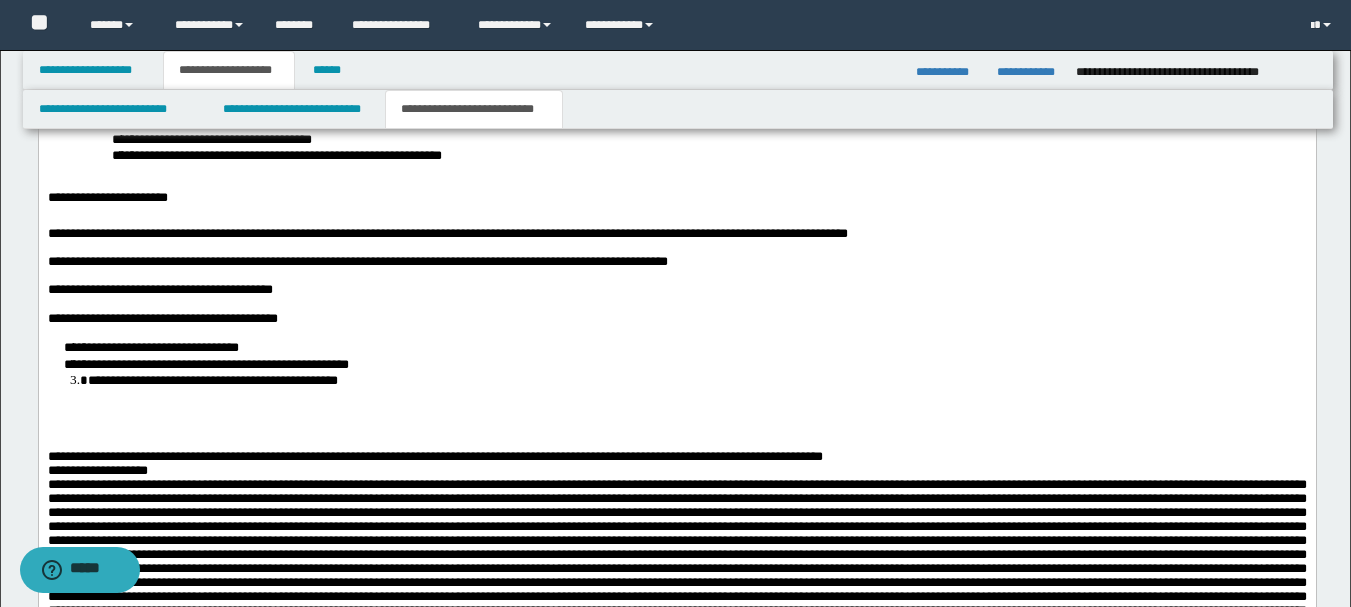 scroll, scrollTop: 1100, scrollLeft: 0, axis: vertical 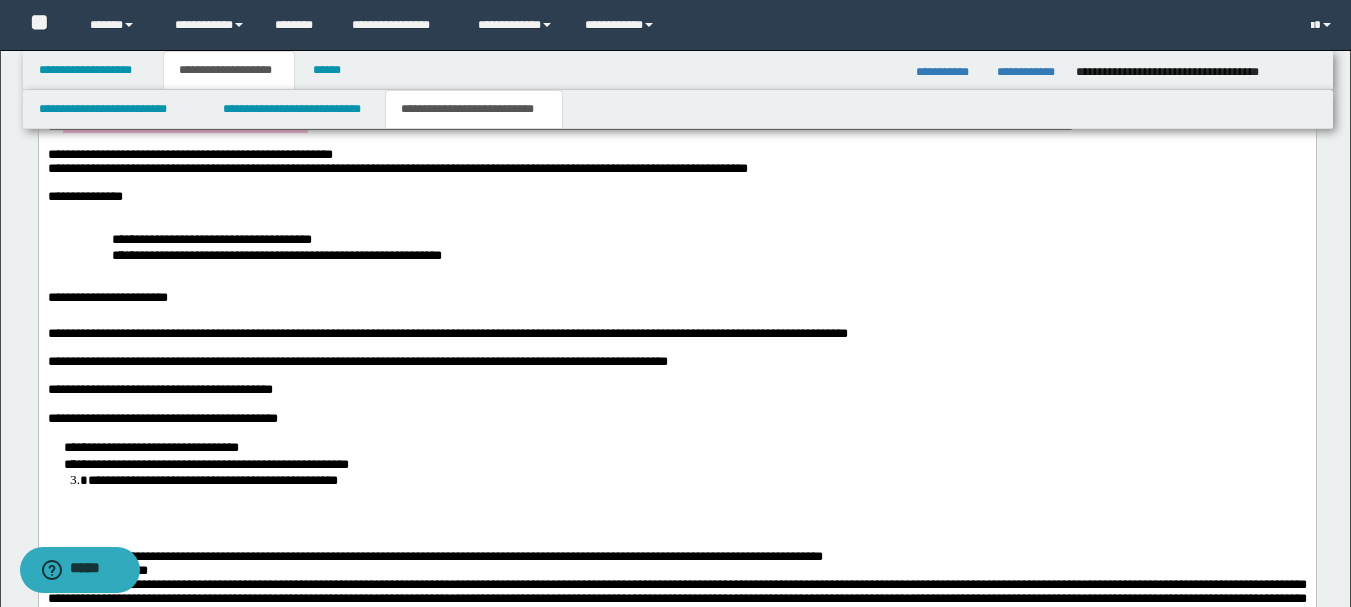 click on "**********" at bounding box center [357, 361] 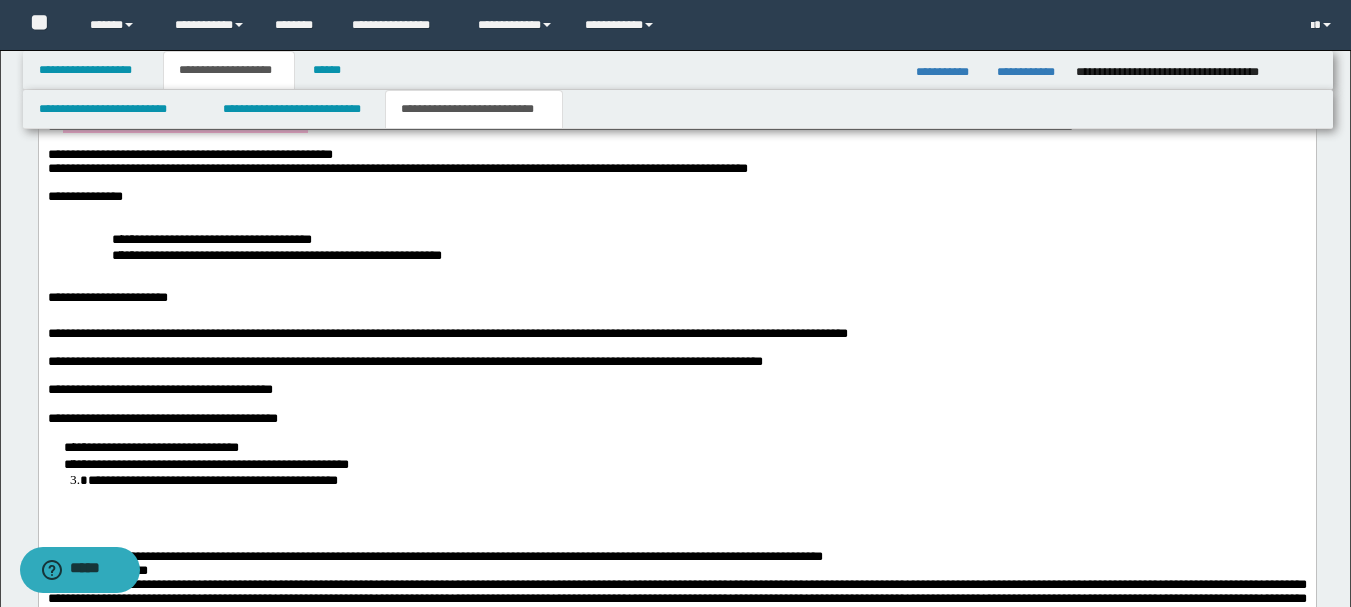click on "**********" at bounding box center [404, 361] 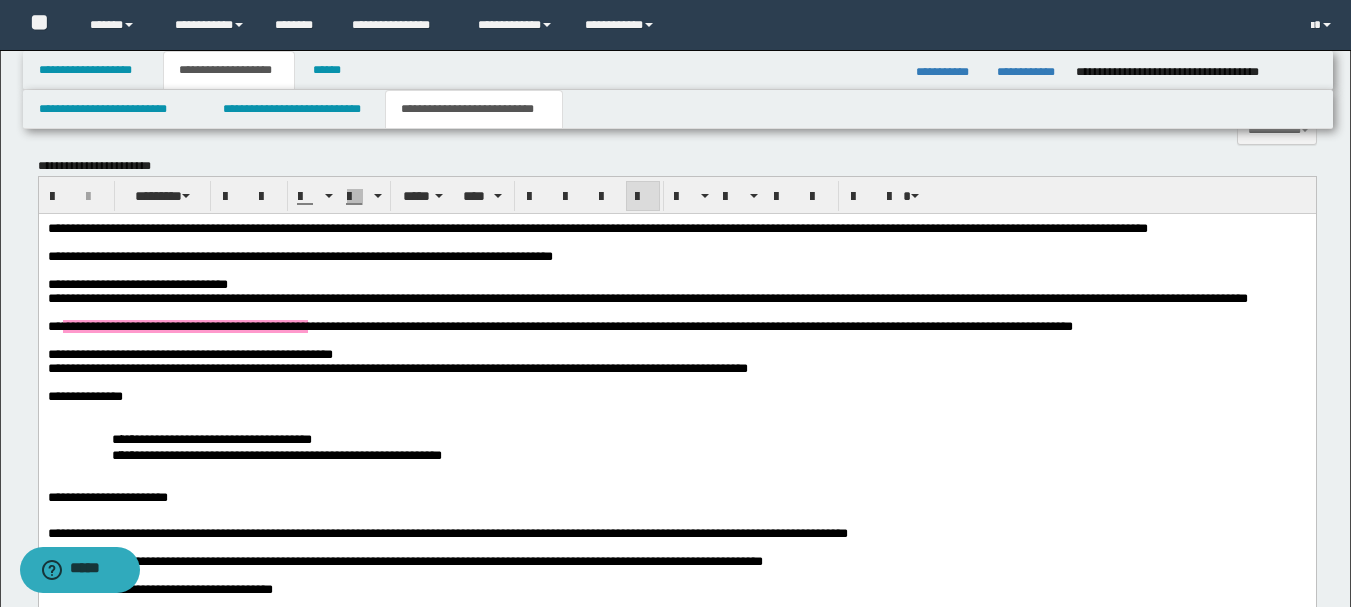 click at bounding box center [676, 341] 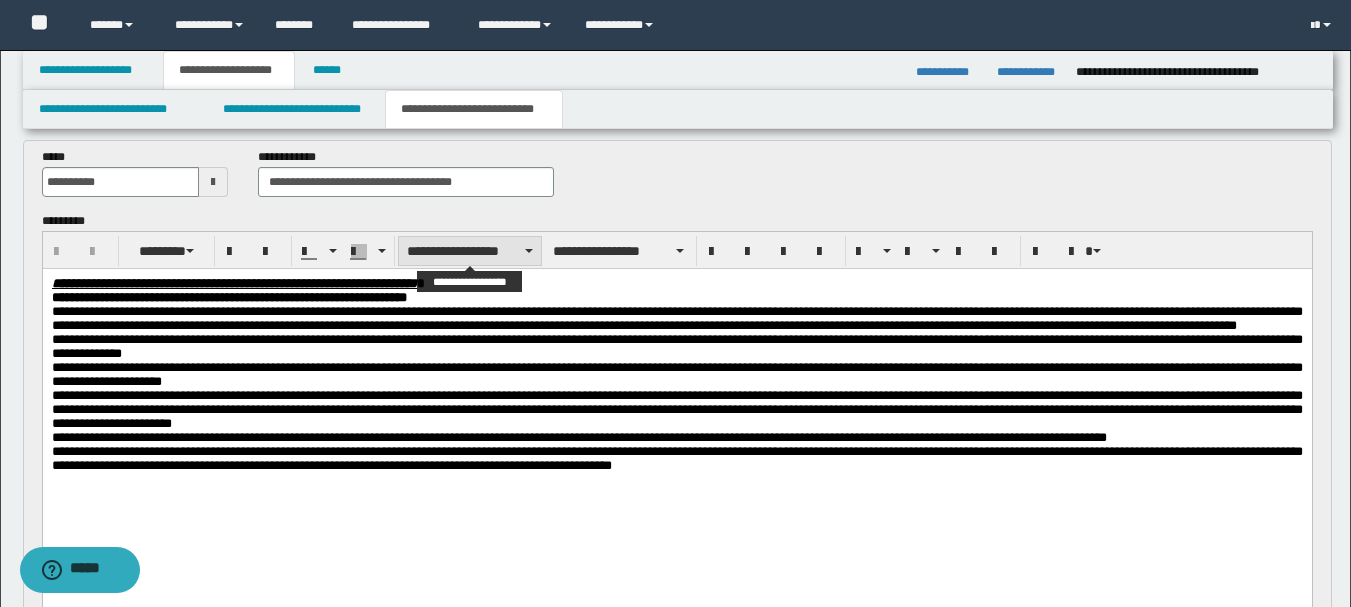 scroll, scrollTop: 0, scrollLeft: 0, axis: both 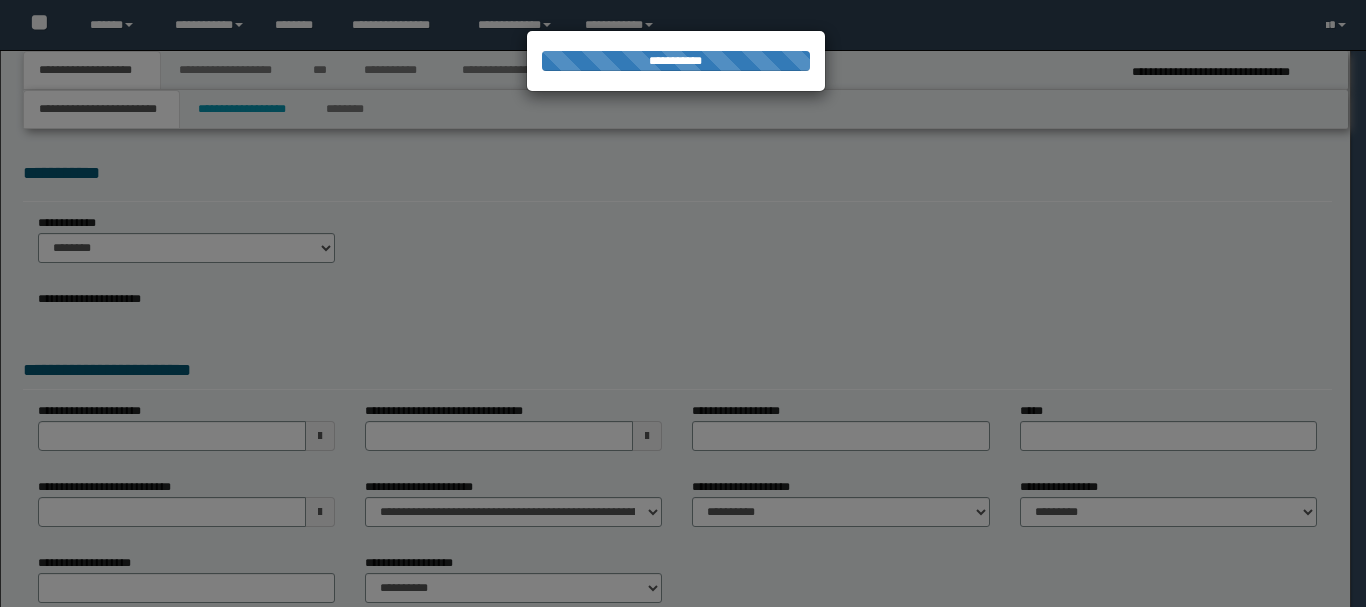 select on "*" 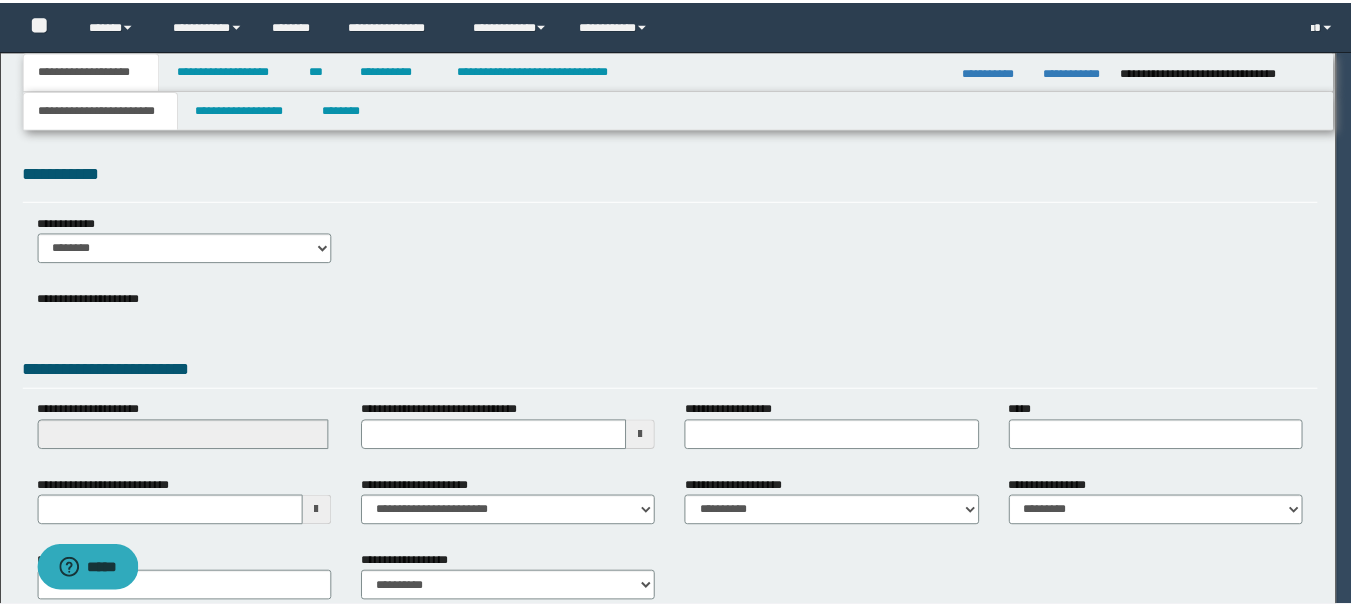 scroll, scrollTop: 0, scrollLeft: 0, axis: both 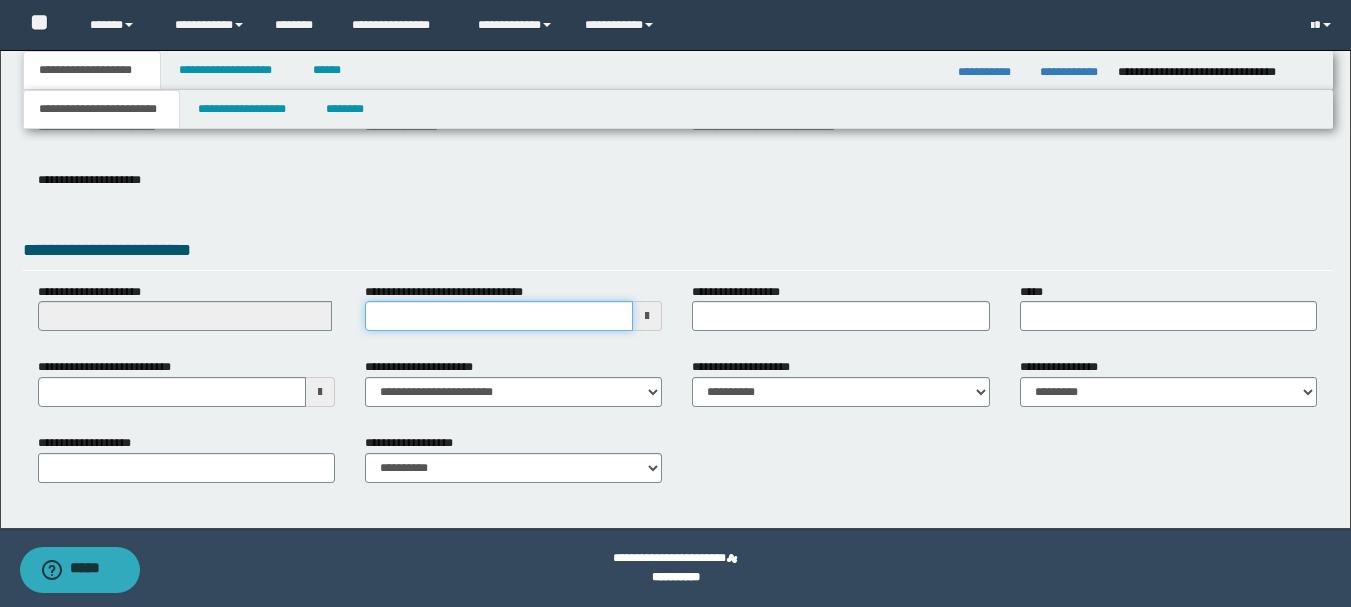 click on "**********" at bounding box center (499, 316) 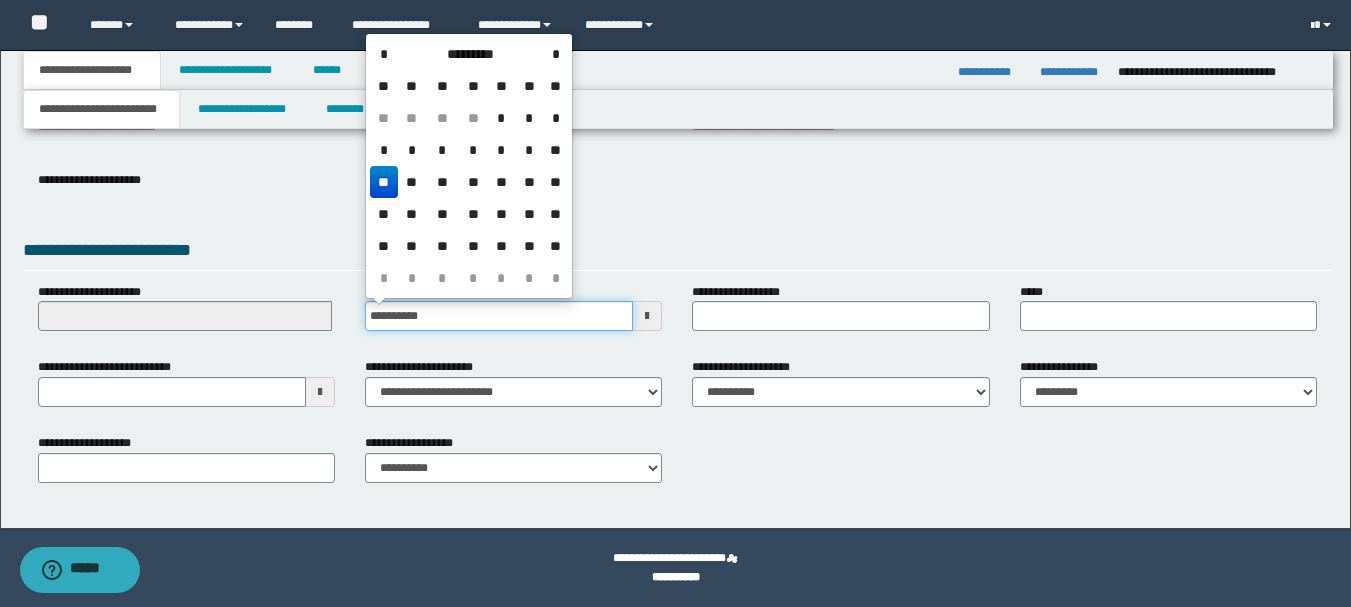 type on "**********" 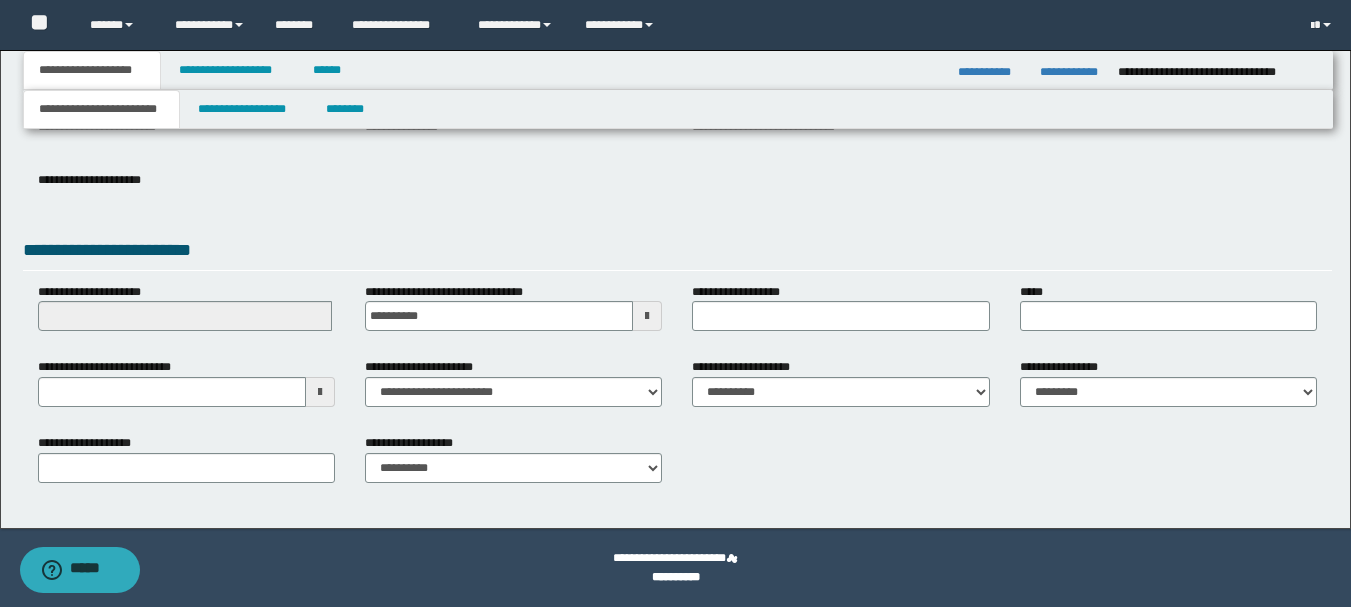 click on "**********" at bounding box center (677, 195) 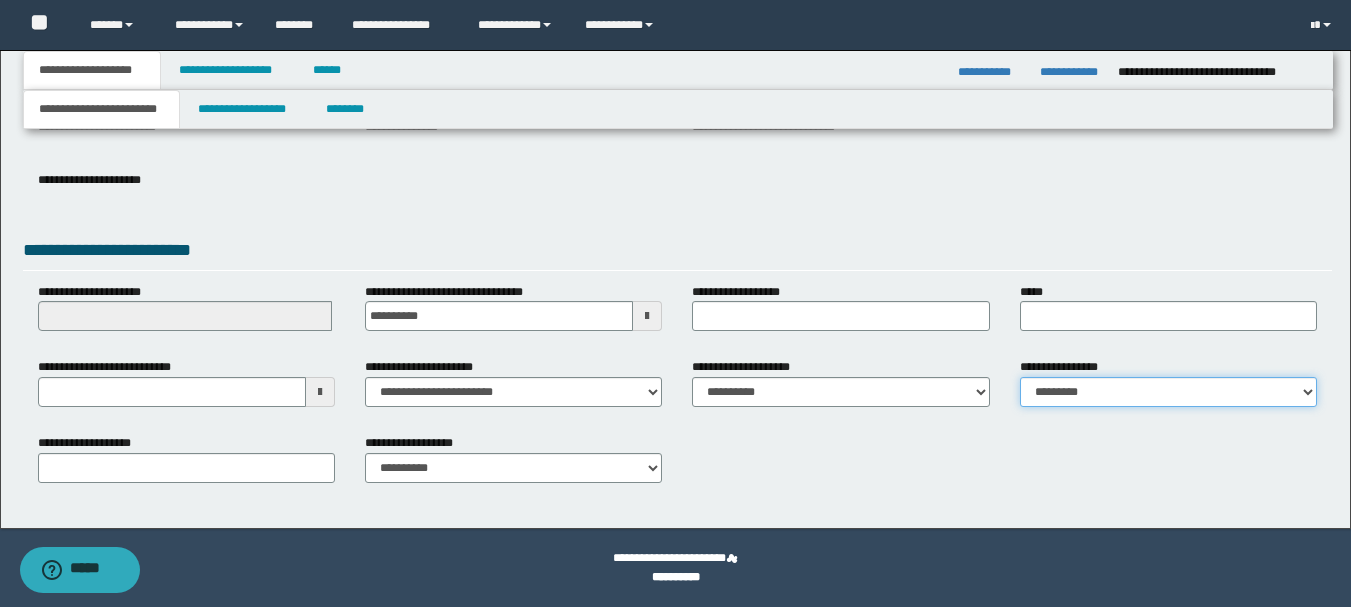 click on "**********" at bounding box center (1168, 392) 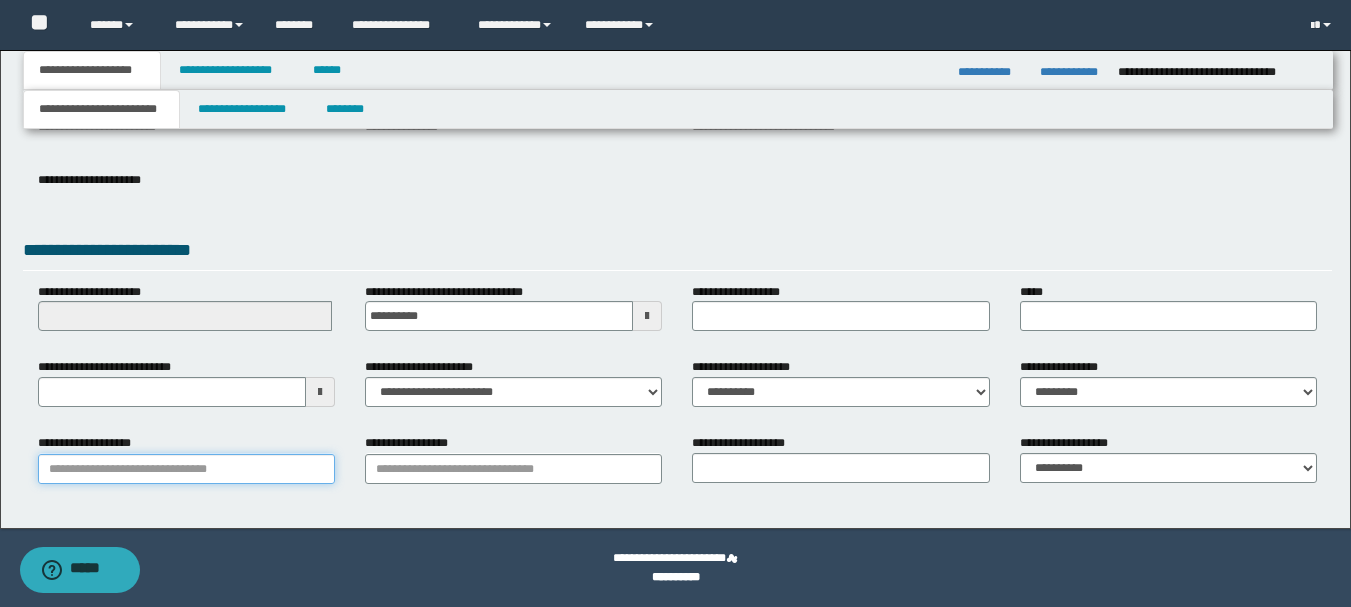 click on "**********" at bounding box center [186, 469] 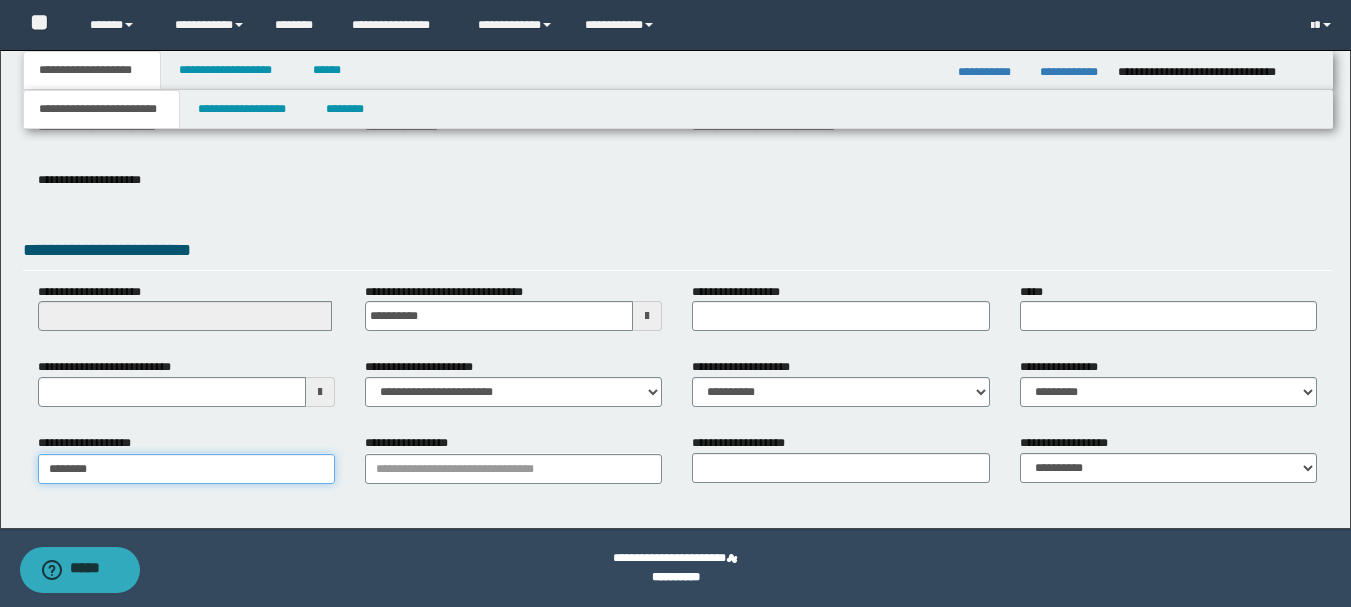 type on "*********" 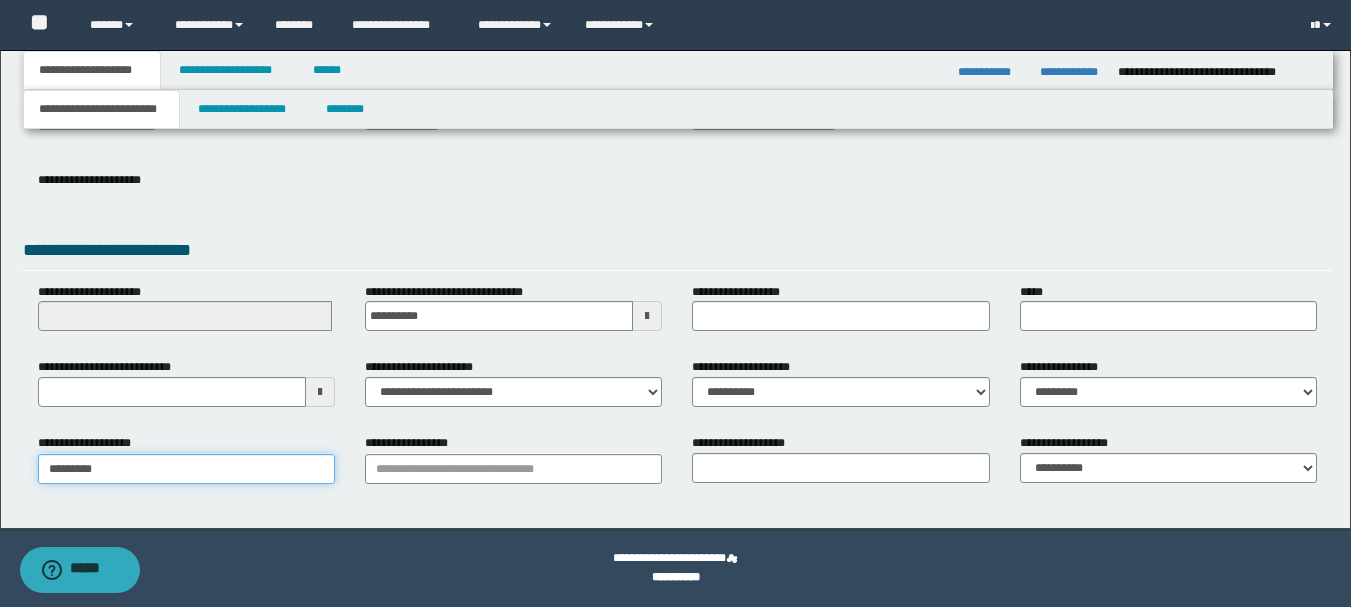 type on "*********" 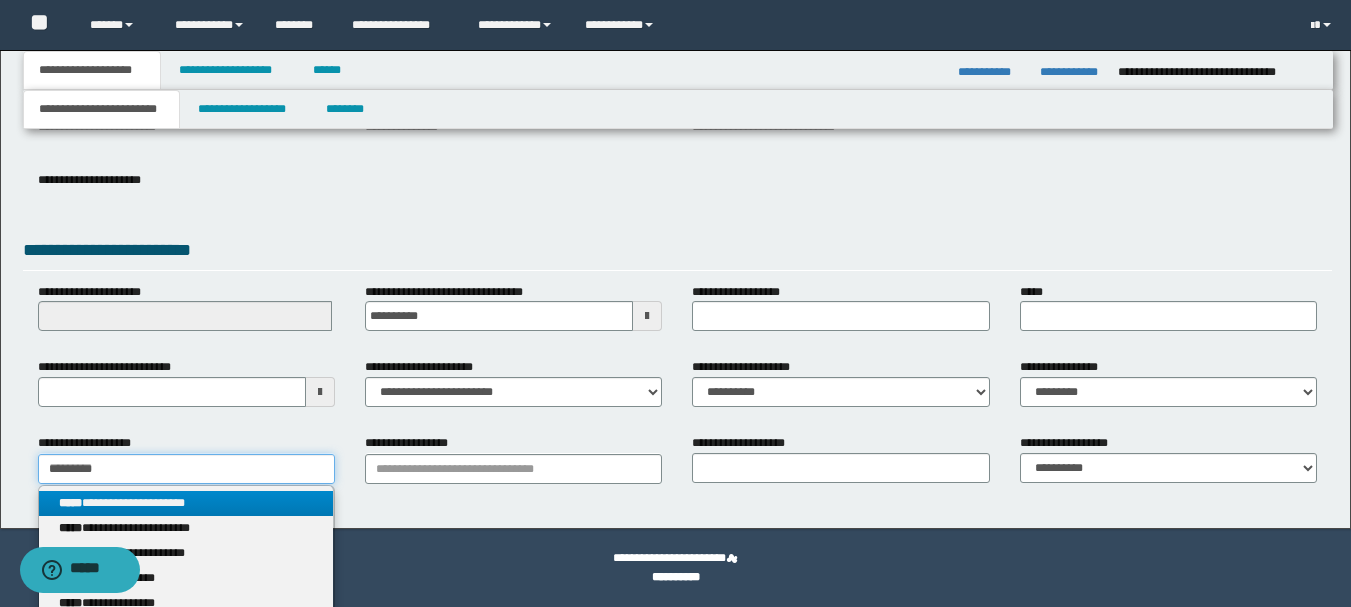 type on "*********" 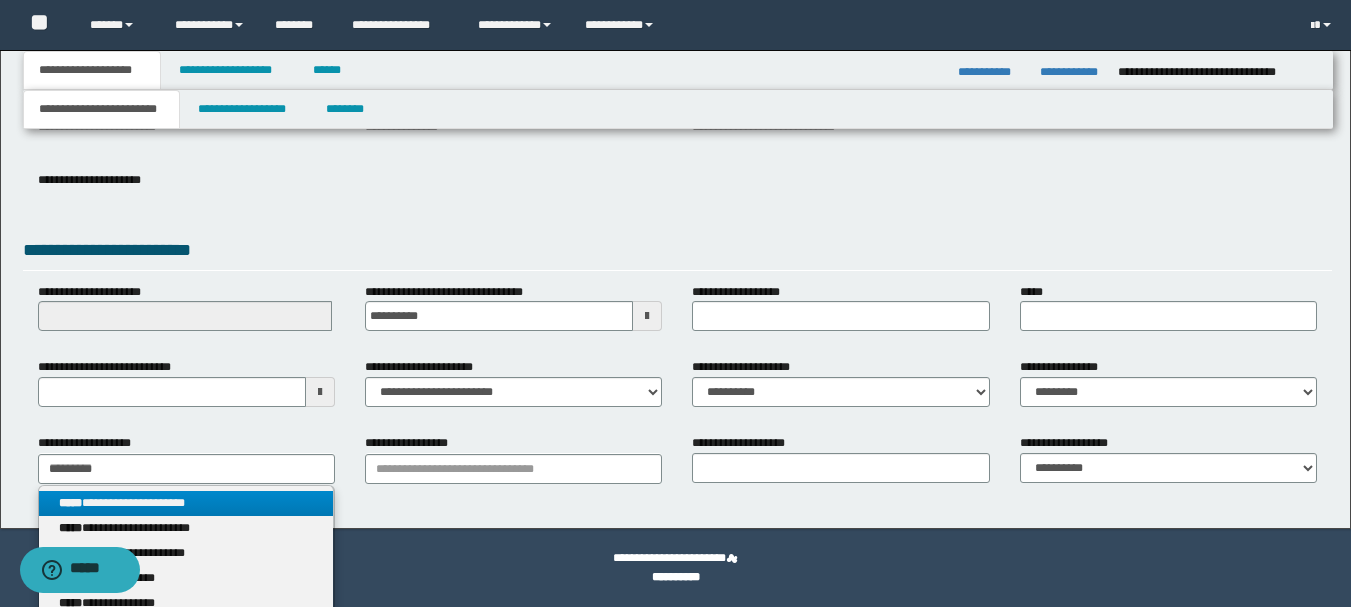 click on "**********" at bounding box center (186, 503) 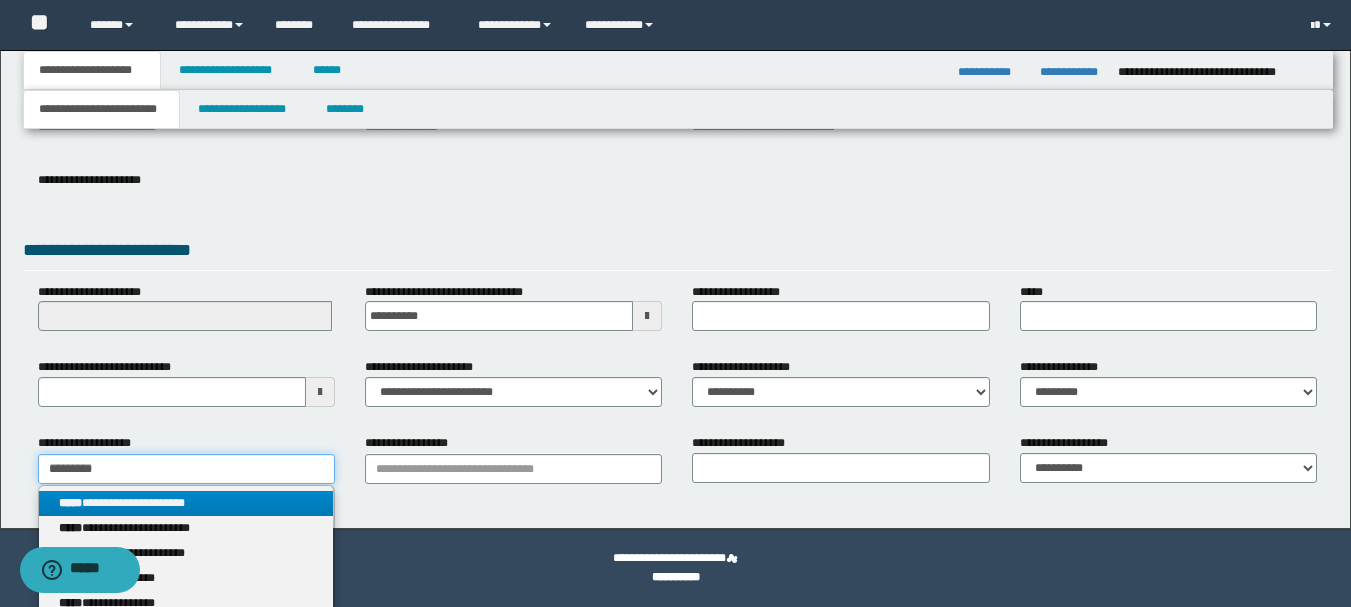 type 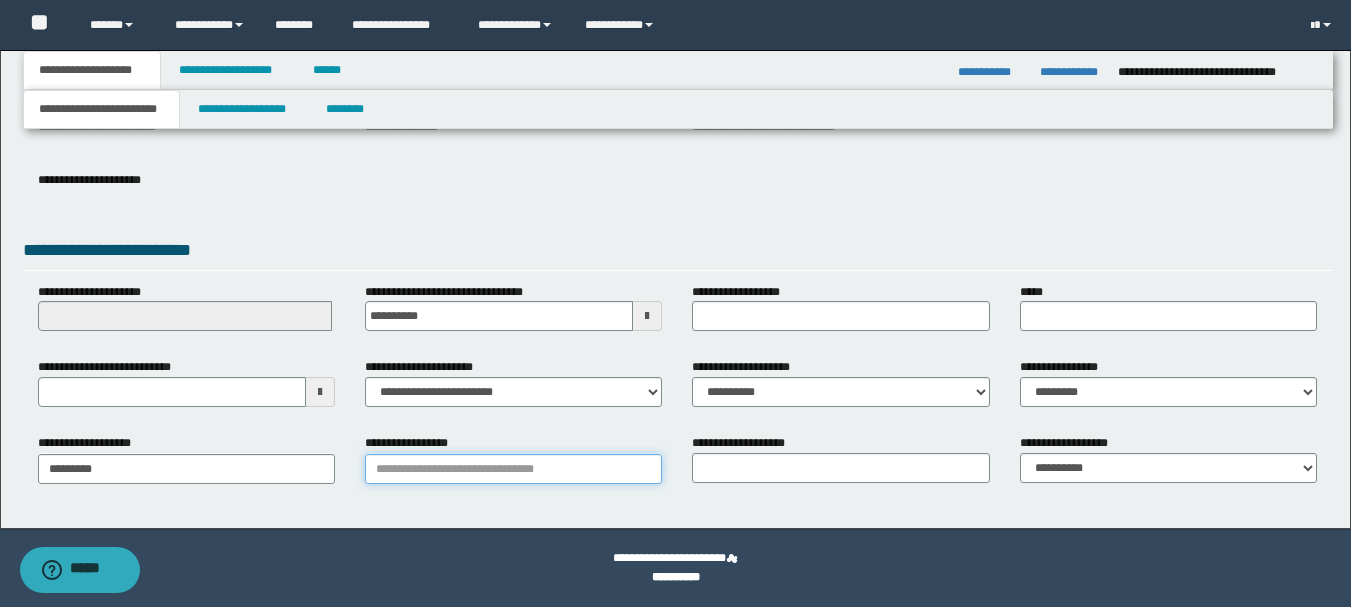 click on "**********" at bounding box center (513, 469) 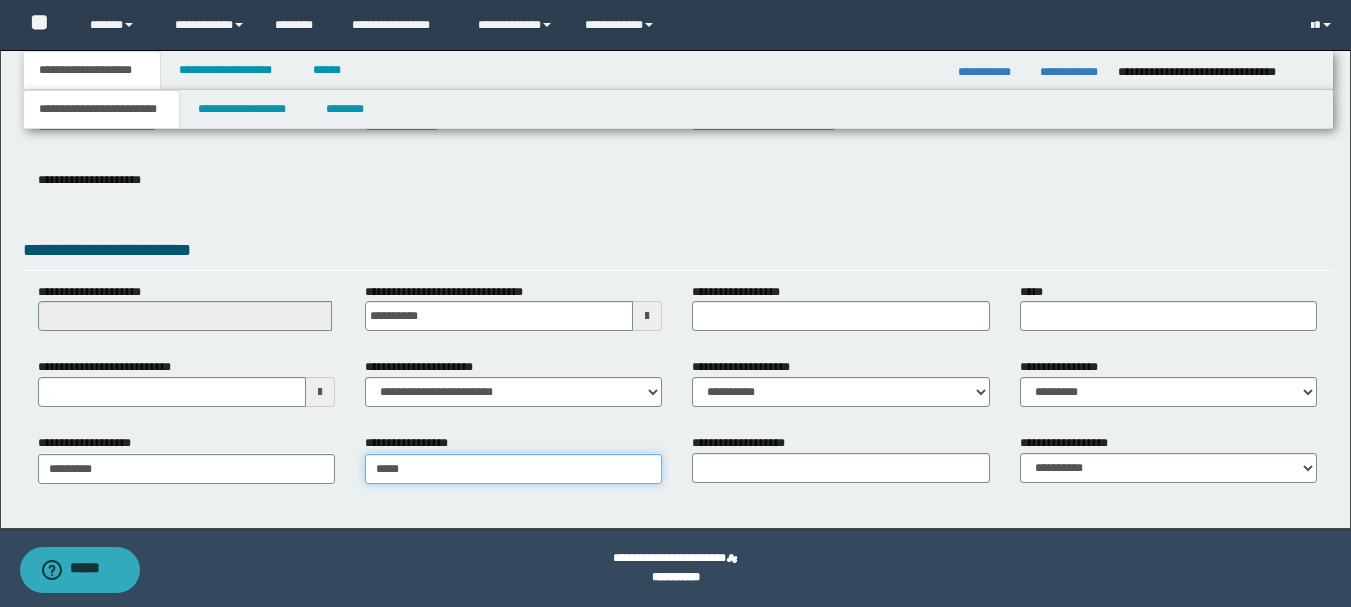 type on "*****" 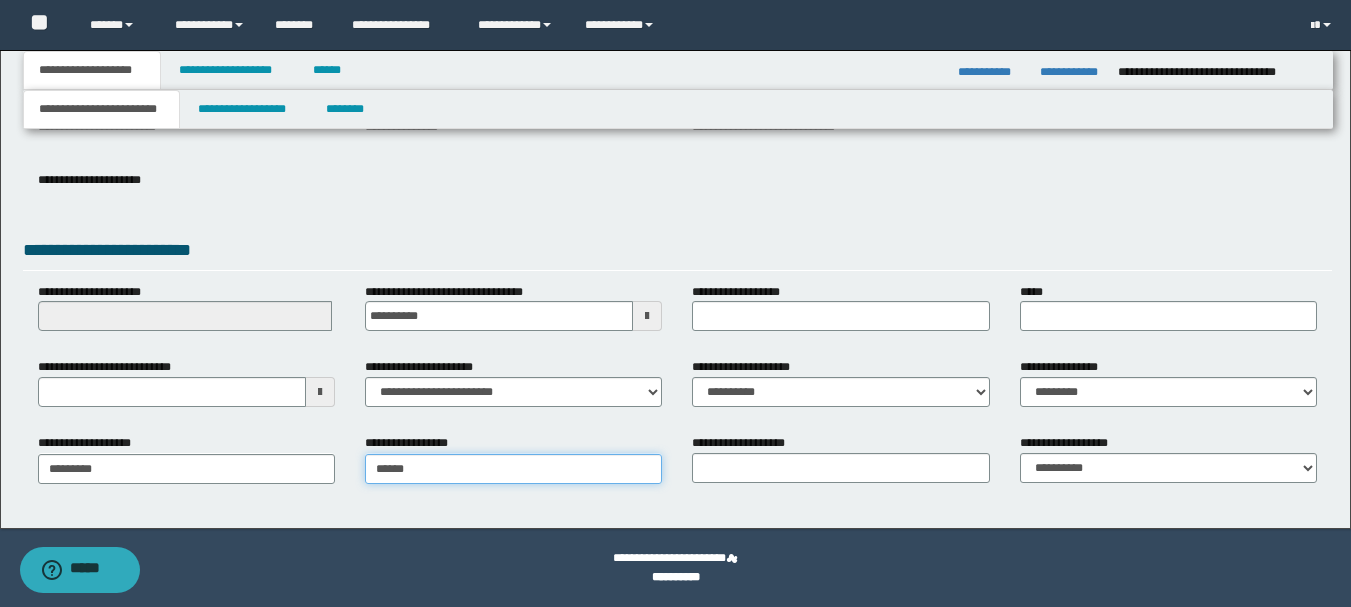 type on "**********" 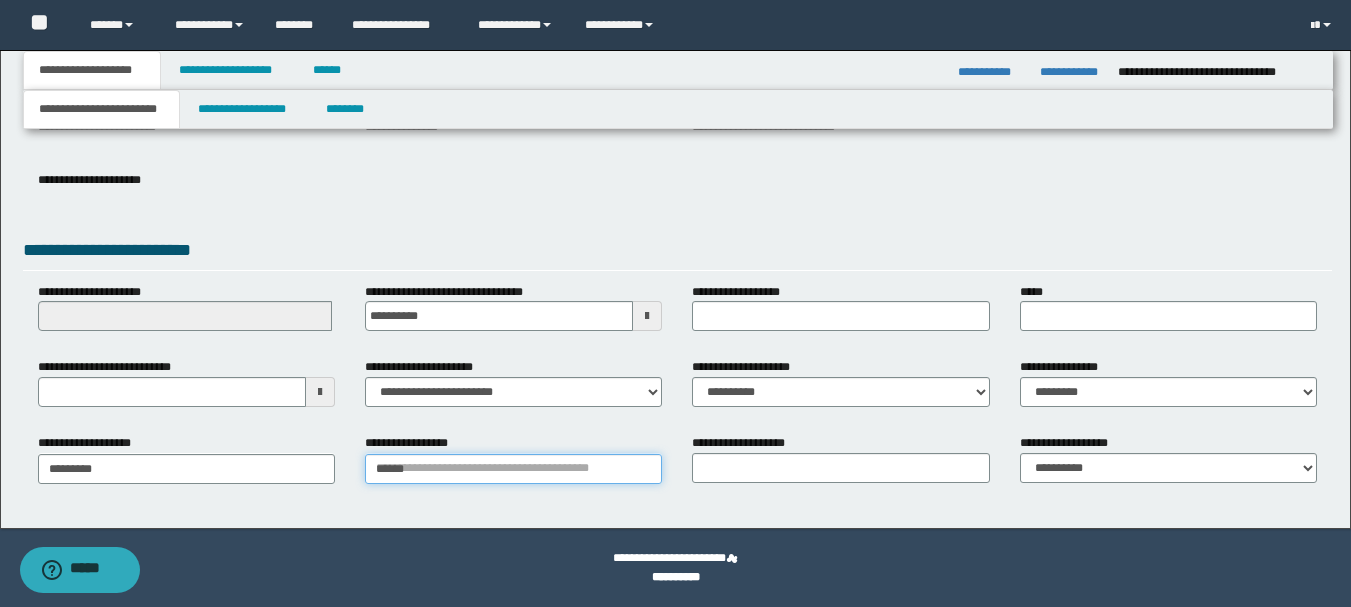 type 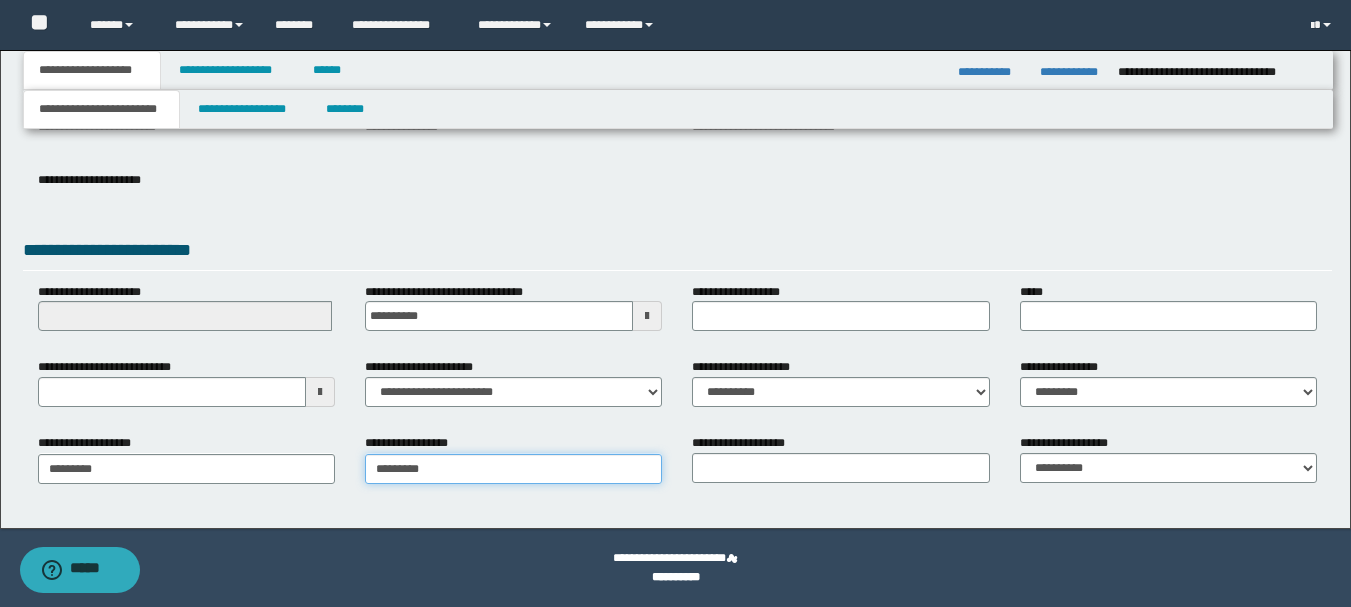 type on "**********" 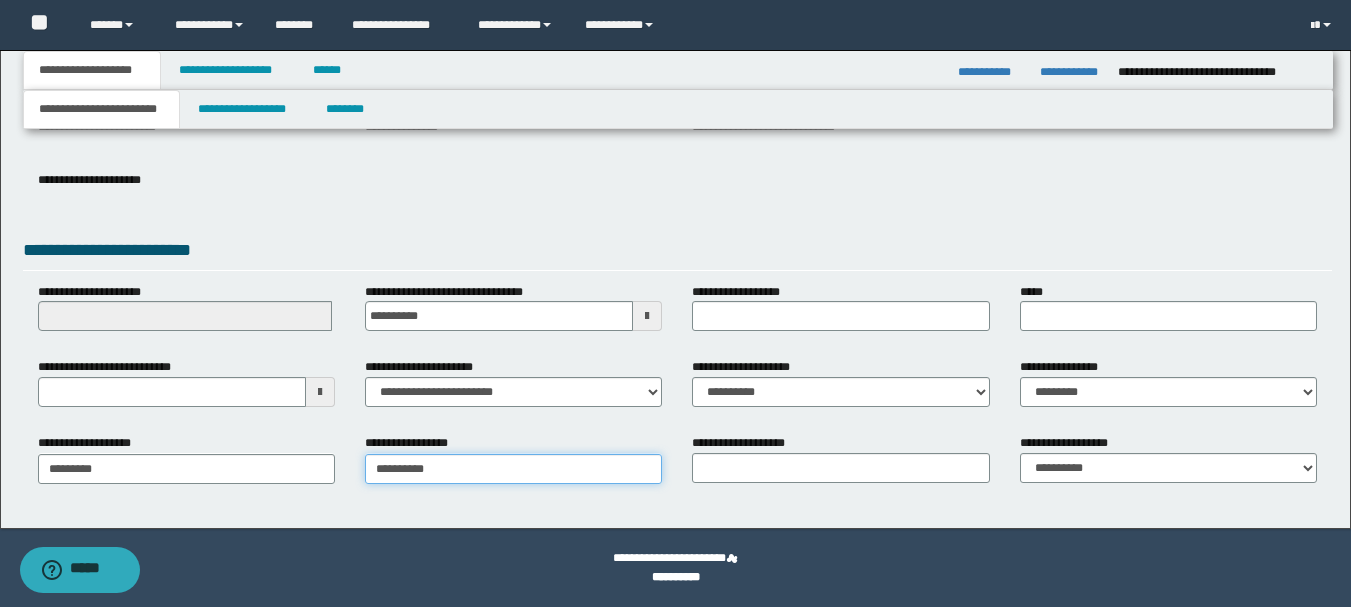 type on "**********" 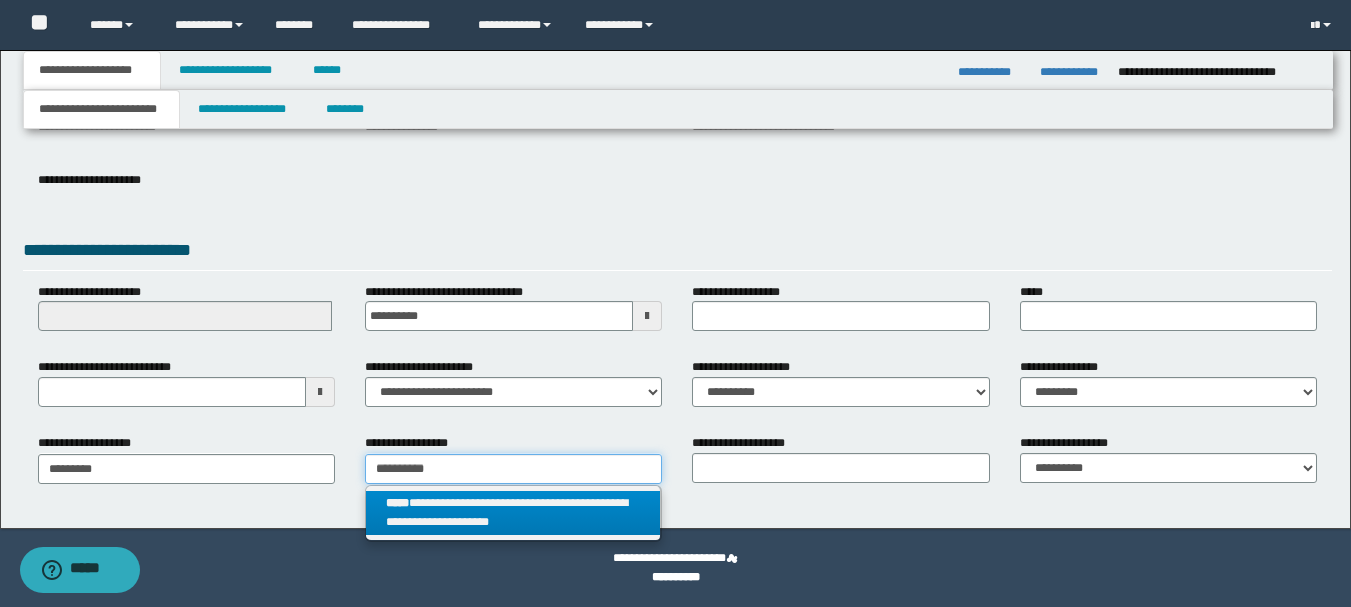 type on "**********" 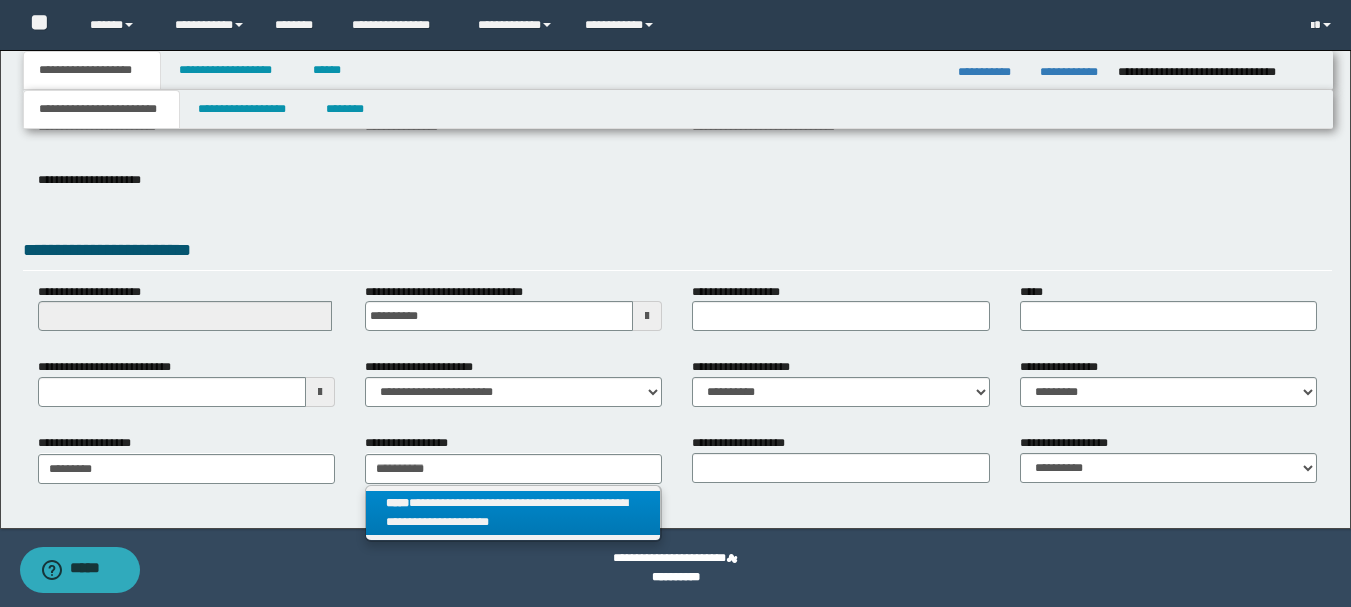 click on "**********" at bounding box center (513, 513) 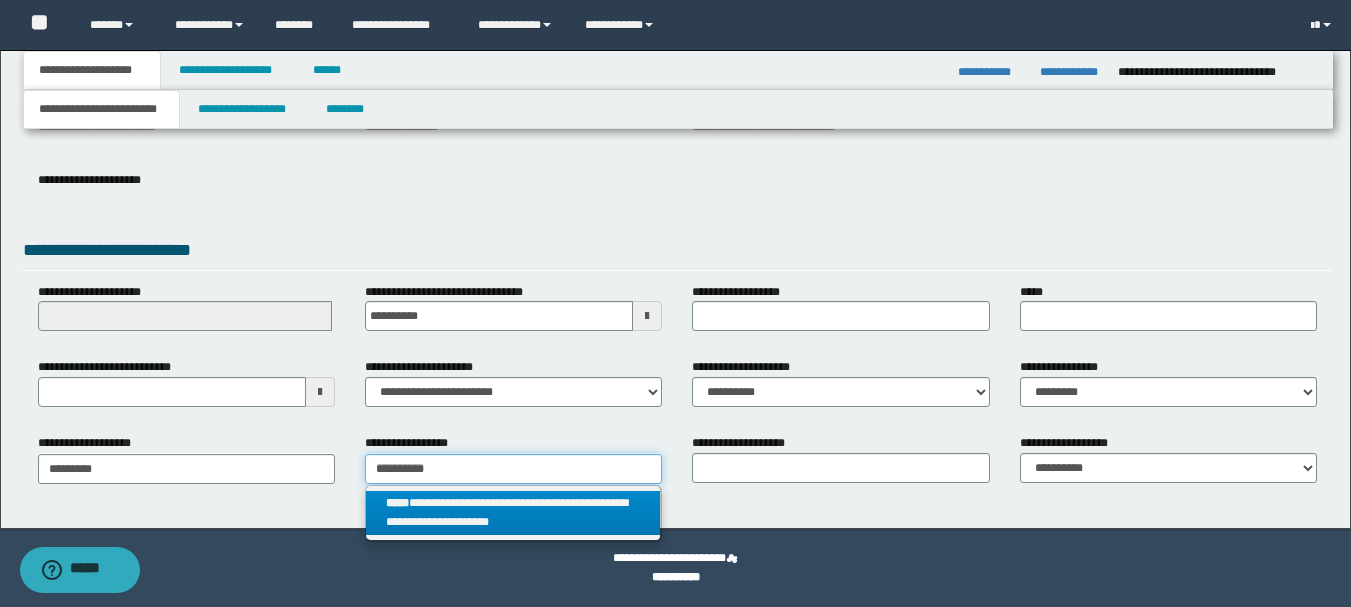 type 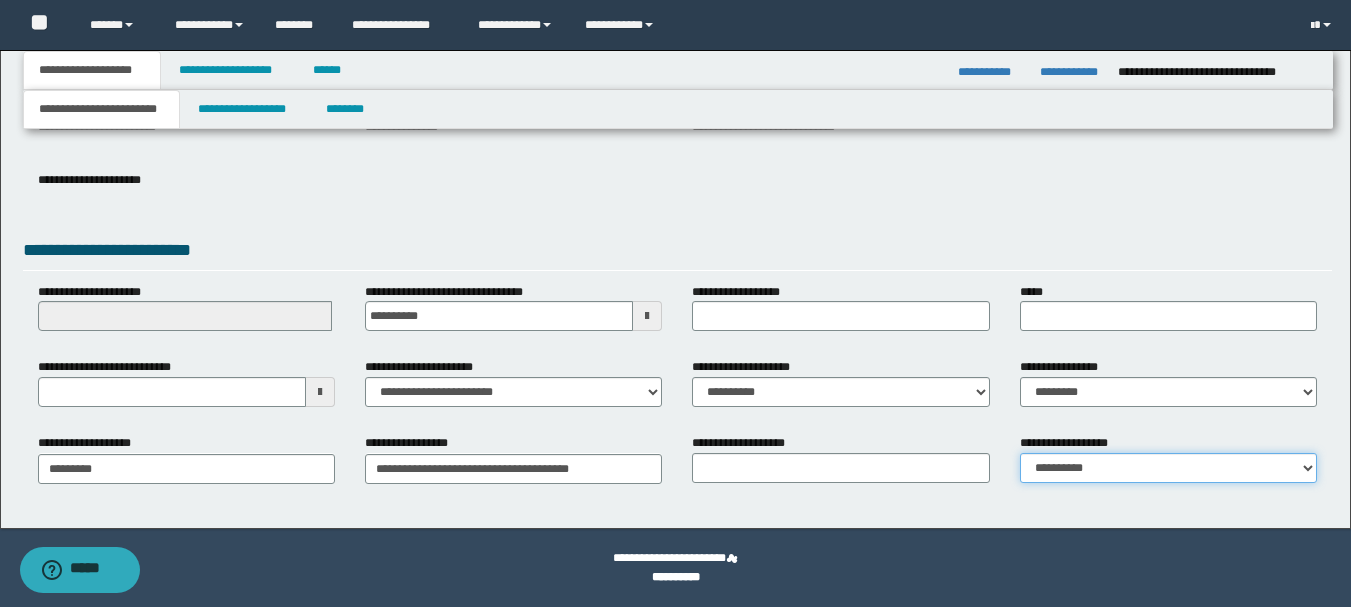 click on "**********" at bounding box center (1168, 468) 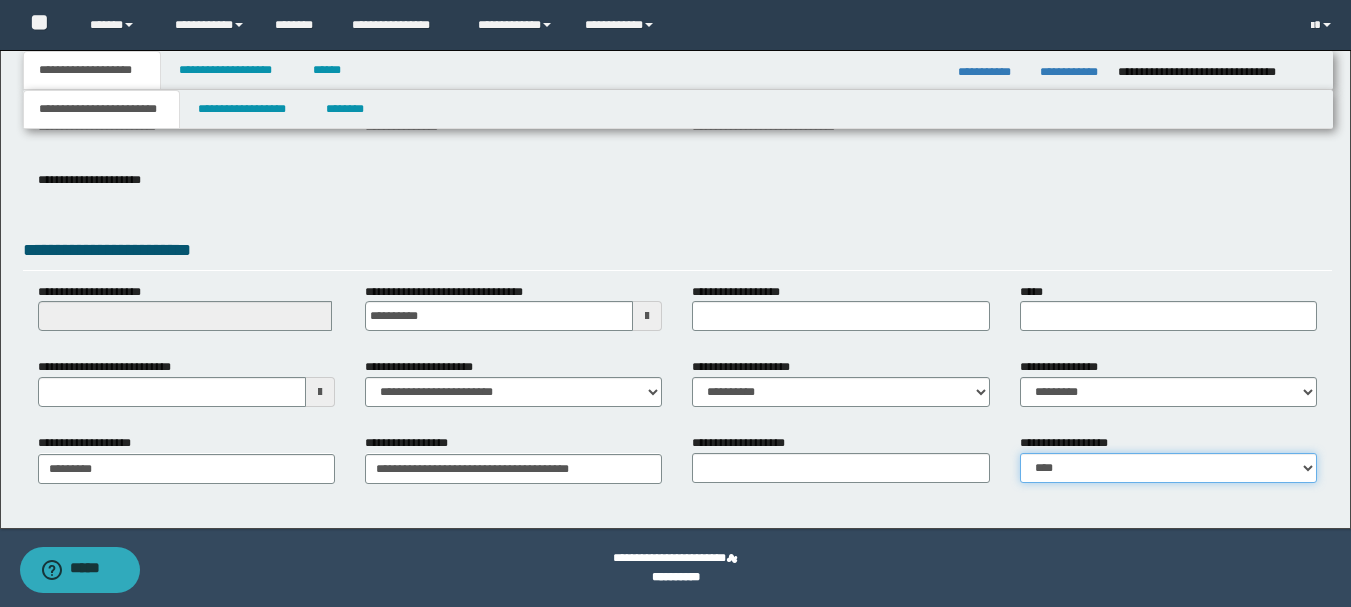 click on "**********" at bounding box center (1168, 468) 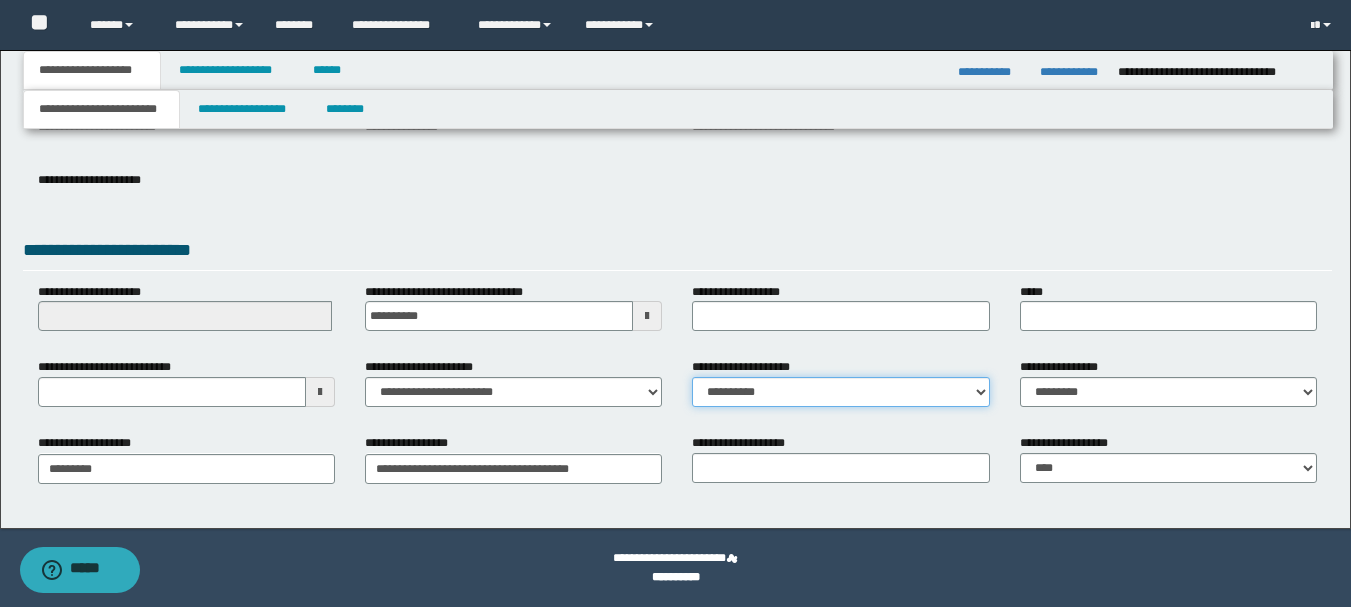 click on "**********" at bounding box center [840, 392] 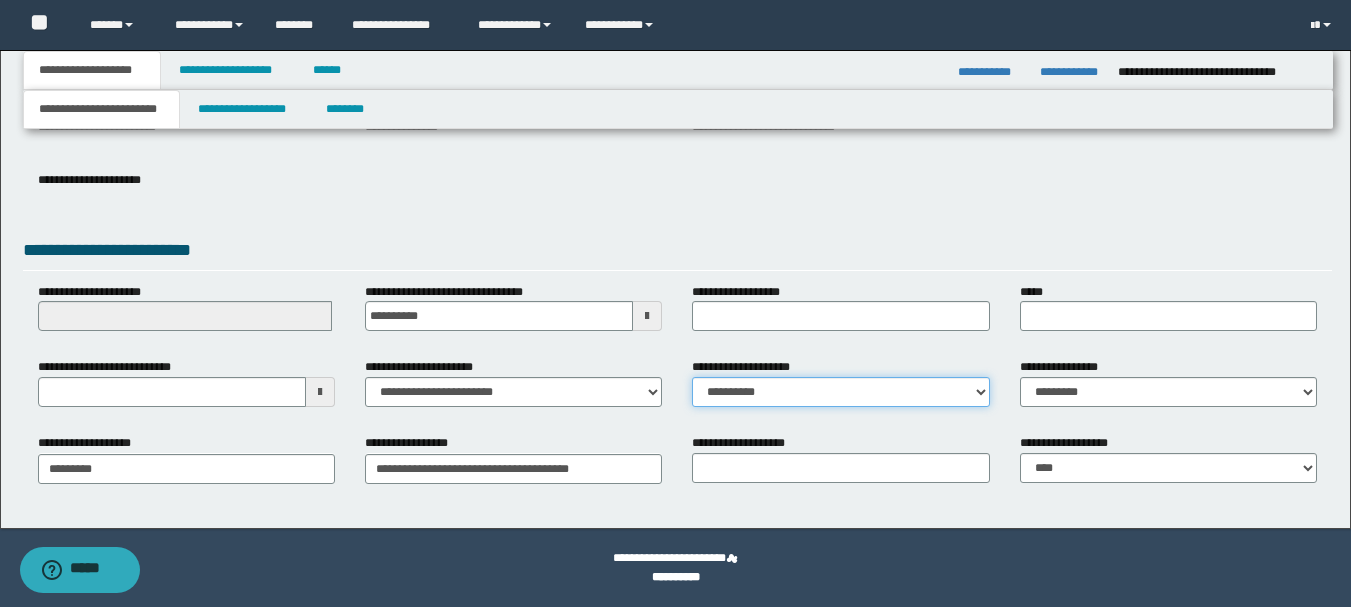 select on "**" 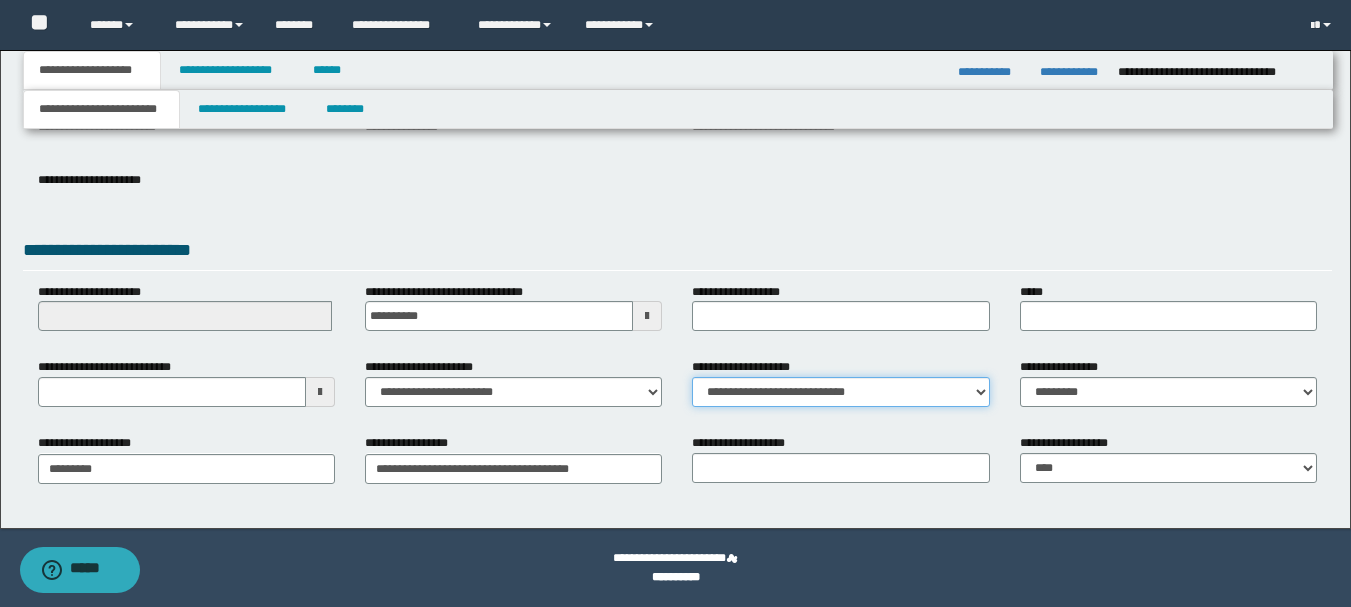 click on "**********" at bounding box center (840, 392) 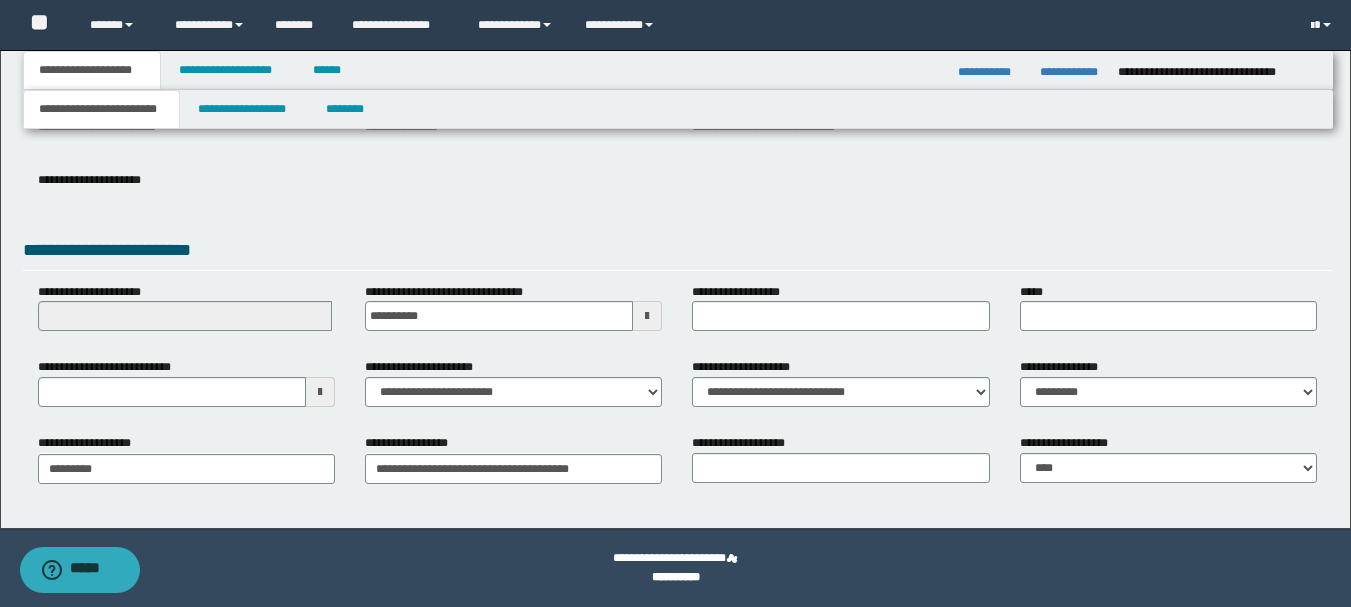click on "**********" at bounding box center (677, 195) 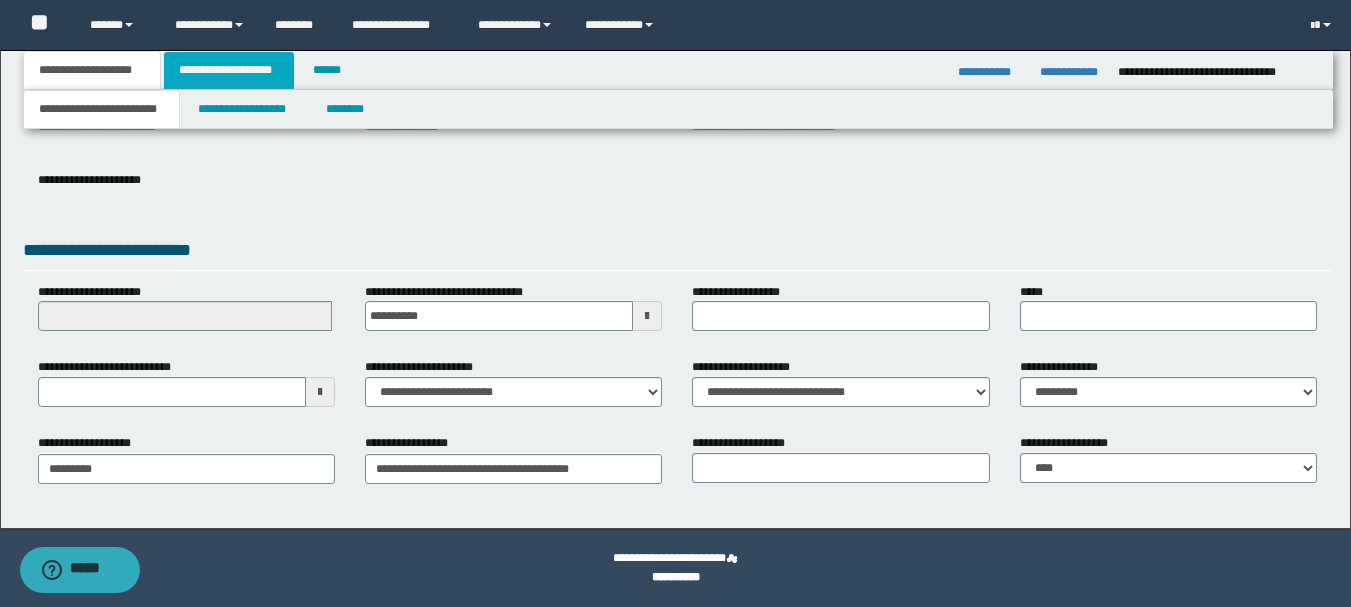 click on "**********" at bounding box center [229, 70] 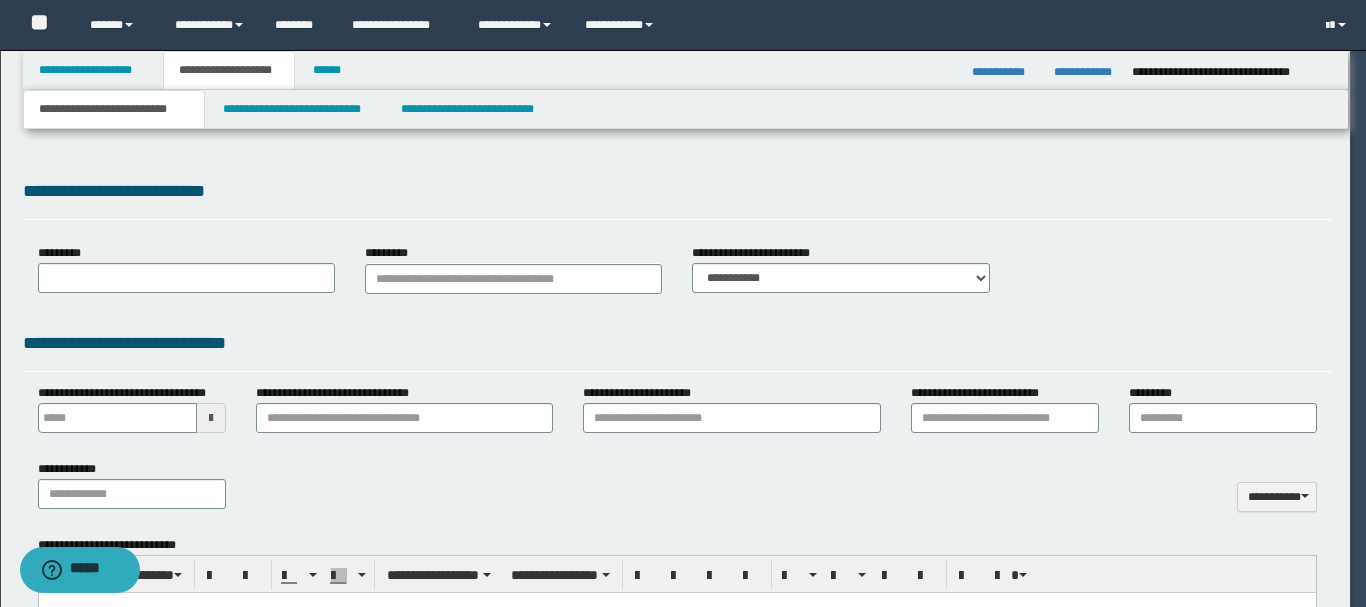 type 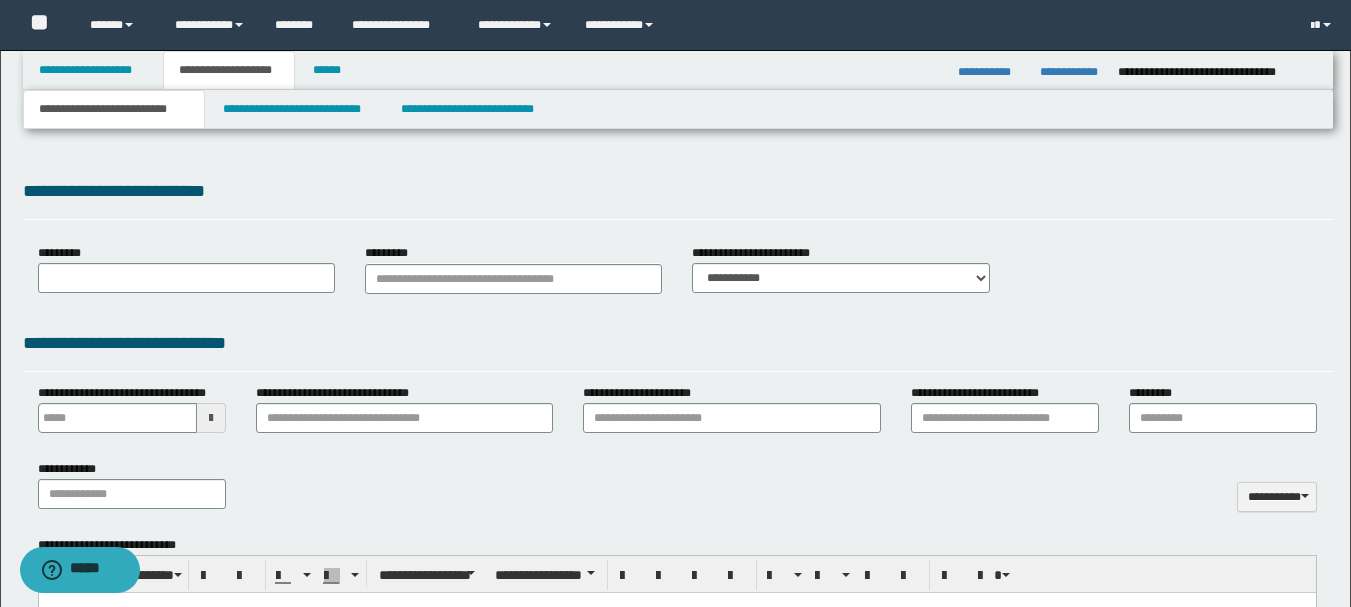 select on "*" 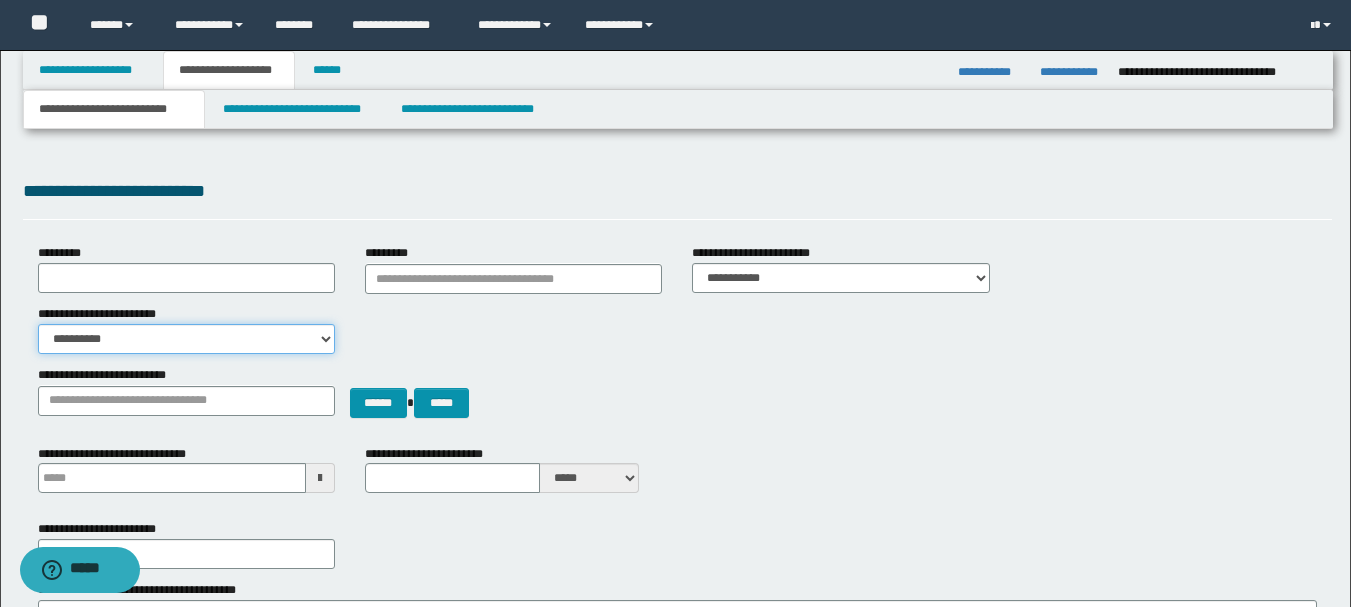 click on "**********" at bounding box center [186, 339] 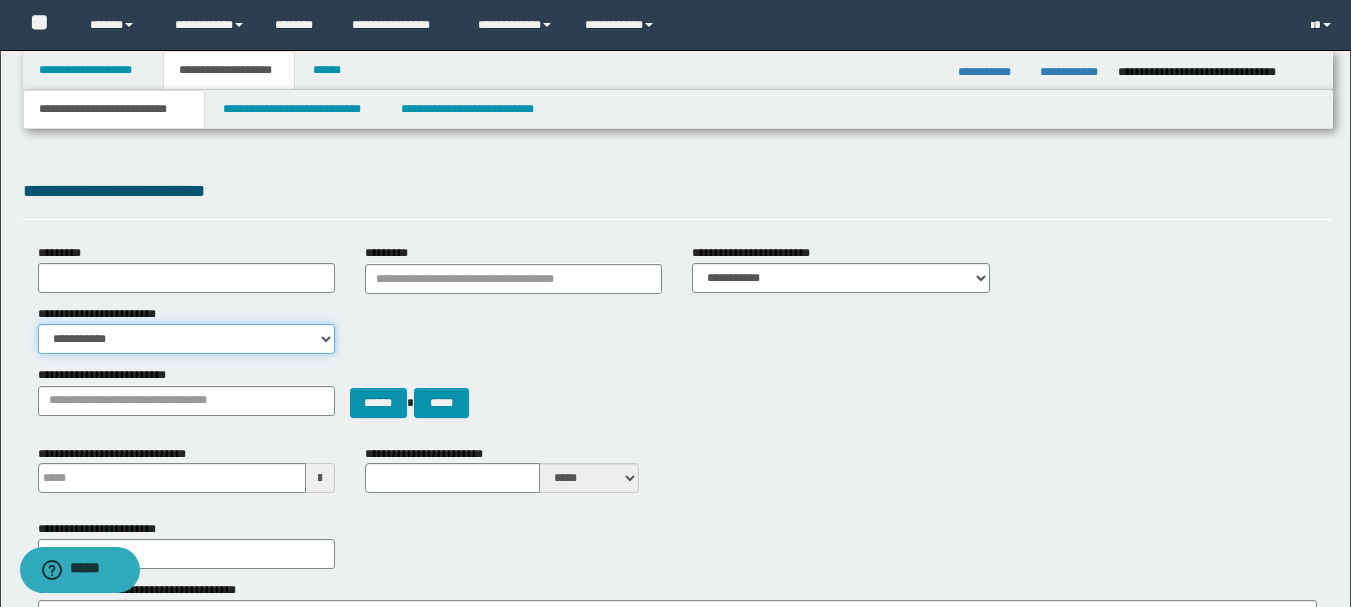 click on "**********" at bounding box center [186, 339] 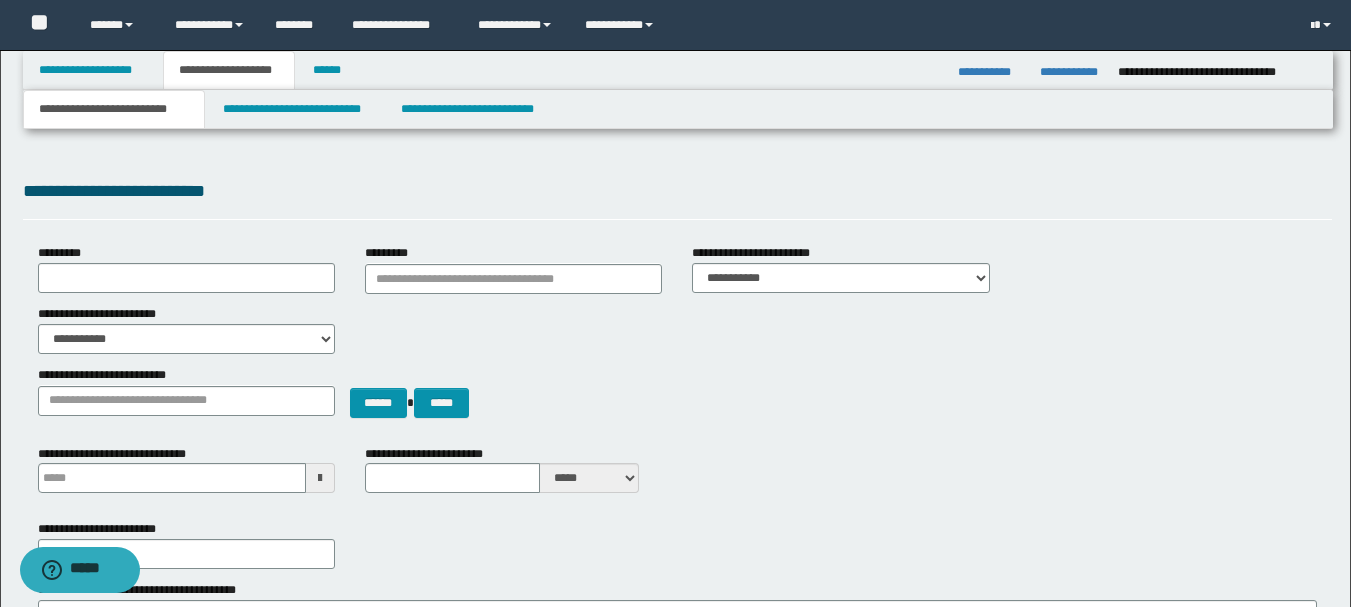 click on "**********" at bounding box center [677, 329] 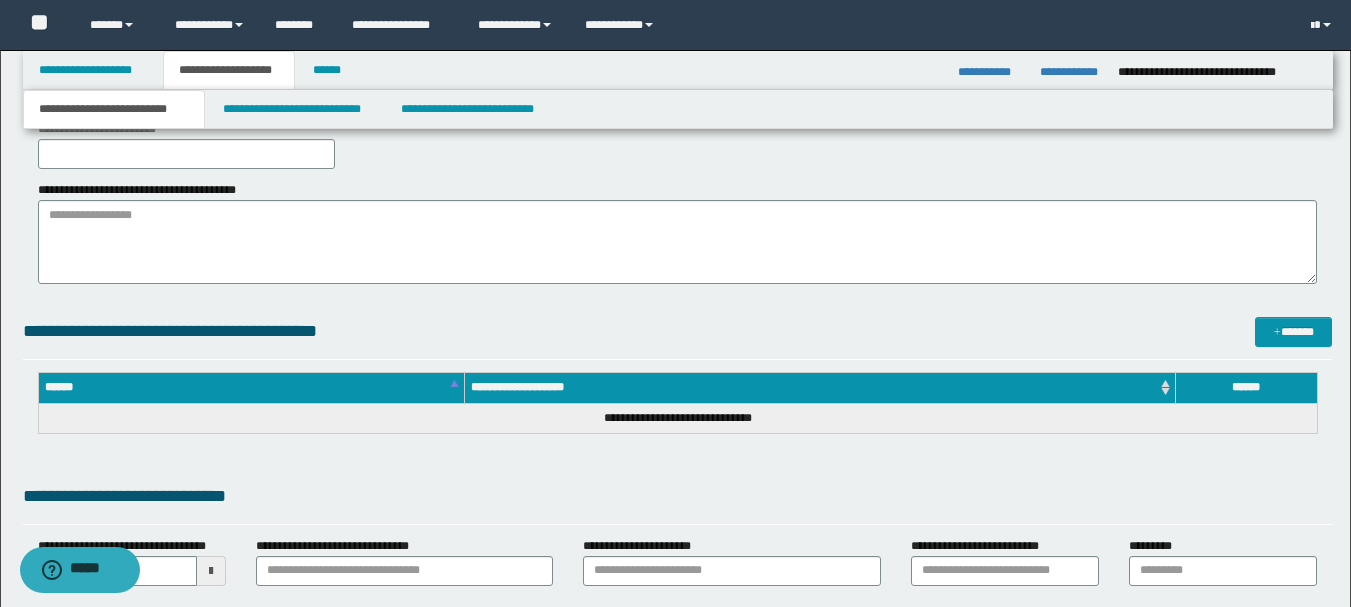scroll, scrollTop: 800, scrollLeft: 0, axis: vertical 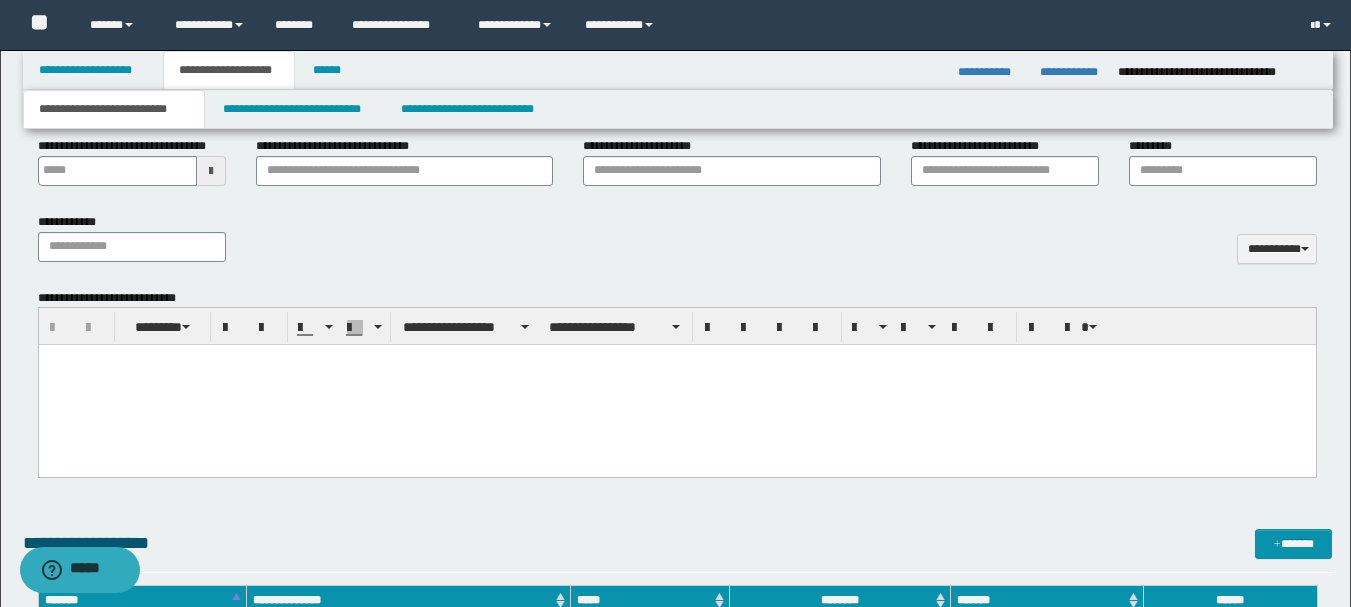click at bounding box center (676, 385) 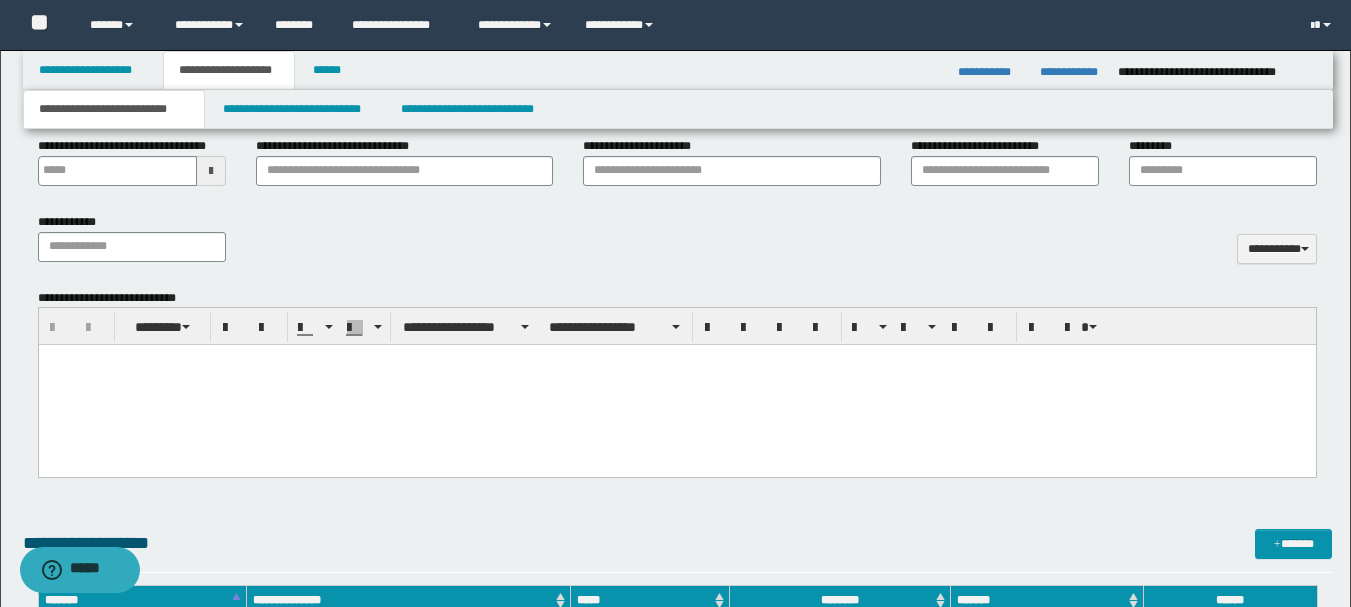paste 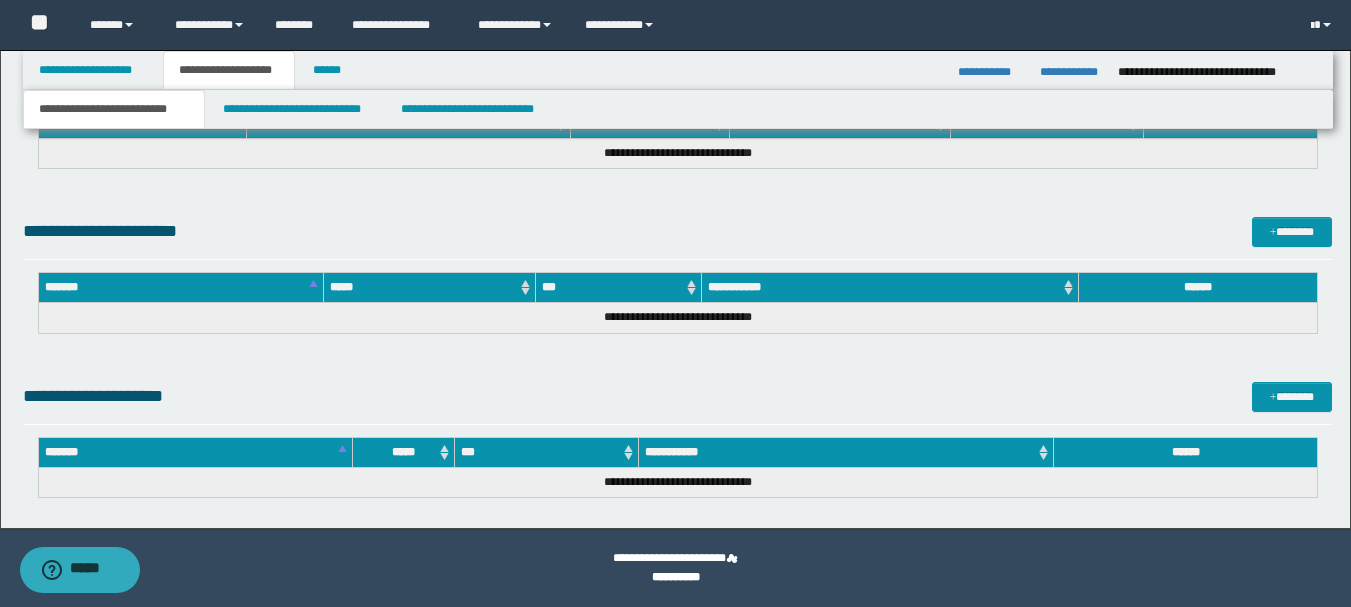 drag, startPoint x: 49, startPoint y: -1292, endPoint x: 963, endPoint y: 475, distance: 1989.3931 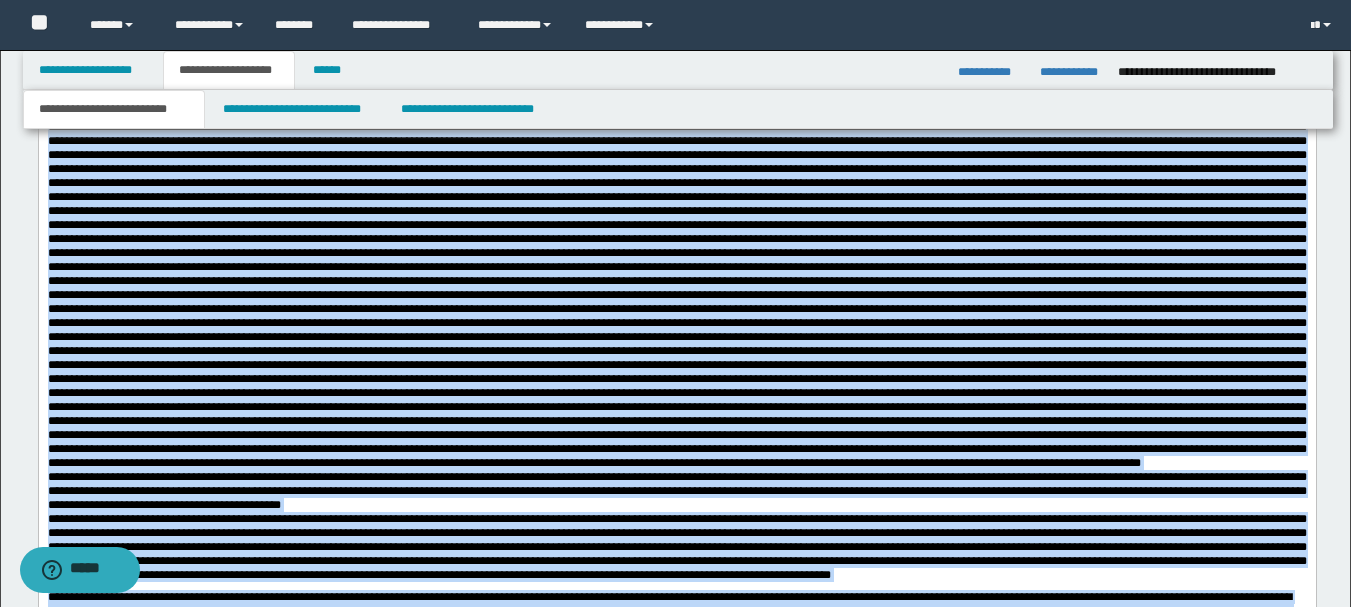 scroll, scrollTop: 853, scrollLeft: 0, axis: vertical 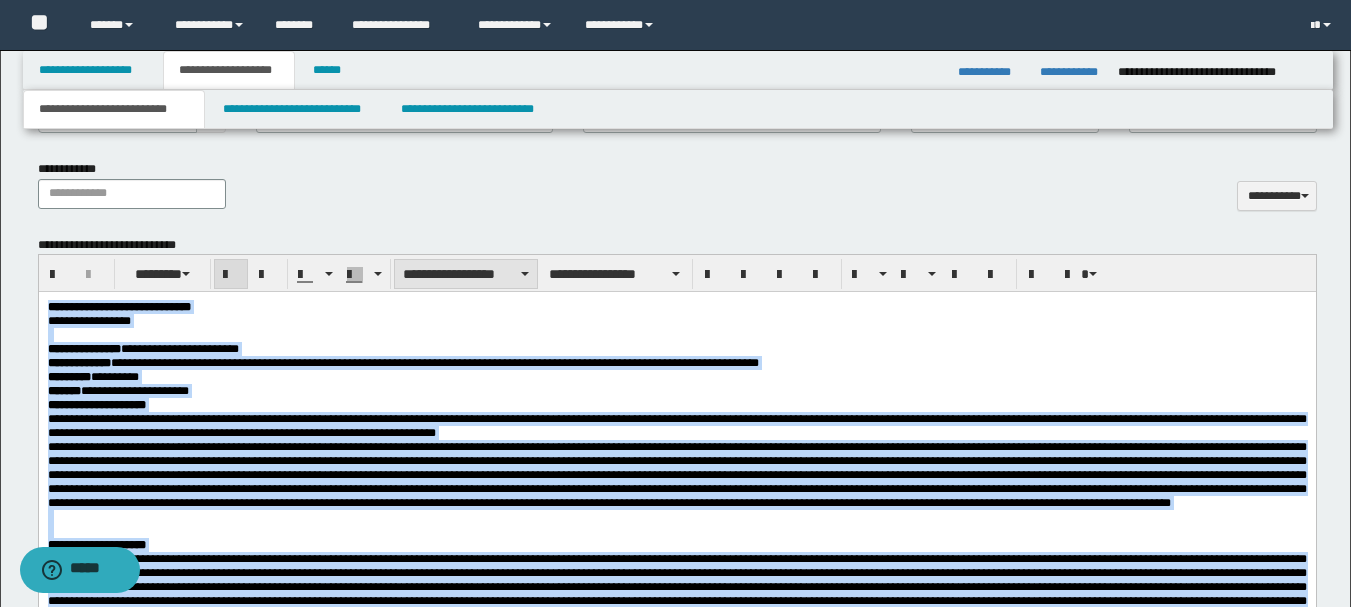 click on "**********" at bounding box center [466, 274] 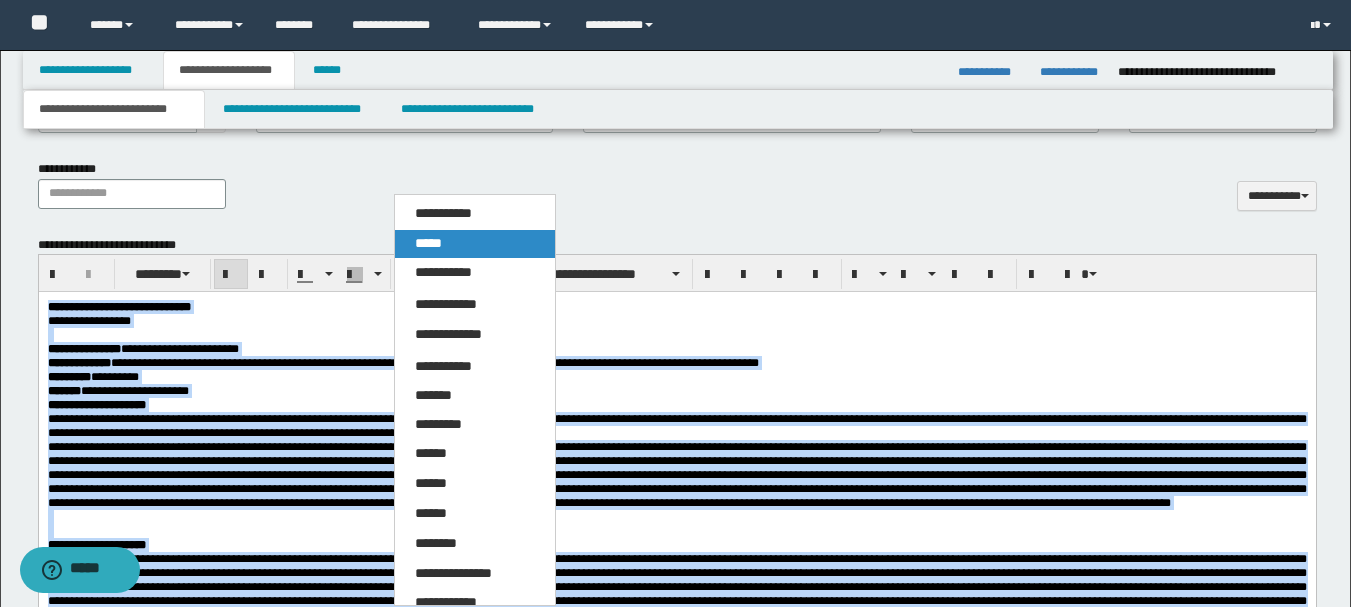 click on "*****" at bounding box center (475, 244) 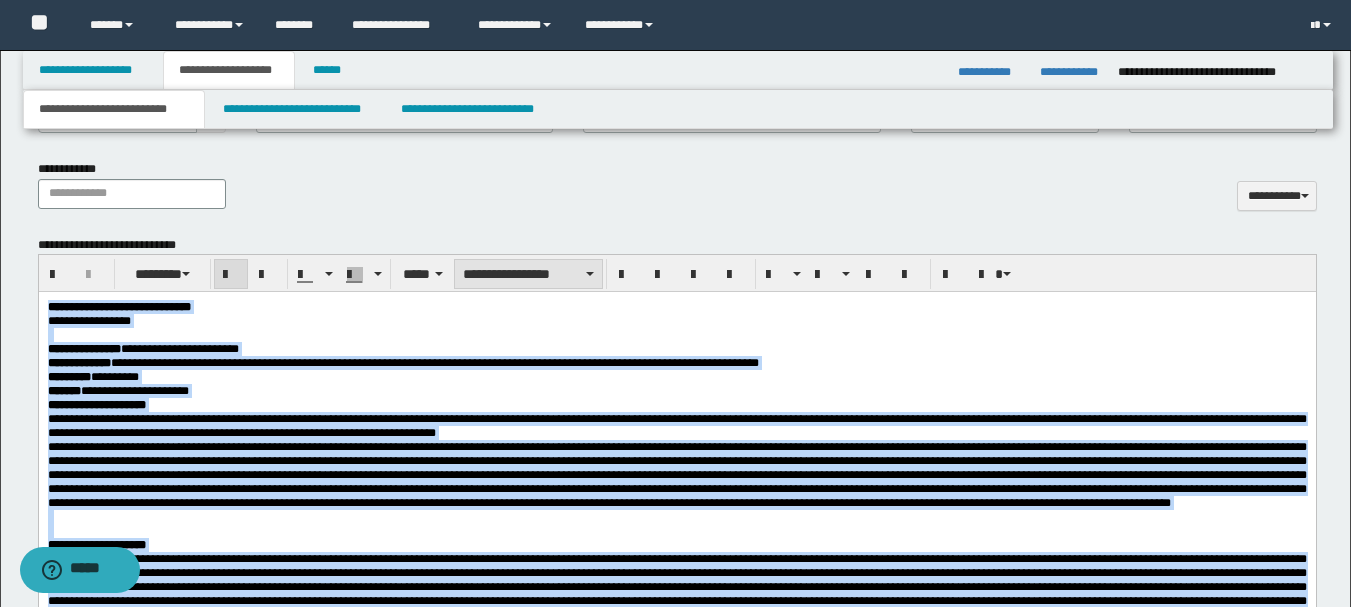 click on "**********" at bounding box center [528, 274] 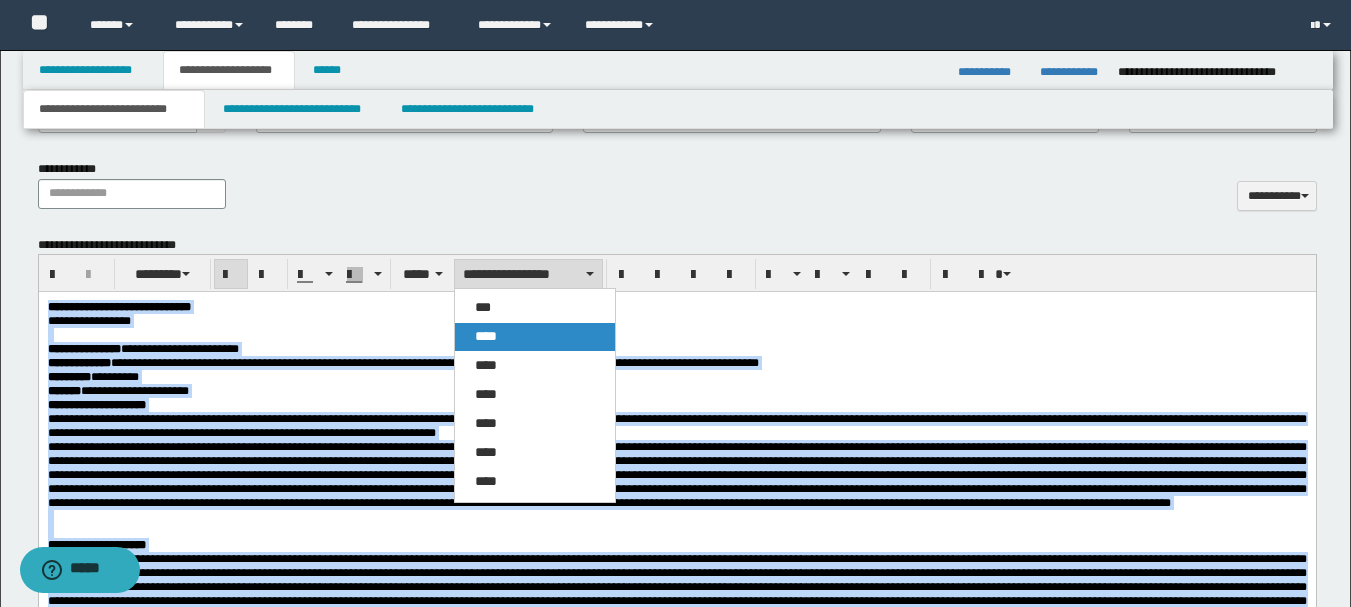 click on "****" at bounding box center [486, 336] 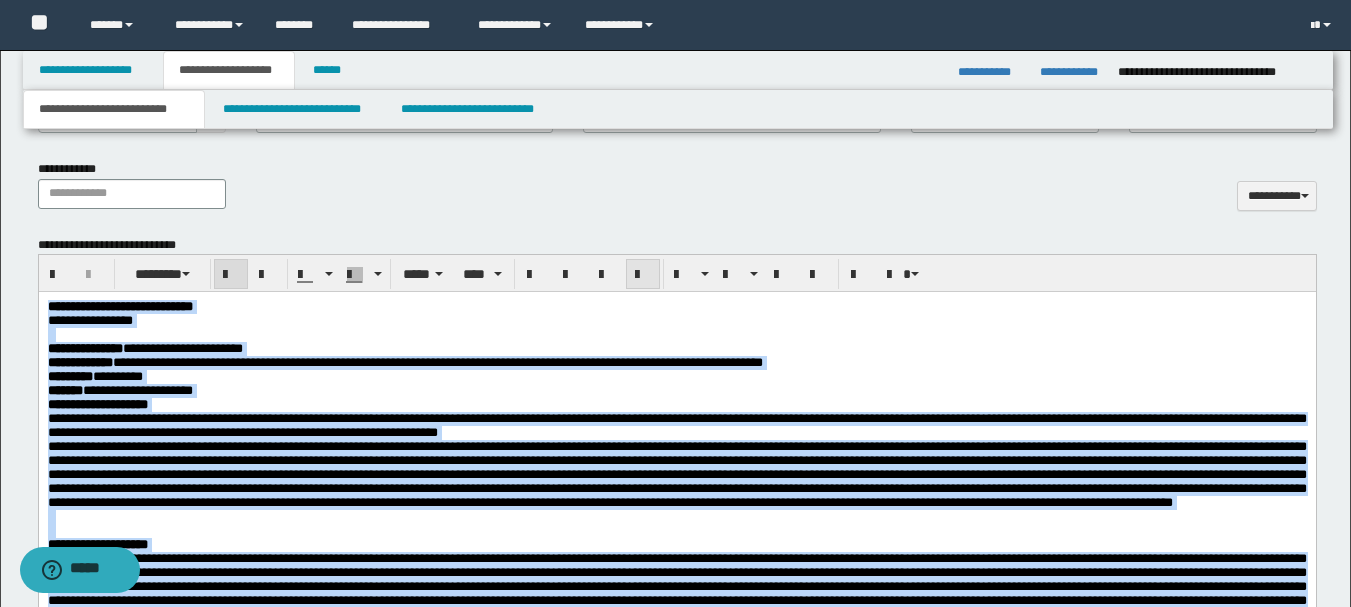 click at bounding box center (643, 275) 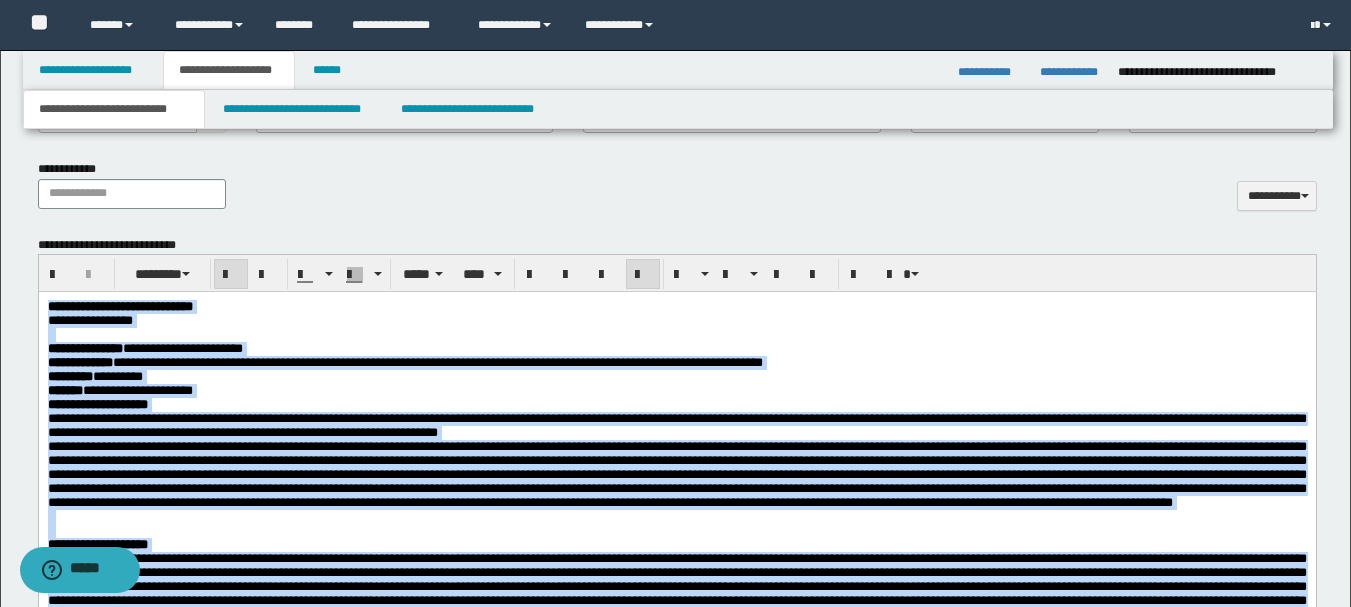 click at bounding box center (643, 275) 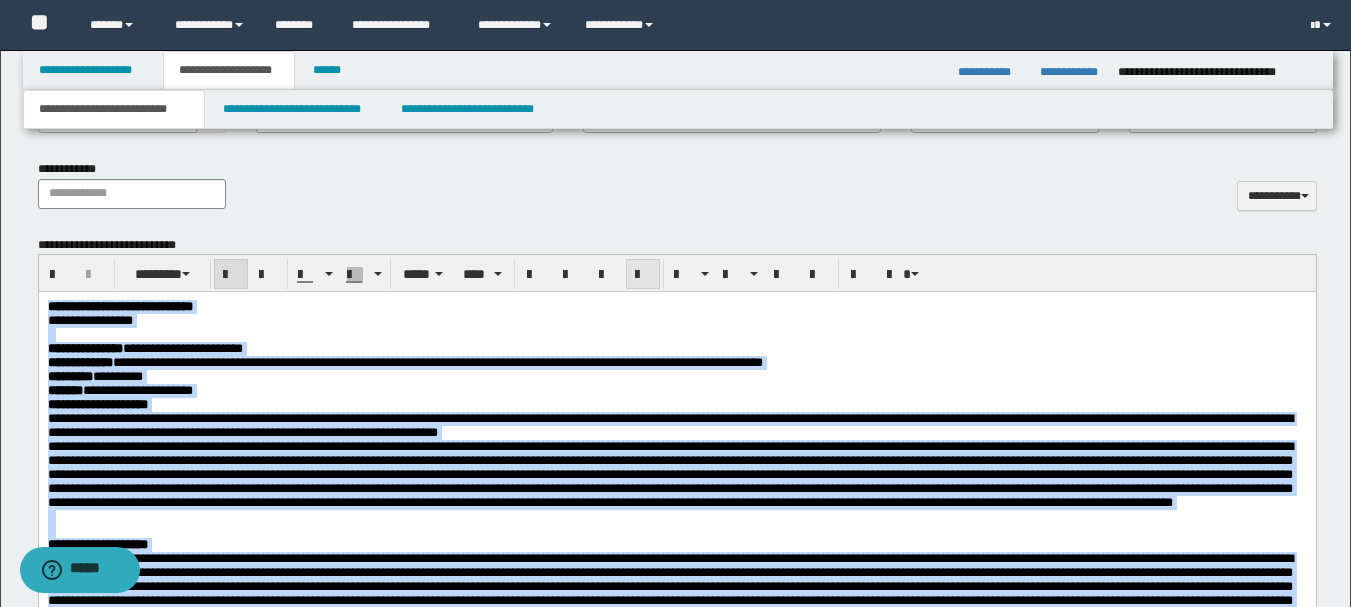 click at bounding box center (643, 275) 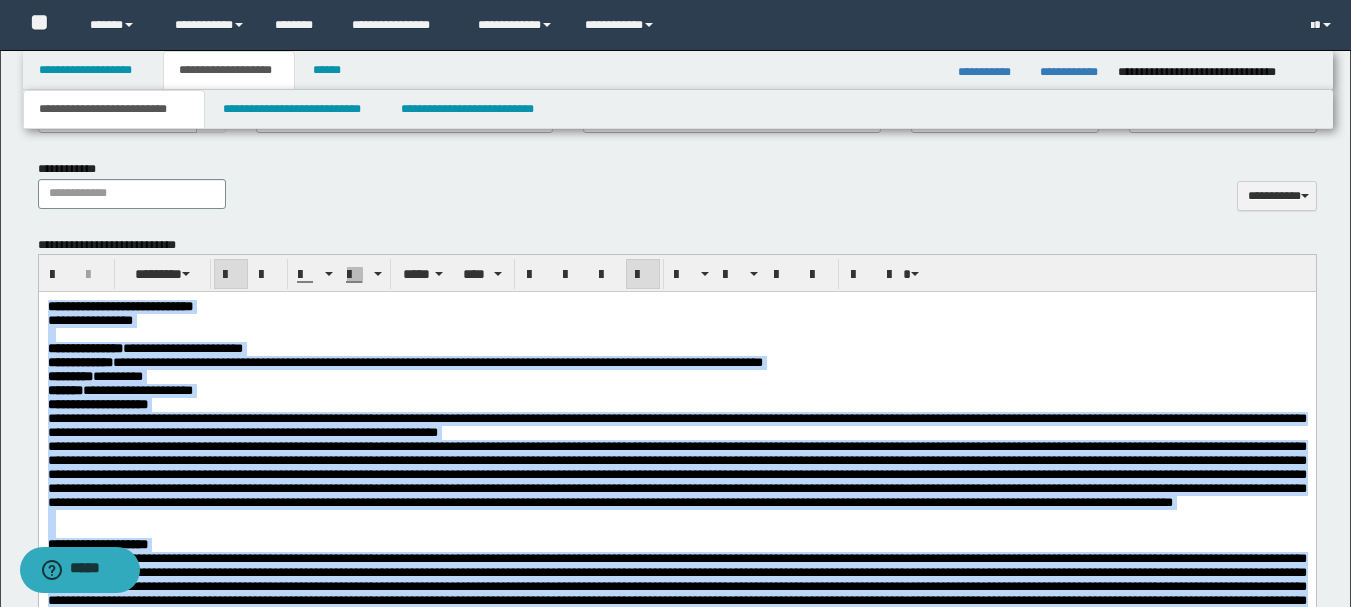 click on "**********" at bounding box center [676, 391] 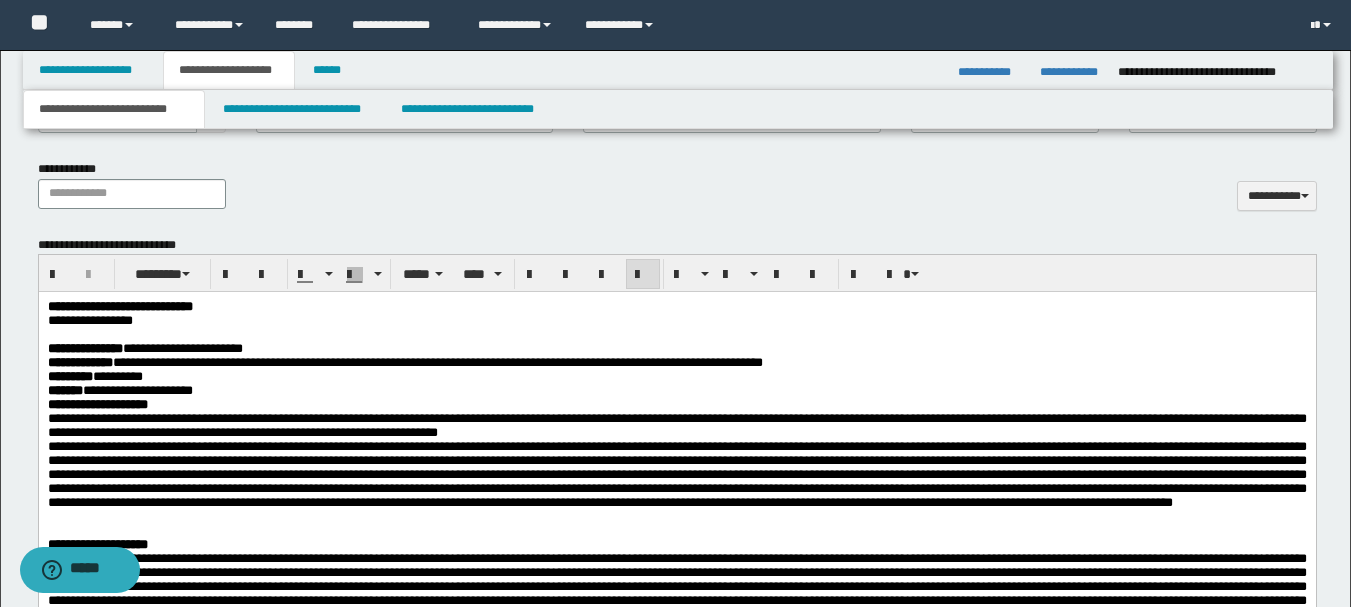 scroll, scrollTop: 1053, scrollLeft: 0, axis: vertical 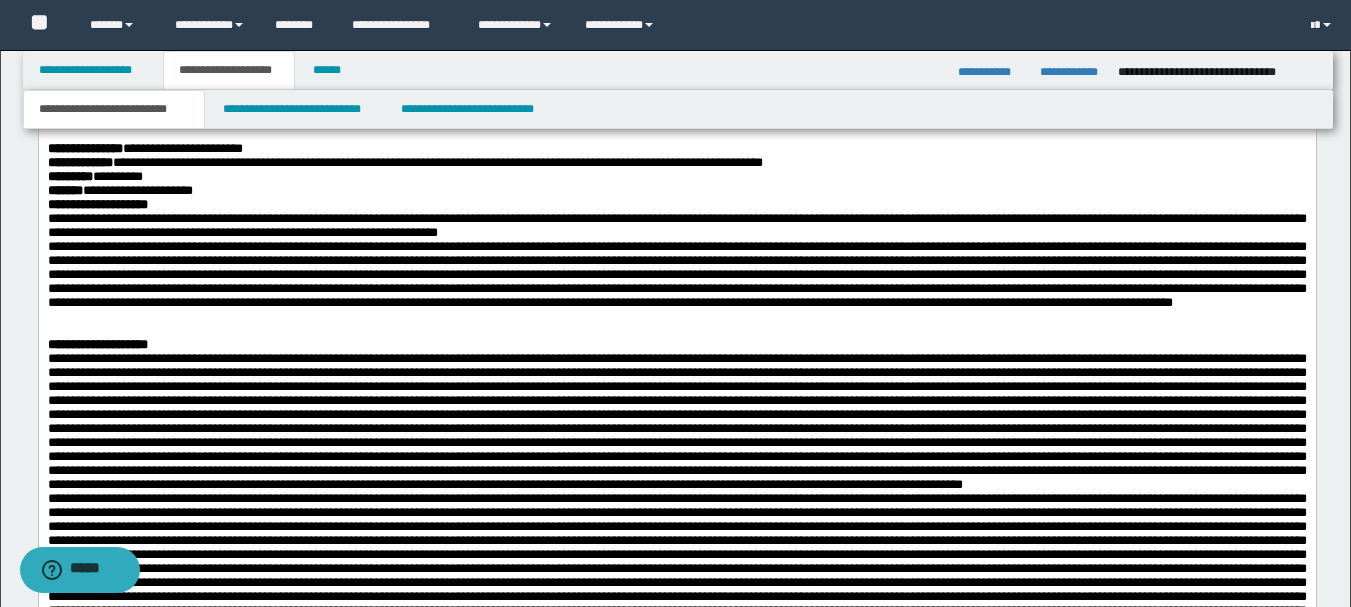 click on "**********" at bounding box center [676, 226] 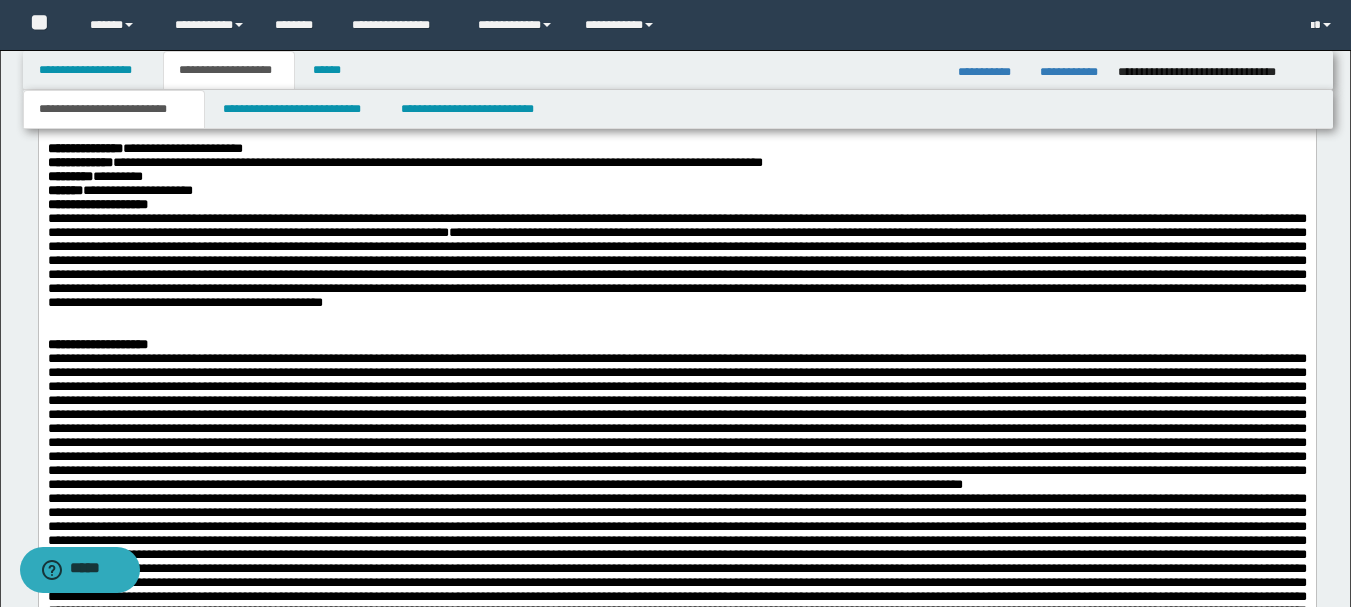 click on "**********" at bounding box center (676, 345) 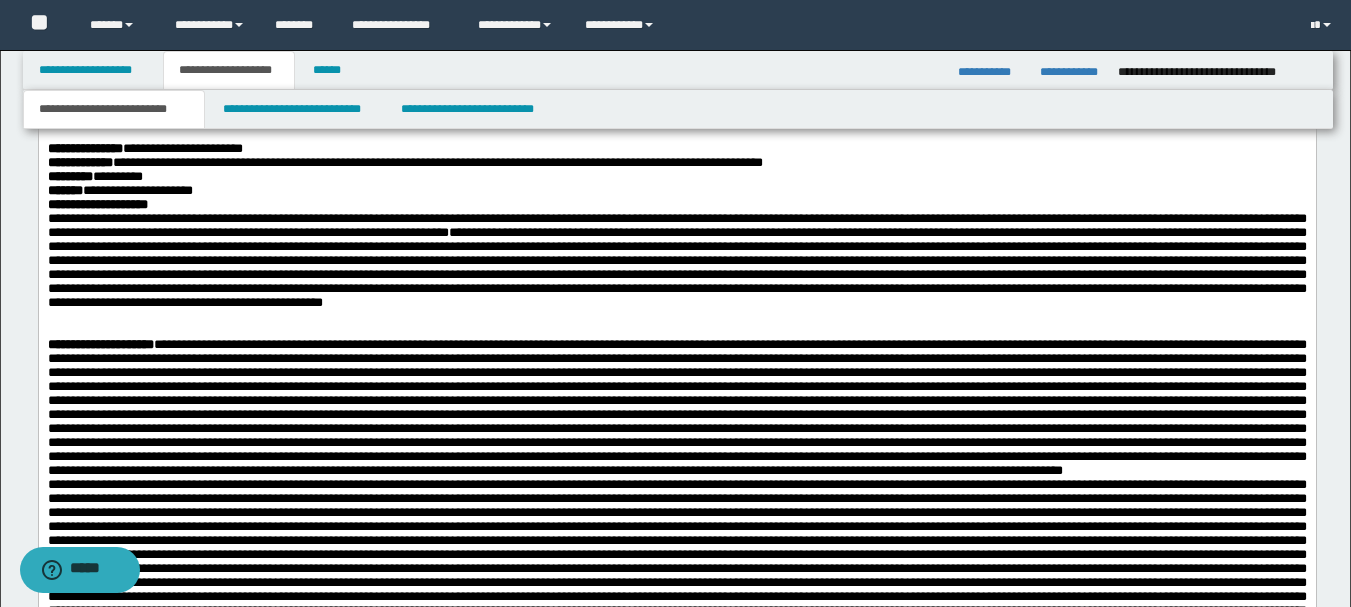 scroll, scrollTop: 1153, scrollLeft: 0, axis: vertical 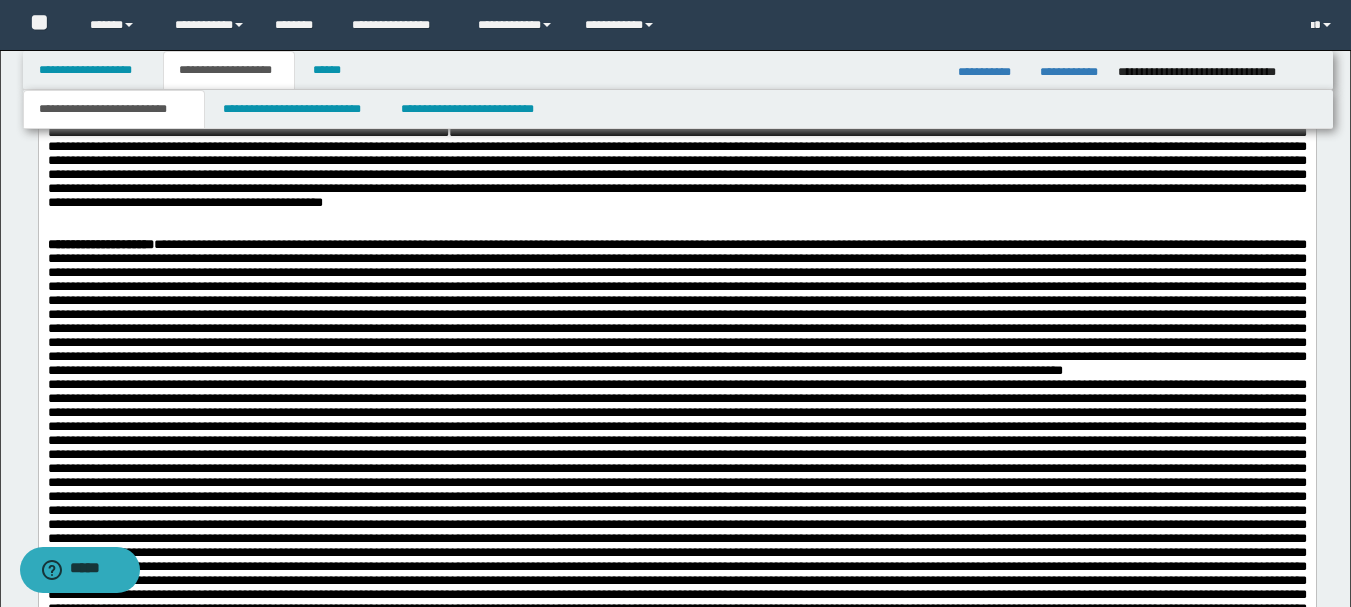 click on "**********" at bounding box center (676, 309) 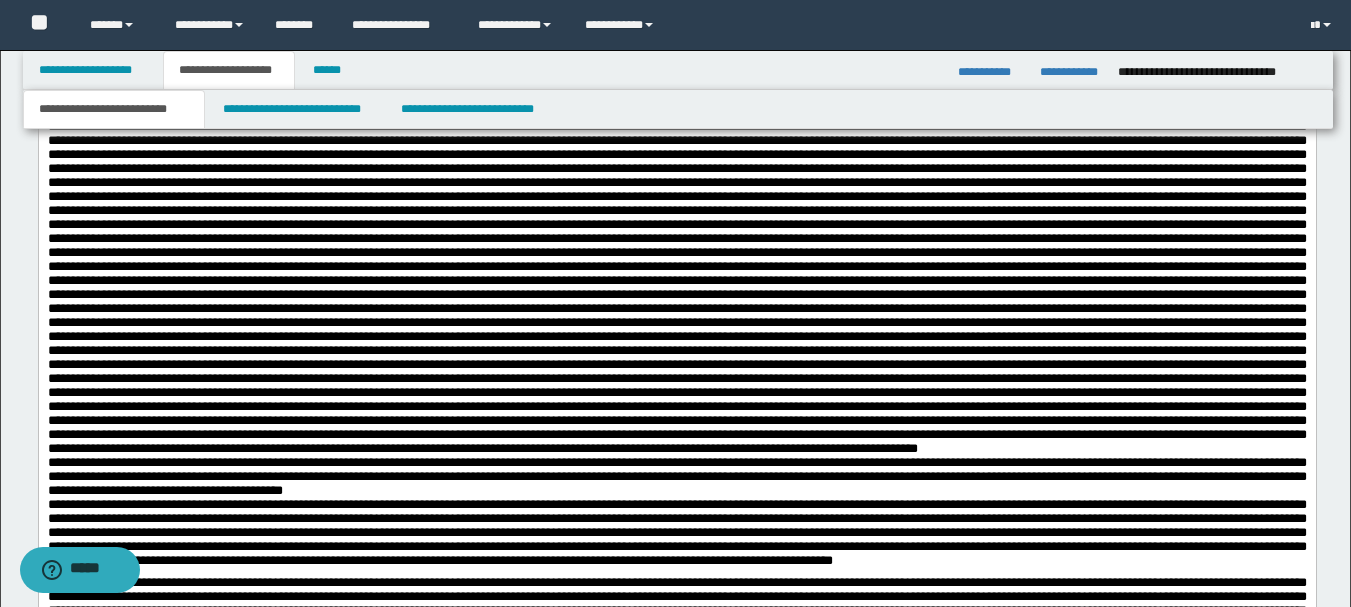 scroll, scrollTop: 1753, scrollLeft: 0, axis: vertical 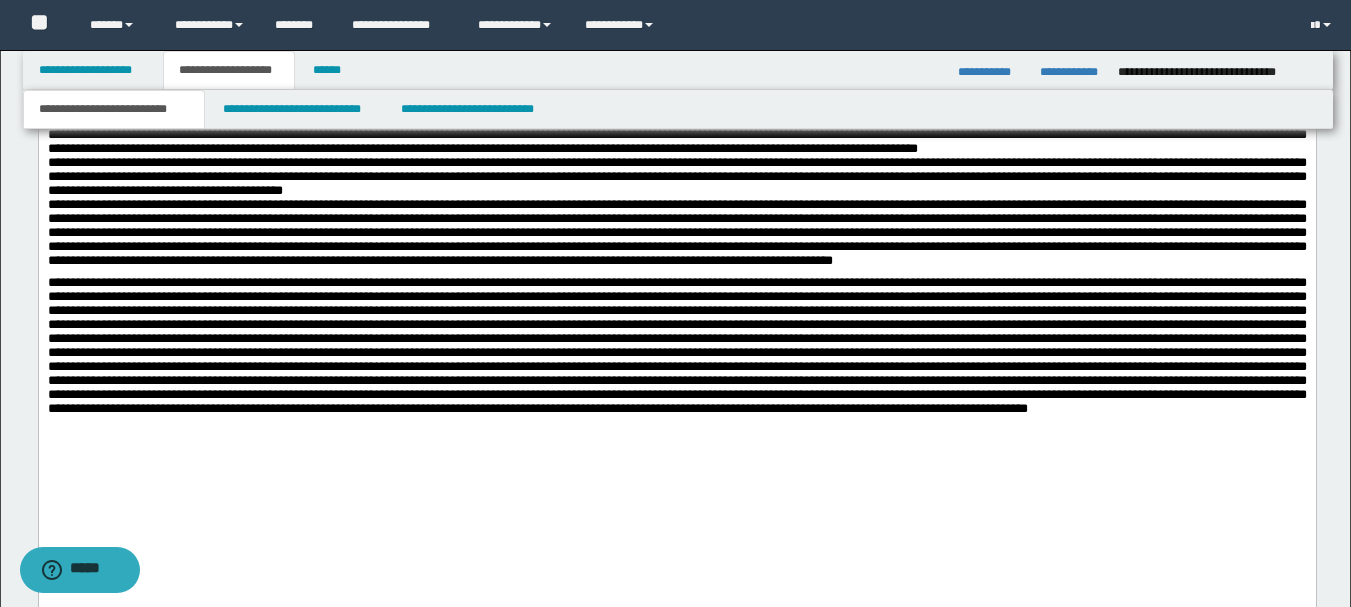 click on "**********" at bounding box center [676, -102] 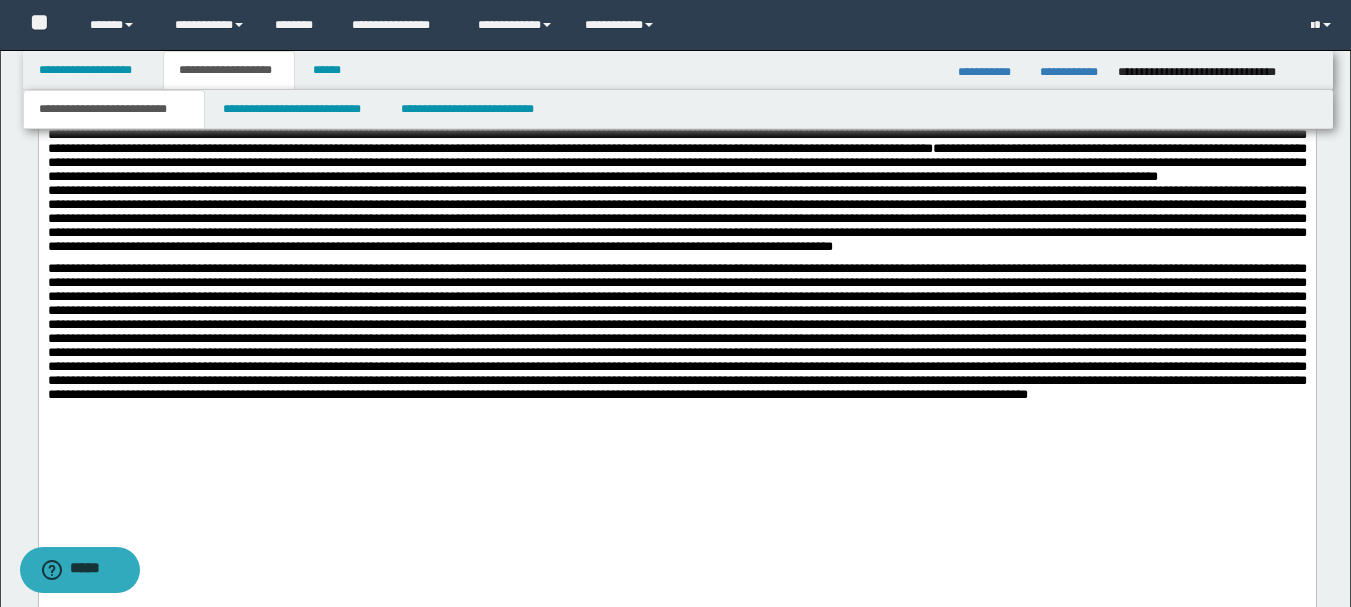 click on "**********" at bounding box center [676, -88] 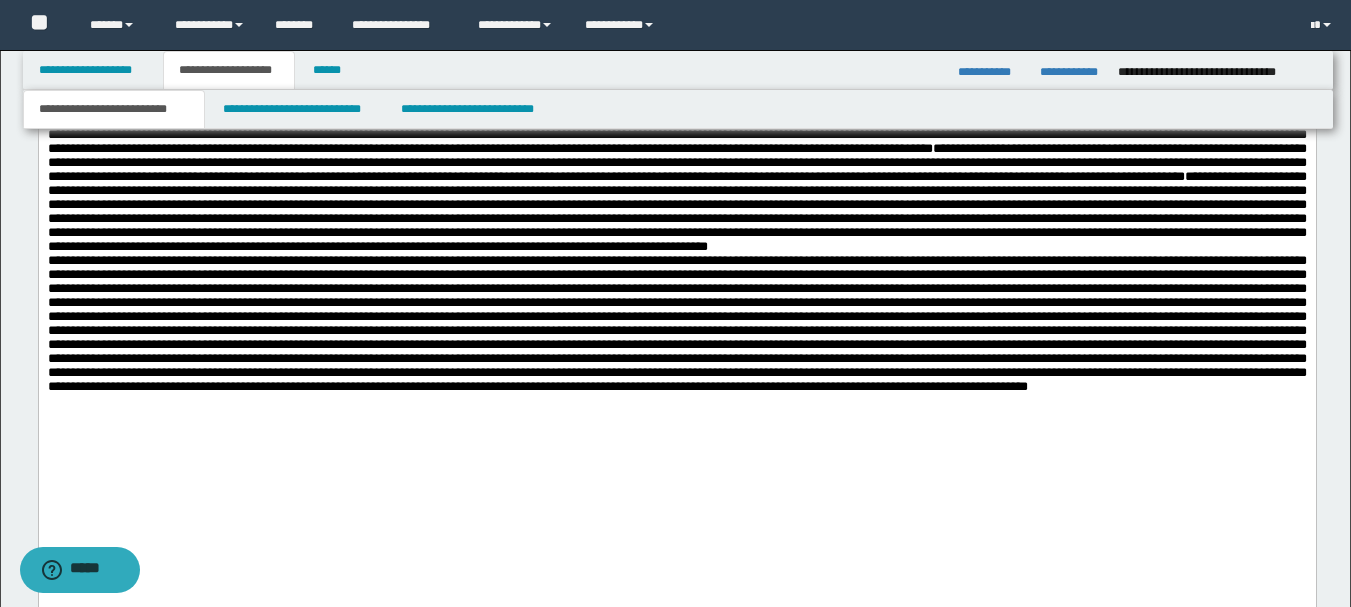 scroll, scrollTop: 2053, scrollLeft: 0, axis: vertical 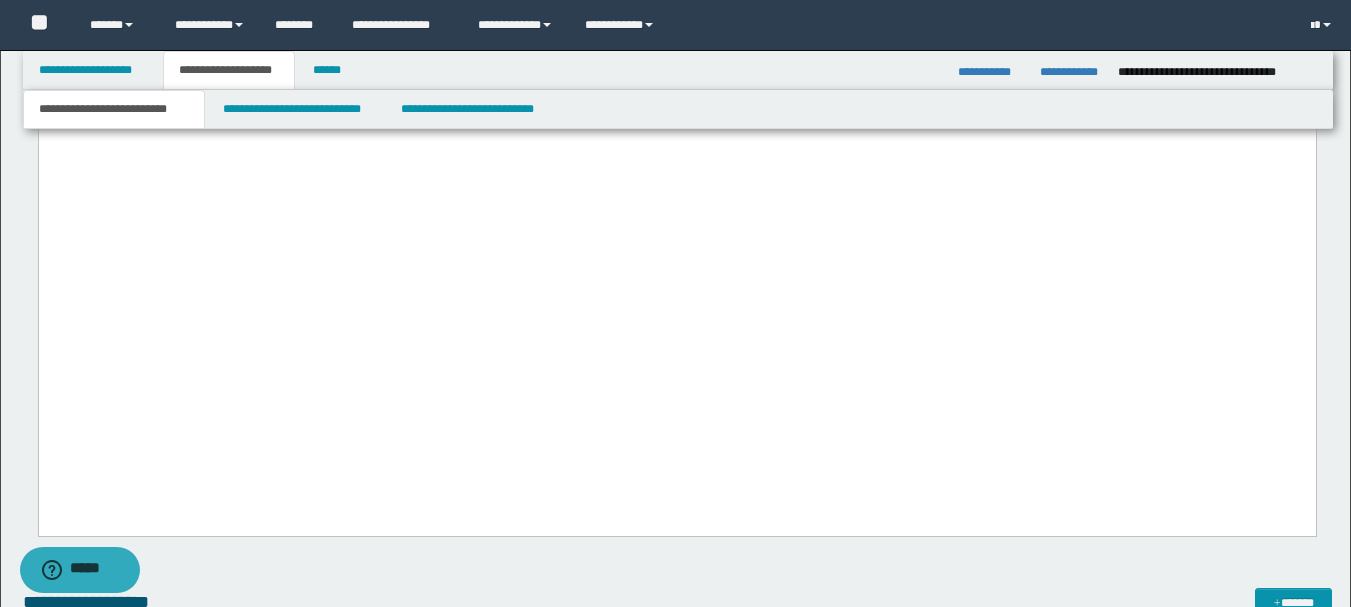 click on "**********" at bounding box center [676, -353] 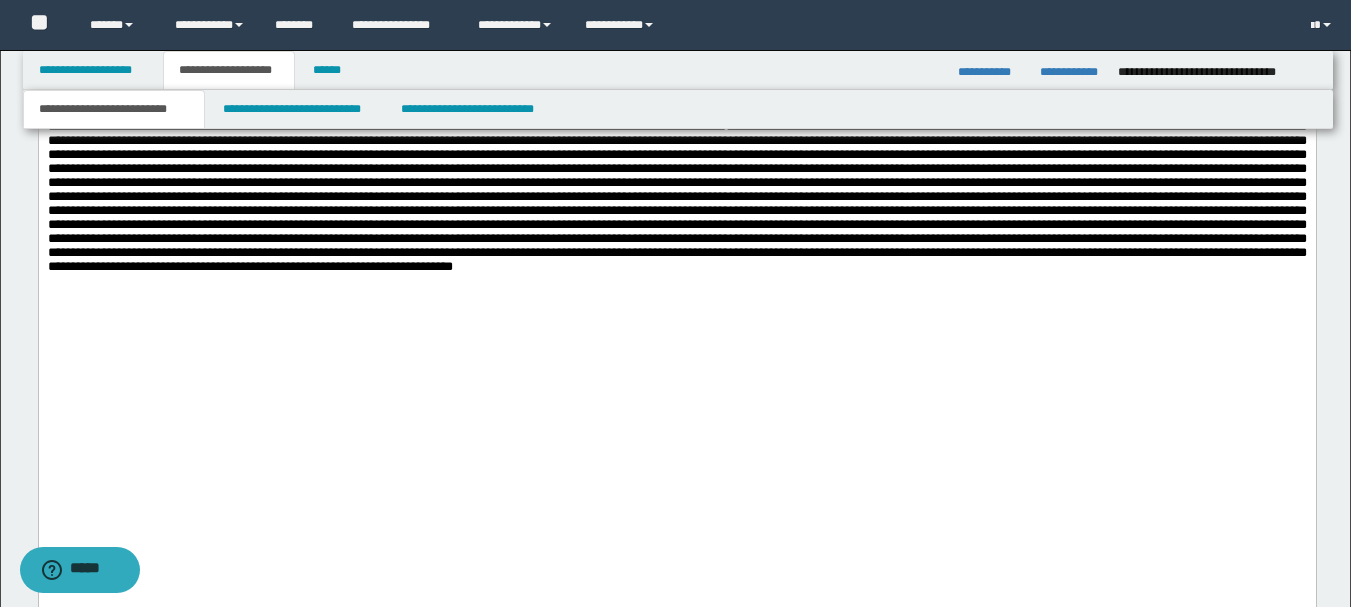 scroll, scrollTop: 1973, scrollLeft: 0, axis: vertical 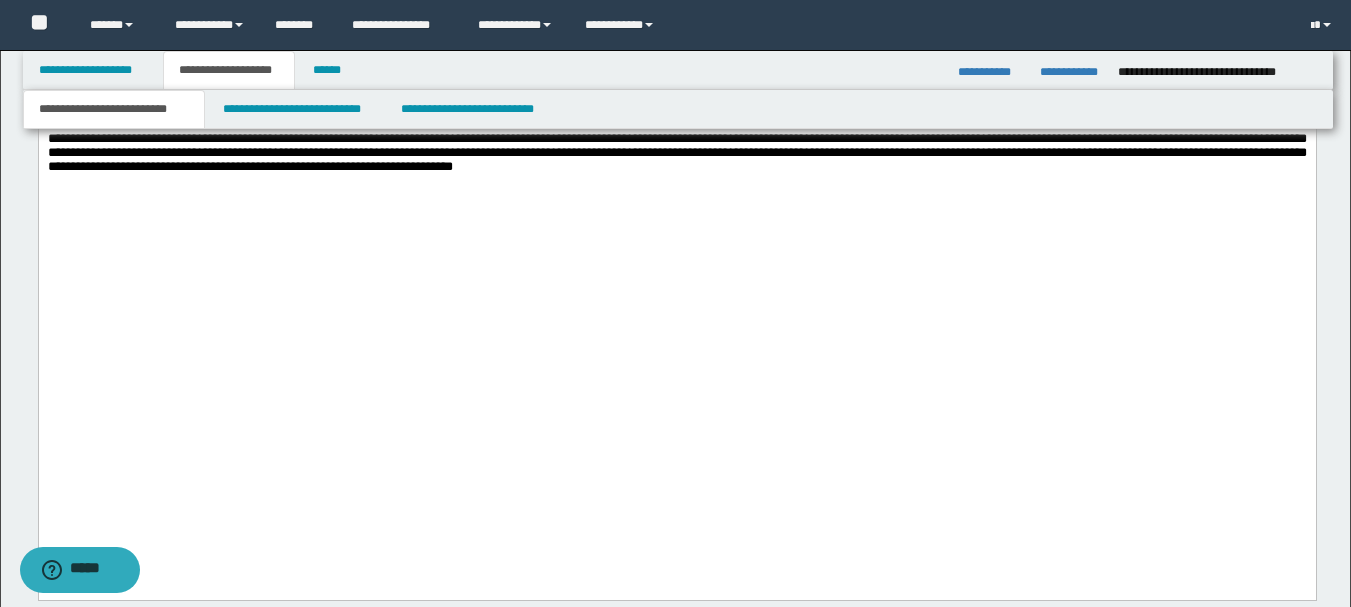 click at bounding box center (676, 97) 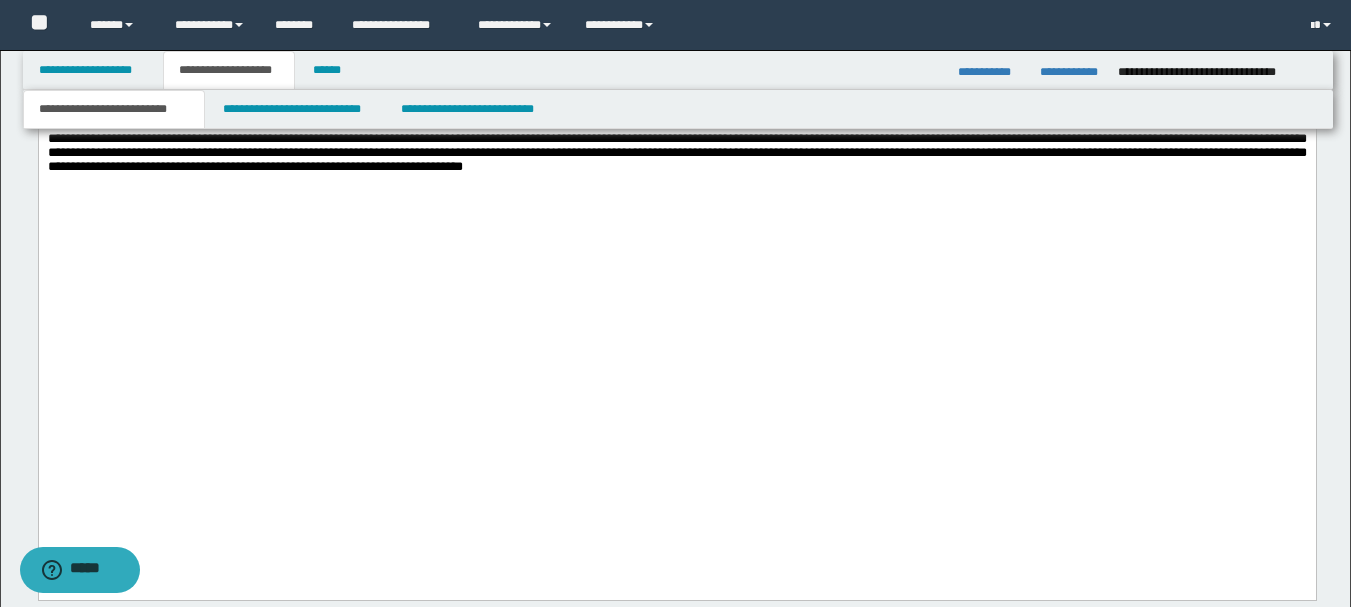 drag, startPoint x: 68, startPoint y: 1153, endPoint x: 33, endPoint y: 258, distance: 895.6841 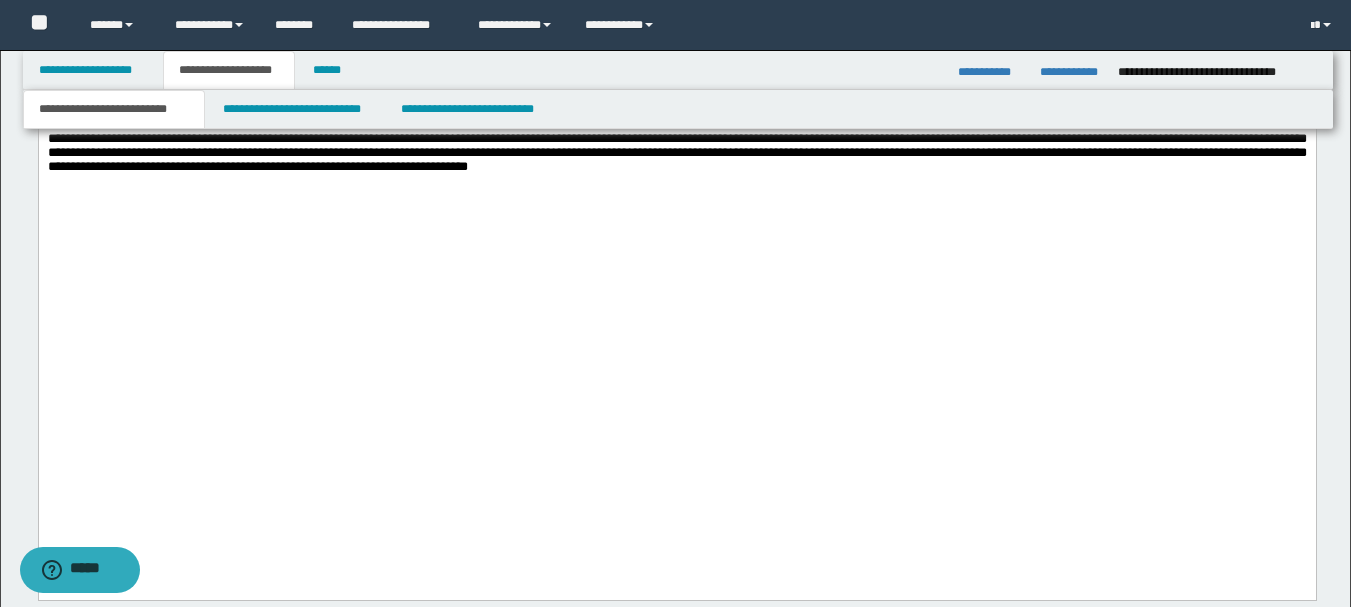 click at bounding box center (676, 97) 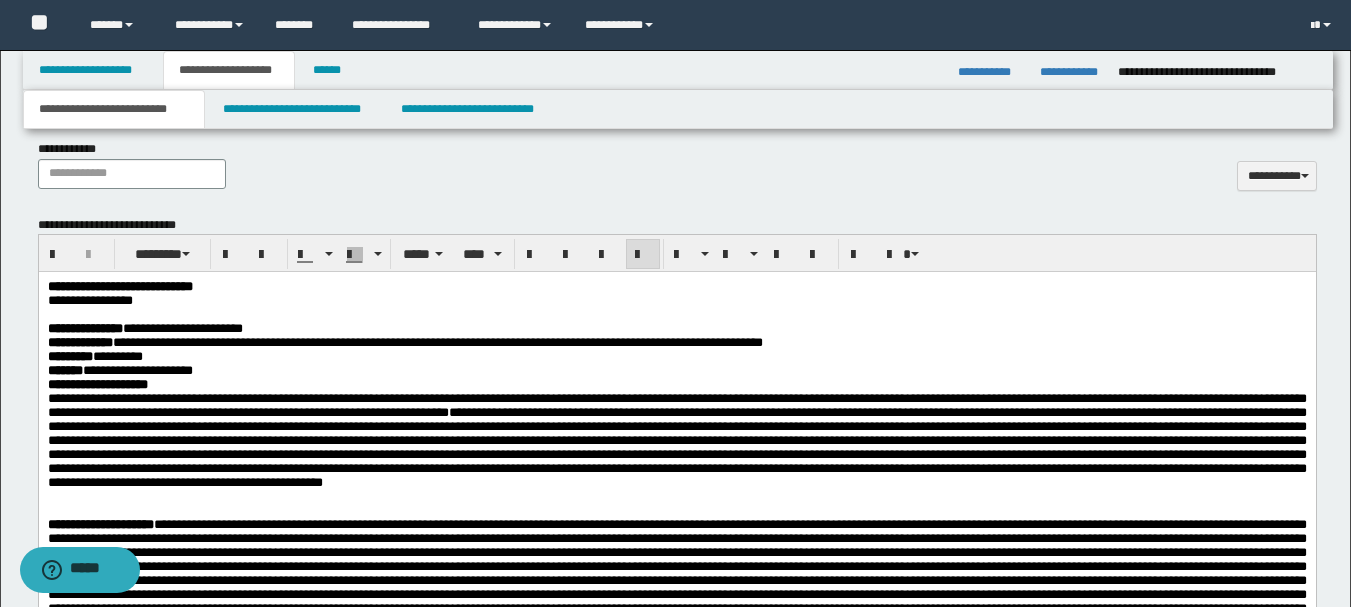 scroll, scrollTop: 773, scrollLeft: 0, axis: vertical 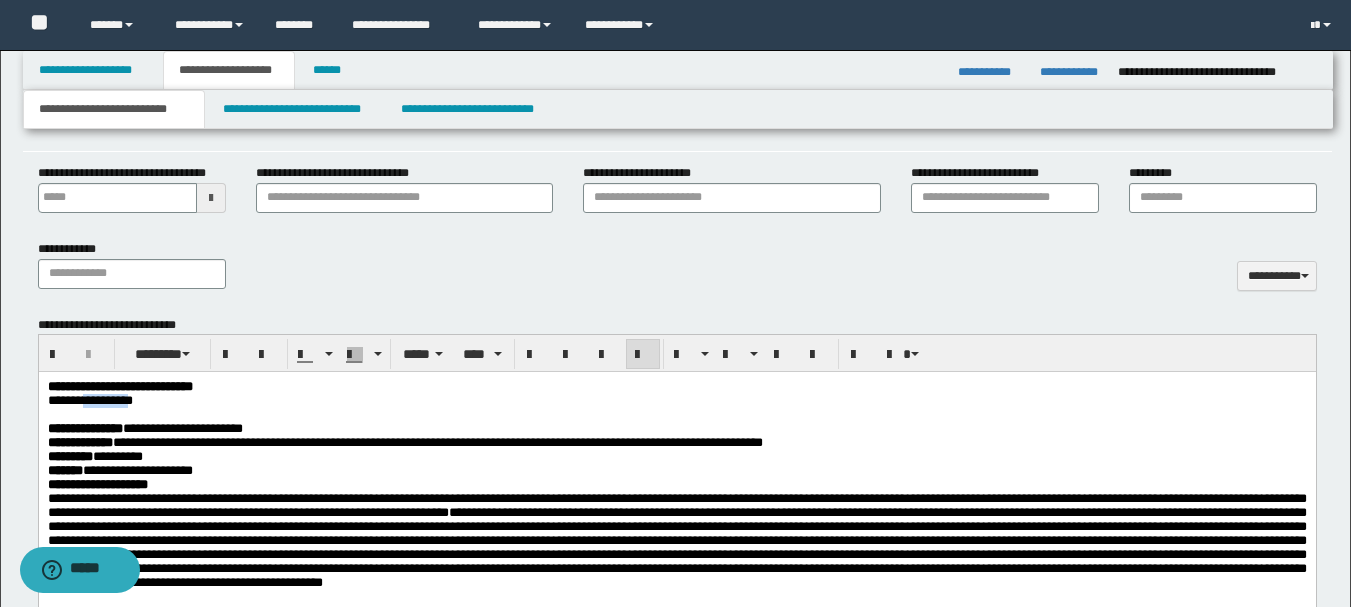 drag, startPoint x: 92, startPoint y: 401, endPoint x: 154, endPoint y: 404, distance: 62.072536 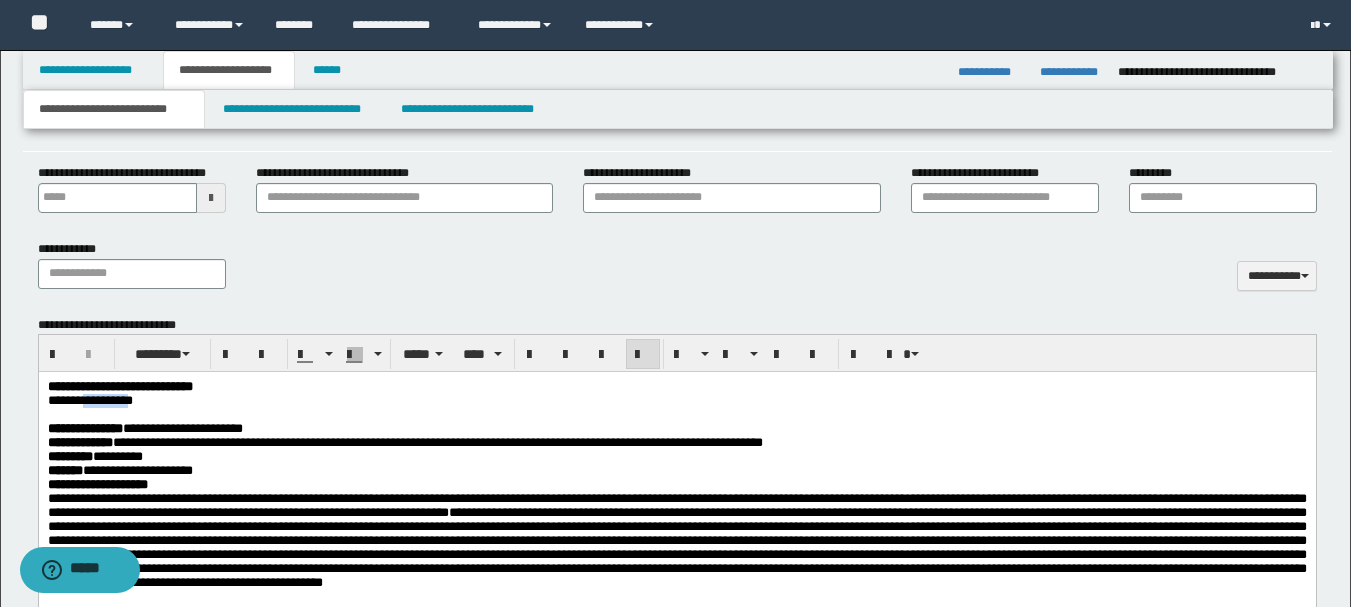 click on "**********" at bounding box center [89, 400] 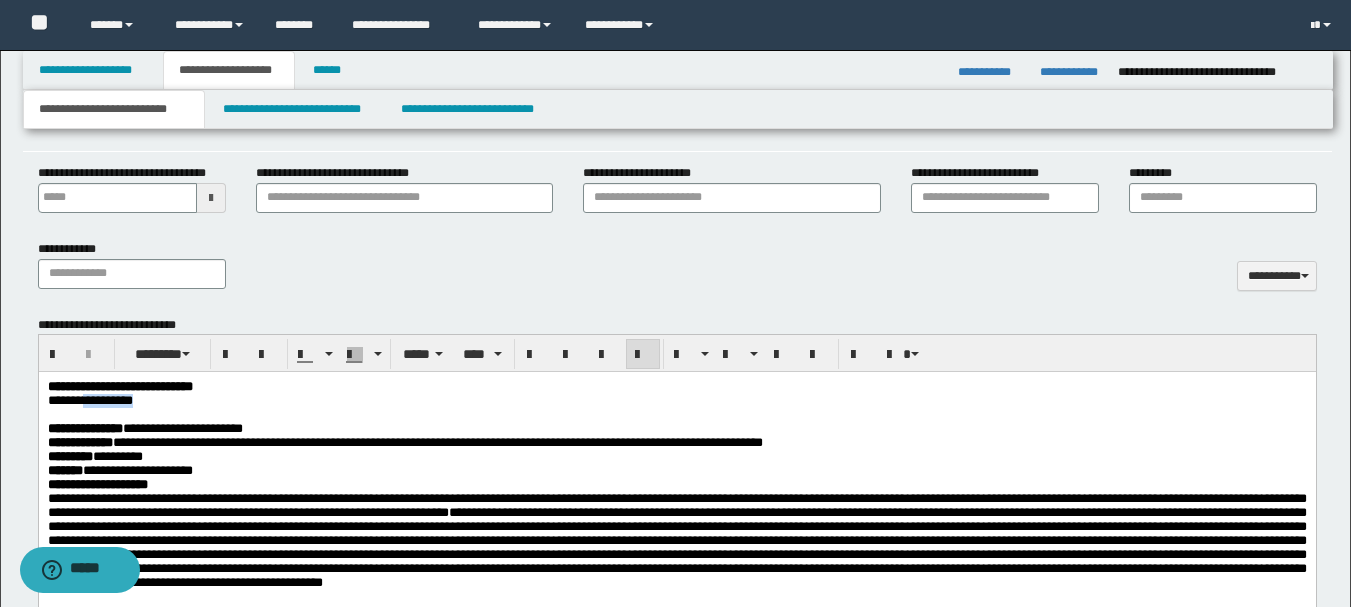 copy on "**********" 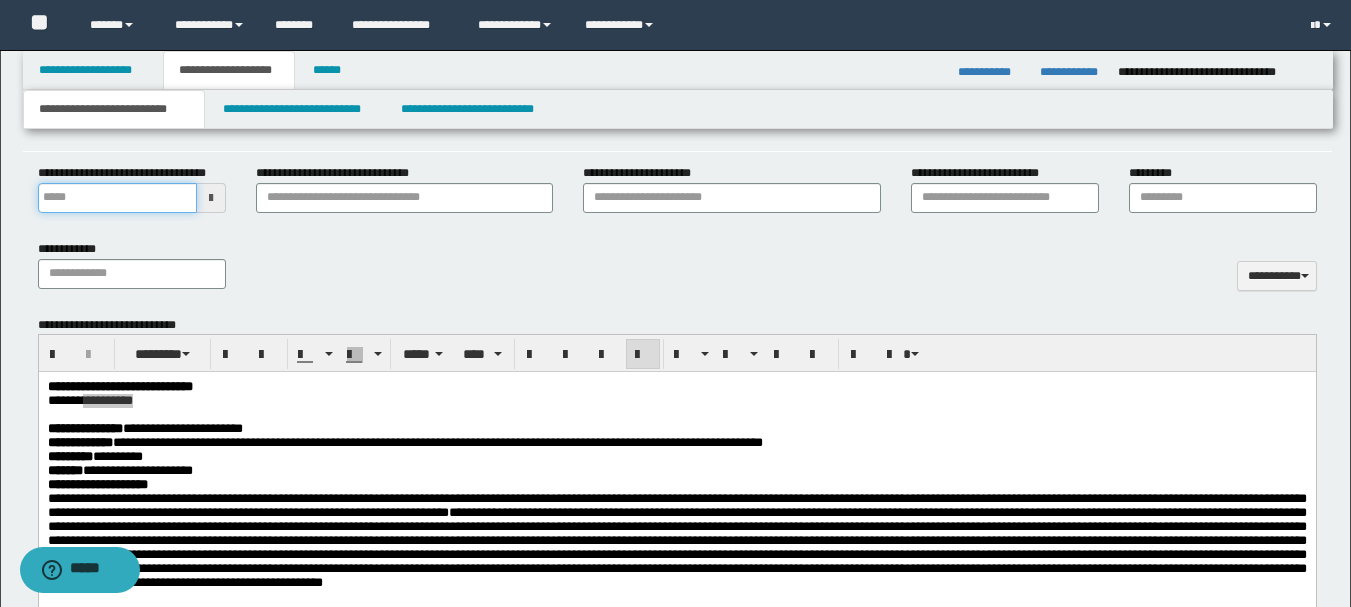 click on "**********" at bounding box center [117, 198] 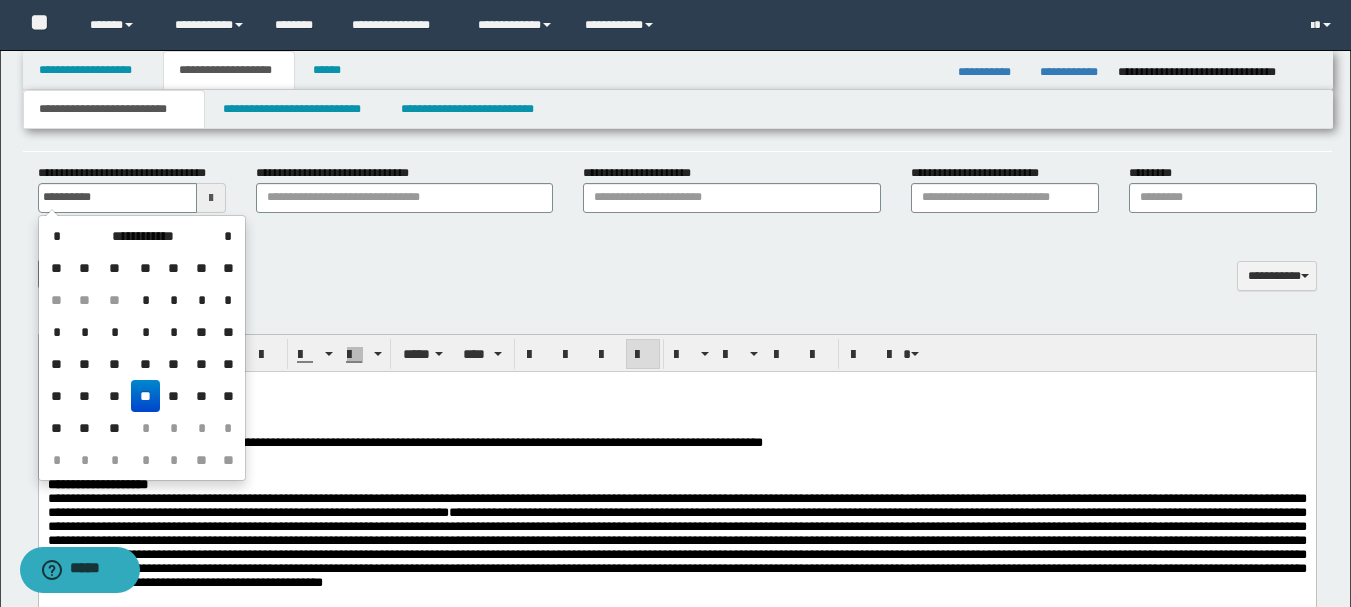 type on "**********" 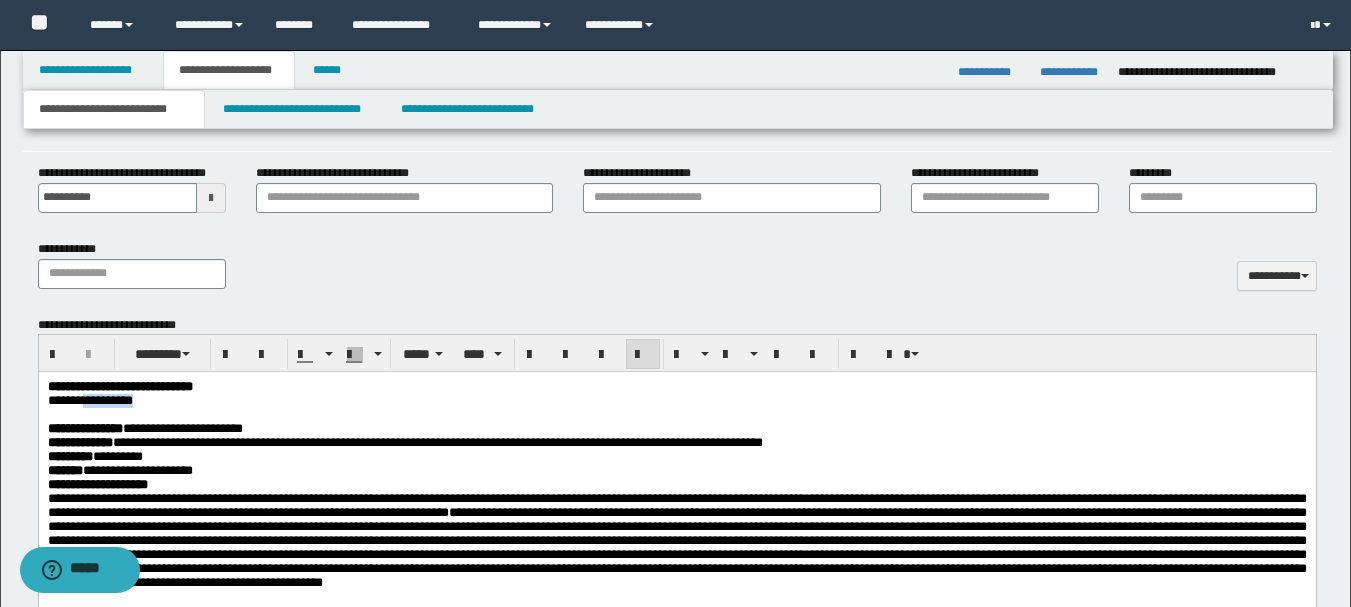 click on "**********" at bounding box center (404, 442) 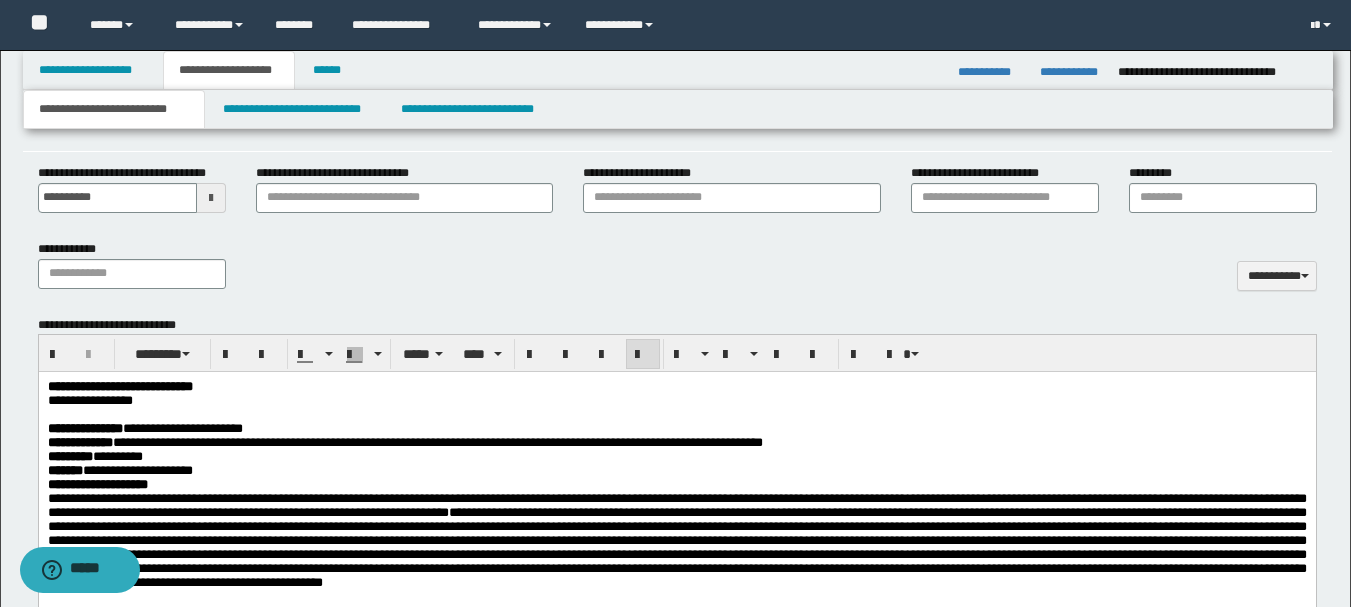 click on "**********" at bounding box center [404, 442] 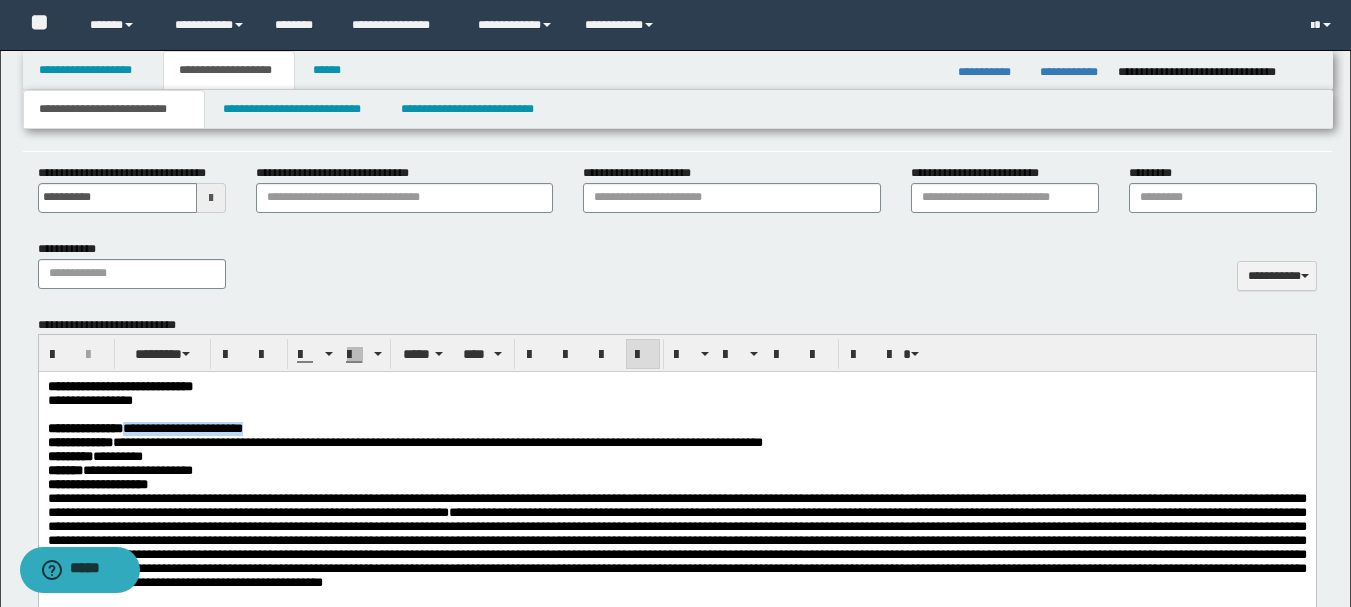 drag, startPoint x: 167, startPoint y: 434, endPoint x: 310, endPoint y: 435, distance: 143.0035 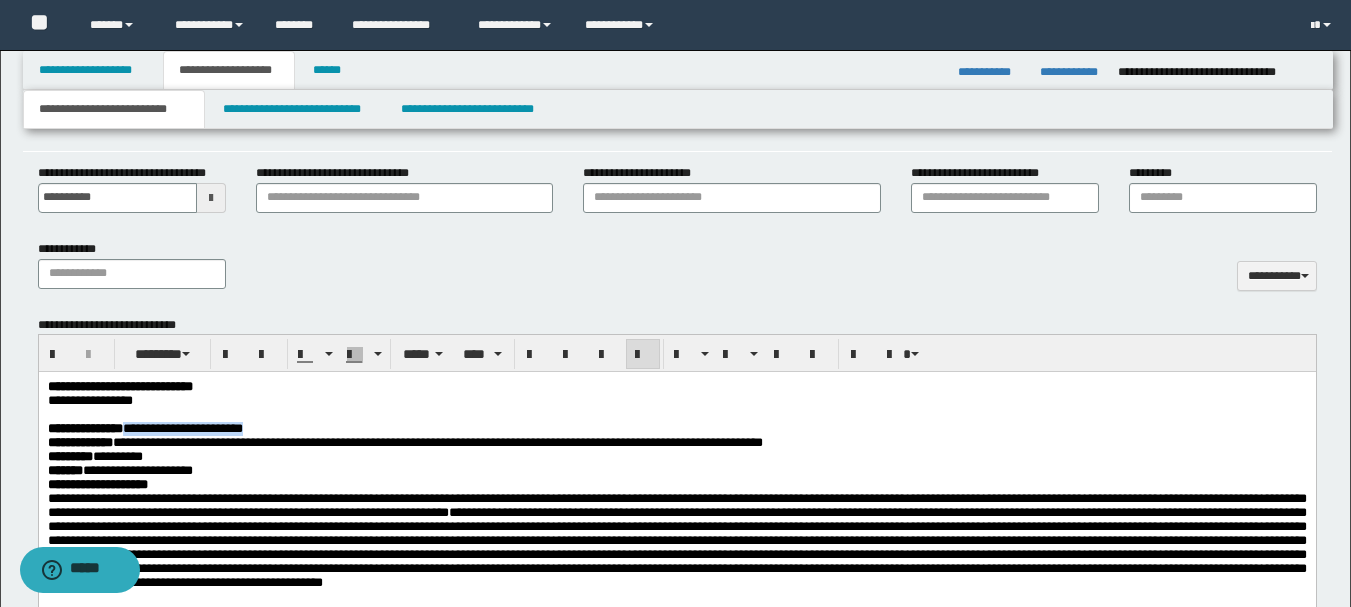 click on "**********" at bounding box center (144, 428) 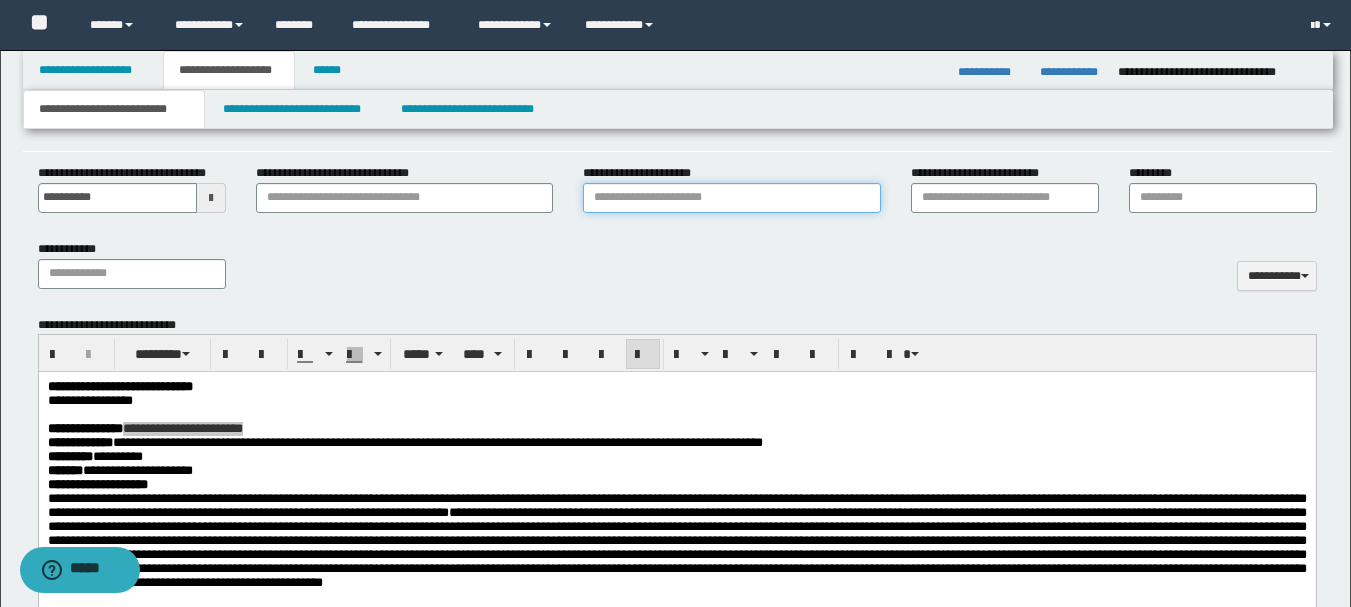 click on "**********" at bounding box center [731, 198] 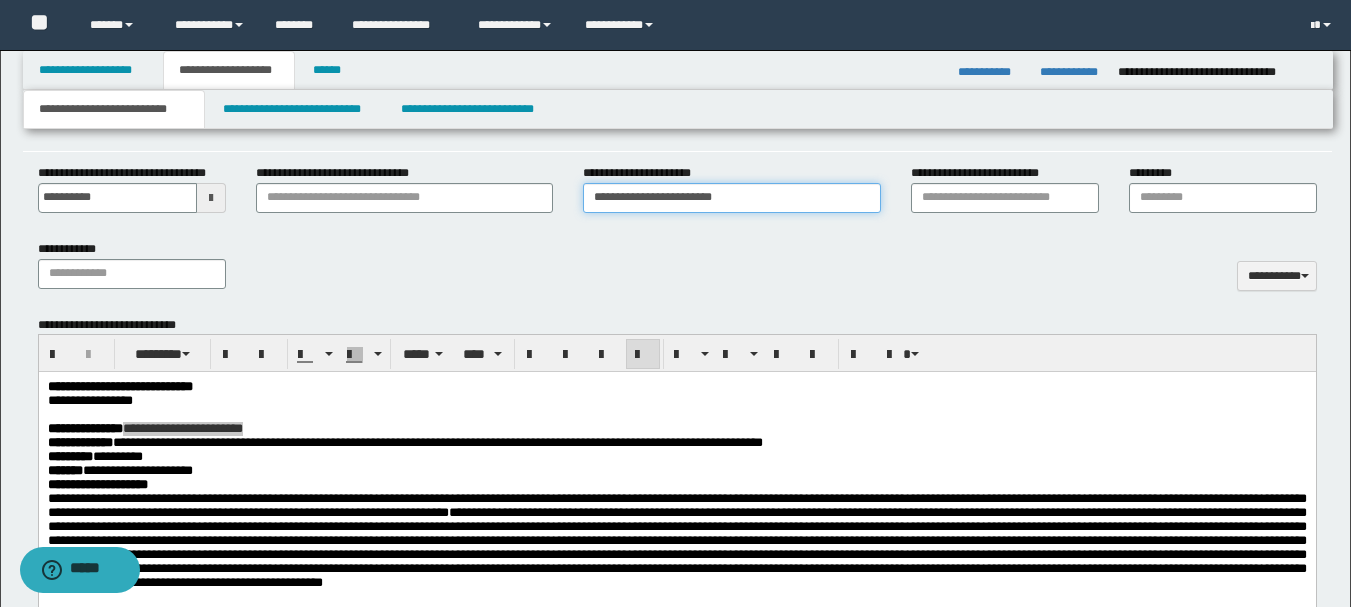 type on "**********" 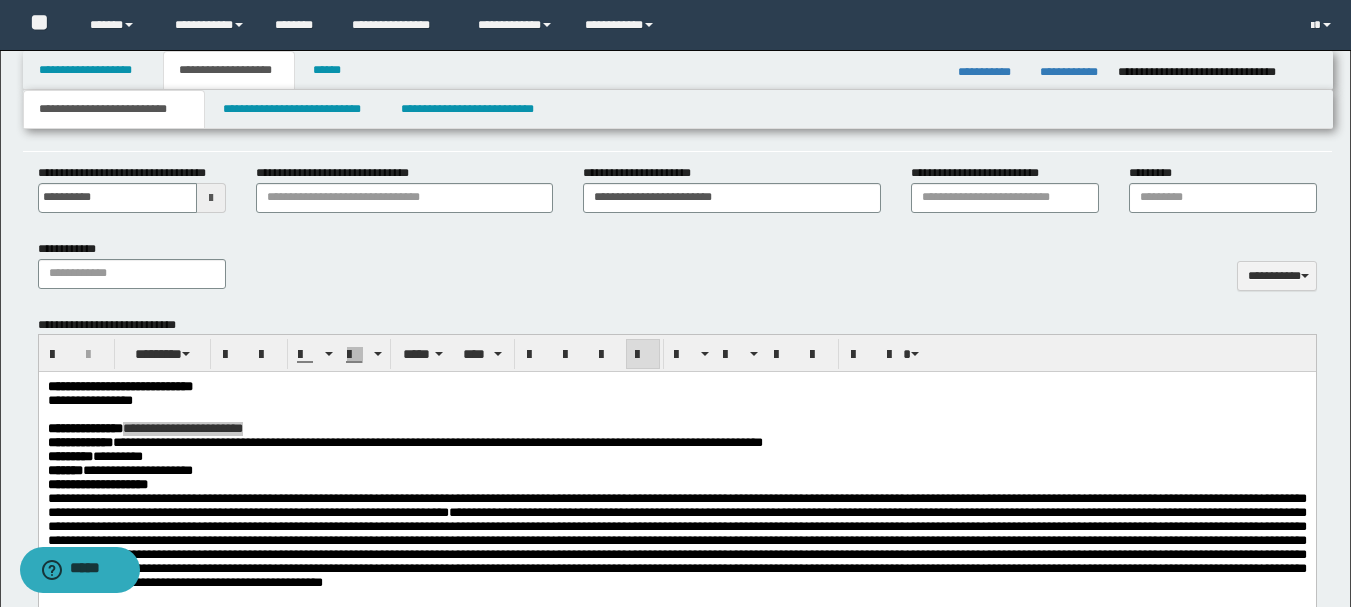 click on "**********" at bounding box center [677, 272] 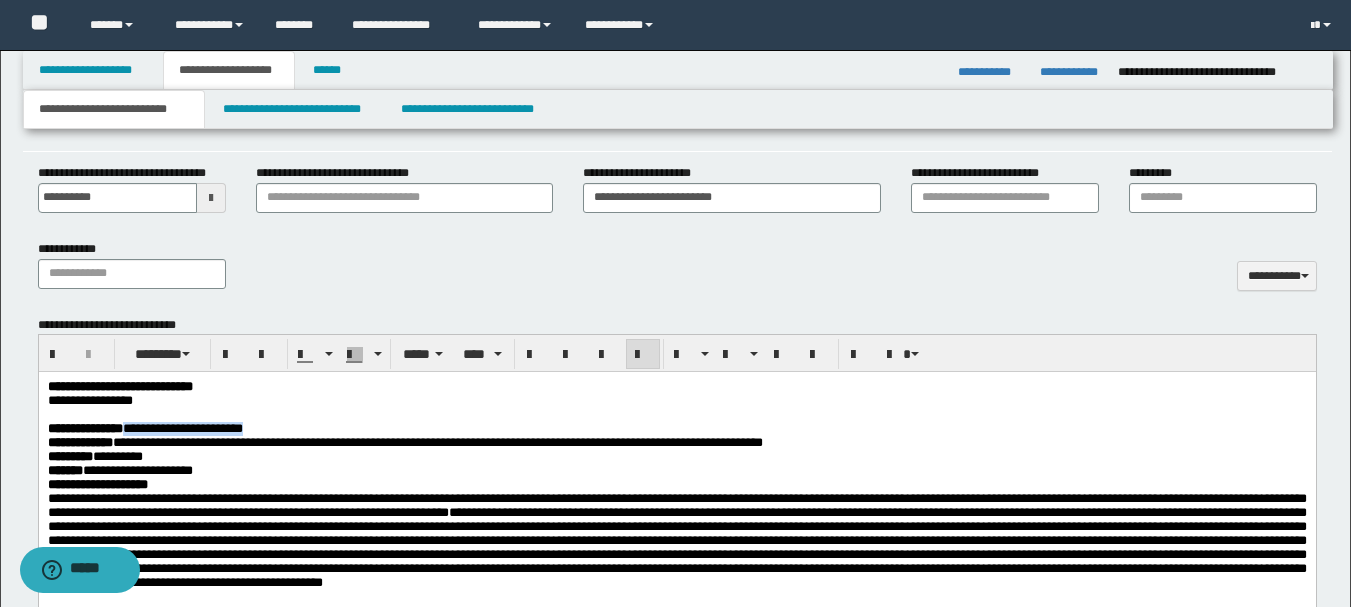 click on "**********" at bounding box center (676, 457) 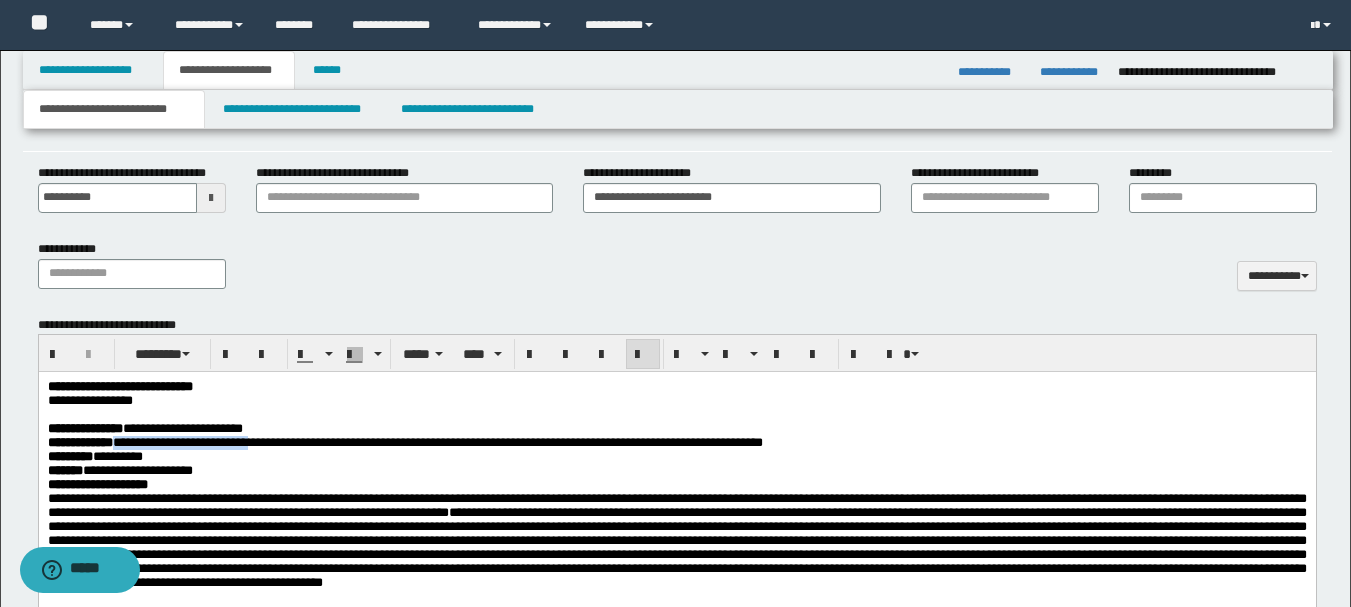 drag, startPoint x: 153, startPoint y: 452, endPoint x: 327, endPoint y: 449, distance: 174.02586 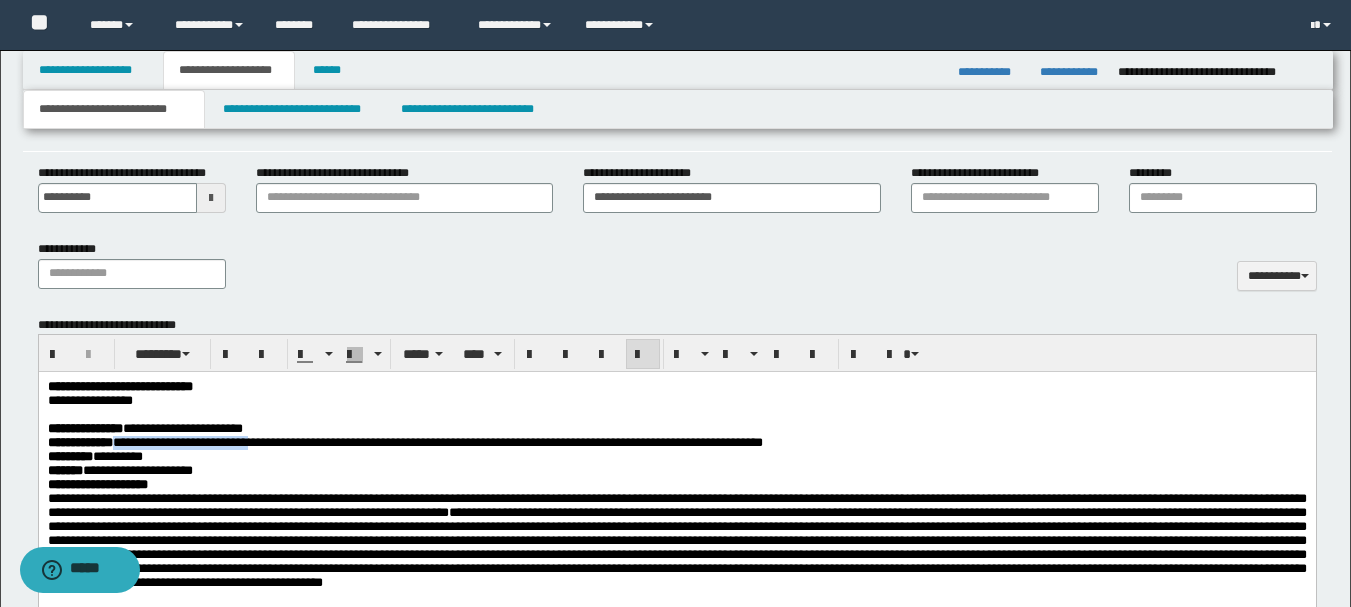 click on "**********" at bounding box center [404, 442] 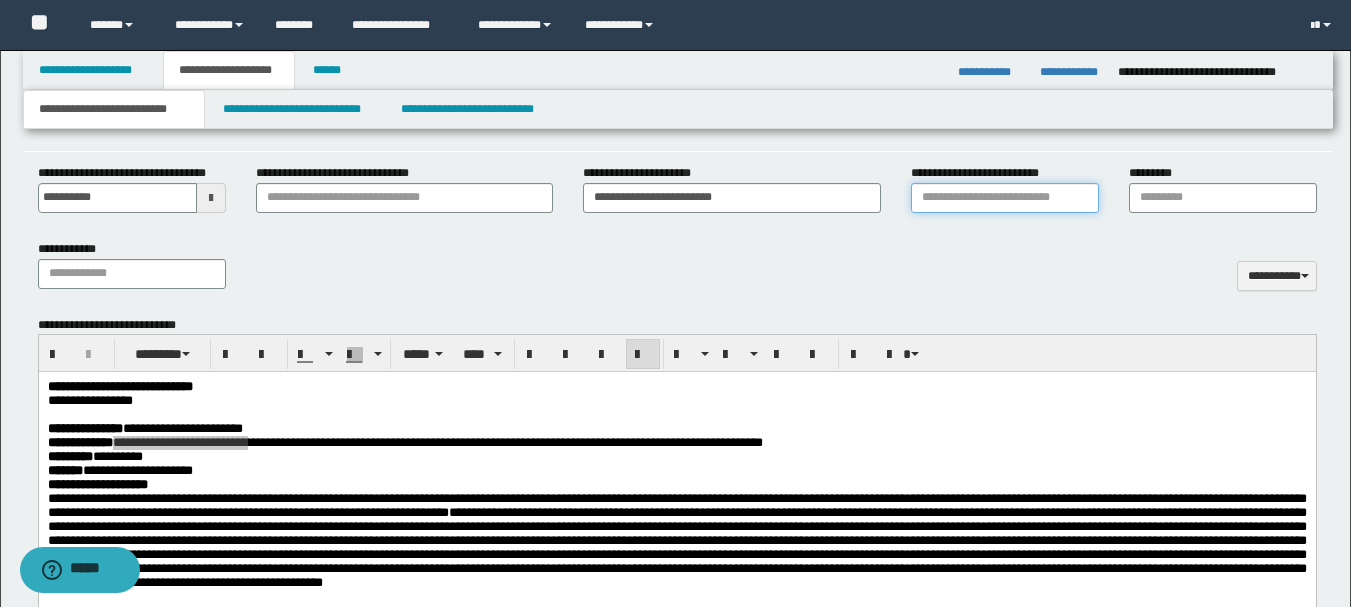 click on "**********" at bounding box center (1005, 198) 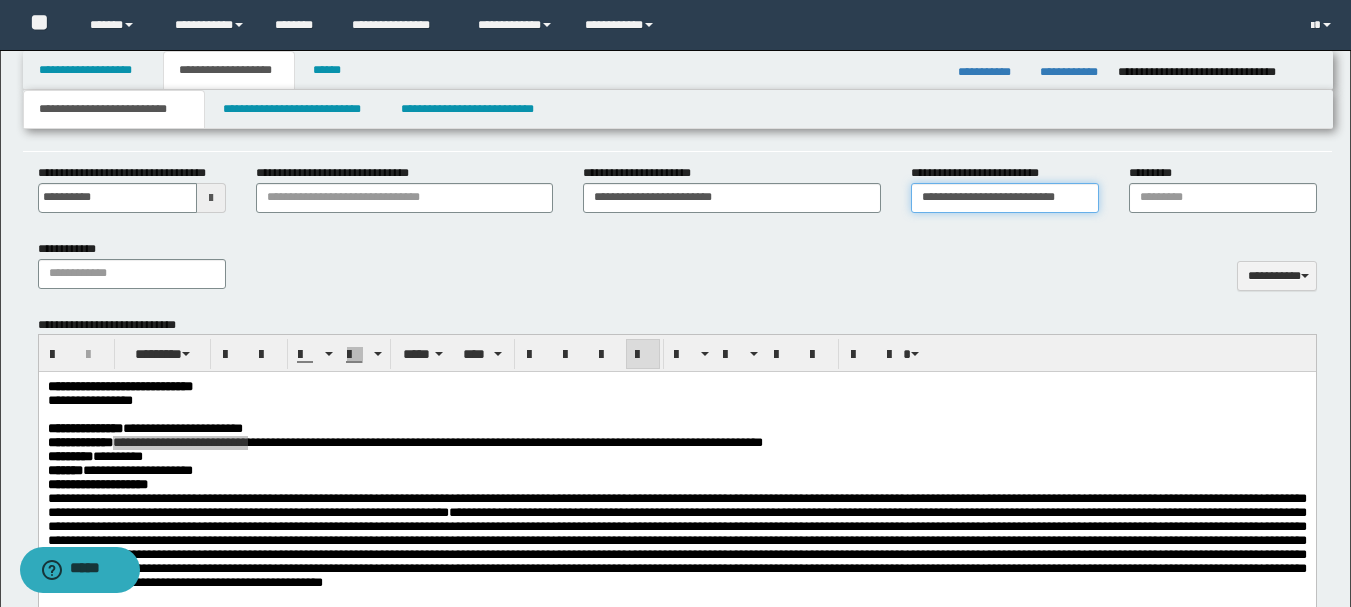 type on "**********" 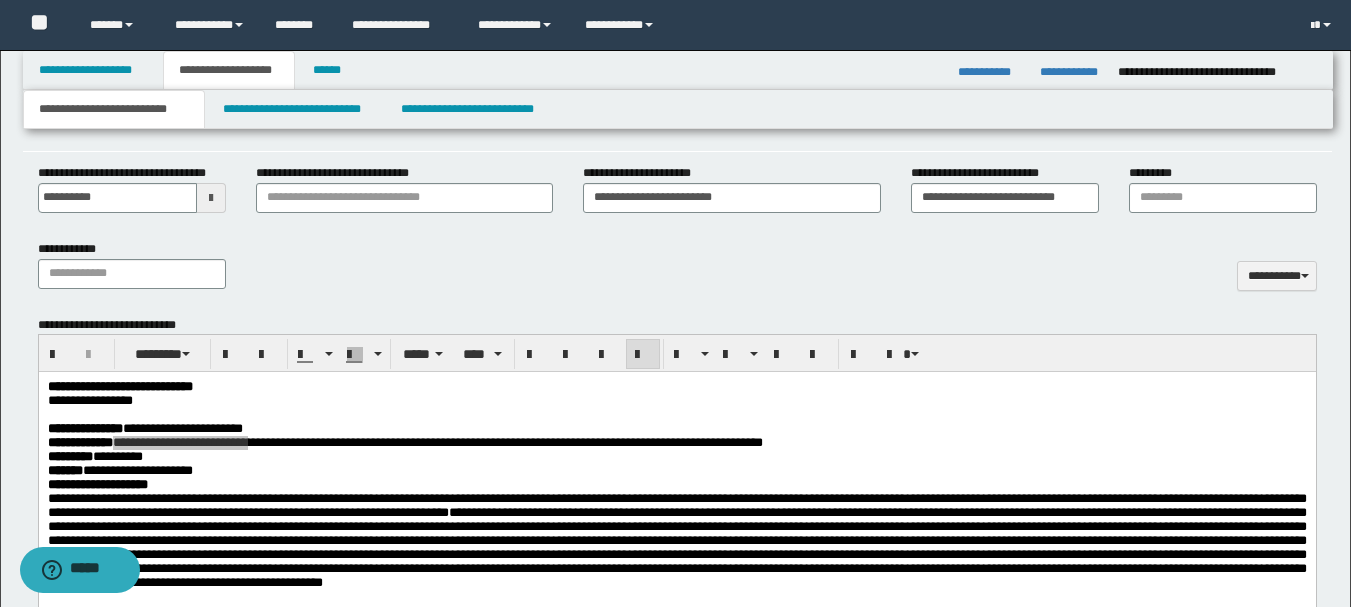 click on "**********" at bounding box center (677, 272) 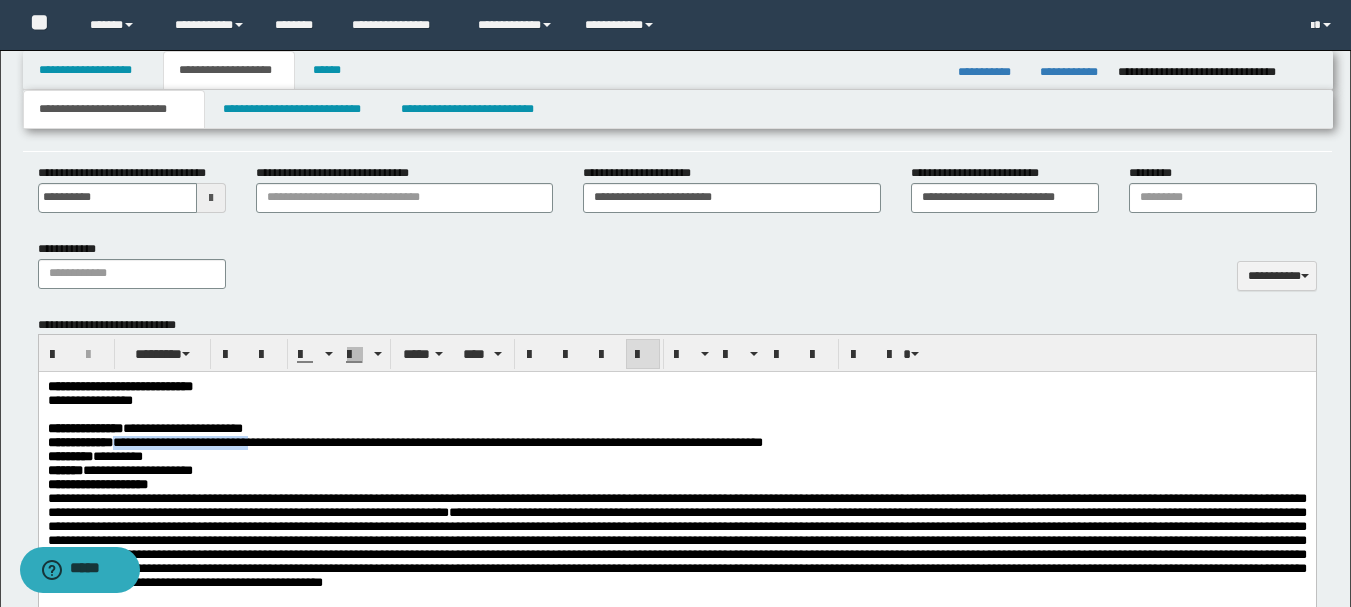 click on "**********" at bounding box center (676, 485) 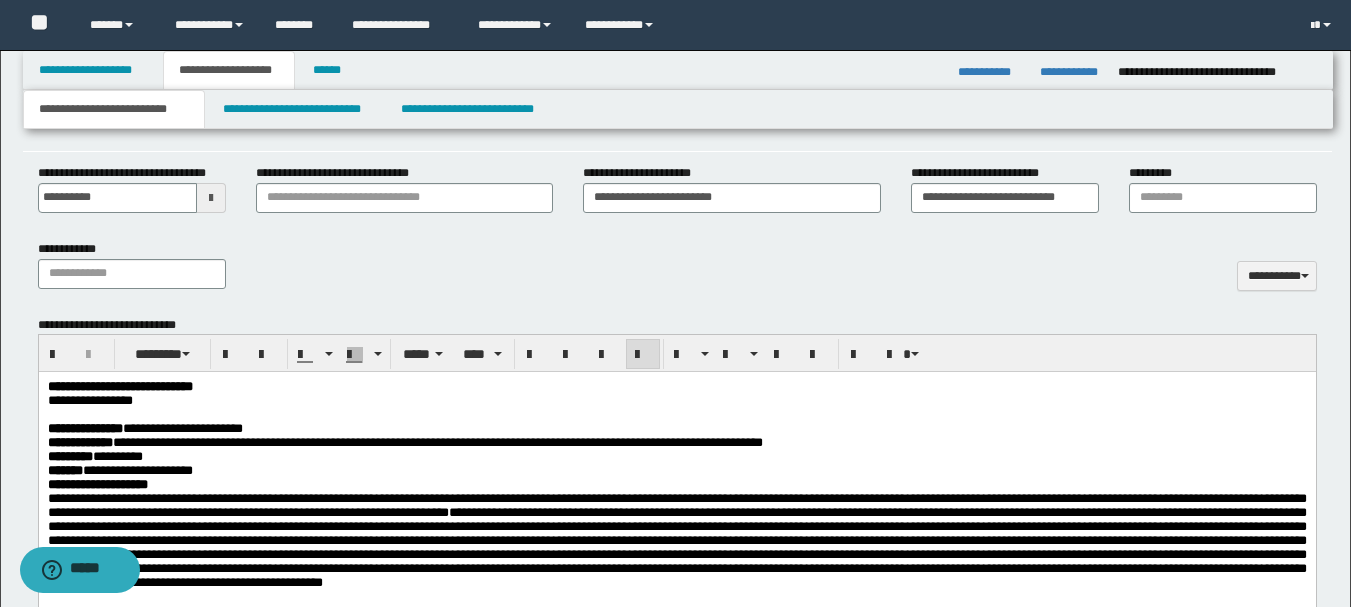 click on "**********" at bounding box center (676, 471) 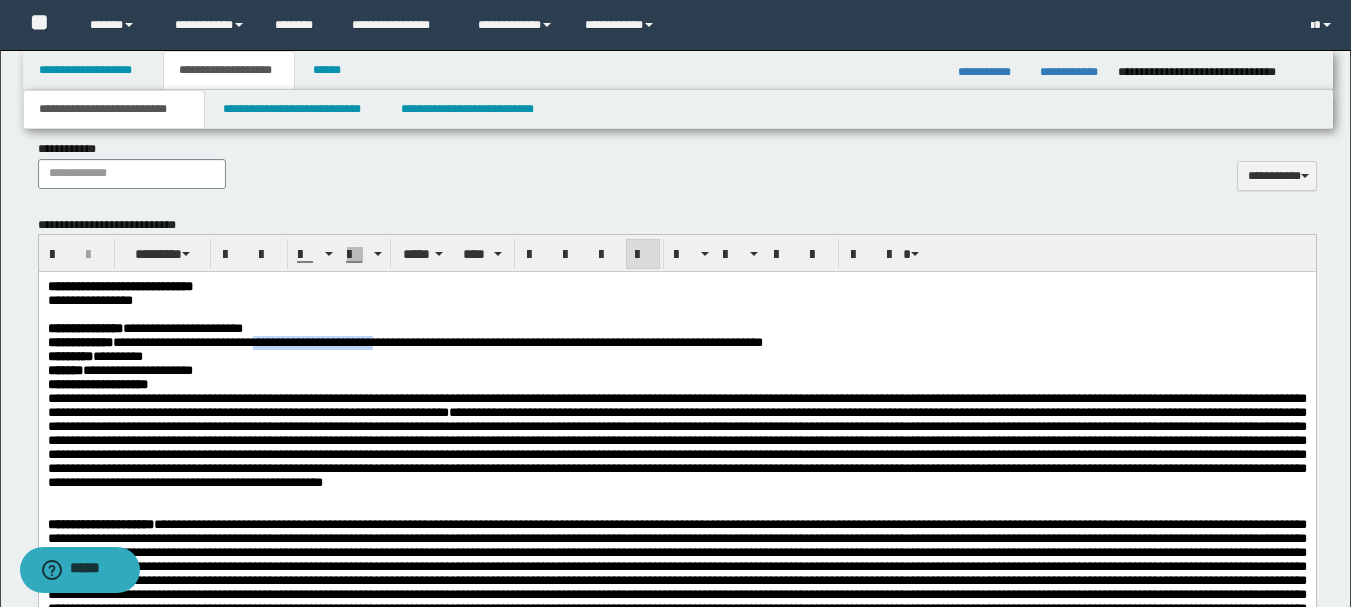 drag, startPoint x: 335, startPoint y: 352, endPoint x: 480, endPoint y: 351, distance: 145.00345 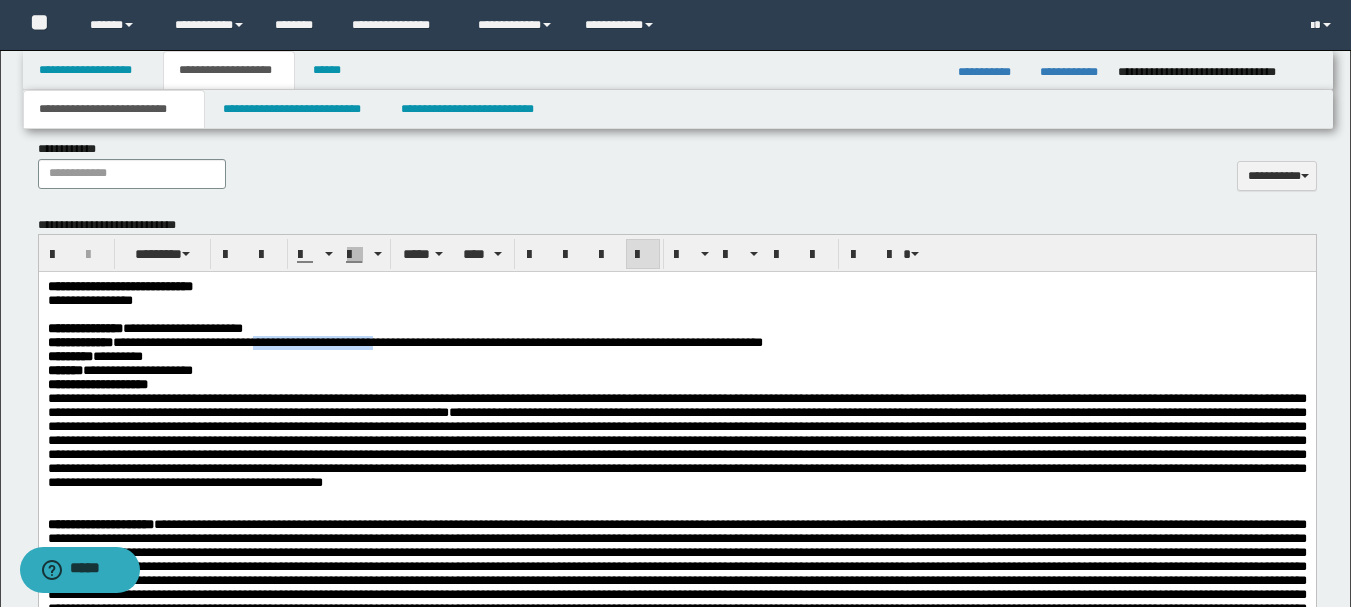 click on "**********" at bounding box center (404, 342) 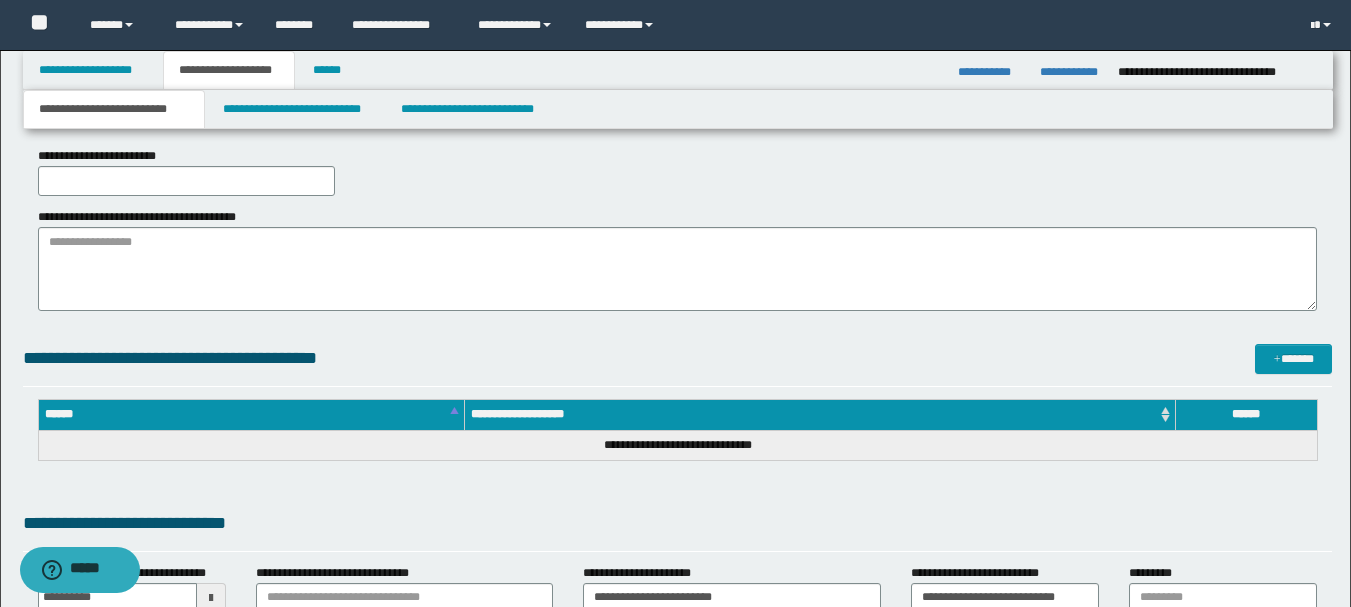 scroll, scrollTop: 573, scrollLeft: 0, axis: vertical 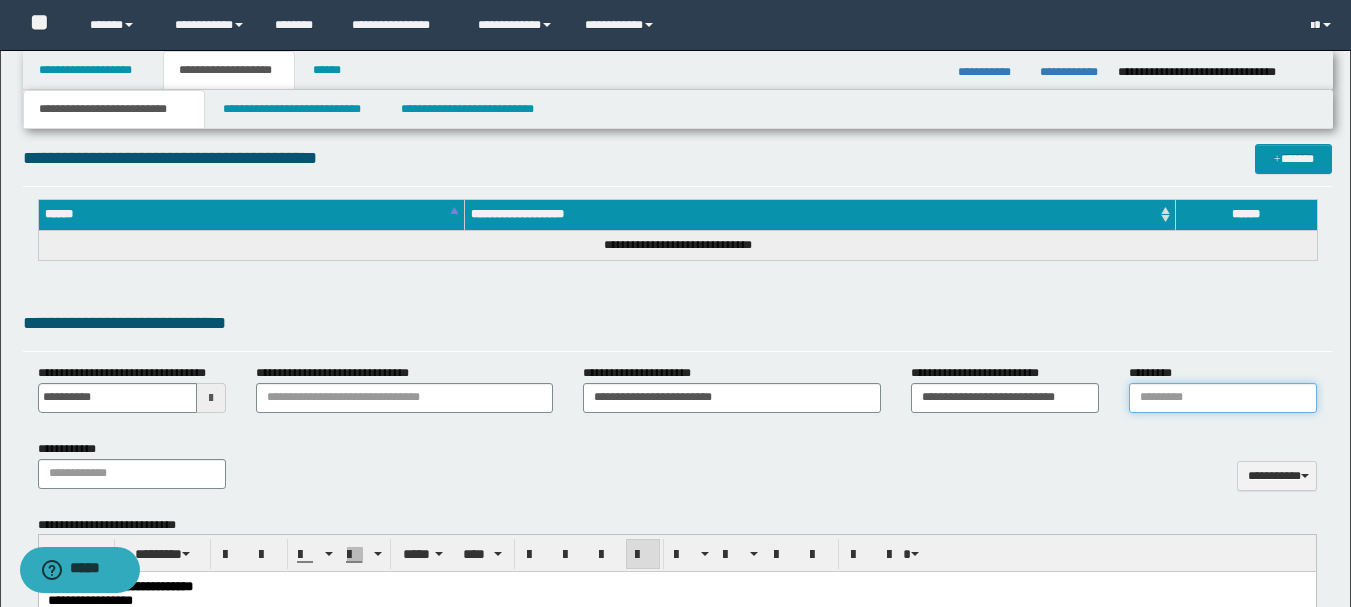 click on "*********" at bounding box center (1223, 398) 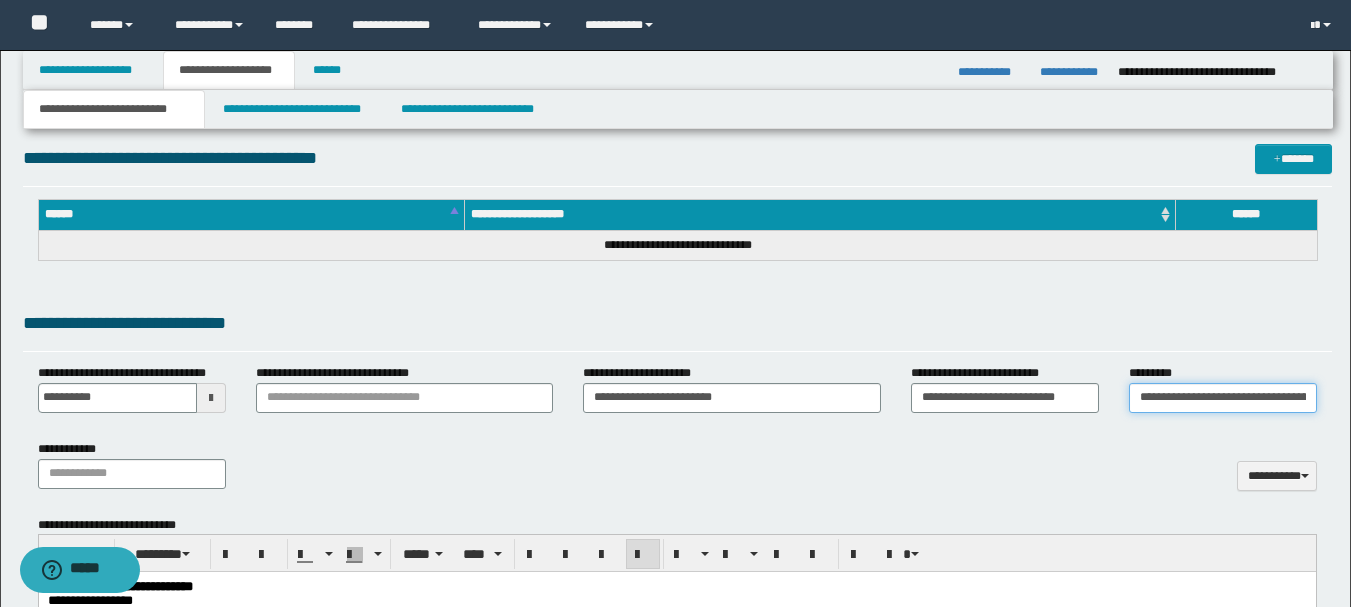 scroll, scrollTop: 0, scrollLeft: 24, axis: horizontal 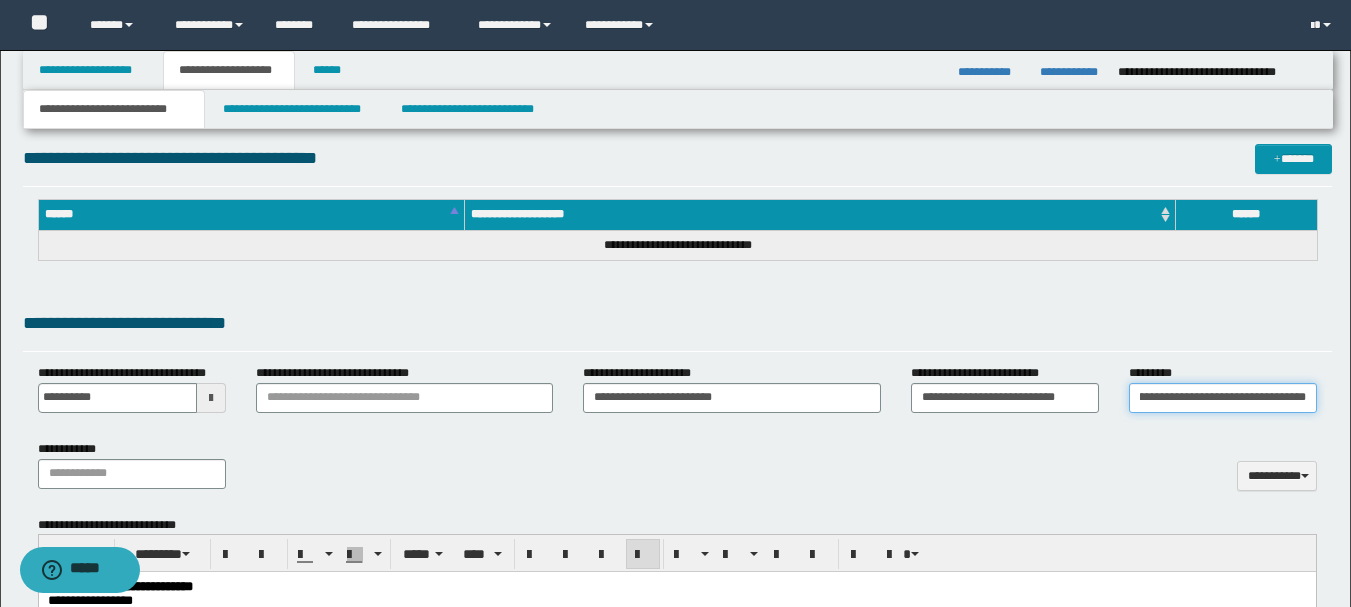 type on "**********" 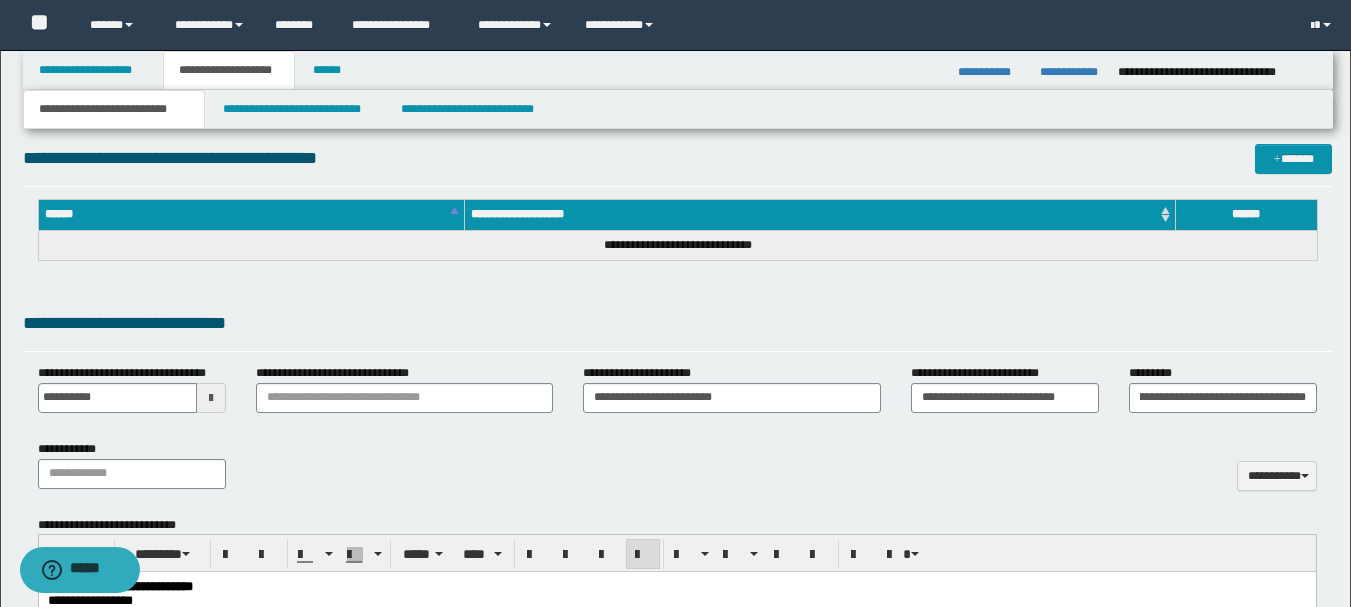 click on "**********" at bounding box center [677, 472] 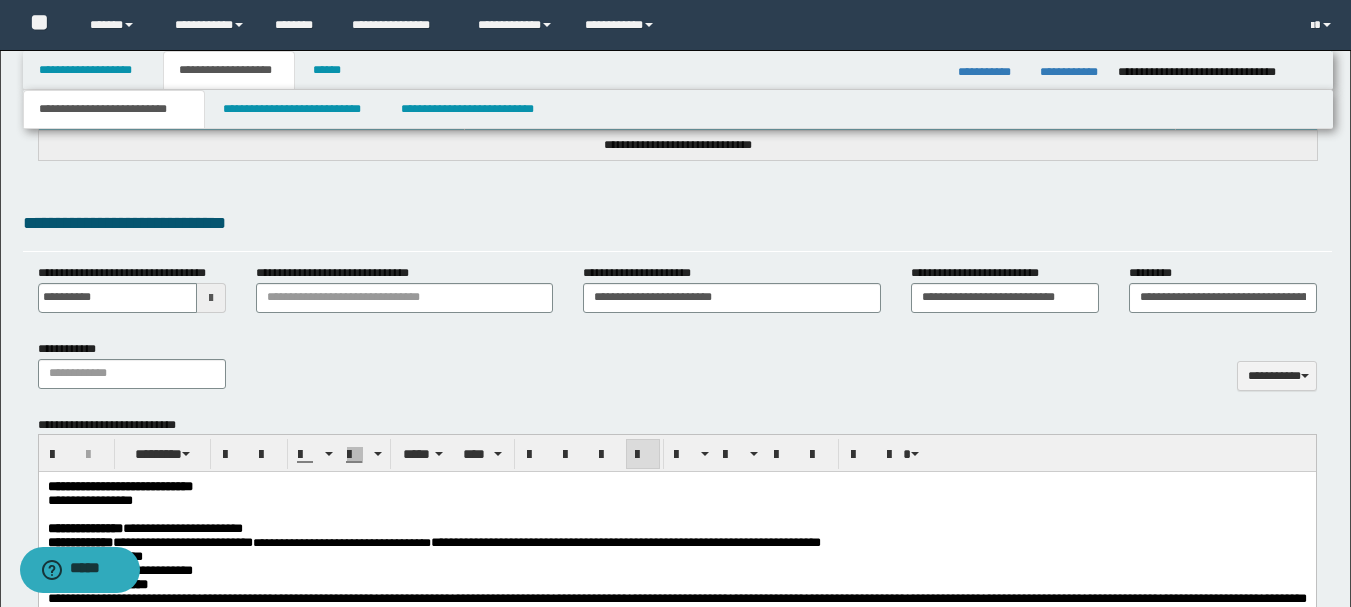 scroll, scrollTop: 773, scrollLeft: 0, axis: vertical 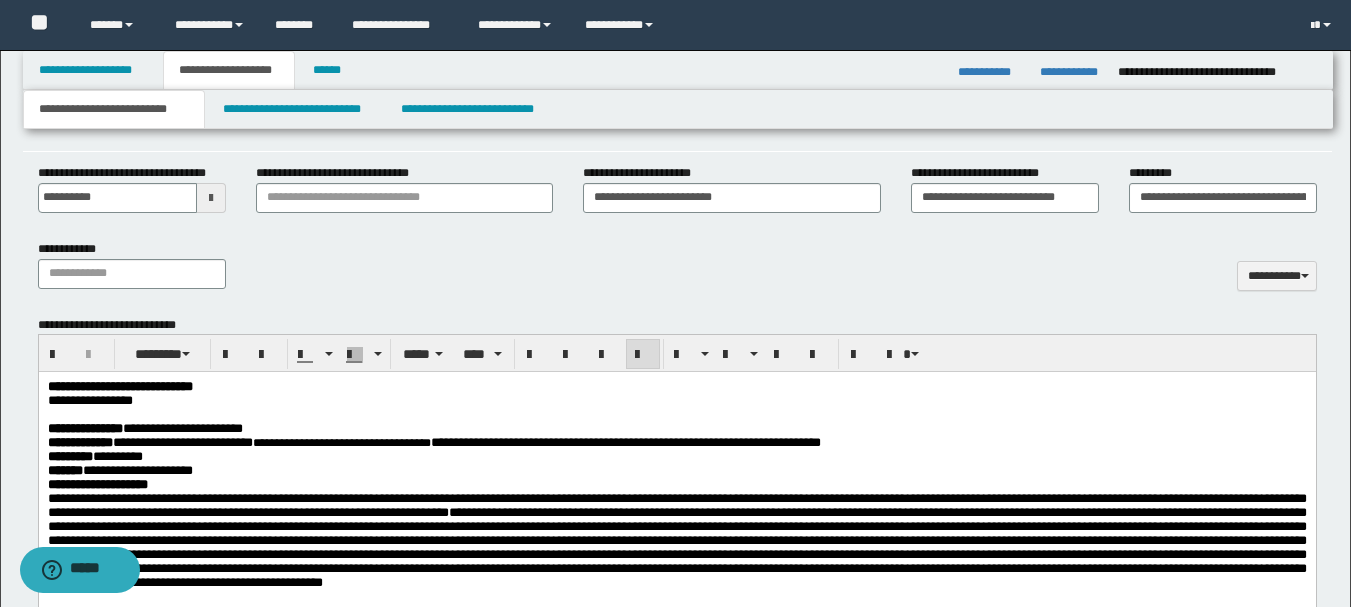 click on "**********" at bounding box center (676, 471) 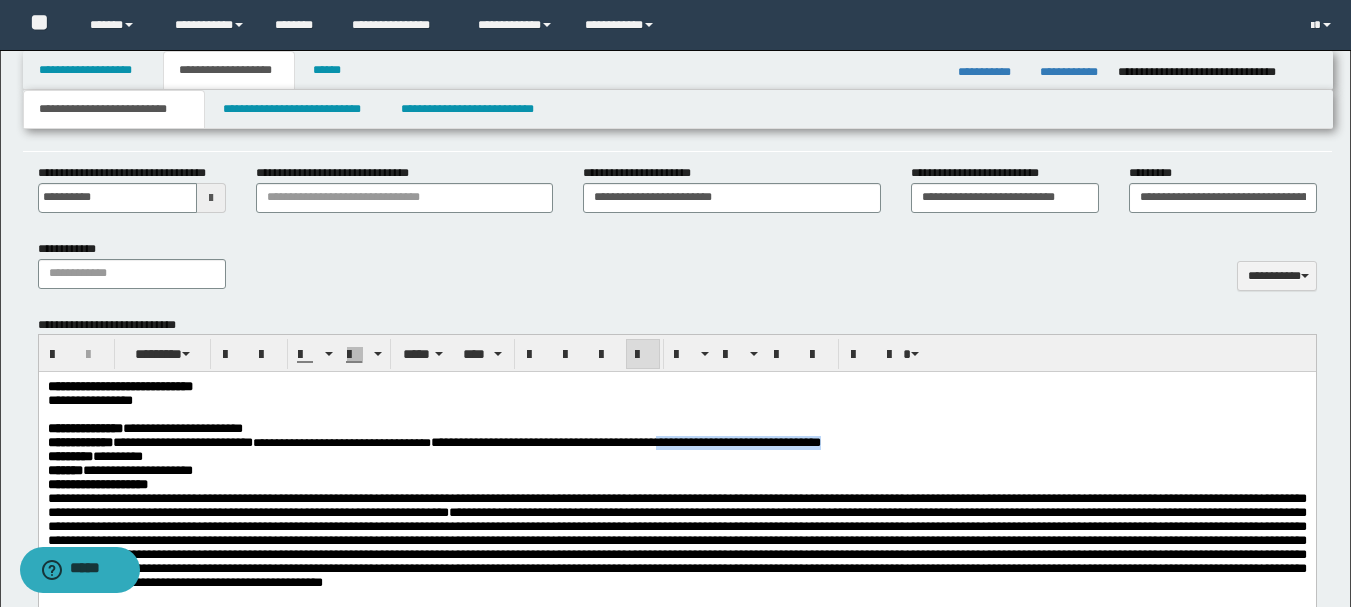 drag, startPoint x: 807, startPoint y: 449, endPoint x: 1007, endPoint y: 453, distance: 200.04 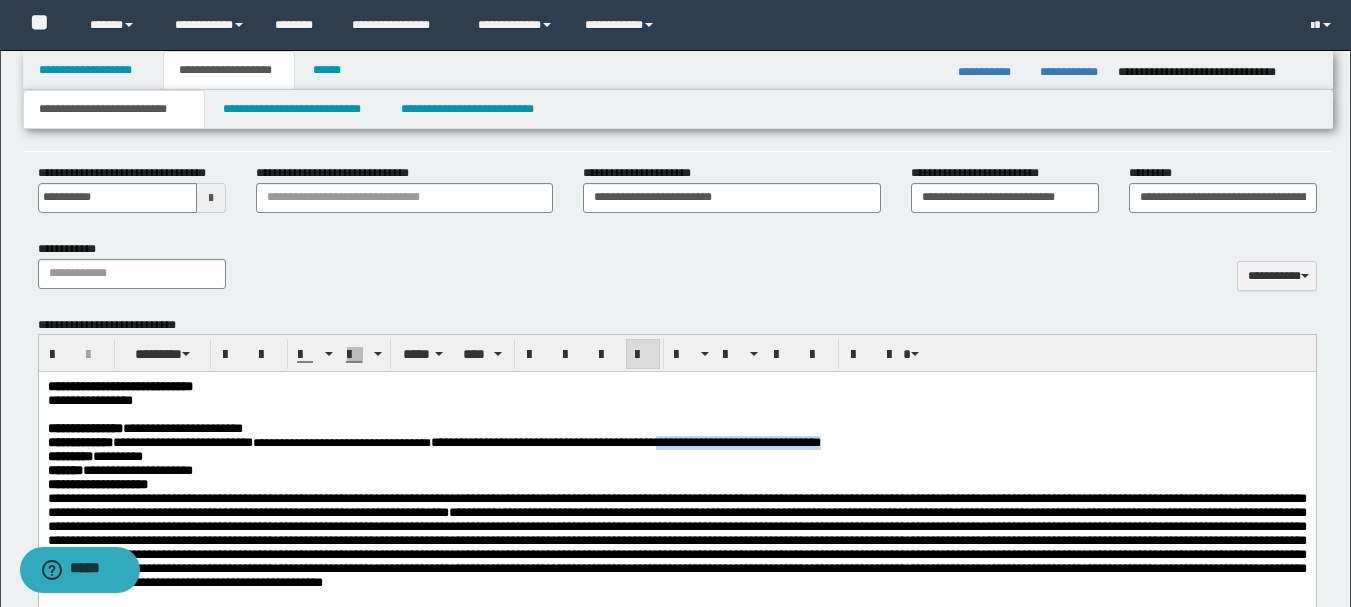 click on "**********" at bounding box center (676, 443) 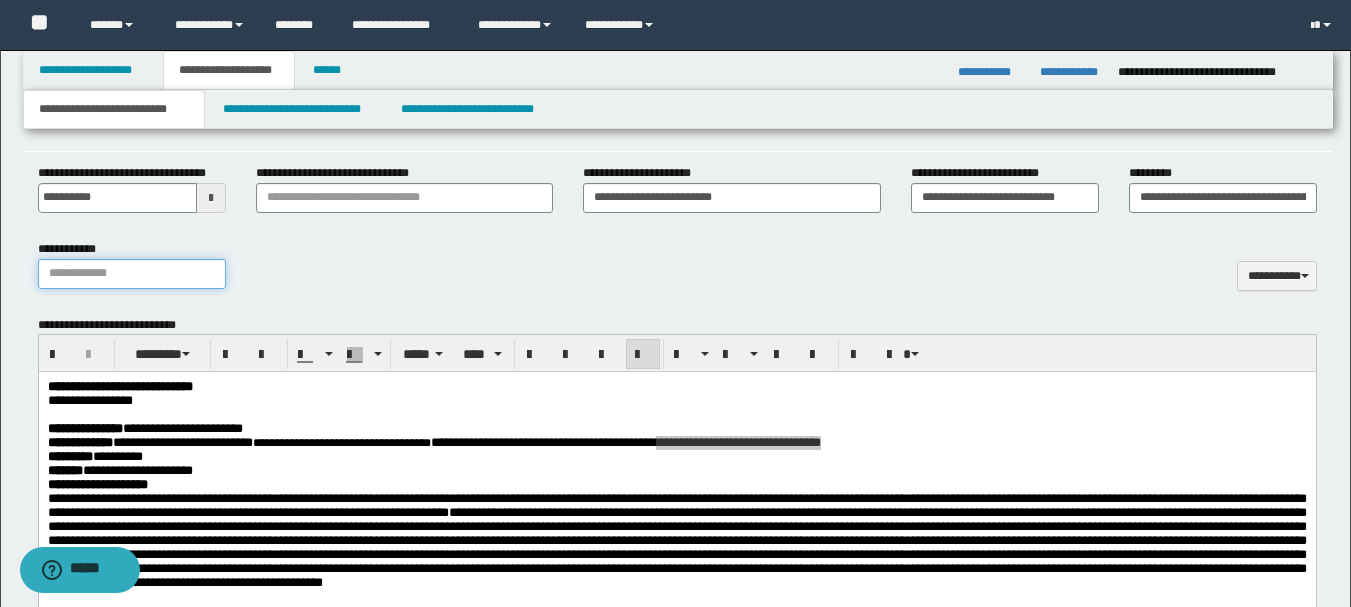 click on "**********" at bounding box center (132, 274) 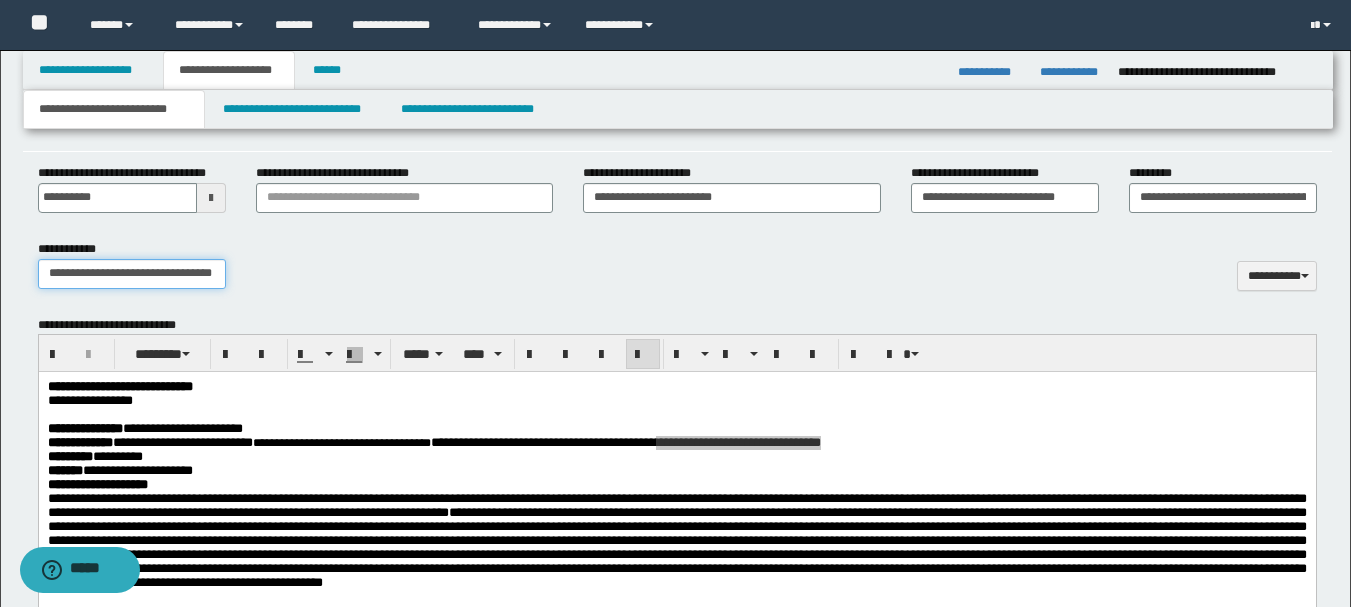 scroll, scrollTop: 0, scrollLeft: 12, axis: horizontal 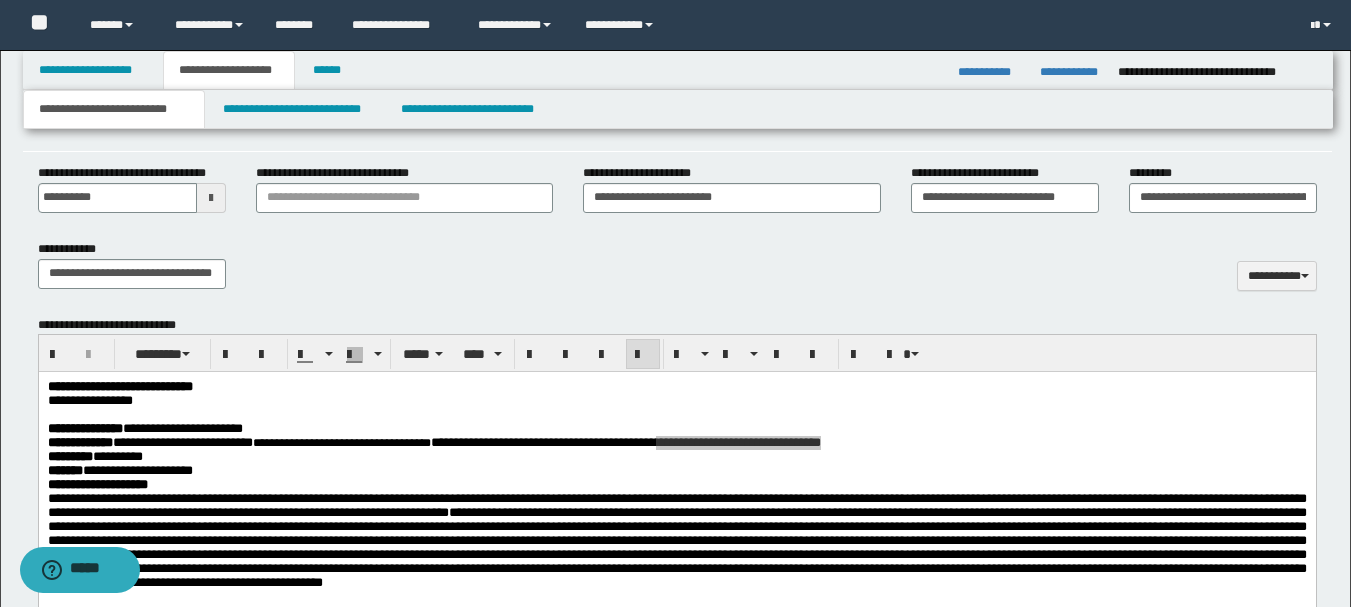 click on "**********" at bounding box center (677, 272) 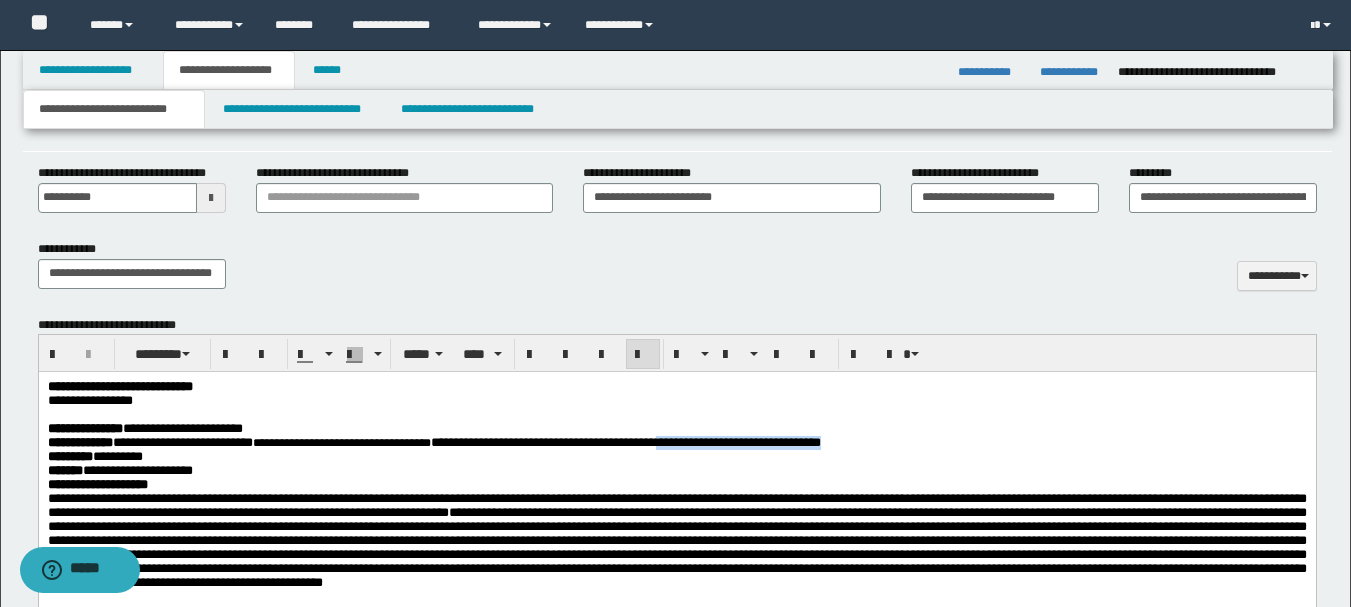 click on "**********" at bounding box center [676, 505] 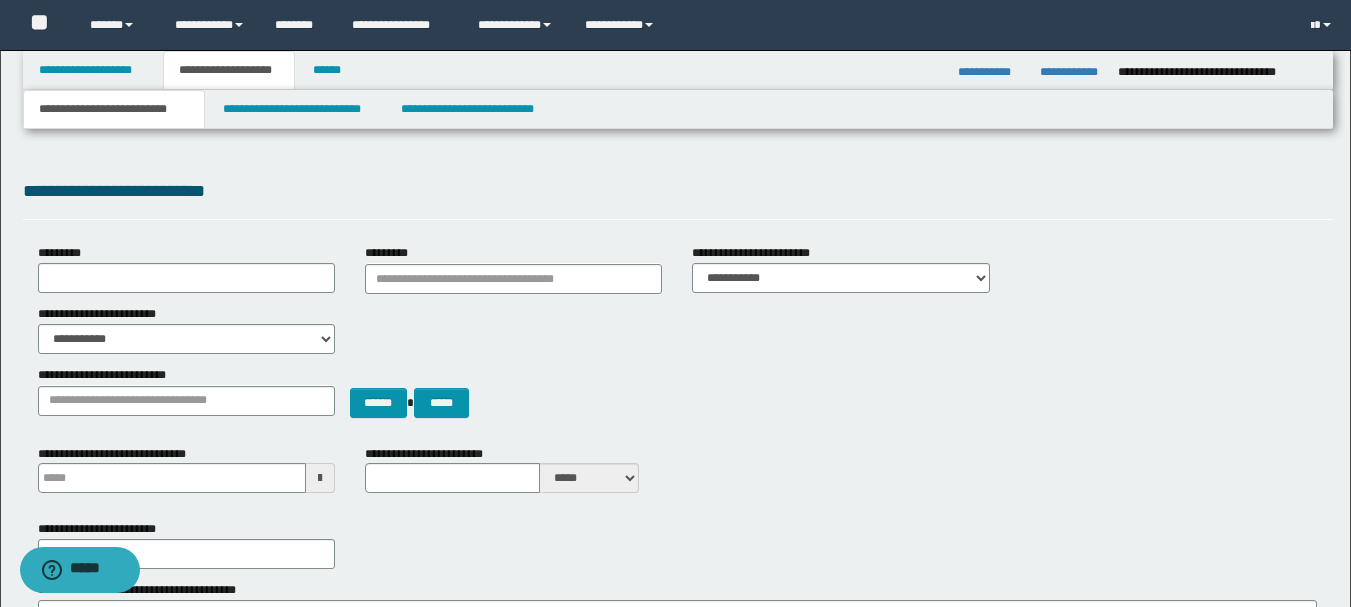 scroll, scrollTop: 600, scrollLeft: 0, axis: vertical 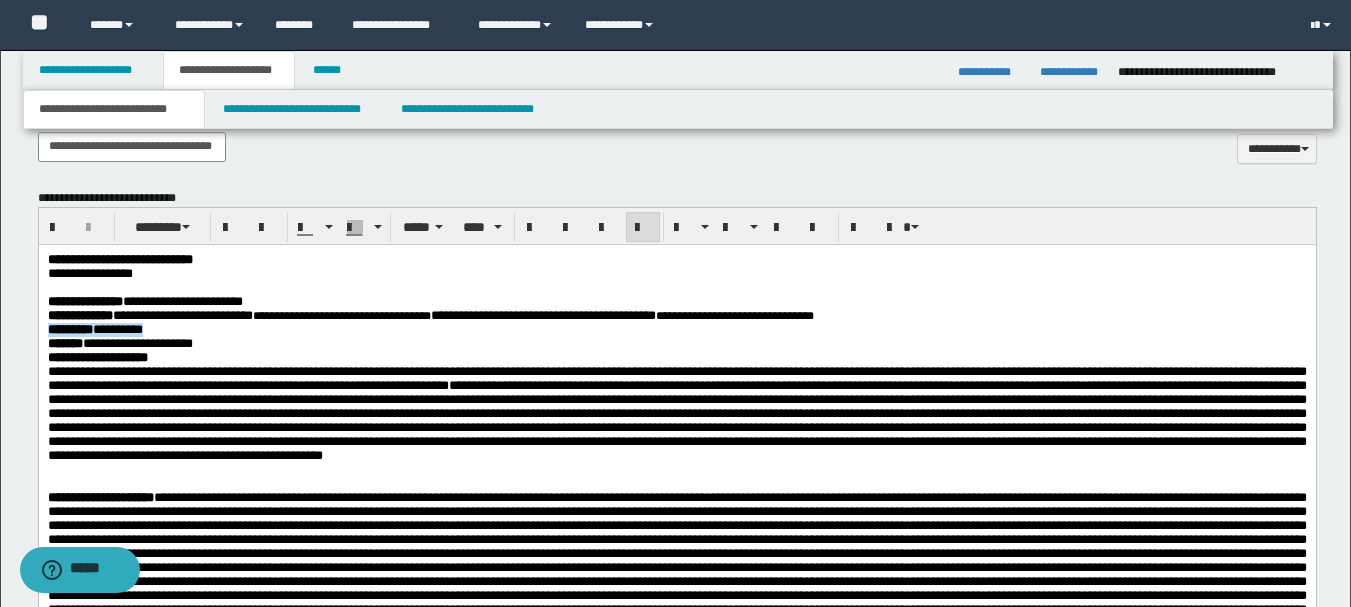 drag, startPoint x: 1000, startPoint y: 327, endPoint x: 883, endPoint y: 334, distance: 117.20921 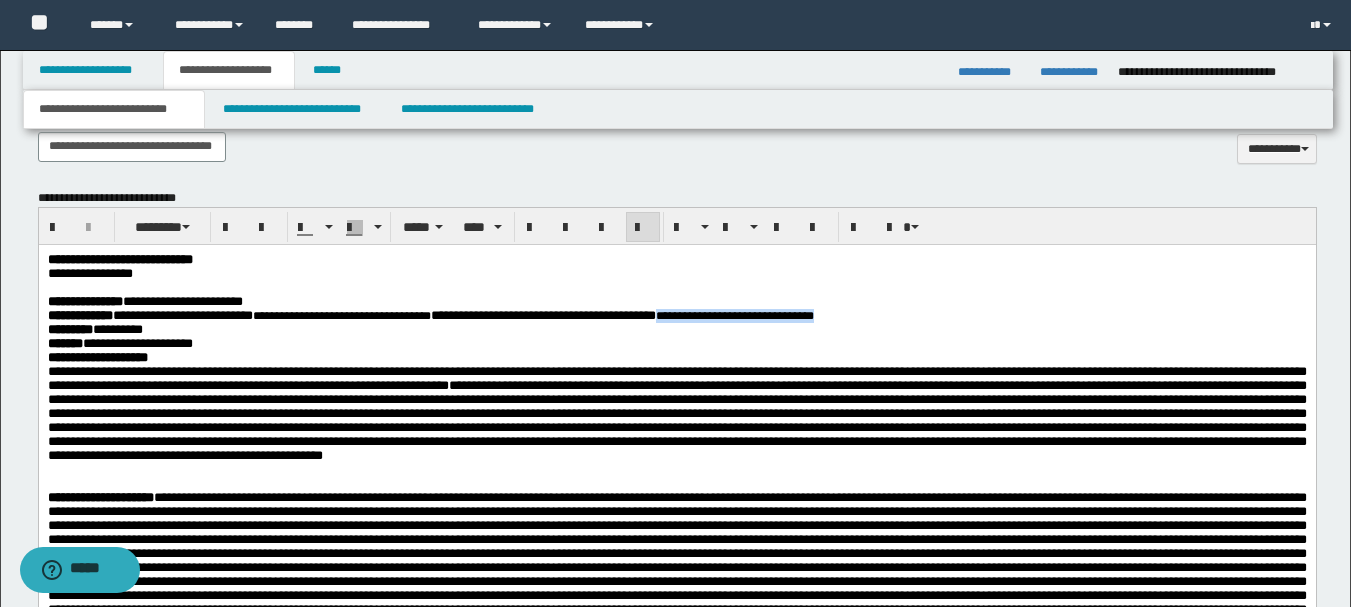 drag, startPoint x: 798, startPoint y: 322, endPoint x: 1011, endPoint y: 322, distance: 213 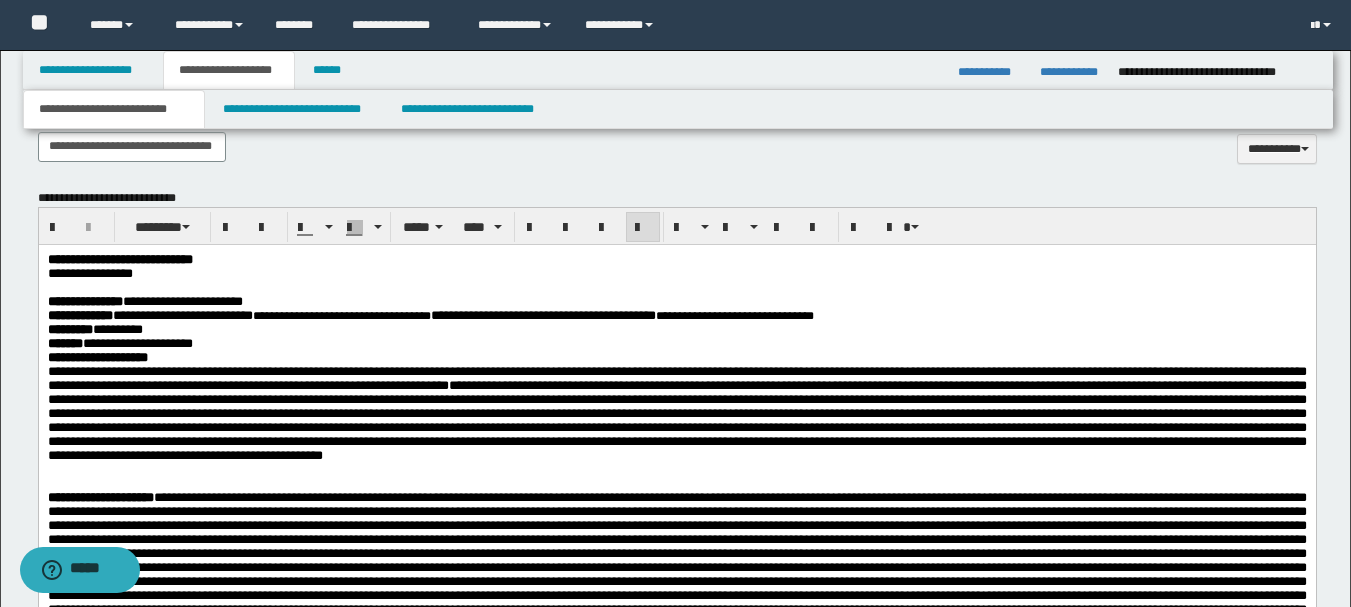 click on "**********" at bounding box center [676, 330] 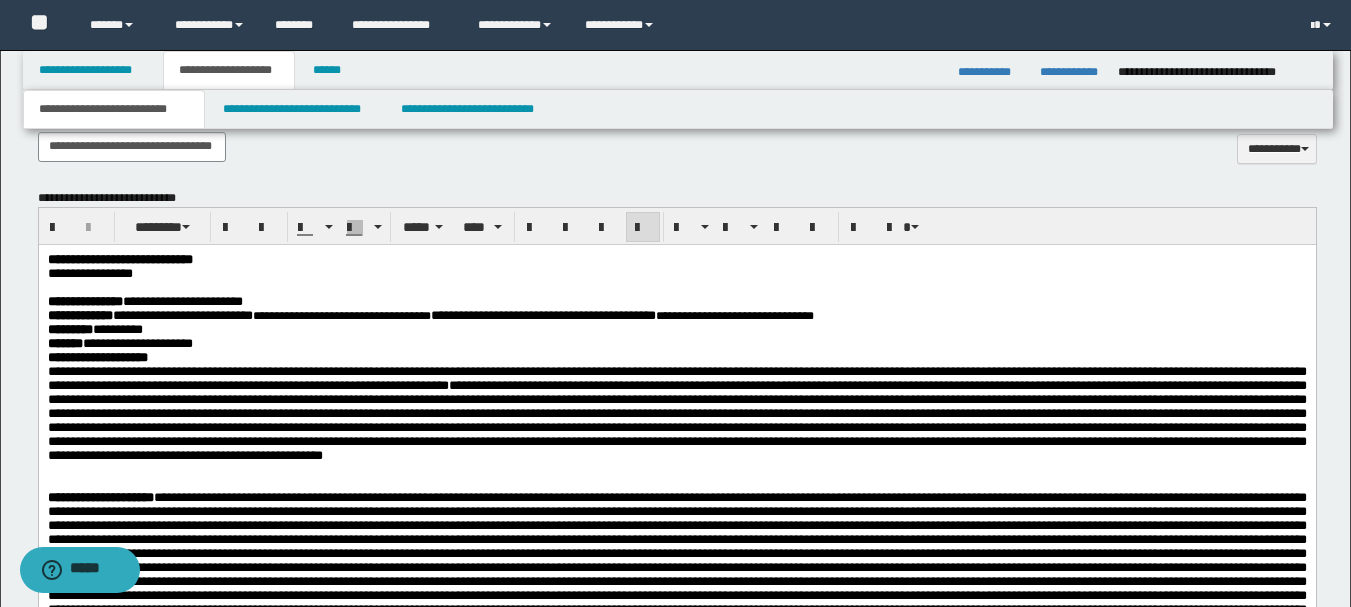 scroll, scrollTop: 700, scrollLeft: 0, axis: vertical 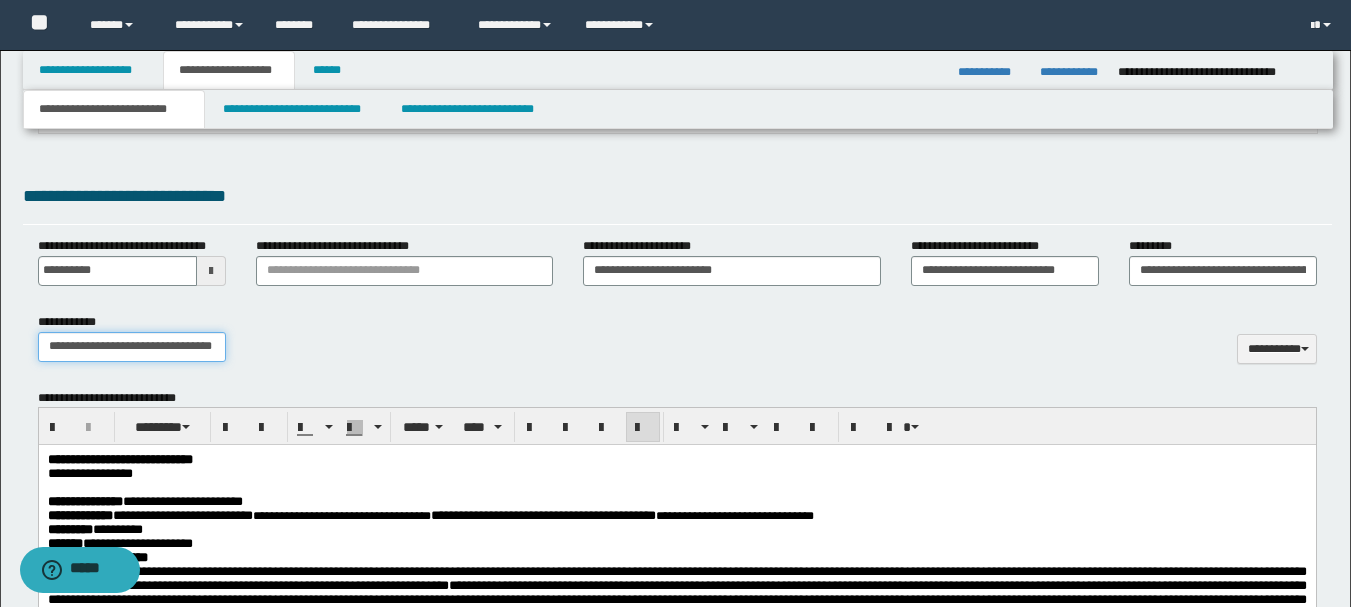 drag, startPoint x: 48, startPoint y: 349, endPoint x: 725, endPoint y: 399, distance: 678.8439 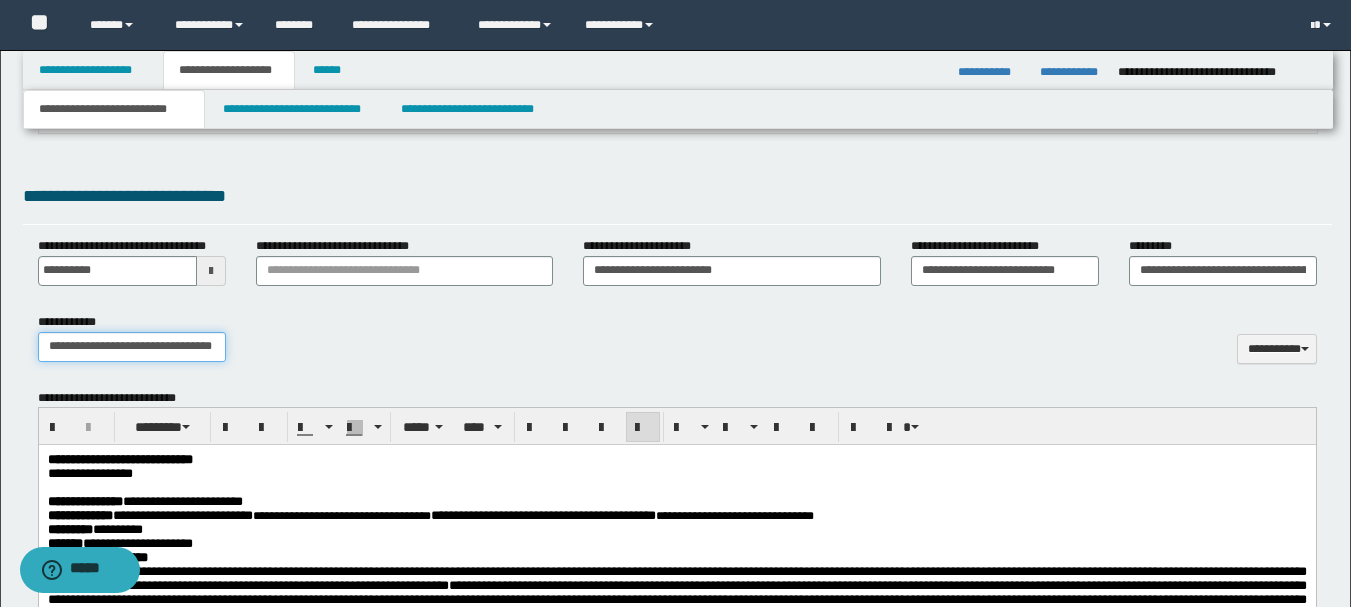 click on "**********" at bounding box center (677, 921) 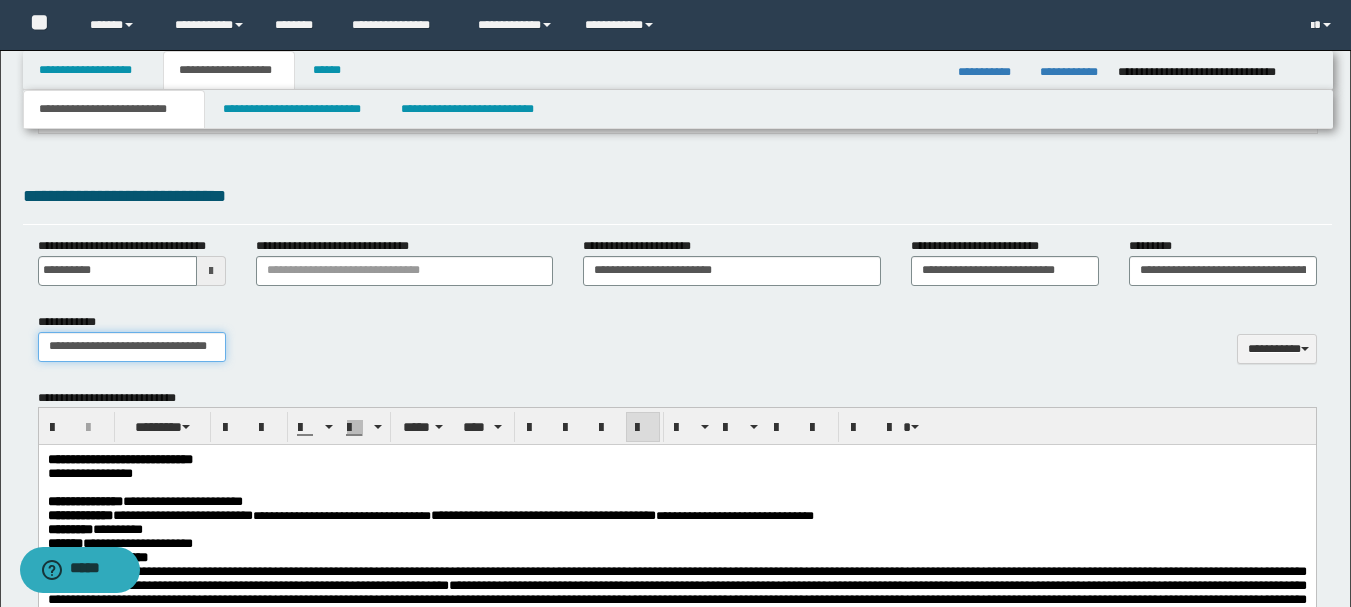 scroll, scrollTop: 0, scrollLeft: 9, axis: horizontal 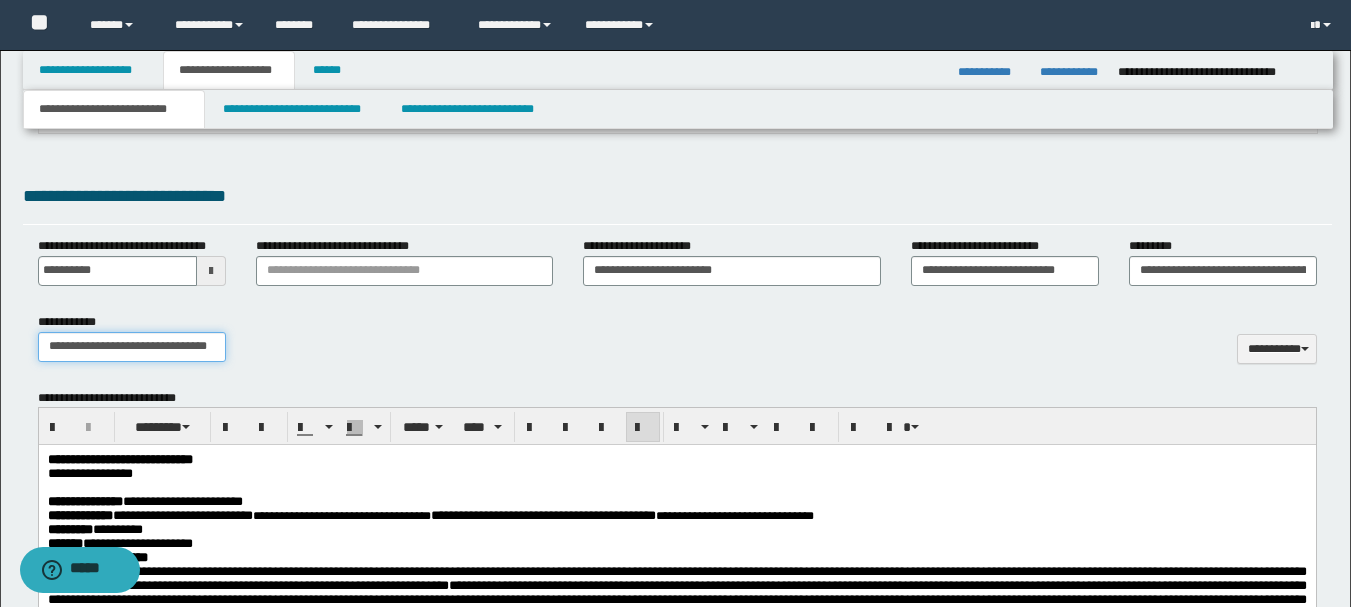 type on "**********" 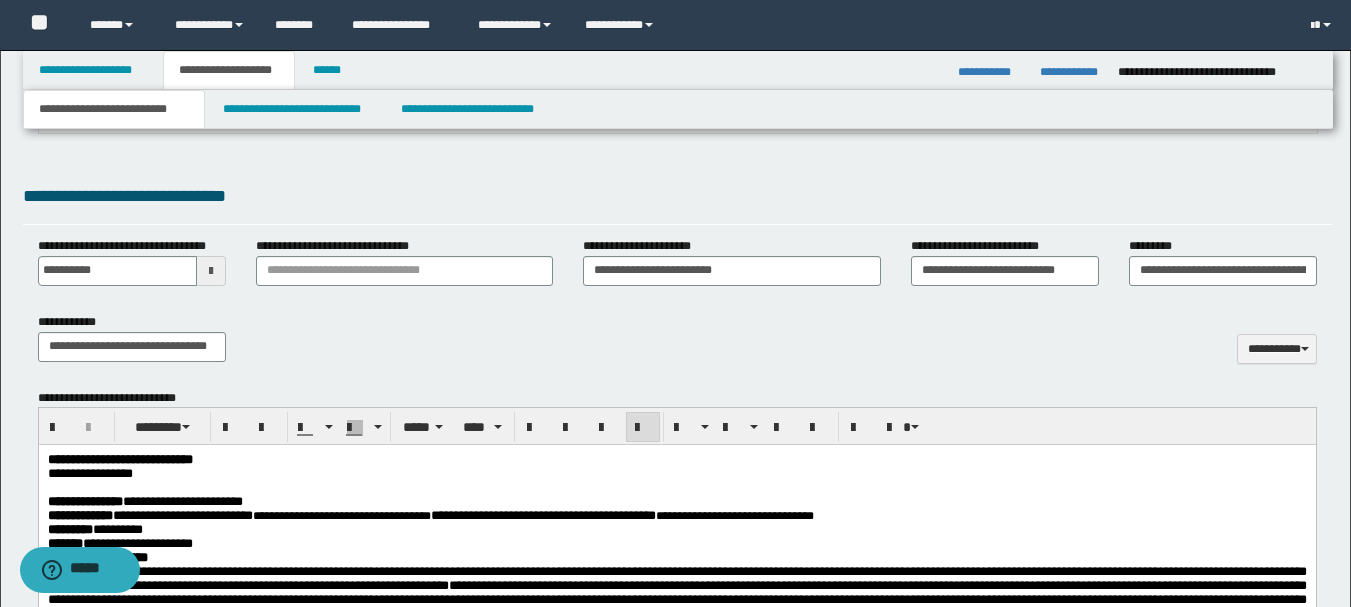 click on "**********" at bounding box center [677, 345] 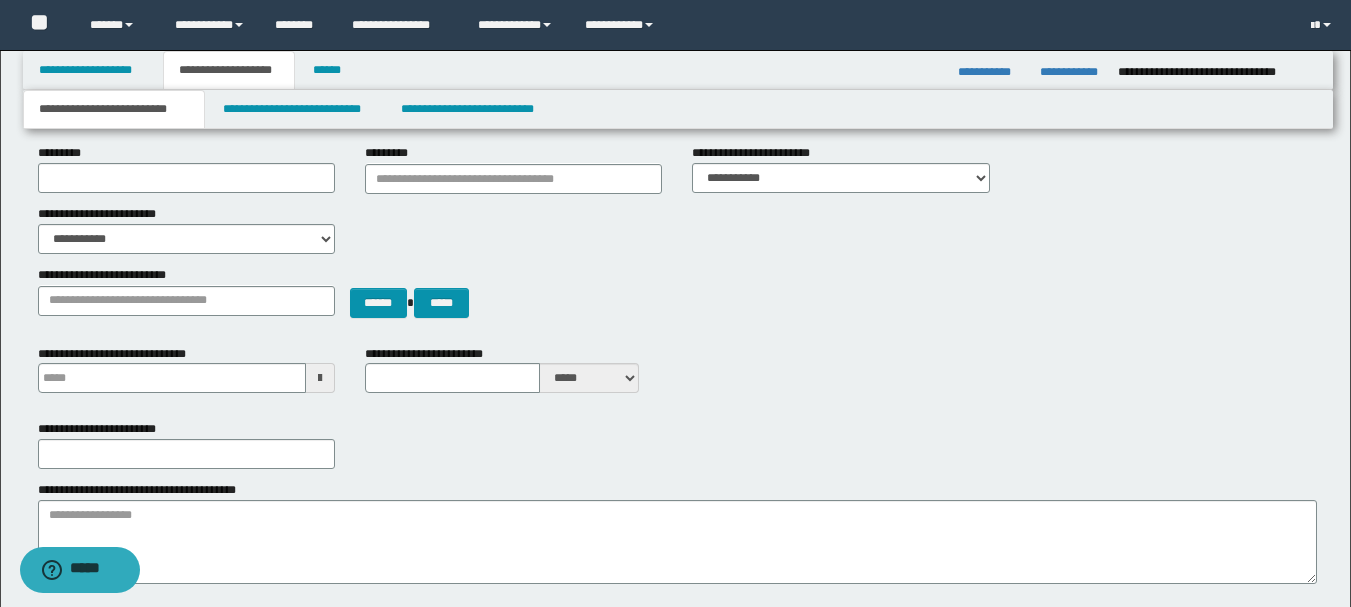 scroll, scrollTop: 0, scrollLeft: 0, axis: both 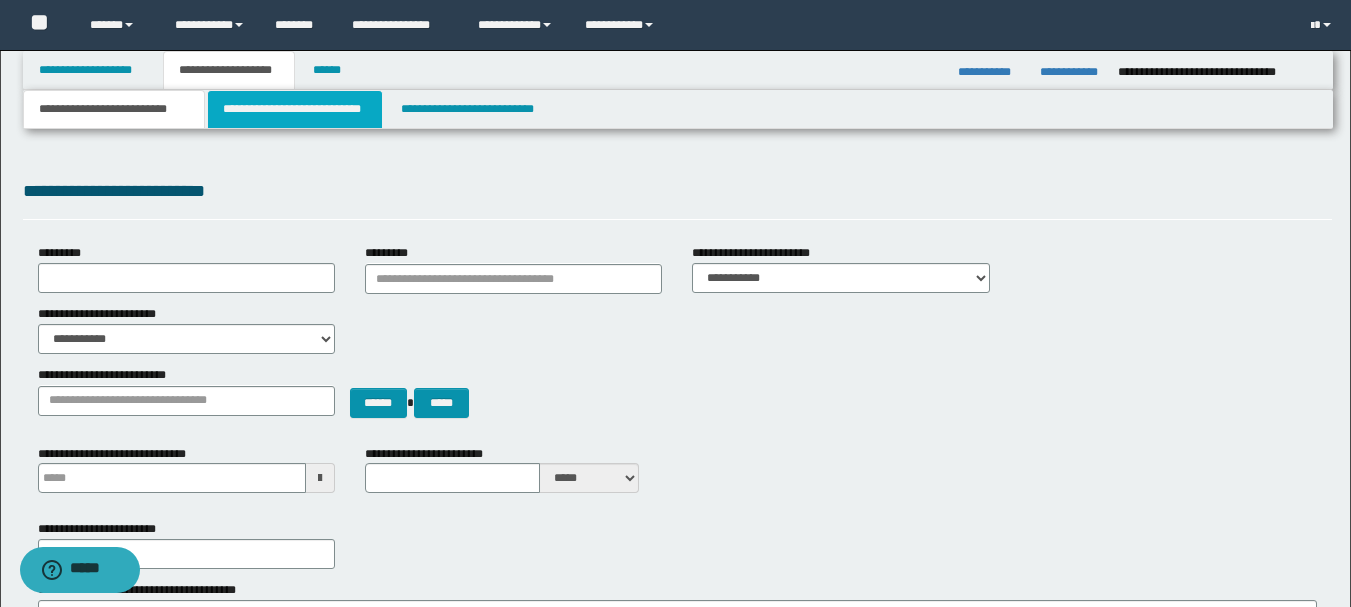 click on "**********" at bounding box center (295, 109) 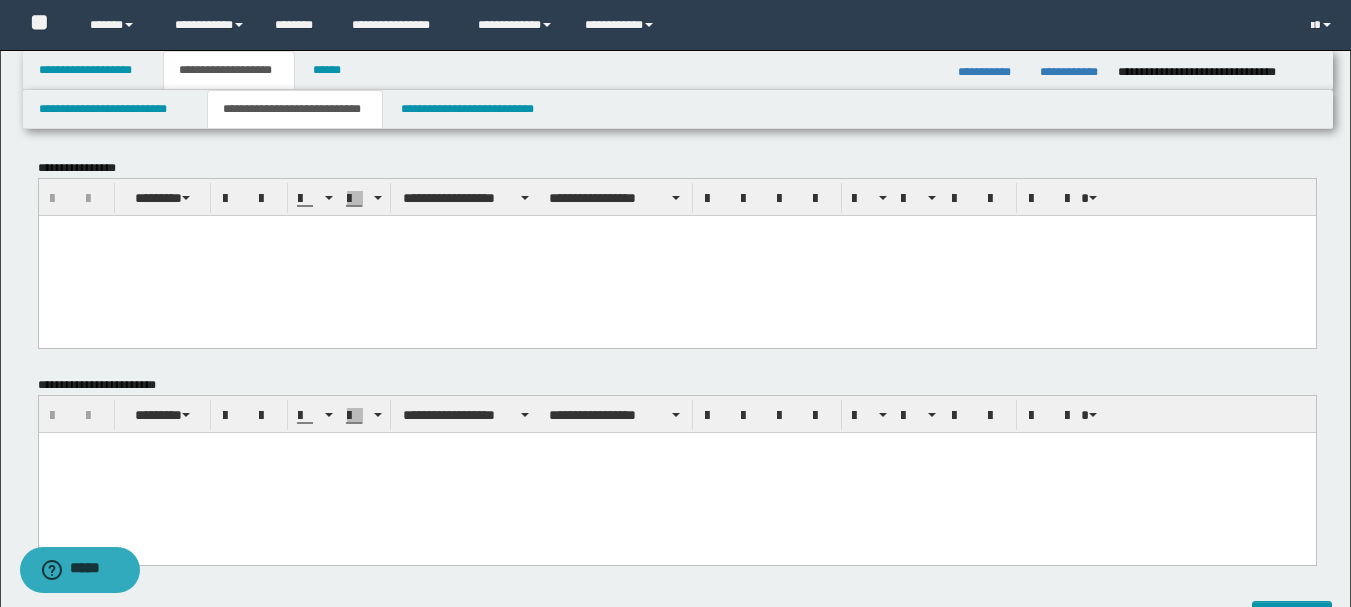 scroll, scrollTop: 0, scrollLeft: 0, axis: both 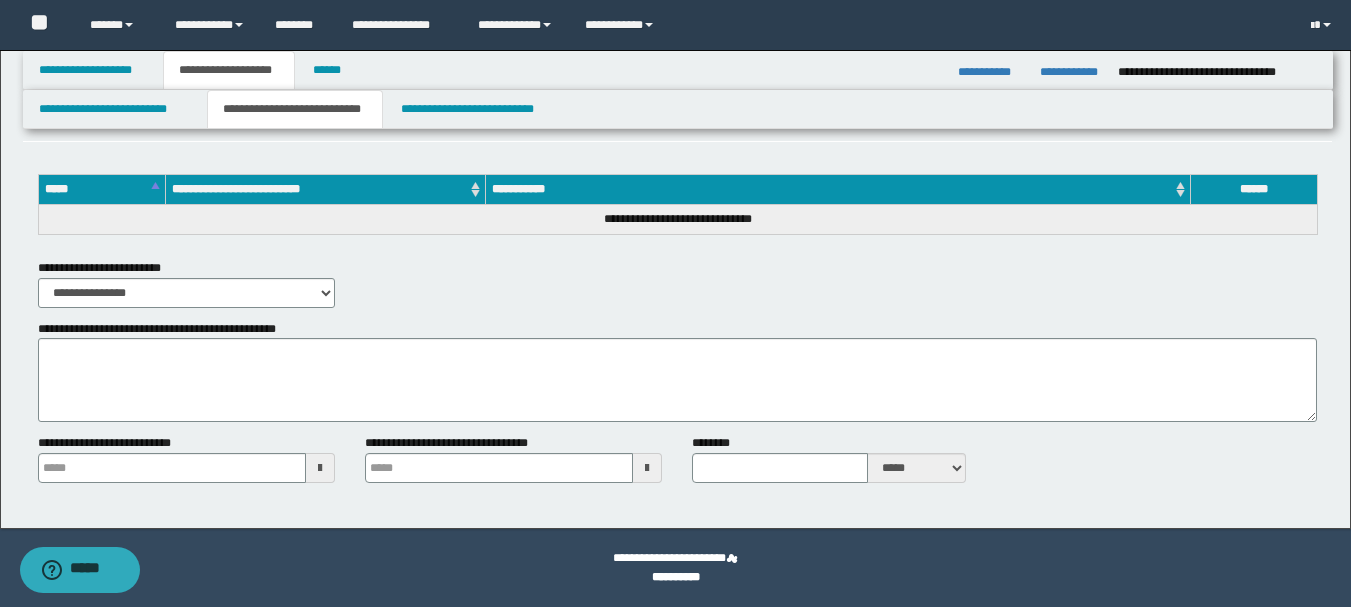 drag, startPoint x: 47, startPoint y: -2853, endPoint x: 1335, endPoint y: 615, distance: 3699.455 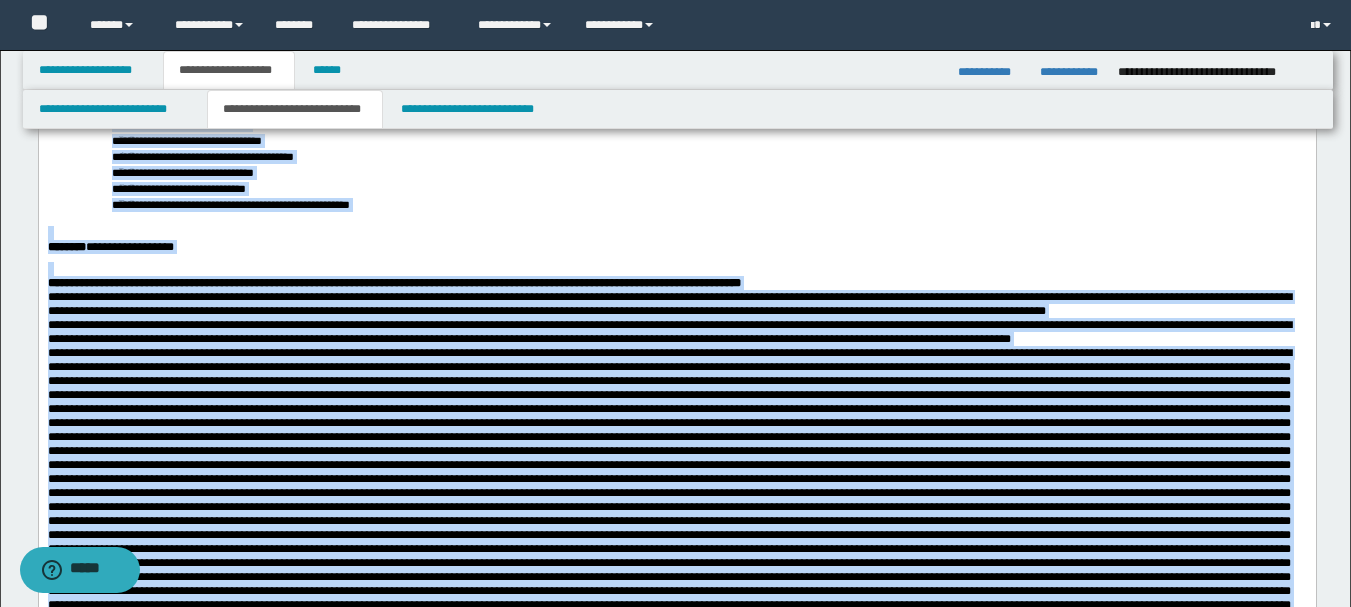scroll, scrollTop: 0, scrollLeft: 0, axis: both 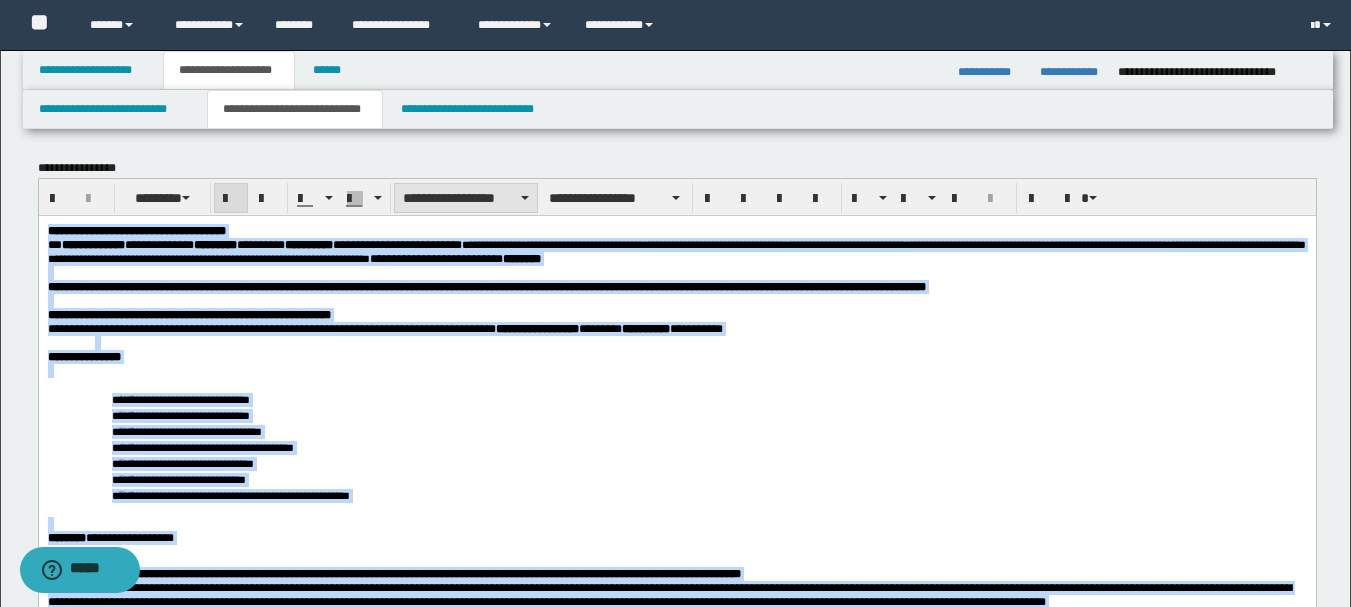 click on "**********" at bounding box center [466, 198] 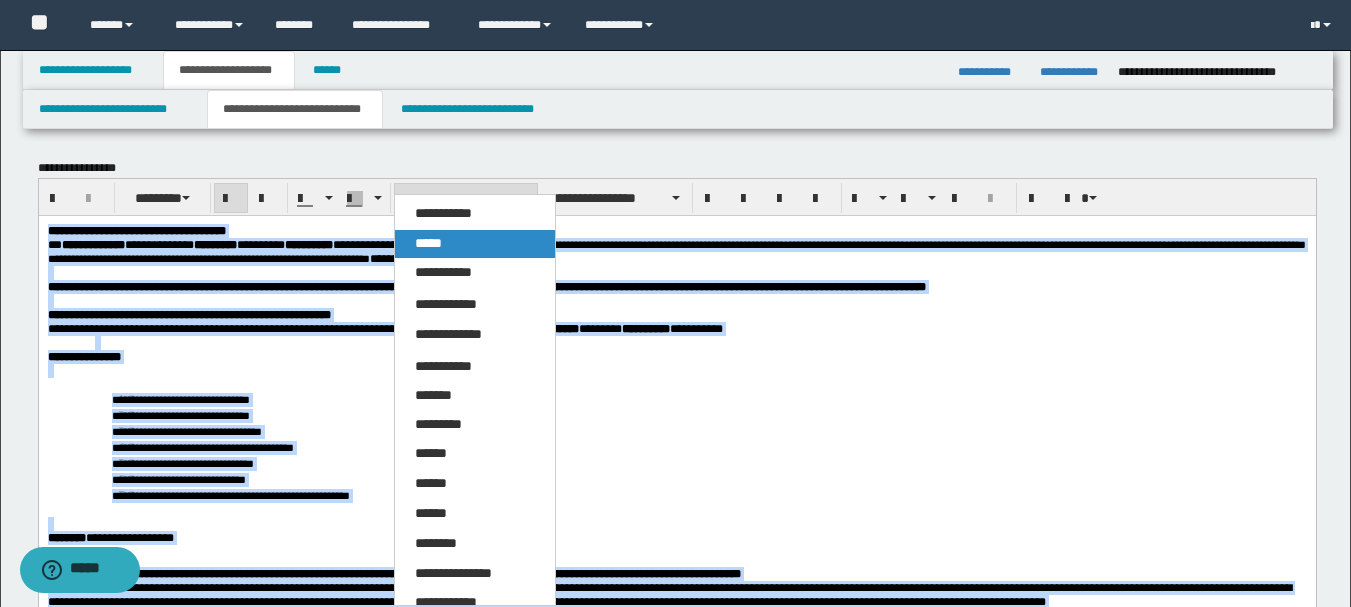 click on "*****" at bounding box center [428, 243] 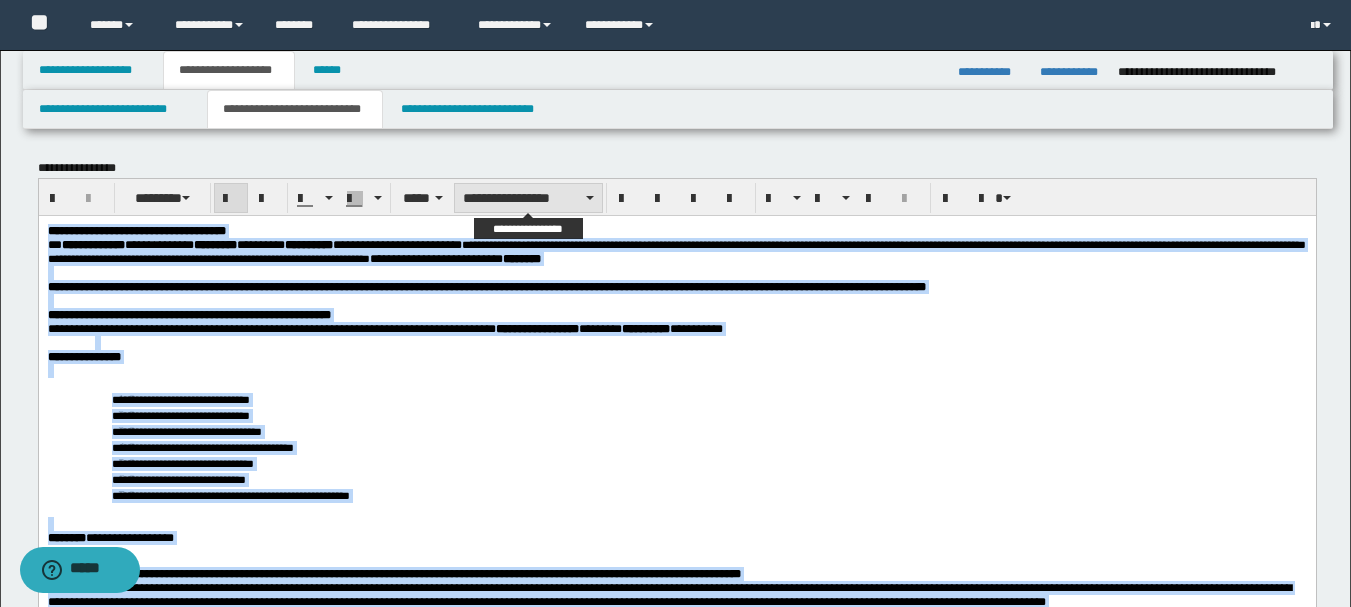 click on "**********" at bounding box center (528, 198) 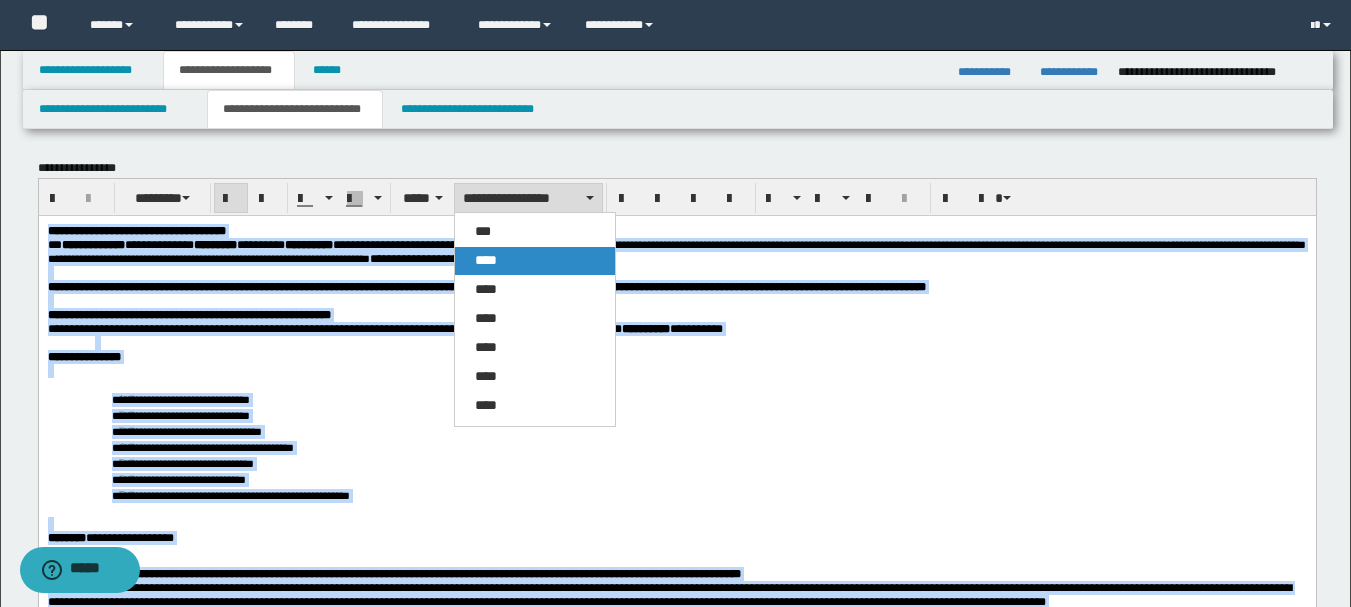 click on "****" at bounding box center [535, 261] 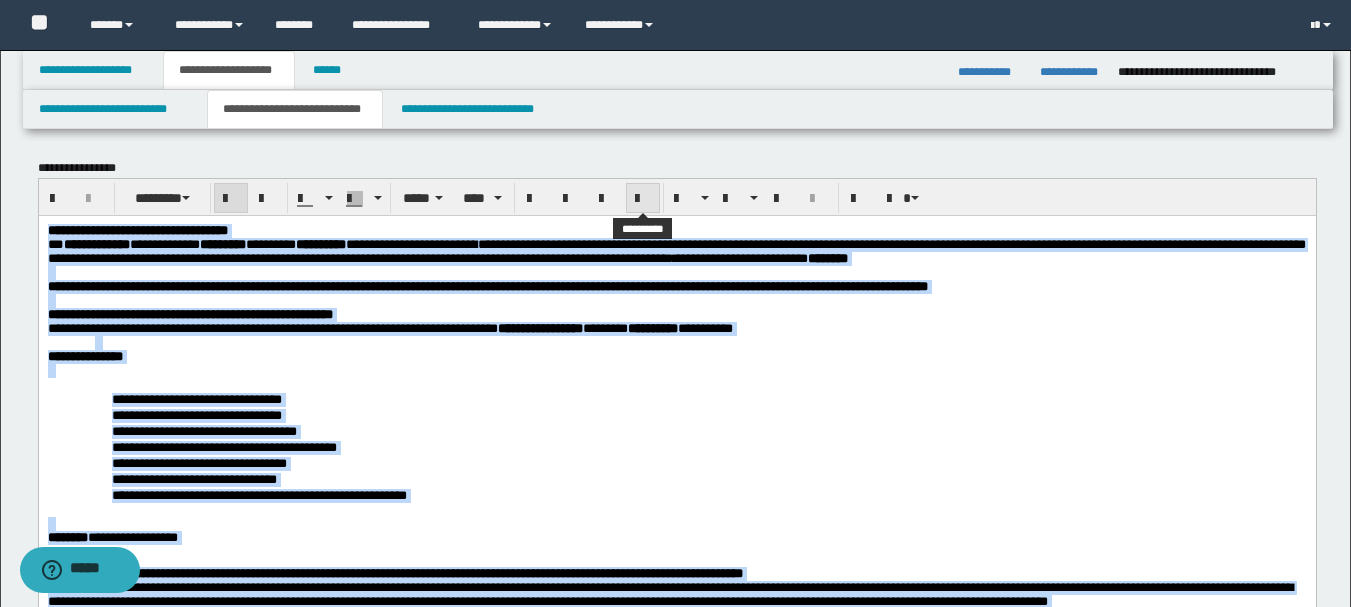click at bounding box center (643, 199) 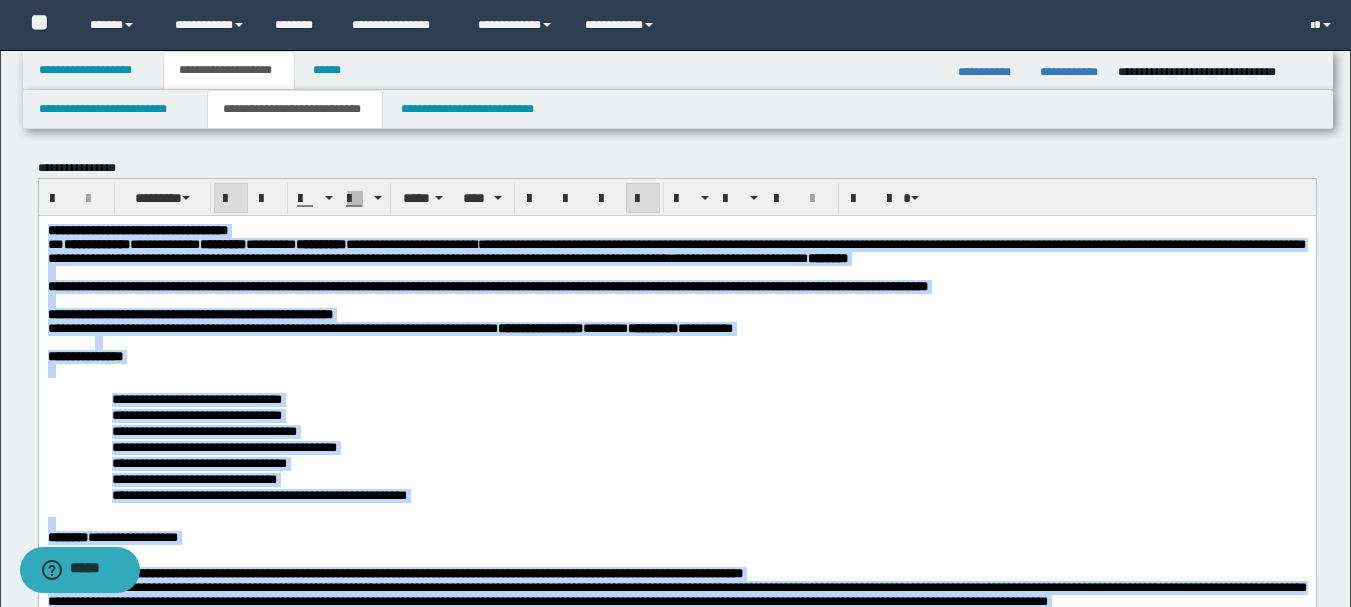 click at bounding box center (643, 199) 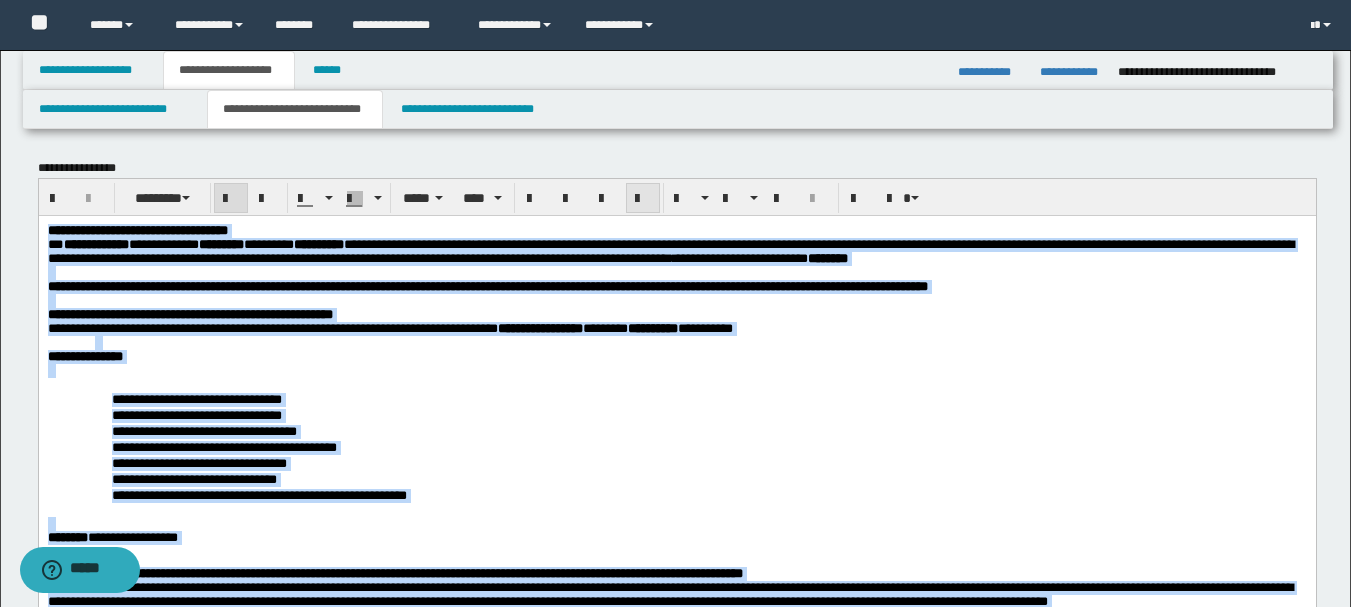 click at bounding box center (643, 199) 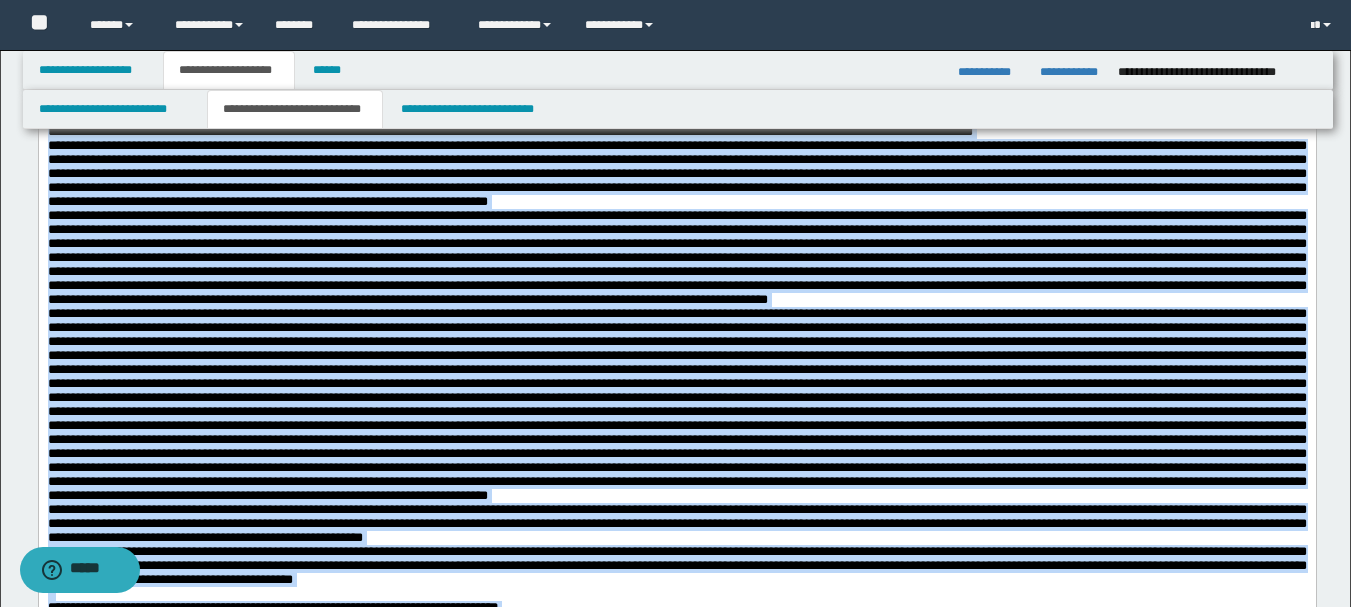 scroll, scrollTop: 1200, scrollLeft: 0, axis: vertical 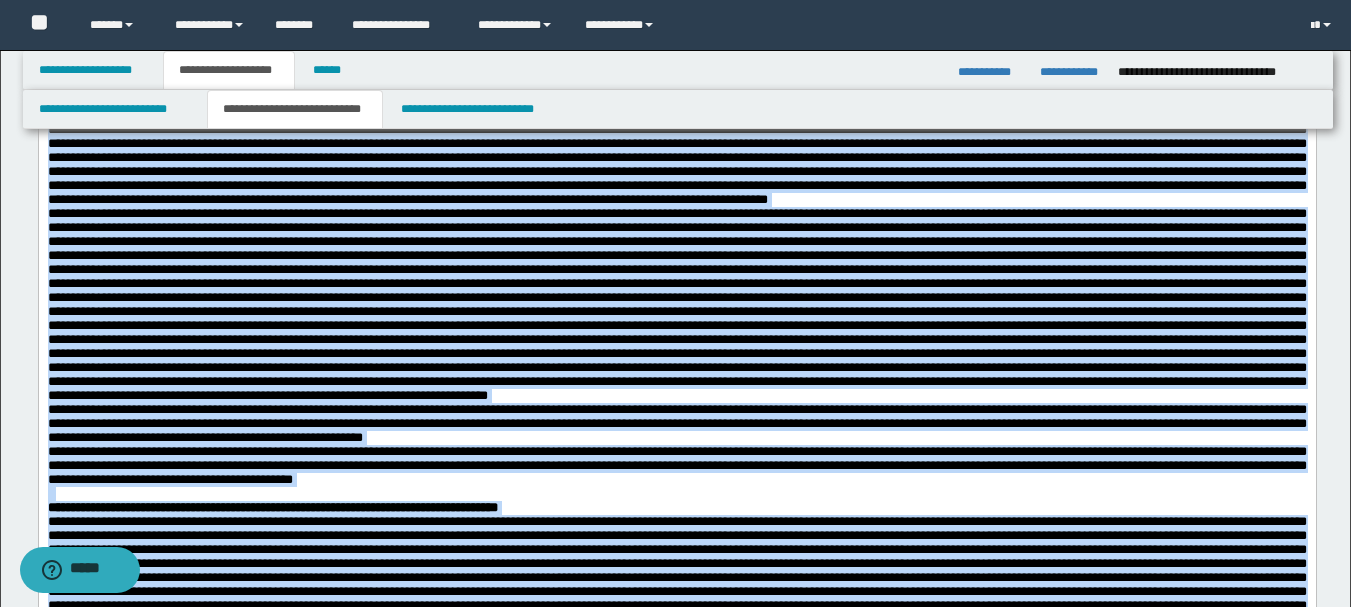 click at bounding box center [676, 74] 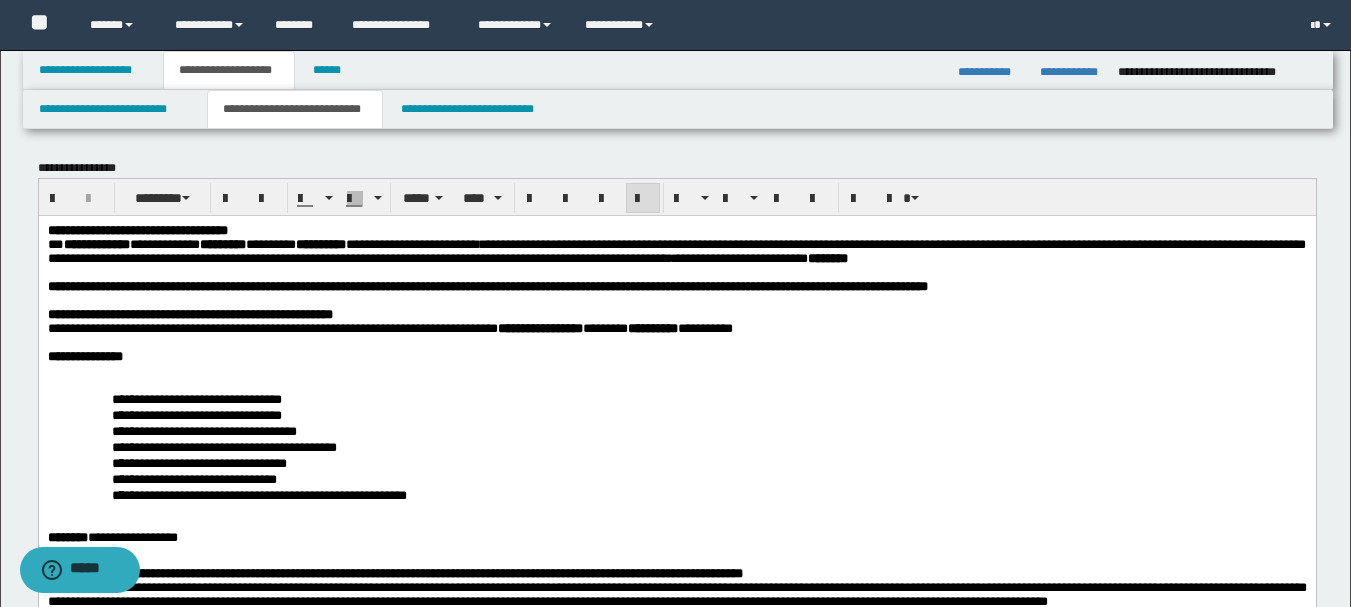 scroll, scrollTop: 300, scrollLeft: 0, axis: vertical 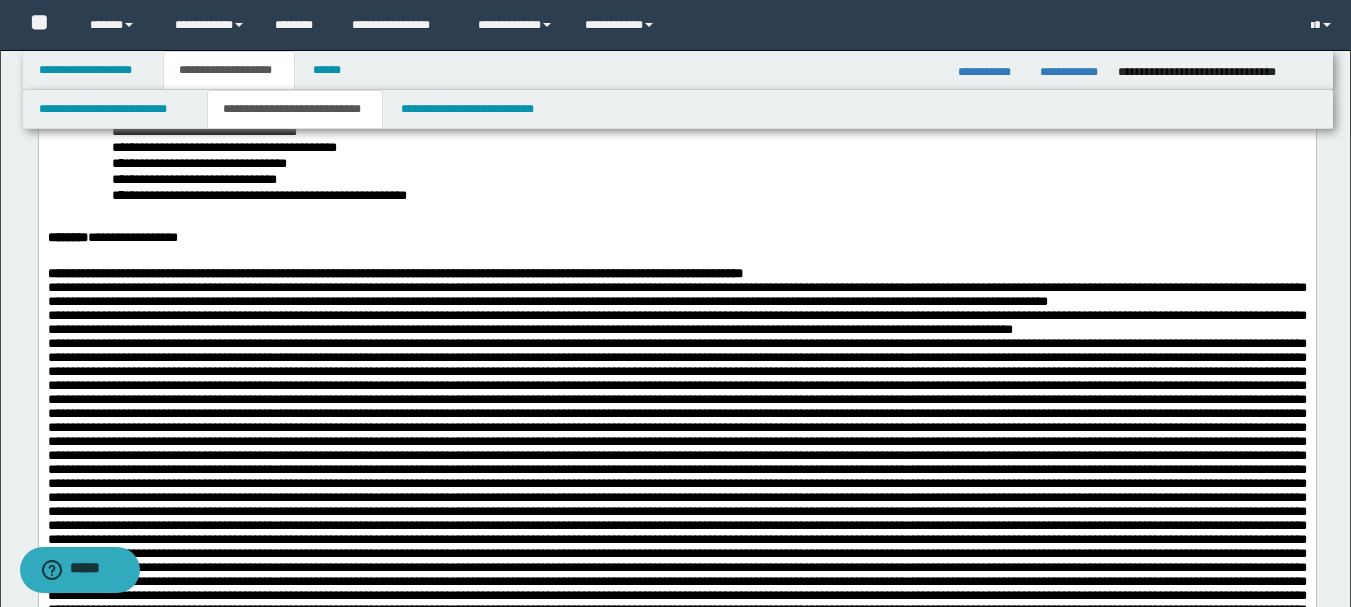 click on "**********" at bounding box center [676, 274] 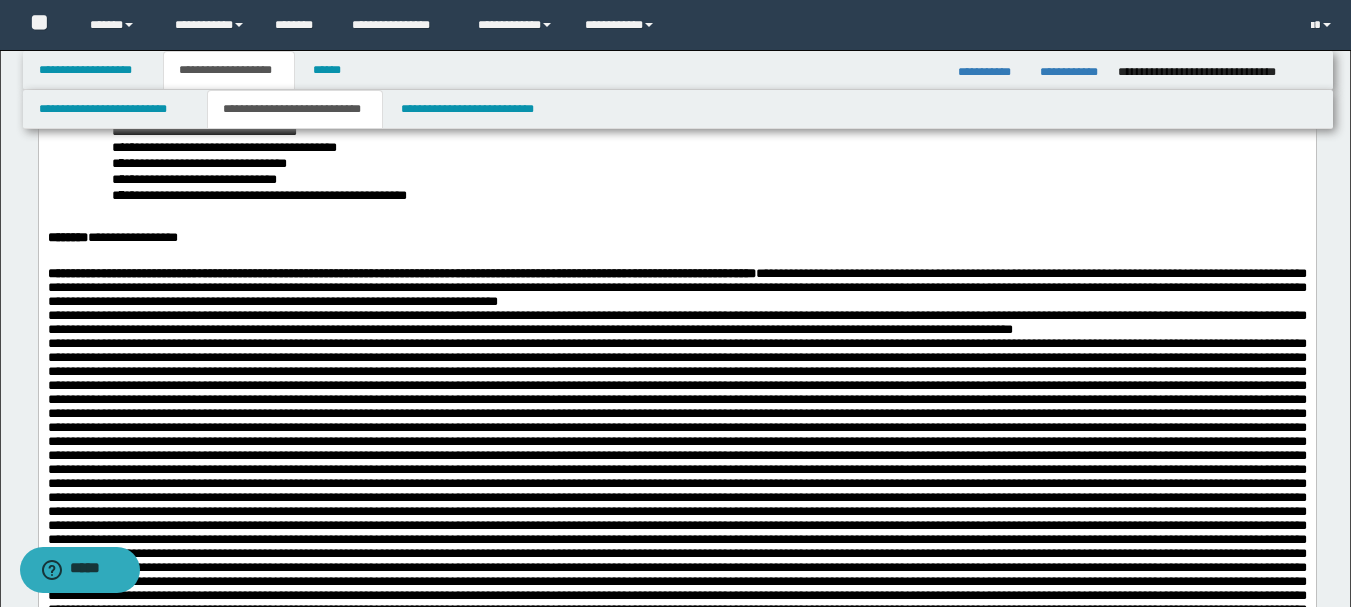 click on "**********" at bounding box center [676, 288] 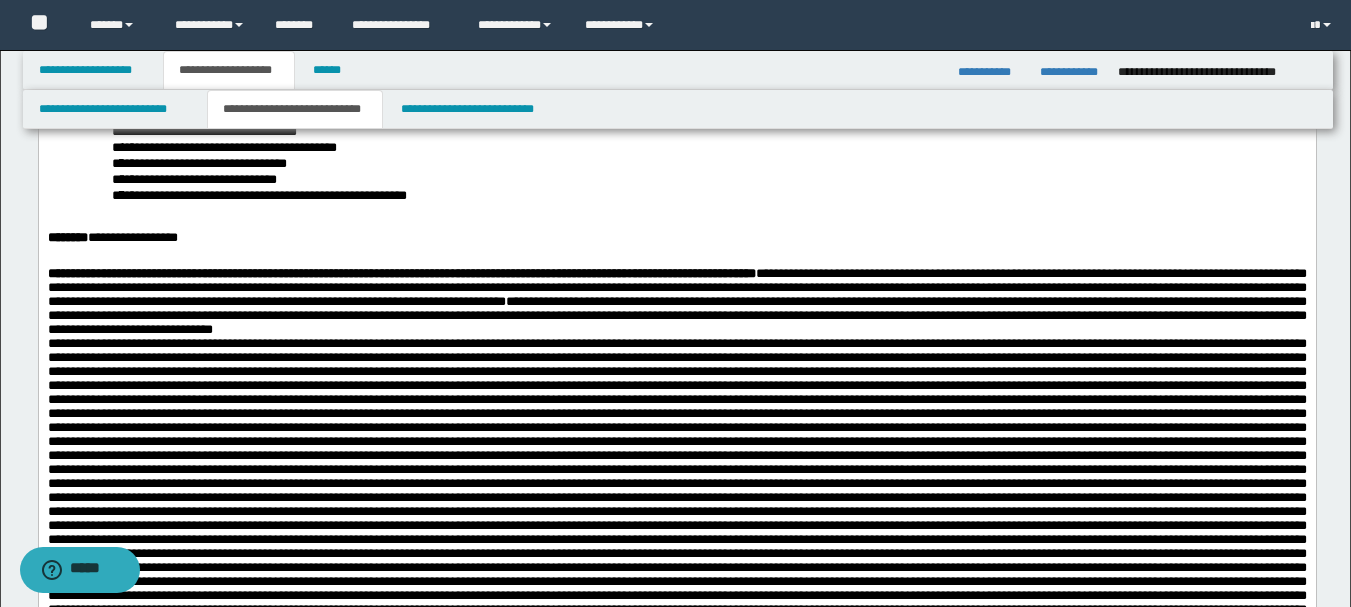click on "**********" at bounding box center (676, 302) 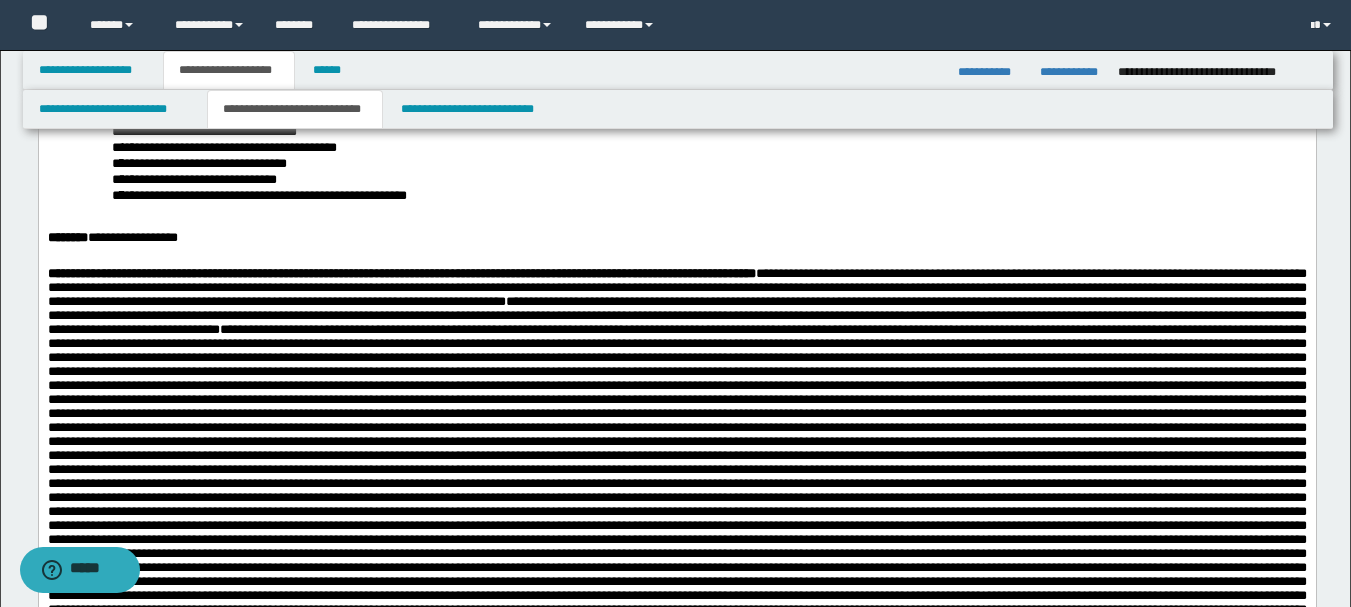 scroll, scrollTop: 700, scrollLeft: 0, axis: vertical 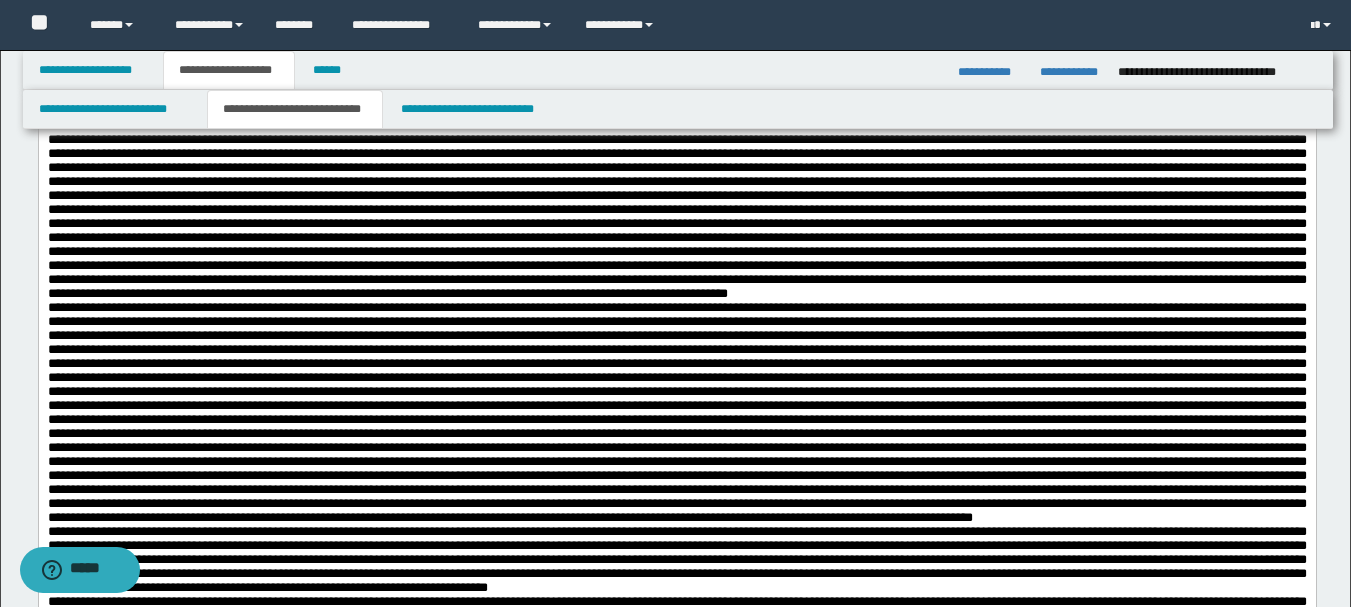 click on "**********" at bounding box center [676, 84] 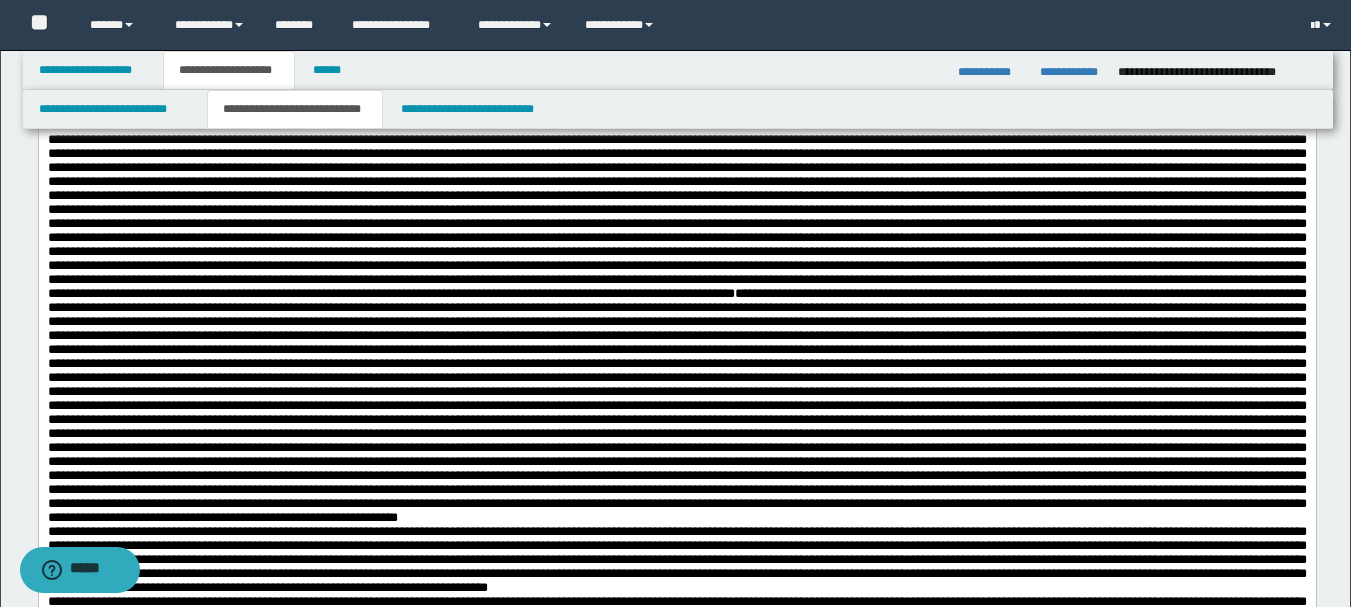 scroll, scrollTop: 1200, scrollLeft: 0, axis: vertical 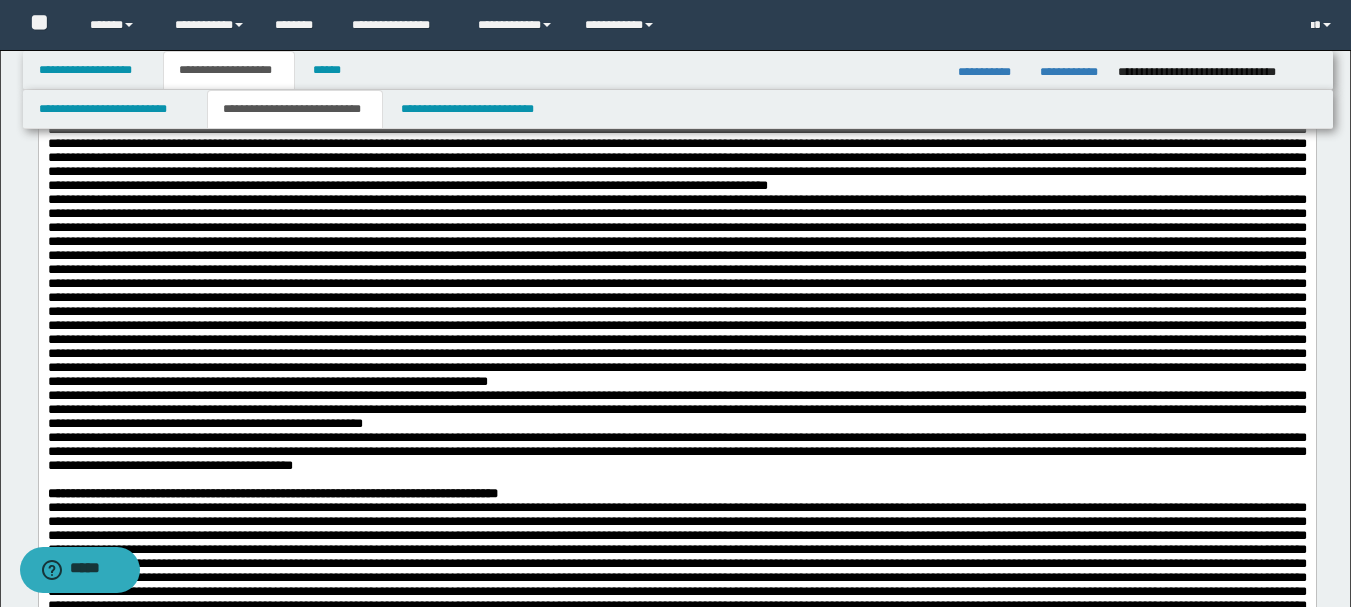 click on "**********" at bounding box center (676, -304) 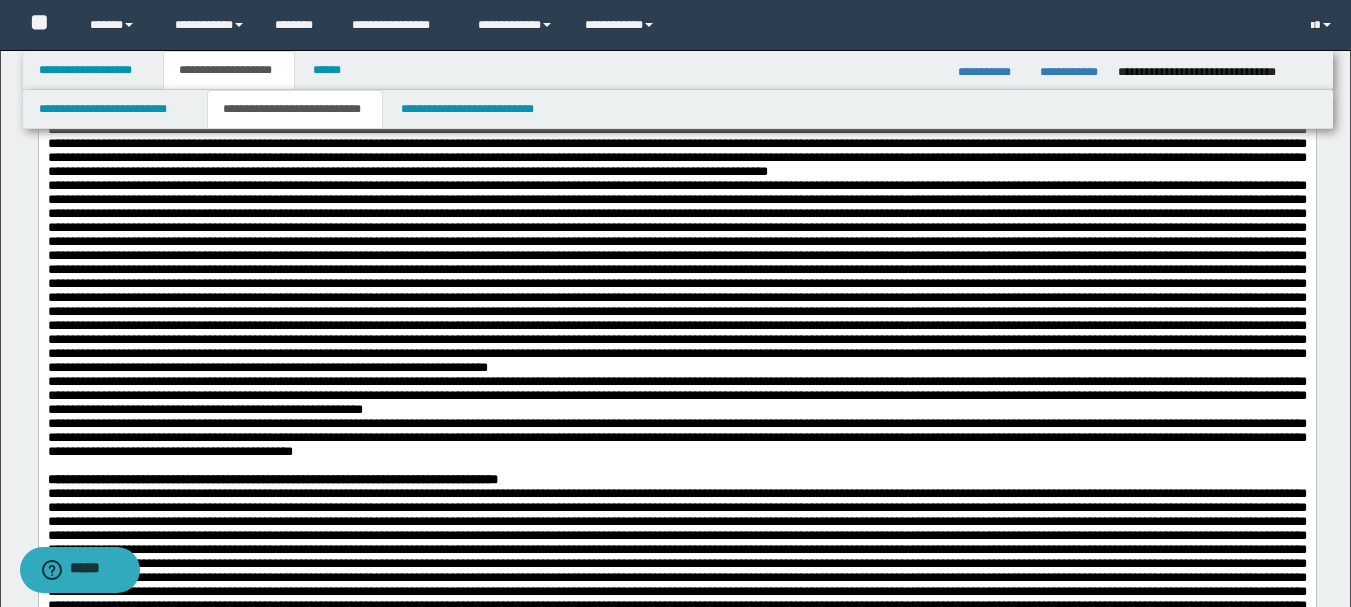click on "**********" at bounding box center (676, -276) 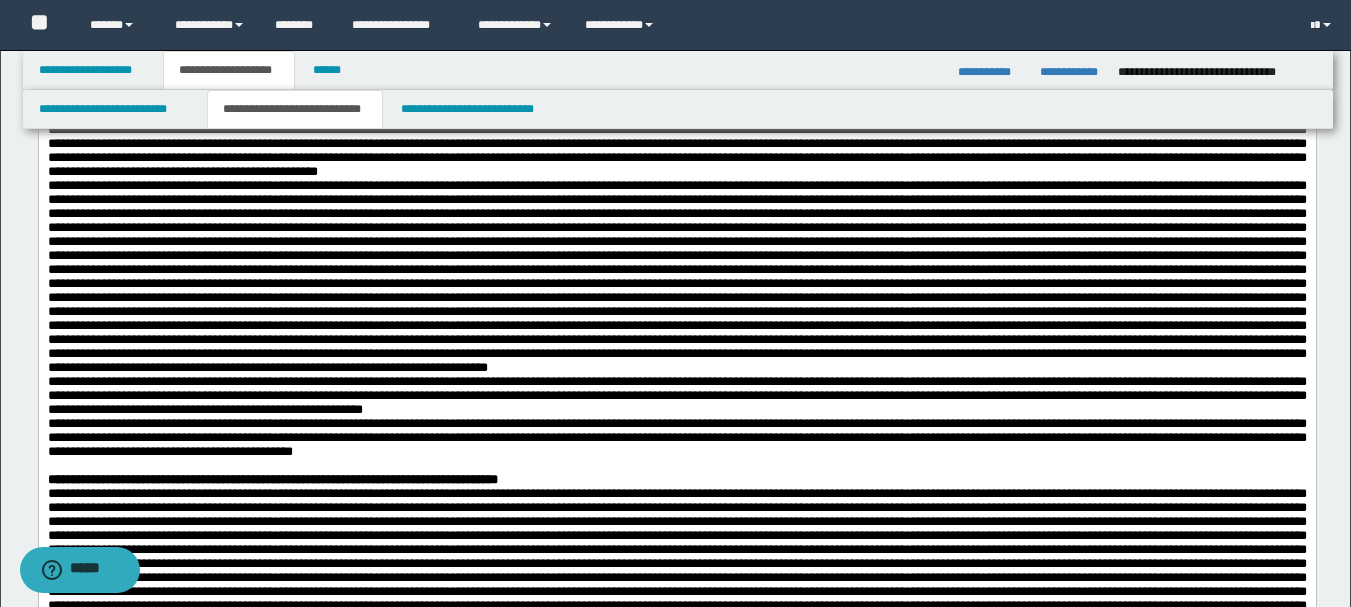 click on "**********" at bounding box center (676, -227) 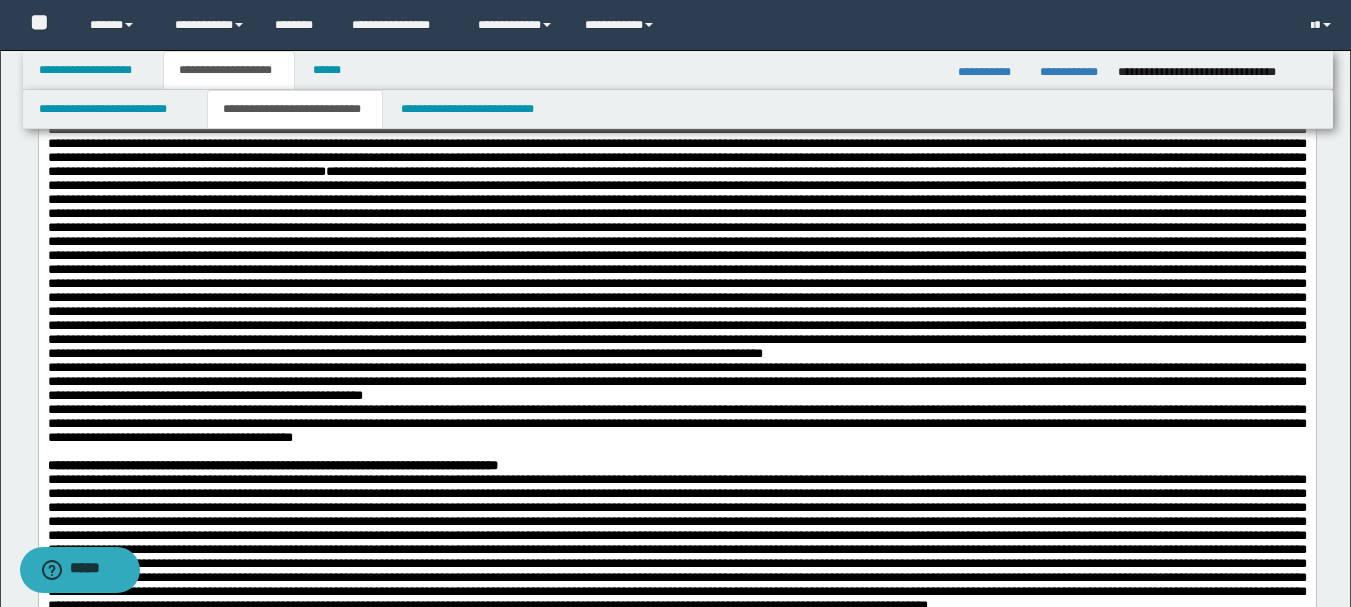 scroll, scrollTop: 1700, scrollLeft: 0, axis: vertical 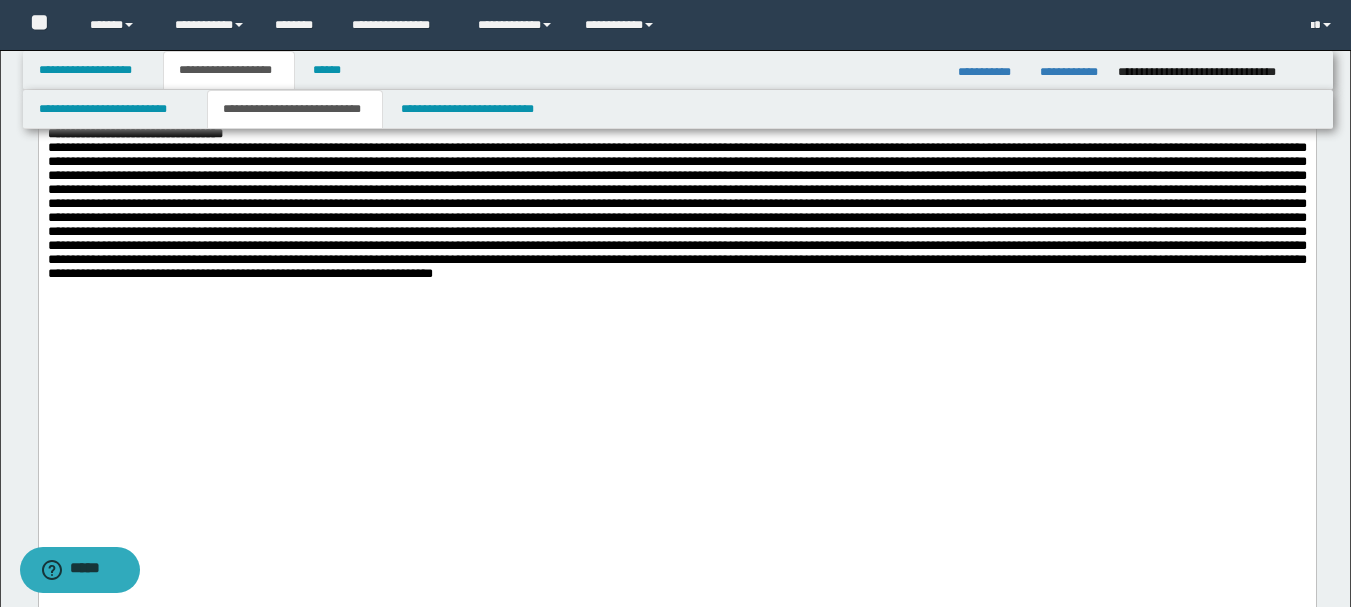 click on "**********" at bounding box center (676, -636) 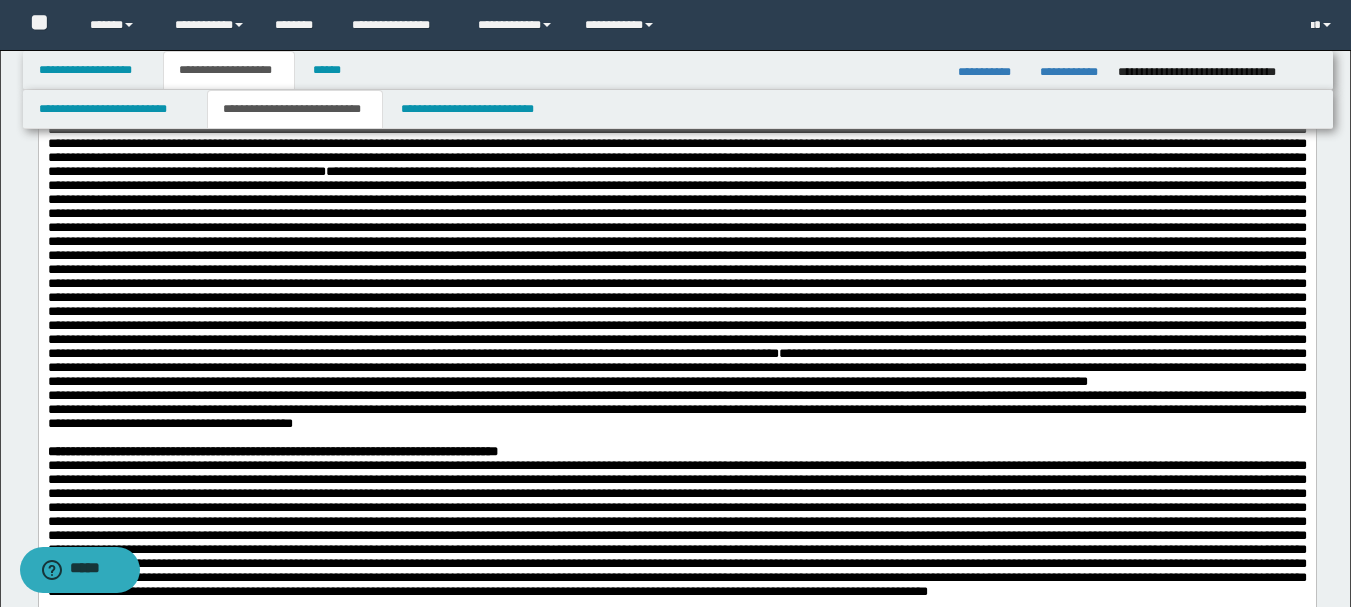 scroll, scrollTop: 1800, scrollLeft: 0, axis: vertical 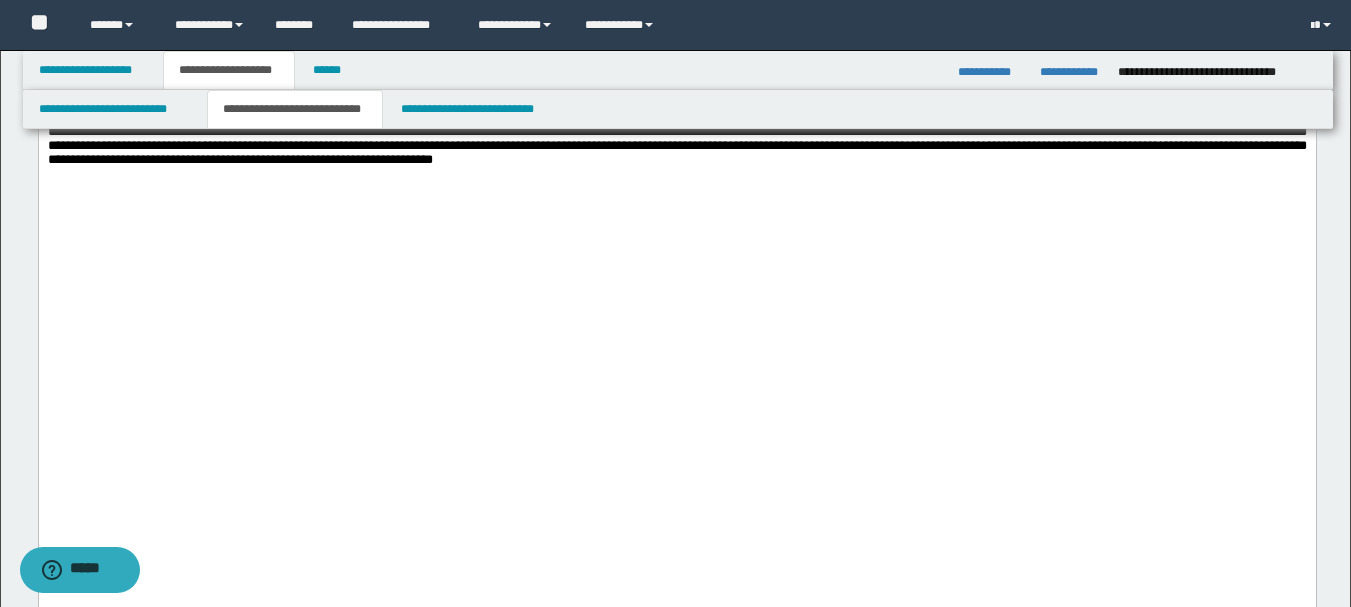 click on "**********" at bounding box center [676, -722] 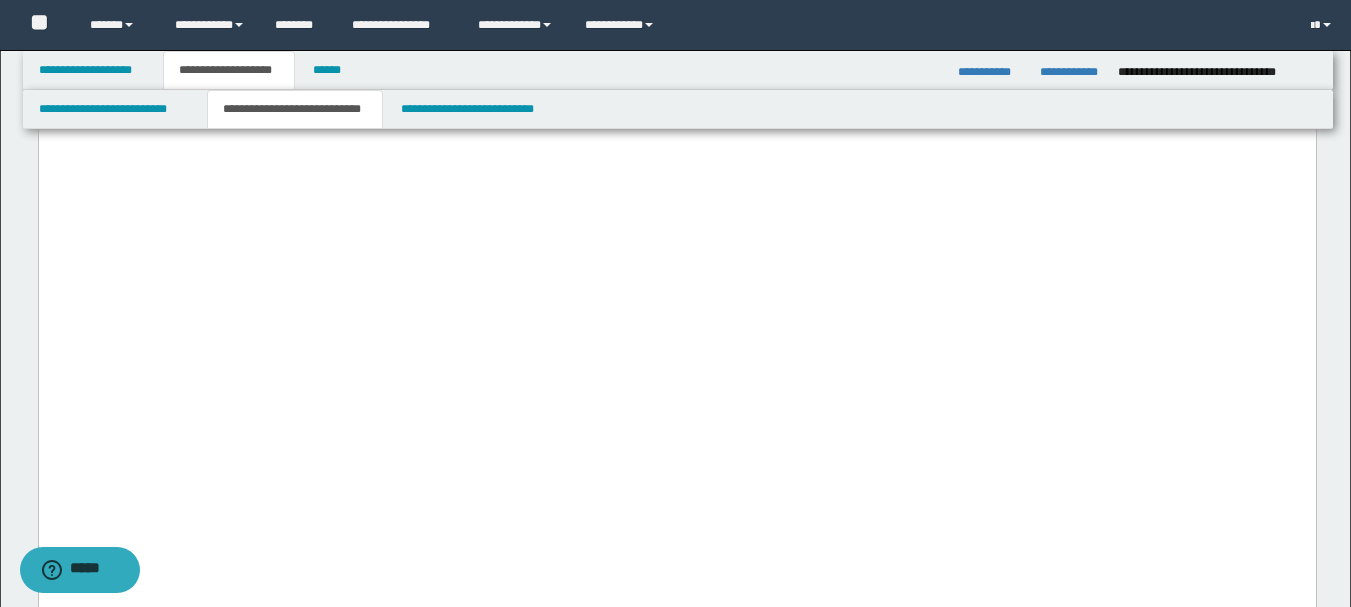 click on "**********" at bounding box center (676, -180) 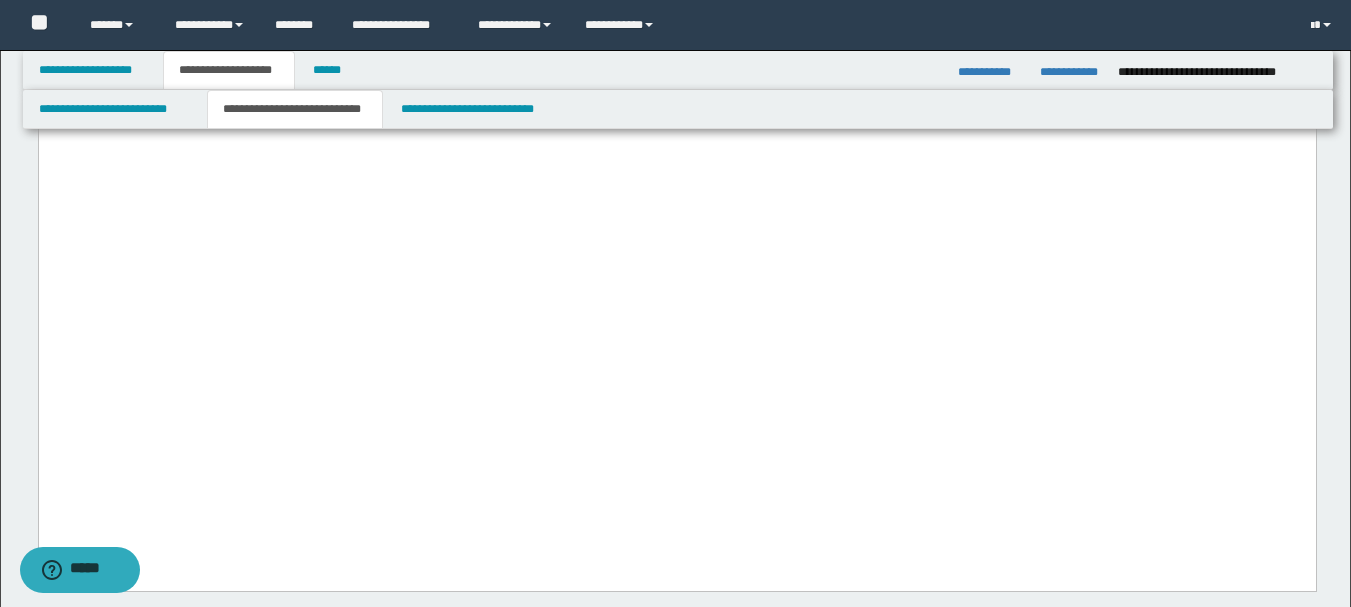 scroll, scrollTop: 2200, scrollLeft: 0, axis: vertical 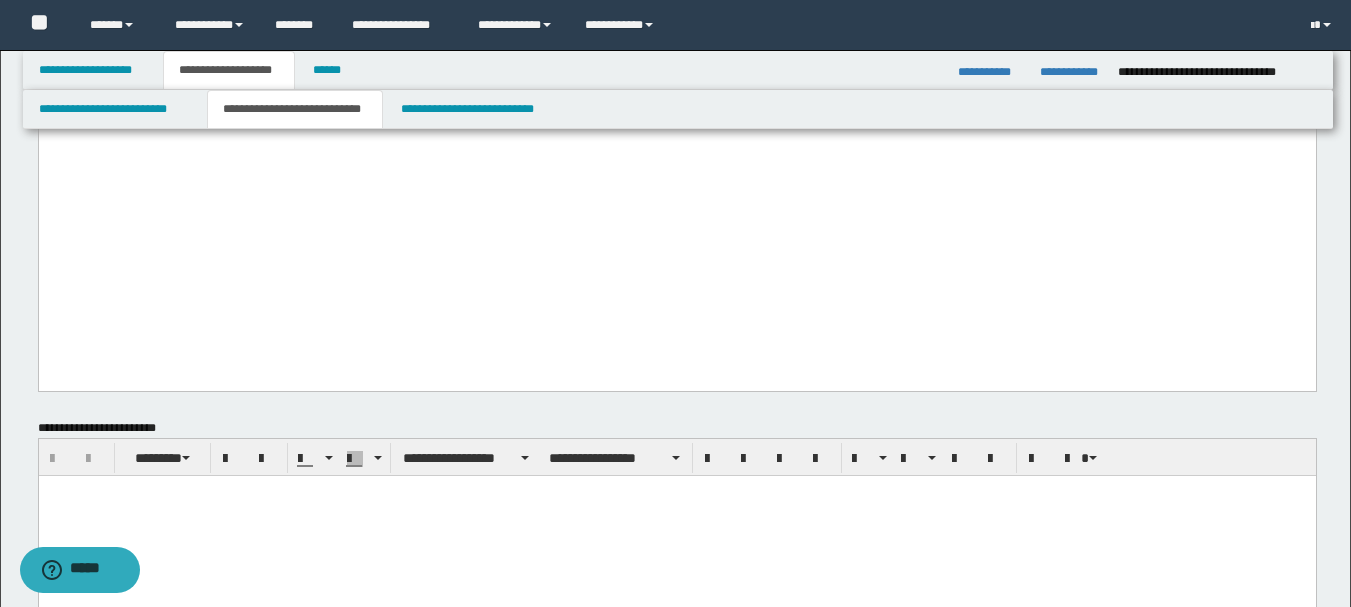 click on "**********" at bounding box center (676, -1087) 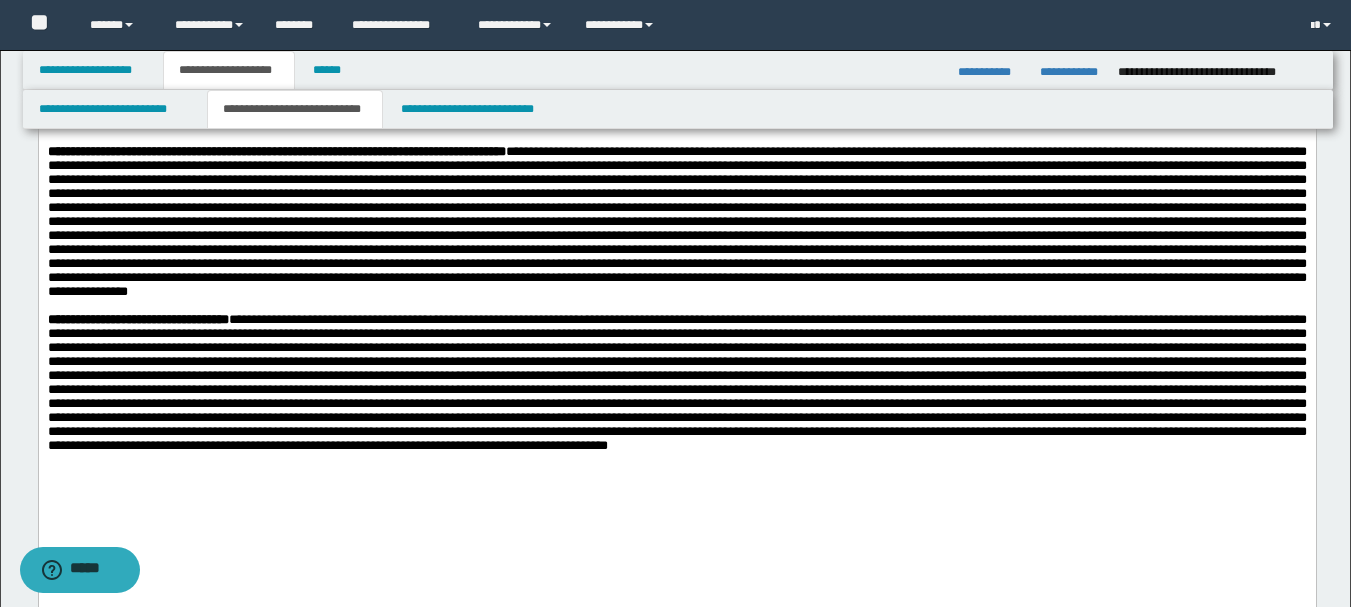 scroll, scrollTop: 1000, scrollLeft: 0, axis: vertical 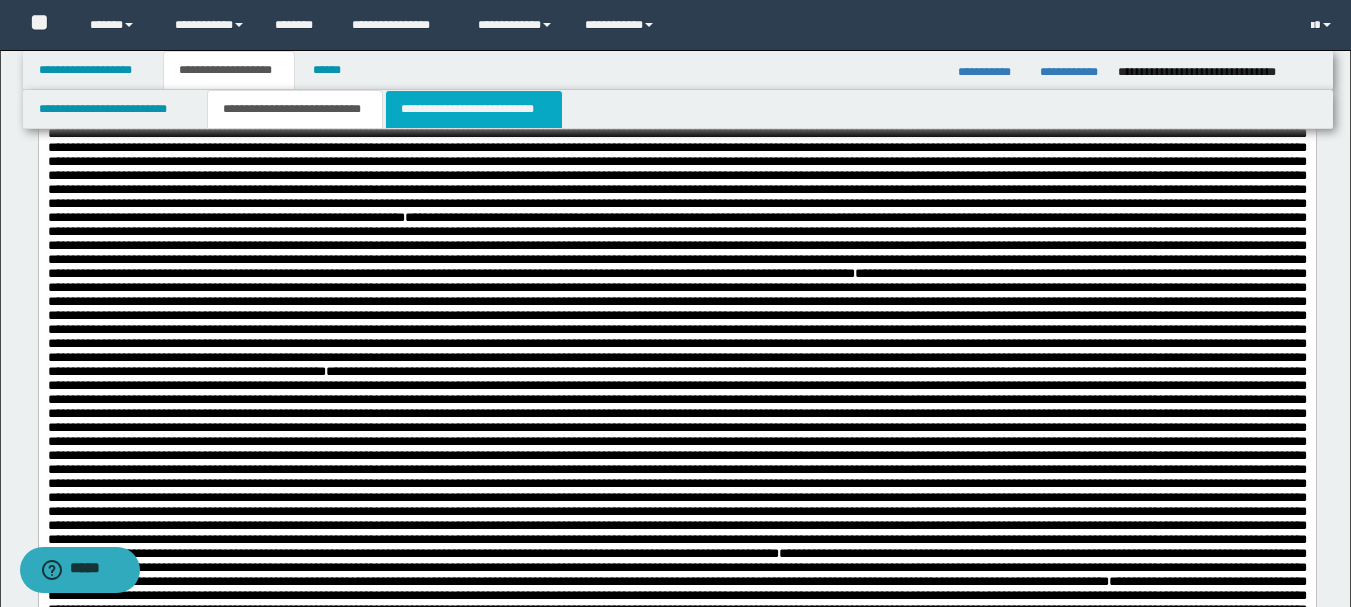 click on "**********" at bounding box center [474, 109] 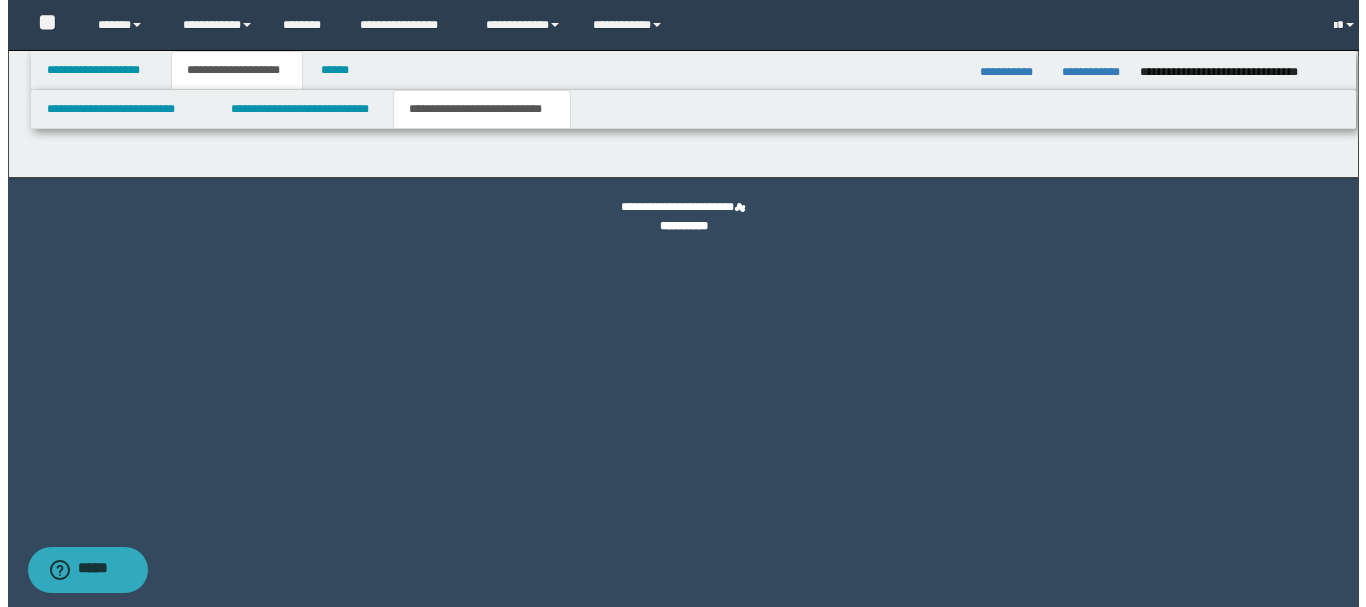 scroll, scrollTop: 0, scrollLeft: 0, axis: both 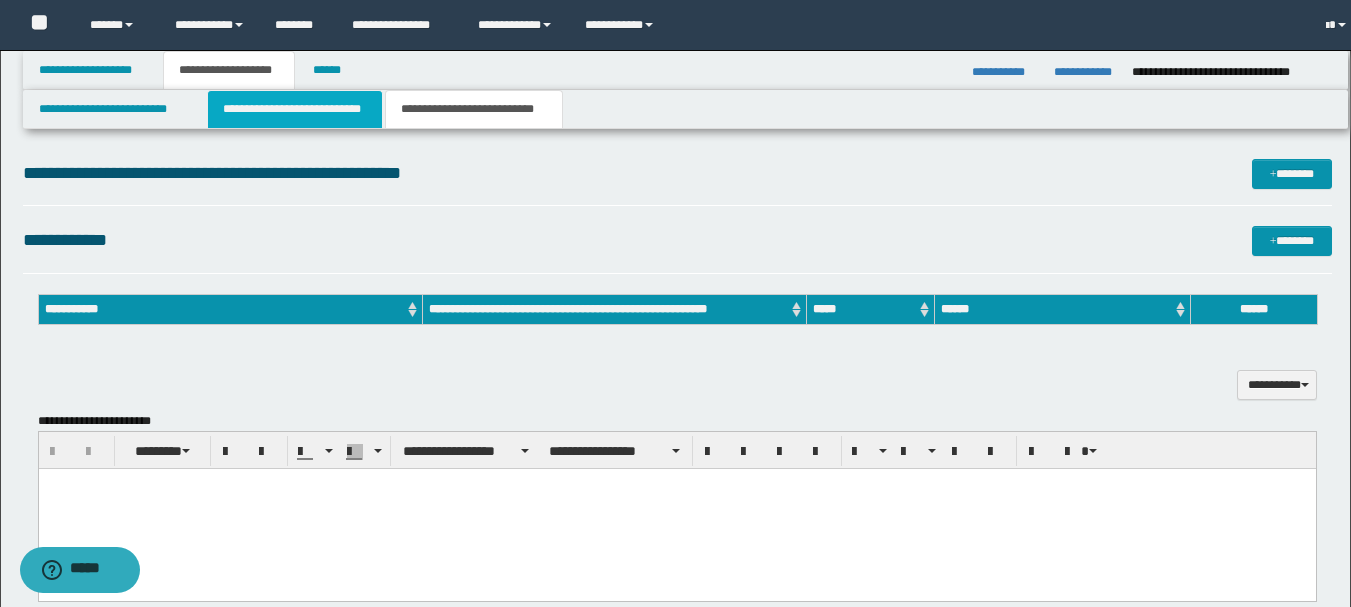 click on "**********" at bounding box center [295, 109] 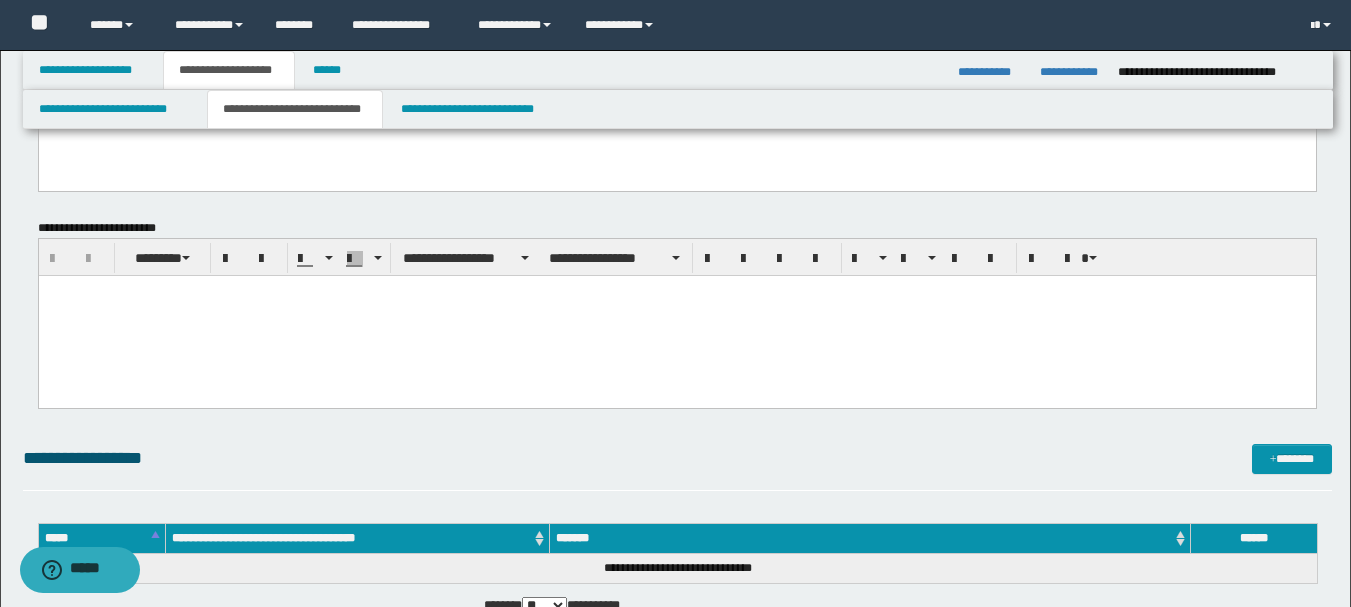 scroll, scrollTop: 2500, scrollLeft: 0, axis: vertical 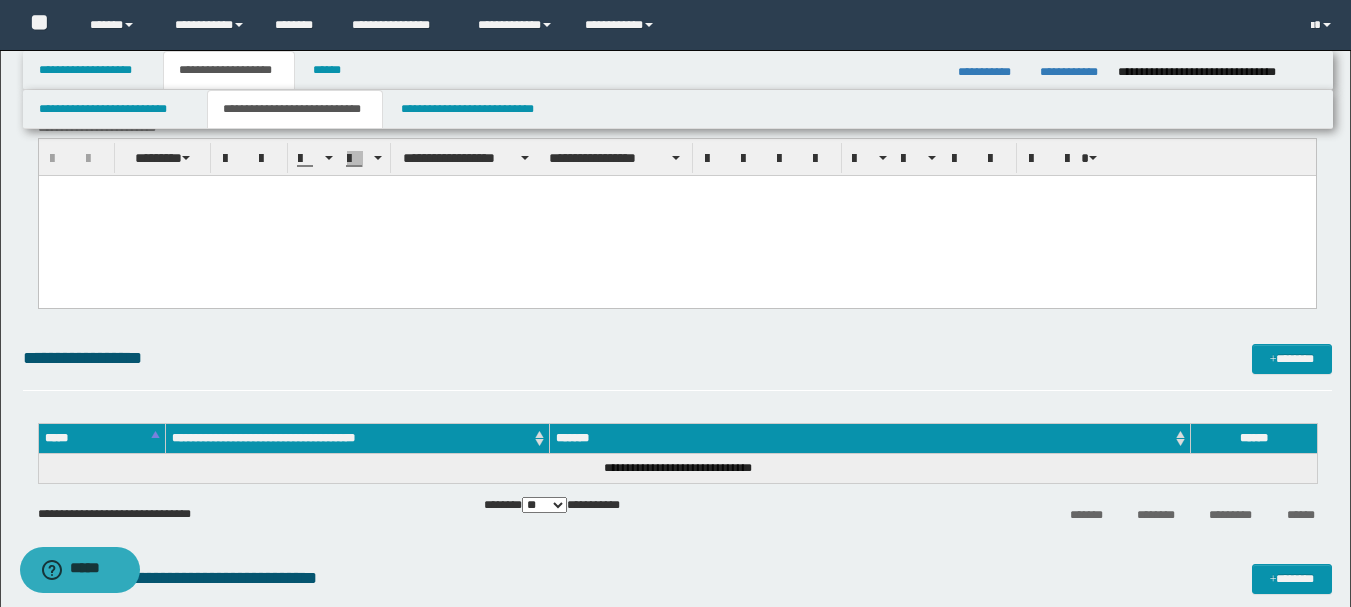 click at bounding box center (676, 215) 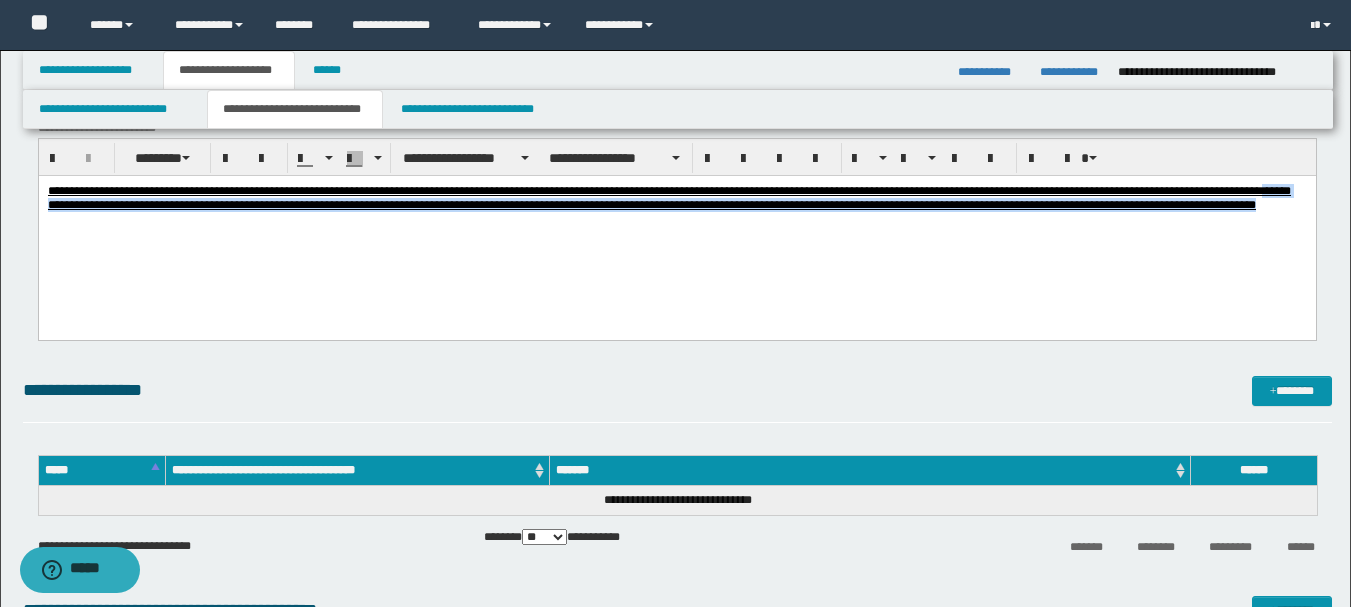 drag, startPoint x: 199, startPoint y: 236, endPoint x: -1, endPoint y: 163, distance: 212.90608 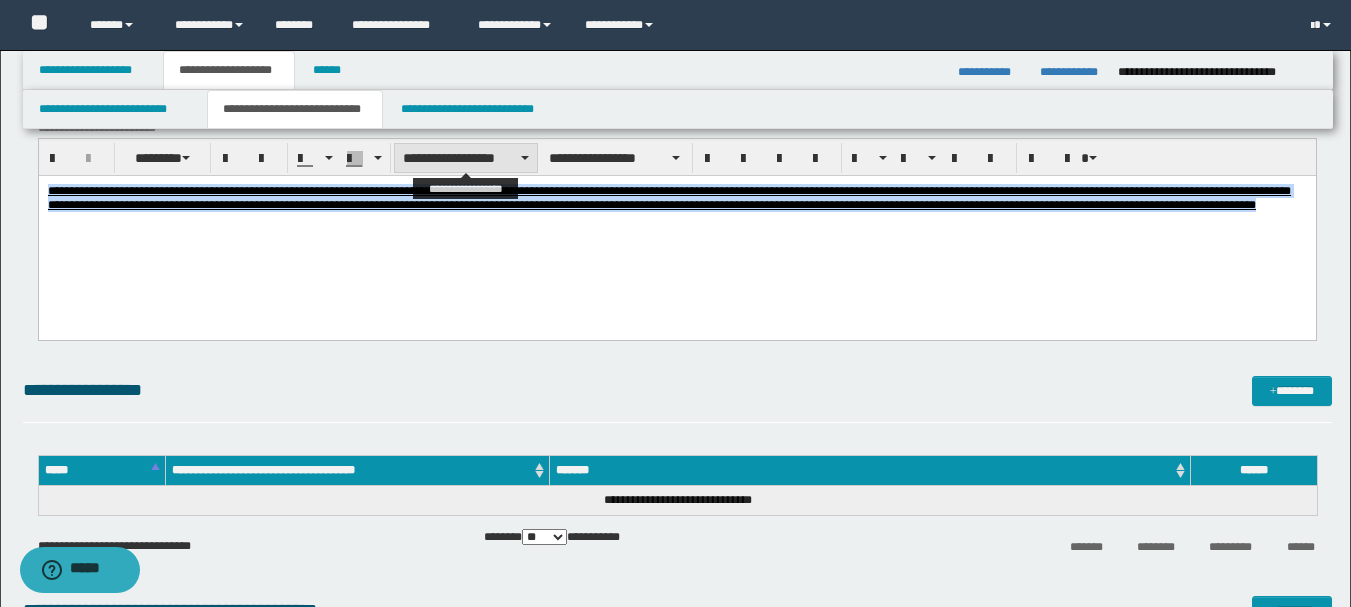 click on "**********" at bounding box center (466, 158) 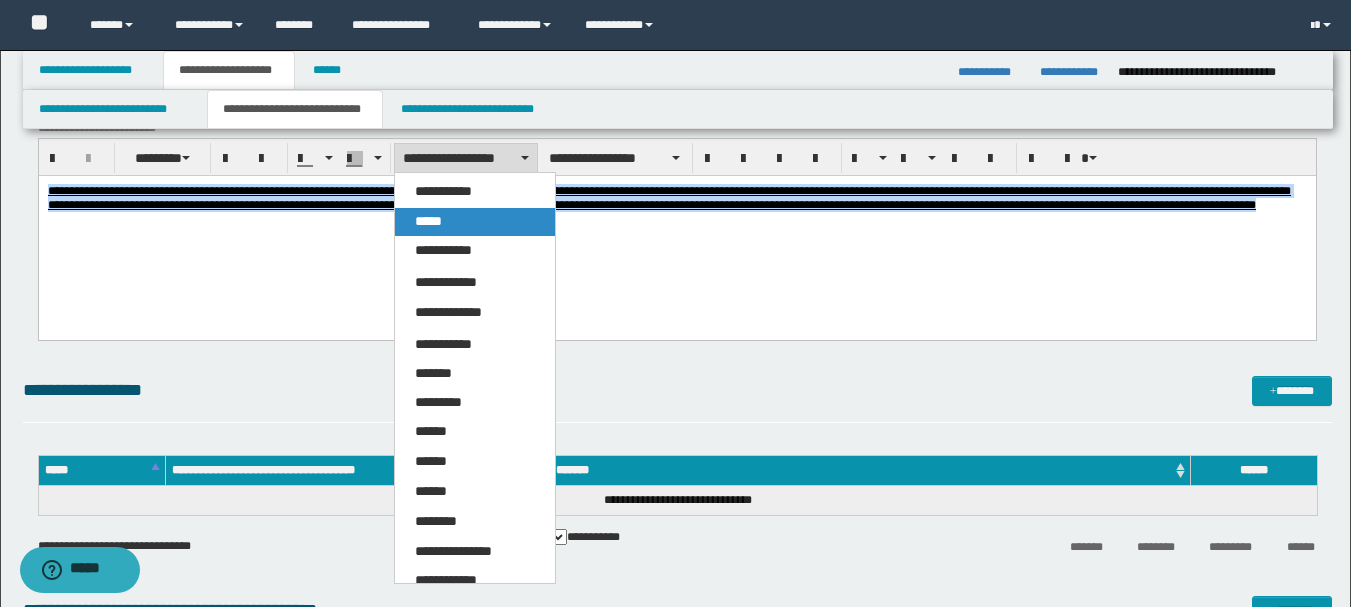 click on "*****" at bounding box center [475, 222] 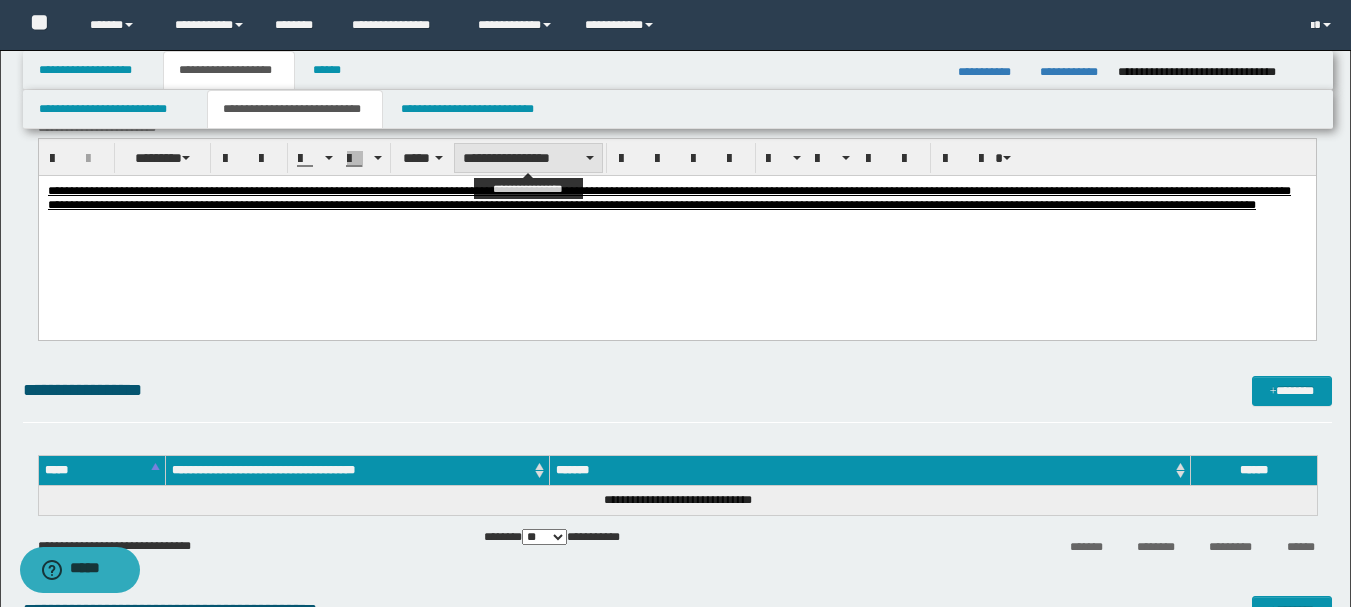 click on "**********" at bounding box center (528, 158) 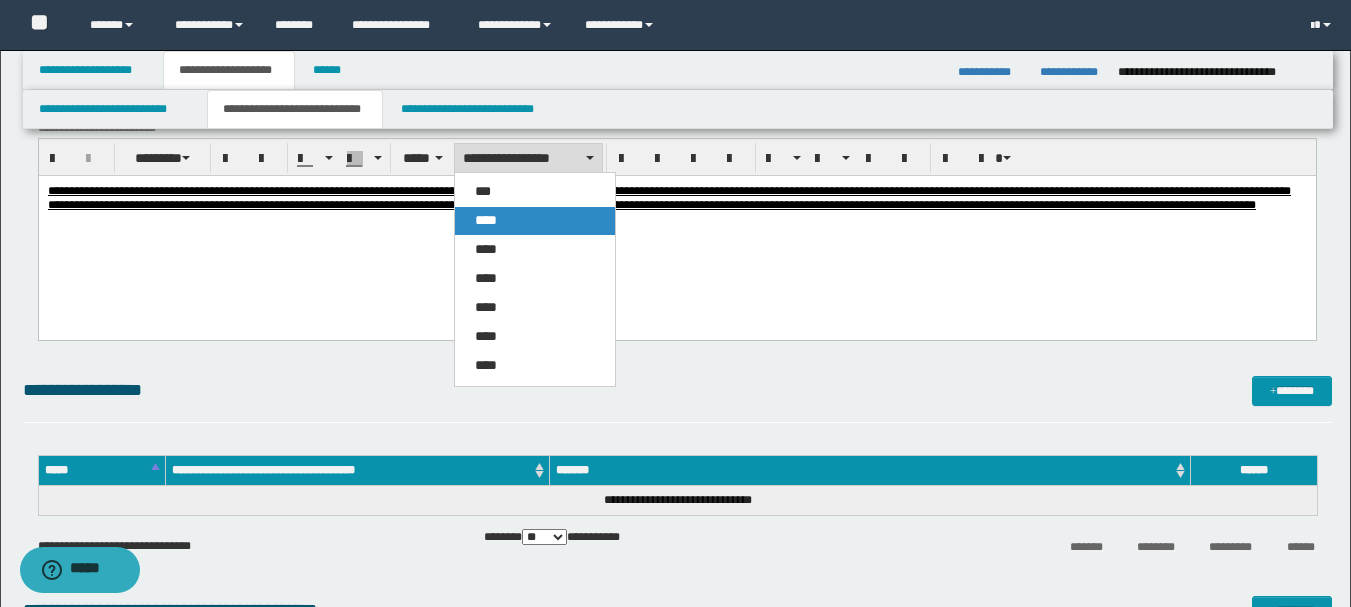 click on "****" at bounding box center [535, 221] 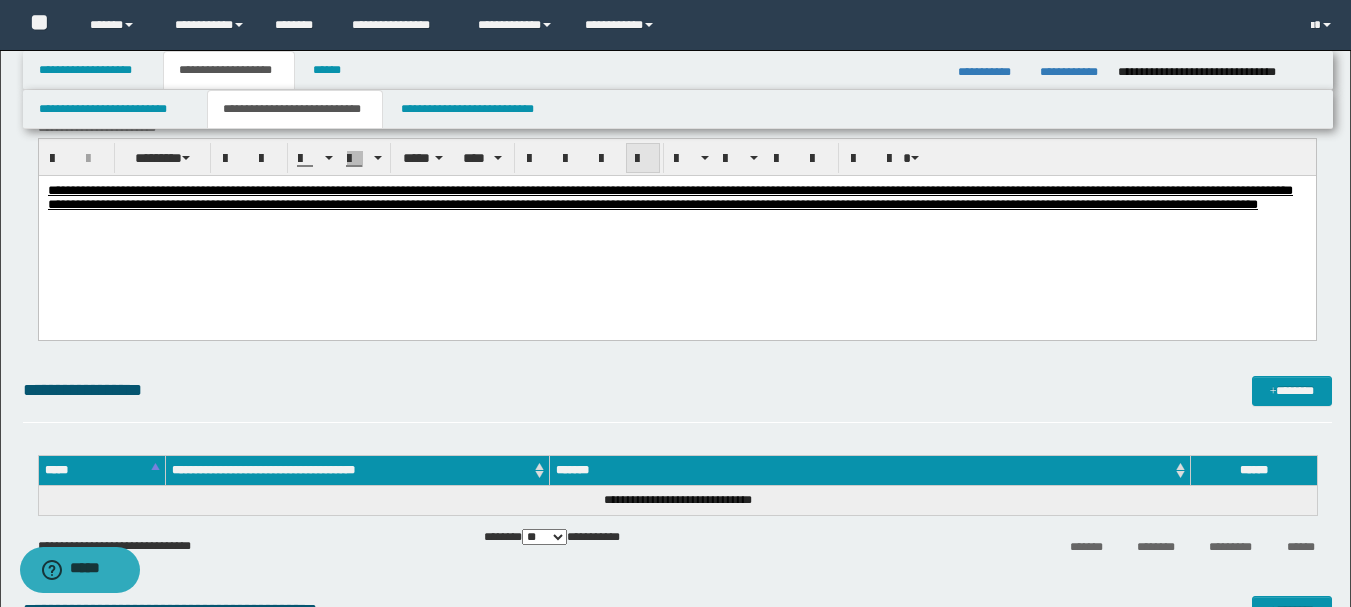 click at bounding box center (643, 158) 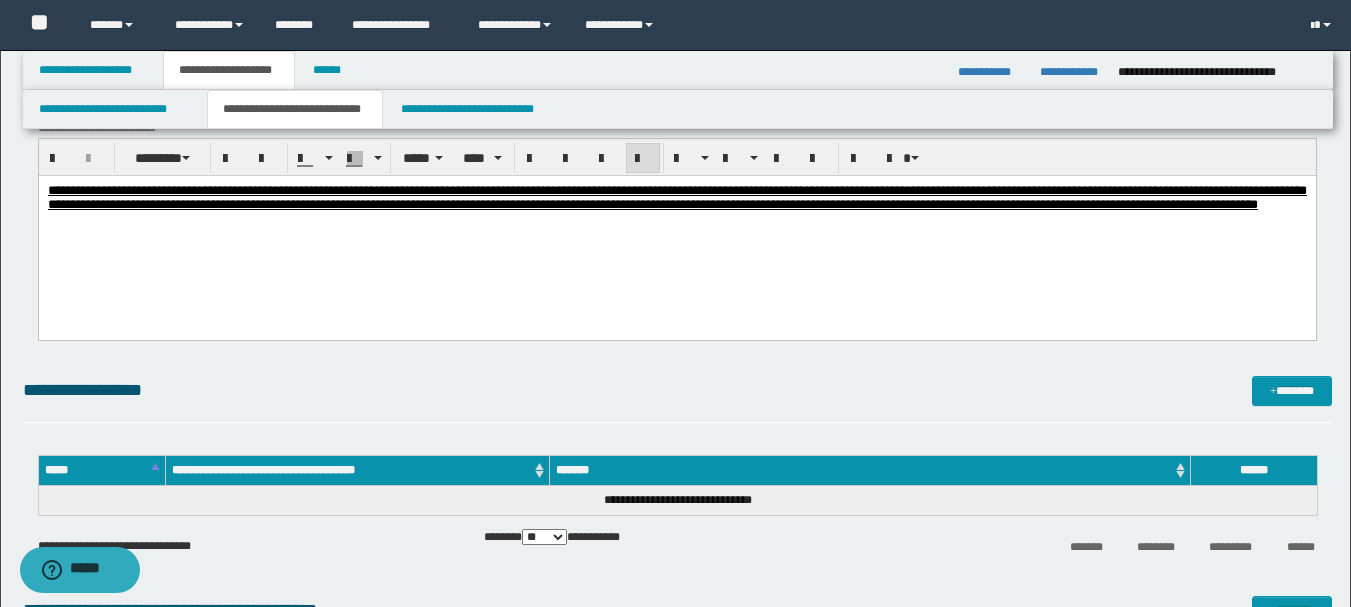 click on "**********" at bounding box center [676, 222] 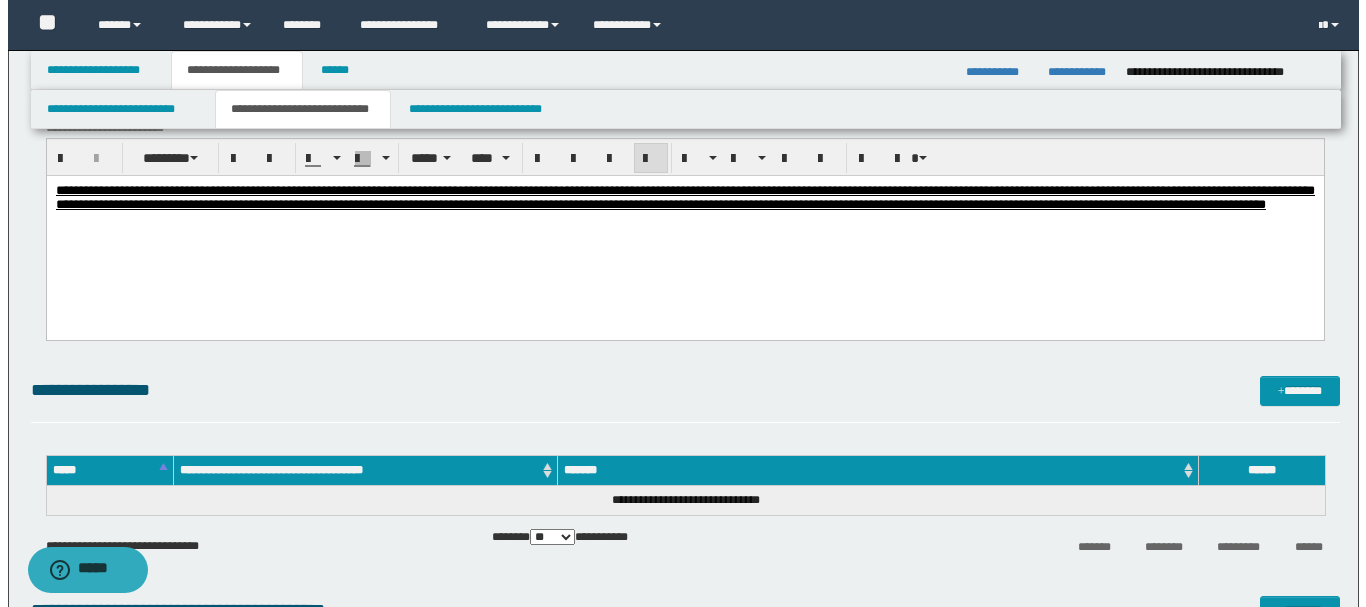 scroll, scrollTop: 2700, scrollLeft: 0, axis: vertical 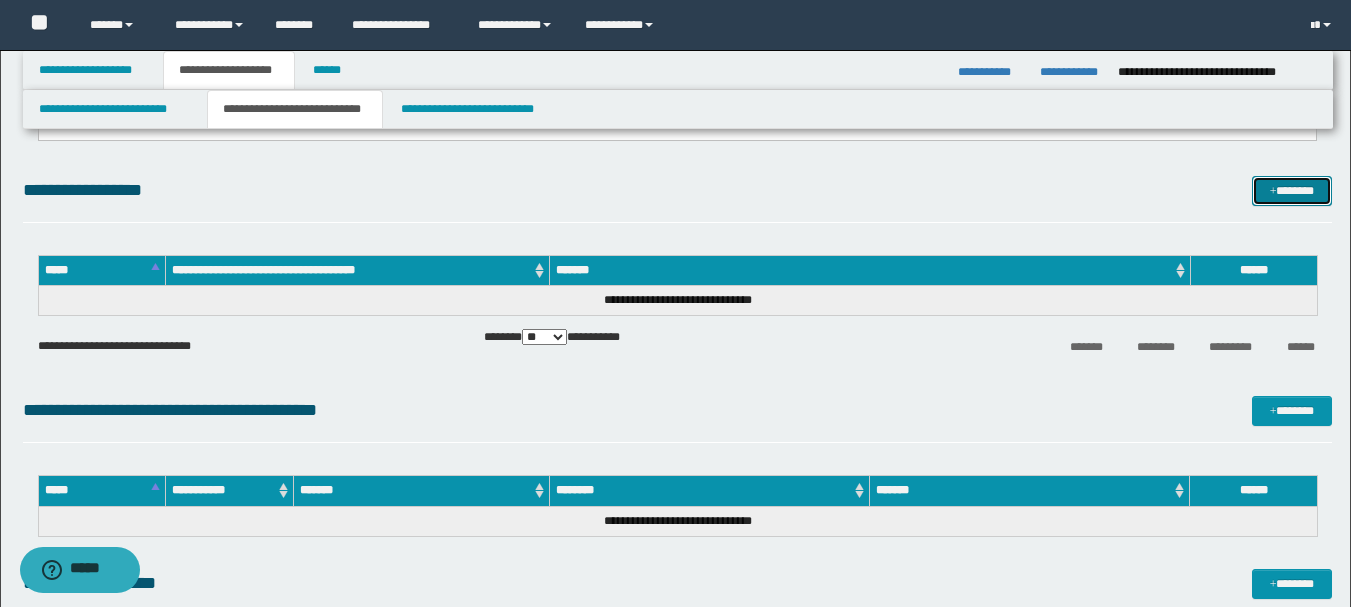 click on "*******" at bounding box center (1292, 191) 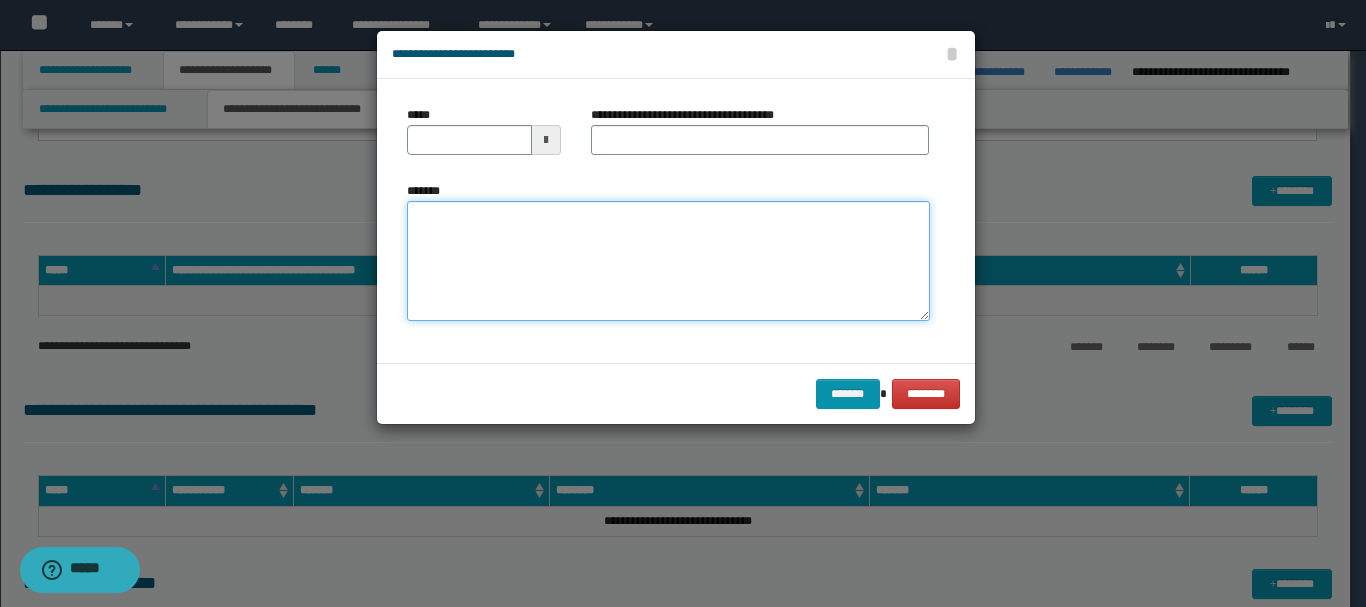 click on "*******" at bounding box center (668, 261) 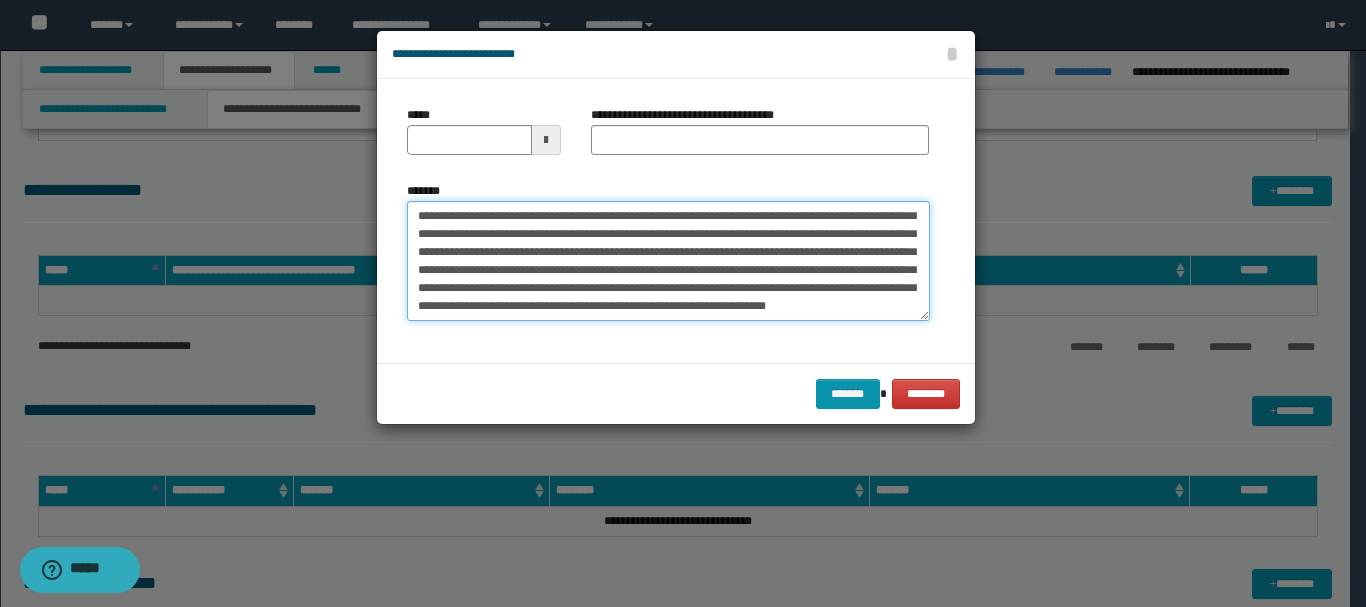 scroll, scrollTop: 0, scrollLeft: 0, axis: both 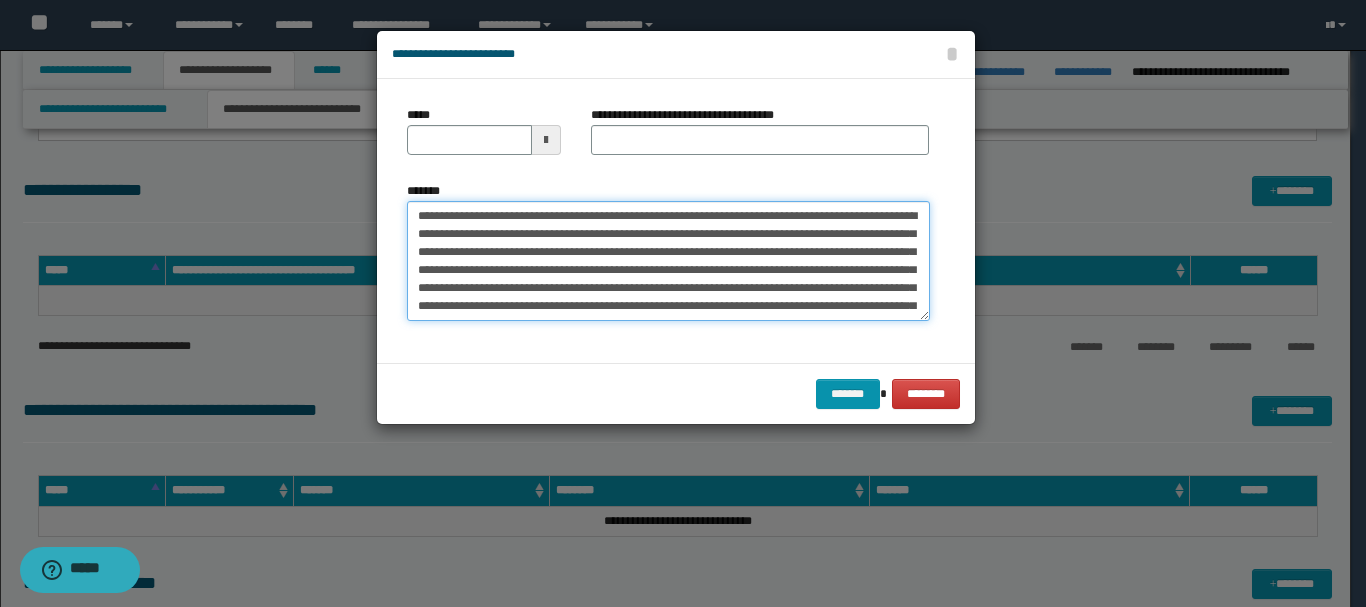 drag, startPoint x: 458, startPoint y: 214, endPoint x: 474, endPoint y: 214, distance: 16 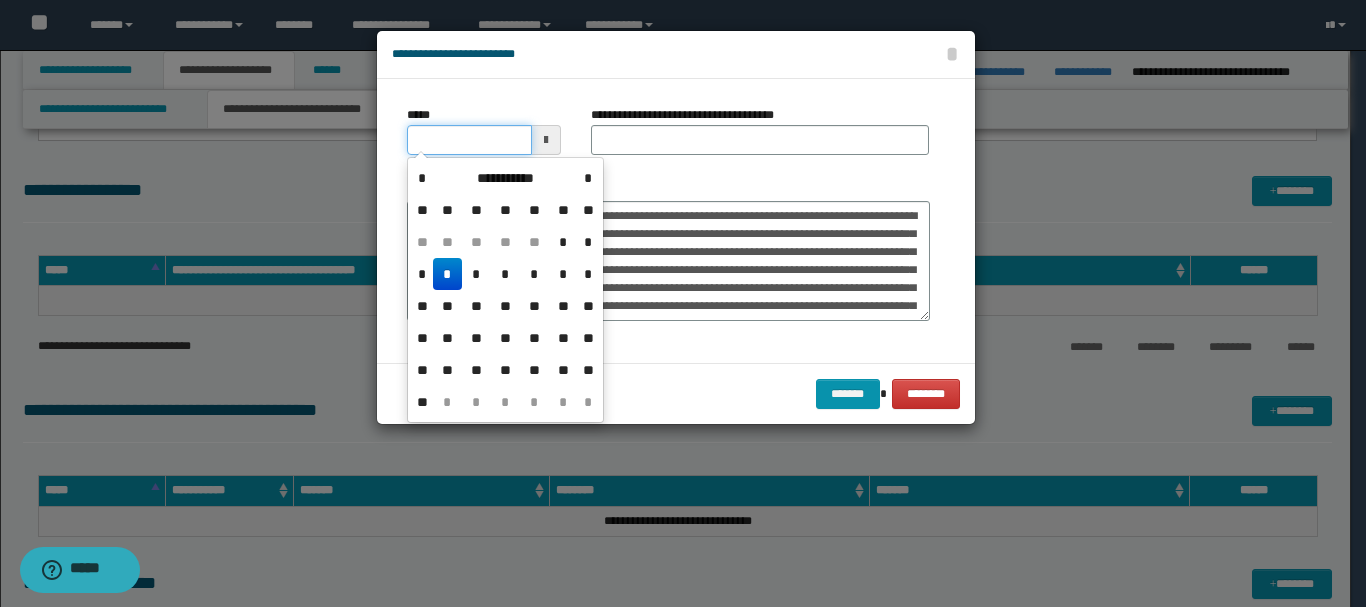 click on "*****" at bounding box center (469, 140) 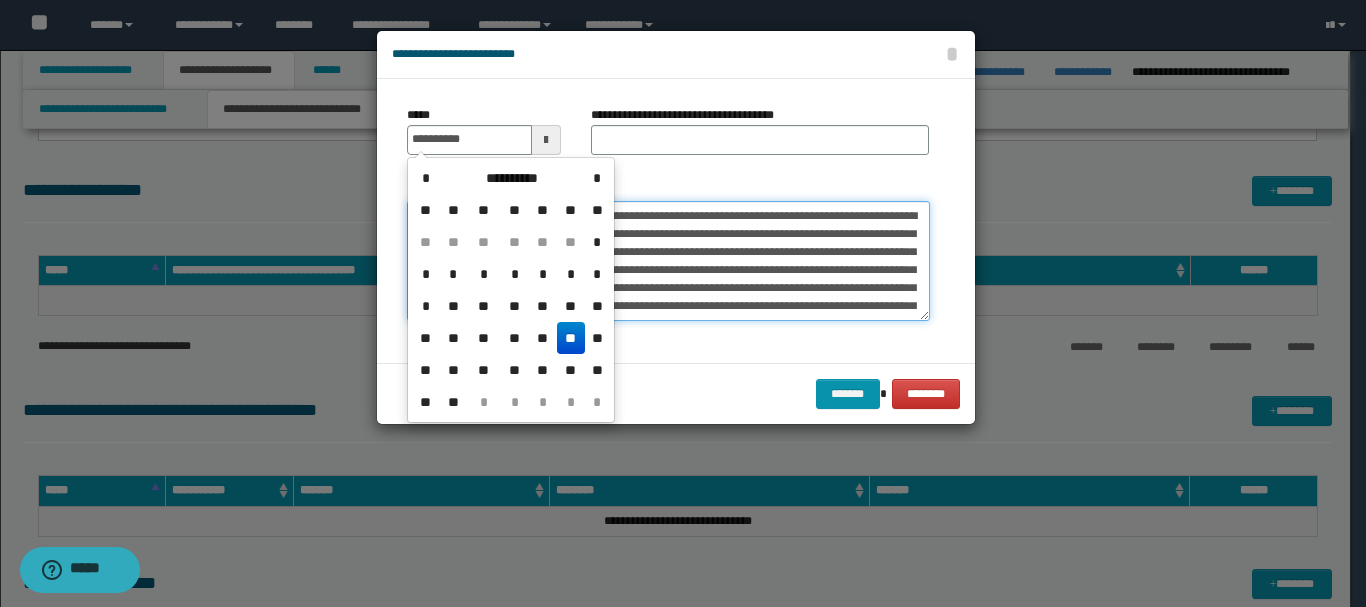 type on "**********" 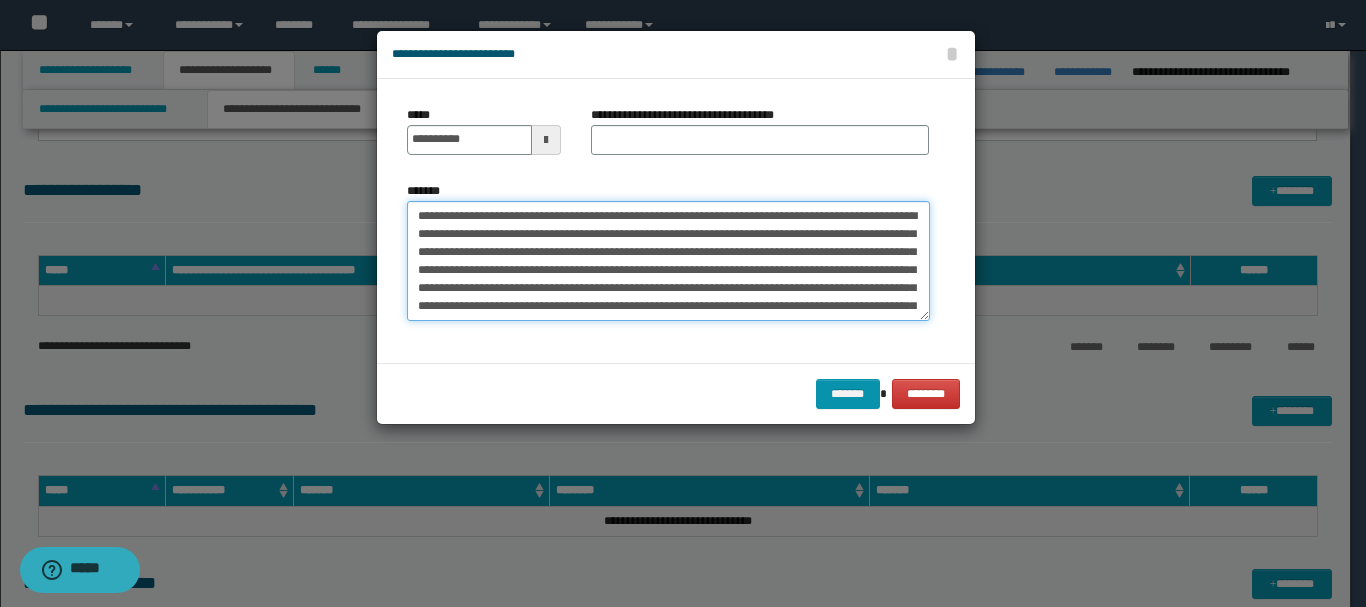 click on "*******" at bounding box center [668, 261] 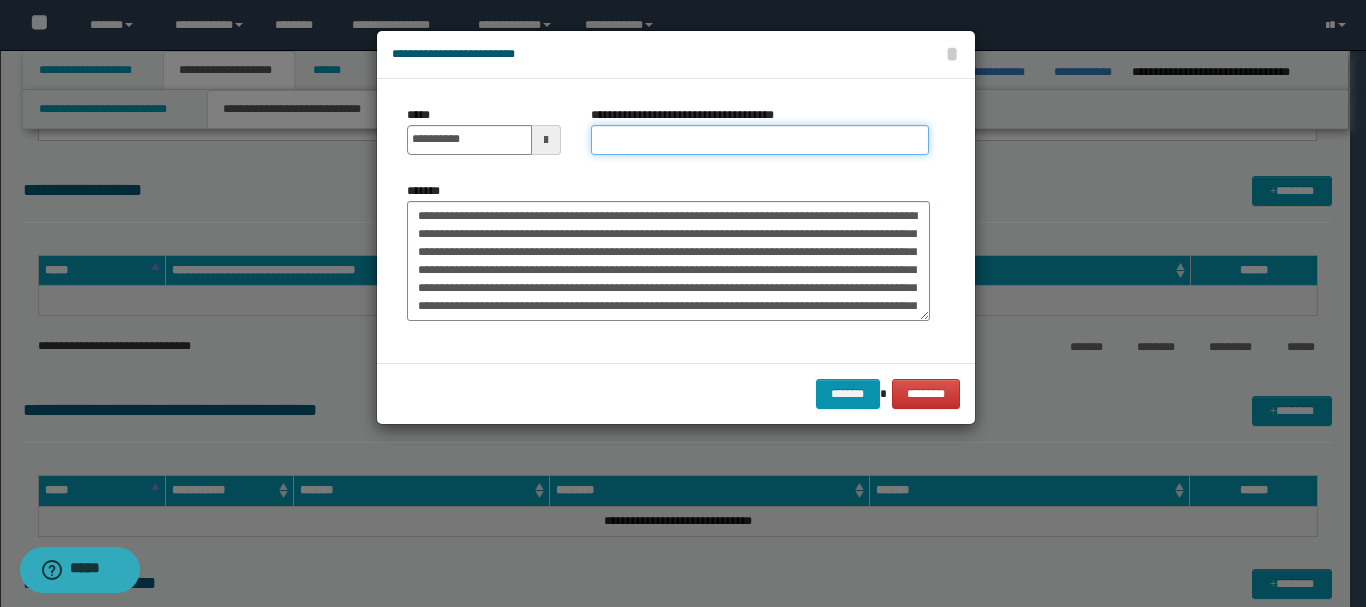 click on "**********" at bounding box center (760, 140) 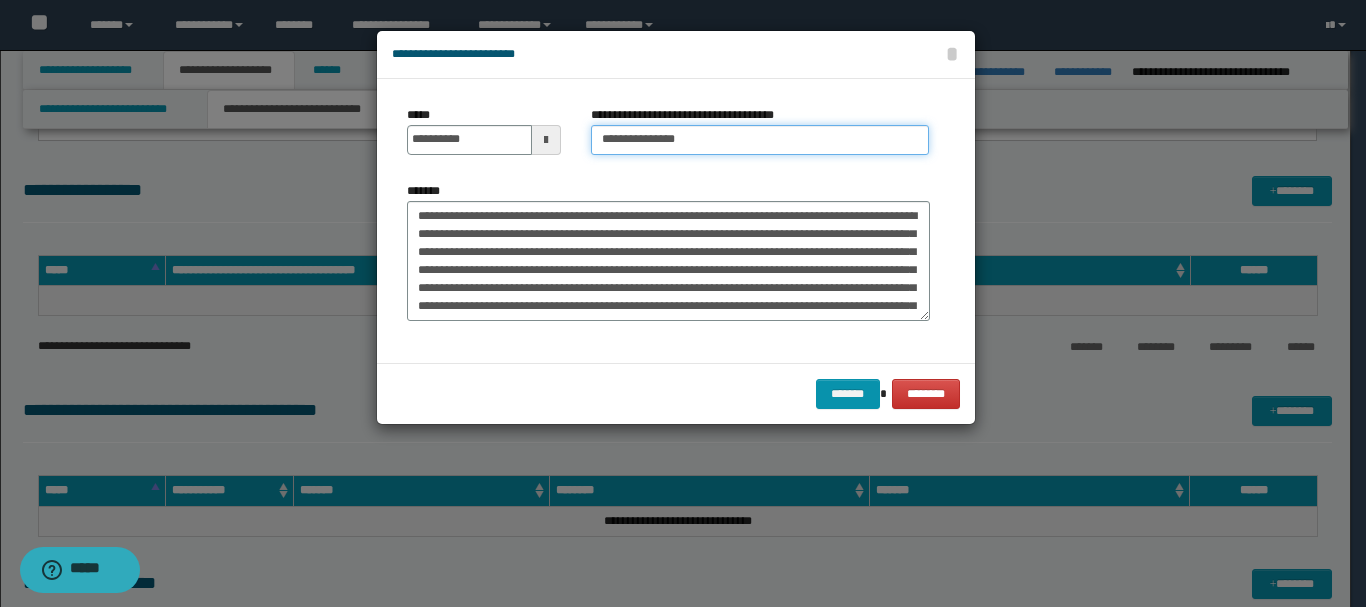 type on "**********" 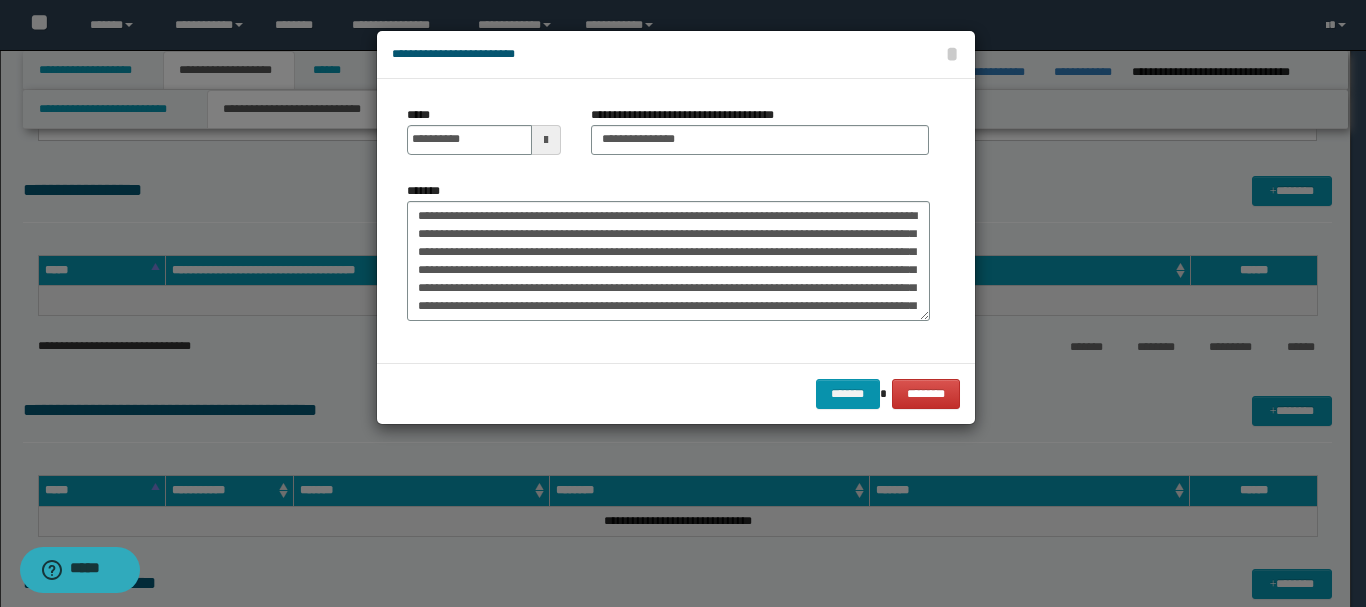 click on "**********" at bounding box center (676, 221) 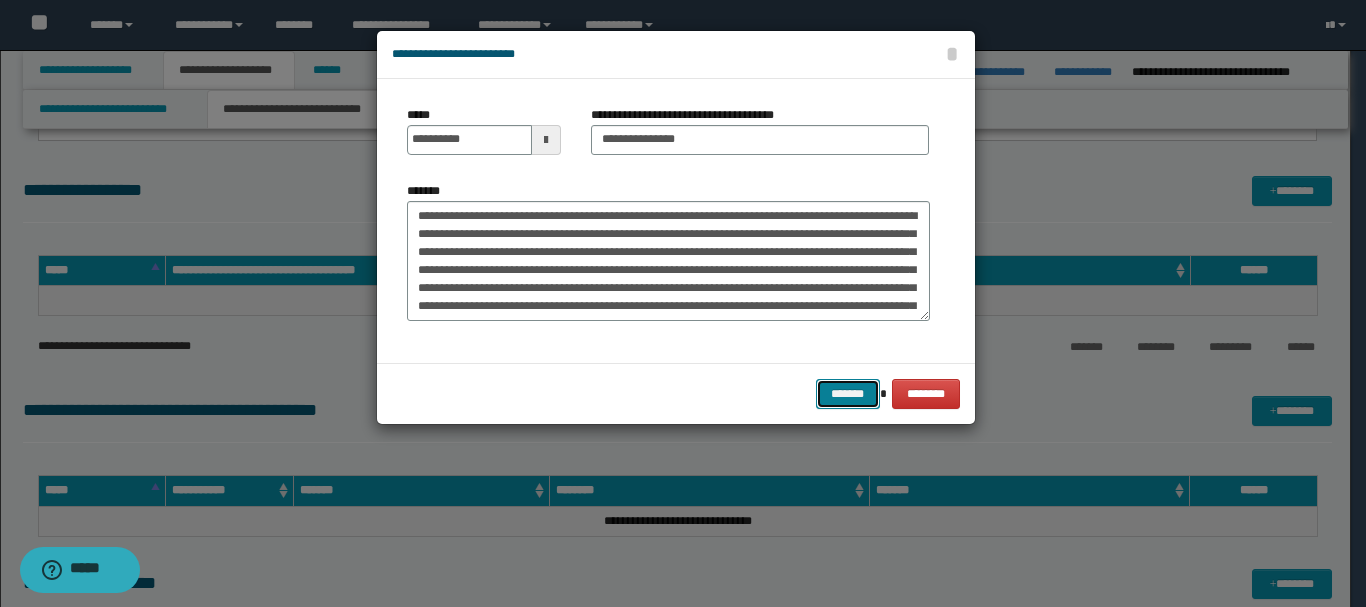 click on "*******" at bounding box center [848, 394] 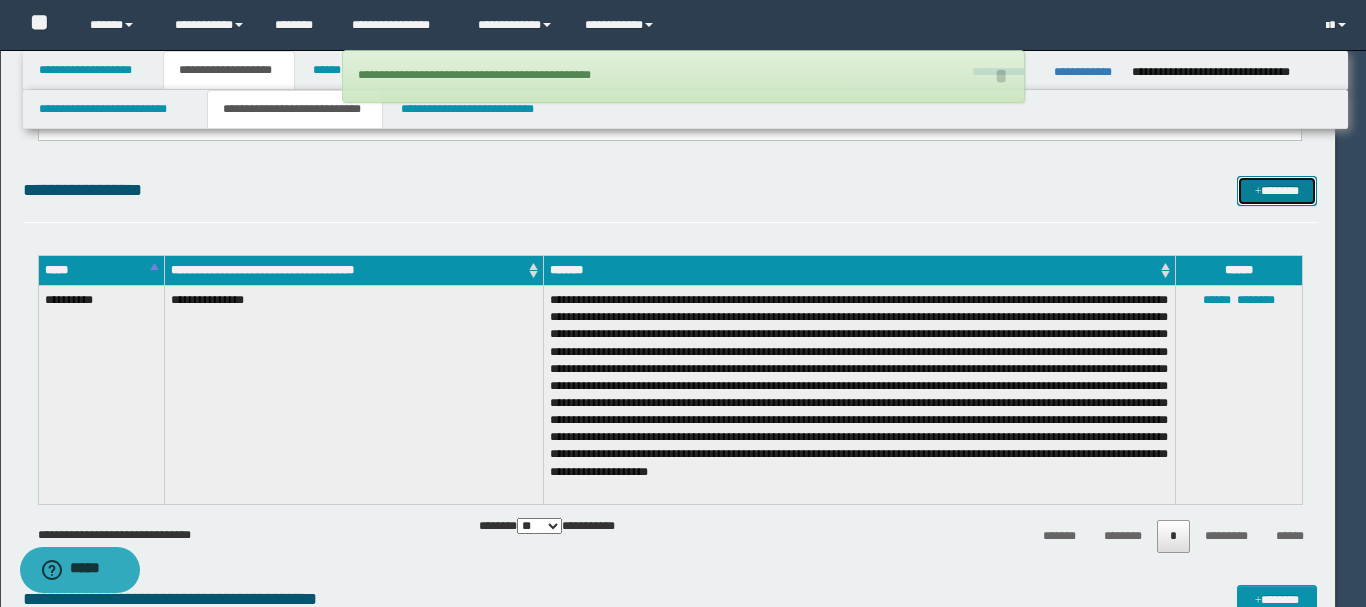 type 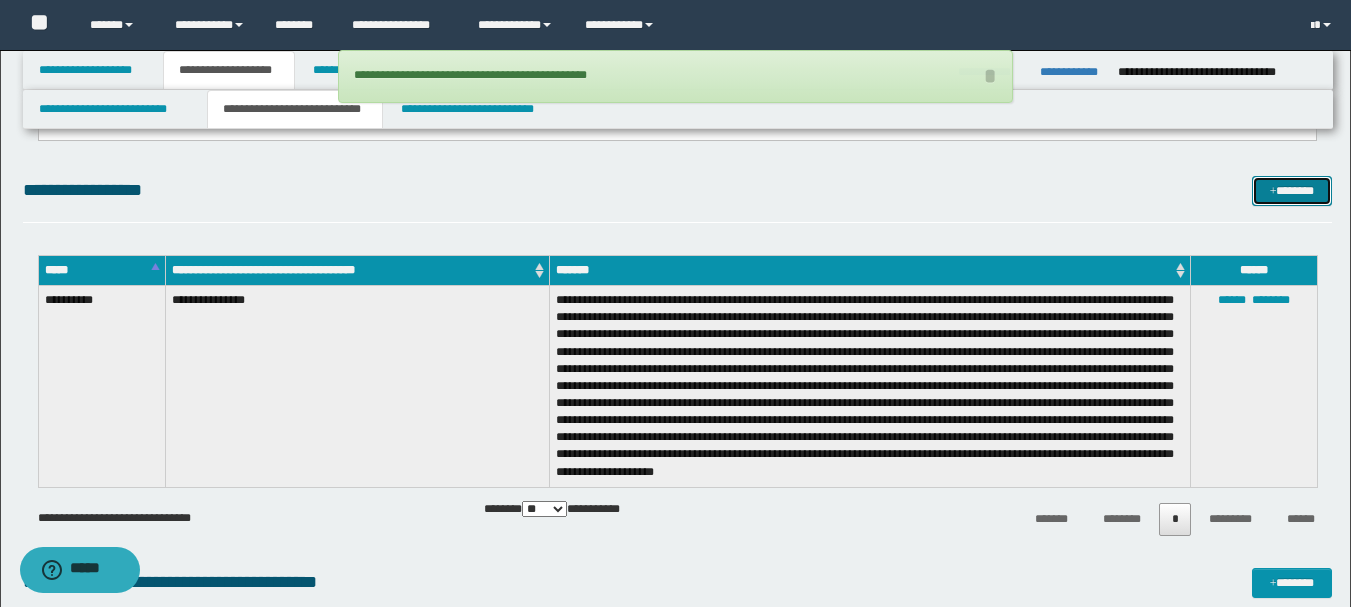 click on "*******" at bounding box center [1292, 191] 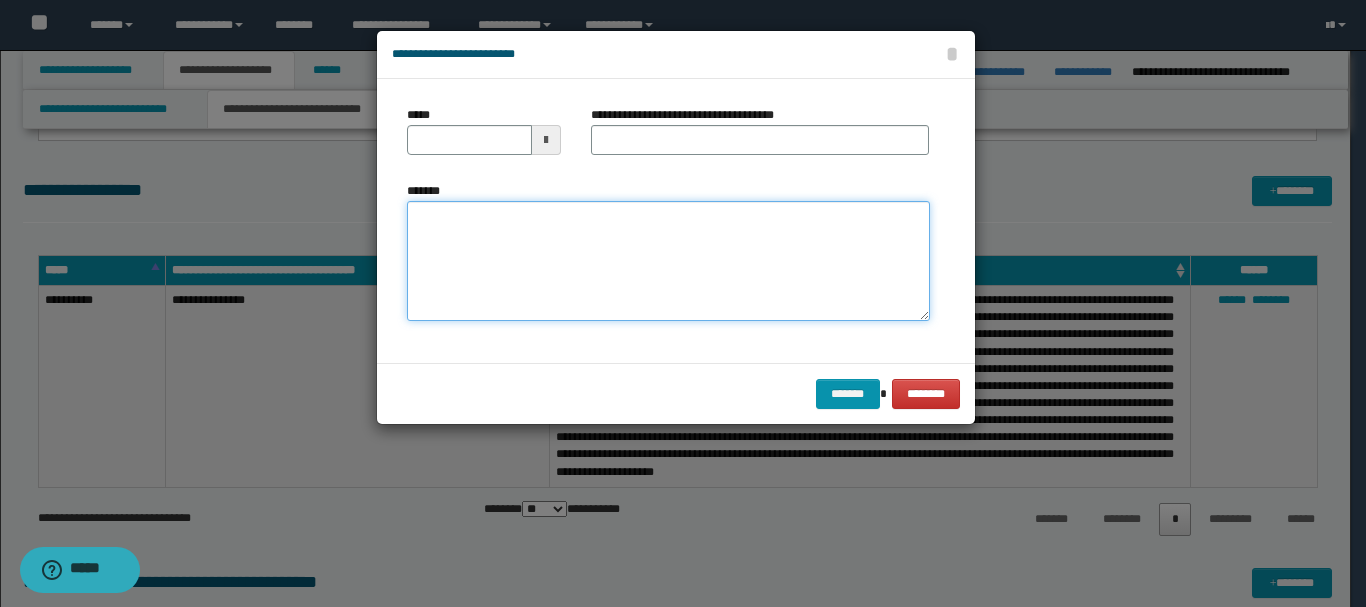 click on "*******" at bounding box center [668, 261] 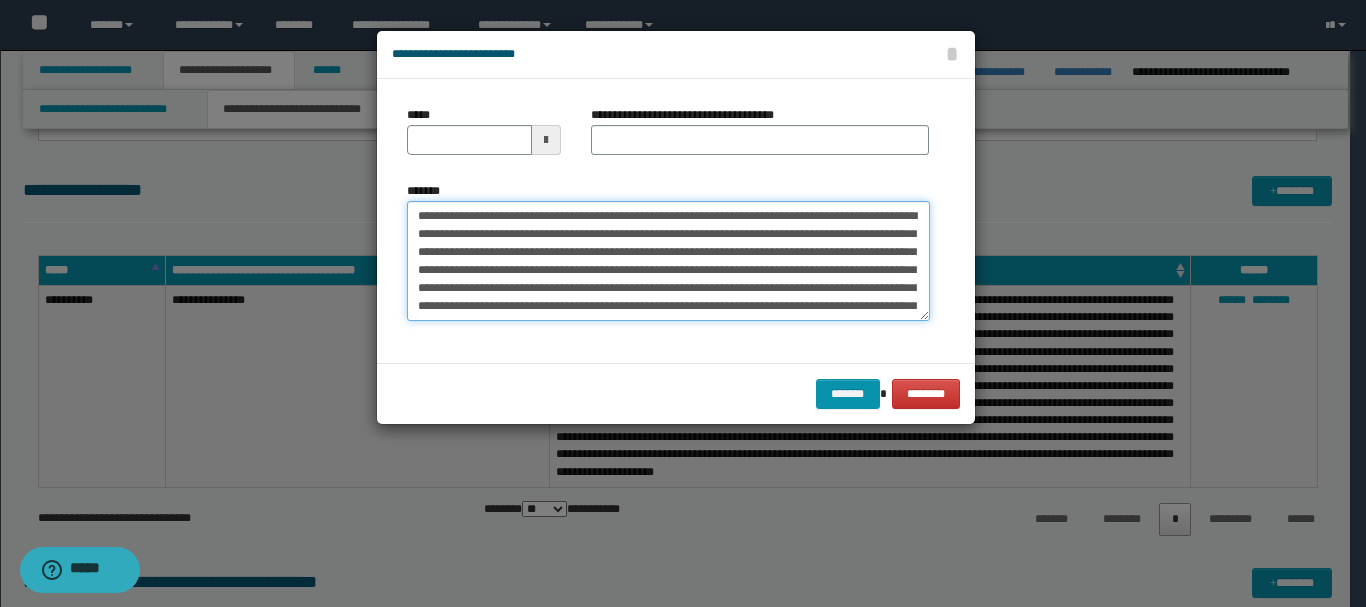 scroll, scrollTop: 408, scrollLeft: 0, axis: vertical 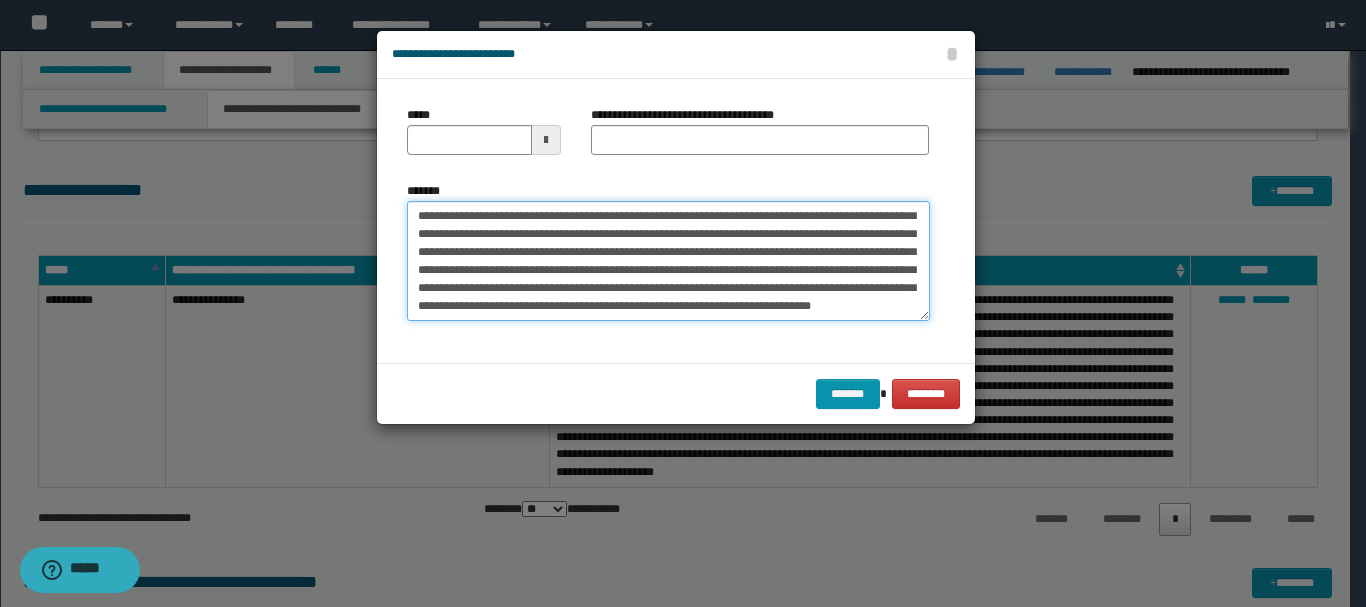 type on "**********" 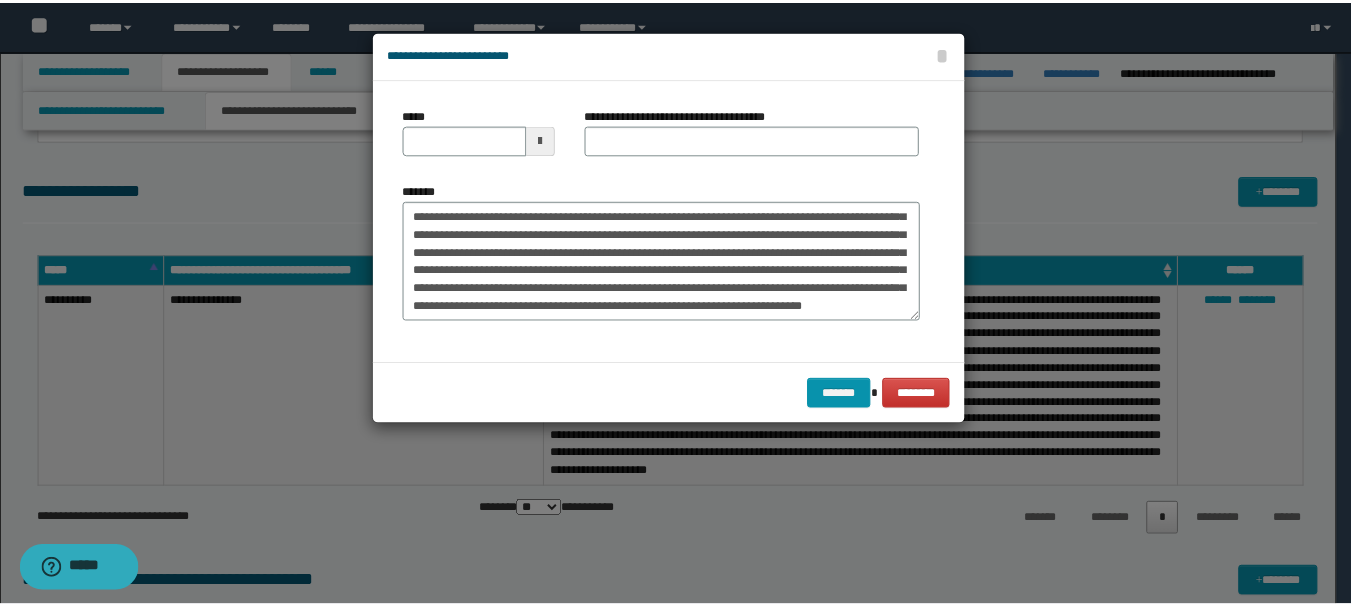 scroll, scrollTop: 0, scrollLeft: 0, axis: both 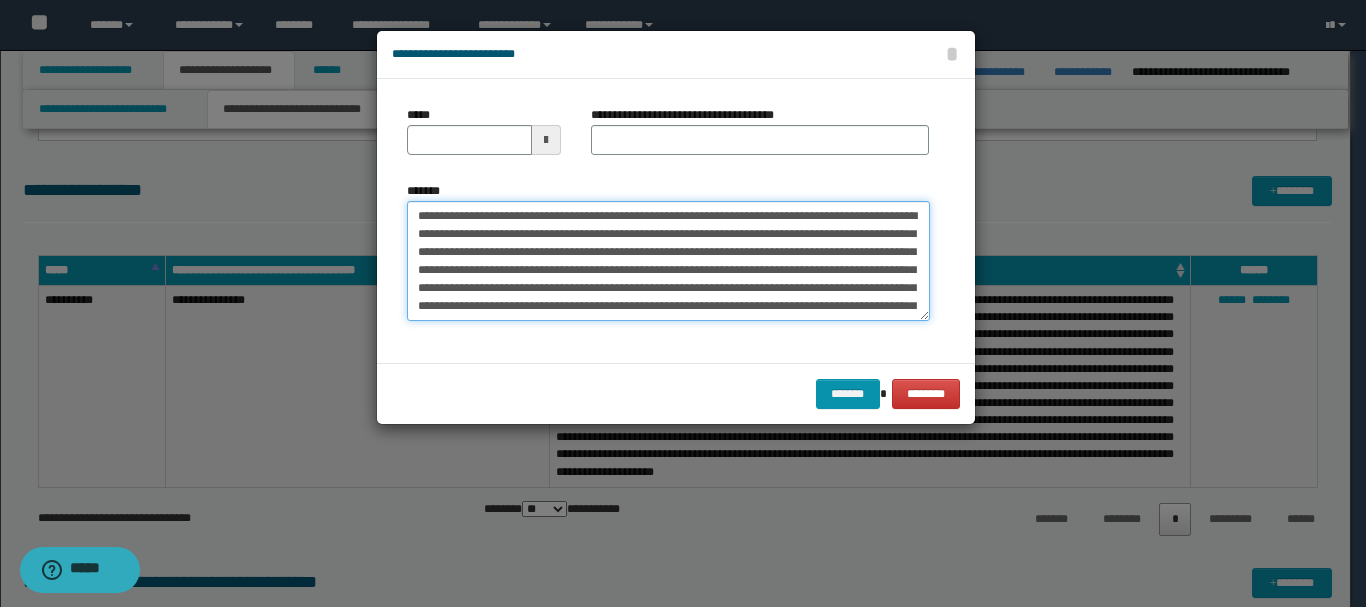 drag, startPoint x: 456, startPoint y: 216, endPoint x: 517, endPoint y: 212, distance: 61.13101 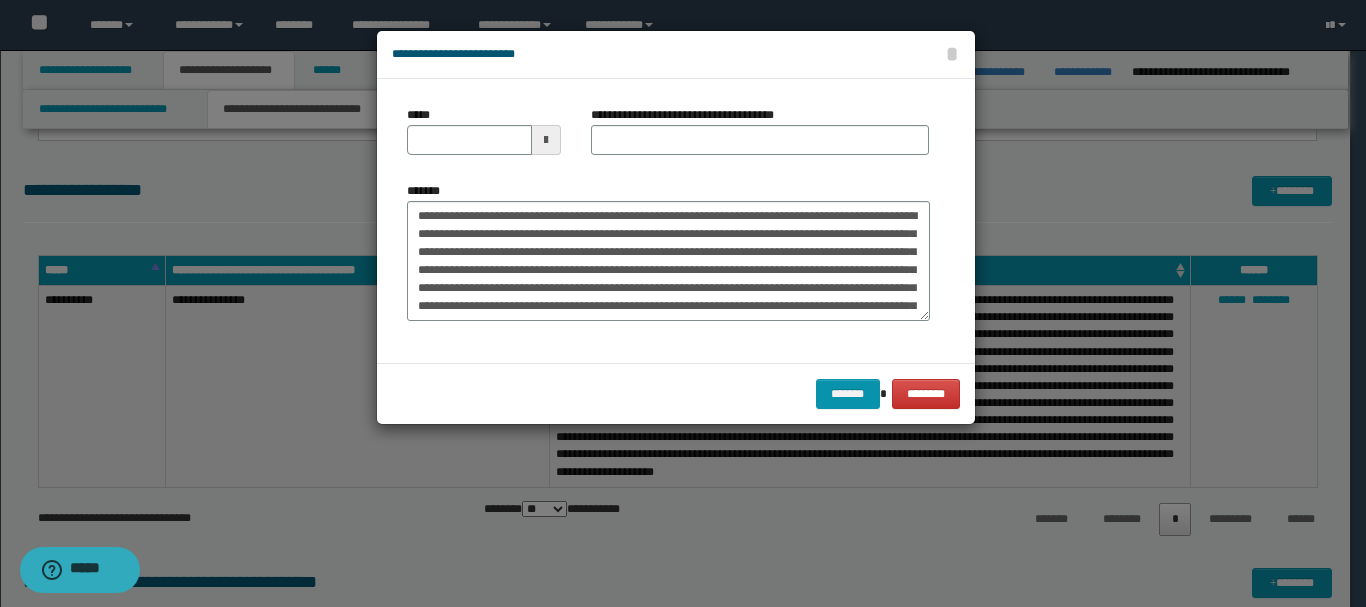 click on "*****" at bounding box center [484, 138] 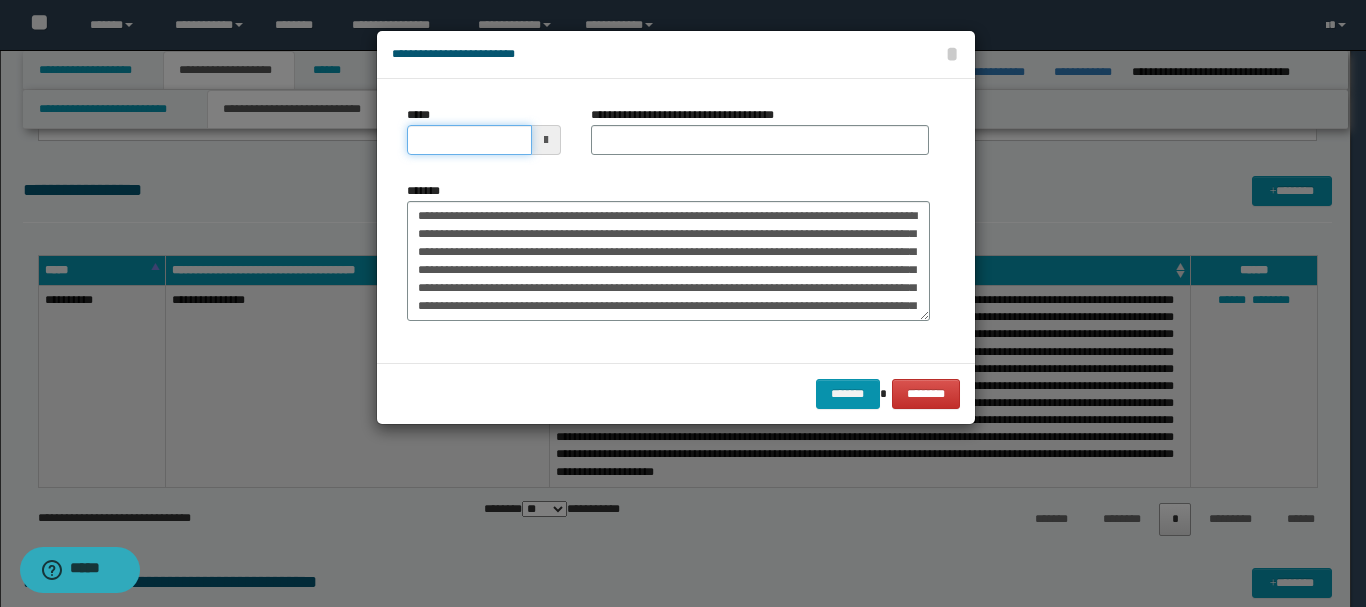 click on "*****" at bounding box center (469, 140) 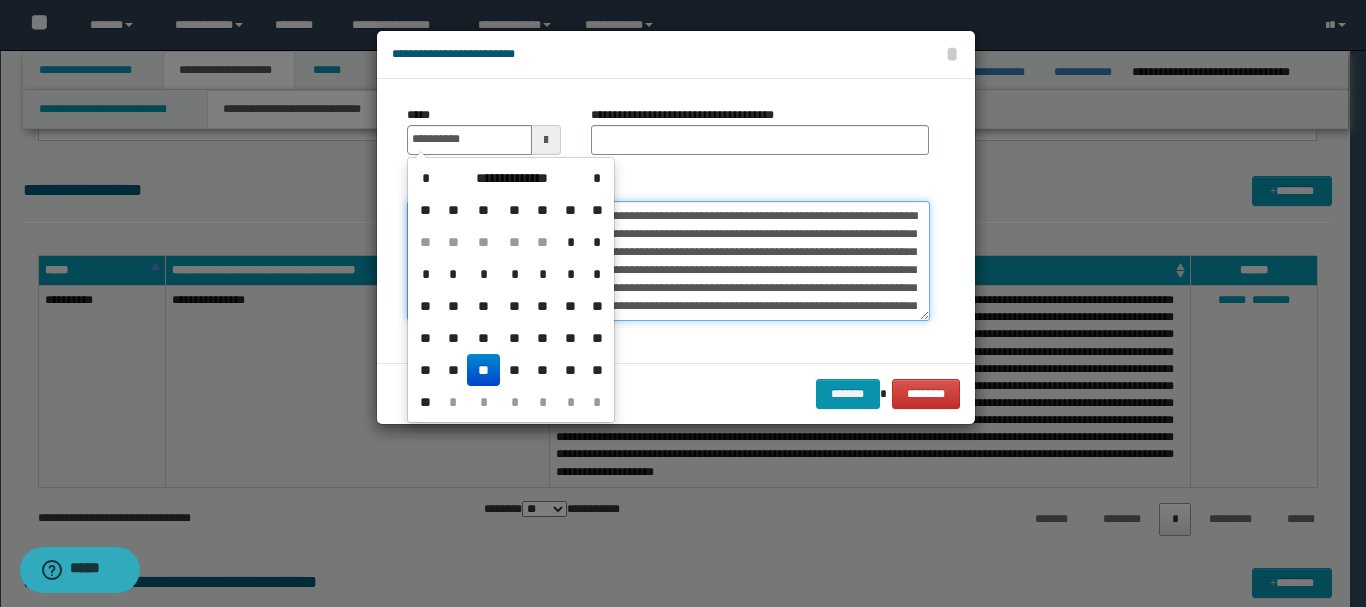 type on "**********" 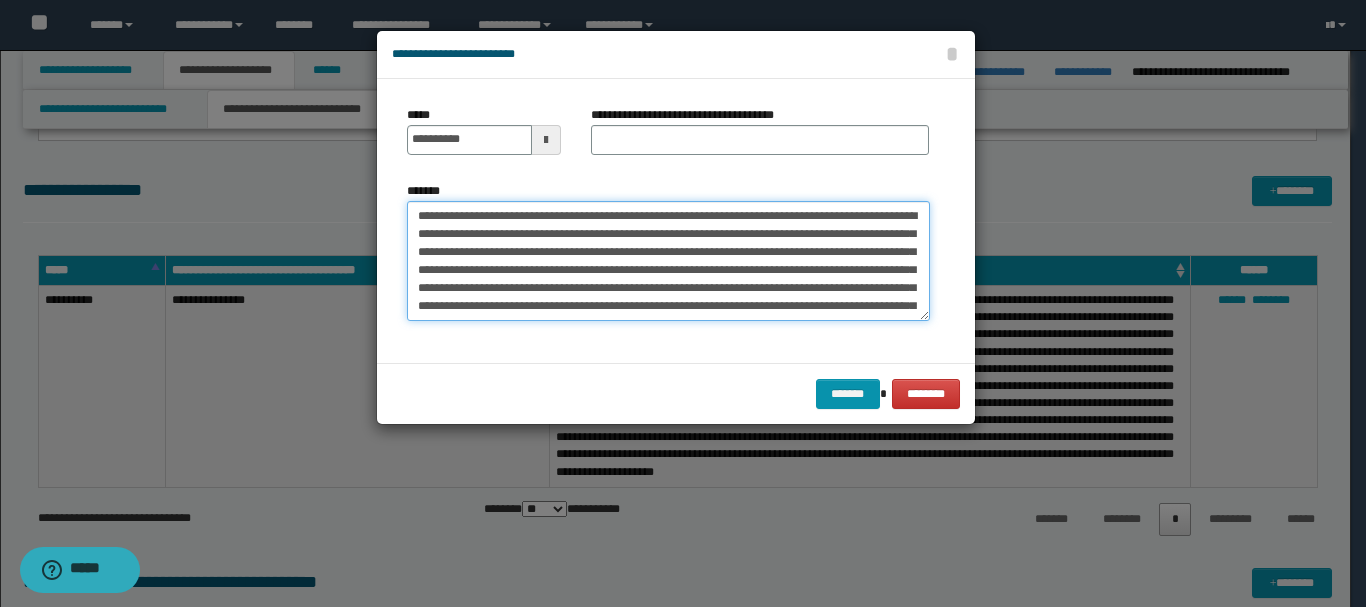 drag, startPoint x: 516, startPoint y: 217, endPoint x: 609, endPoint y: 217, distance: 93 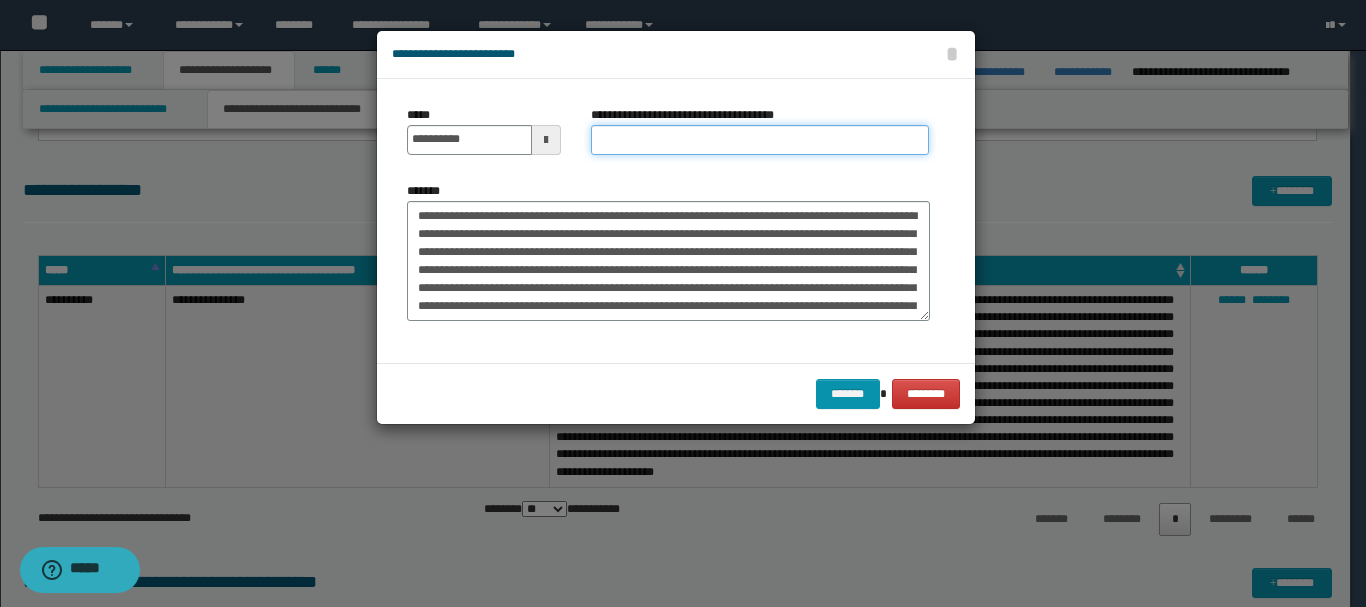 click on "**********" at bounding box center (760, 140) 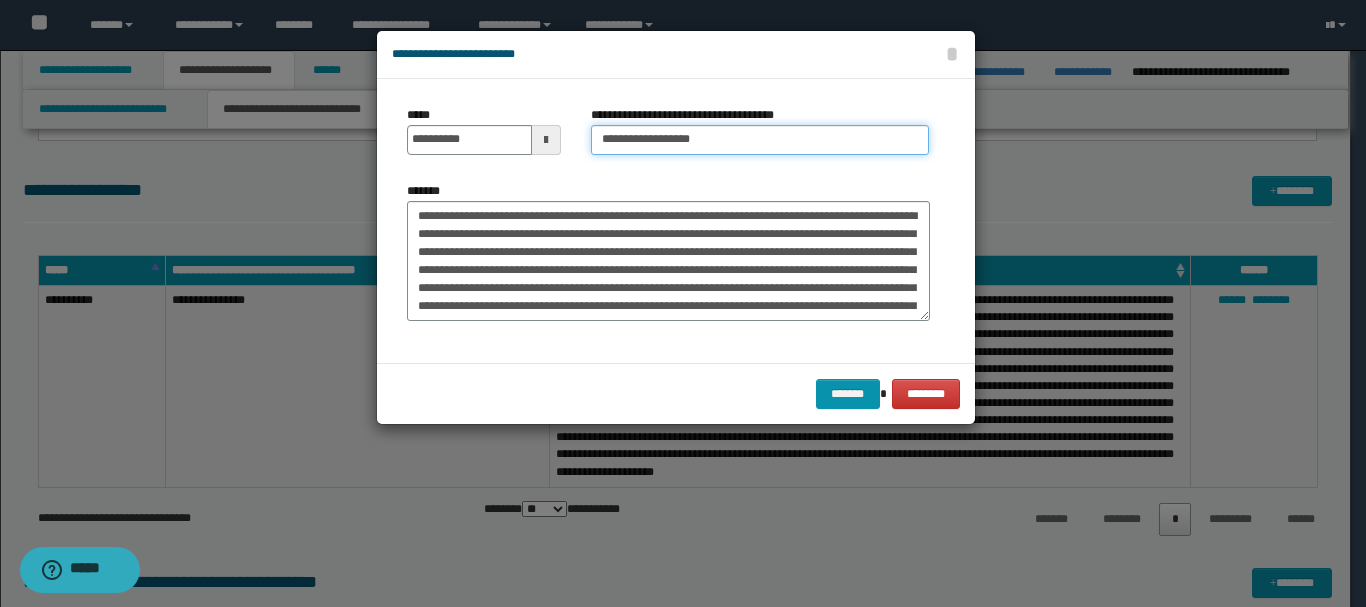 type on "**********" 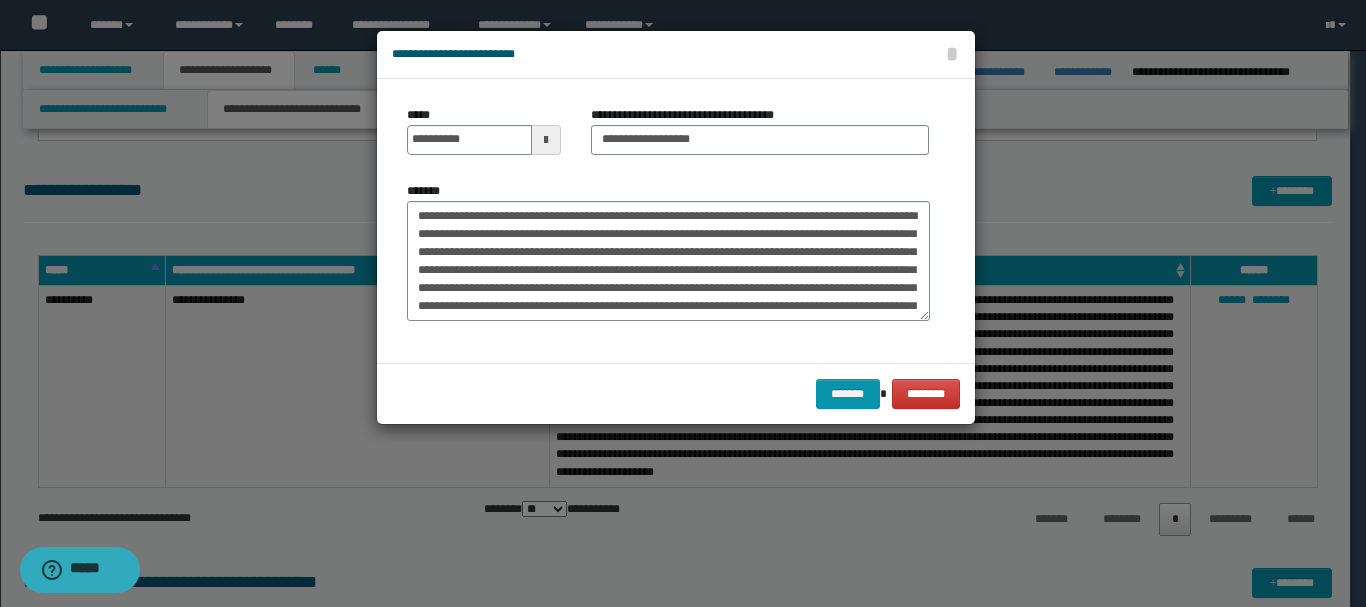 click on "**********" at bounding box center (676, 221) 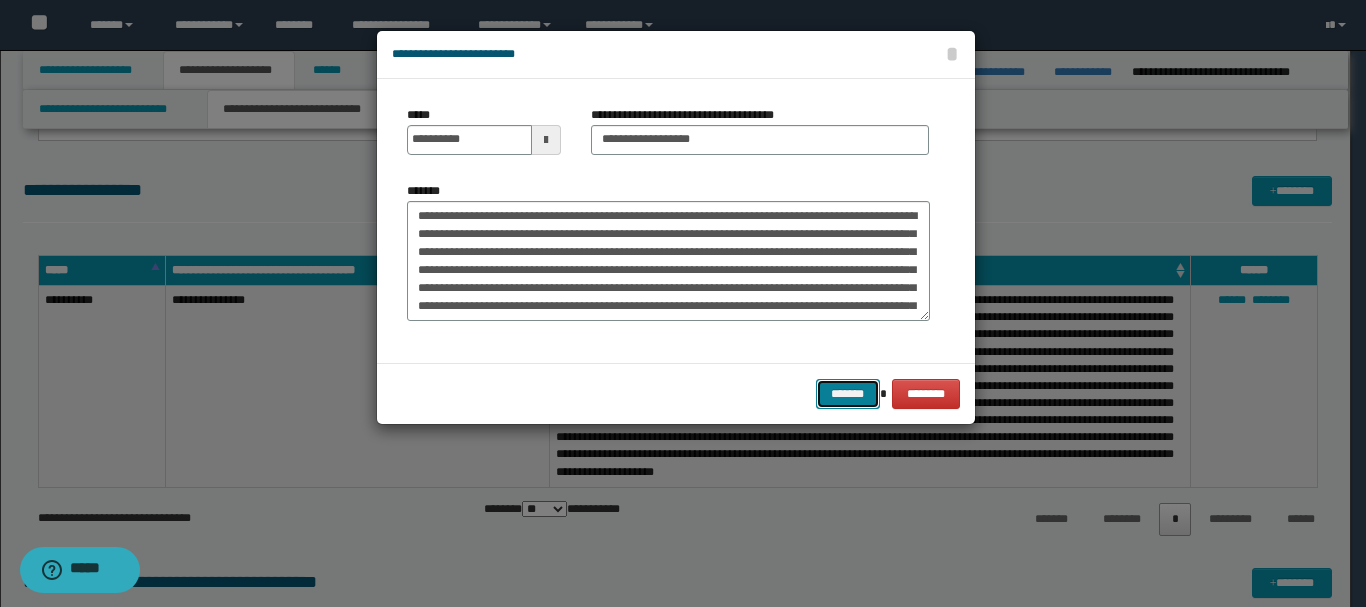 click on "*******" at bounding box center [848, 394] 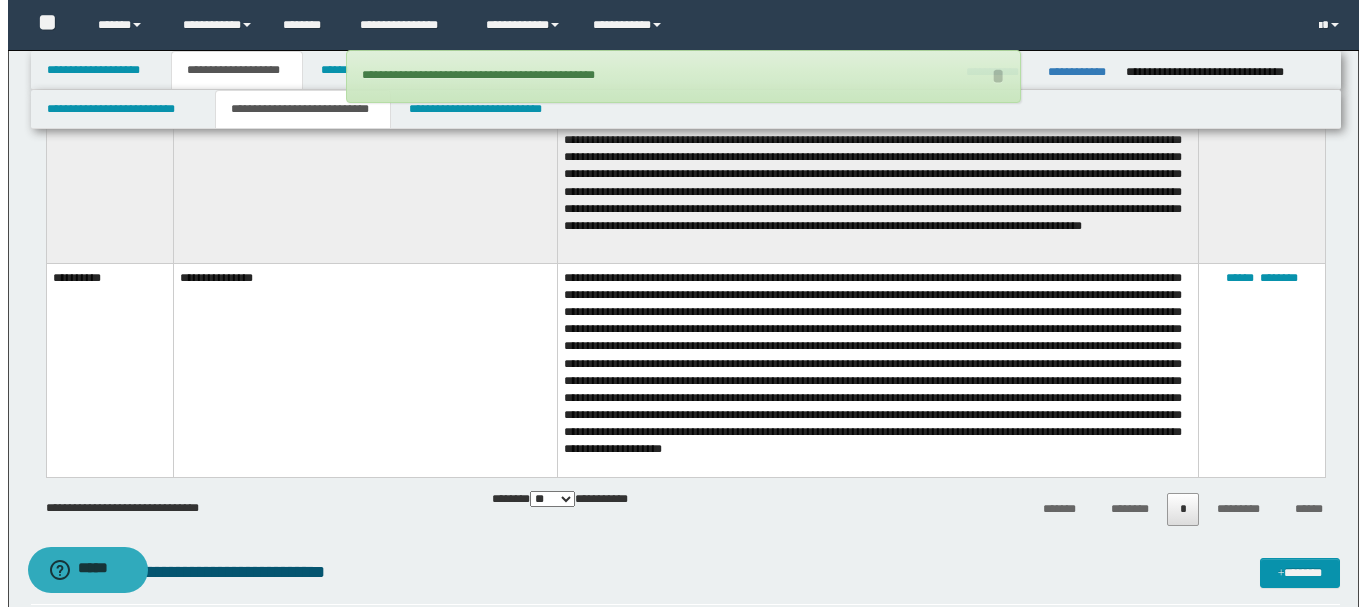 scroll, scrollTop: 2700, scrollLeft: 0, axis: vertical 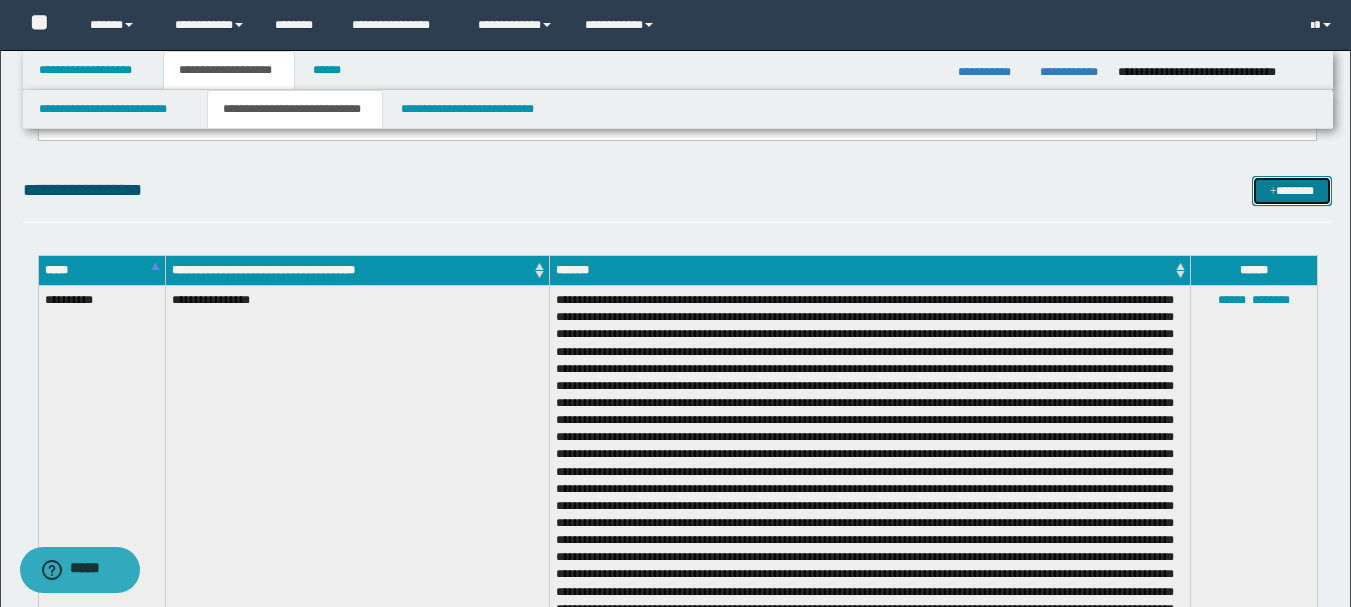 click on "*******" at bounding box center (1292, 191) 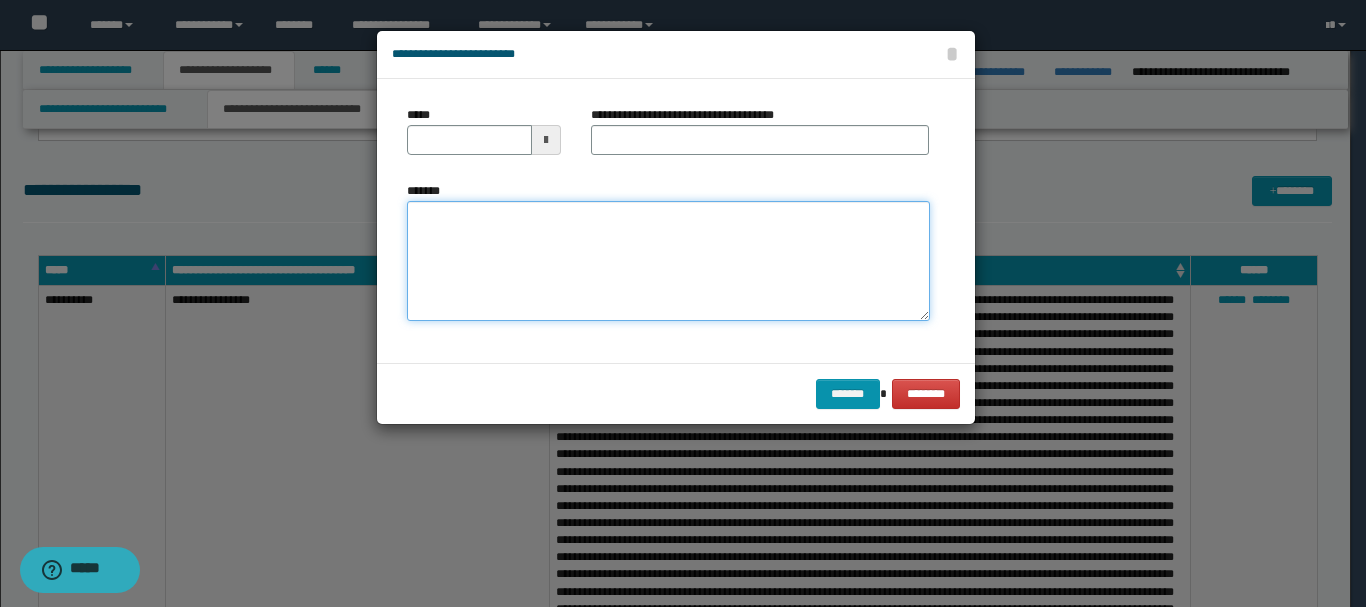 click on "*******" at bounding box center (668, 261) 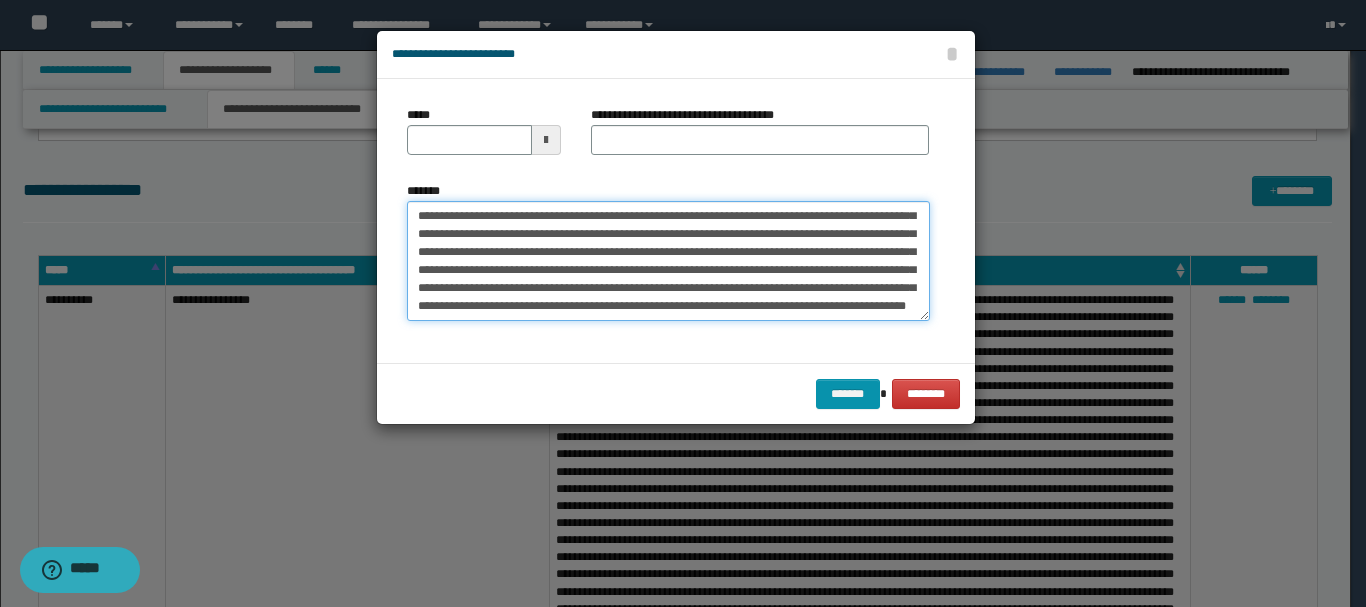 scroll, scrollTop: 0, scrollLeft: 0, axis: both 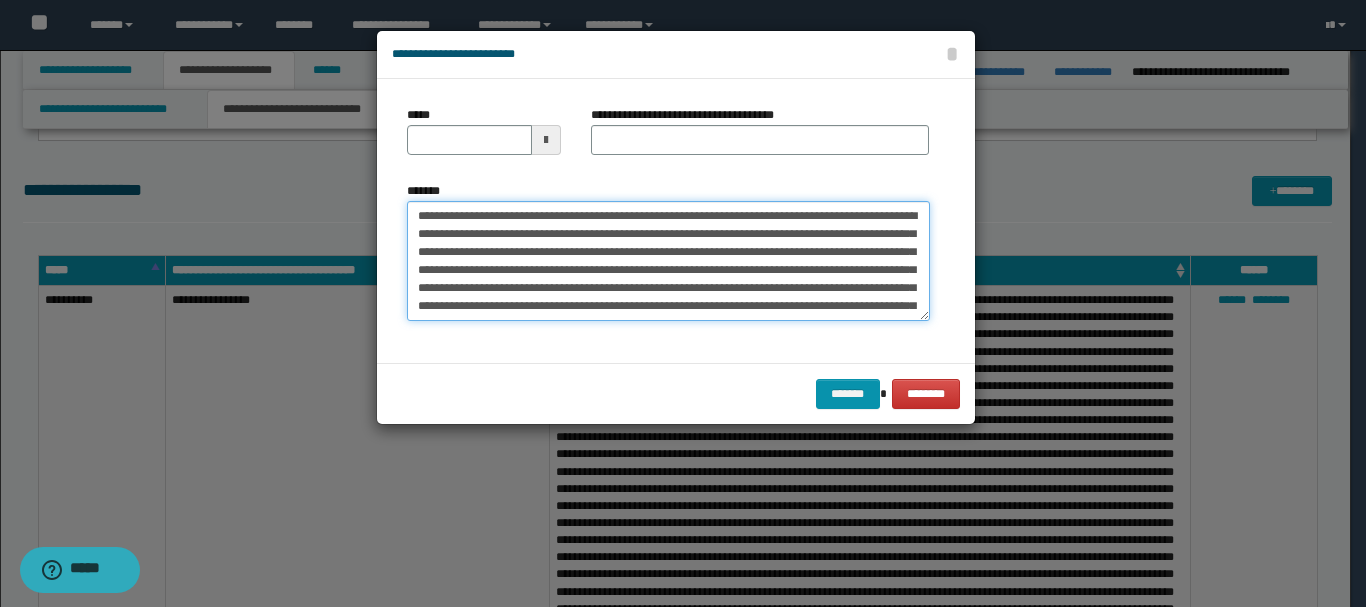 drag, startPoint x: 457, startPoint y: 215, endPoint x: 514, endPoint y: 218, distance: 57.07889 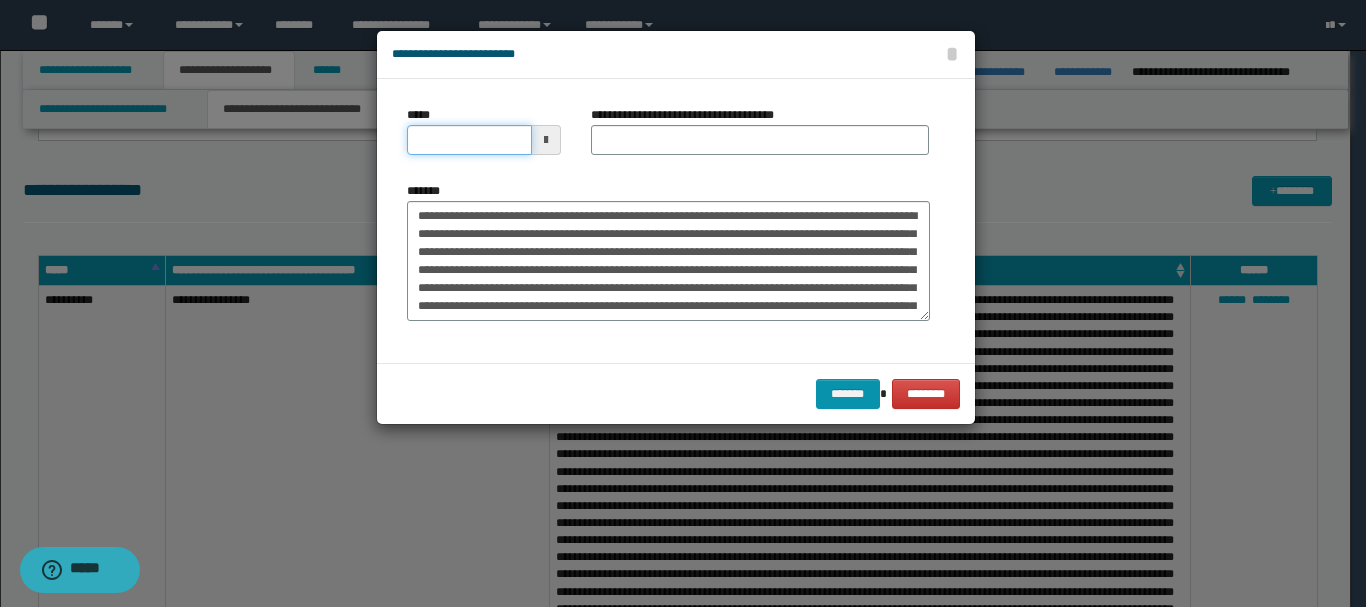 click on "*****" at bounding box center [469, 140] 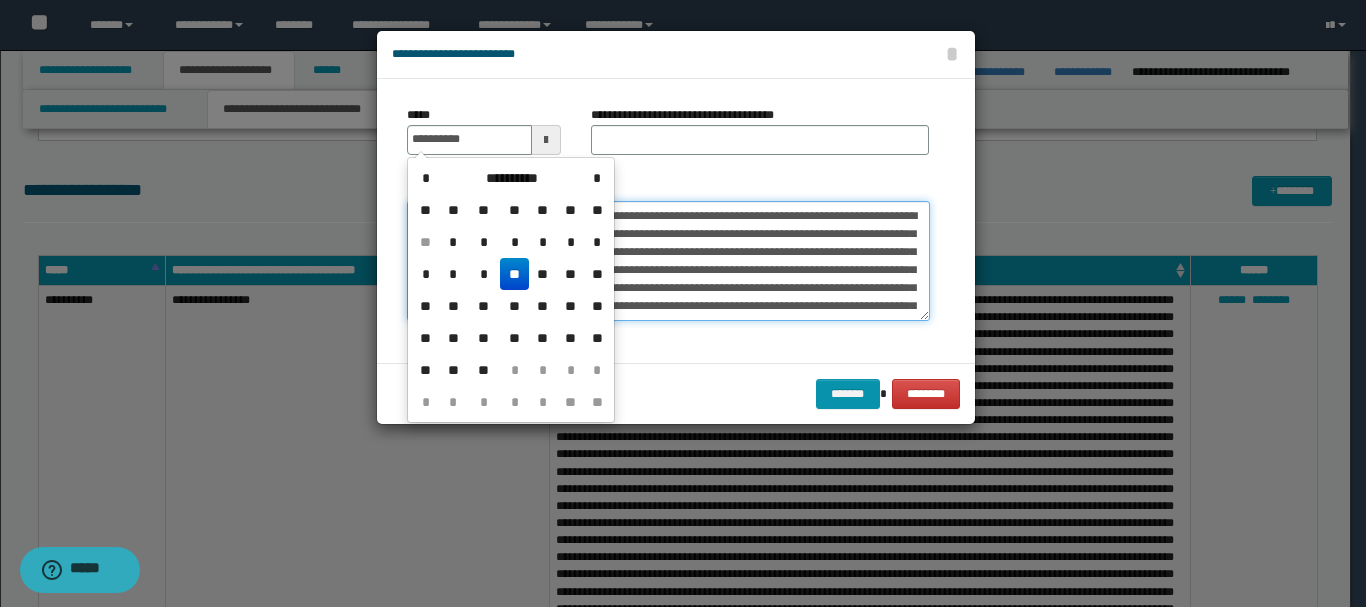 type on "**********" 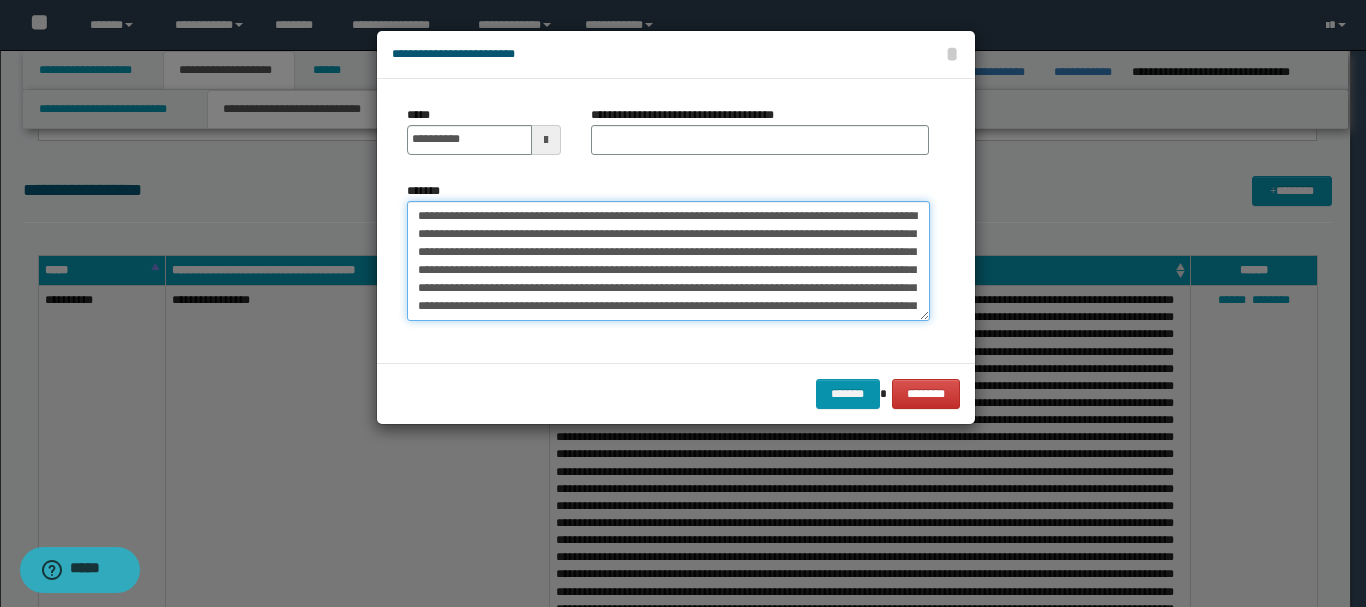click on "**********" at bounding box center (668, 261) 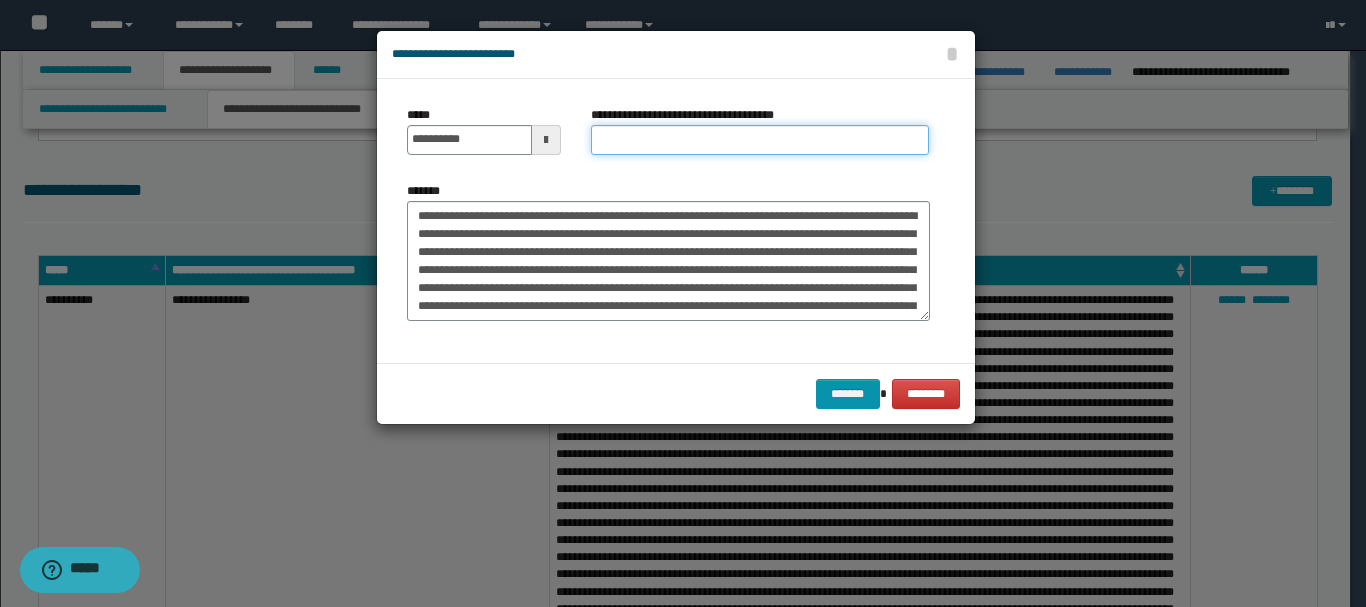 click on "**********" at bounding box center [760, 140] 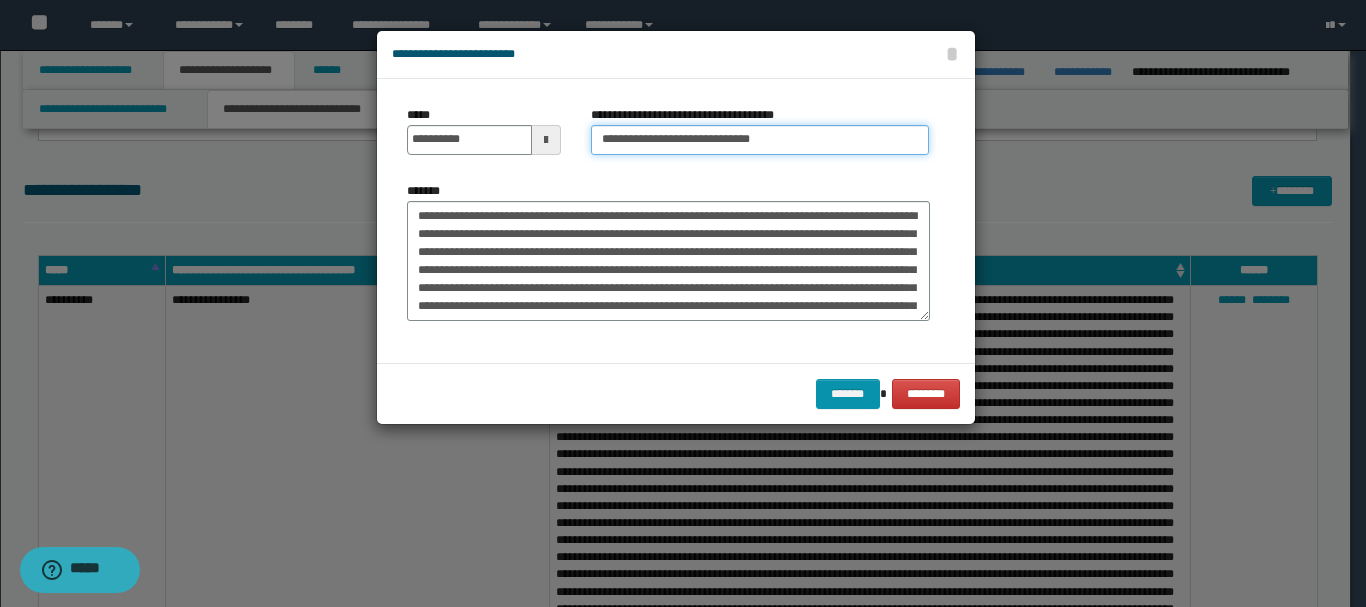 type on "**********" 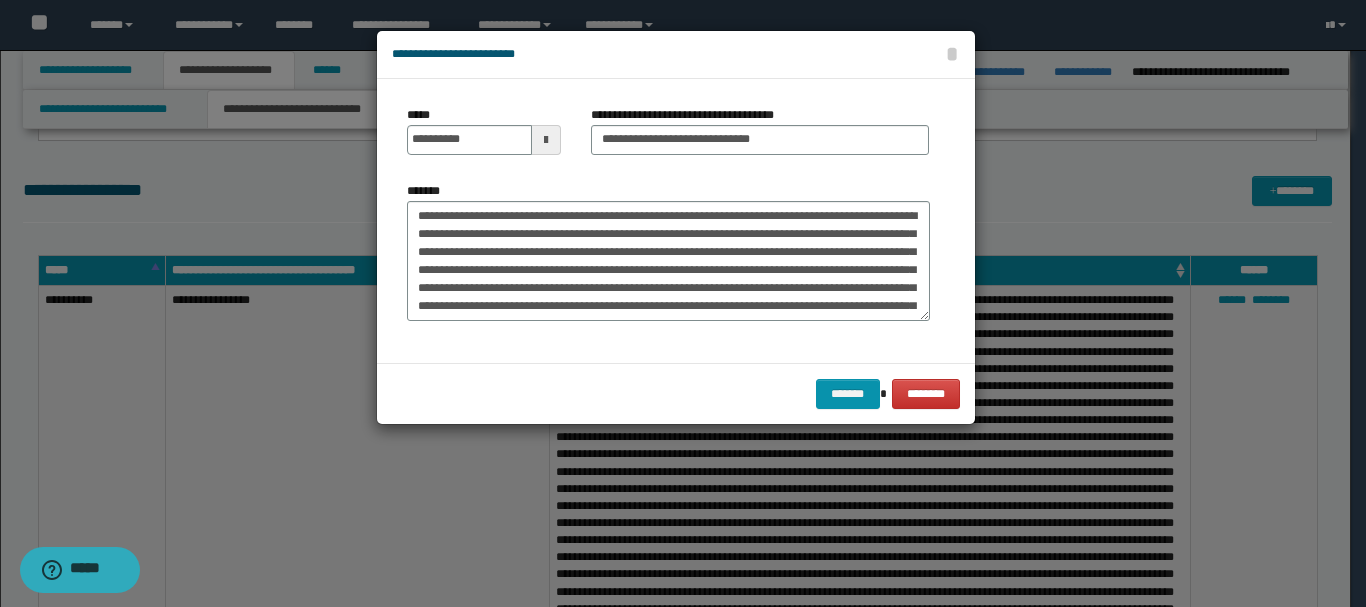 click on "*******
********" at bounding box center (676, 393) 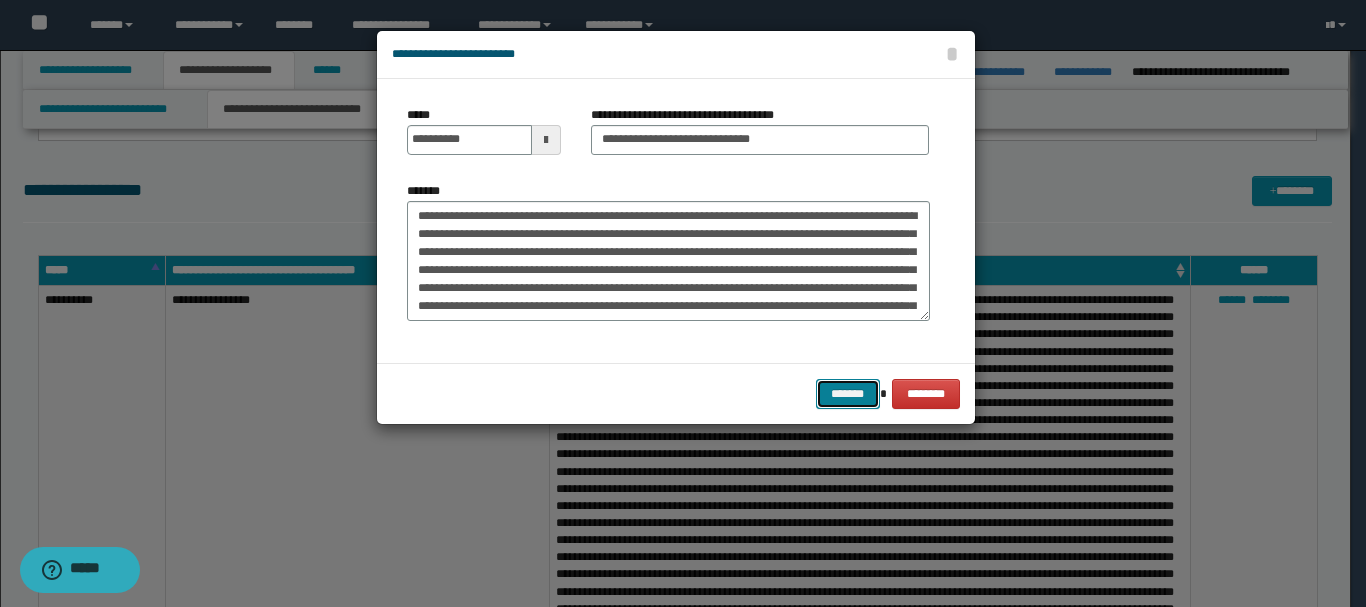 click on "*******" at bounding box center (848, 394) 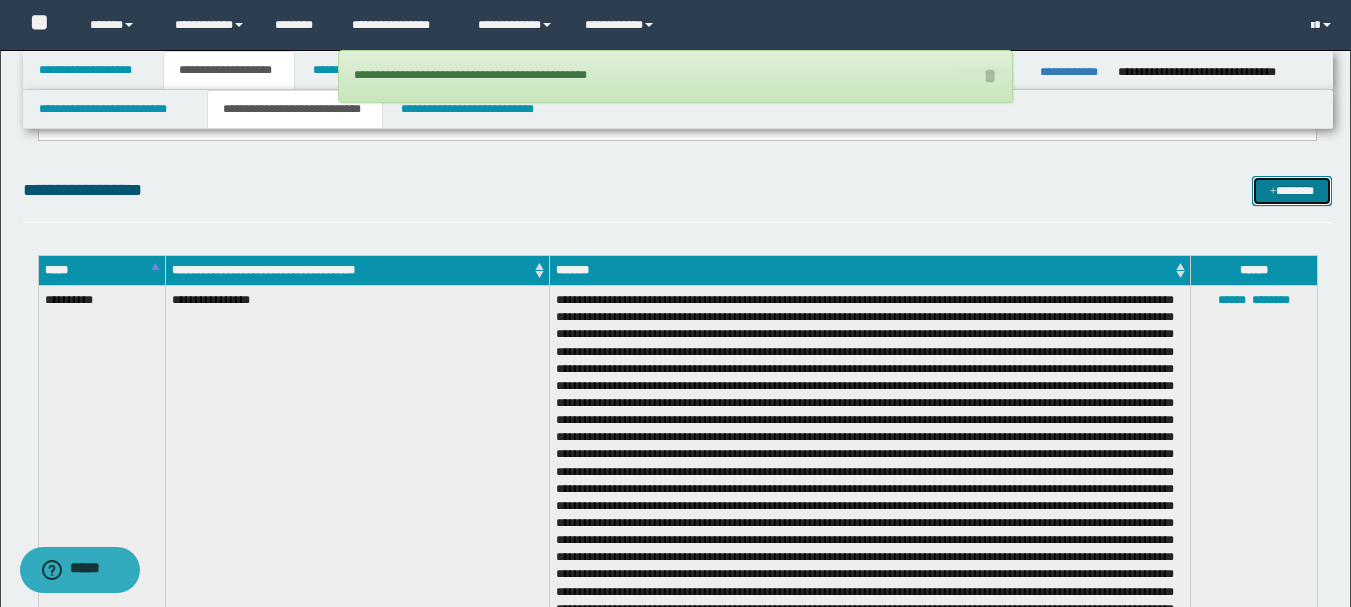 click on "*******" at bounding box center (1292, 191) 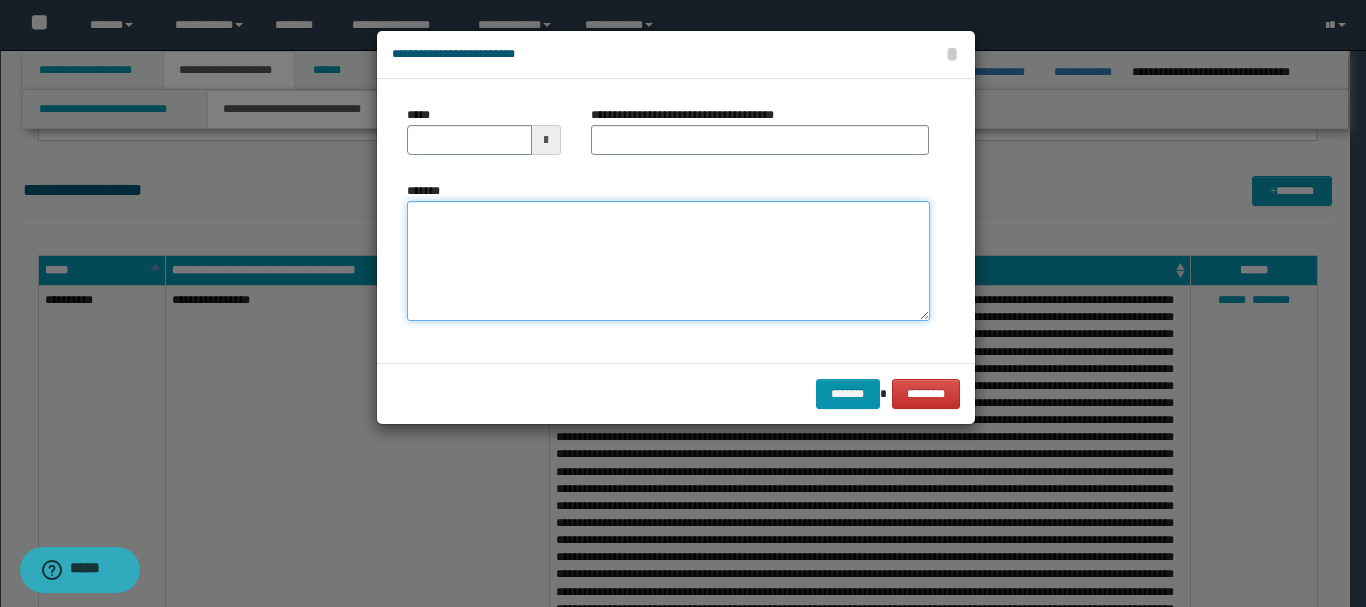 click on "*******" at bounding box center [668, 261] 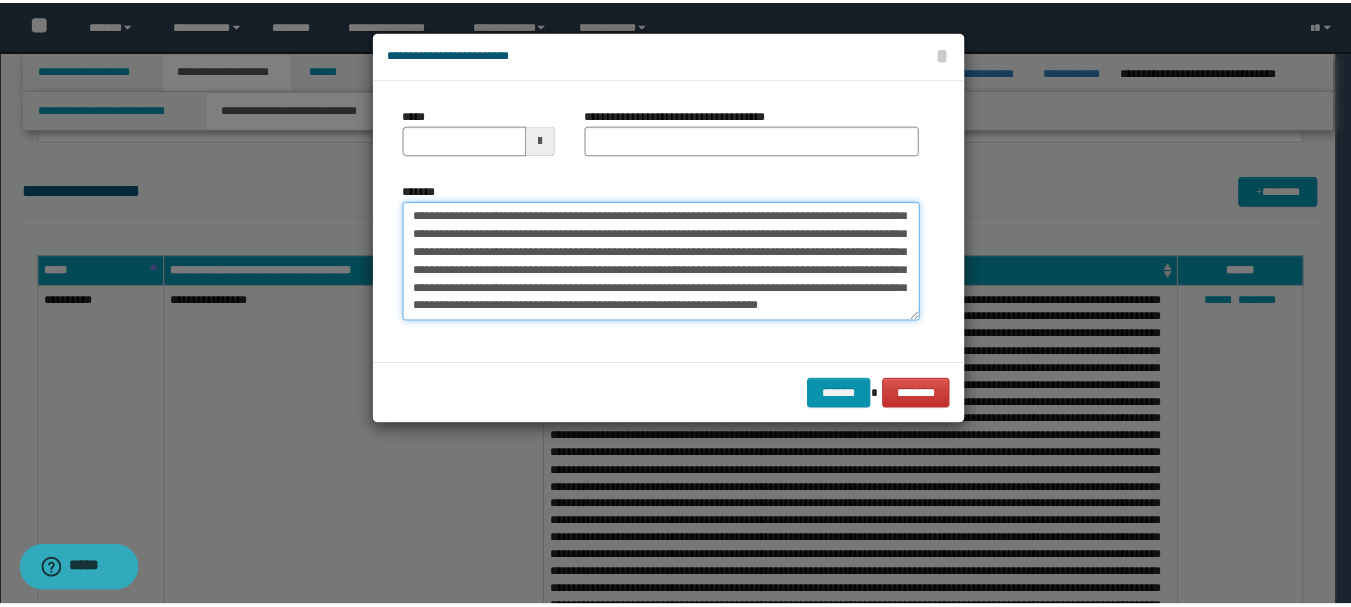 scroll, scrollTop: 0, scrollLeft: 0, axis: both 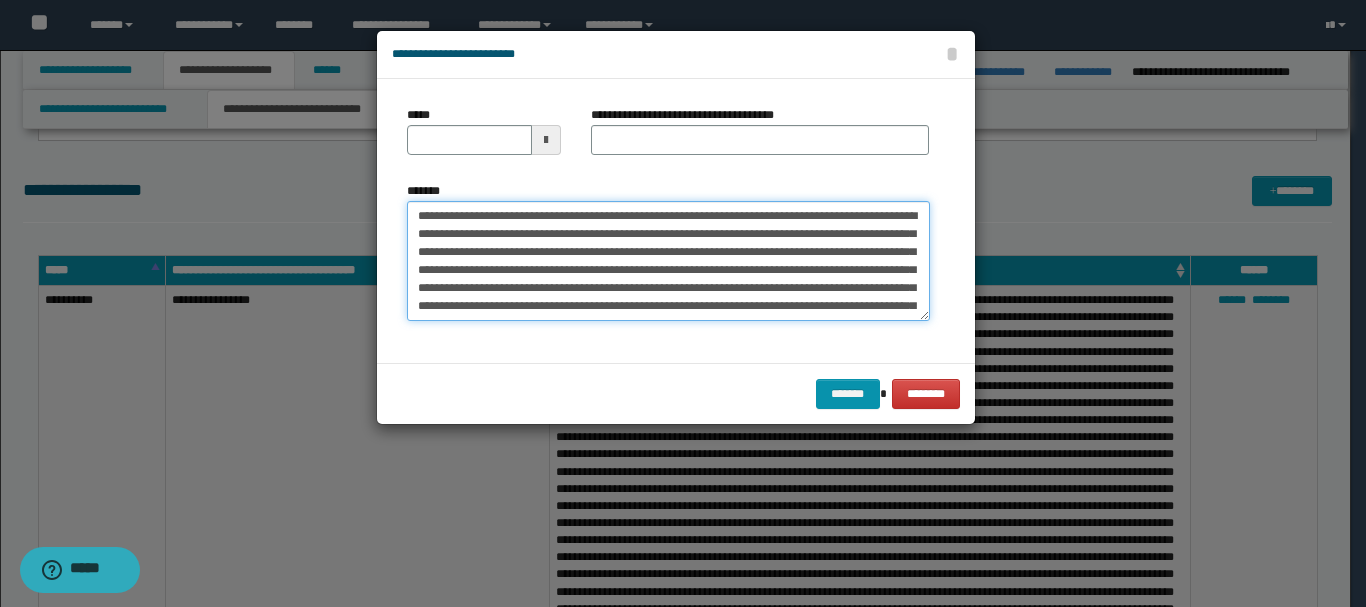 drag, startPoint x: 455, startPoint y: 215, endPoint x: 517, endPoint y: 218, distance: 62.072536 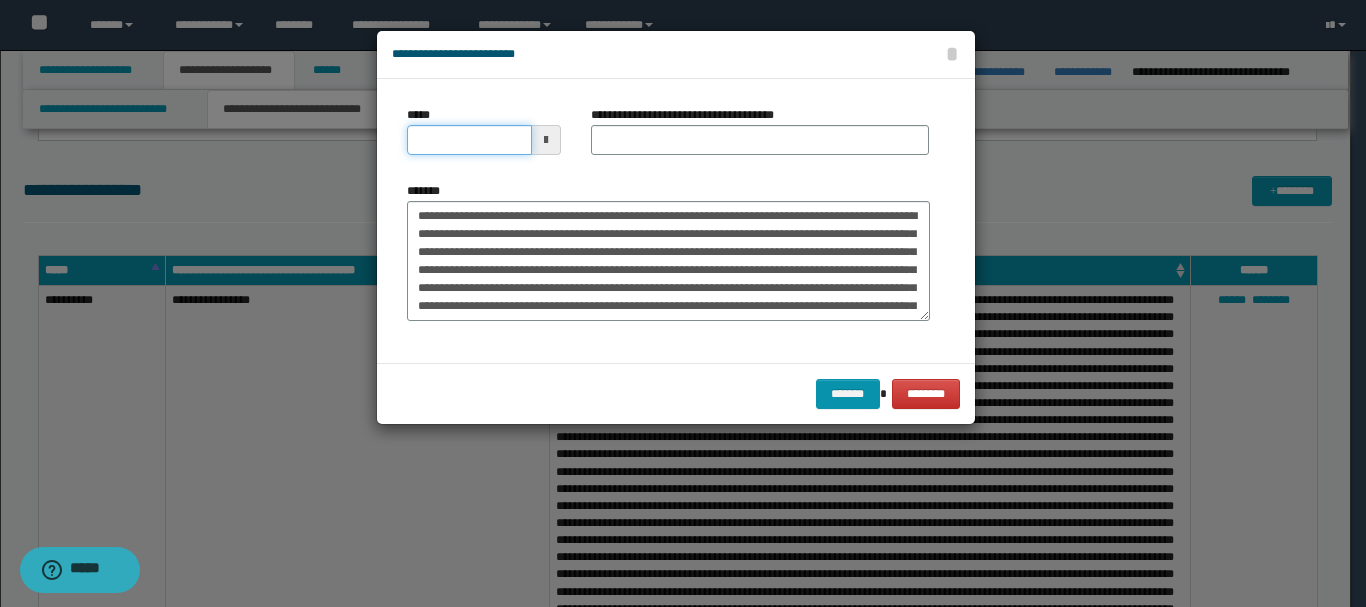 click on "*****" at bounding box center (469, 140) 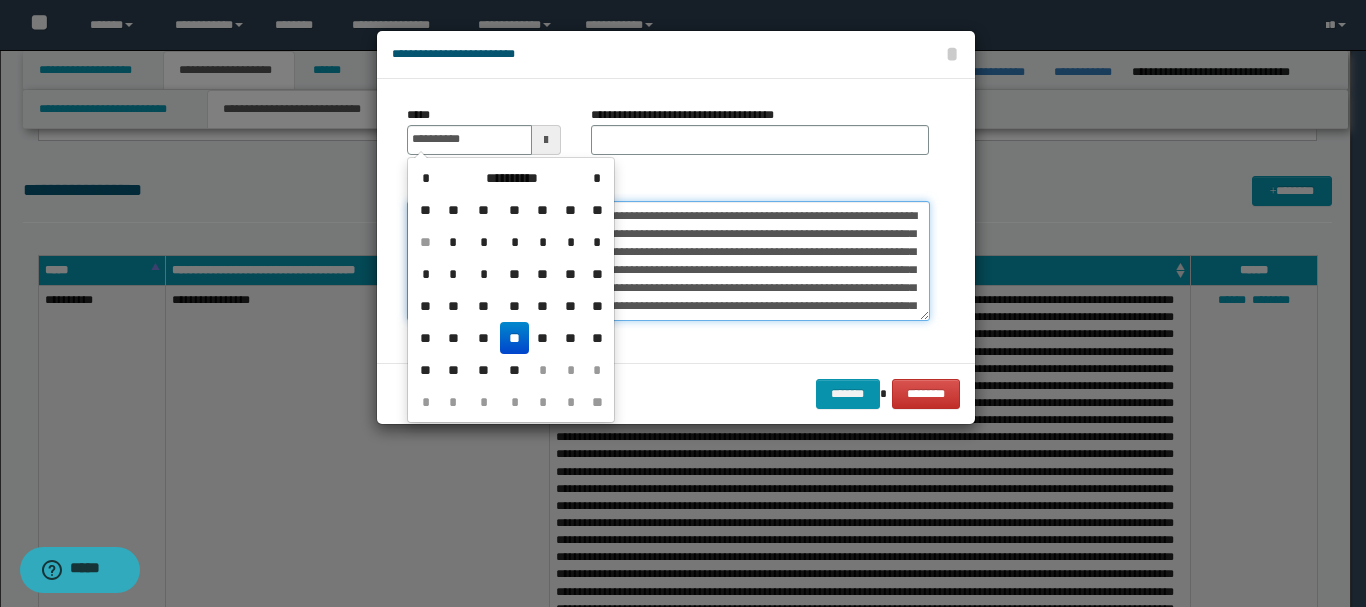 type on "**********" 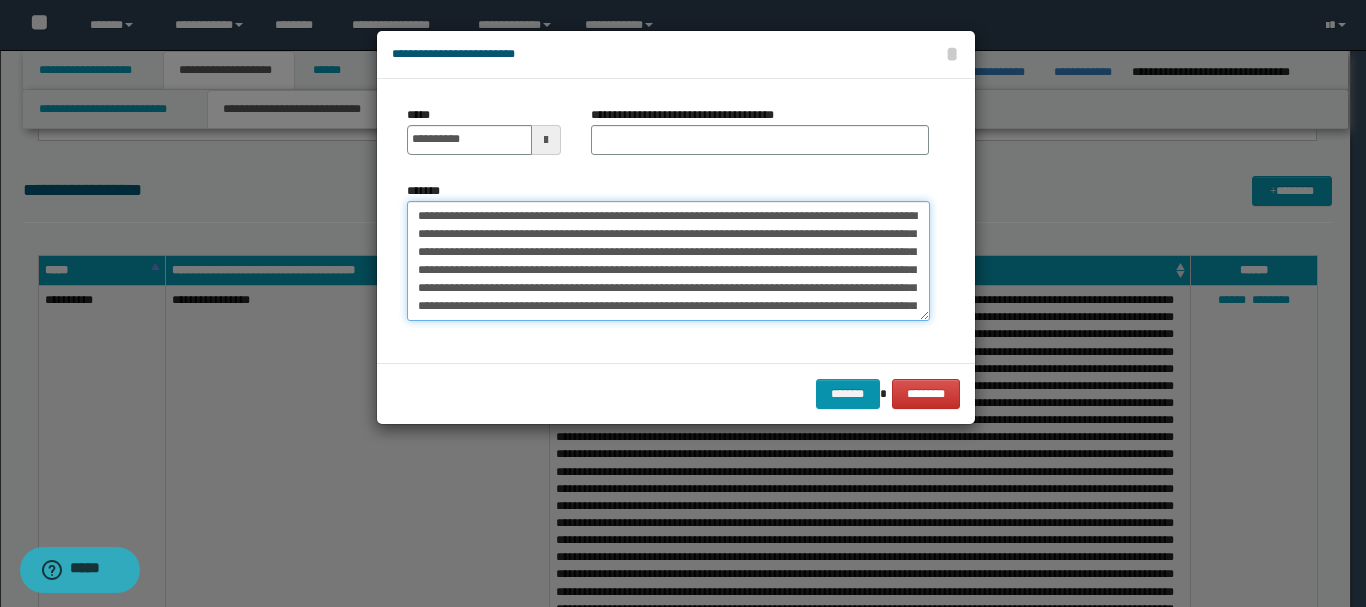 drag, startPoint x: 520, startPoint y: 218, endPoint x: 671, endPoint y: 219, distance: 151.00331 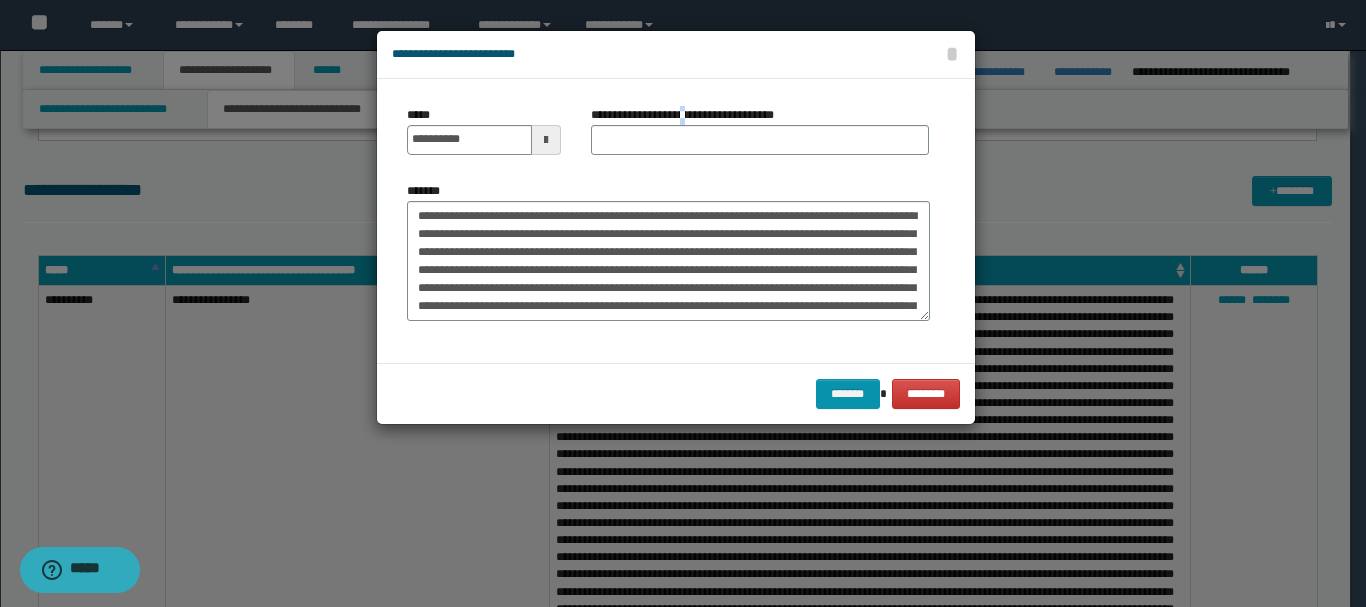 click on "**********" at bounding box center (690, 115) 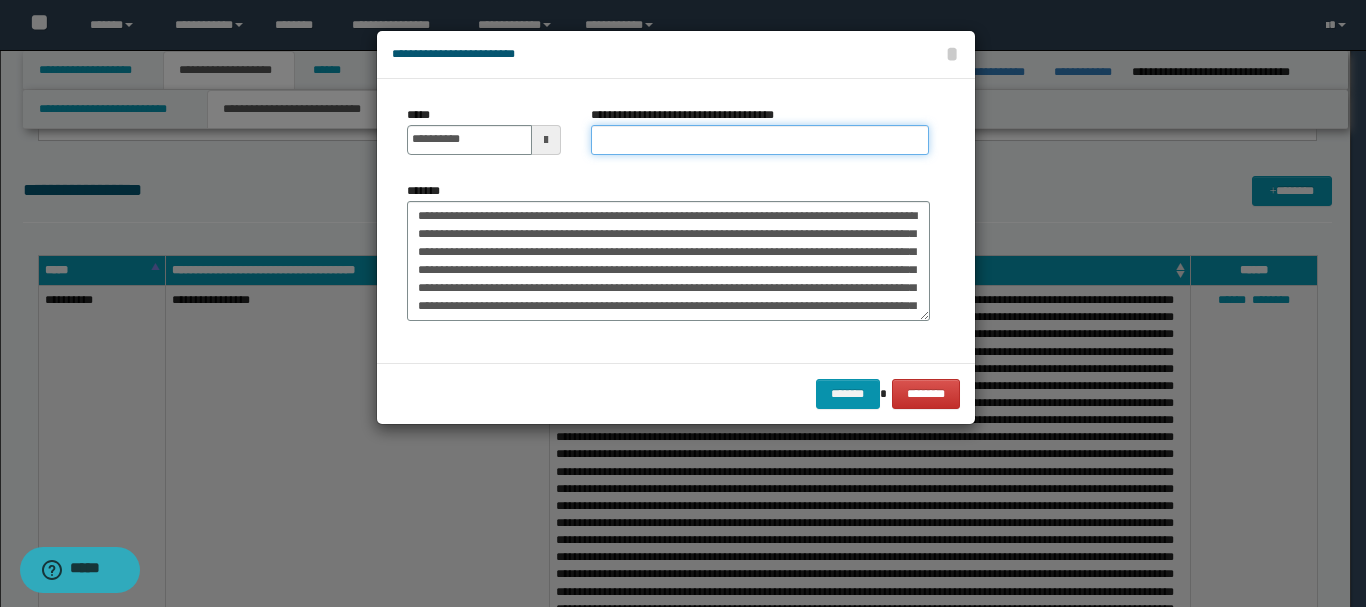 click on "**********" at bounding box center (760, 140) 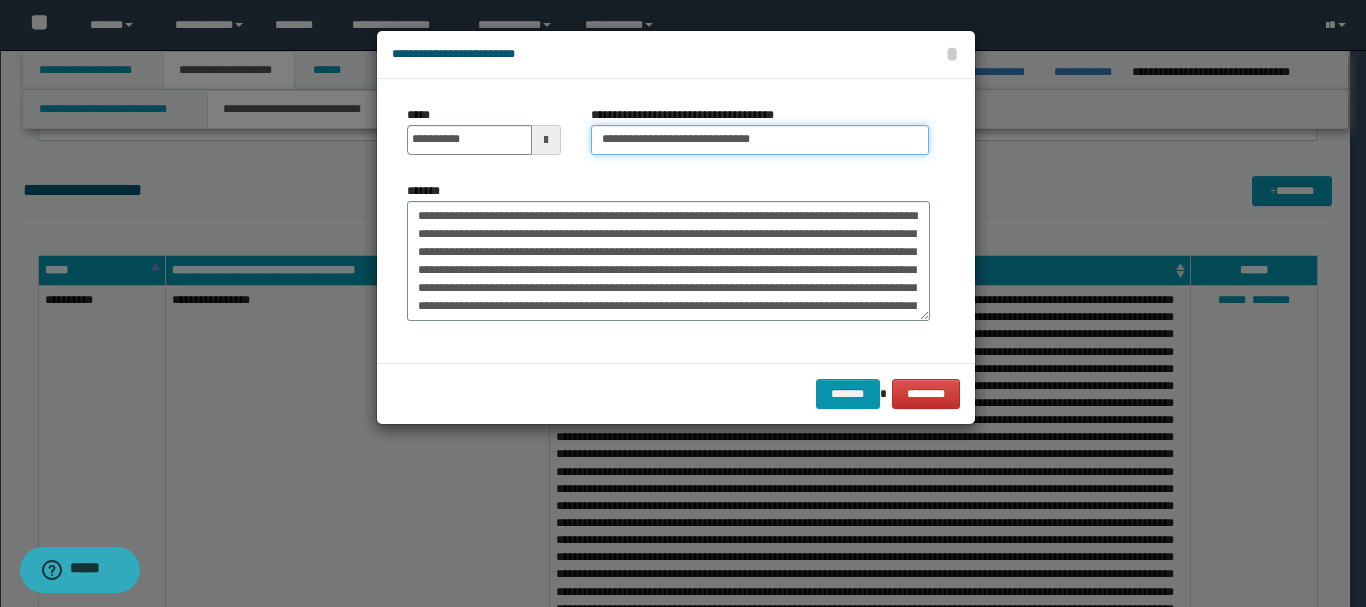 type on "**********" 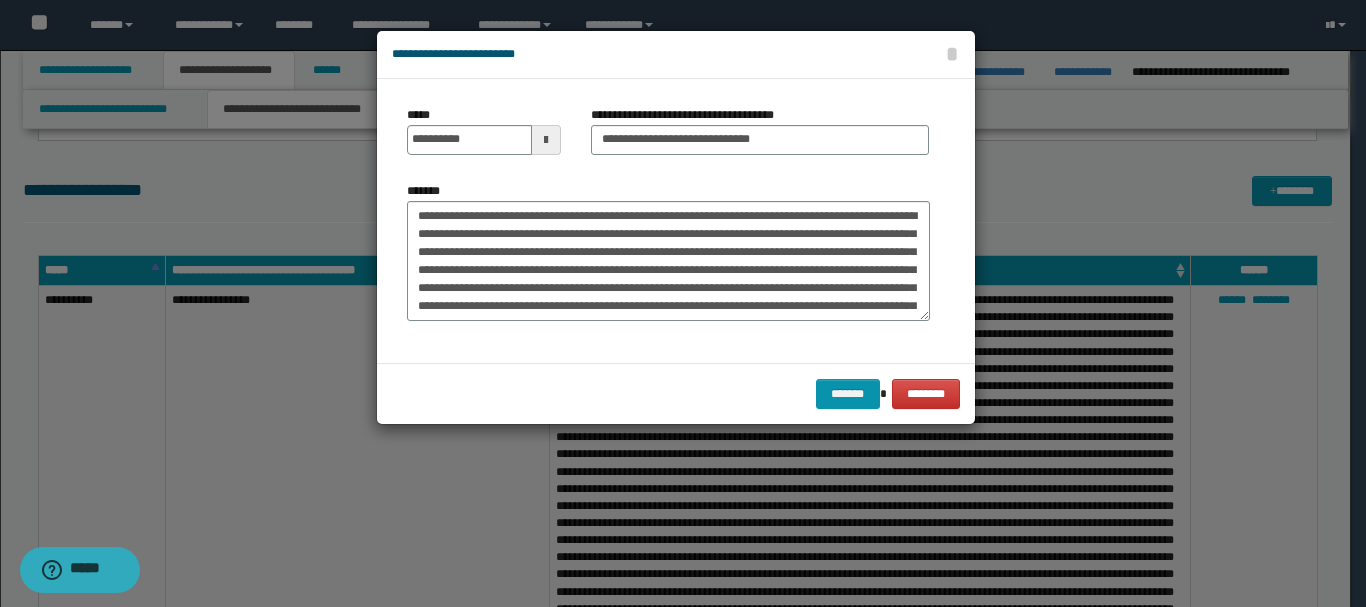 click on "*******
********" at bounding box center [676, 393] 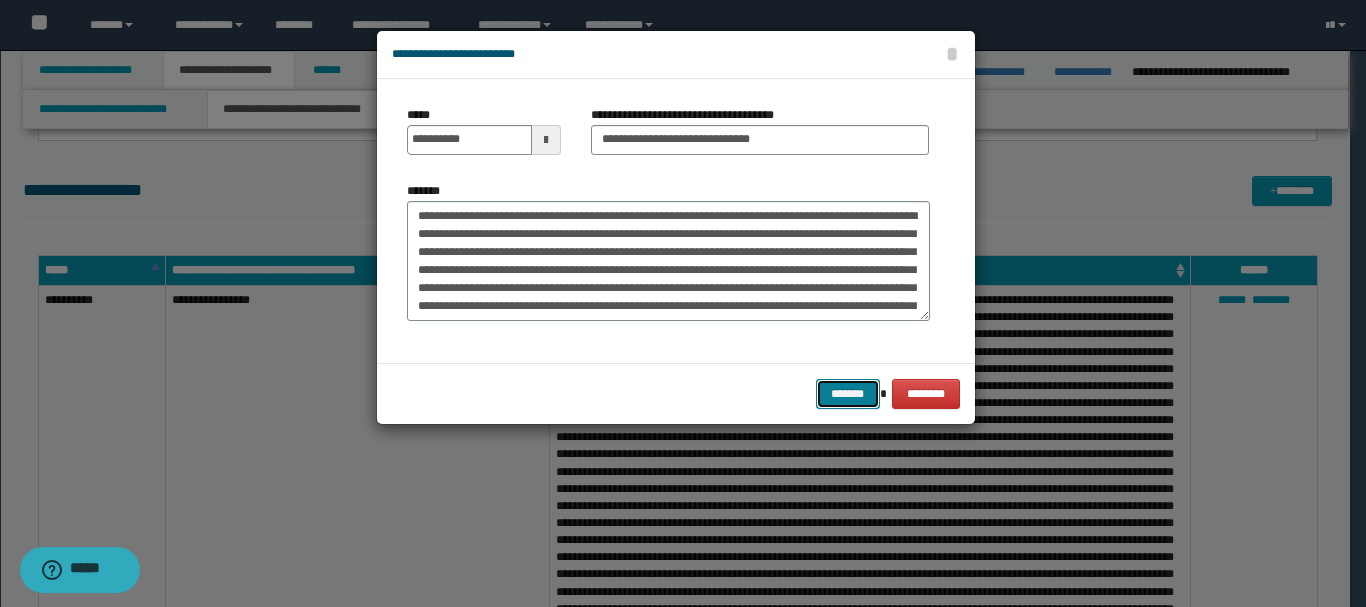 click on "*******" at bounding box center [848, 394] 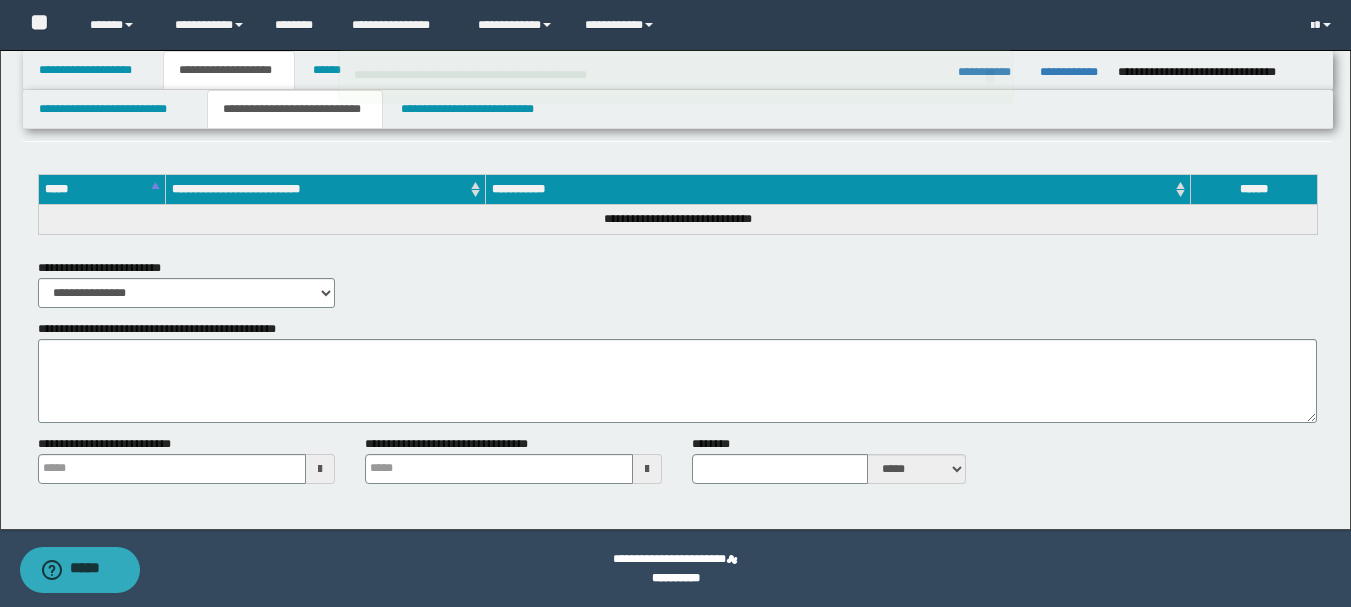 scroll, scrollTop: 3874, scrollLeft: 0, axis: vertical 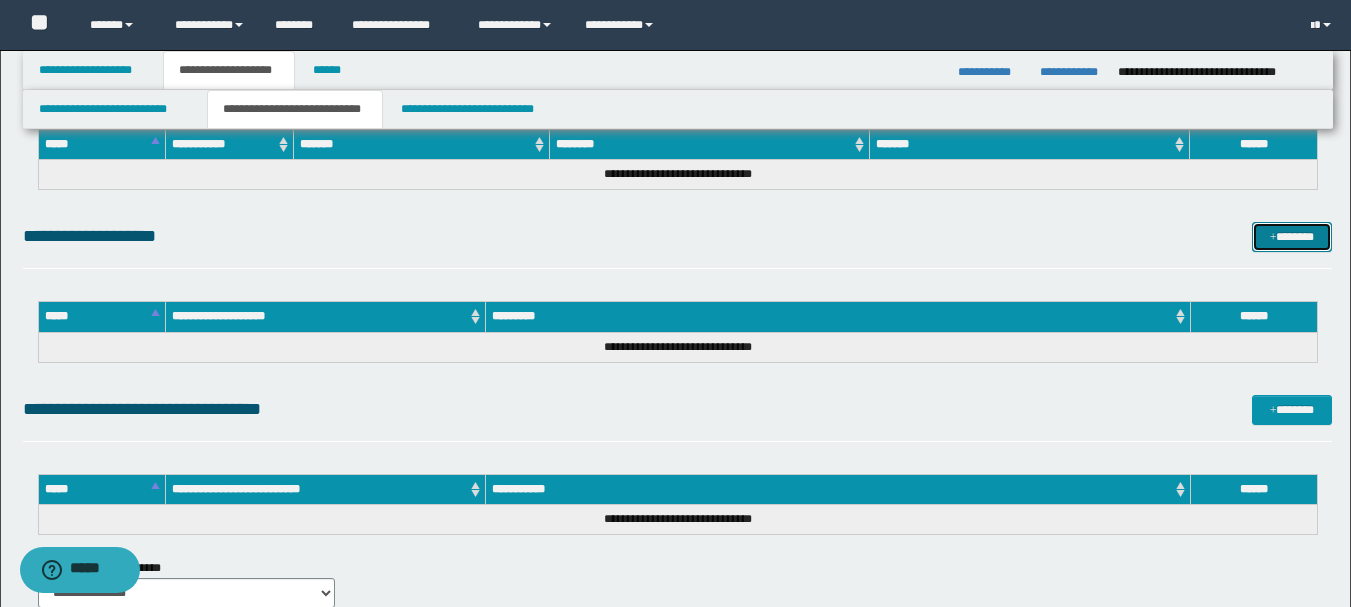 click on "*******" at bounding box center [1292, 237] 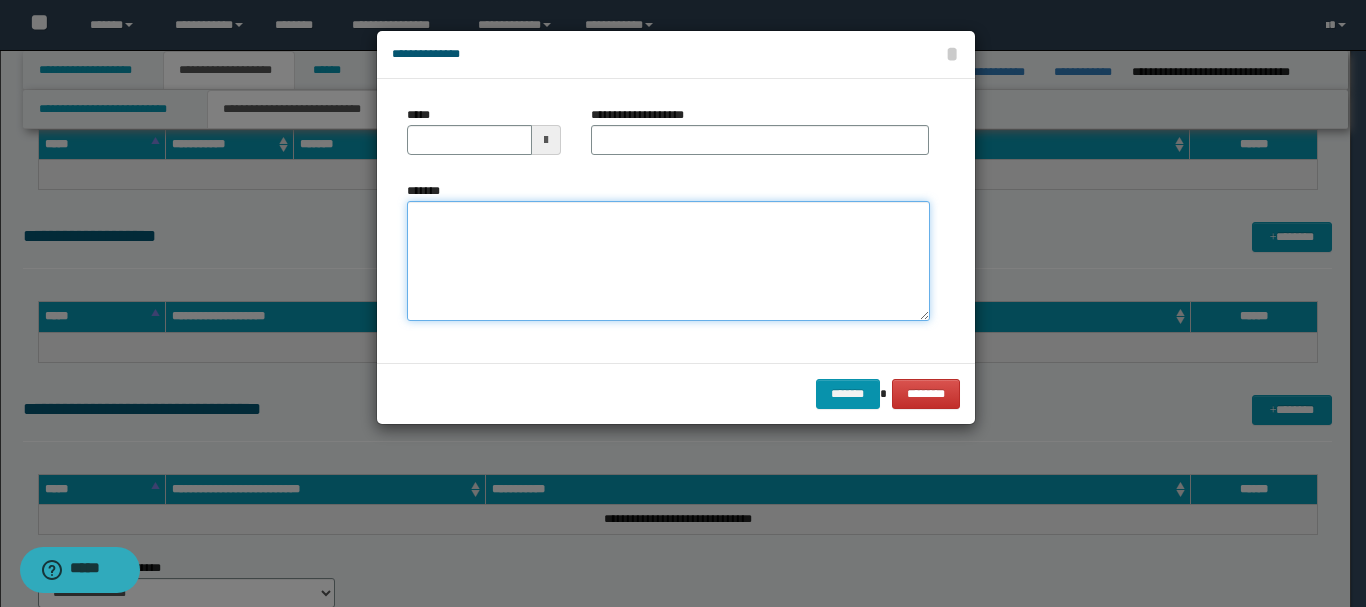 click on "*******" at bounding box center (668, 261) 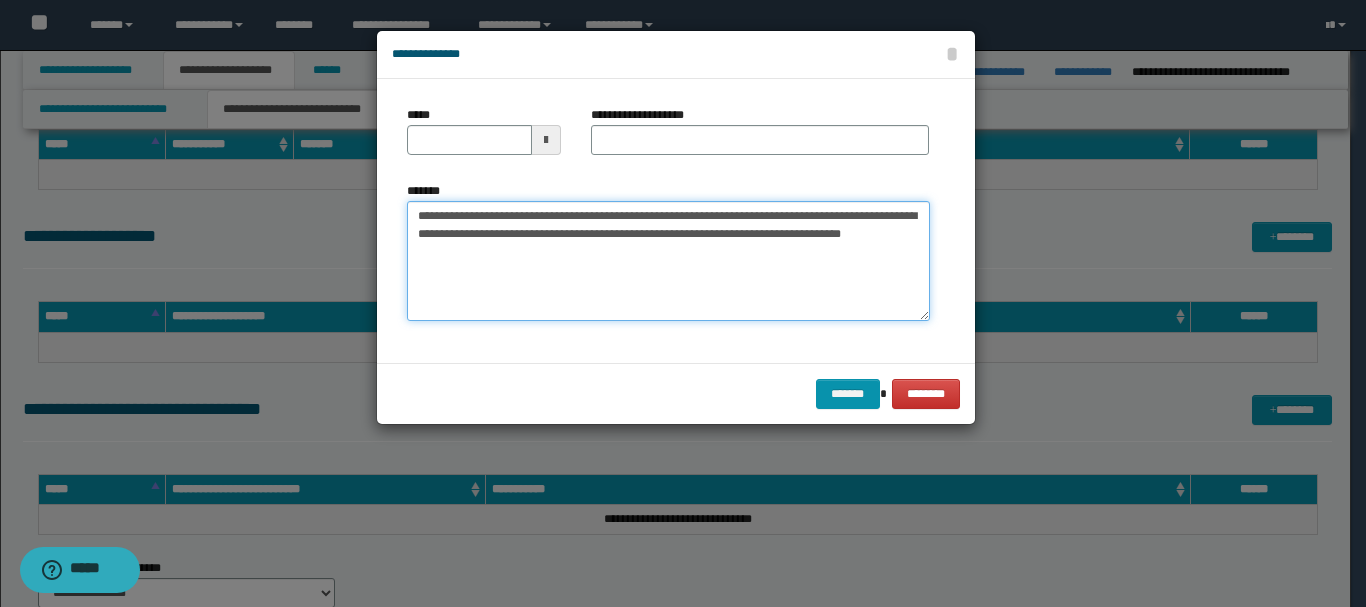 drag, startPoint x: 453, startPoint y: 213, endPoint x: 514, endPoint y: 217, distance: 61.13101 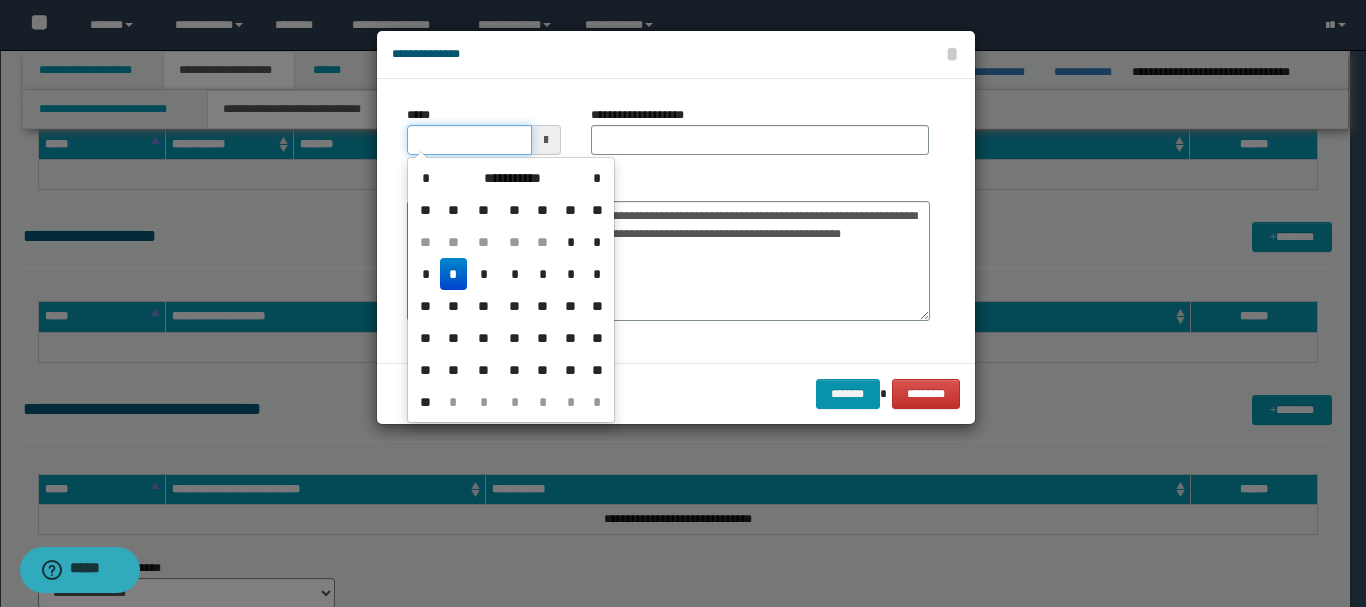 click on "*****" at bounding box center [469, 140] 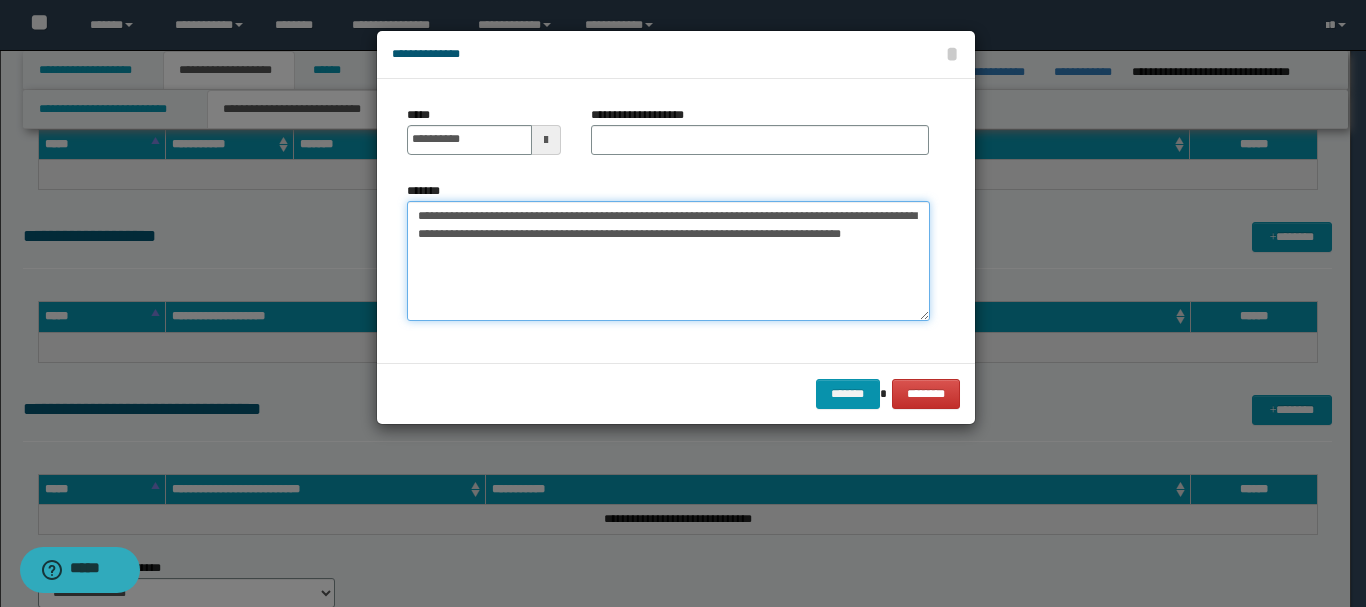 type on "**********" 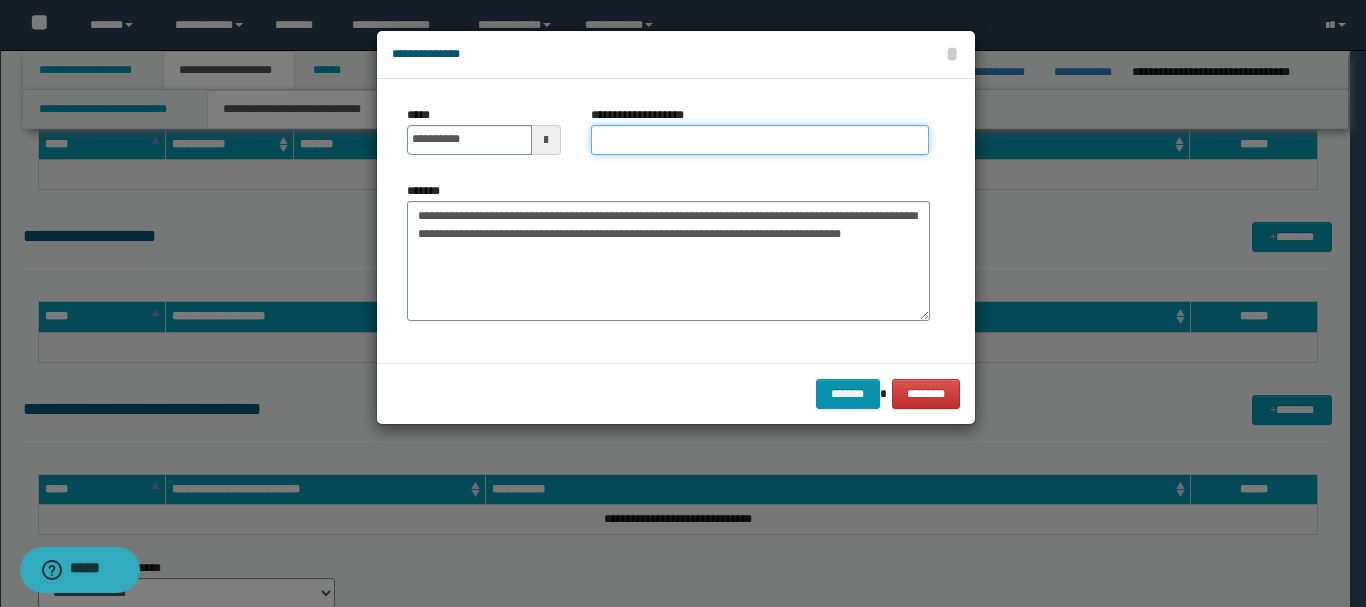 click on "**********" at bounding box center [760, 140] 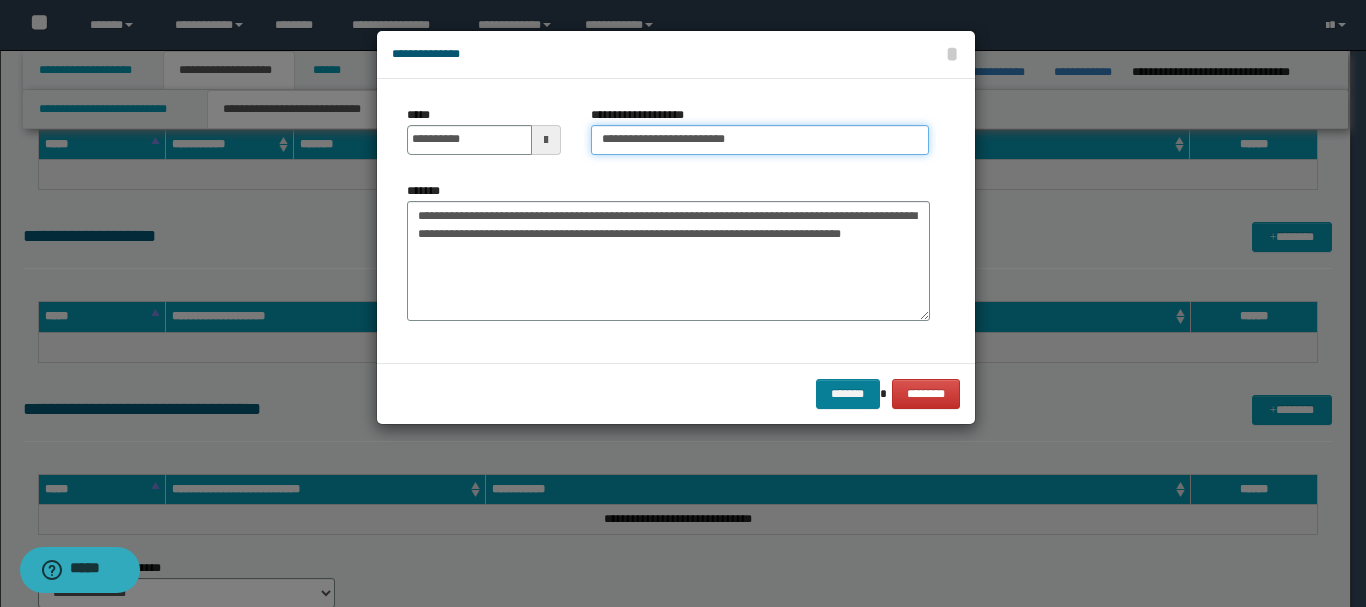 type on "**********" 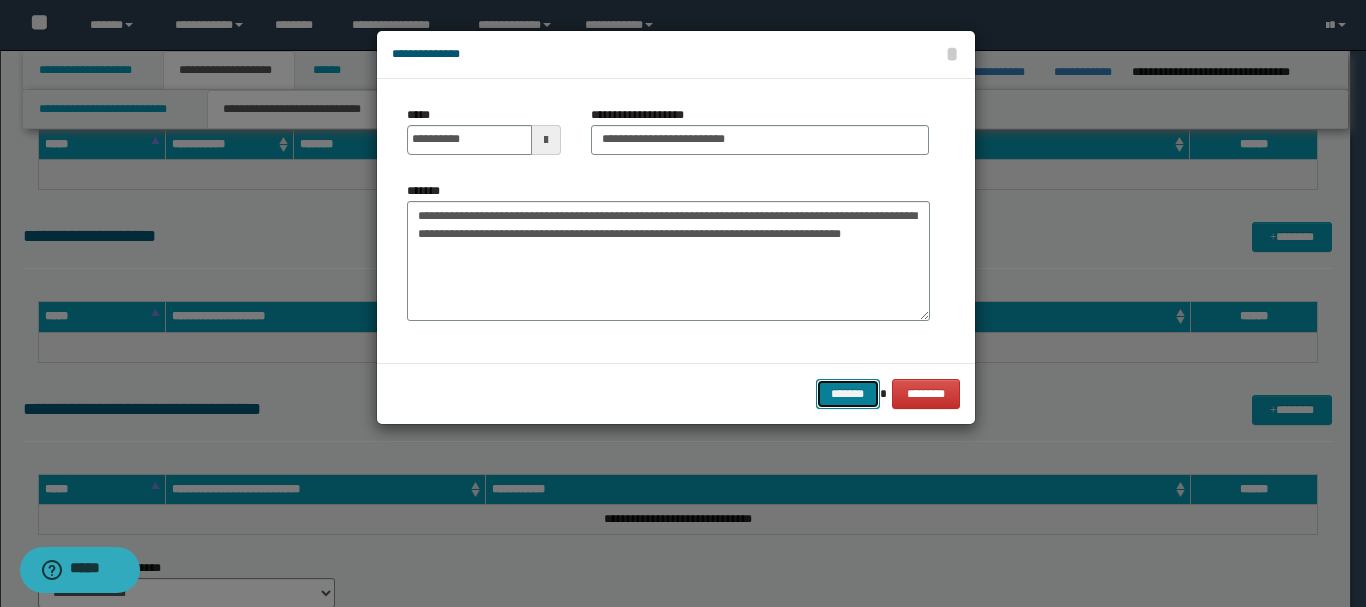 click on "*******" at bounding box center (848, 394) 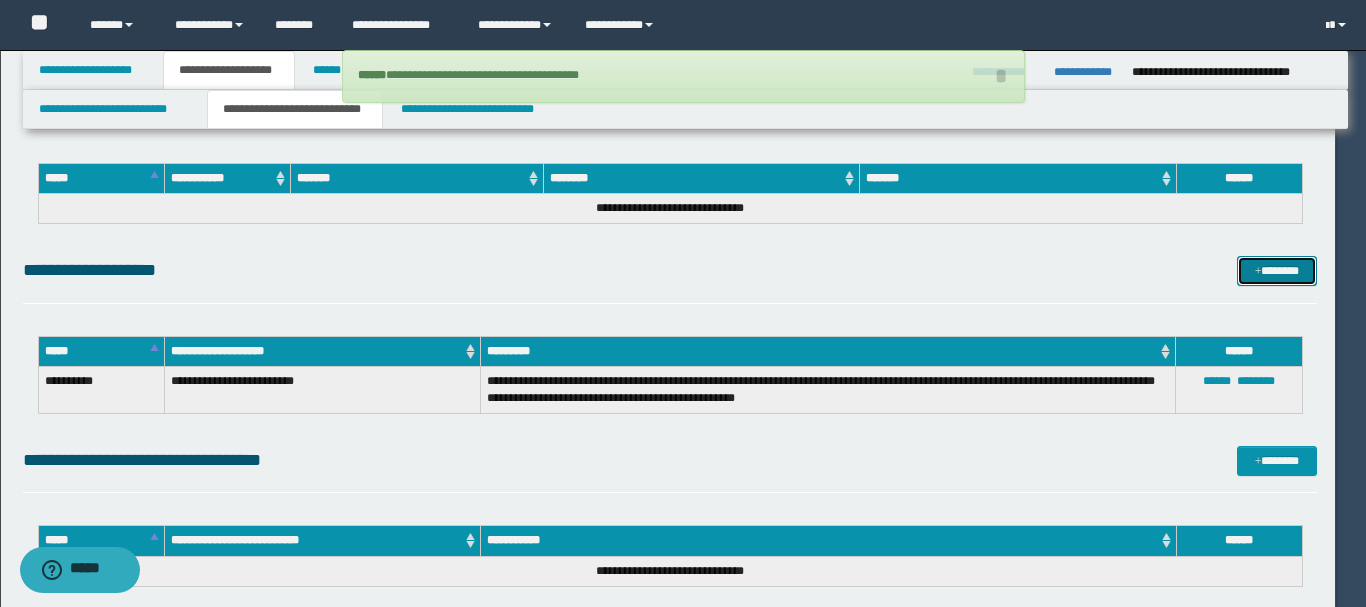 type 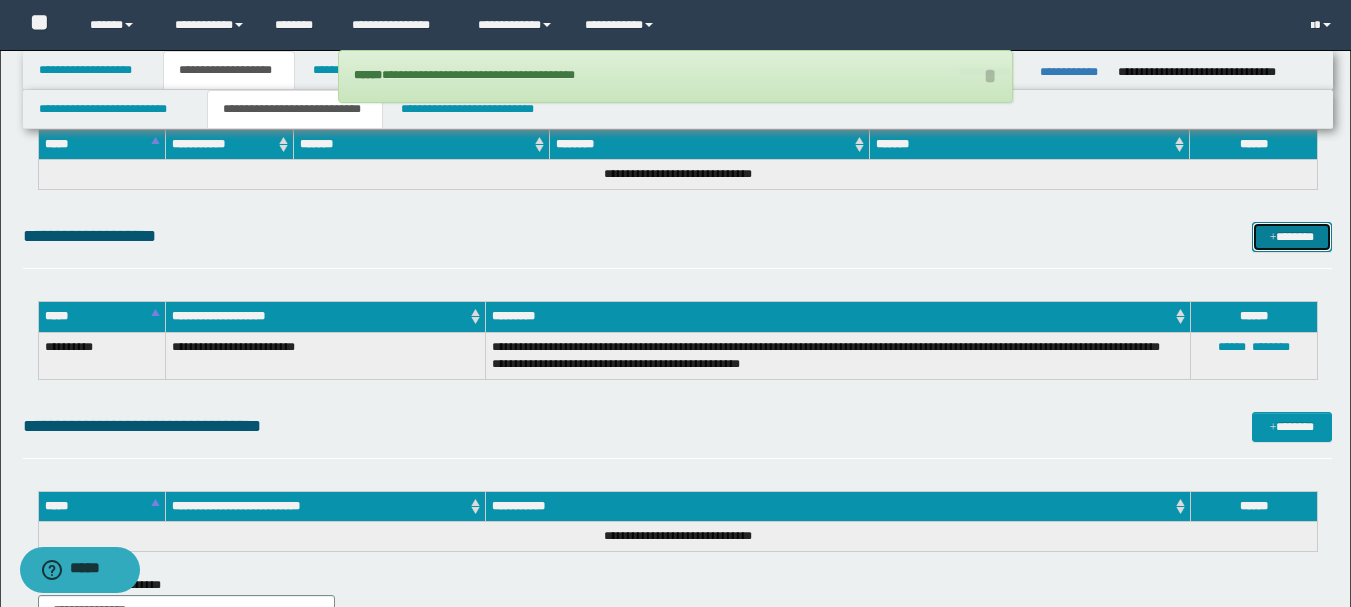 click on "*******" at bounding box center [1292, 237] 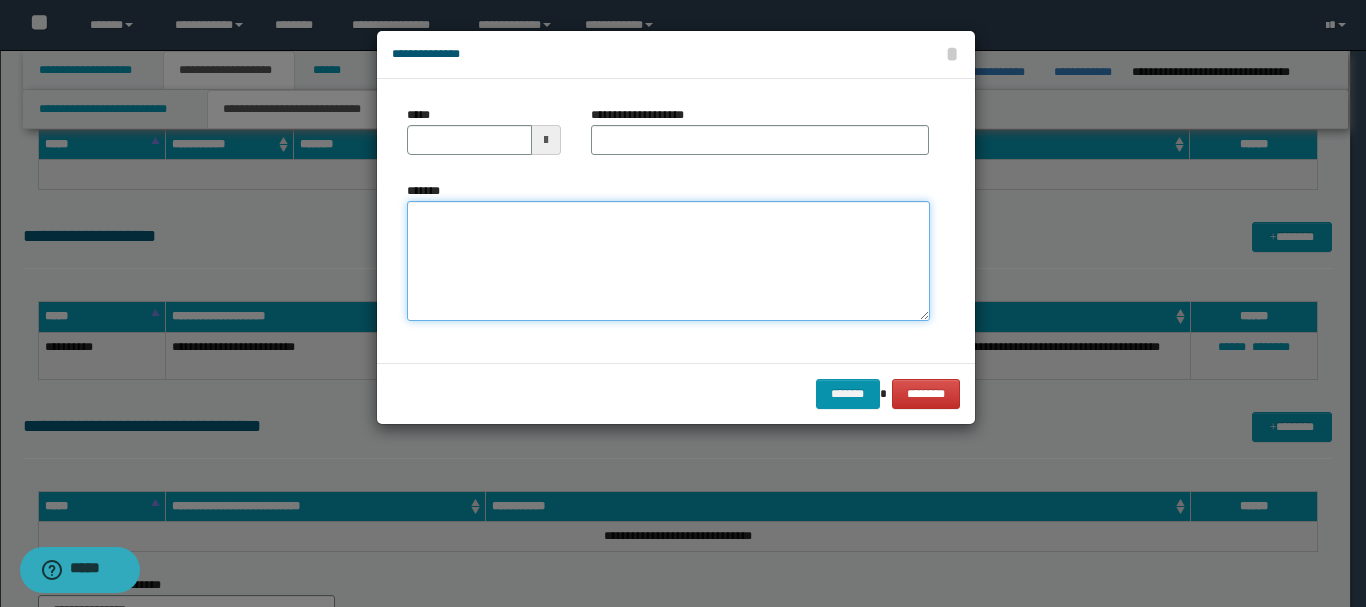 click on "*******" at bounding box center [668, 261] 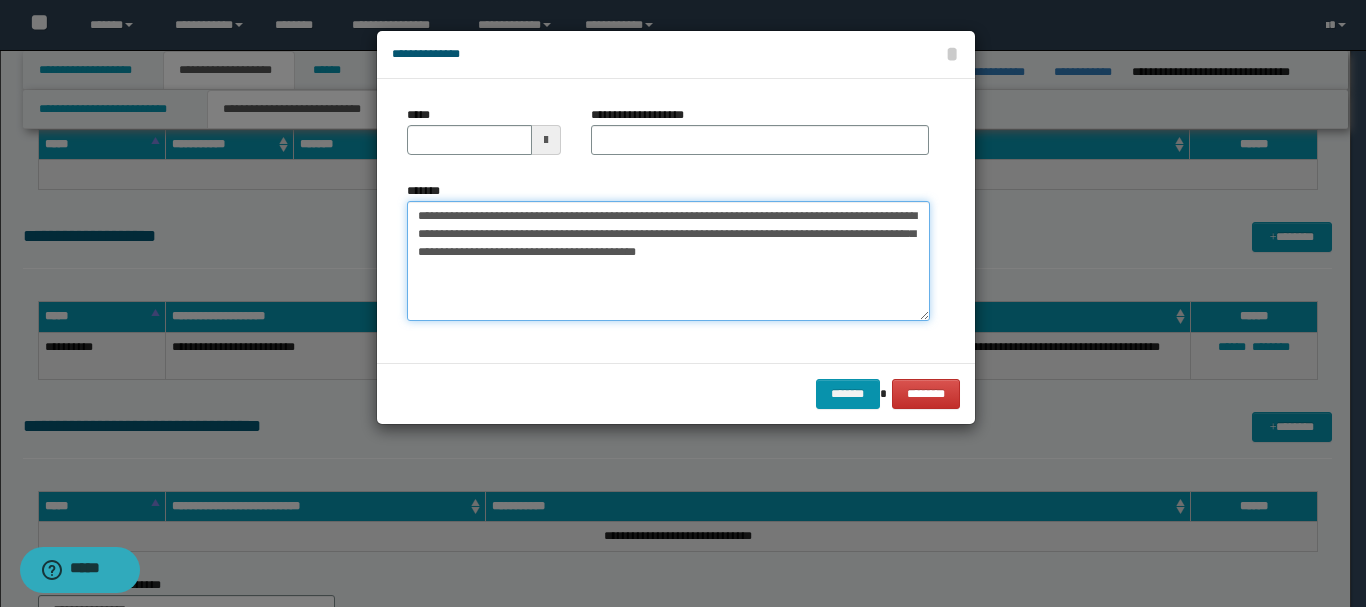 drag, startPoint x: 451, startPoint y: 214, endPoint x: 512, endPoint y: 214, distance: 61 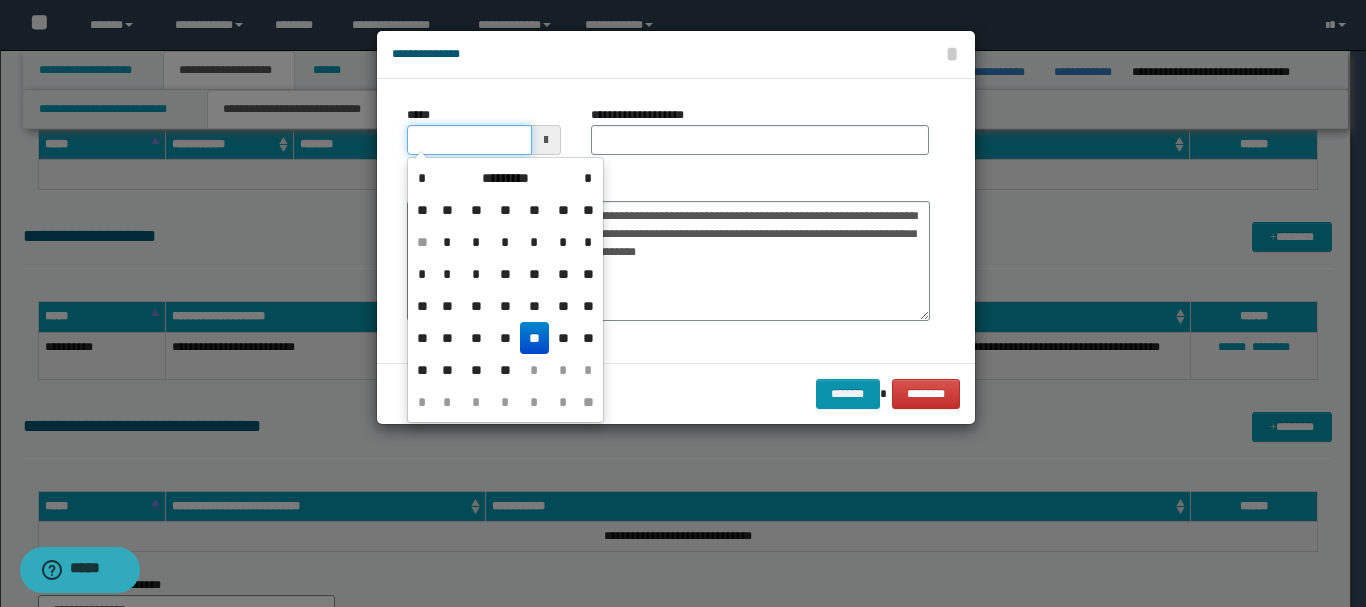 click on "*****" at bounding box center (469, 140) 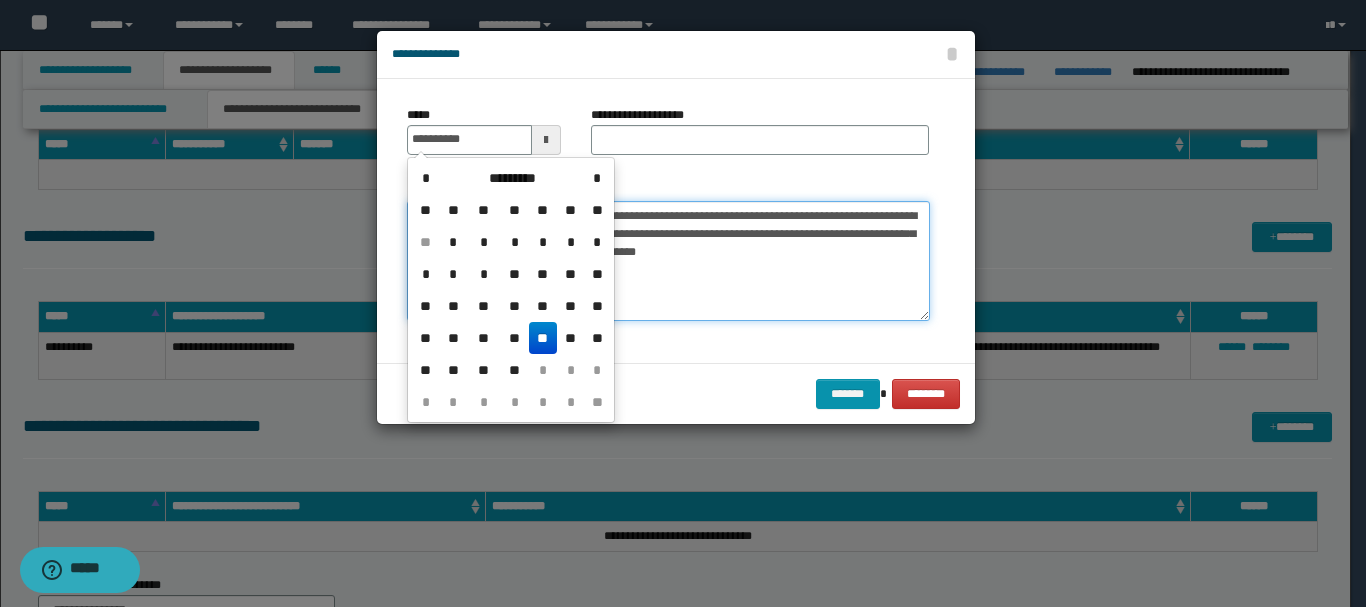 type on "**********" 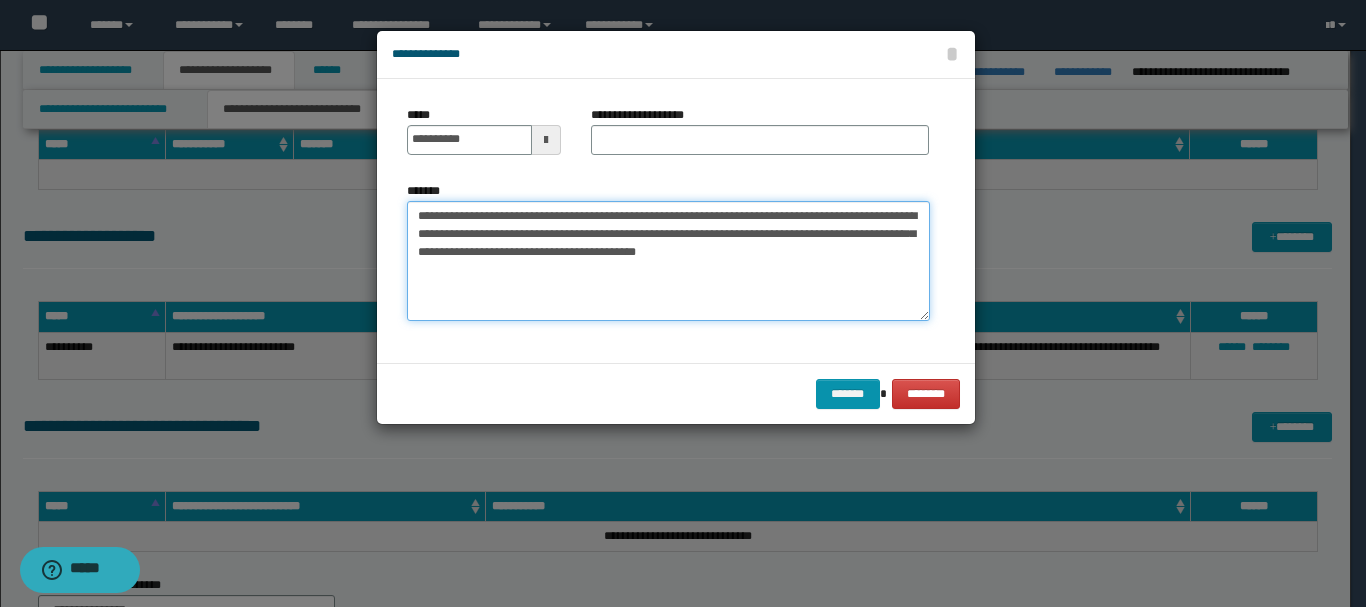 click on "**********" at bounding box center (668, 261) 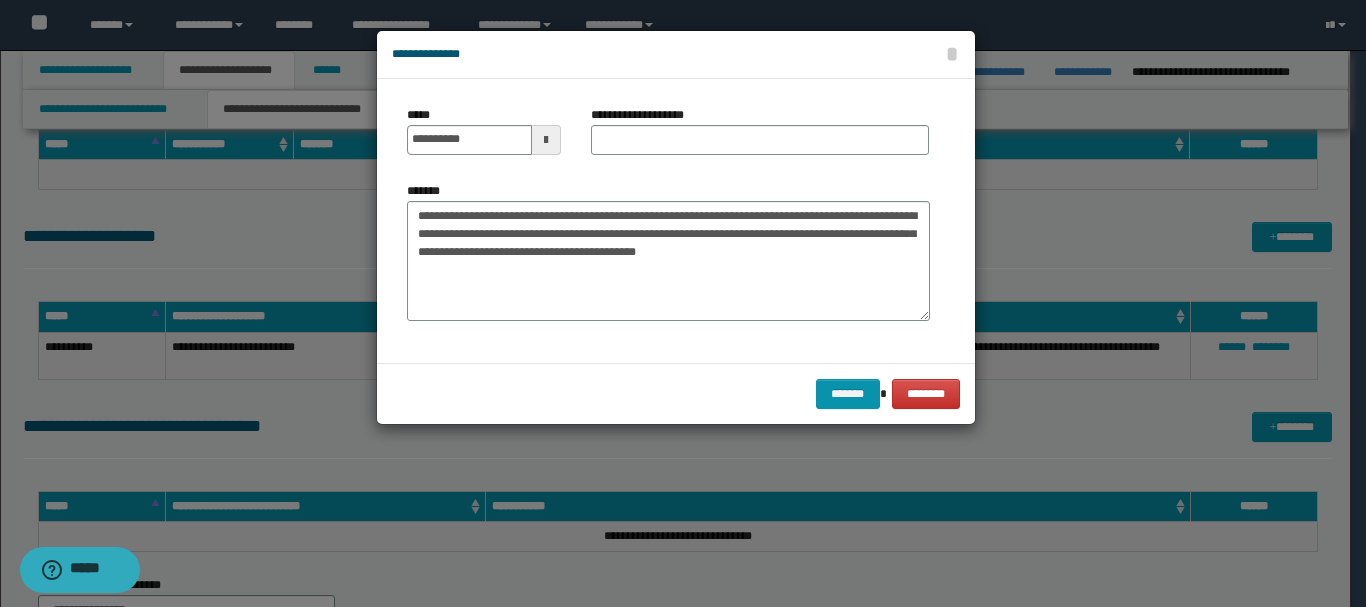 click on "**********" at bounding box center (648, 115) 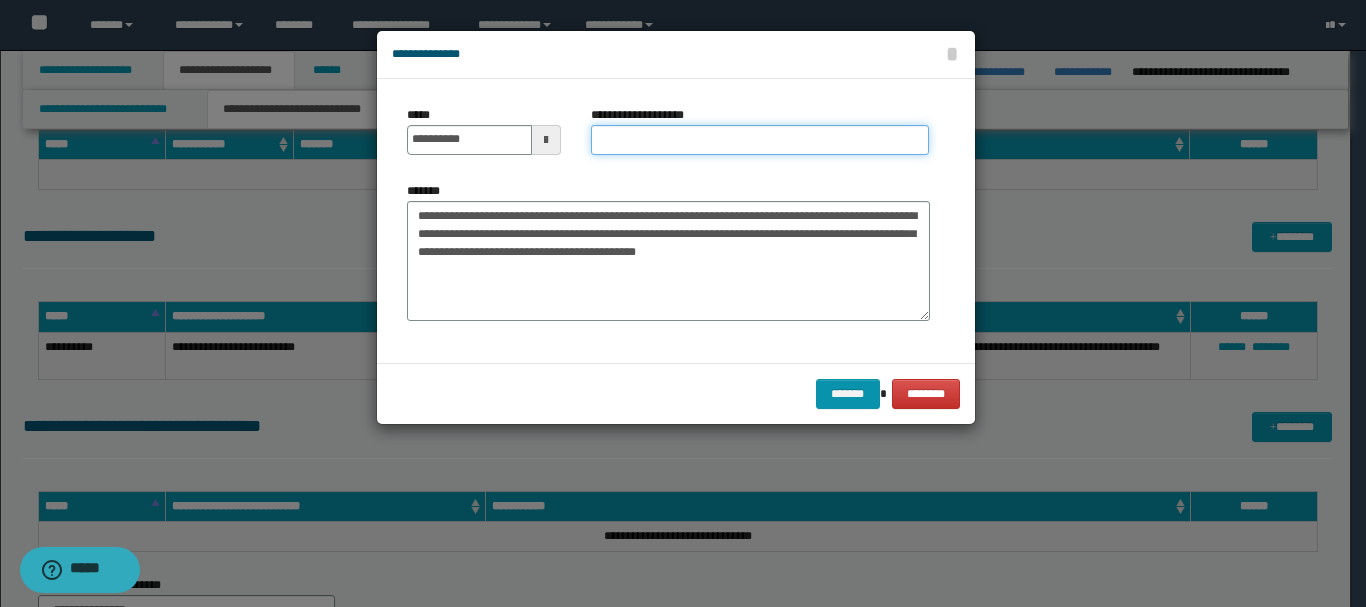 click on "**********" at bounding box center [760, 140] 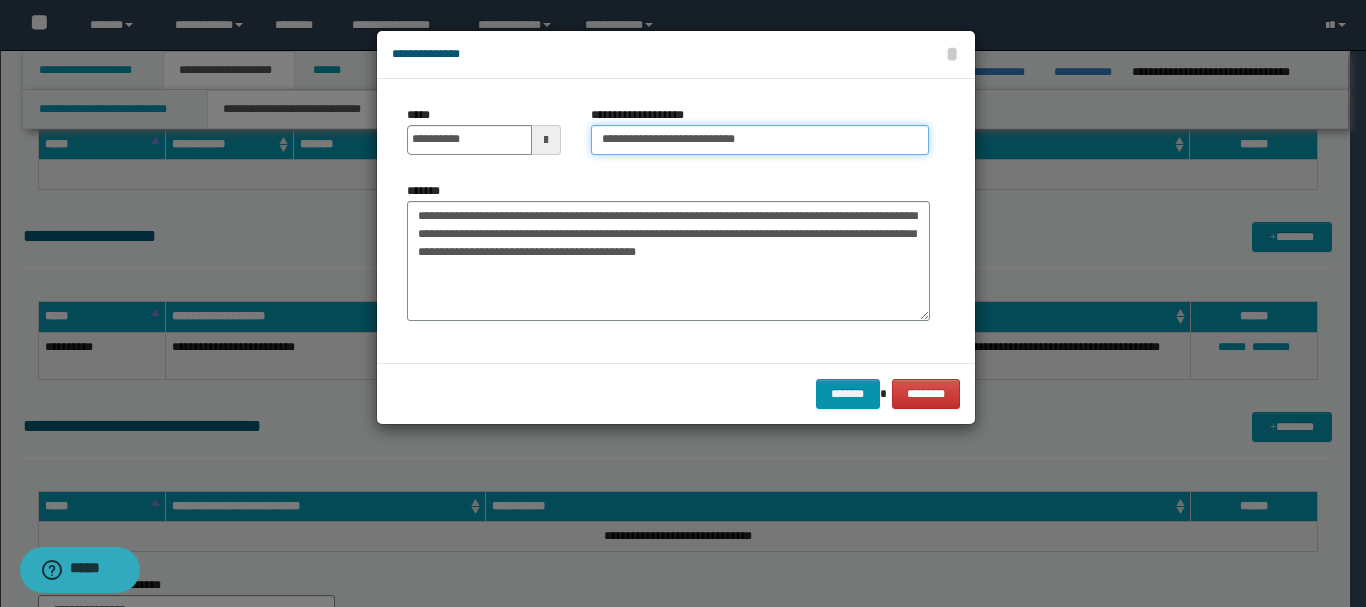 type on "**********" 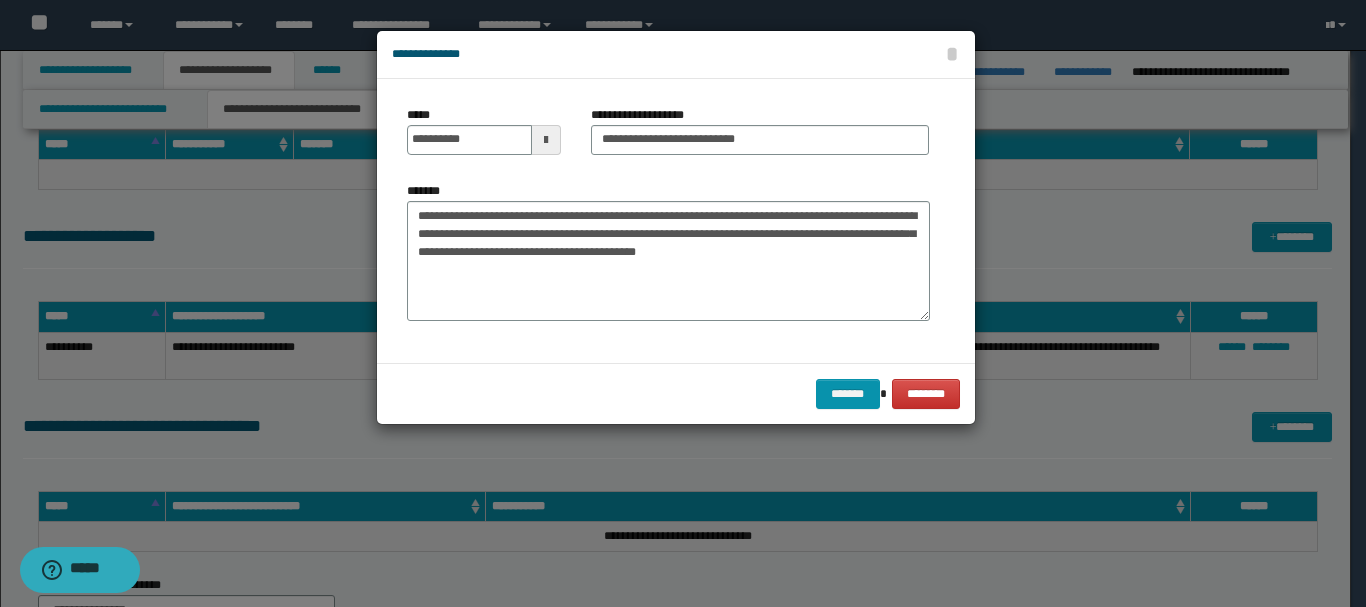 click on "**********" at bounding box center [668, 221] 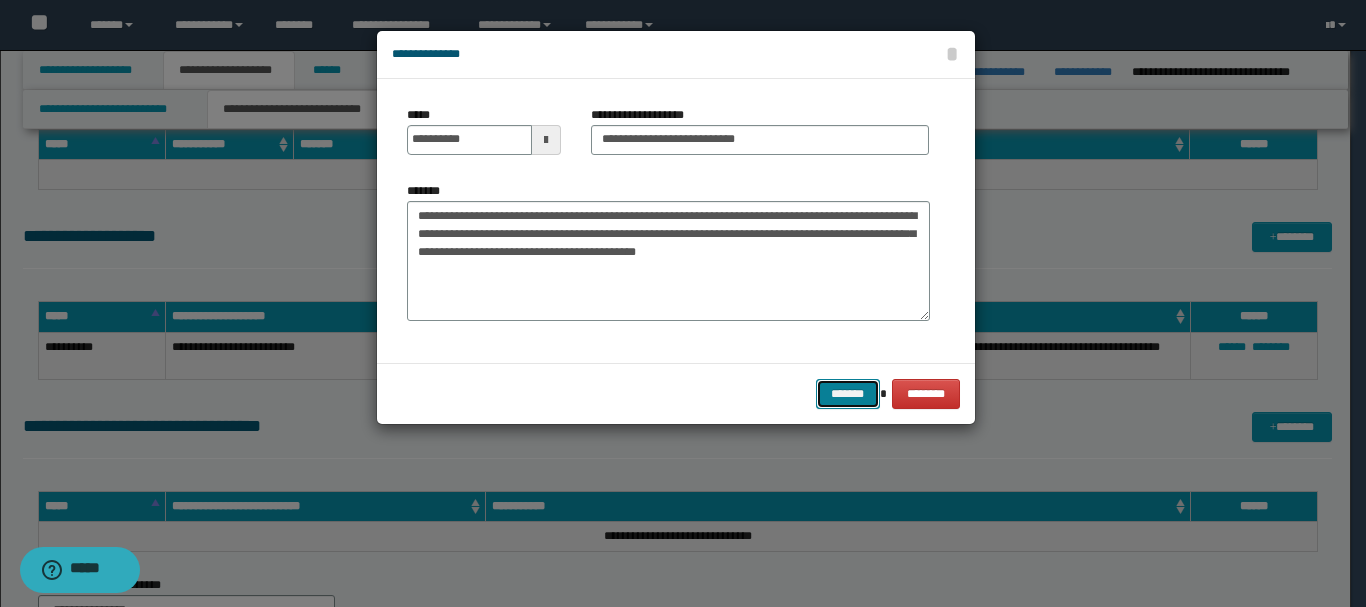 click on "*******" at bounding box center (848, 394) 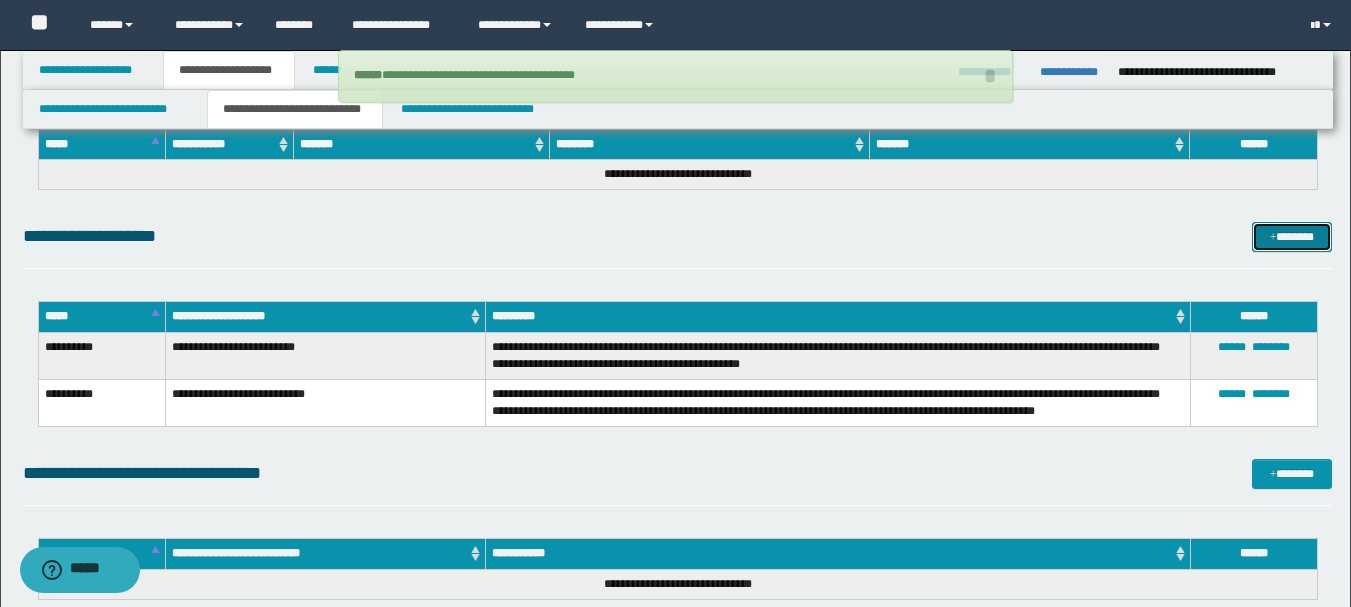 type 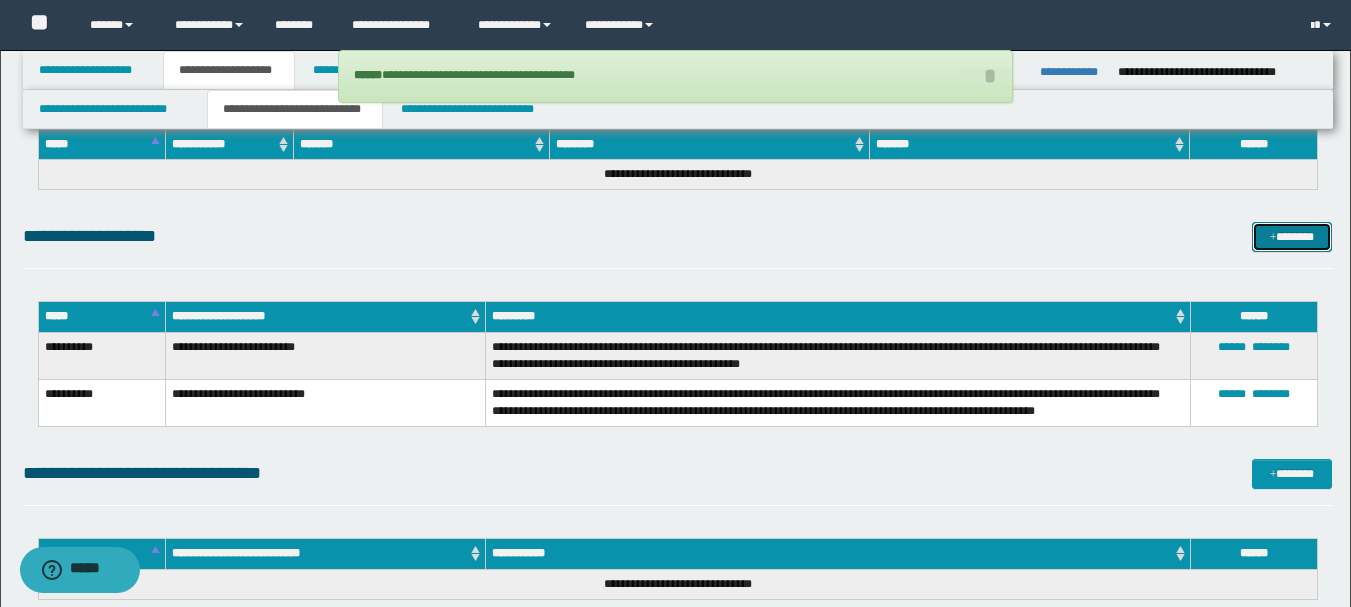 click on "*******" at bounding box center (1292, 237) 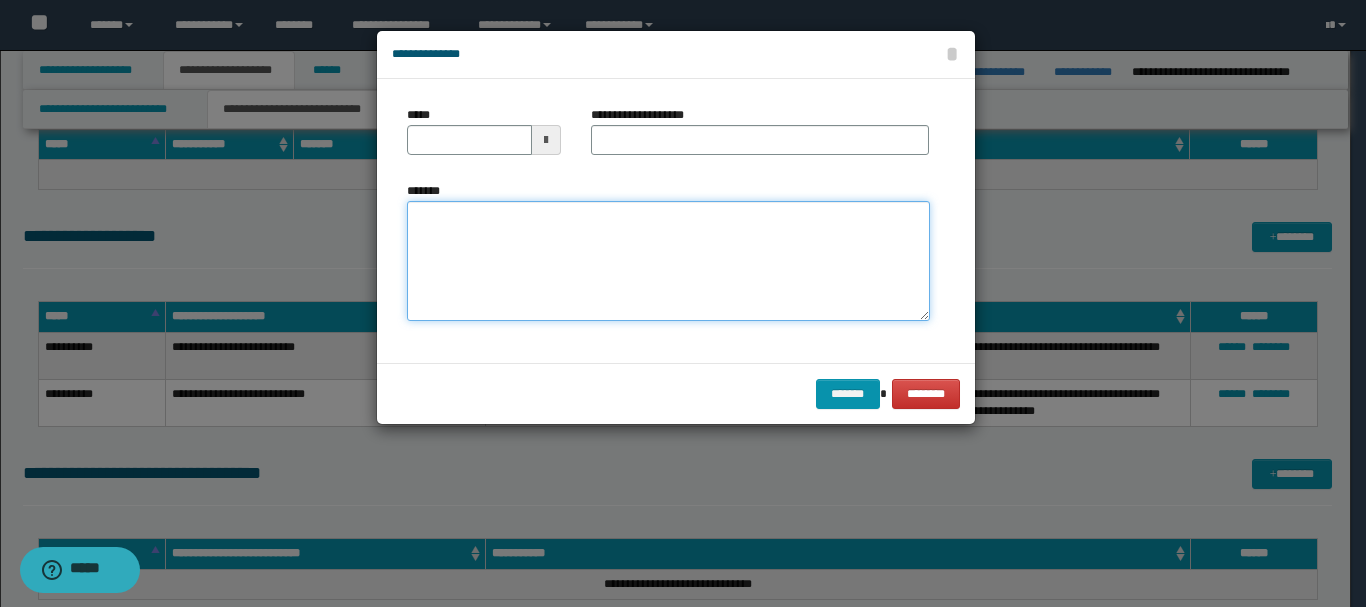 click on "*******" at bounding box center [668, 261] 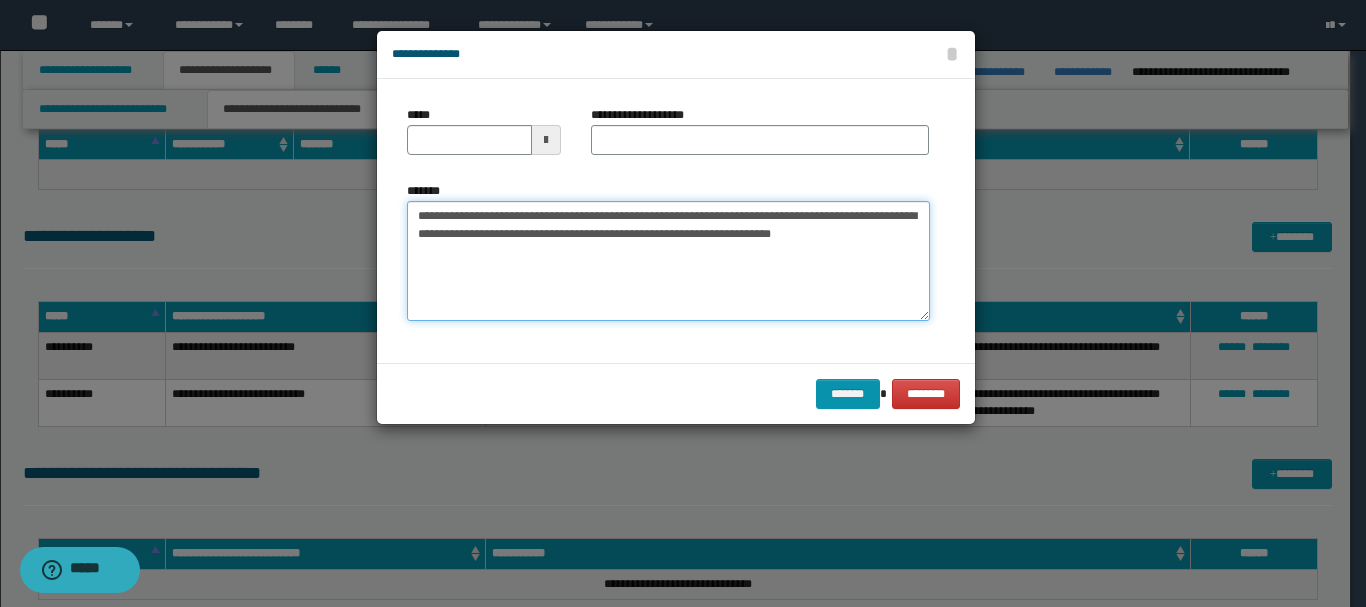 drag, startPoint x: 453, startPoint y: 217, endPoint x: 511, endPoint y: 216, distance: 58.00862 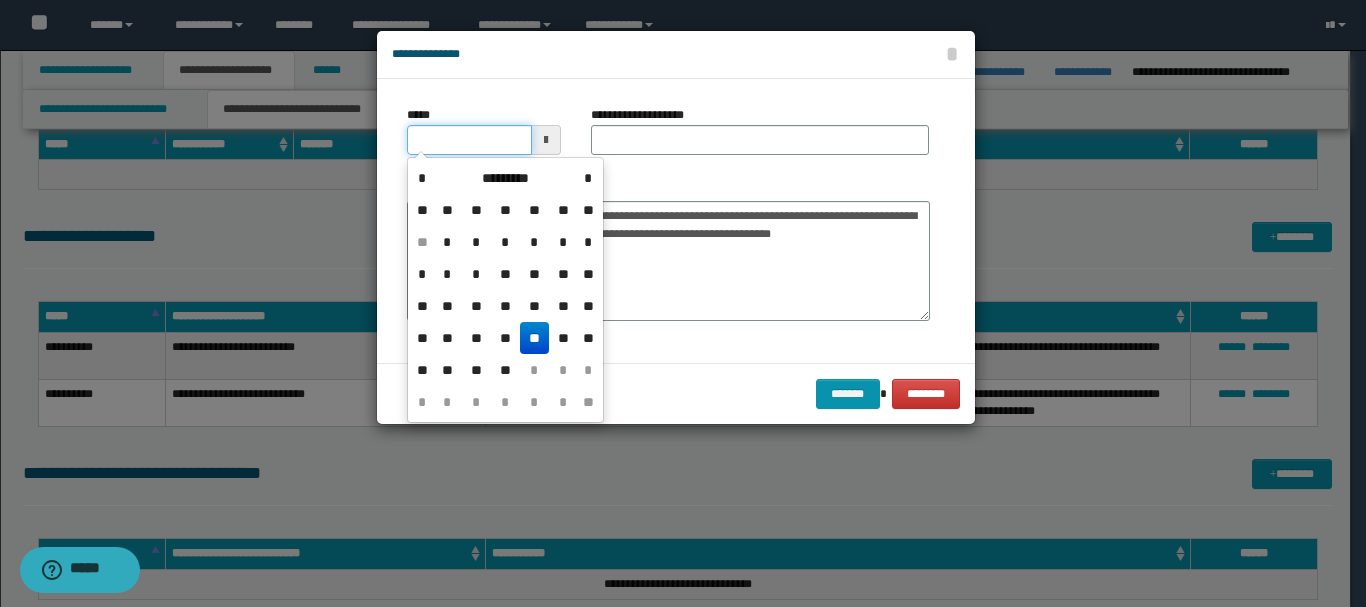 click on "*****" at bounding box center [469, 140] 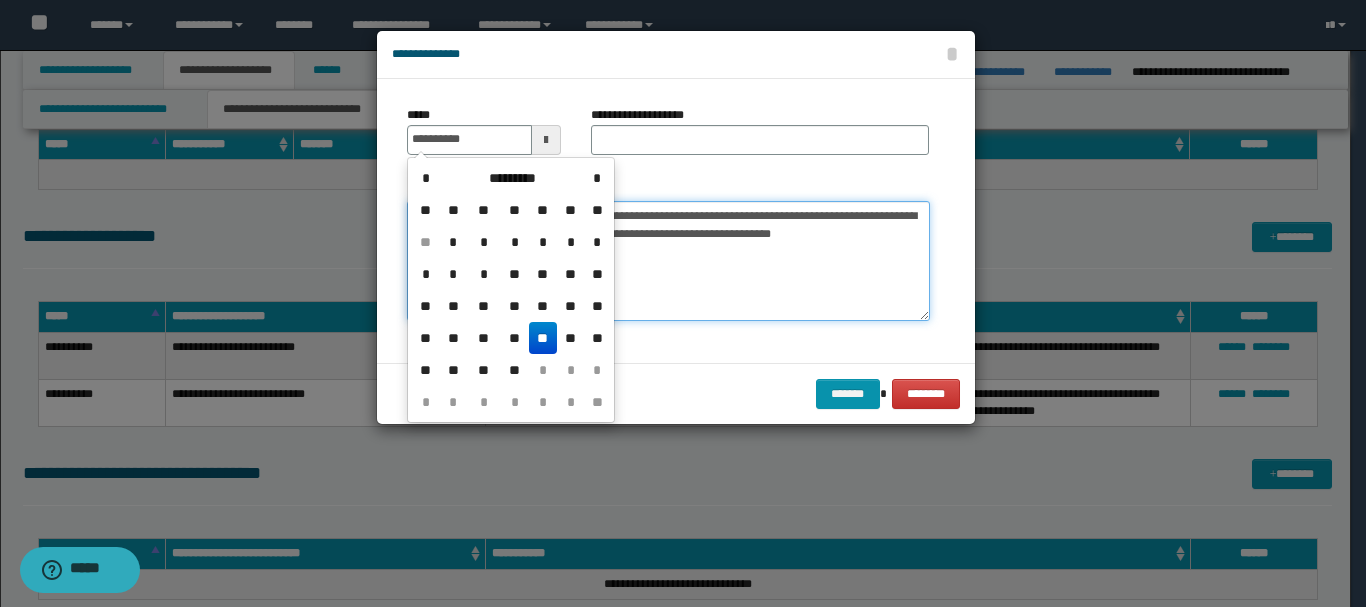 type on "**********" 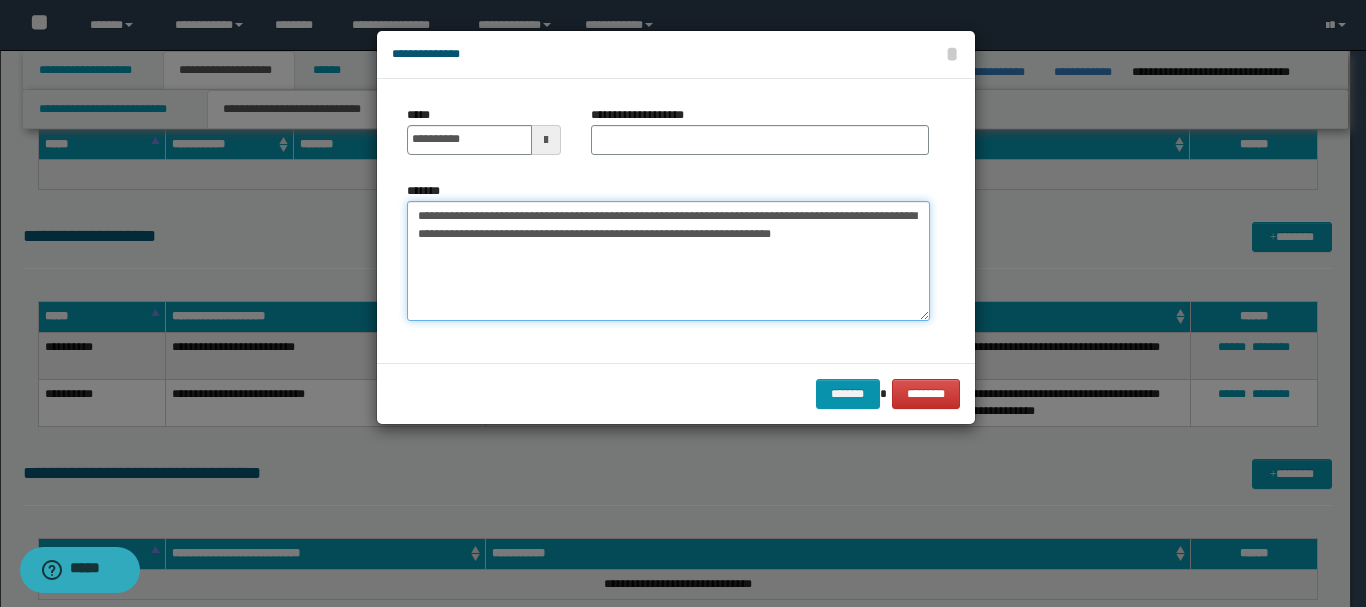 click on "**********" at bounding box center (668, 261) 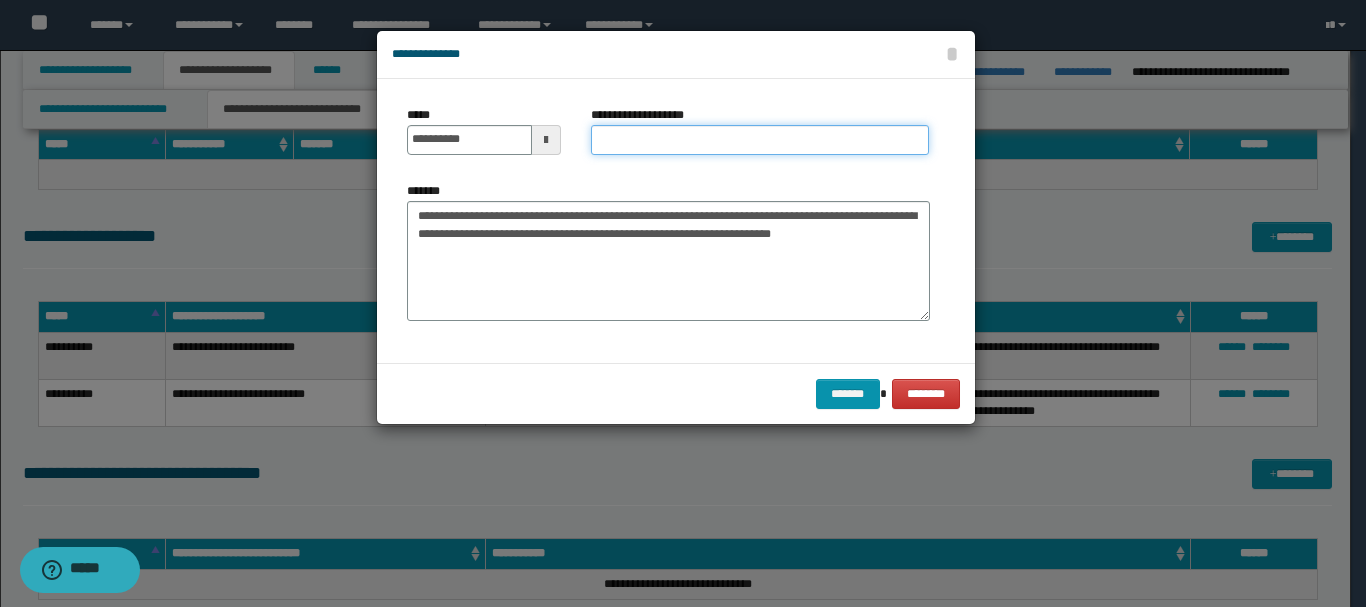 click on "**********" at bounding box center (760, 140) 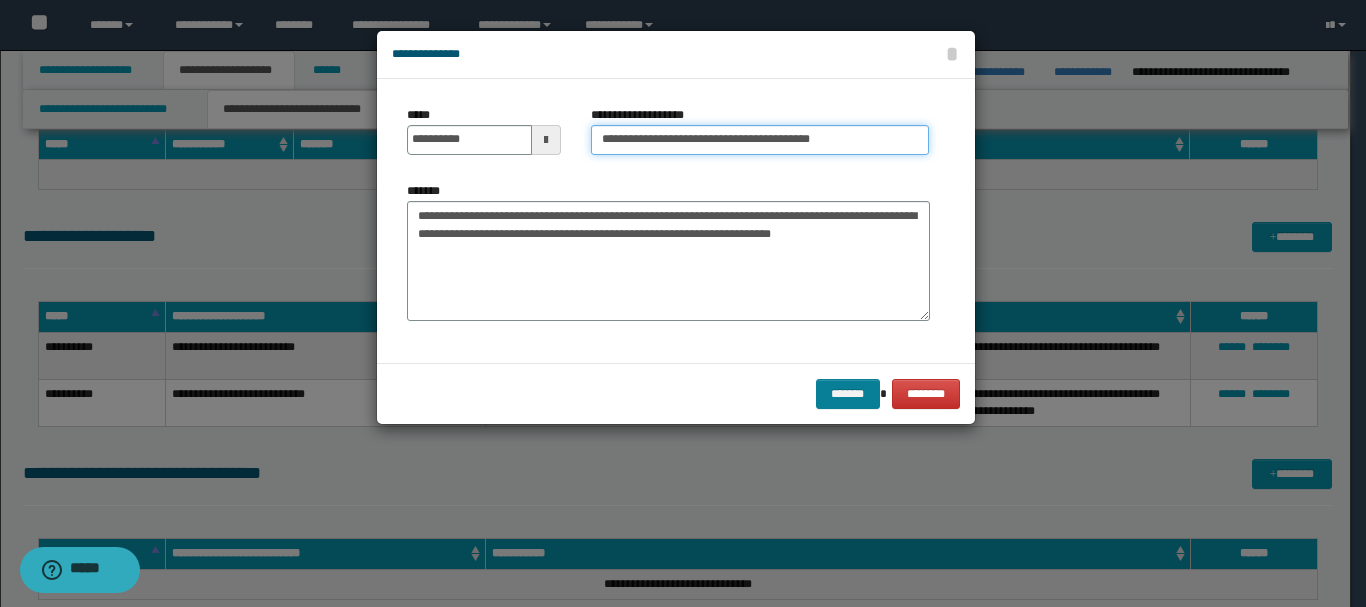 type on "**********" 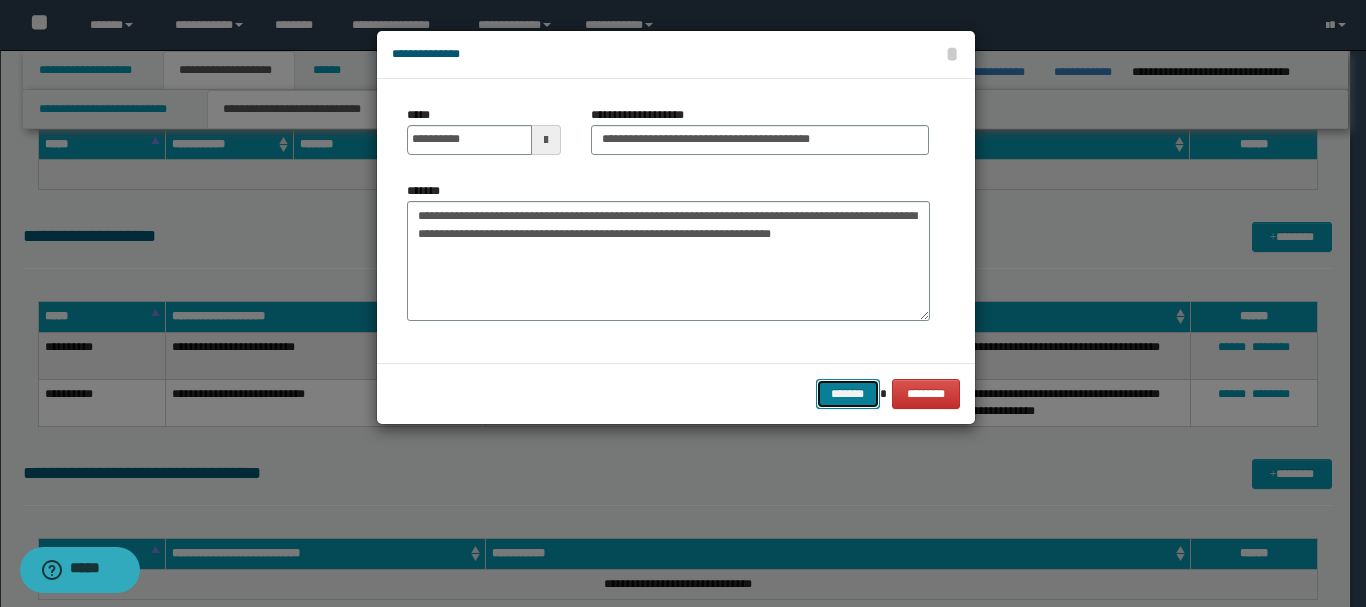 click on "*******" at bounding box center [848, 394] 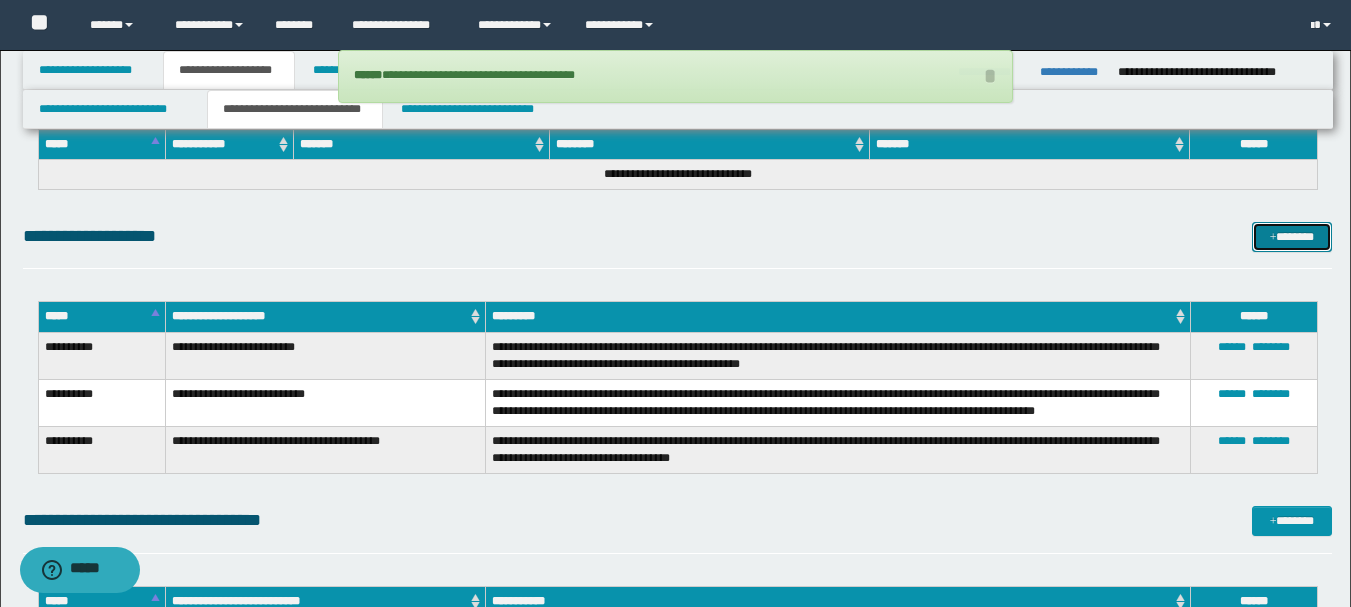 click on "*******" at bounding box center [1292, 237] 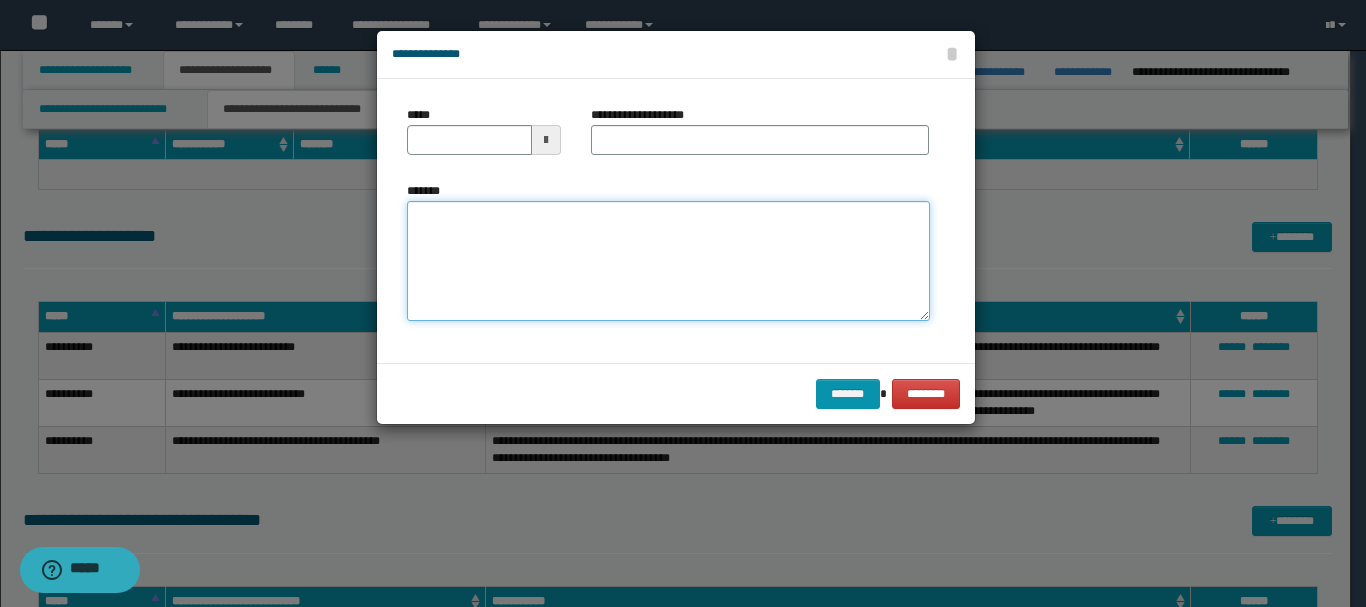 click on "*******" at bounding box center [668, 261] 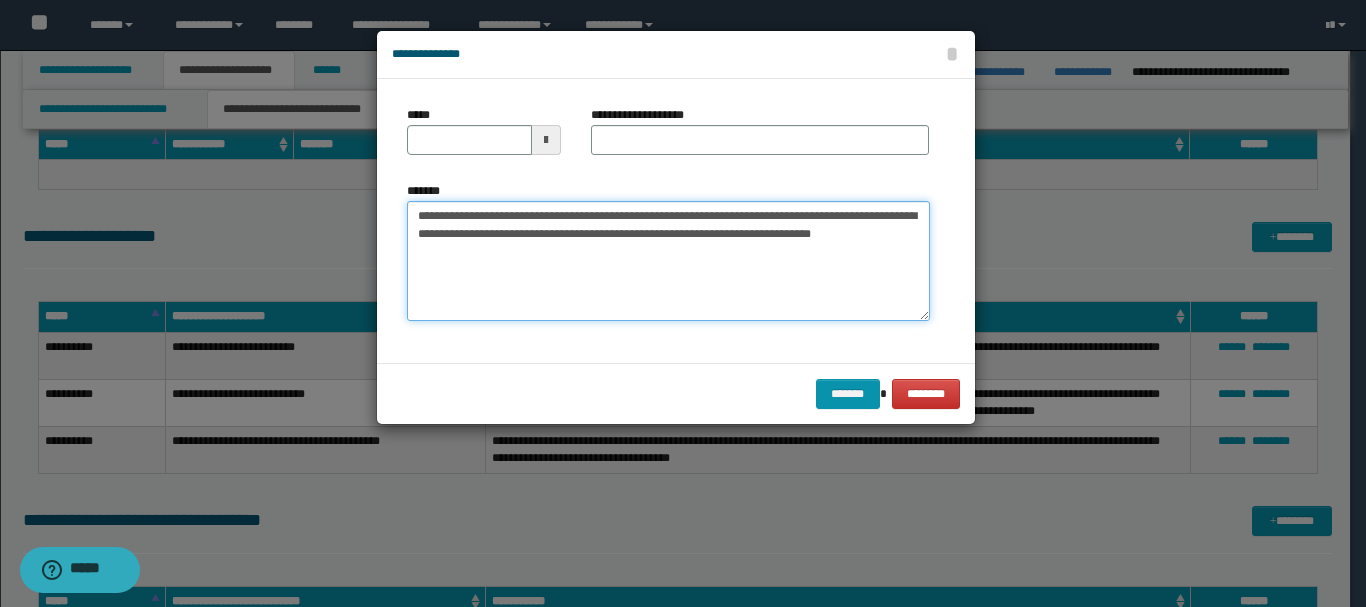 drag, startPoint x: 453, startPoint y: 218, endPoint x: 513, endPoint y: 215, distance: 60.074955 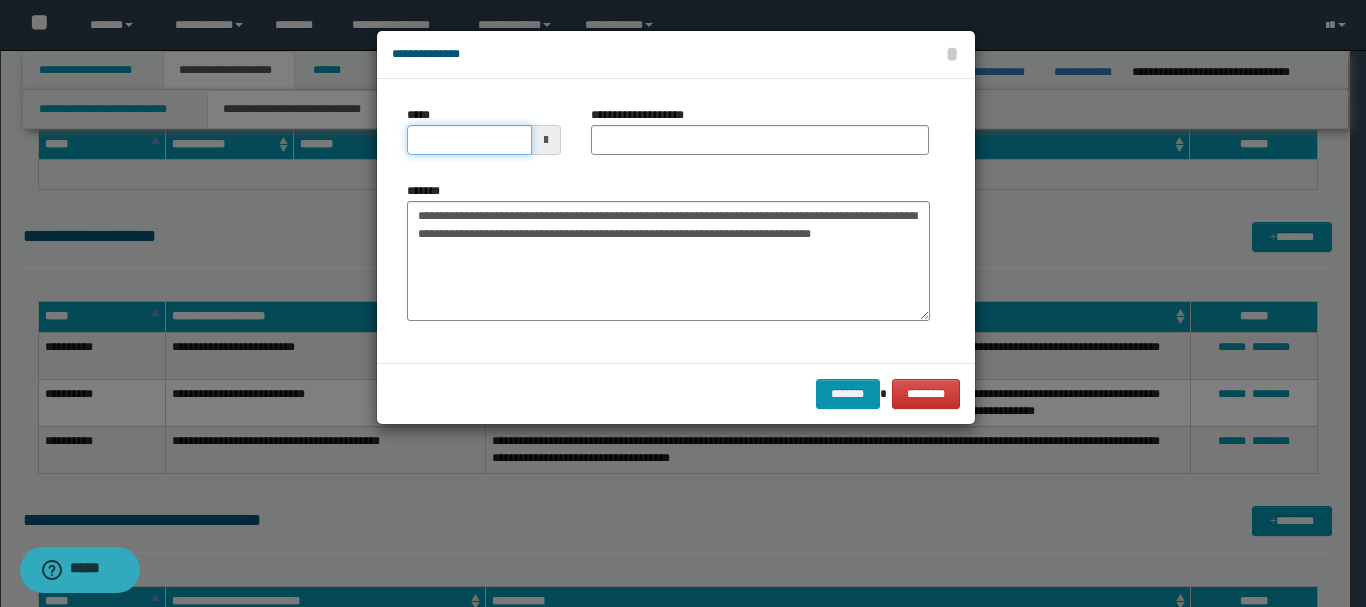 click on "*****" at bounding box center [469, 140] 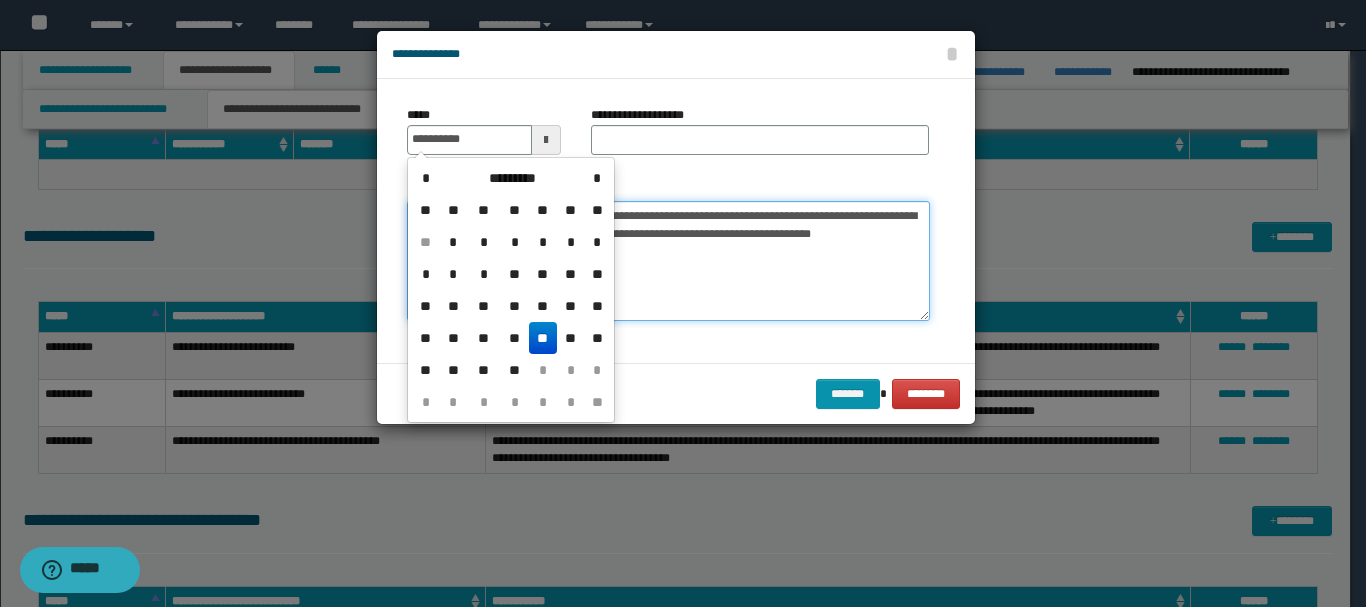 type on "**********" 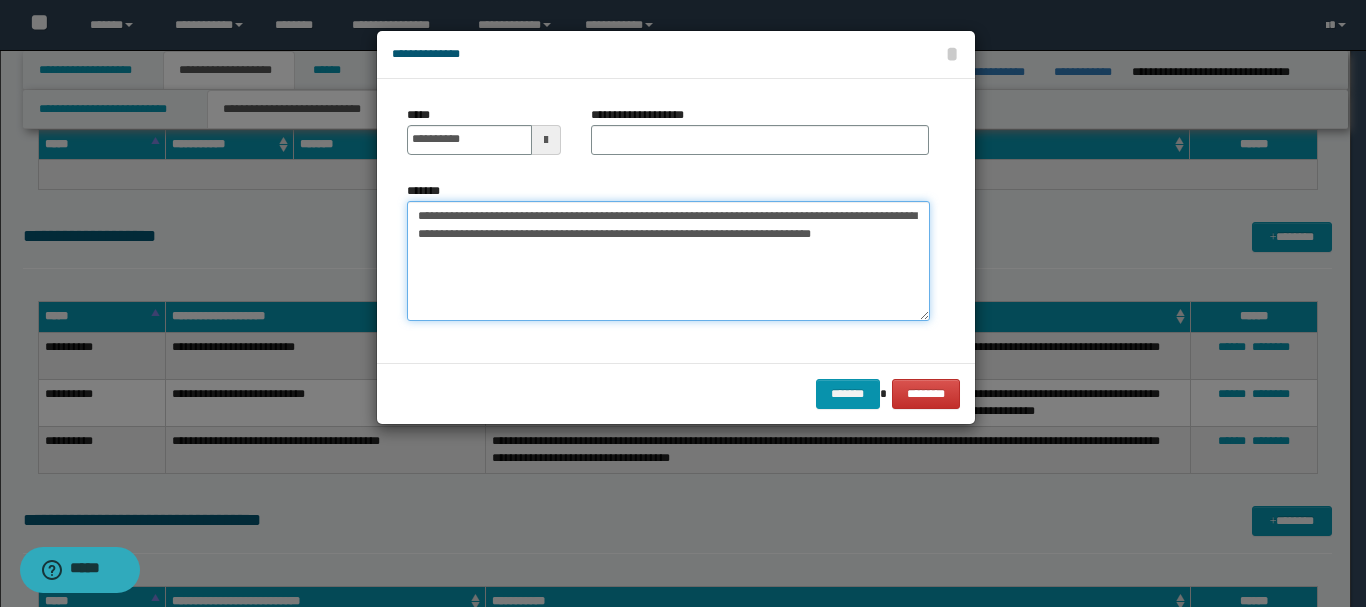 drag, startPoint x: 554, startPoint y: 220, endPoint x: 802, endPoint y: 218, distance: 248.00807 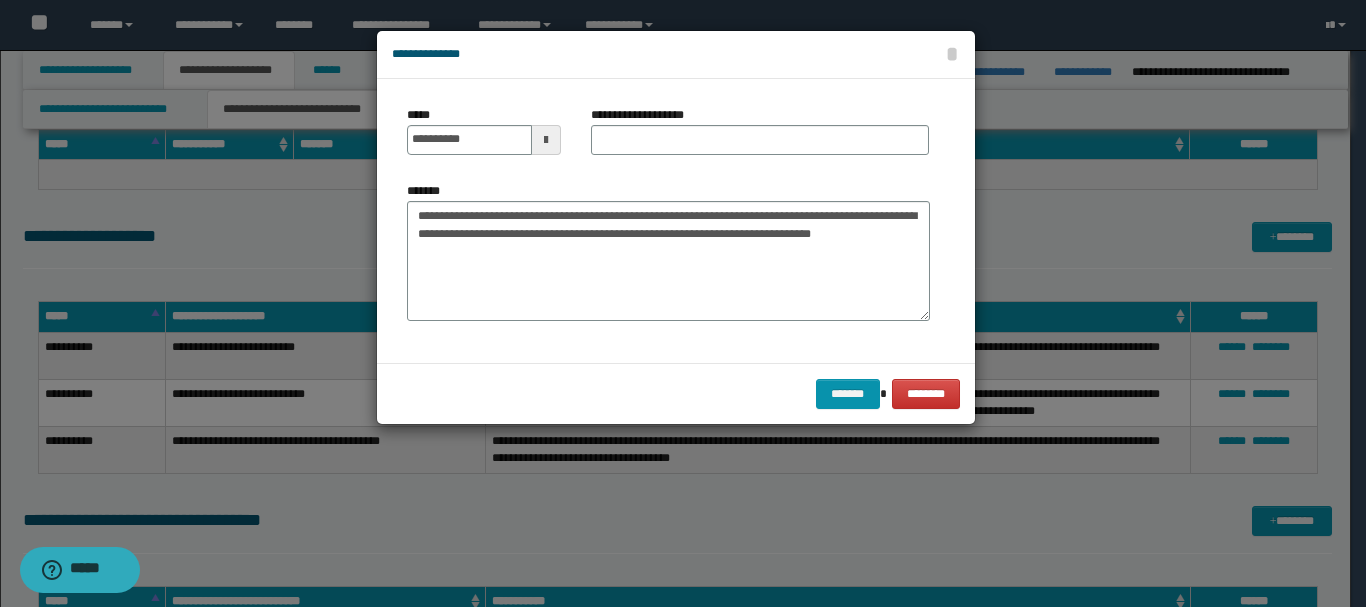 click on "**********" at bounding box center [648, 115] 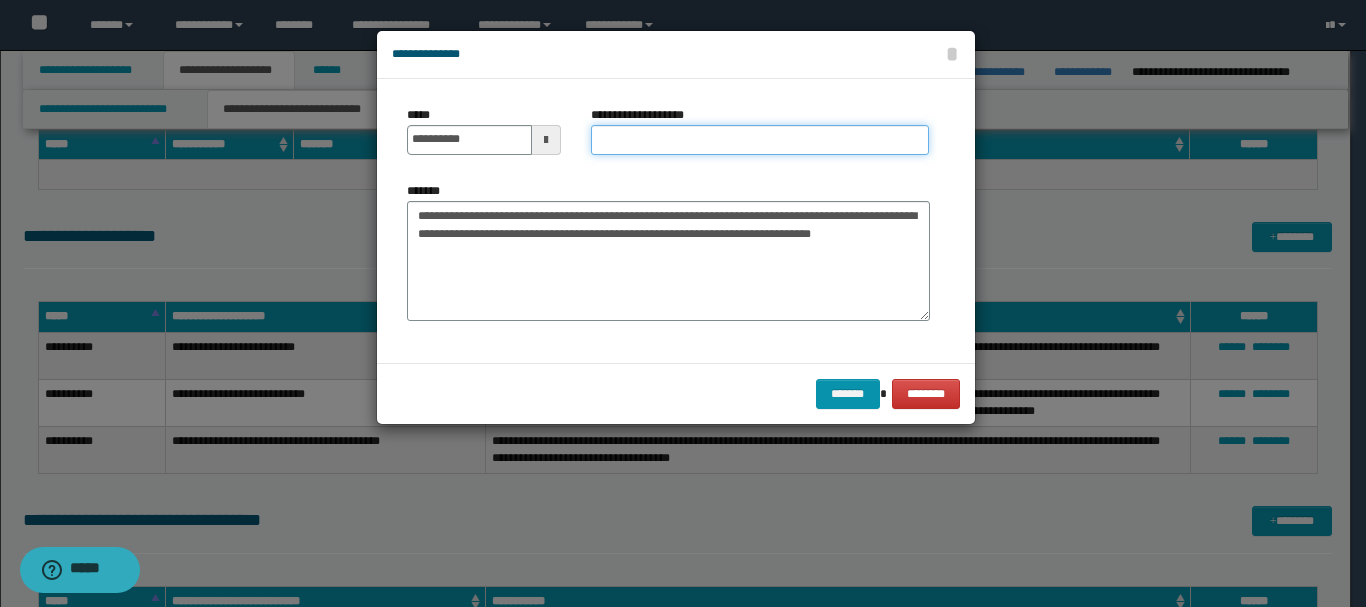 click on "**********" at bounding box center (760, 140) 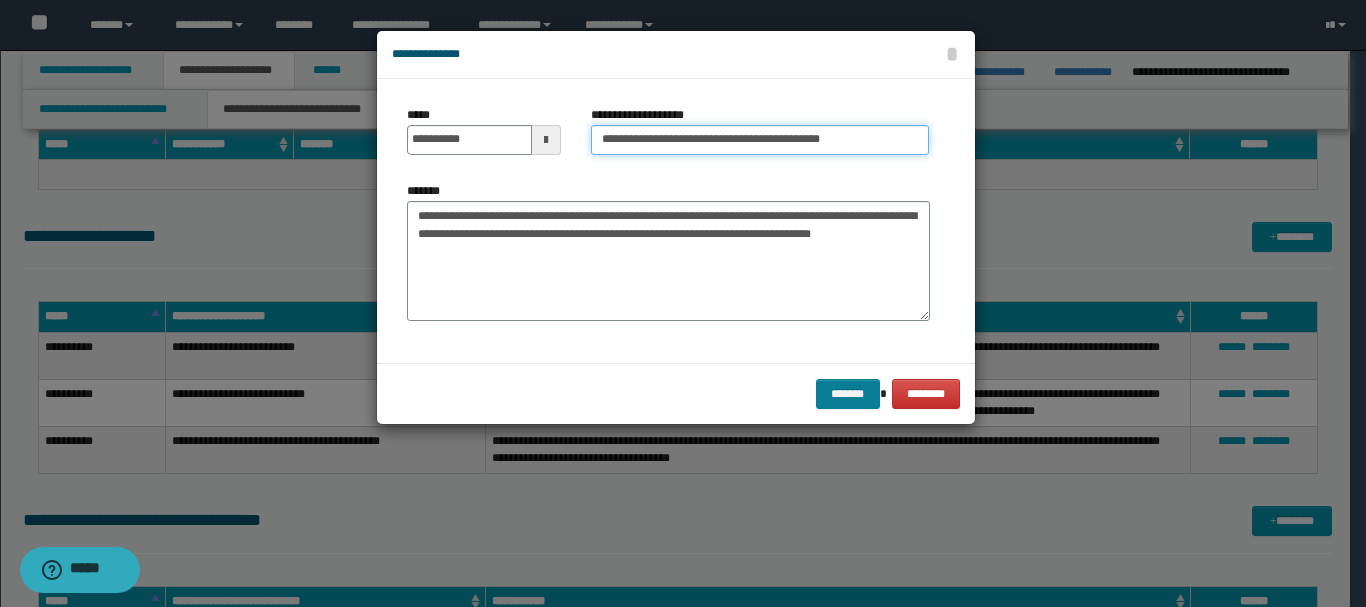 type on "**********" 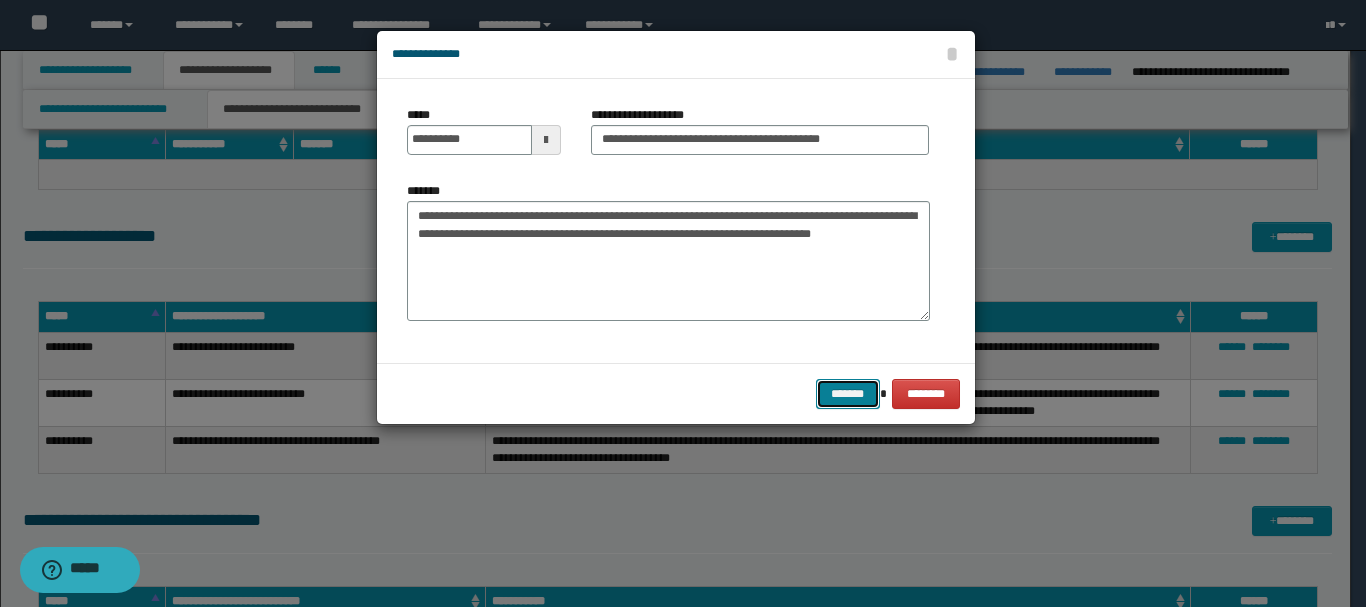 click on "*******" at bounding box center (848, 394) 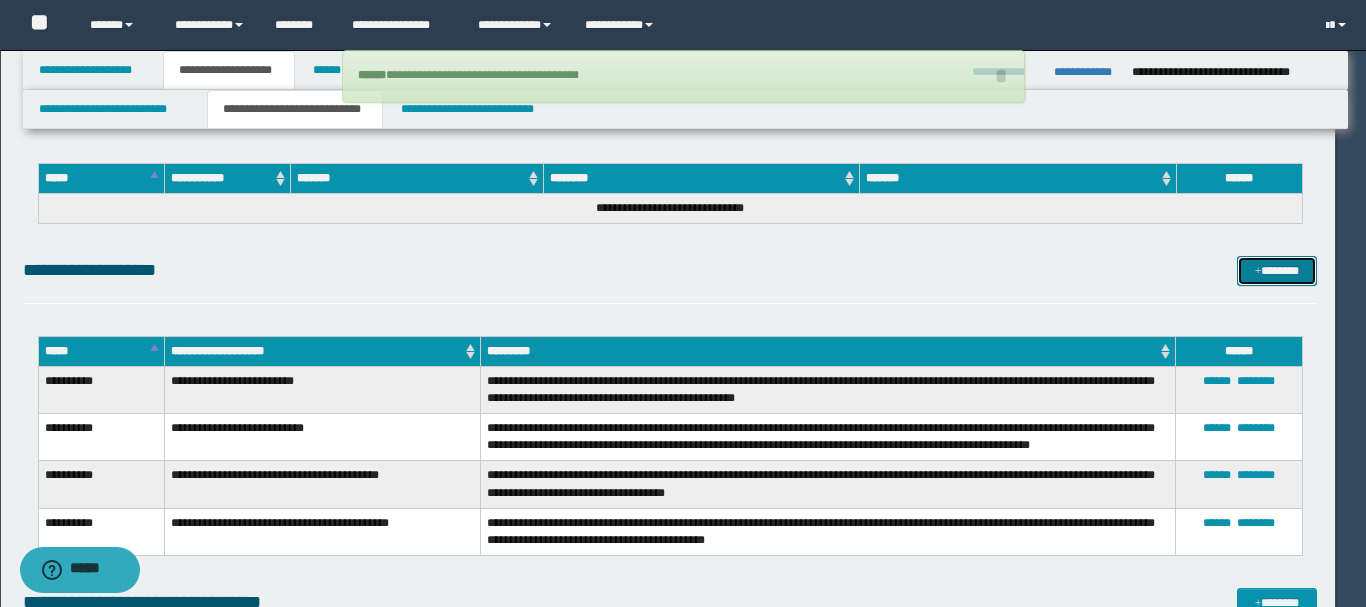 type 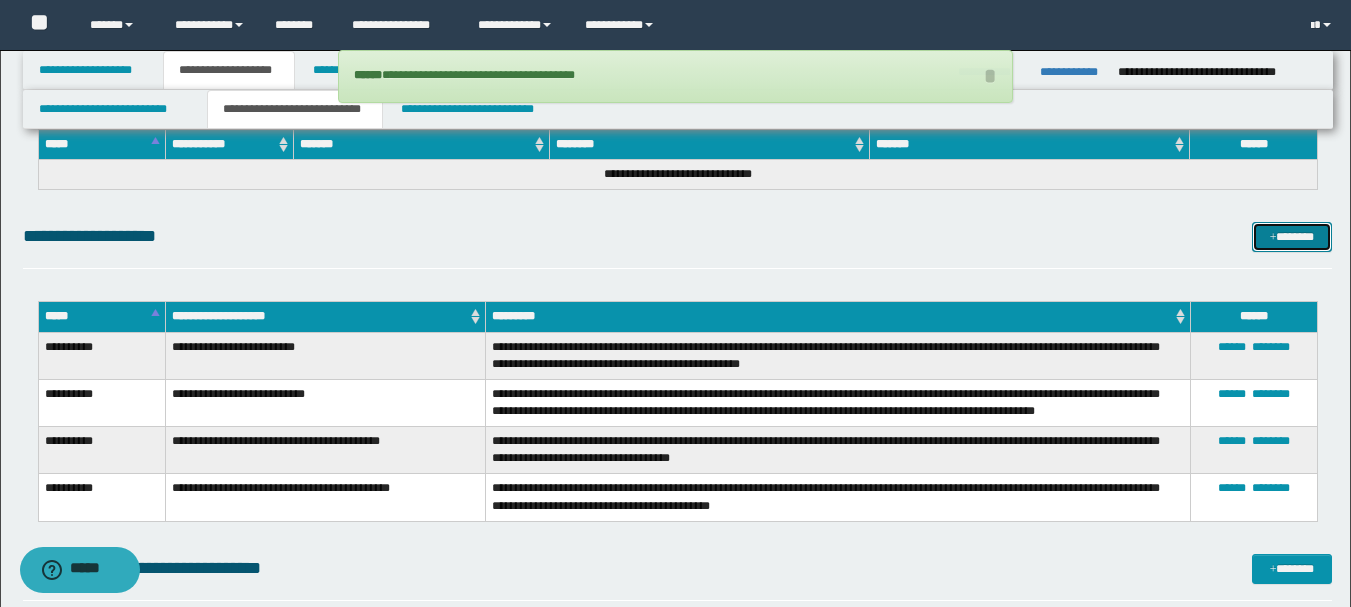 click at bounding box center (1273, 238) 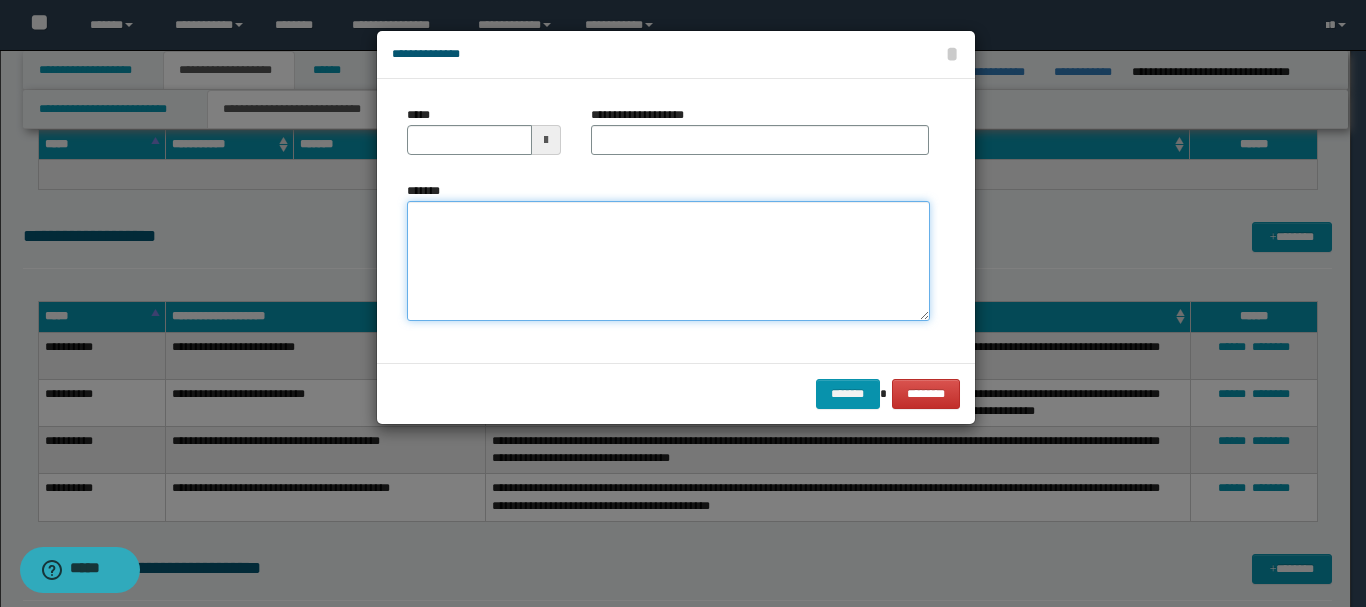 click on "*******" at bounding box center (668, 261) 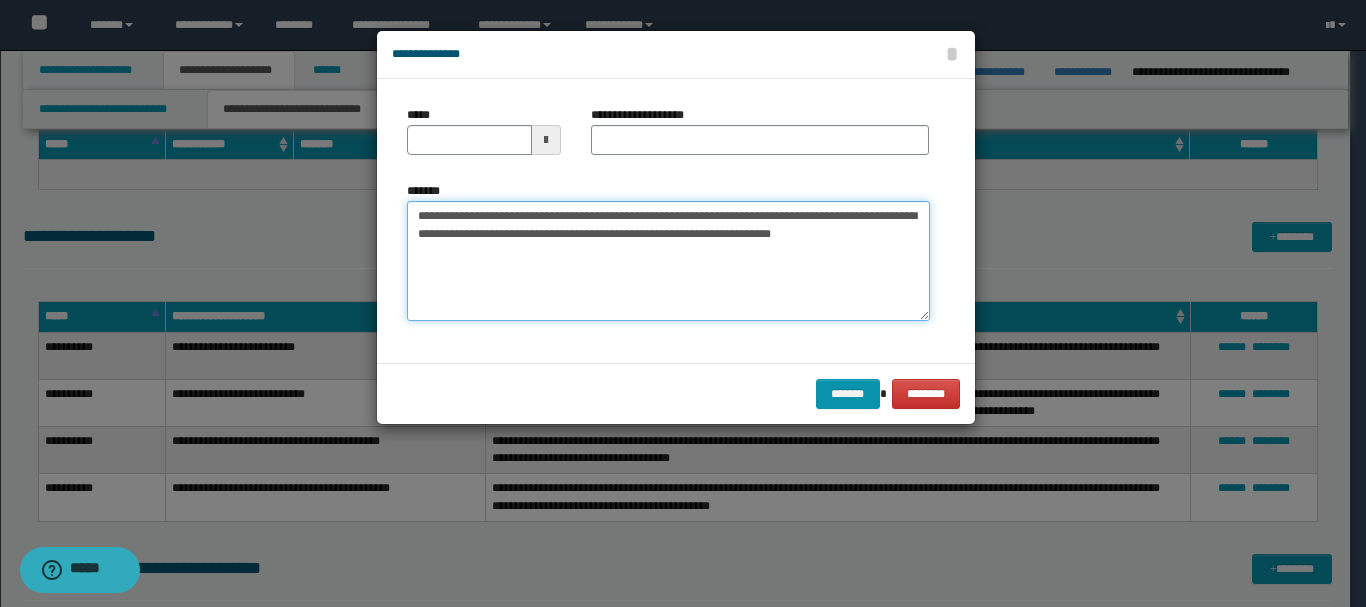 drag, startPoint x: 452, startPoint y: 220, endPoint x: 519, endPoint y: 220, distance: 67 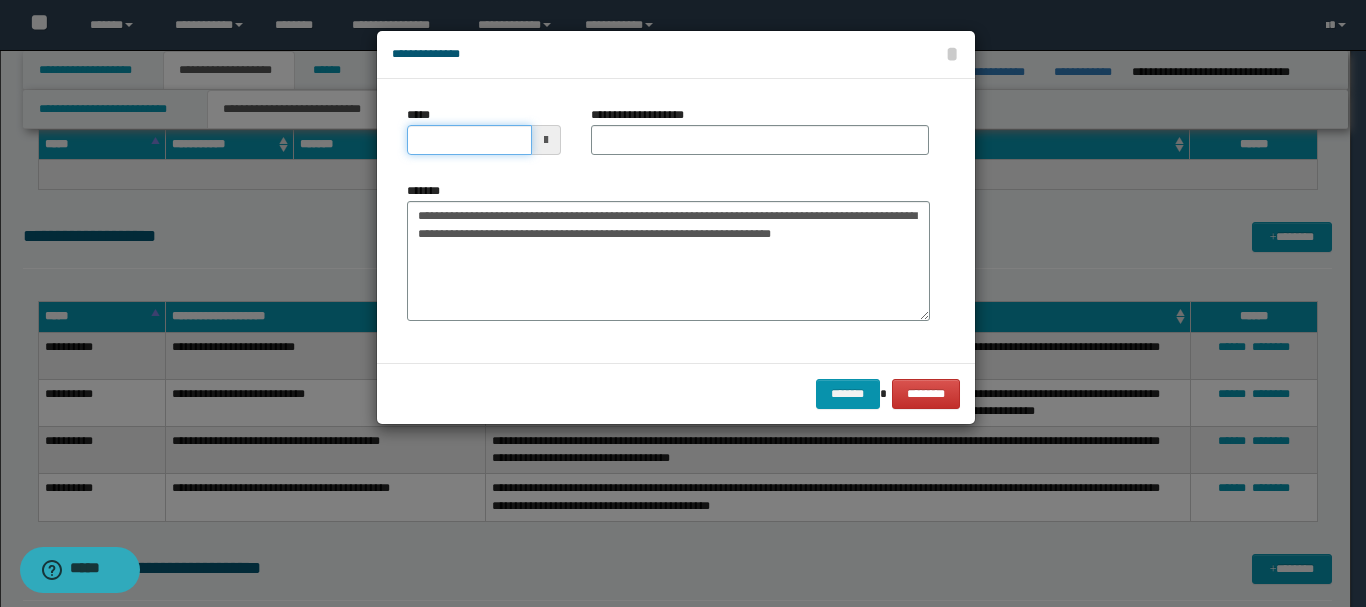 click on "*****" at bounding box center [469, 140] 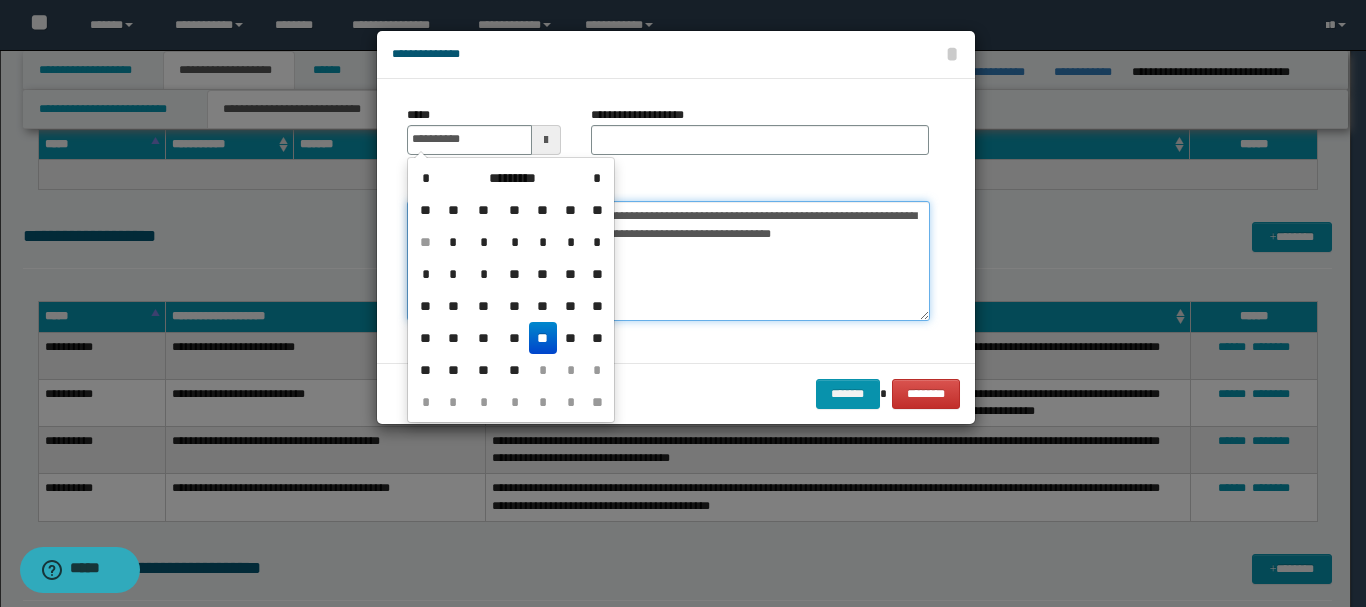 type on "**********" 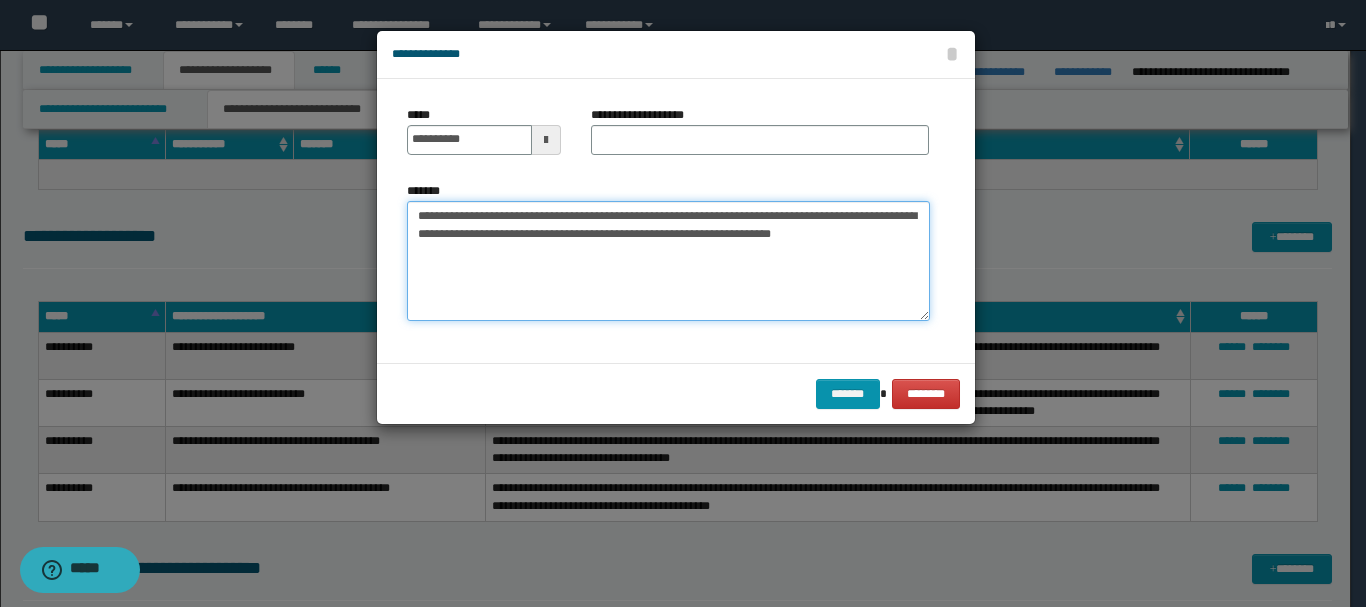 drag, startPoint x: 552, startPoint y: 223, endPoint x: 828, endPoint y: 213, distance: 276.1811 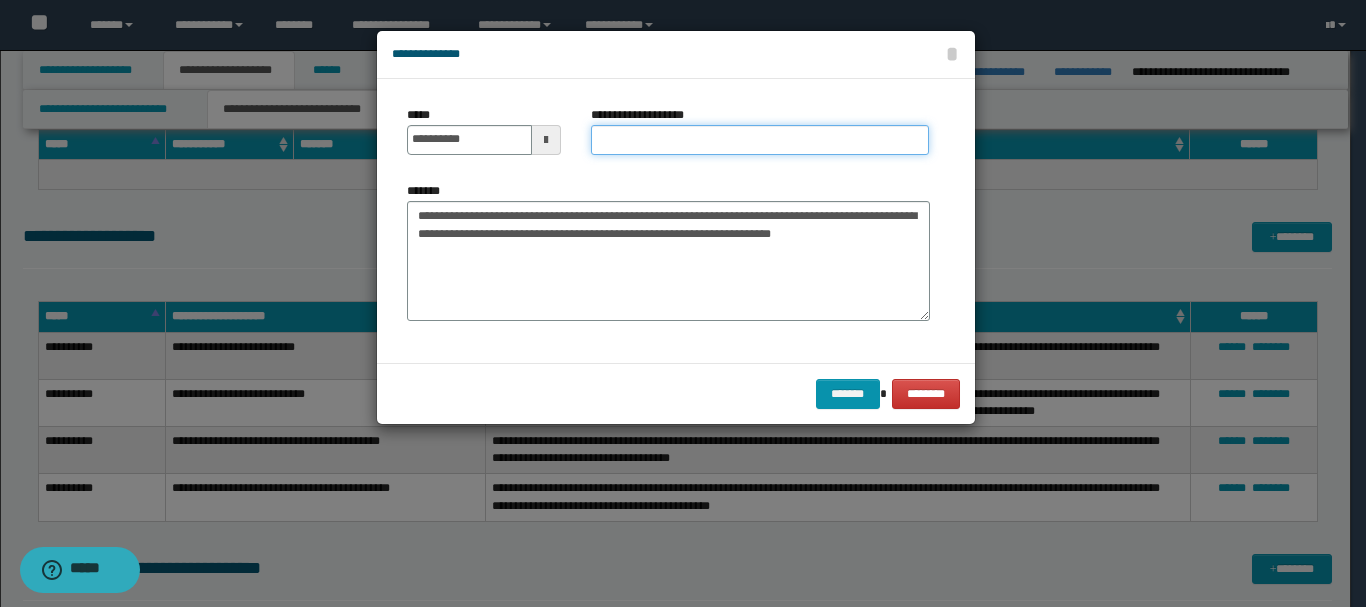click on "**********" at bounding box center (760, 140) 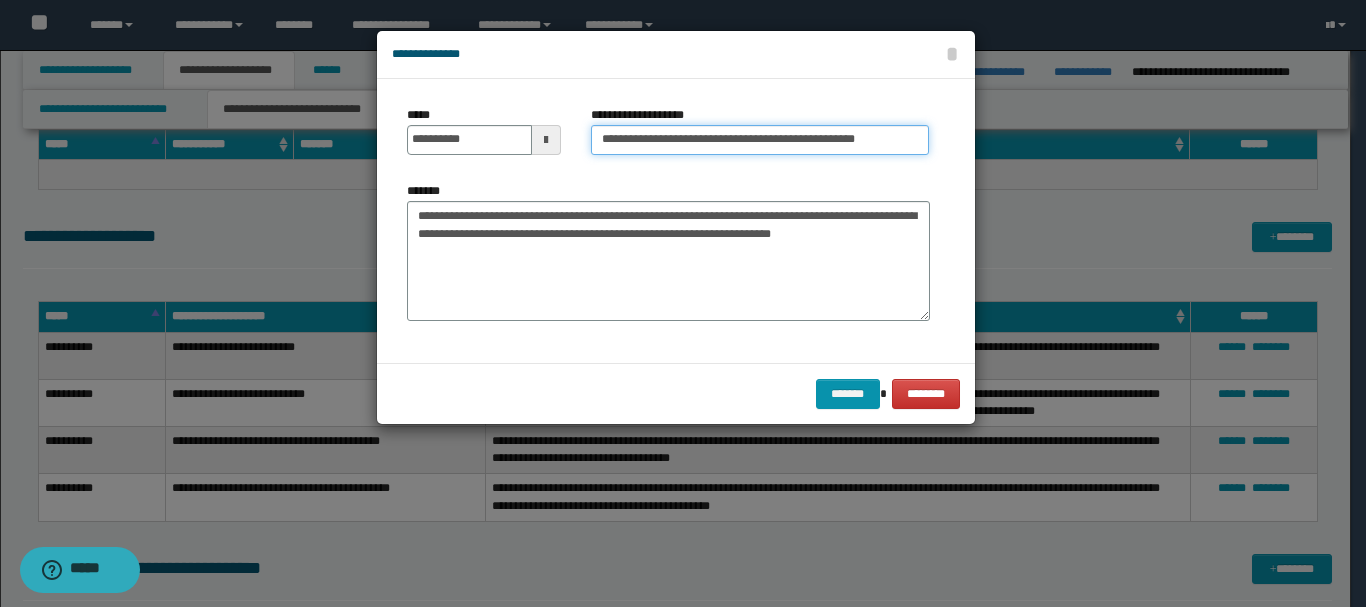 type on "**********" 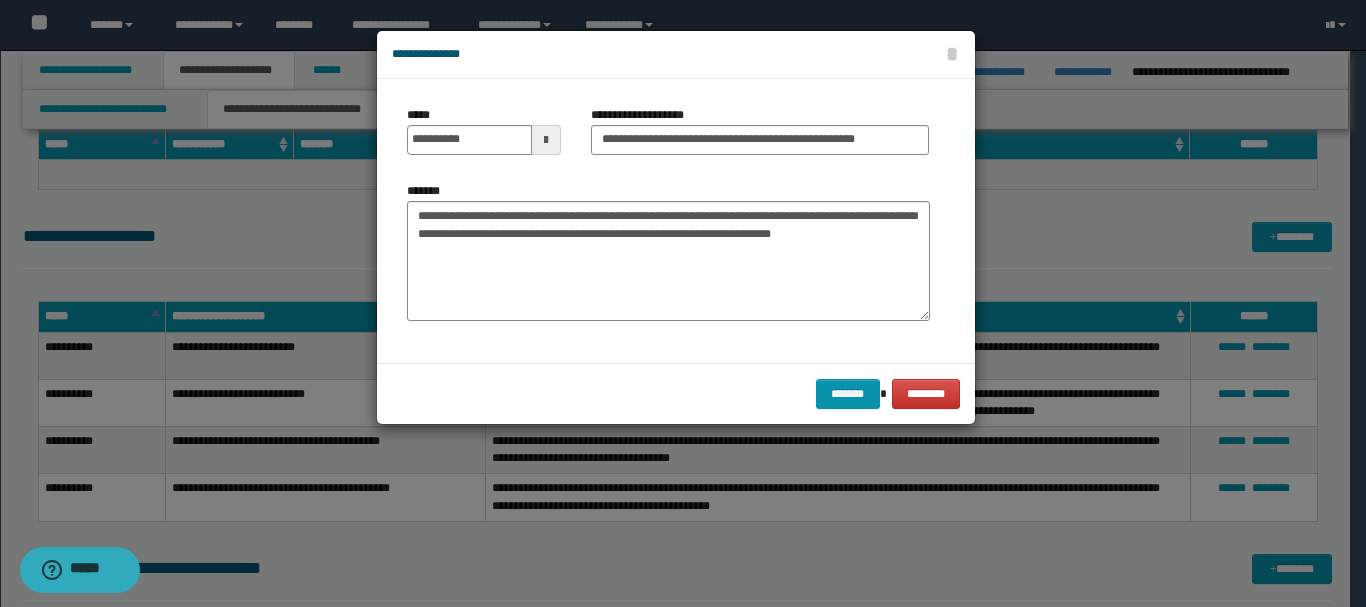 click on "*******
********" at bounding box center (676, 393) 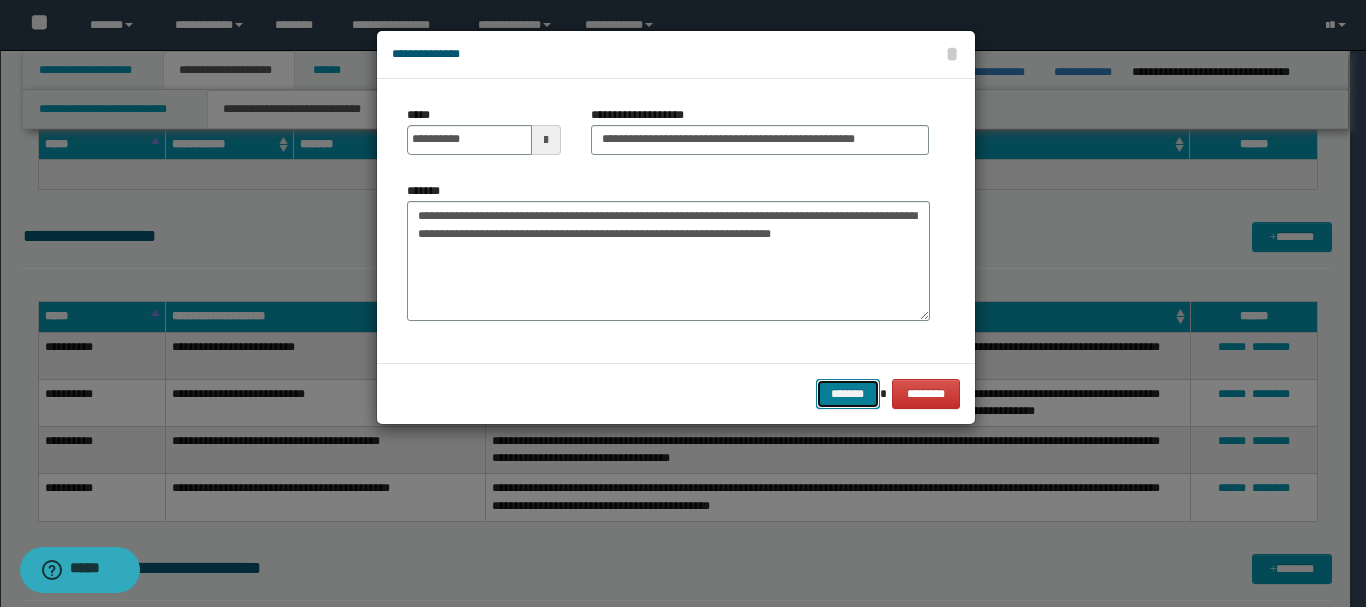 click on "*******" at bounding box center (848, 394) 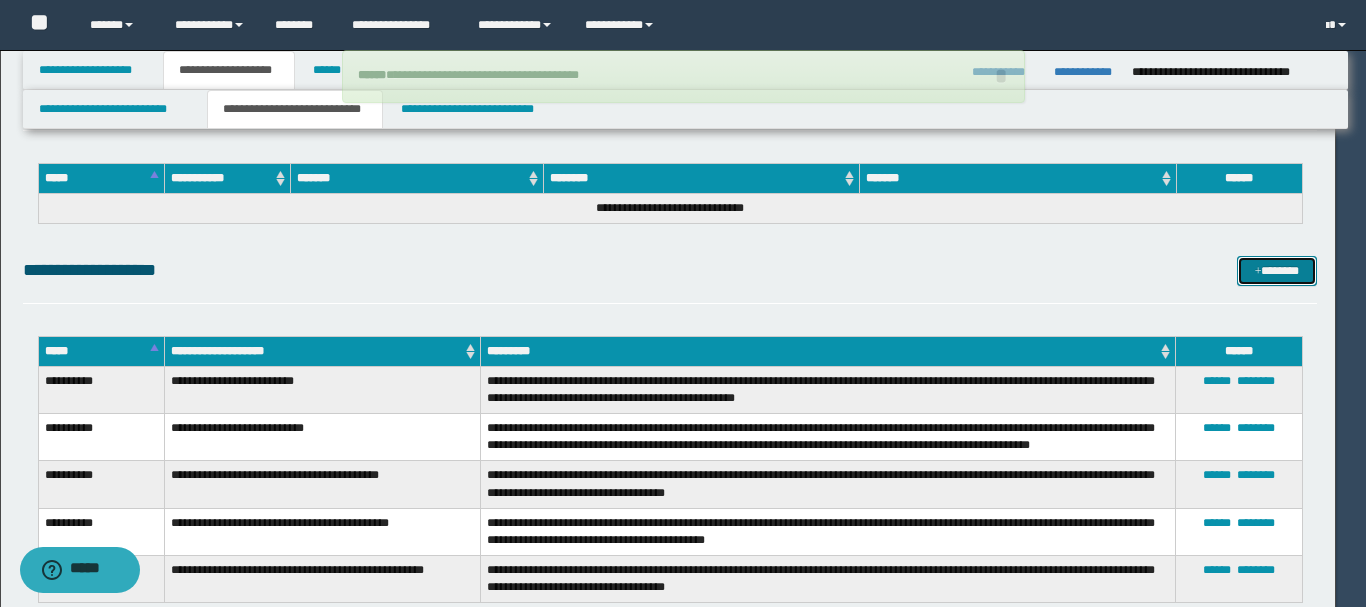 type 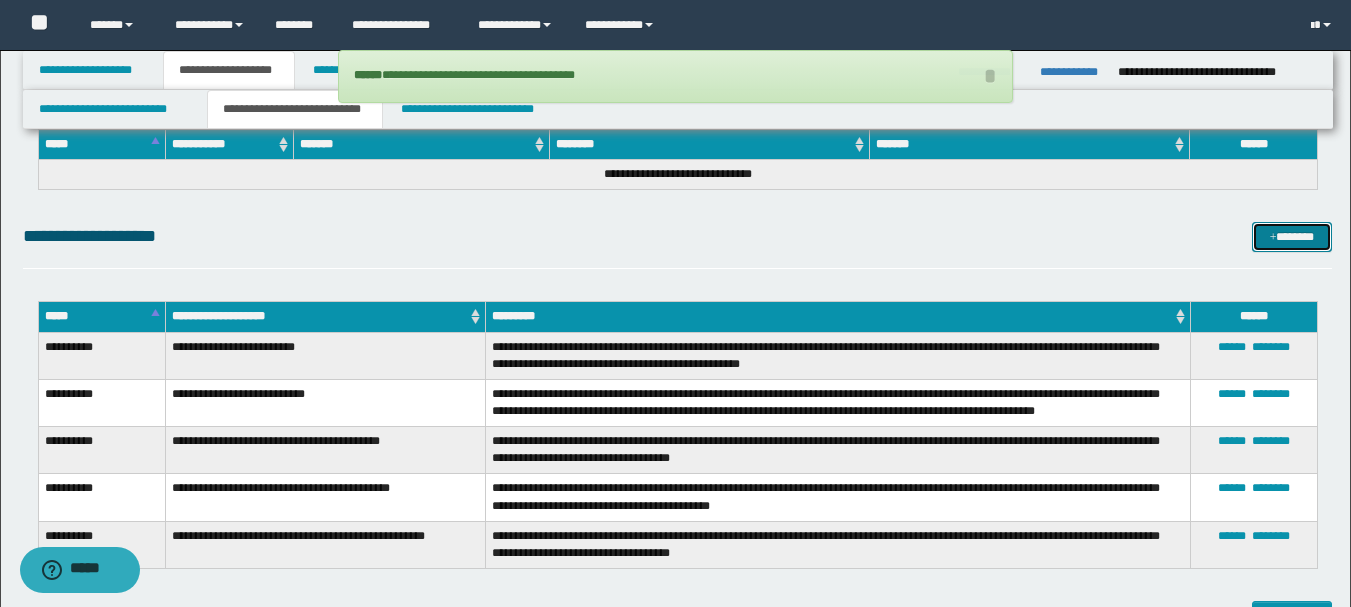 click on "*******" at bounding box center [1292, 237] 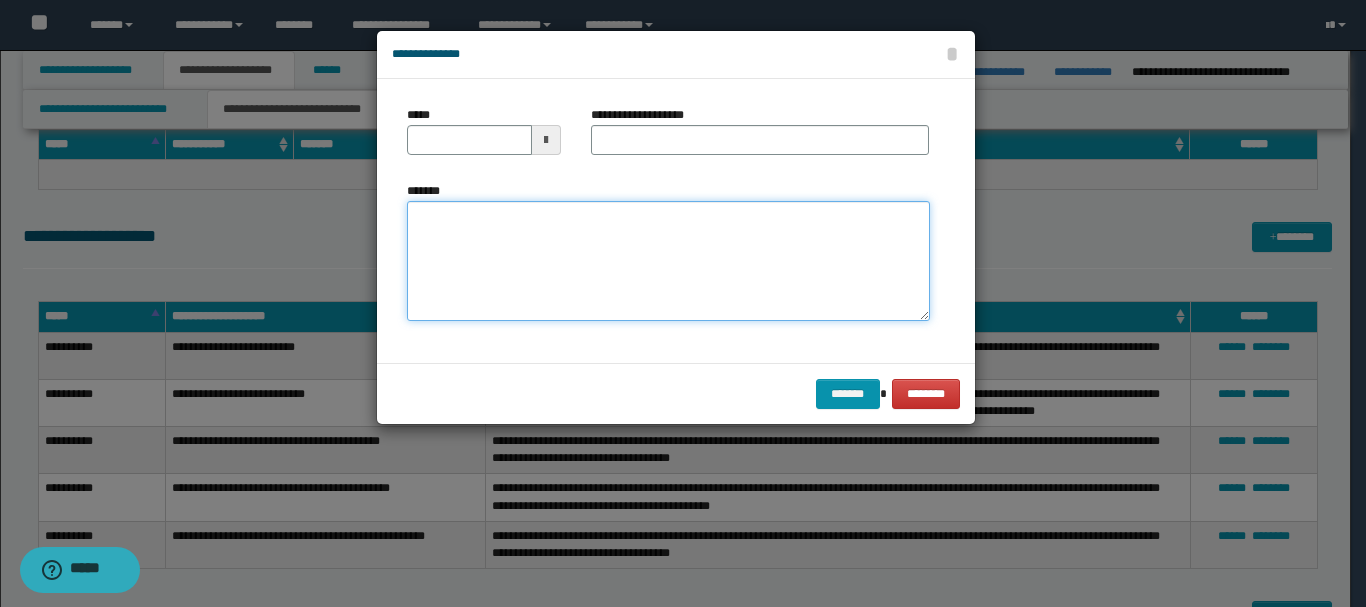 click on "*******" at bounding box center [668, 261] 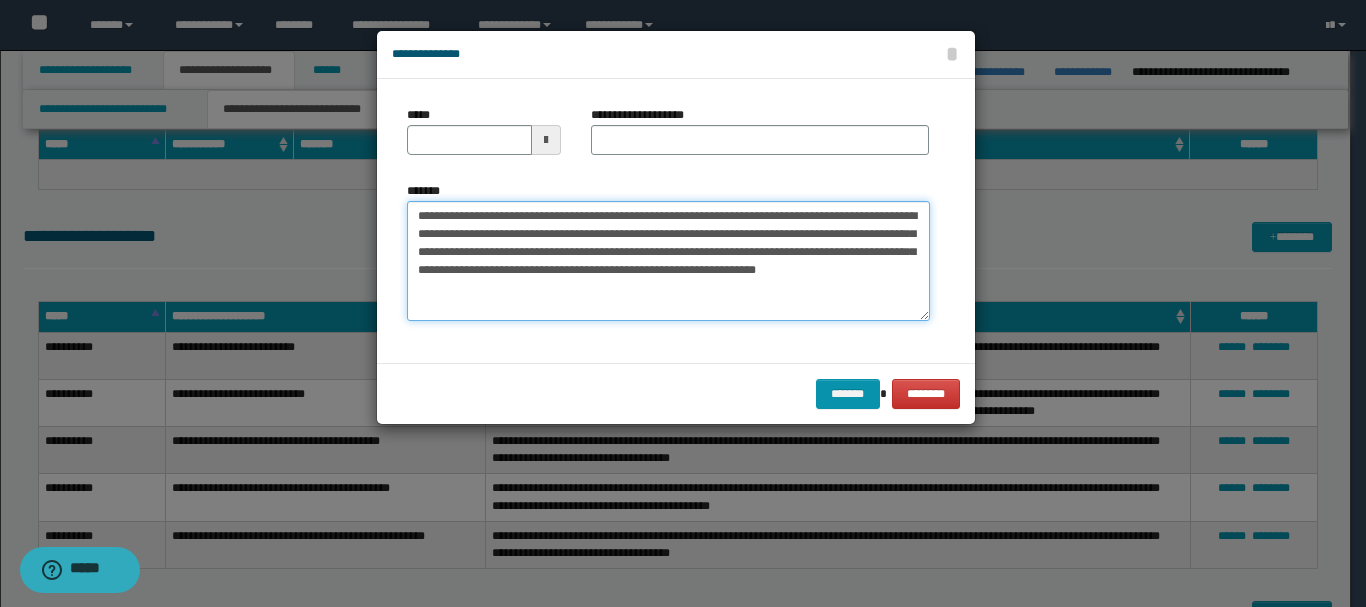 drag, startPoint x: 454, startPoint y: 218, endPoint x: 514, endPoint y: 217, distance: 60.00833 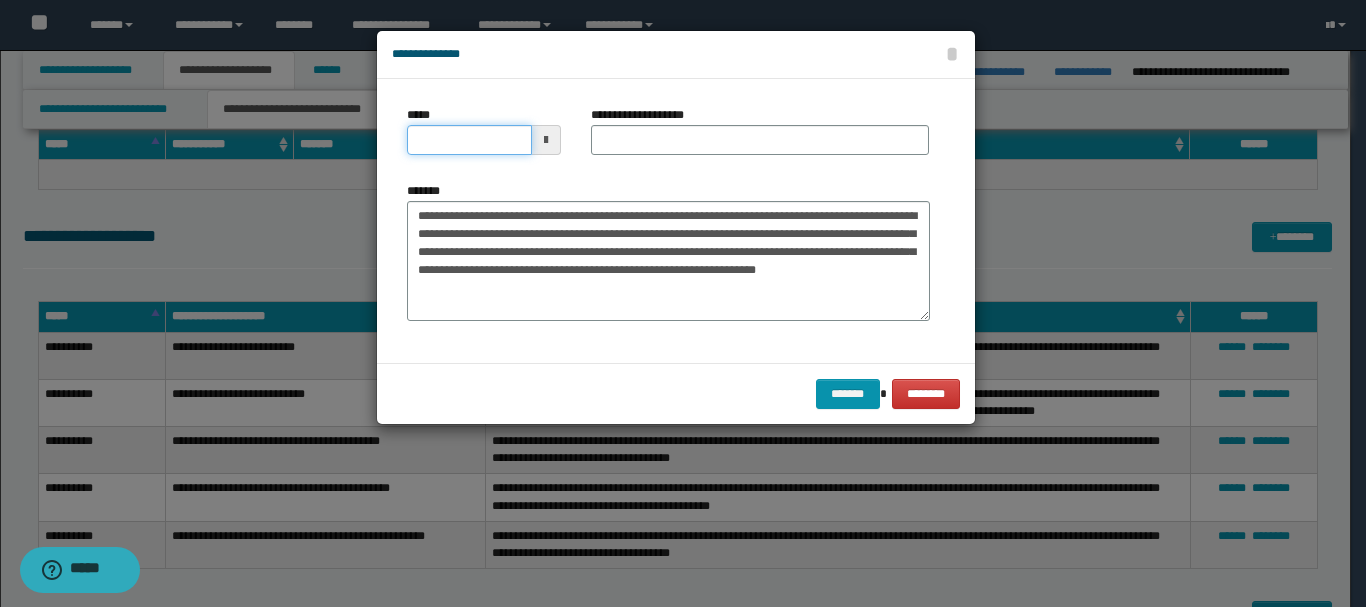 click on "*****" at bounding box center [469, 140] 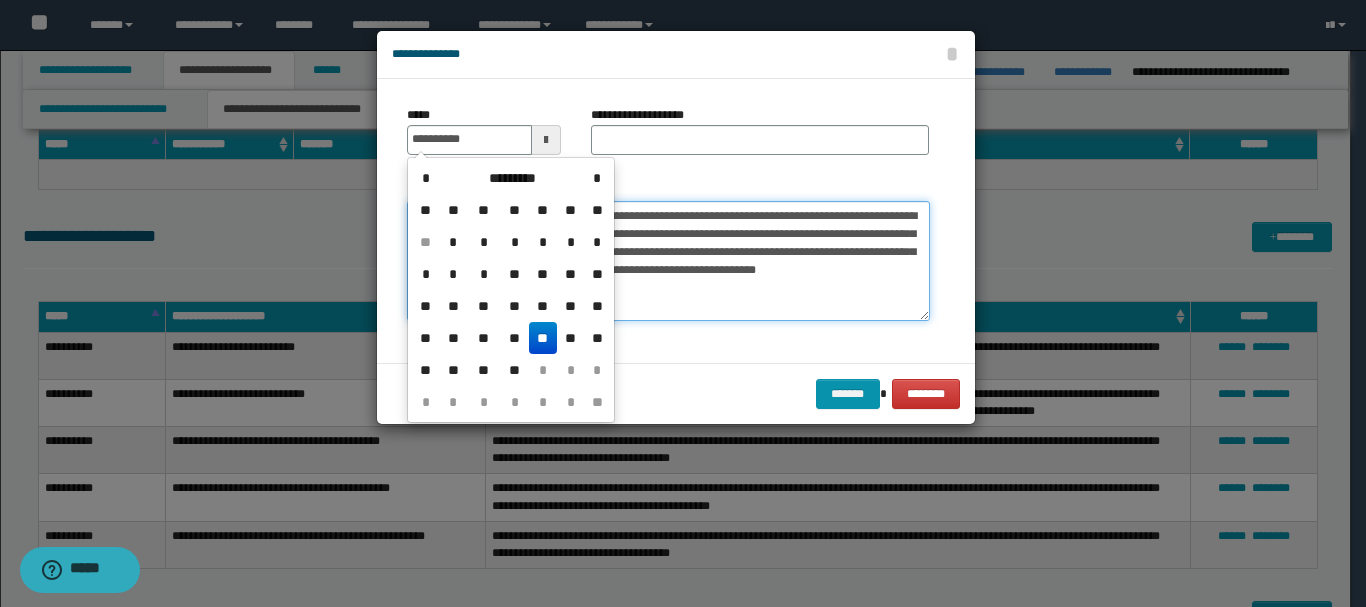 type on "**********" 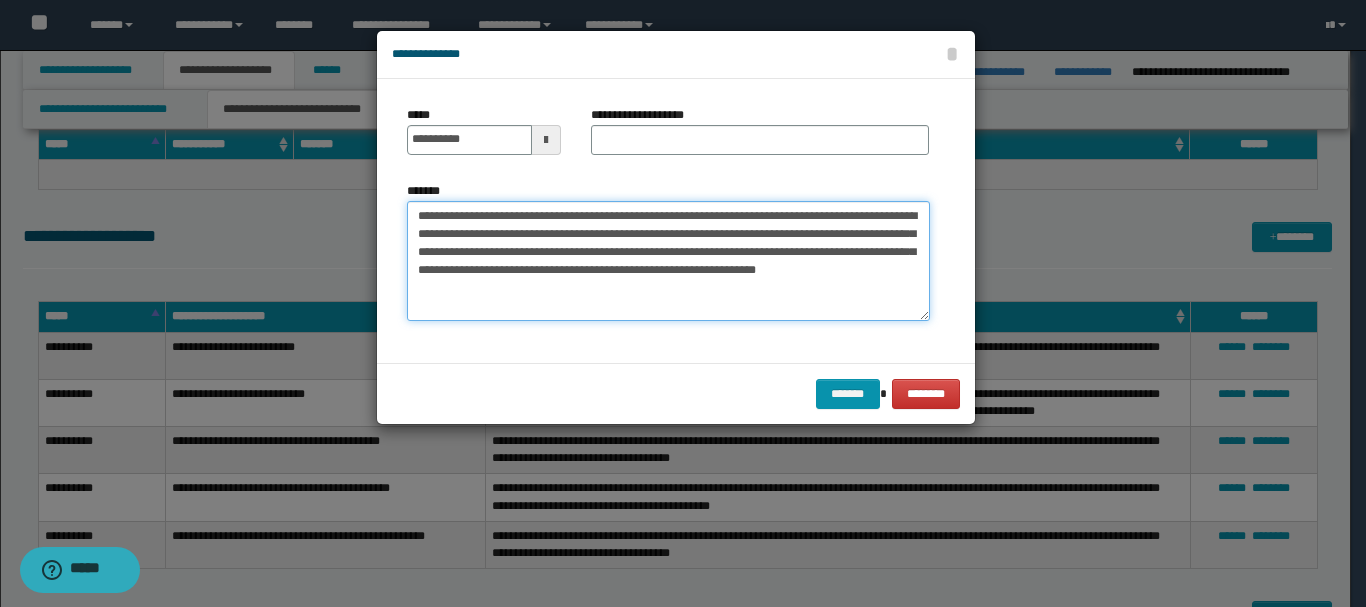click on "**********" at bounding box center [668, 261] 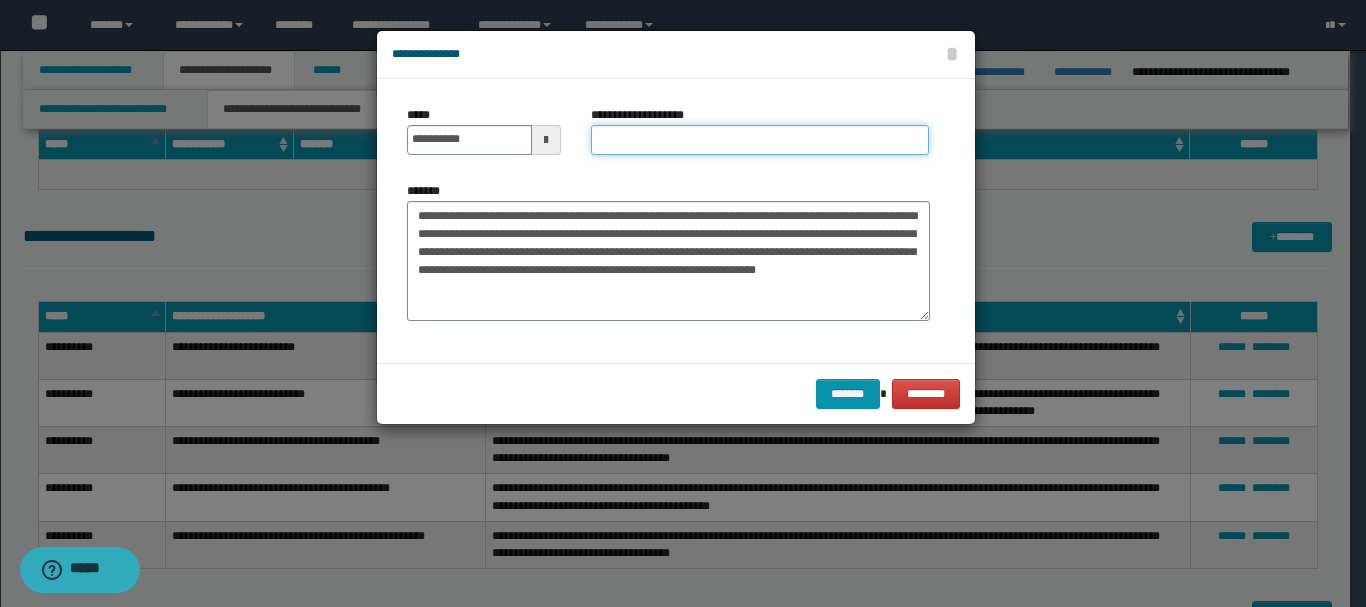 click on "**********" at bounding box center [760, 140] 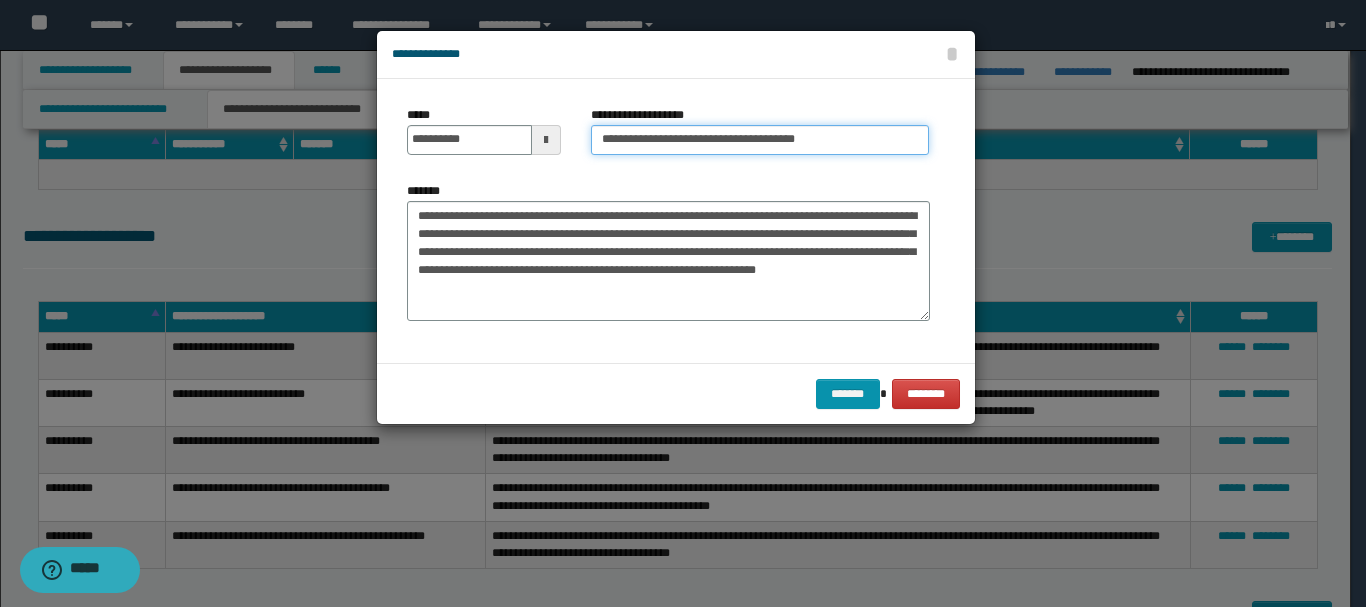 type on "**********" 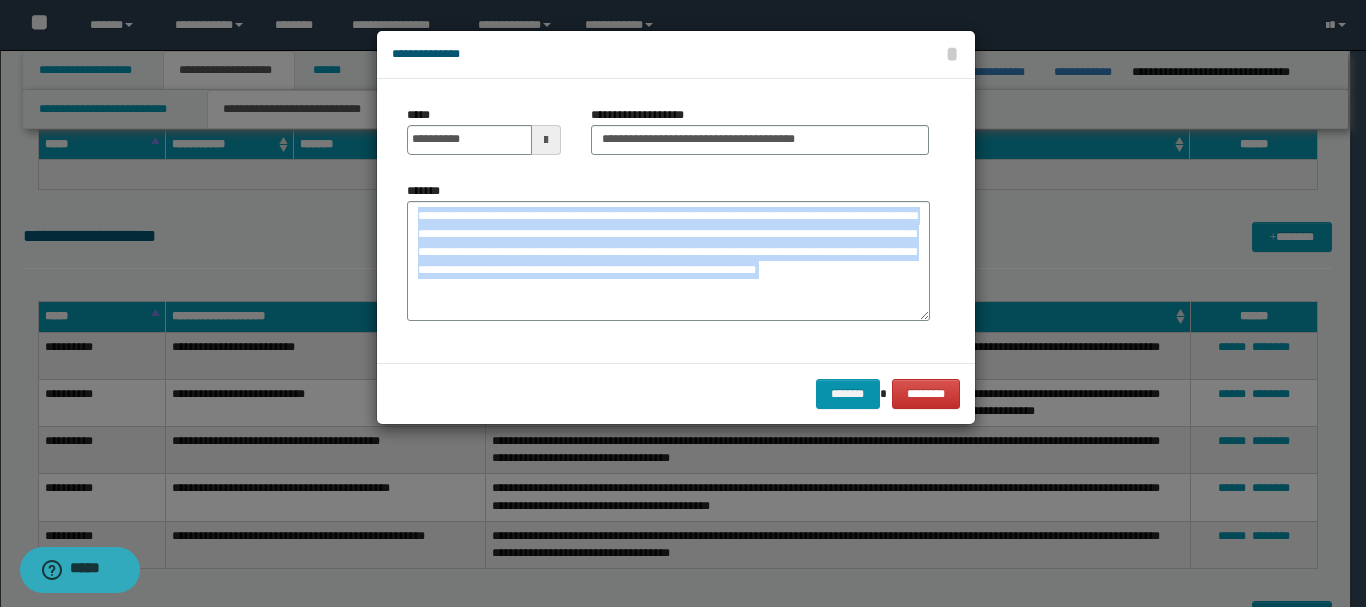 click on "**********" at bounding box center (676, 227) 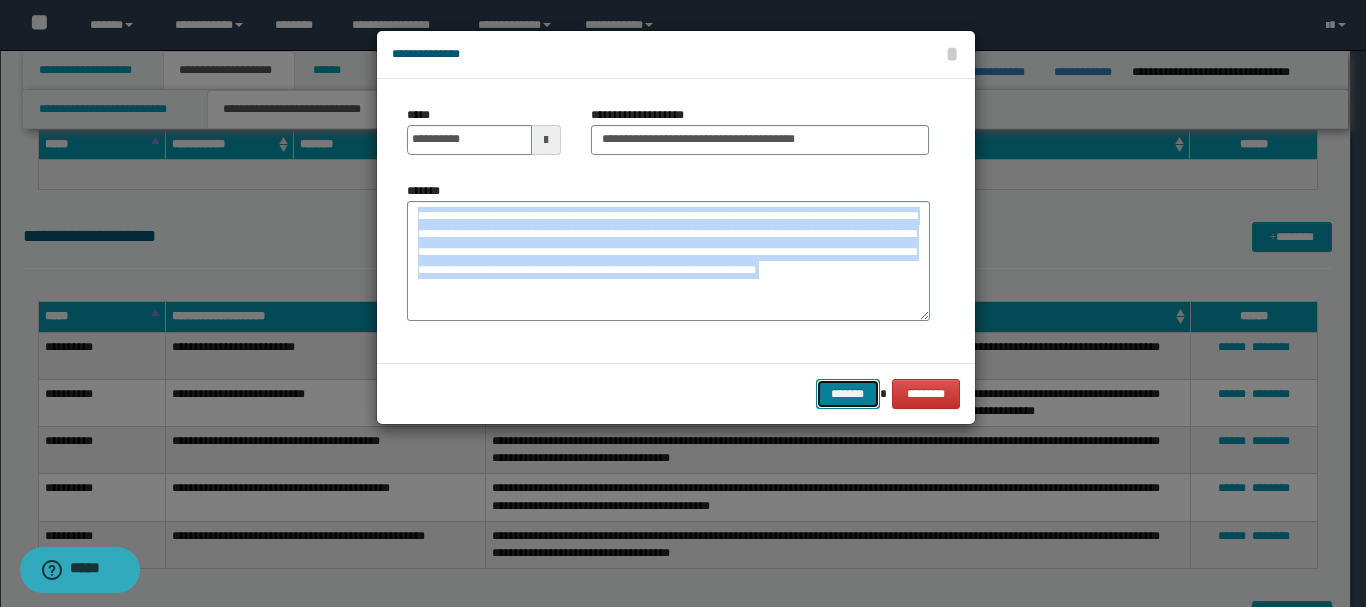 click on "*******" at bounding box center [848, 394] 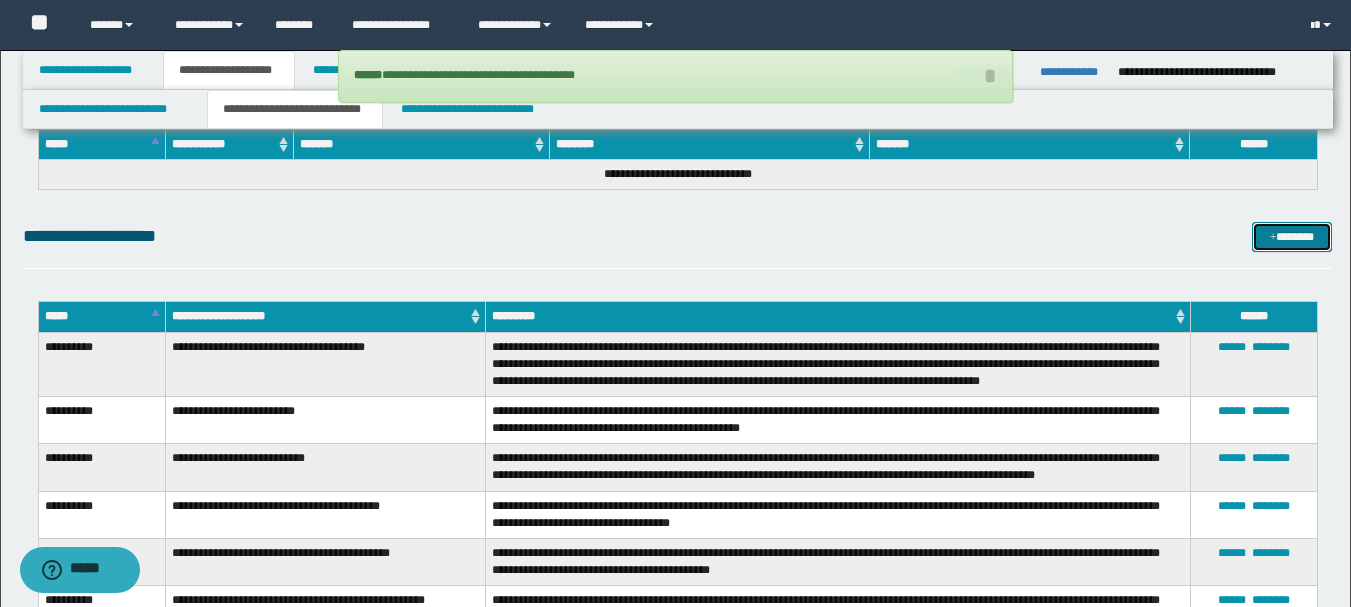 click at bounding box center (1273, 238) 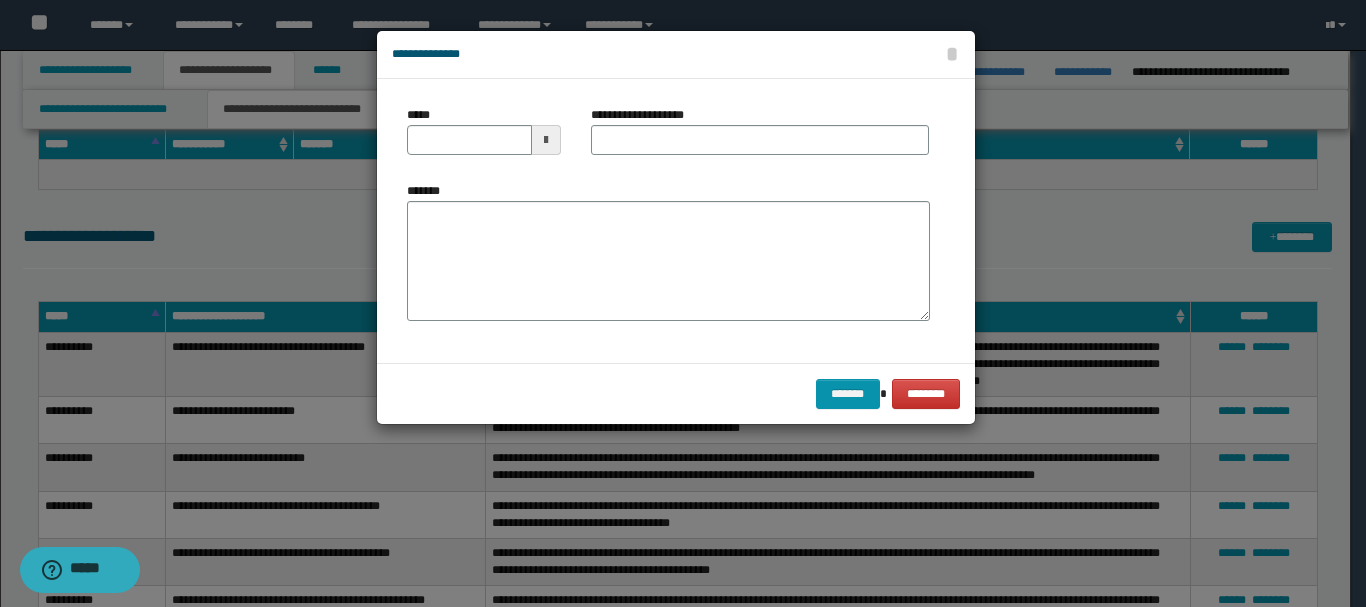 click on "*******" at bounding box center [668, 261] 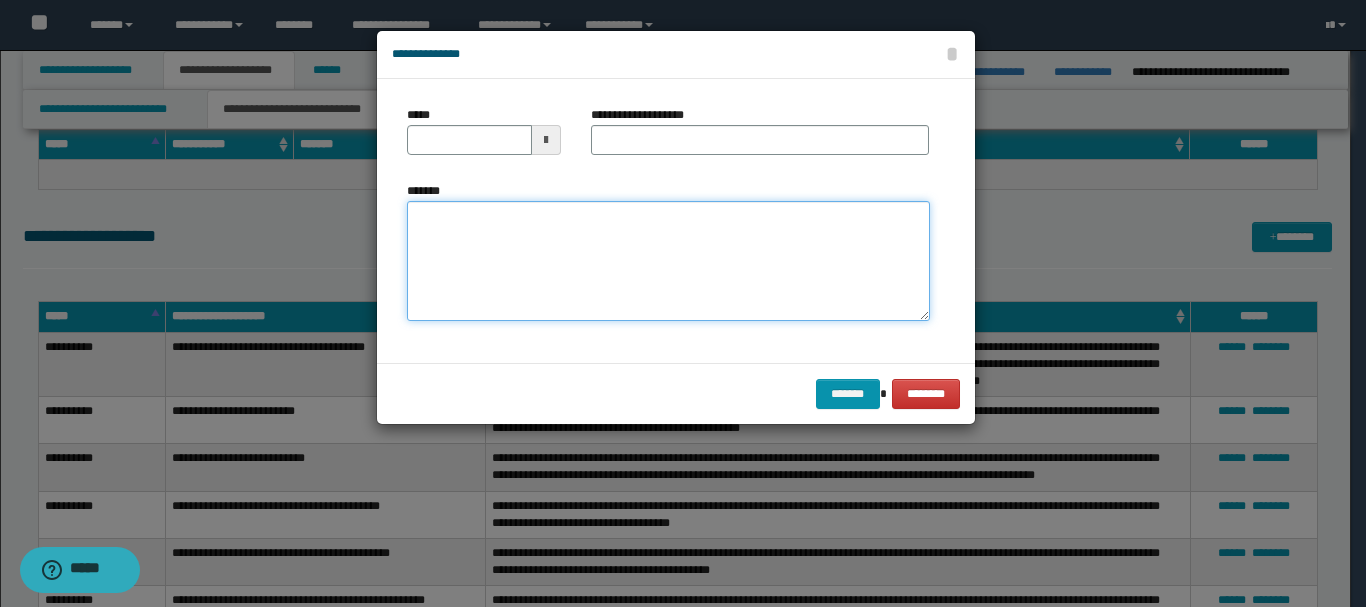 paste on "**********" 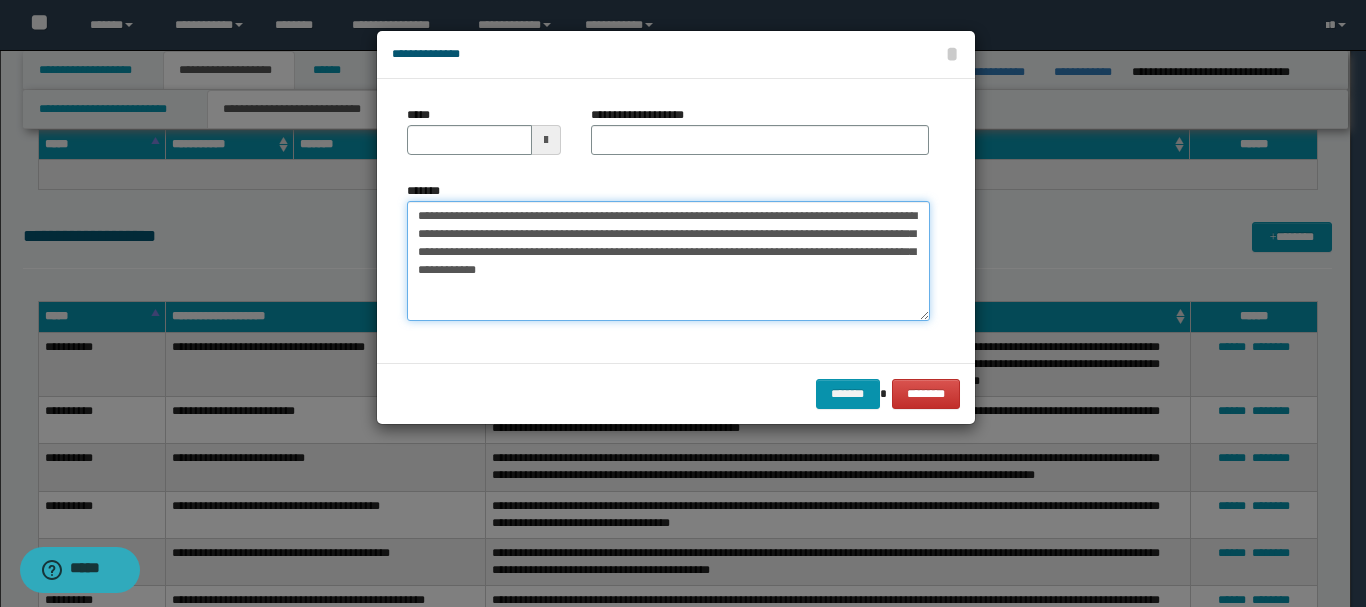 drag, startPoint x: 454, startPoint y: 219, endPoint x: 511, endPoint y: 210, distance: 57.706154 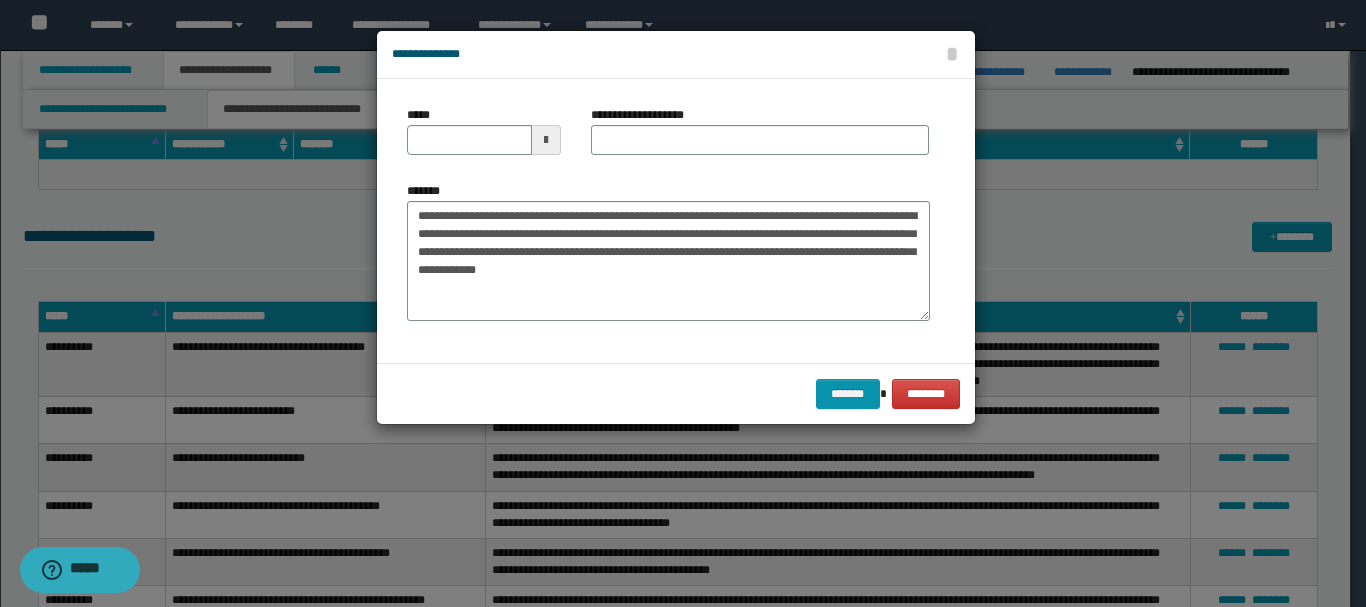 click at bounding box center [546, 140] 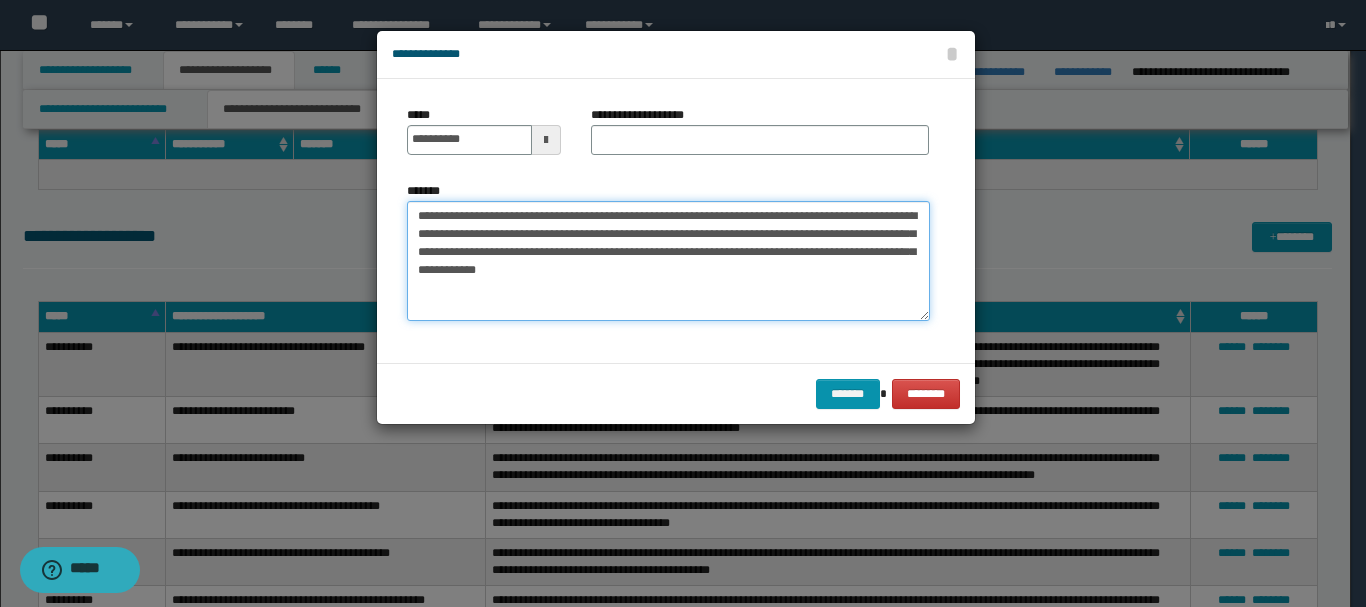 type on "**********" 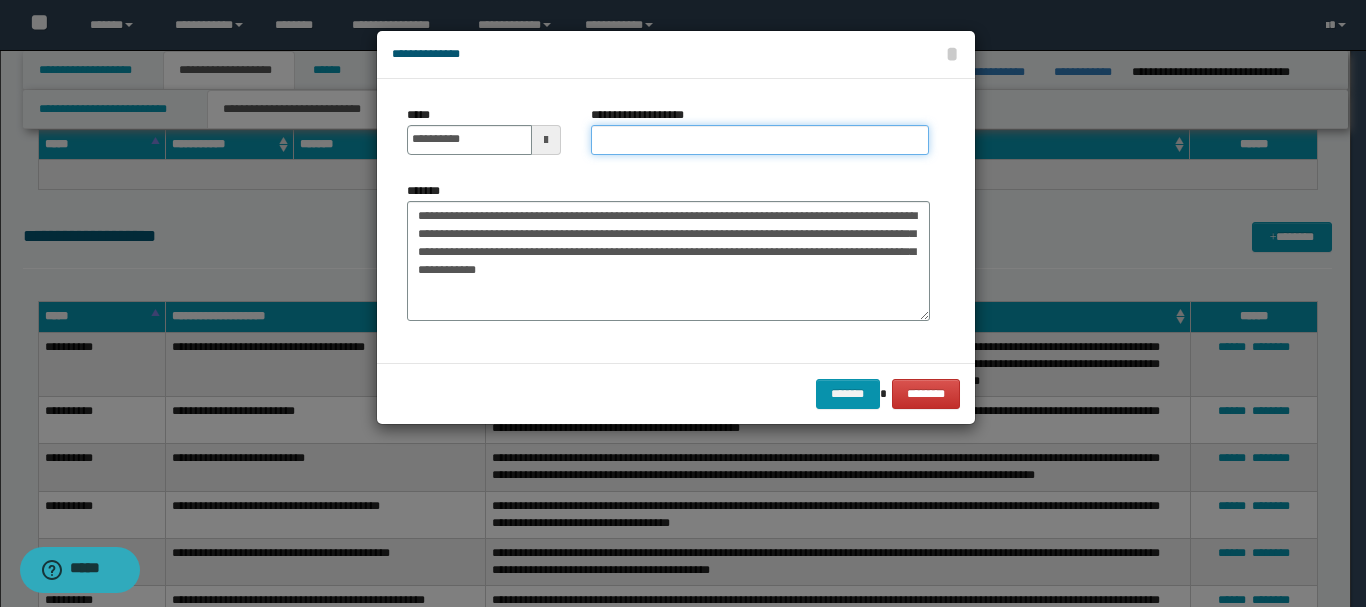 click on "**********" at bounding box center (760, 140) 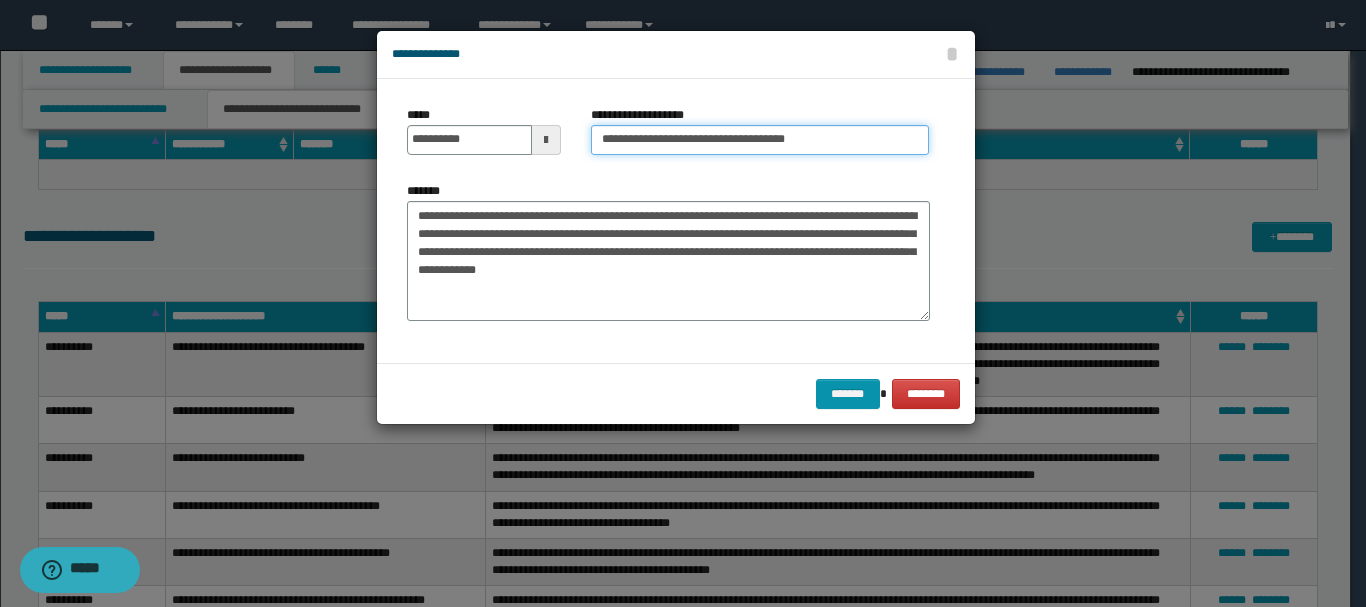 type on "**********" 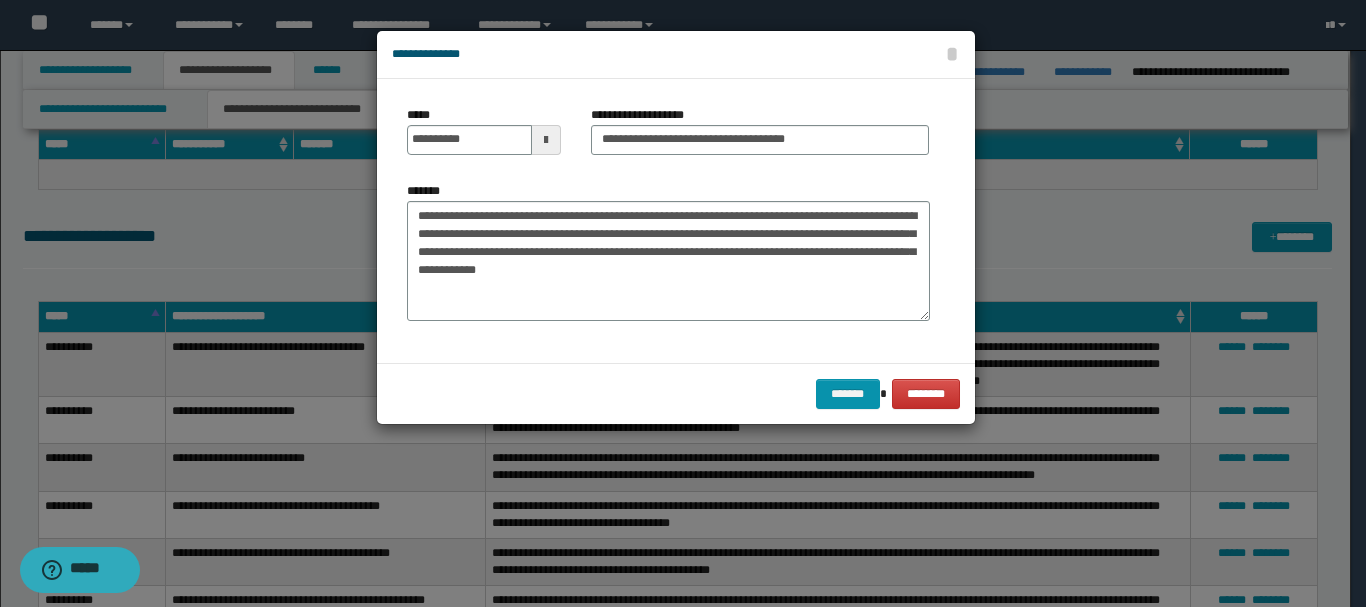 drag, startPoint x: 581, startPoint y: 394, endPoint x: 594, endPoint y: 382, distance: 17.691807 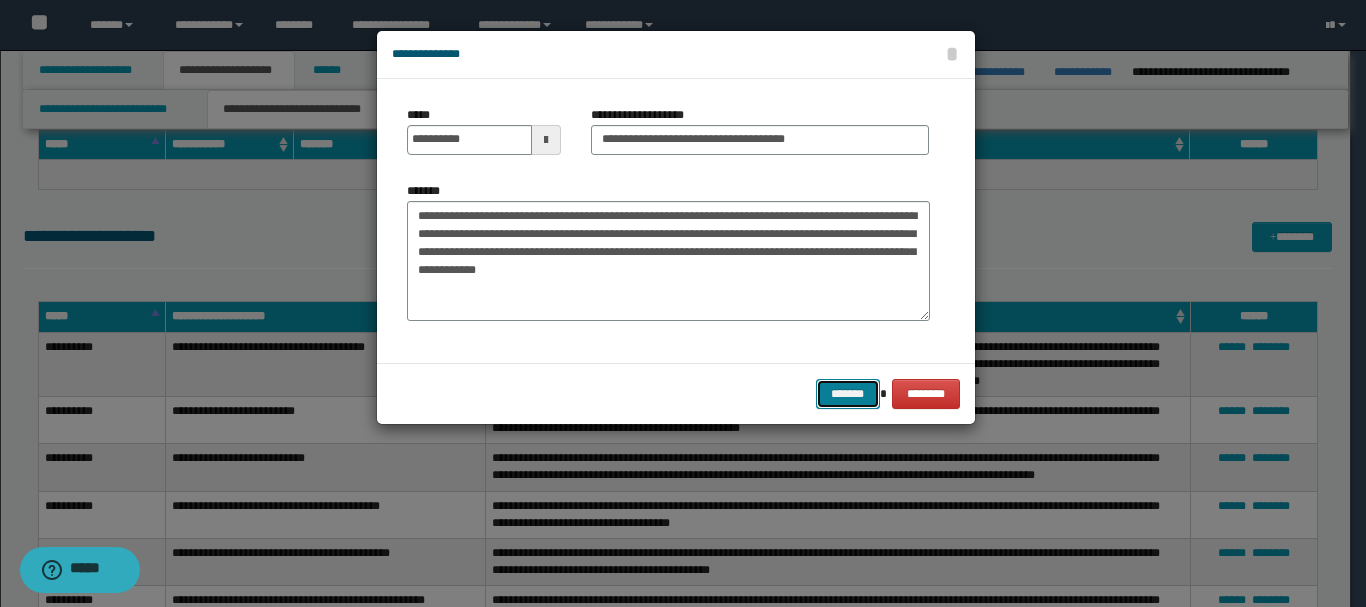 click on "*******" at bounding box center (848, 394) 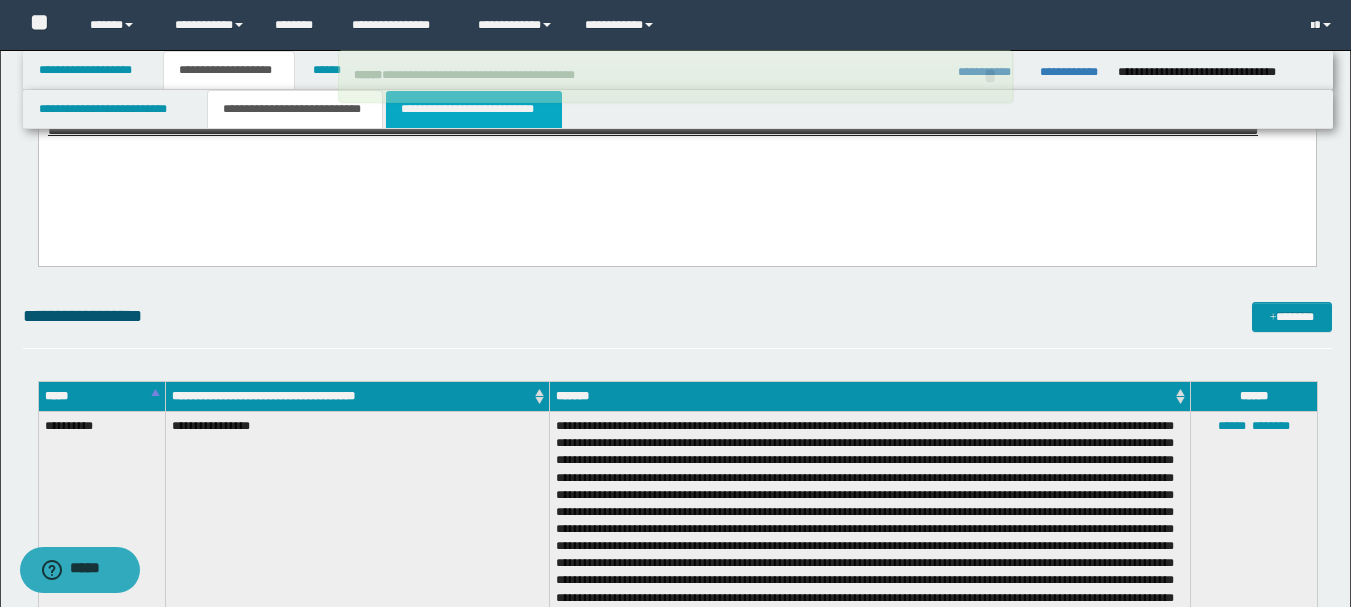 click on "**********" at bounding box center (474, 109) 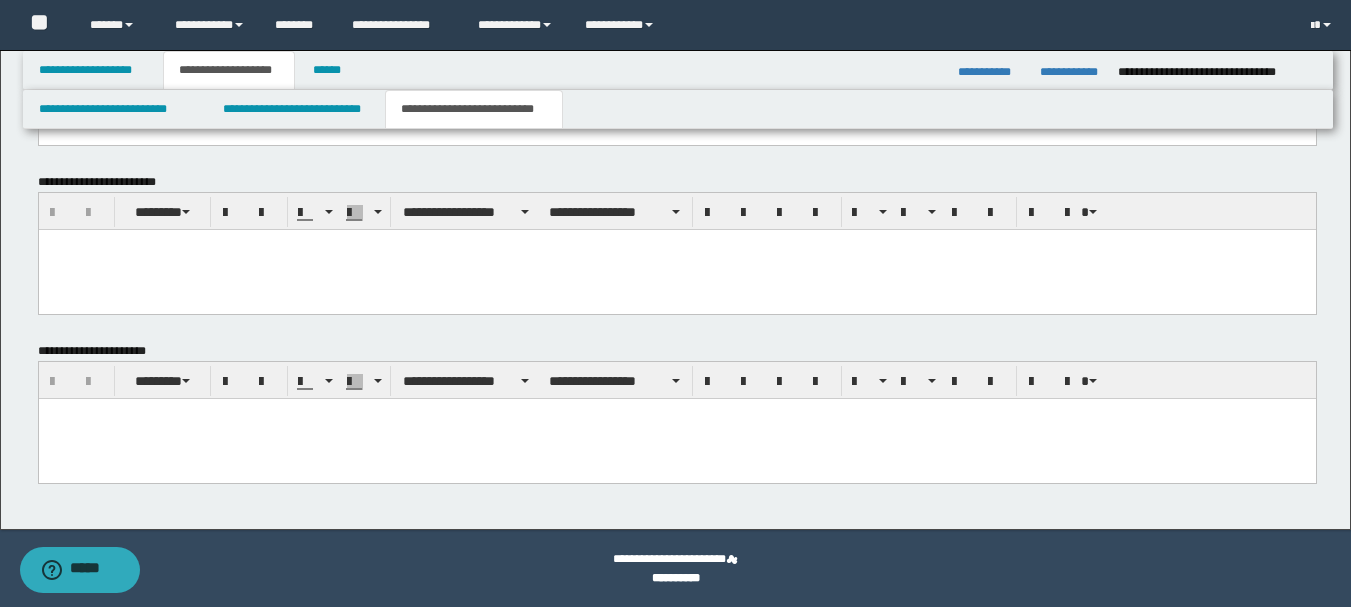 click at bounding box center [676, 244] 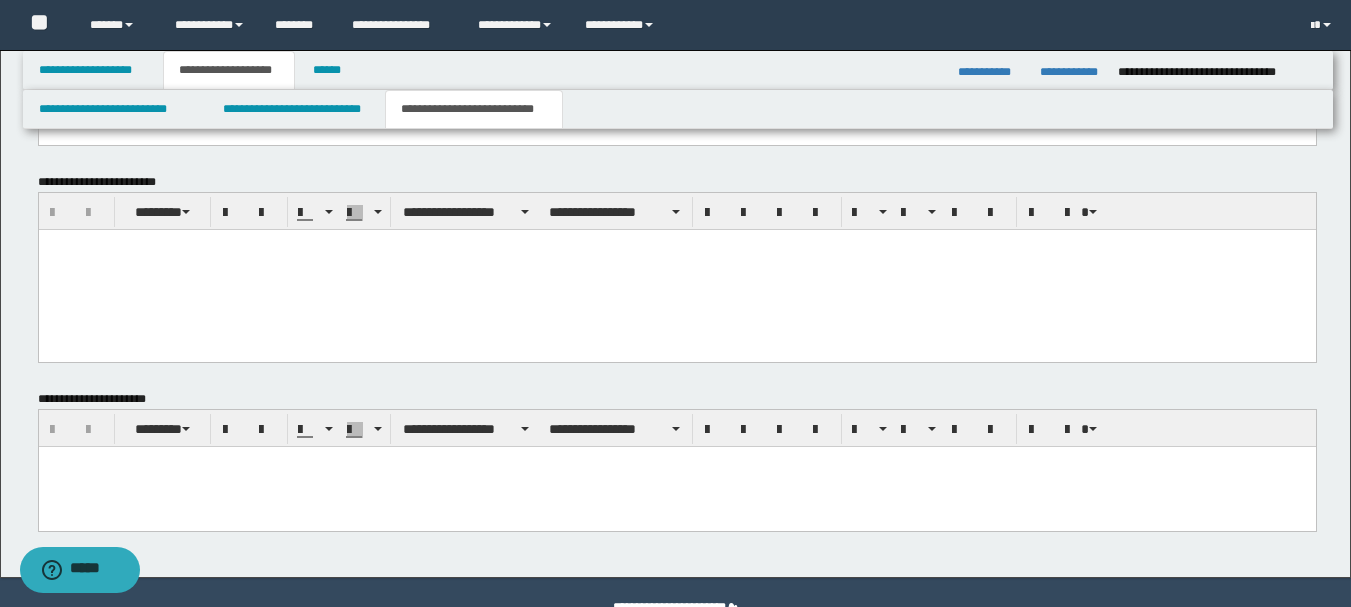 scroll, scrollTop: 401, scrollLeft: 0, axis: vertical 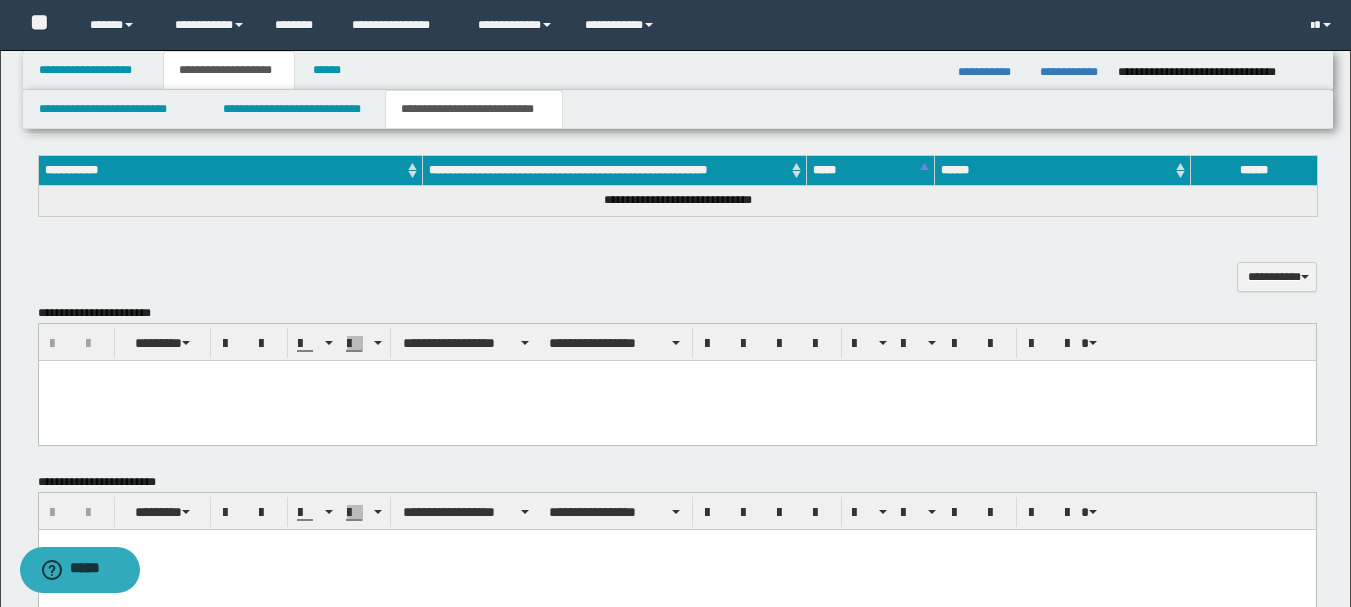 click at bounding box center (676, 401) 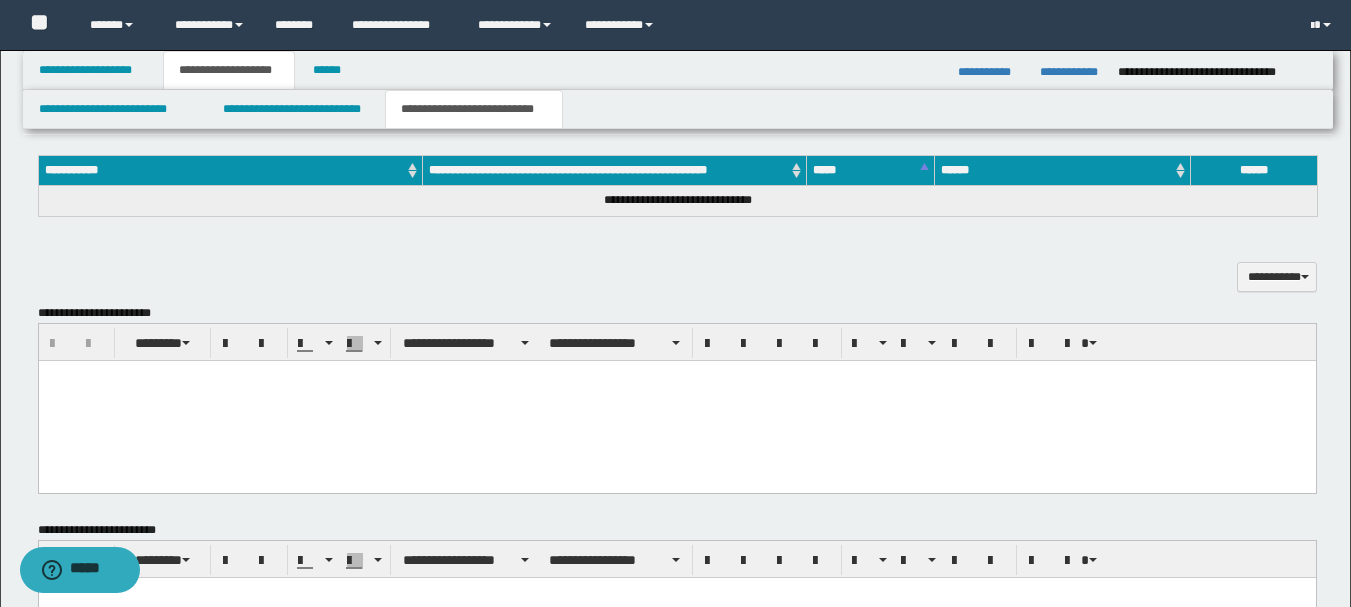 scroll, scrollTop: 1, scrollLeft: 0, axis: vertical 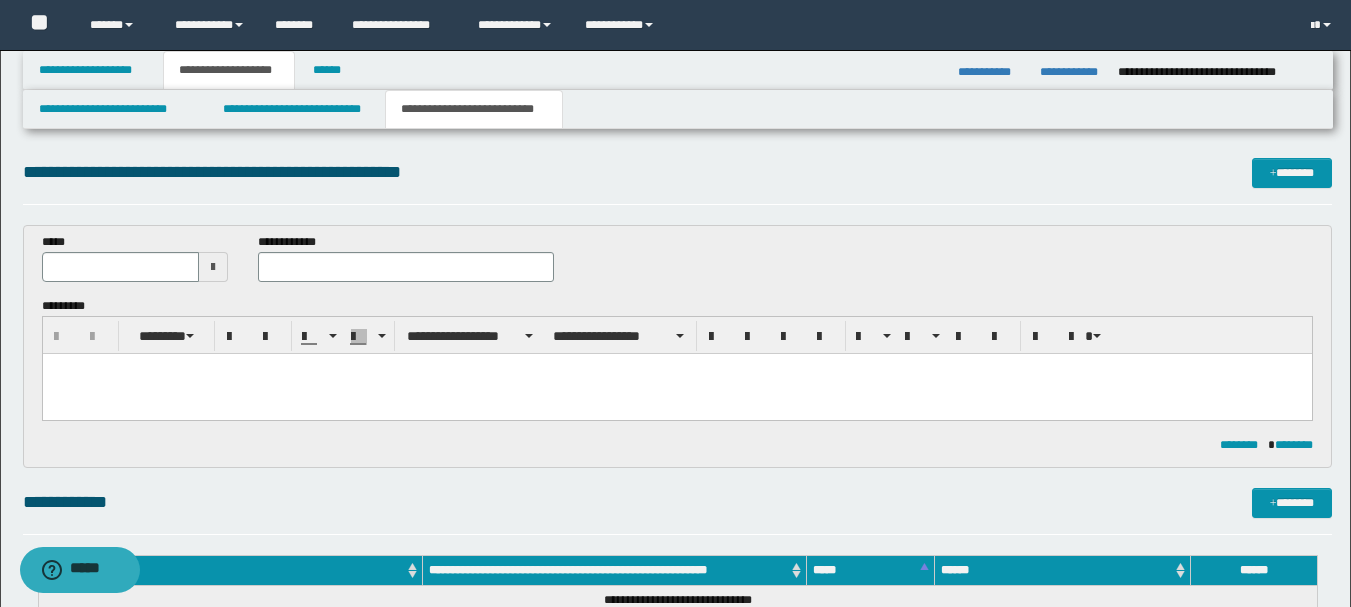 click at bounding box center (676, 369) 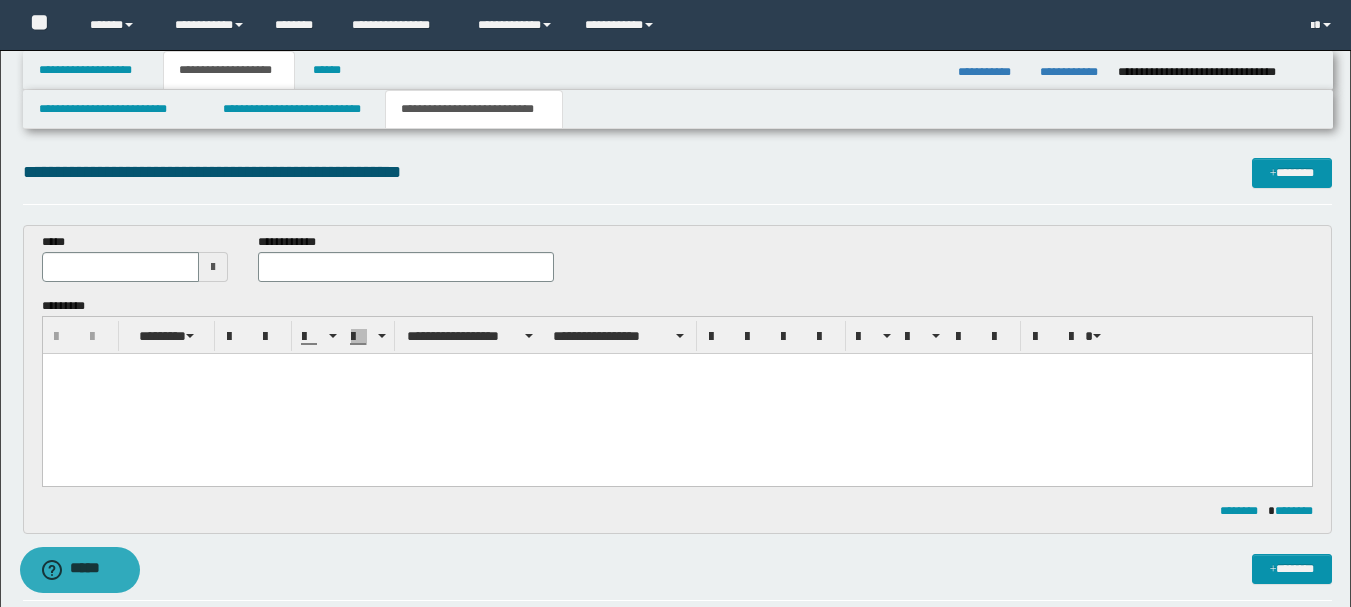 scroll, scrollTop: 0, scrollLeft: 0, axis: both 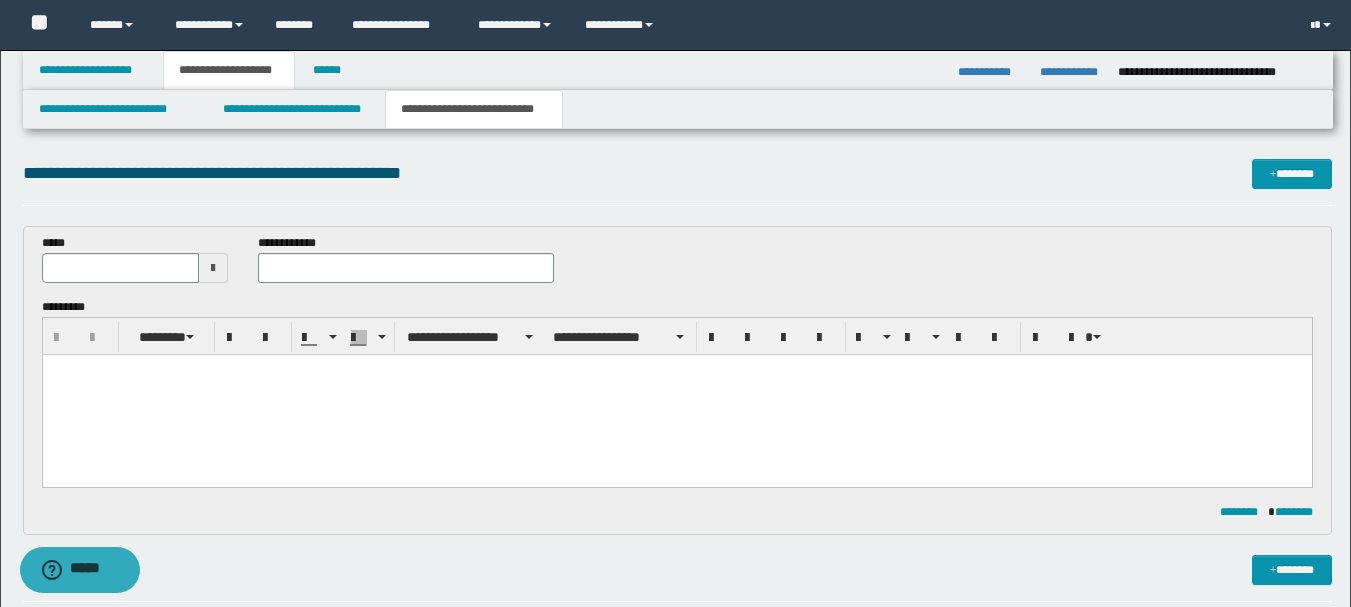 paste 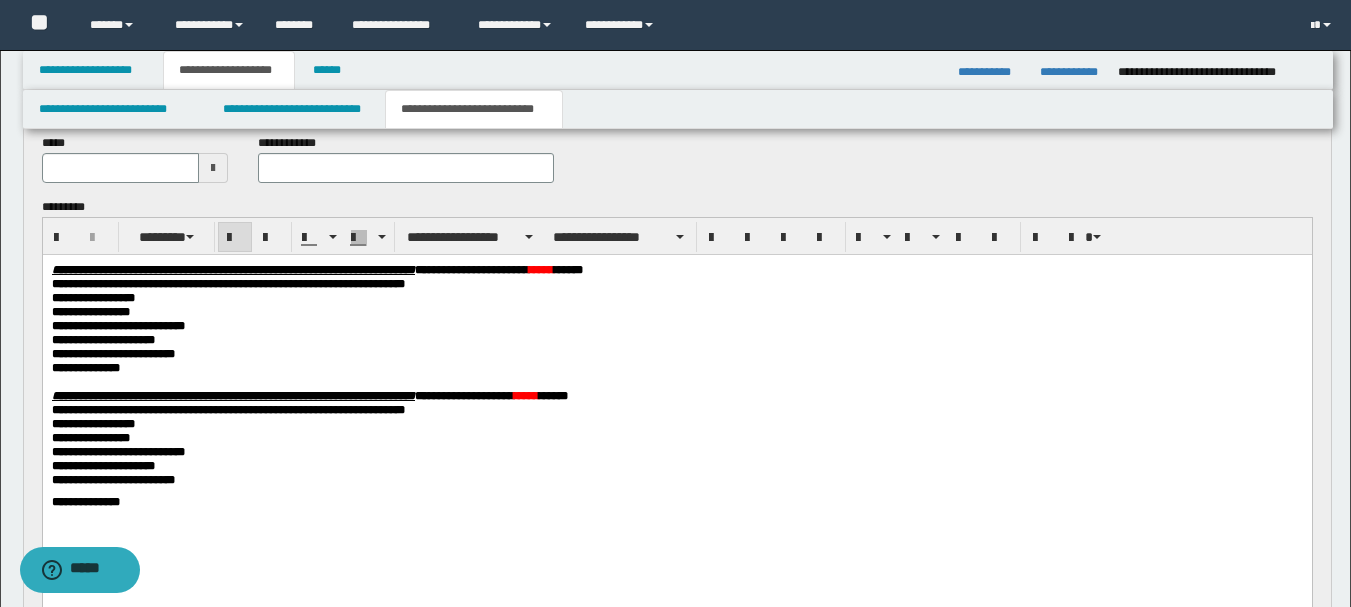scroll, scrollTop: 200, scrollLeft: 0, axis: vertical 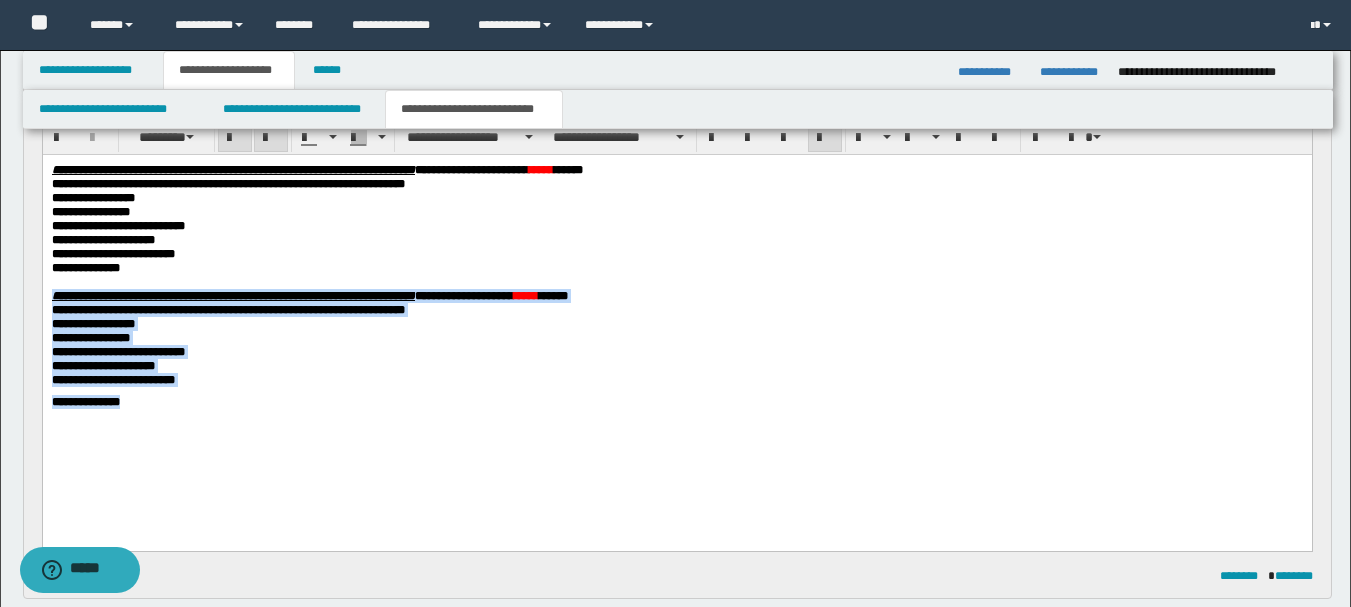 drag, startPoint x: 137, startPoint y: 436, endPoint x: 43, endPoint y: 312, distance: 155.60205 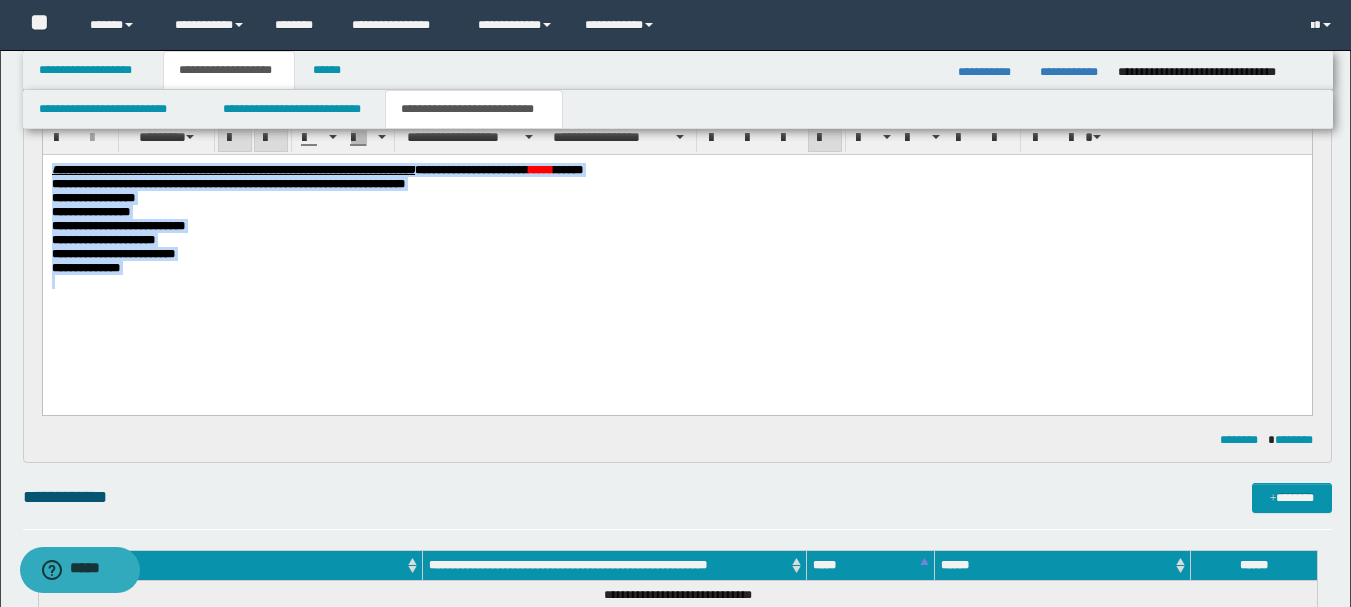 drag, startPoint x: 158, startPoint y: 293, endPoint x: 3, endPoint y: 166, distance: 200.38463 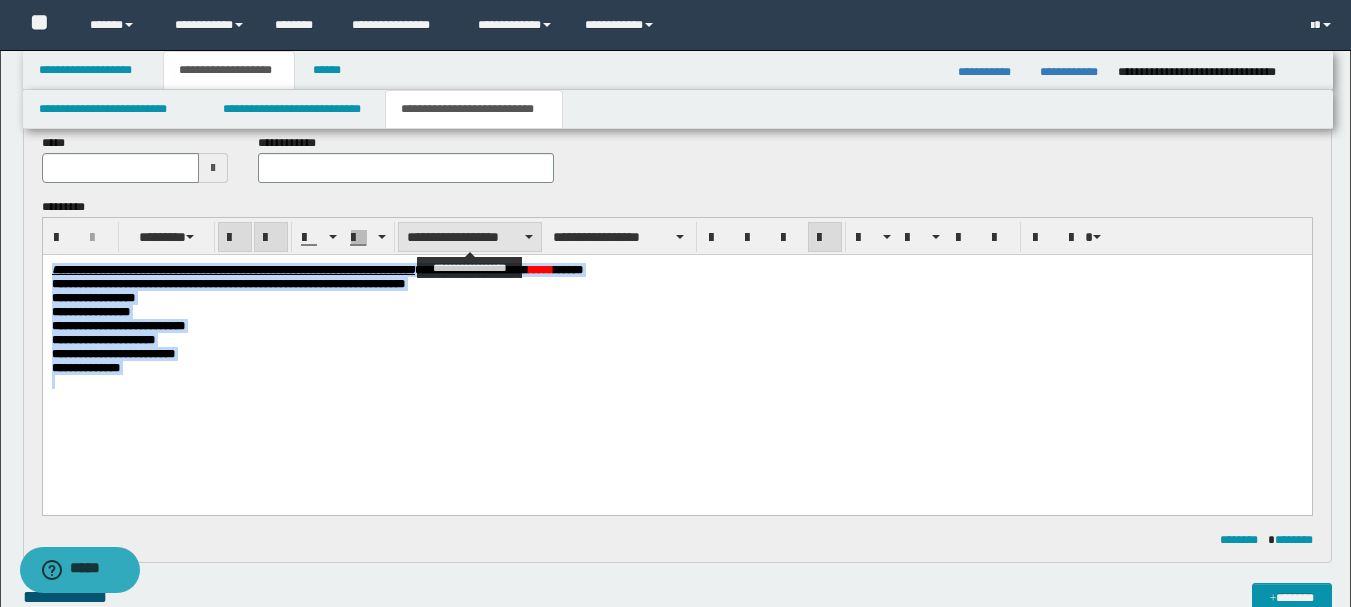 click on "**********" at bounding box center (470, 237) 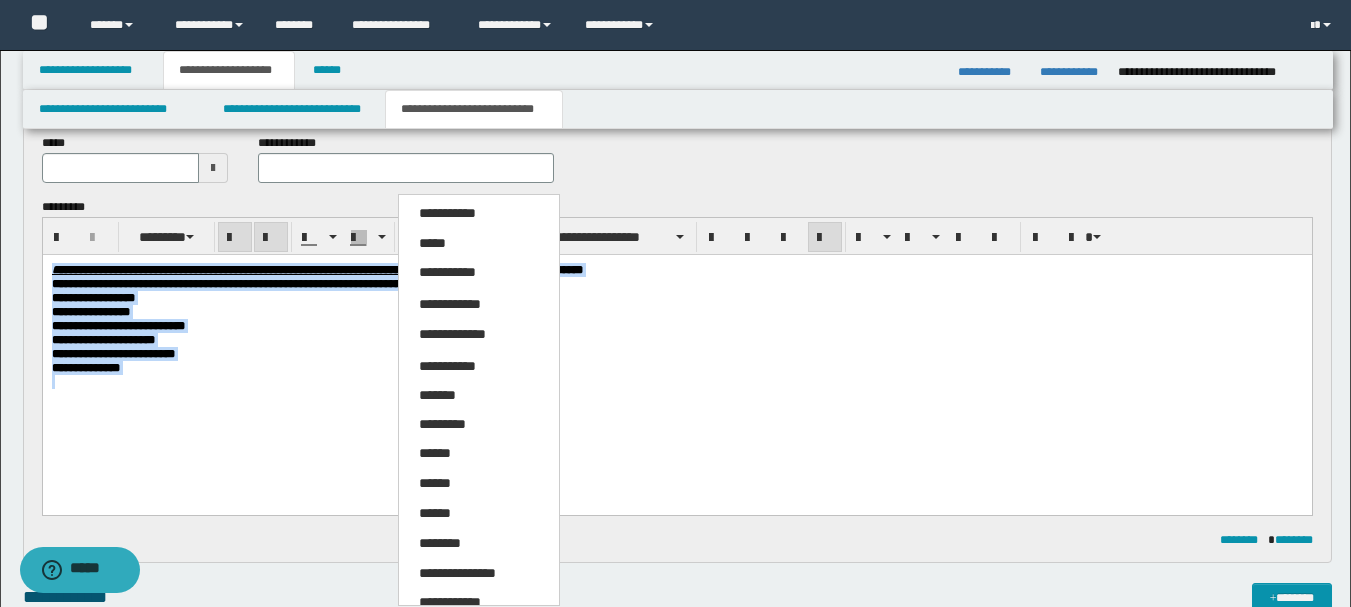 click on "*****" at bounding box center (479, 244) 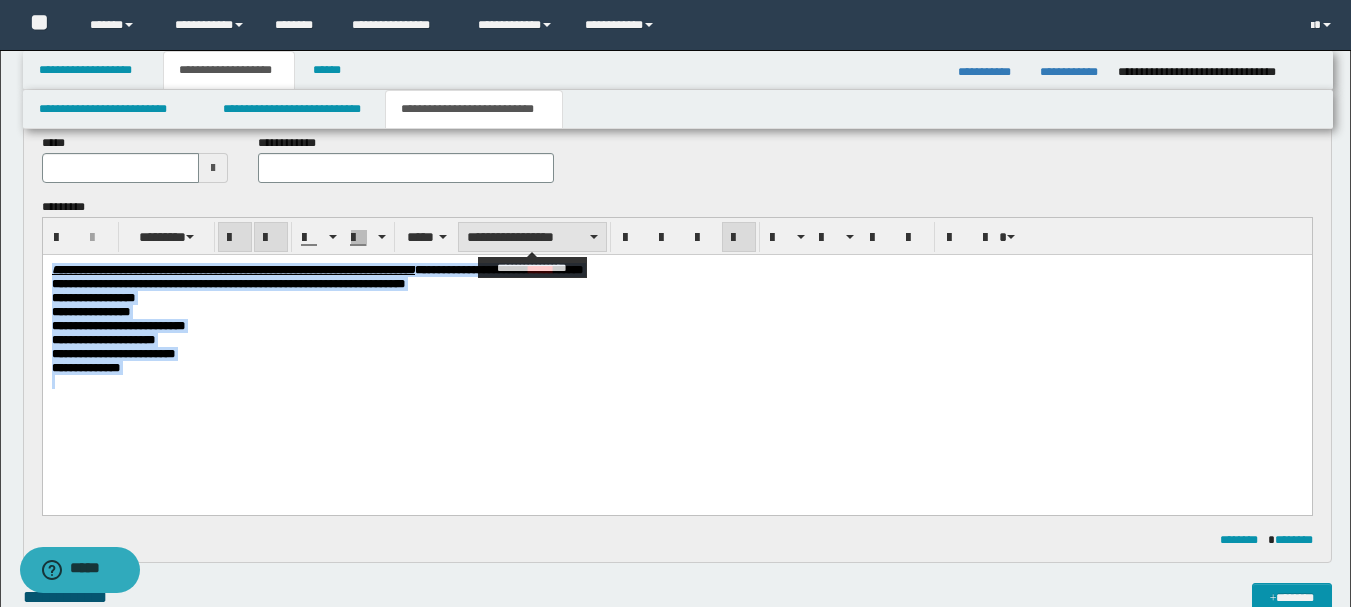 click on "**********" at bounding box center [532, 237] 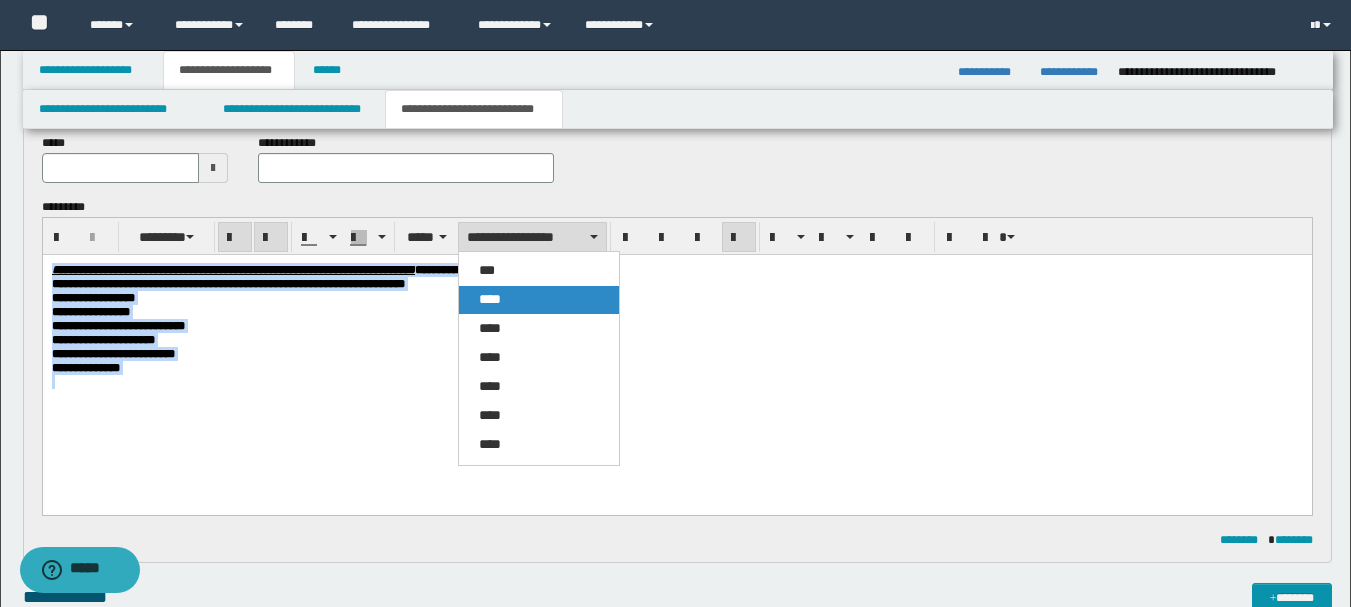drag, startPoint x: 491, startPoint y: 299, endPoint x: 518, endPoint y: 34, distance: 266.37192 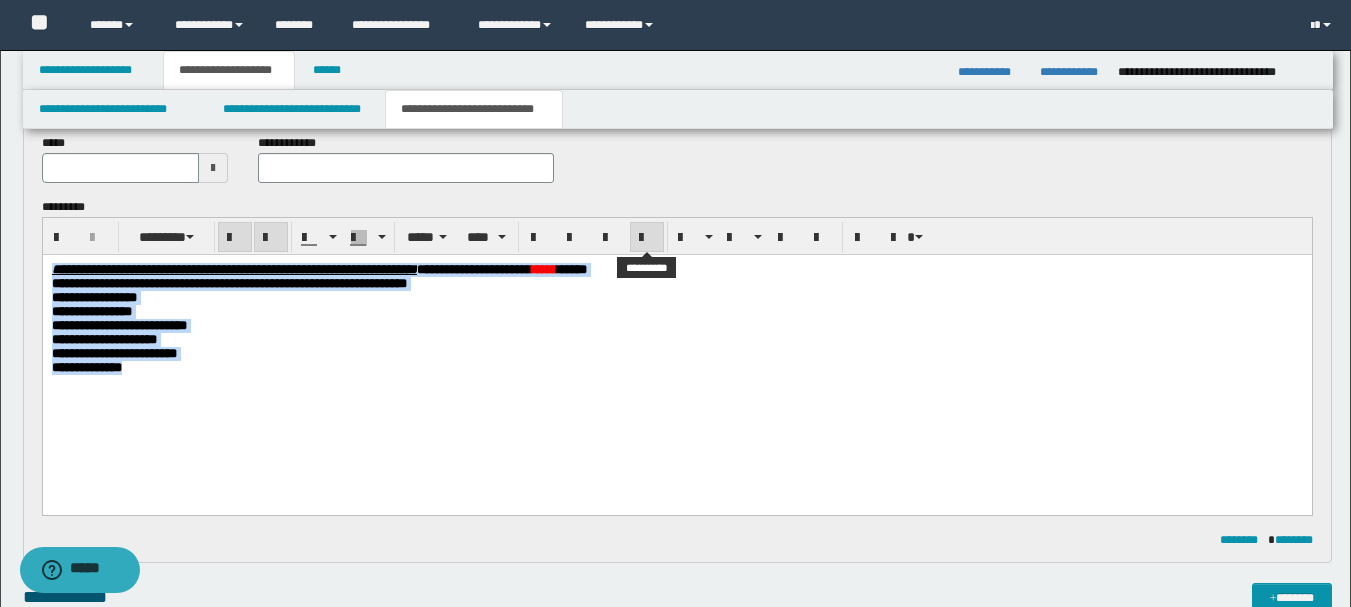 click at bounding box center (647, 238) 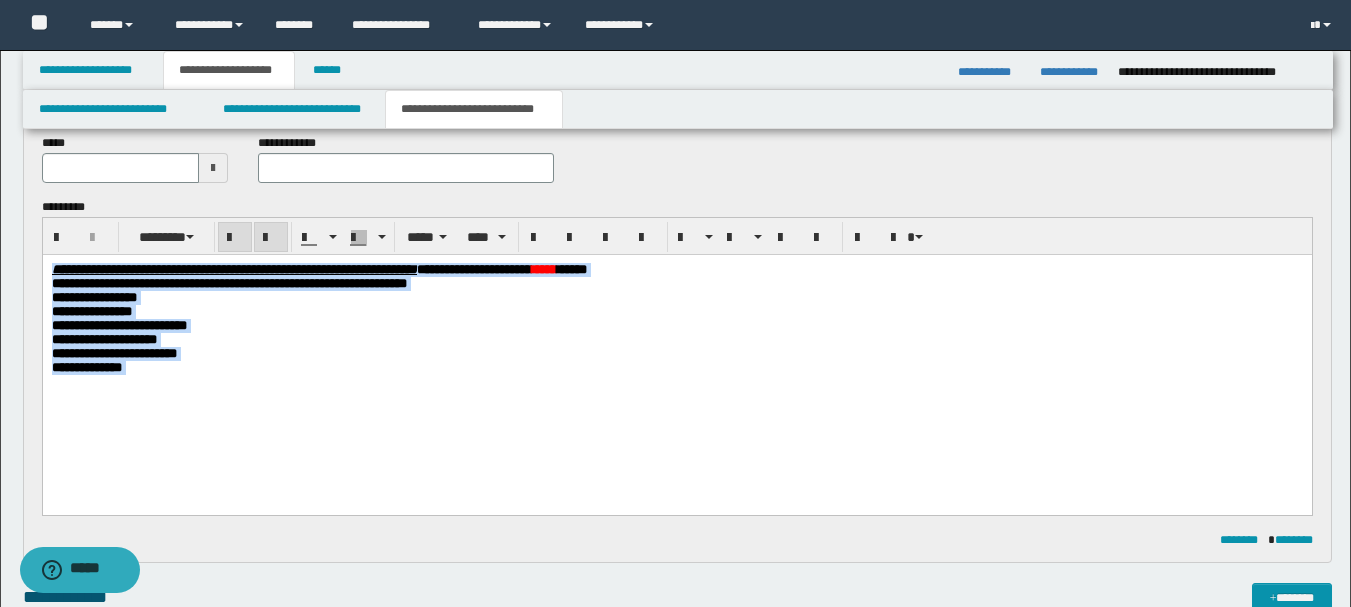 click on "**********" at bounding box center [676, 354] 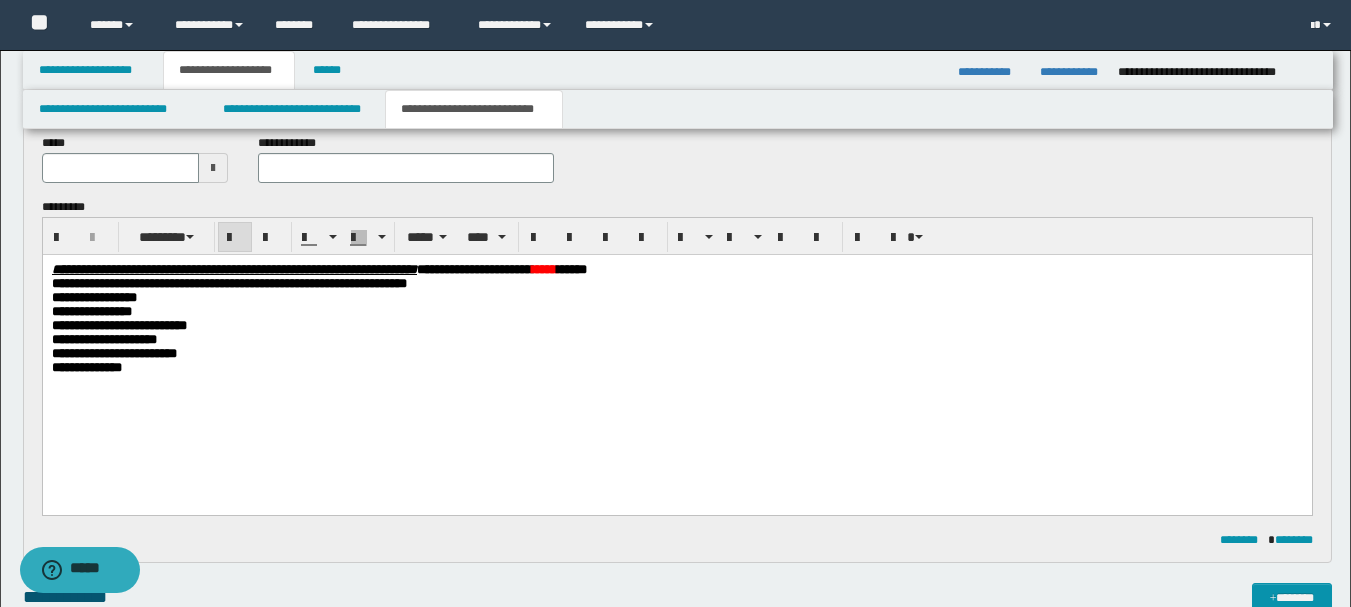 scroll, scrollTop: 0, scrollLeft: 0, axis: both 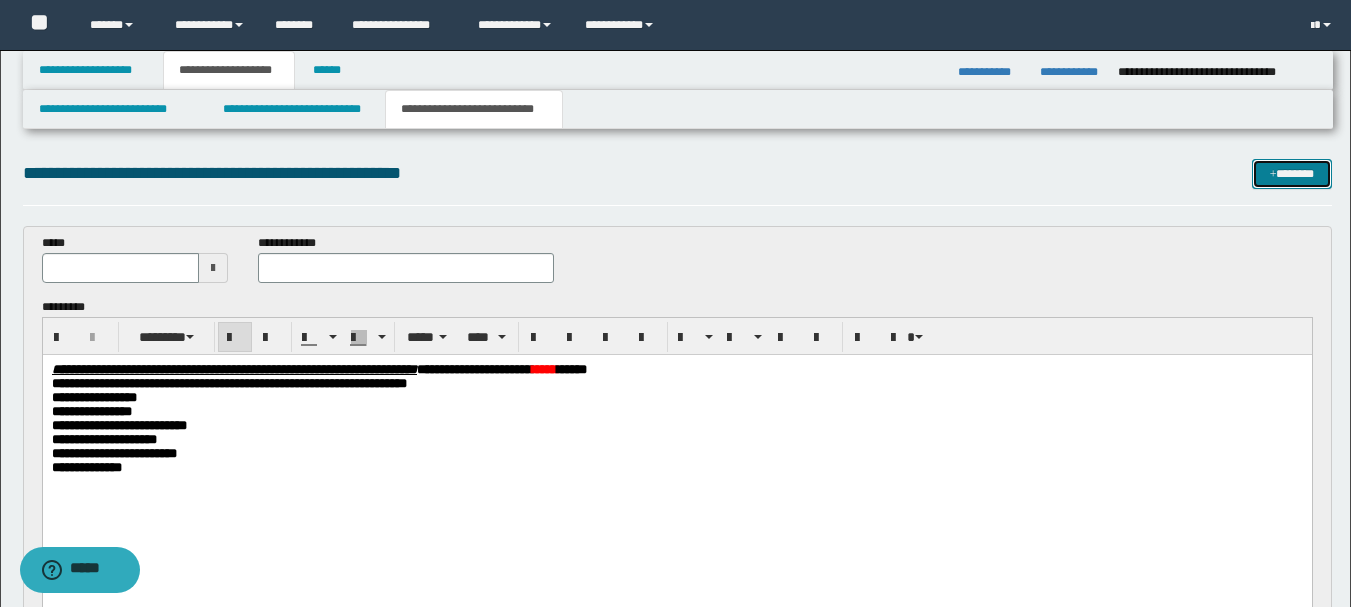 click at bounding box center [1273, 175] 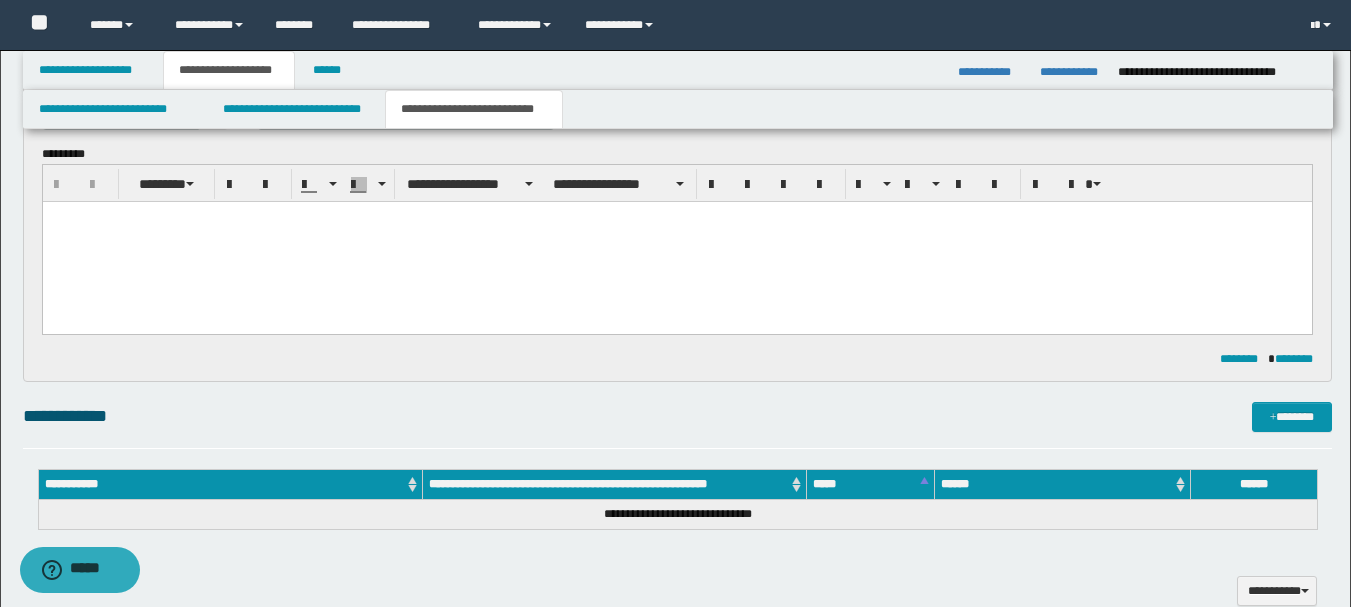 scroll, scrollTop: 0, scrollLeft: 0, axis: both 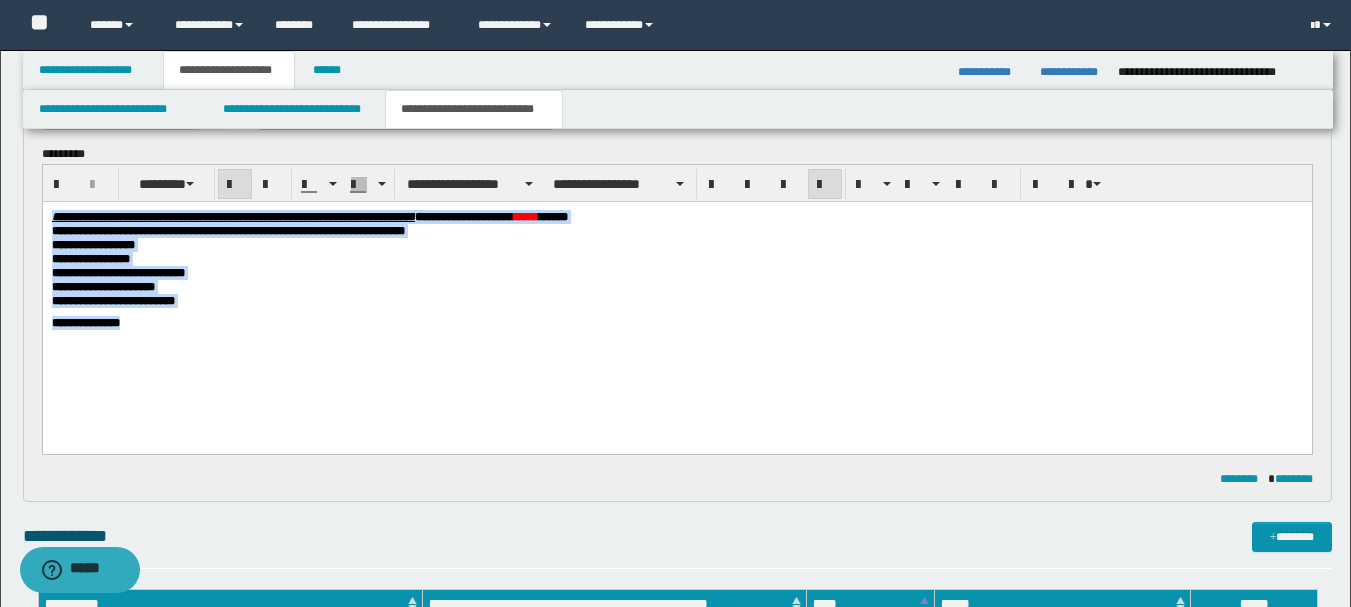 drag, startPoint x: 152, startPoint y: 345, endPoint x: -1, endPoint y: 209, distance: 204.7071 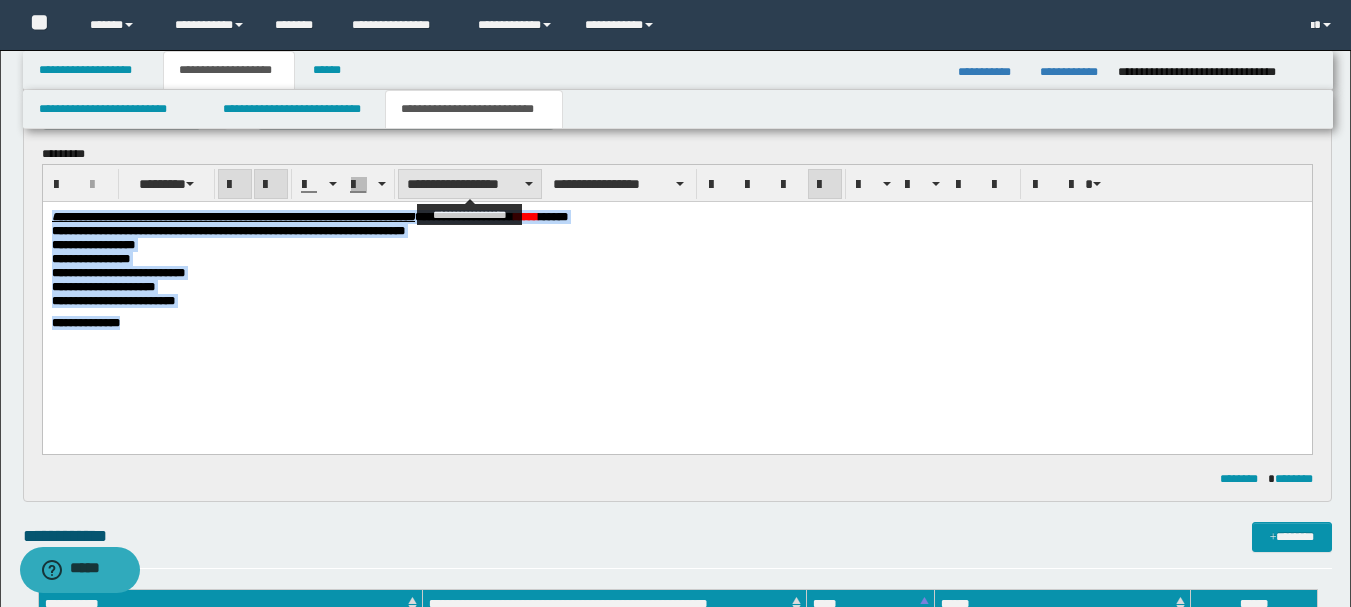 click on "**********" at bounding box center [470, 184] 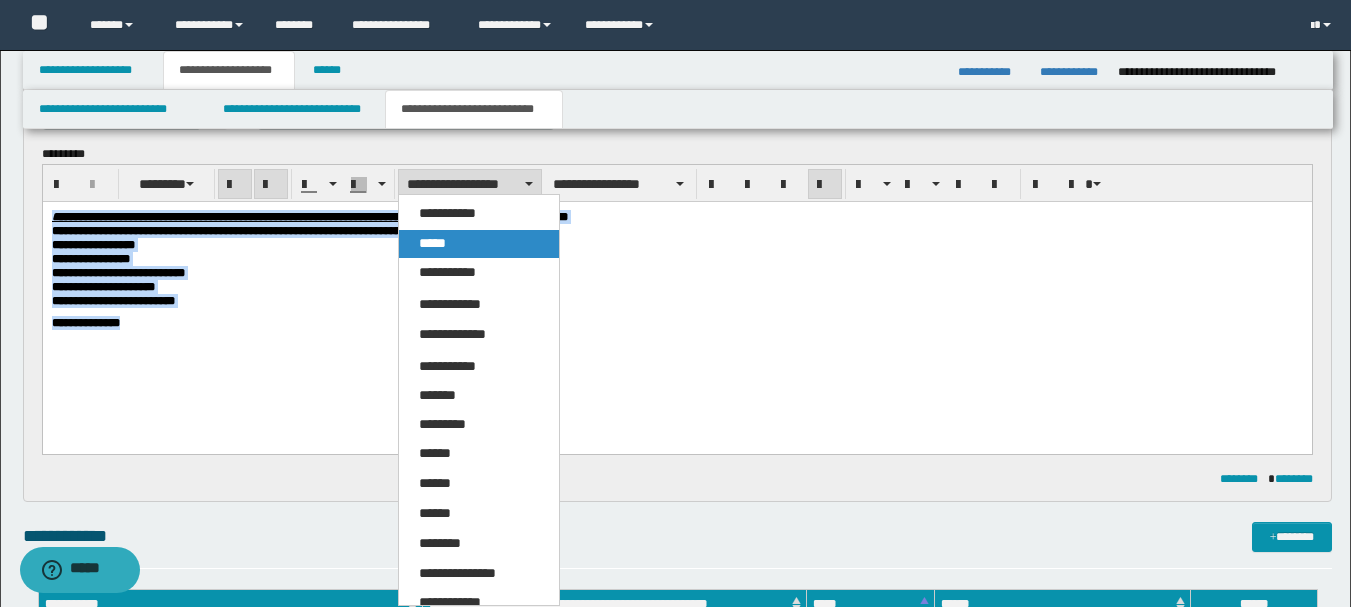 click on "*****" at bounding box center (432, 243) 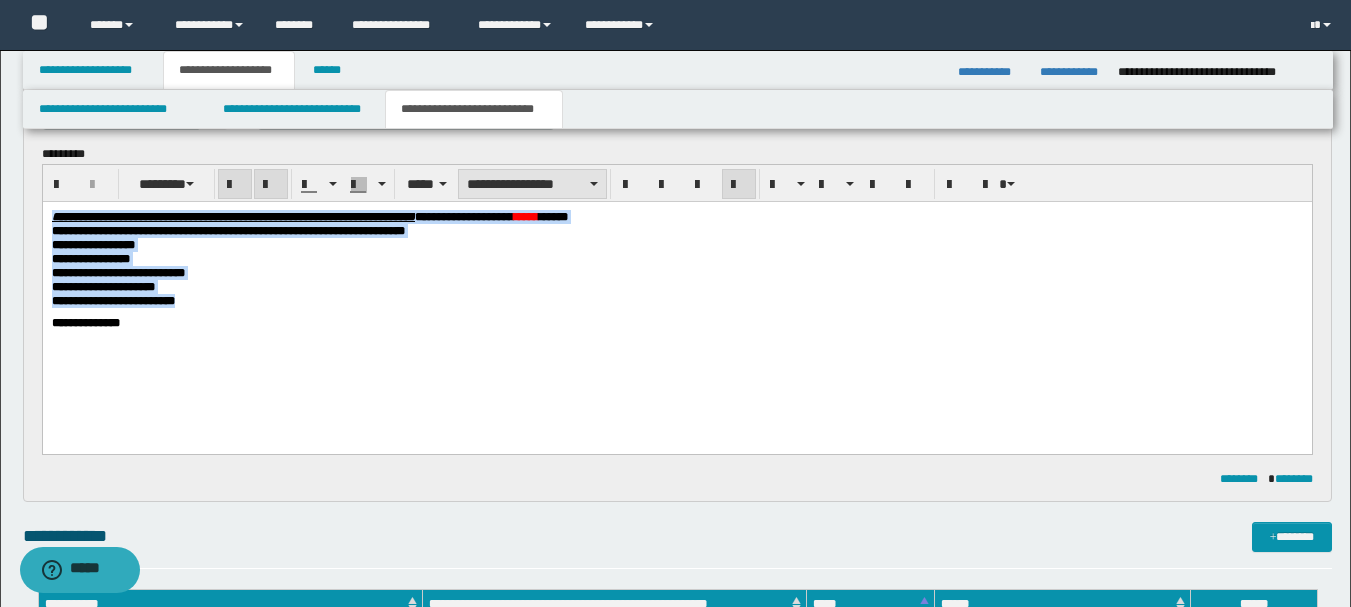 click on "**********" at bounding box center (532, 184) 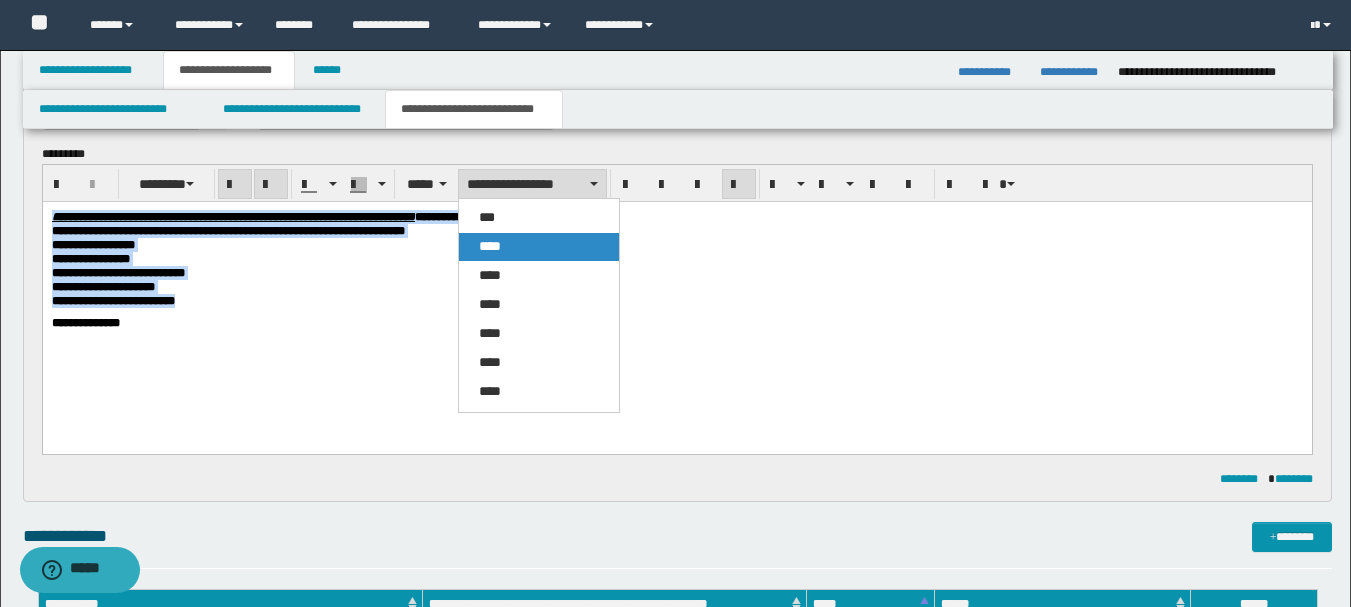 click on "****" at bounding box center [490, 246] 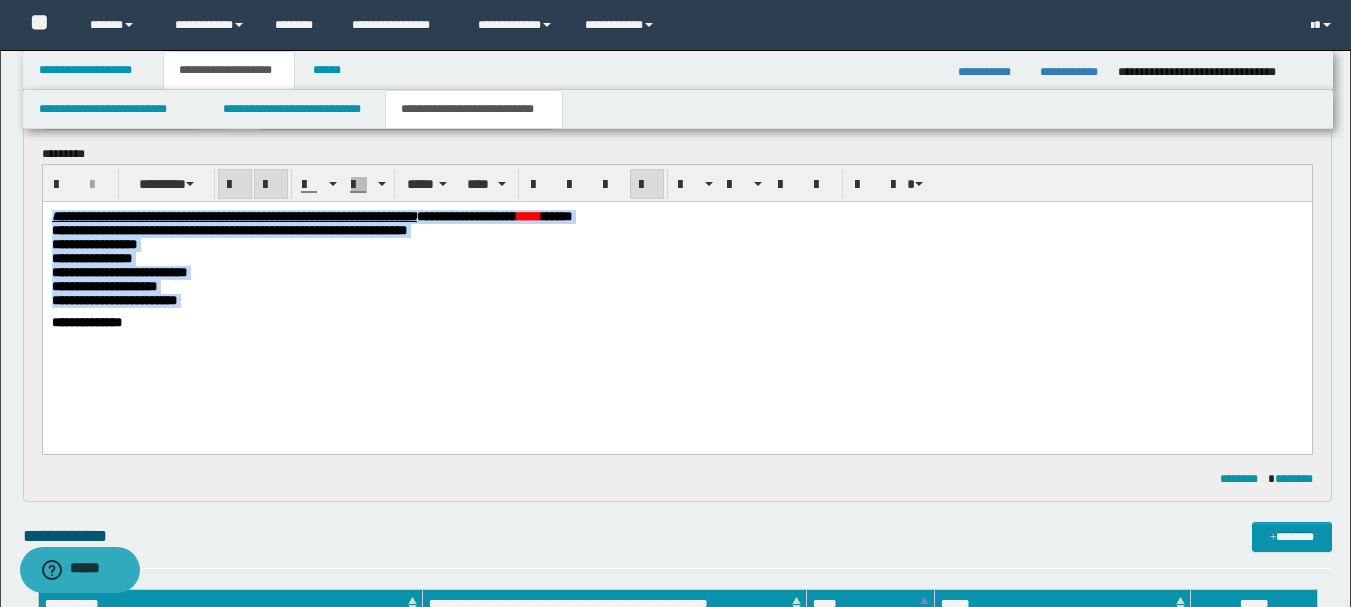 click at bounding box center [647, 185] 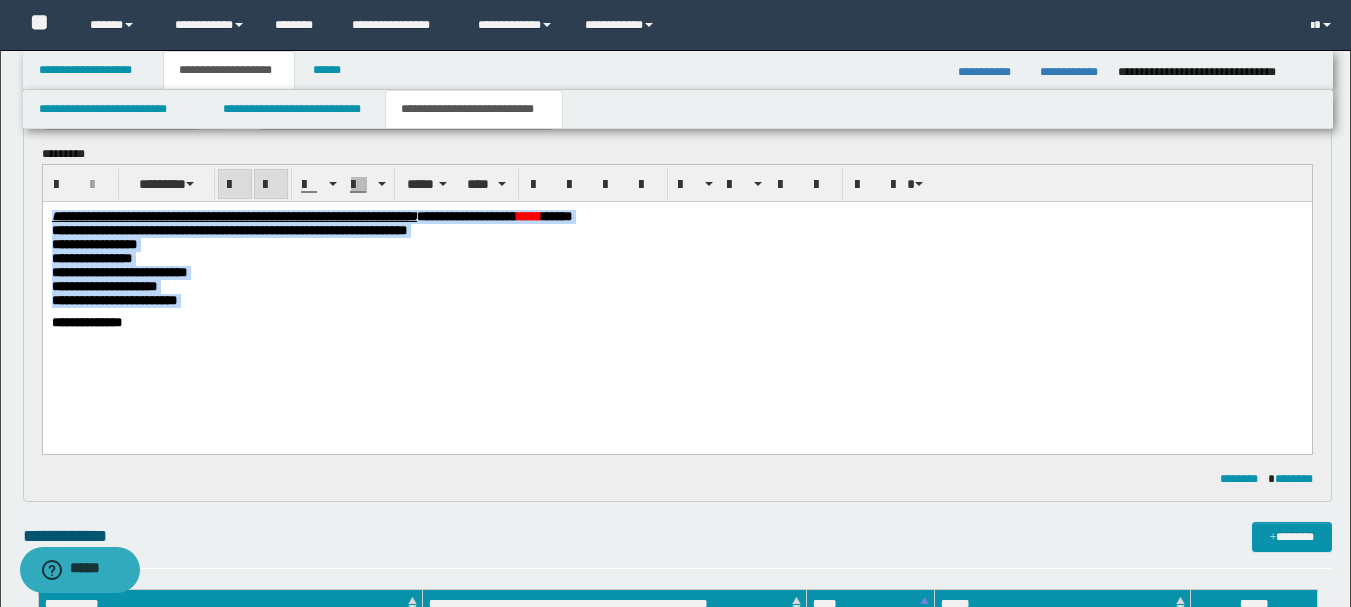 click on "**********" at bounding box center [676, 258] 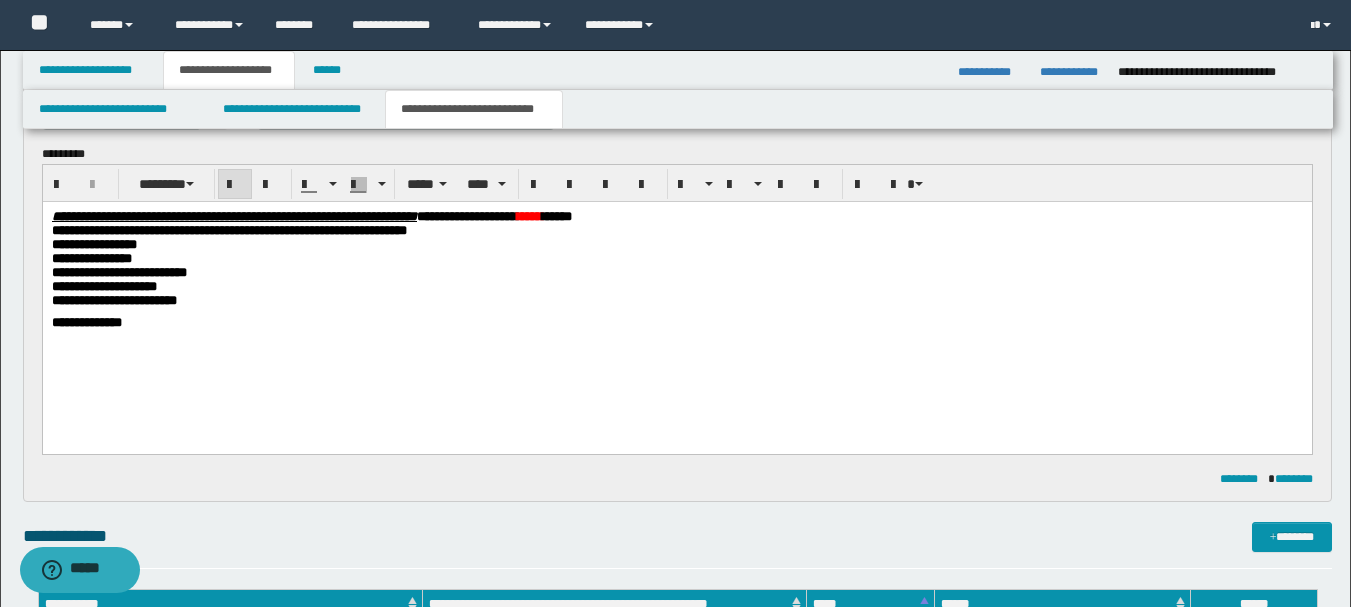 scroll, scrollTop: 710, scrollLeft: 0, axis: vertical 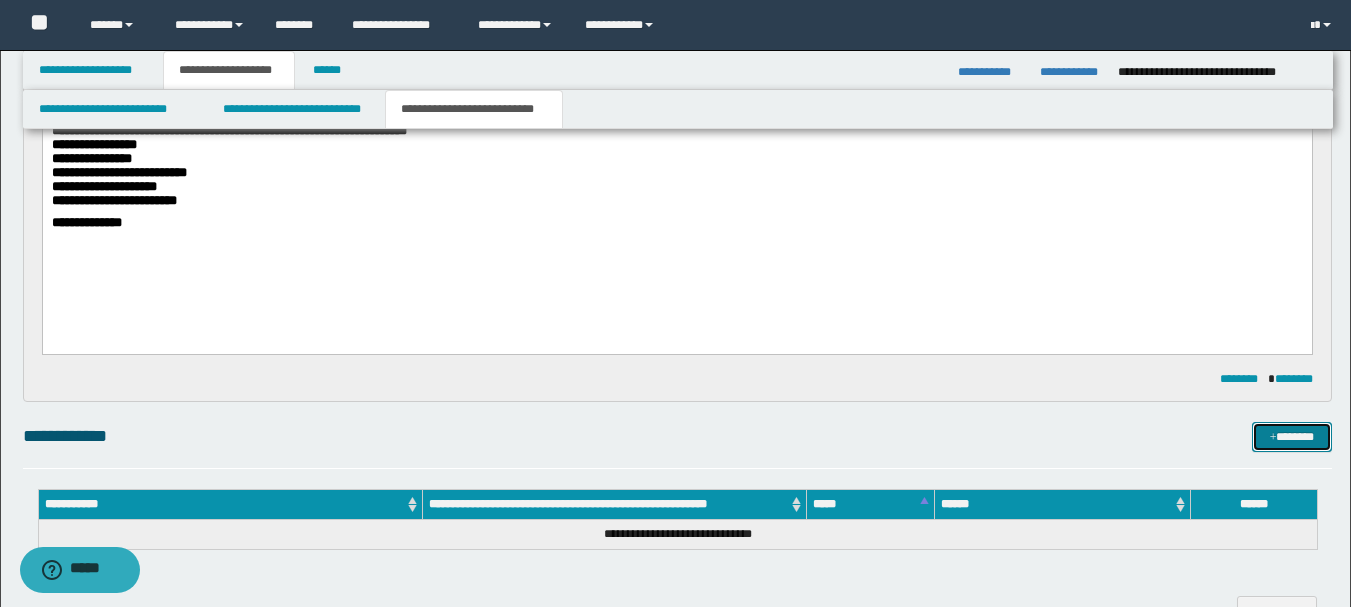 click on "*******" at bounding box center (1292, 437) 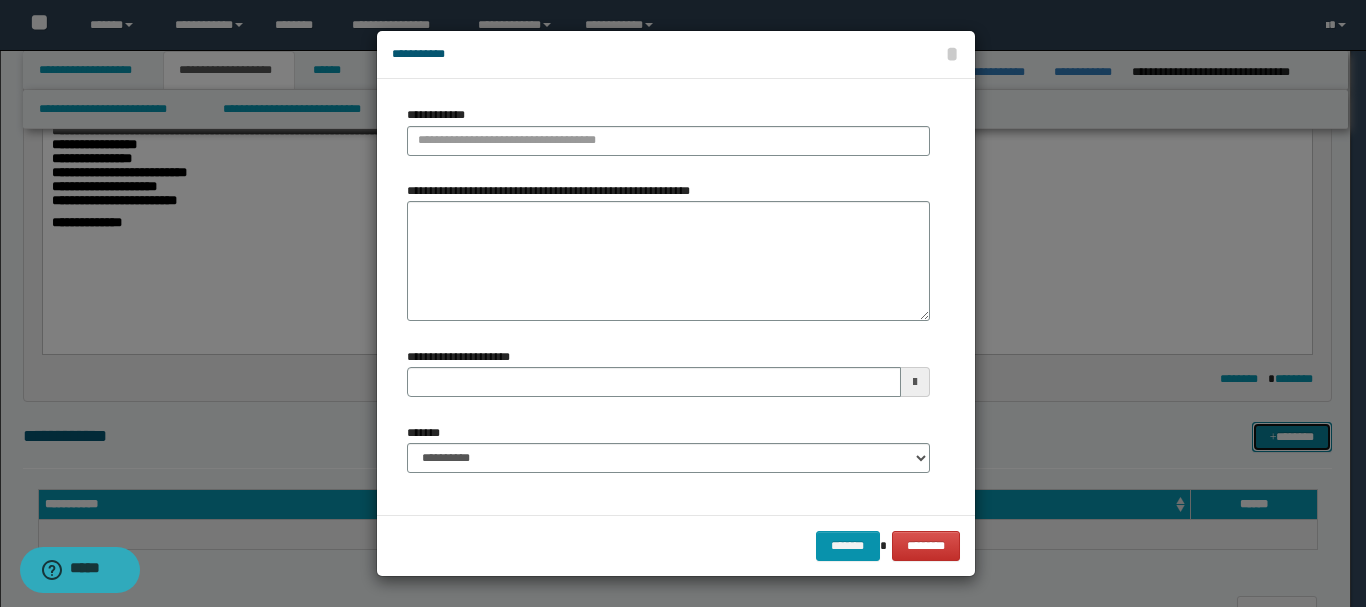 type 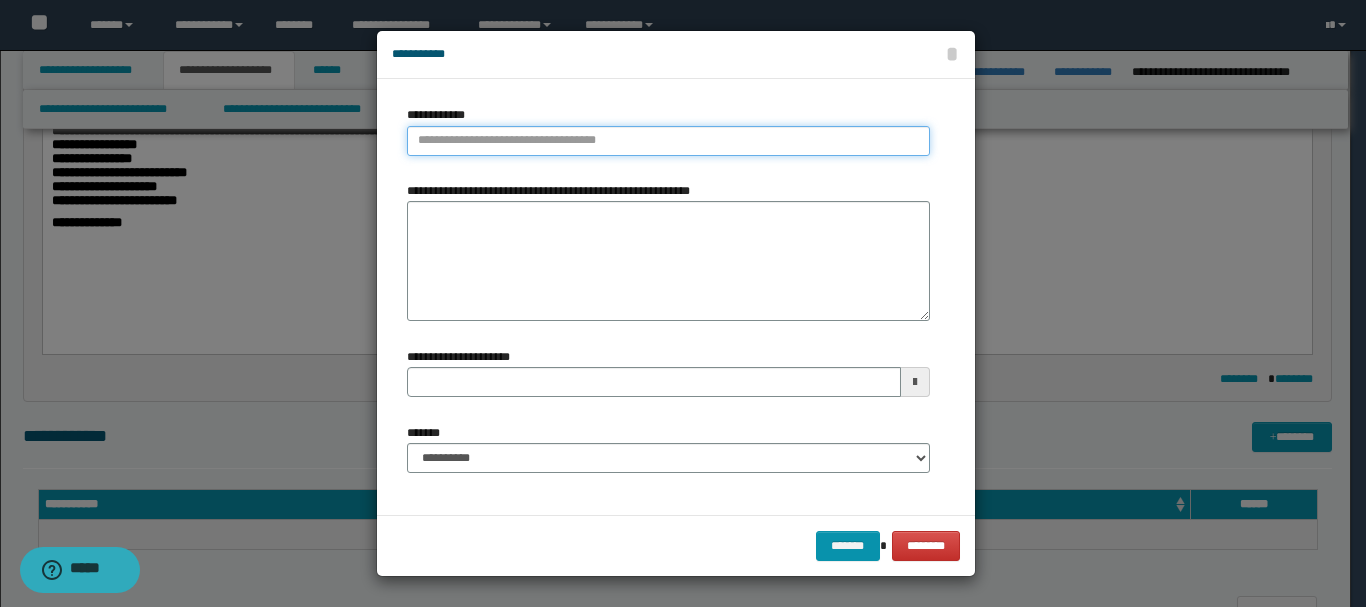 click on "**********" at bounding box center [668, 141] 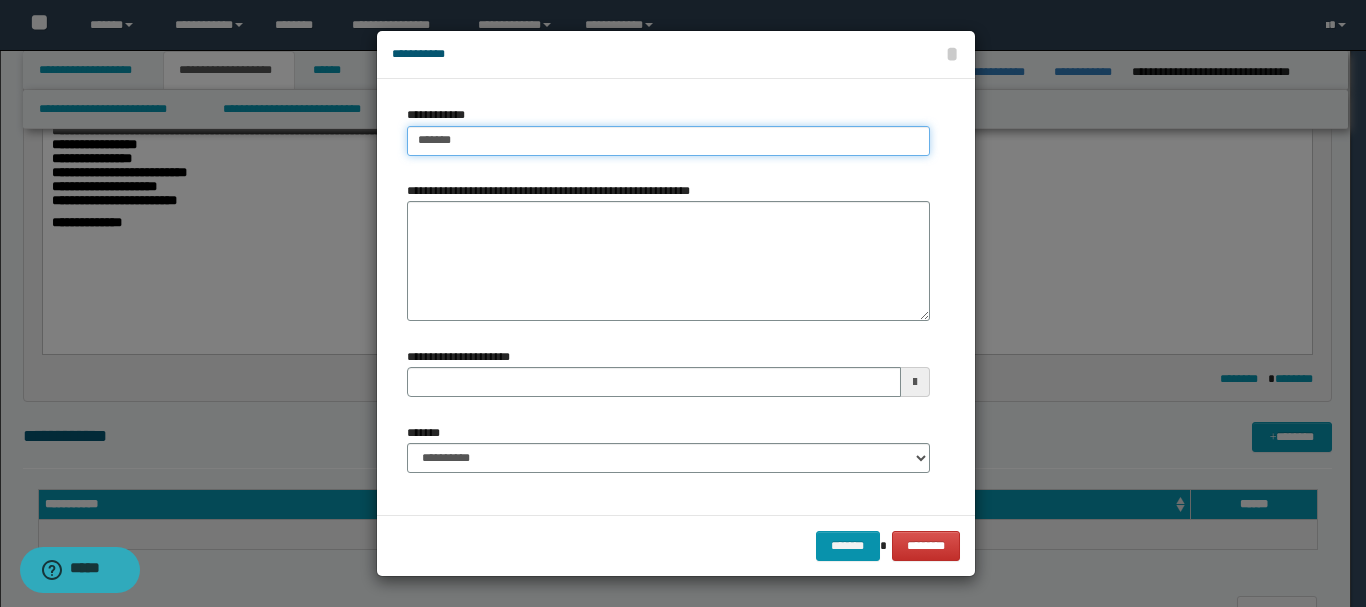 click on "*******" at bounding box center (668, 141) 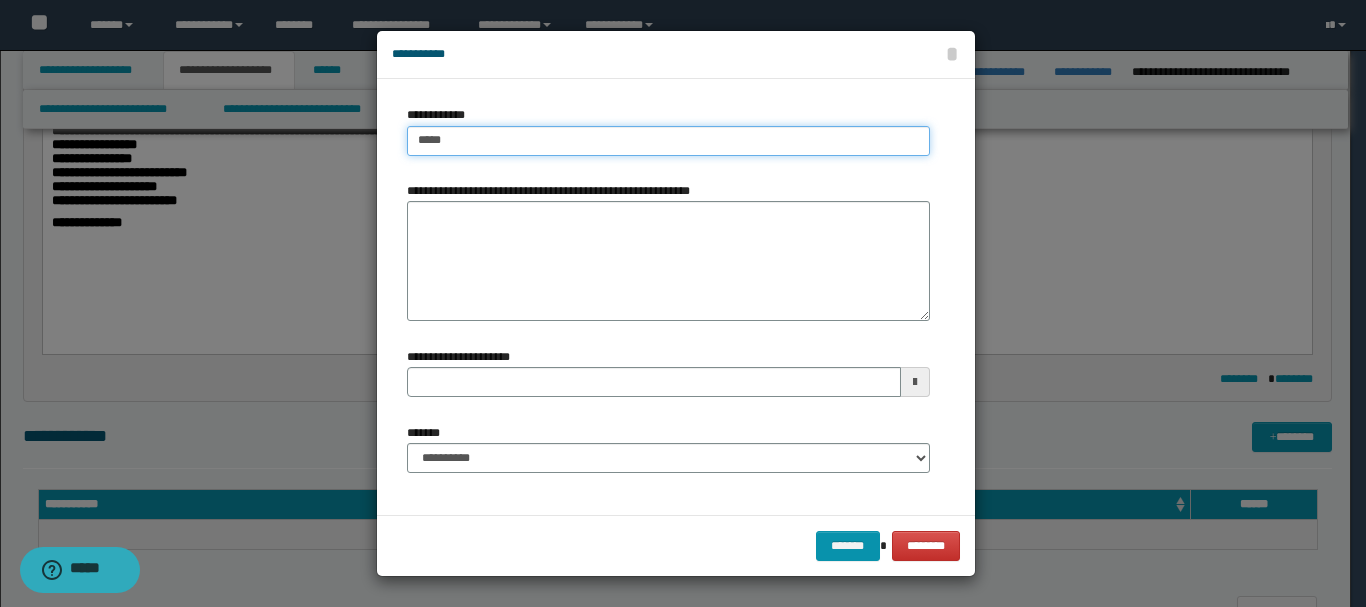 type on "****" 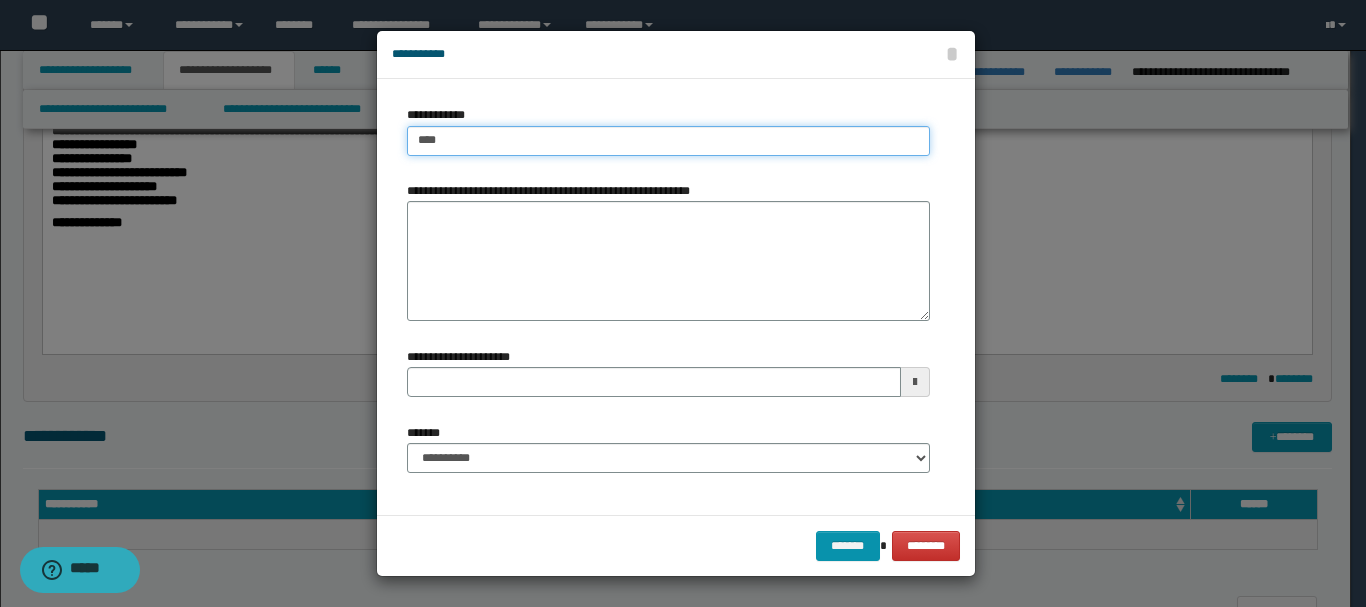 type on "****" 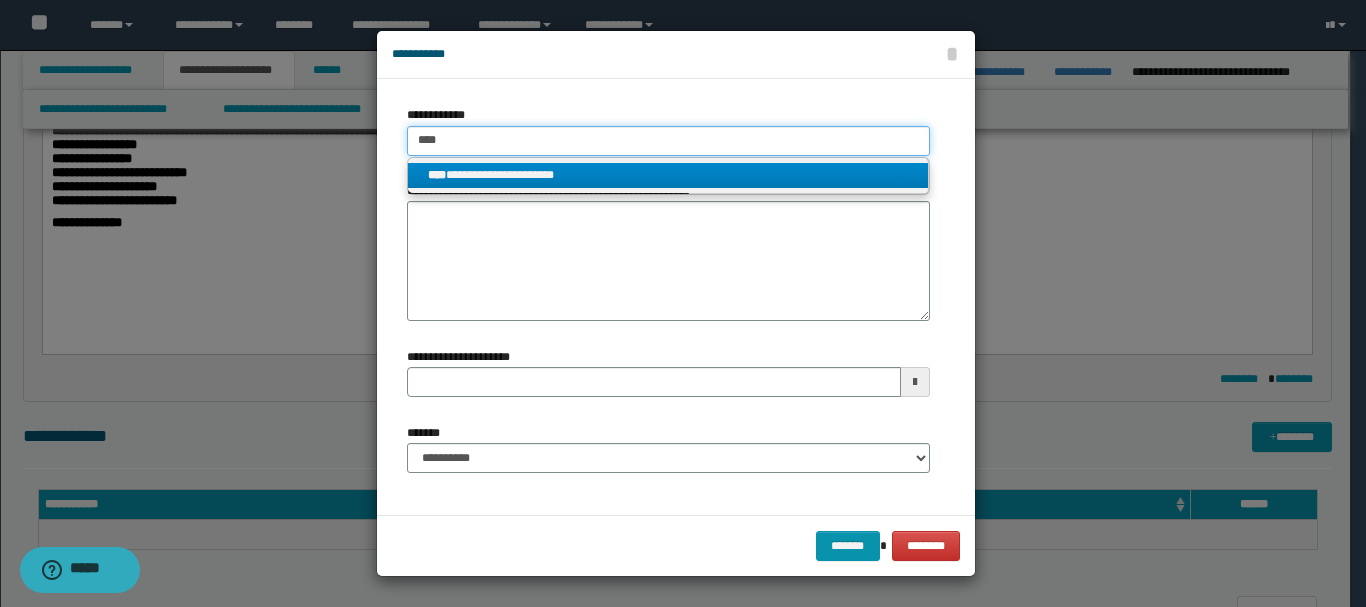type on "****" 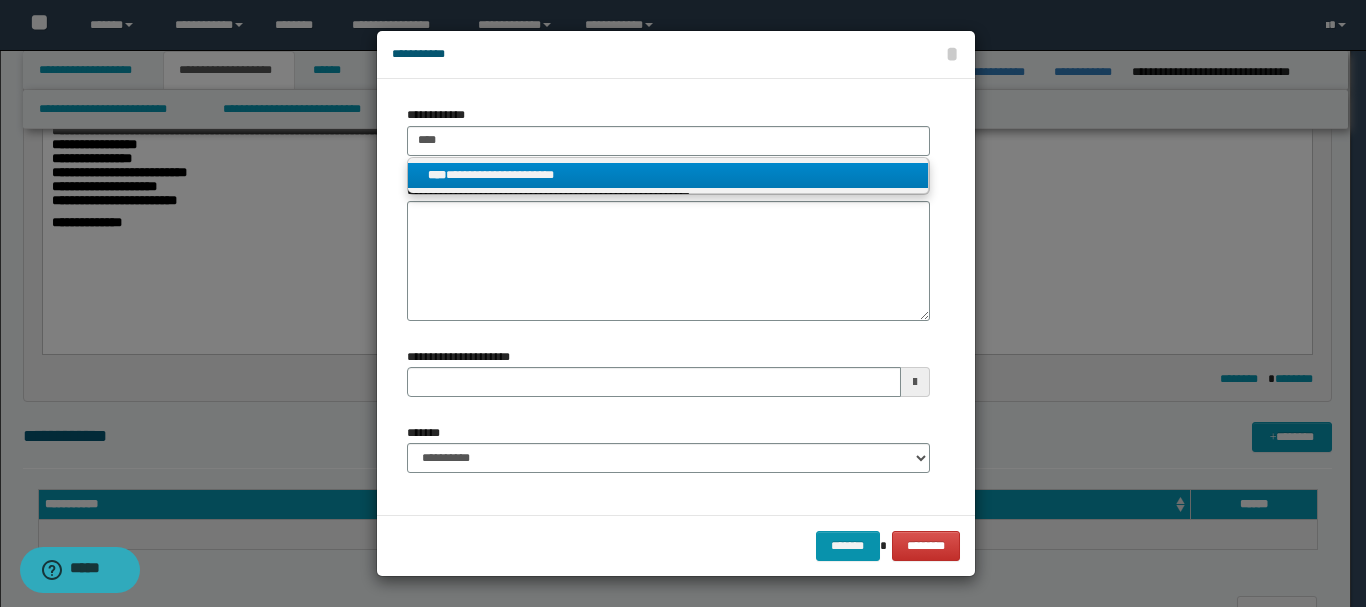 click on "**********" at bounding box center [668, 175] 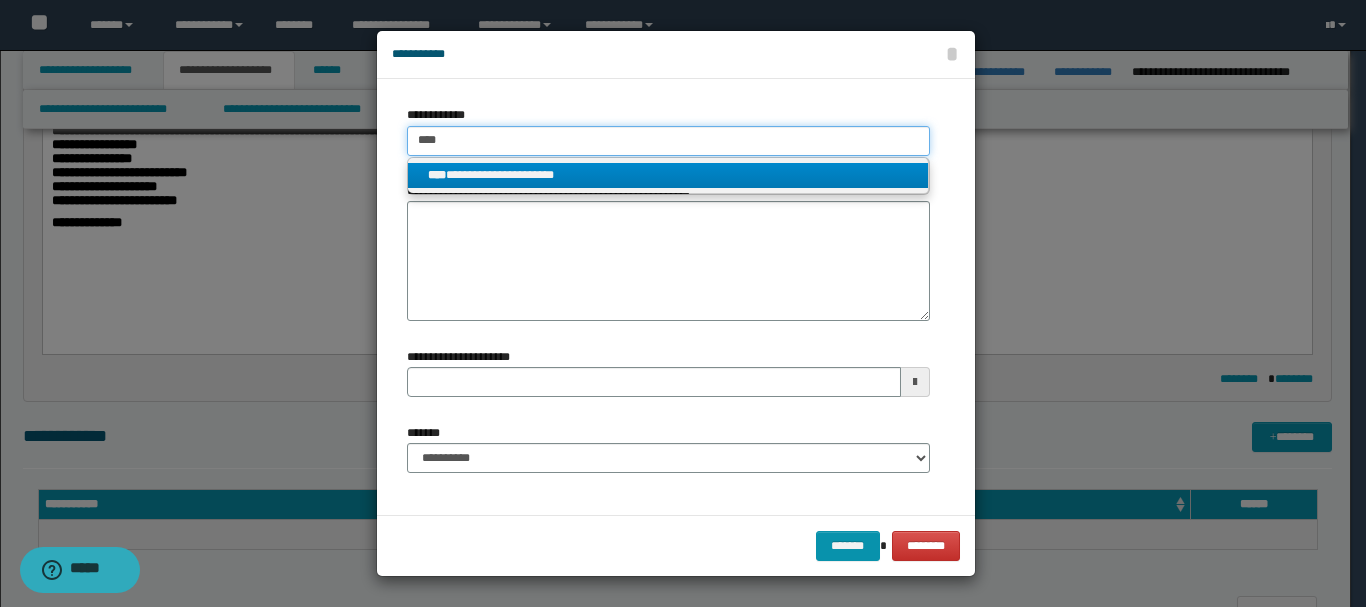type 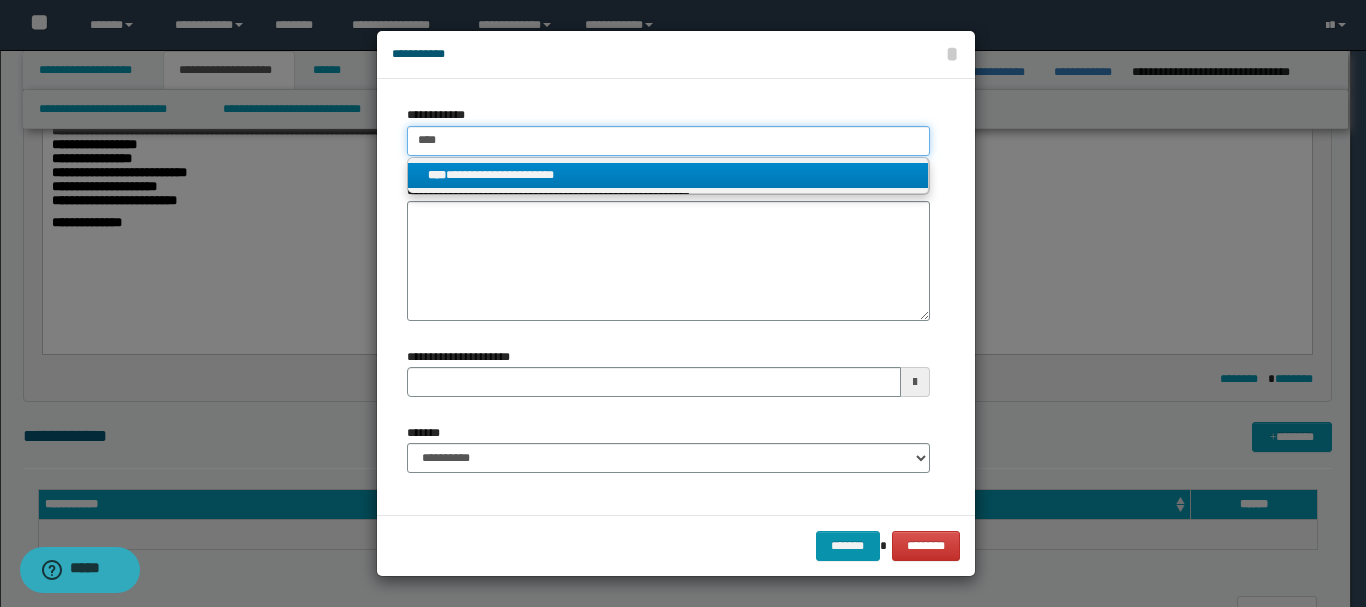 type on "**********" 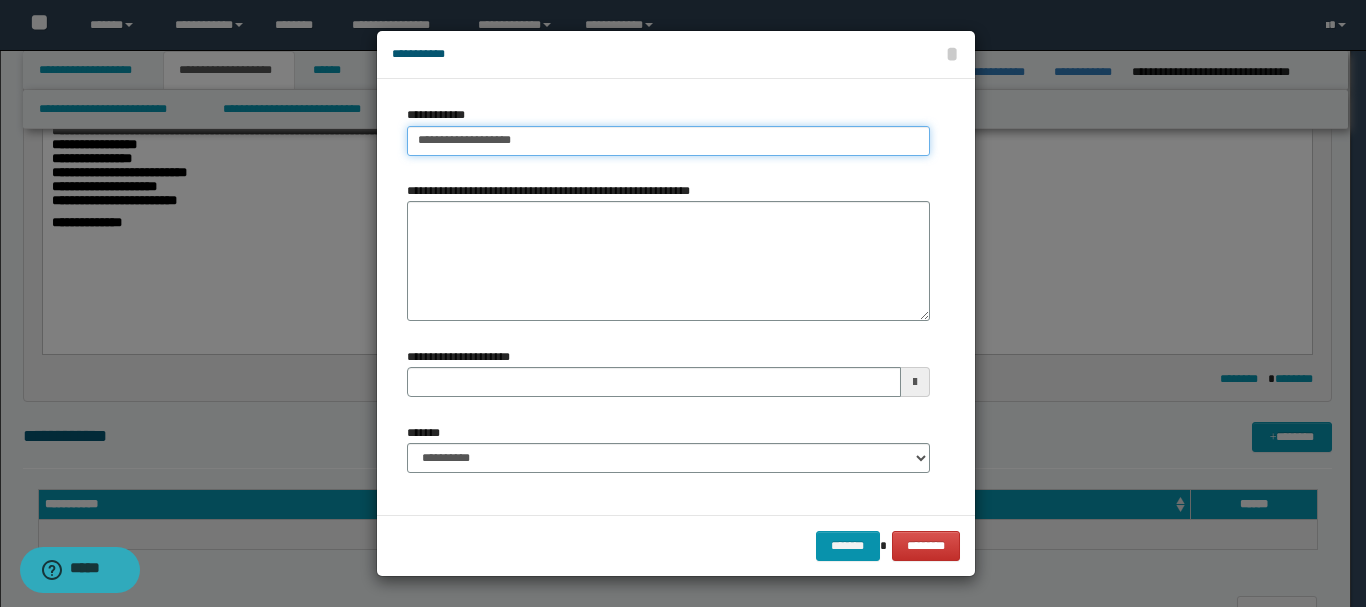 type 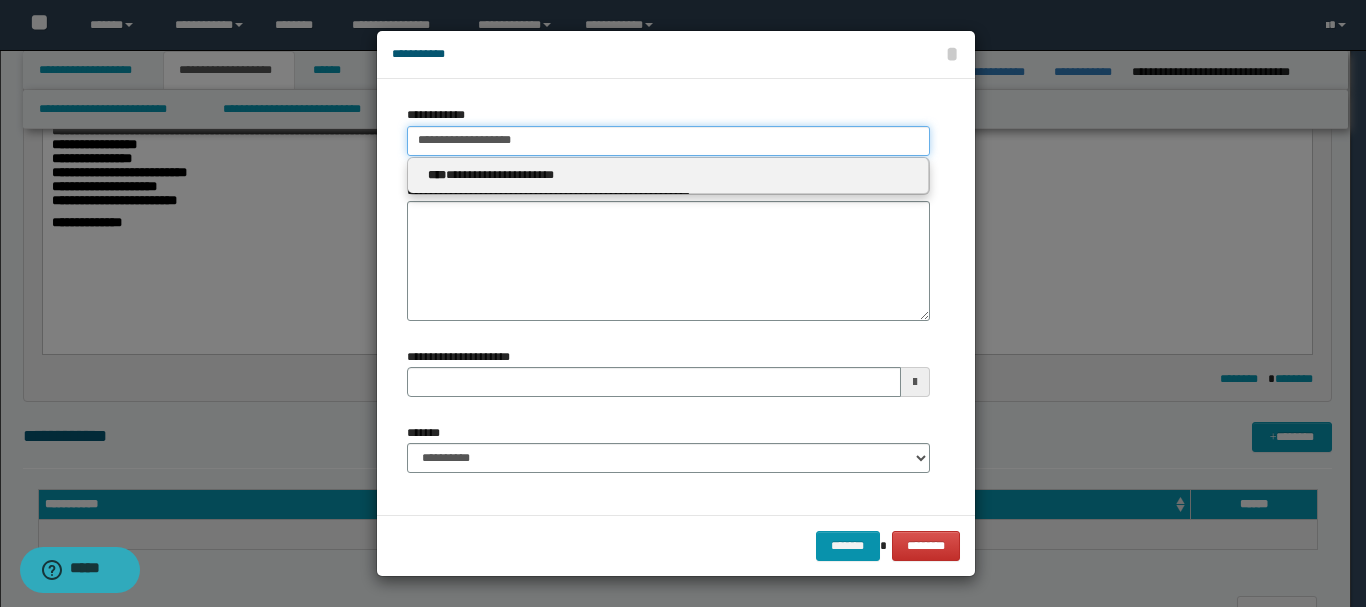 type 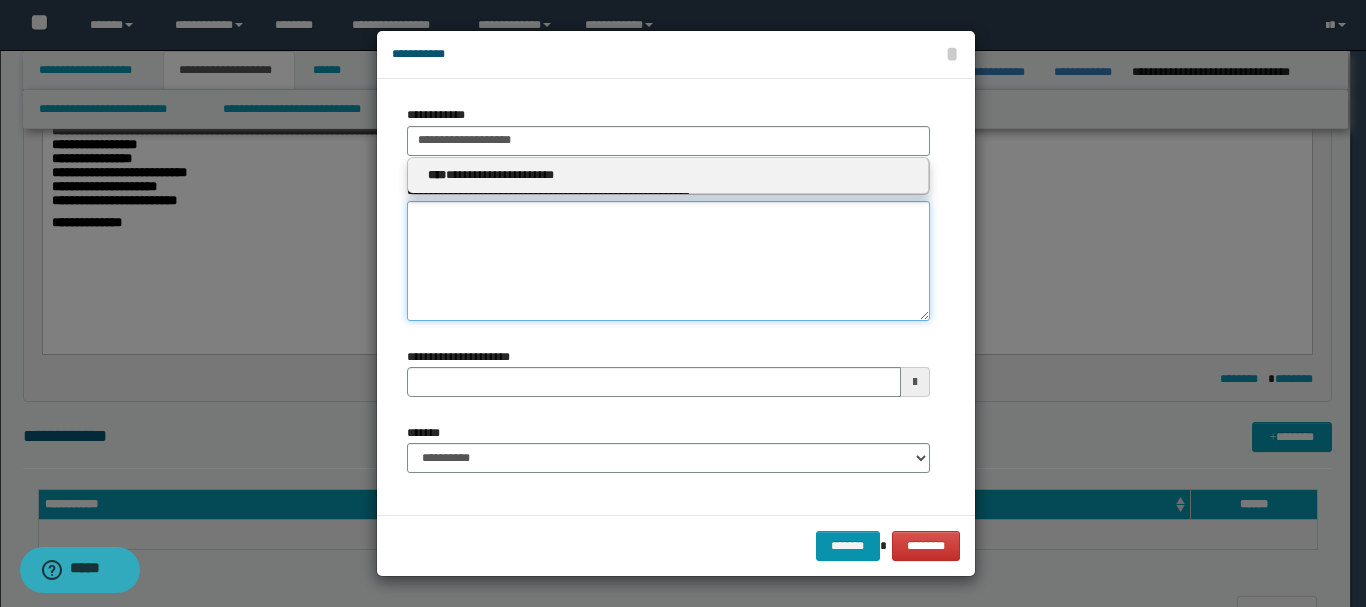 type 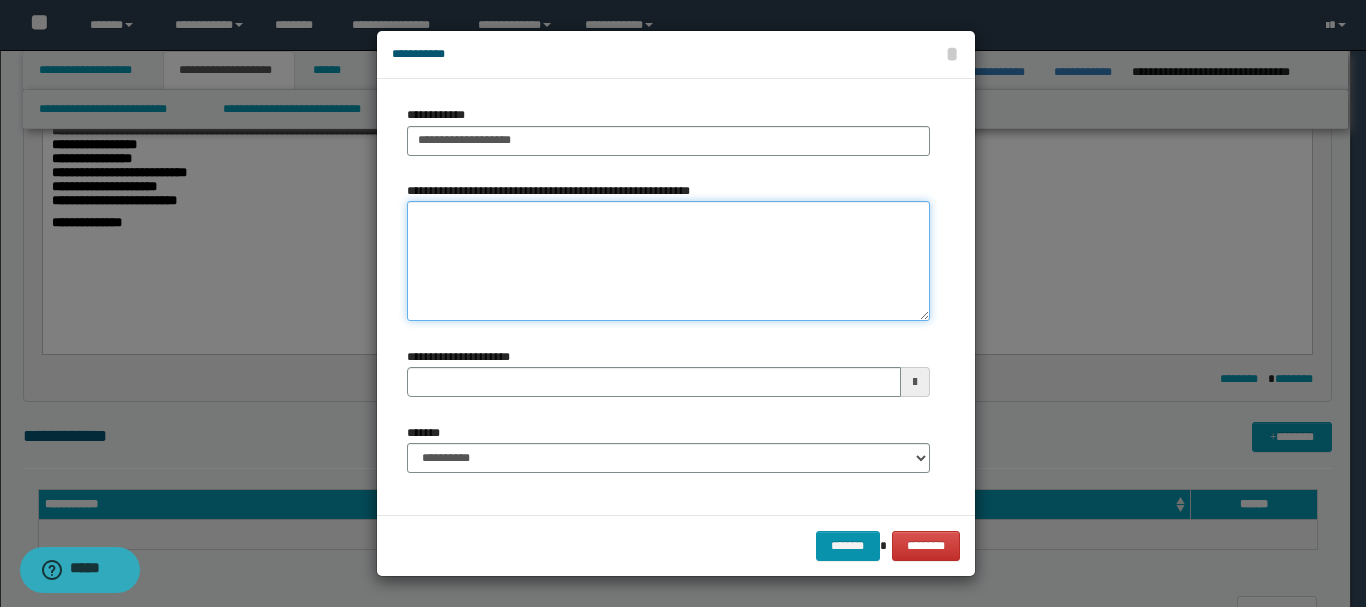 drag, startPoint x: 470, startPoint y: 267, endPoint x: 496, endPoint y: 252, distance: 30.016663 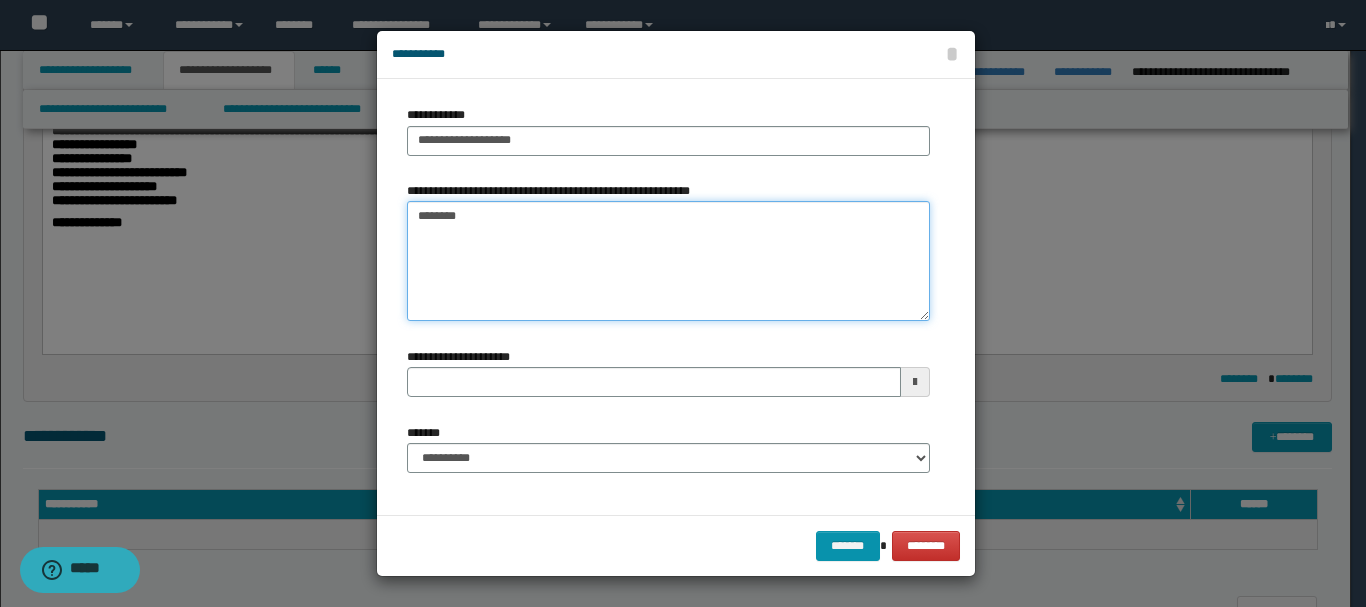 type on "*********" 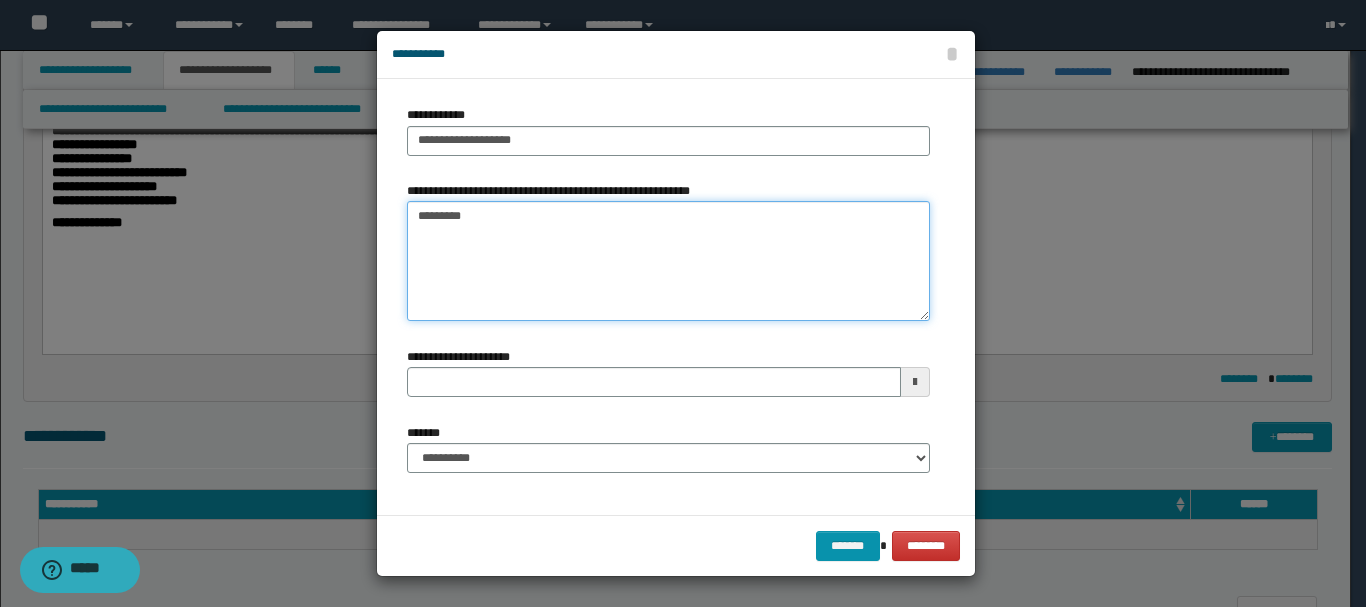 type 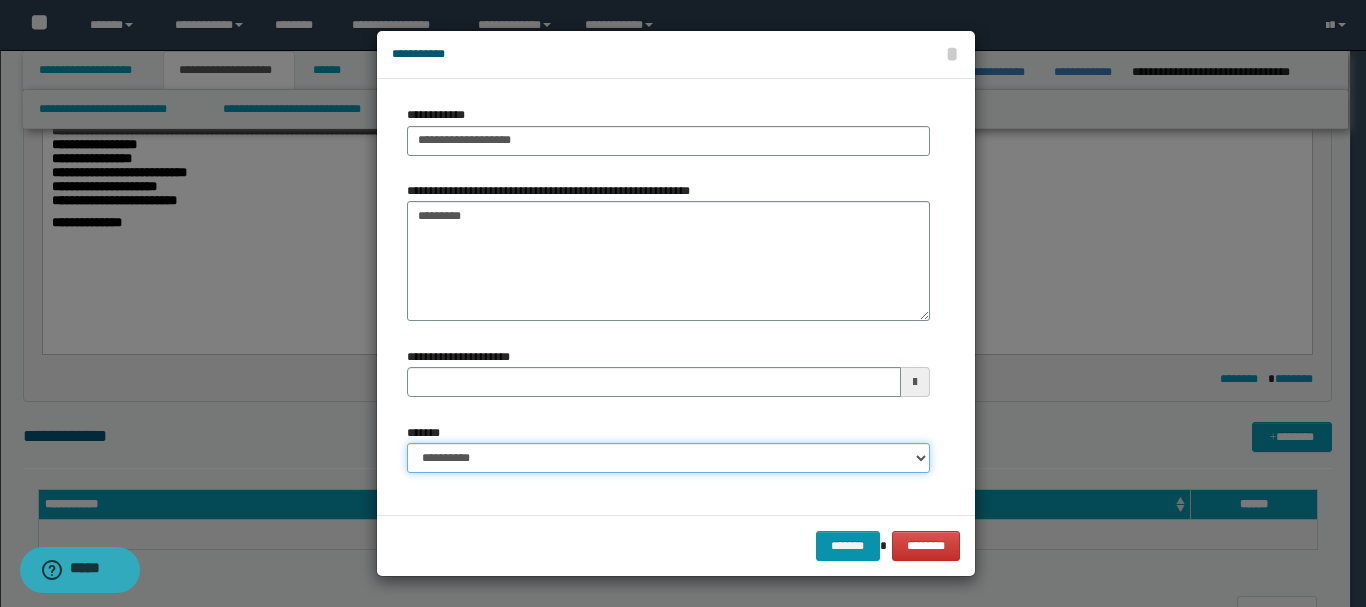 click on "**********" at bounding box center (668, 458) 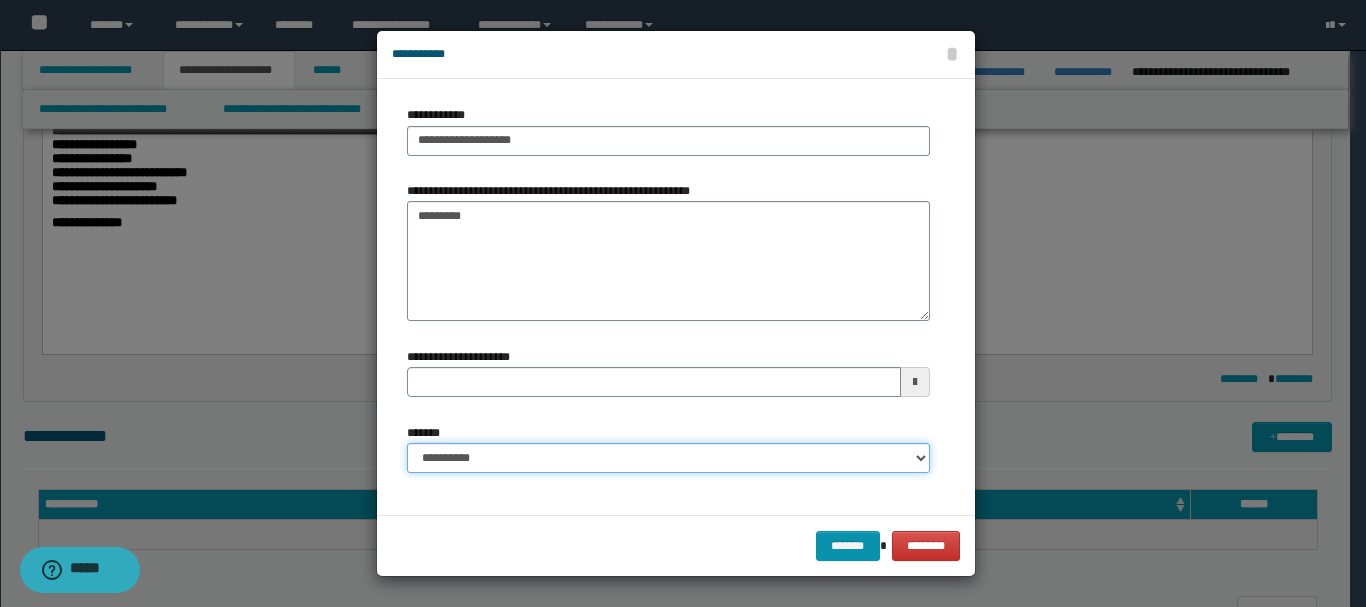 select on "*" 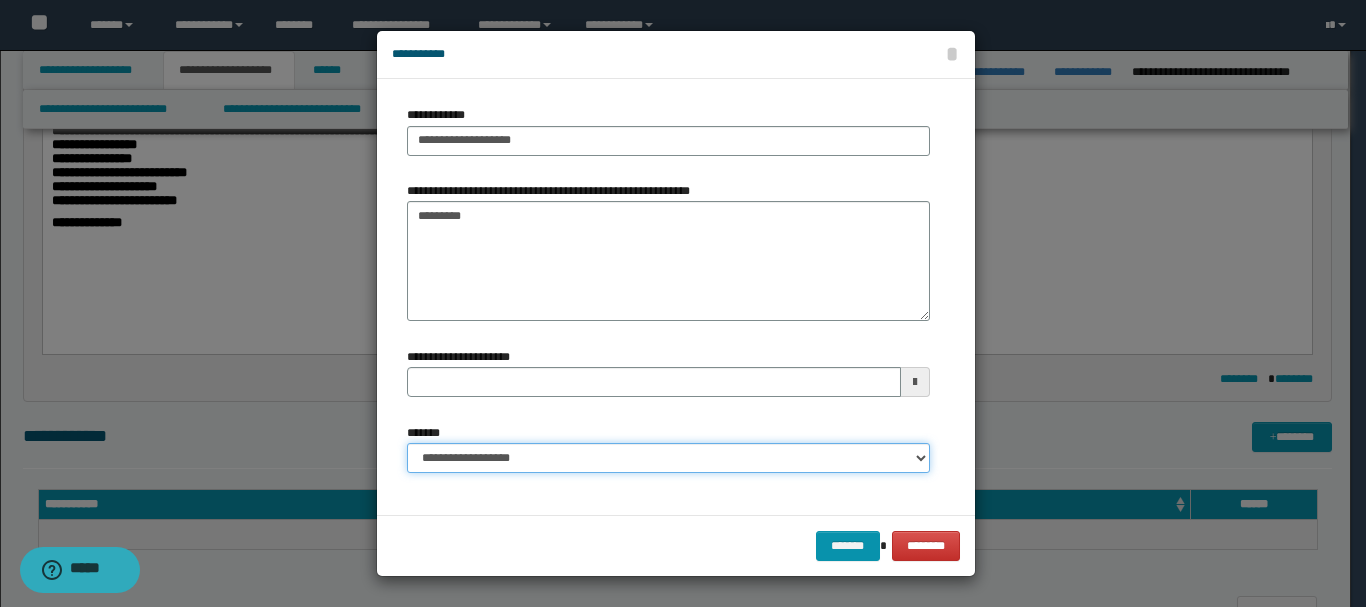click on "**********" at bounding box center (668, 458) 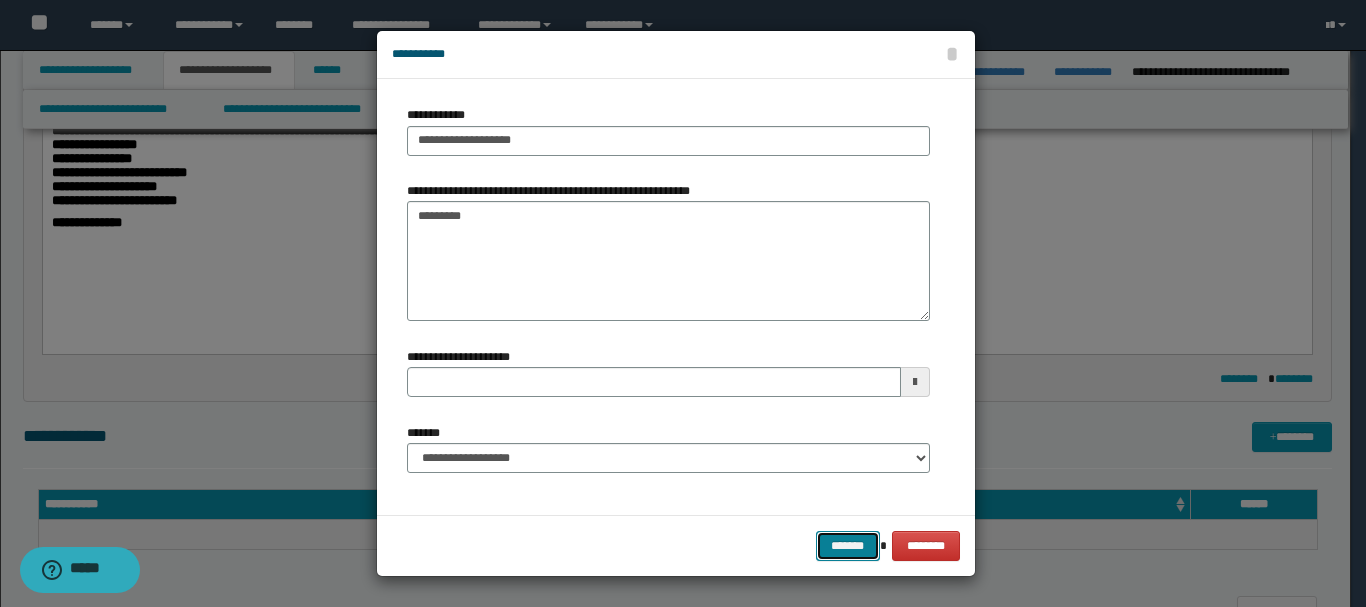 click on "*******" at bounding box center [848, 546] 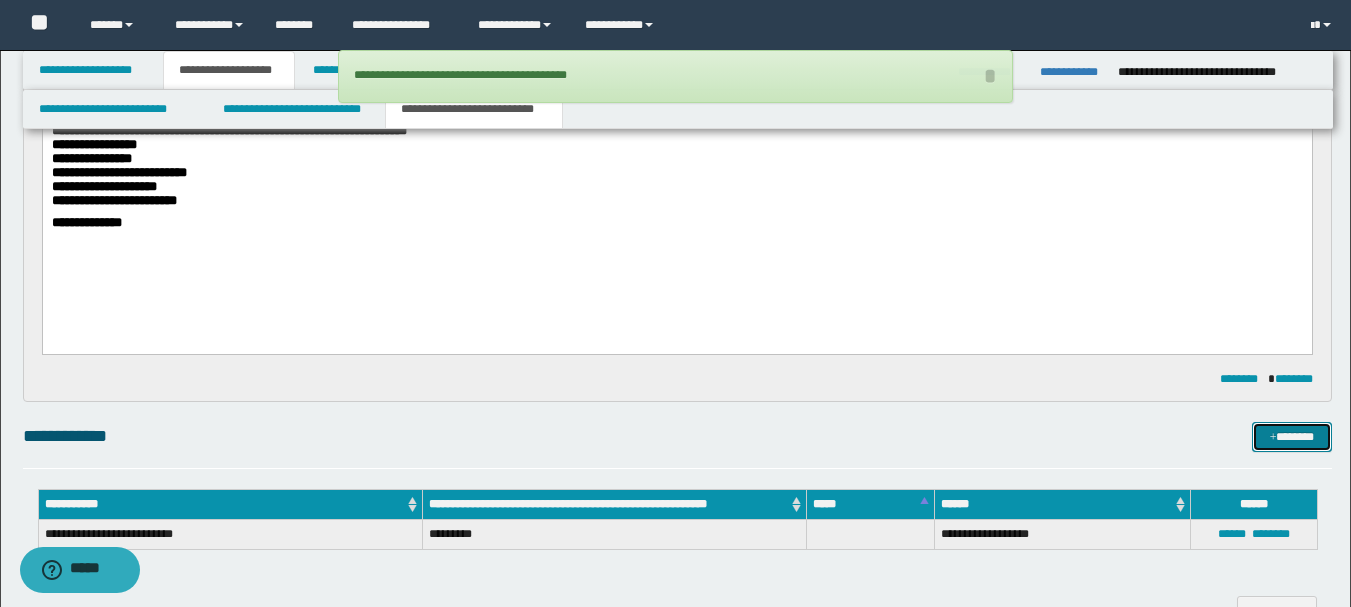 scroll, scrollTop: 910, scrollLeft: 0, axis: vertical 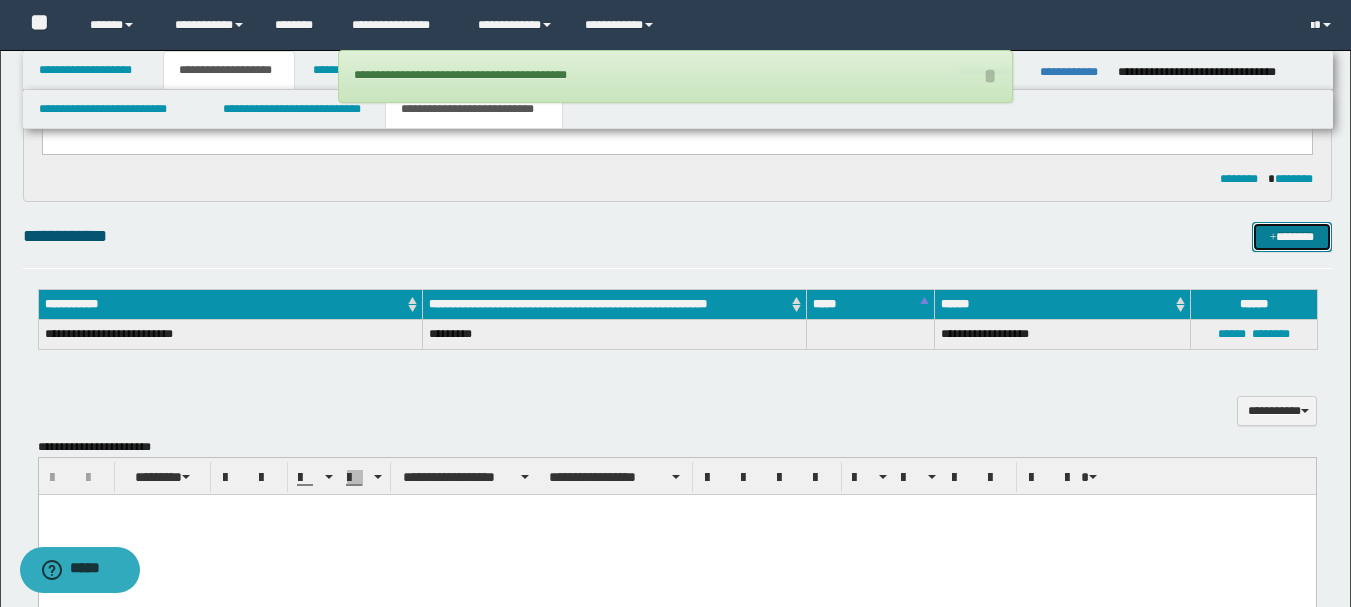 click at bounding box center [1273, 238] 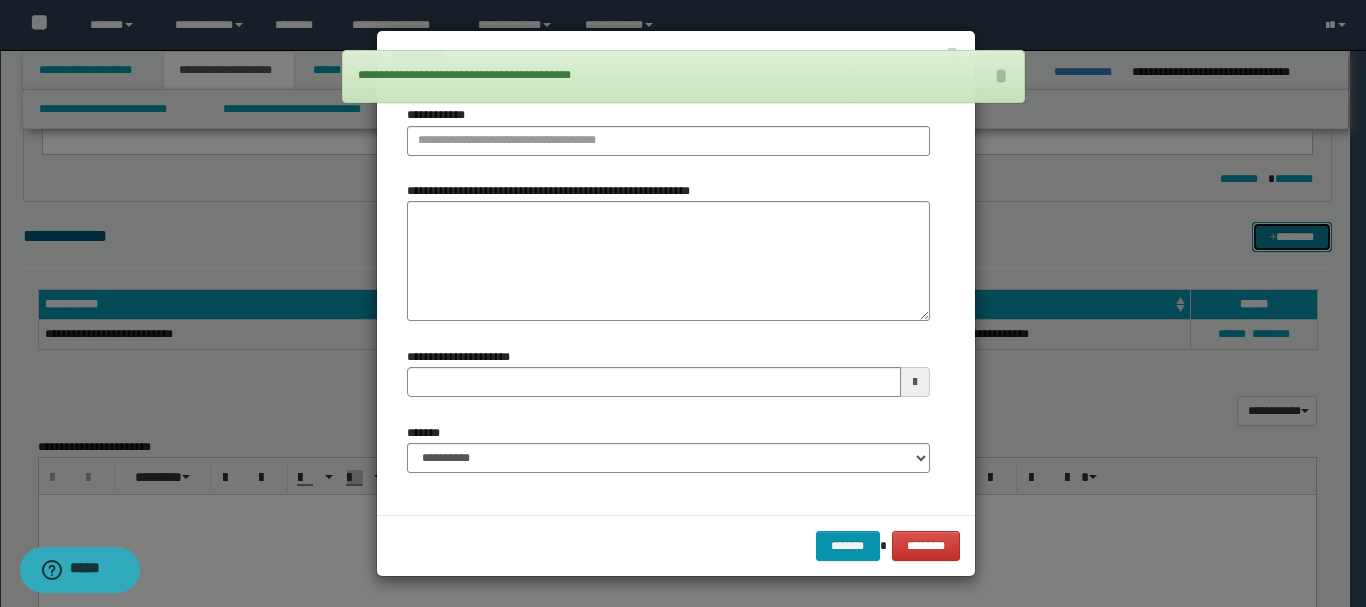 type 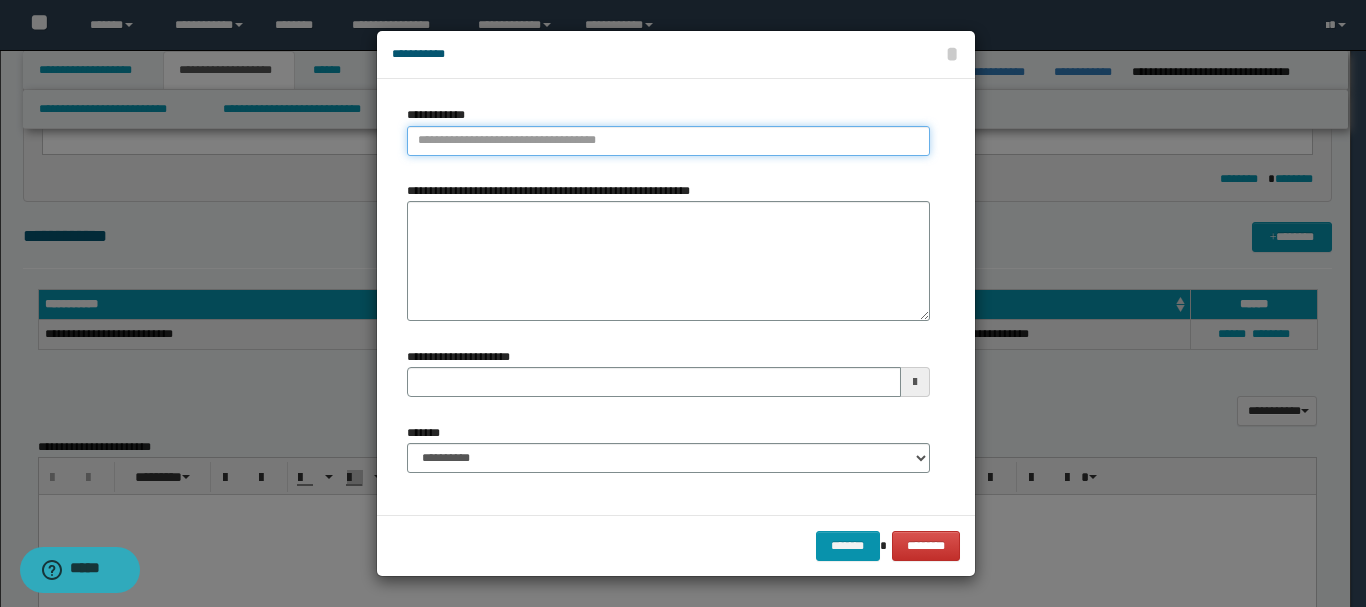 type on "**********" 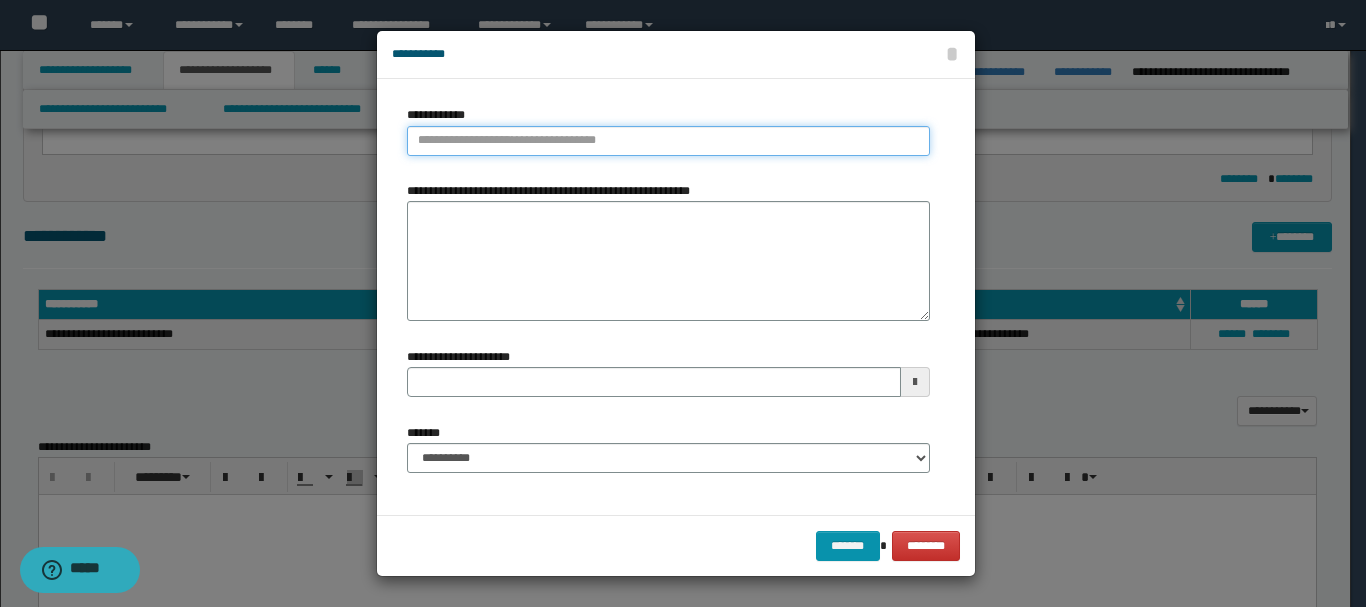 click on "**********" at bounding box center [668, 141] 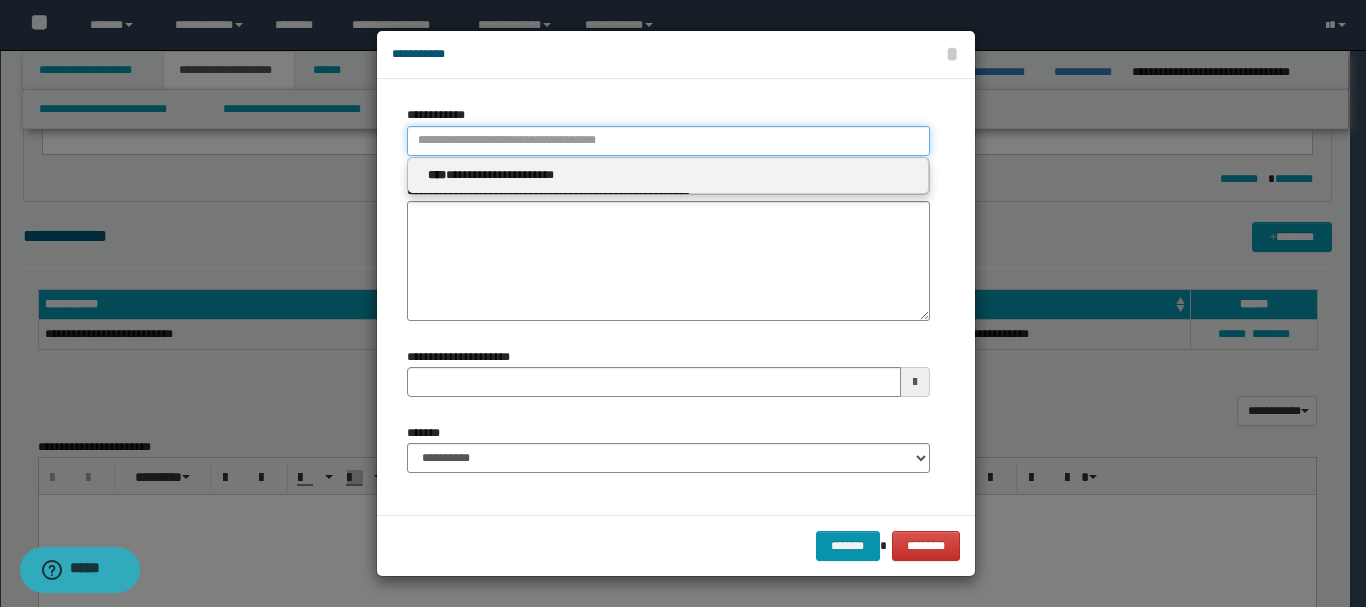 paste on "*******" 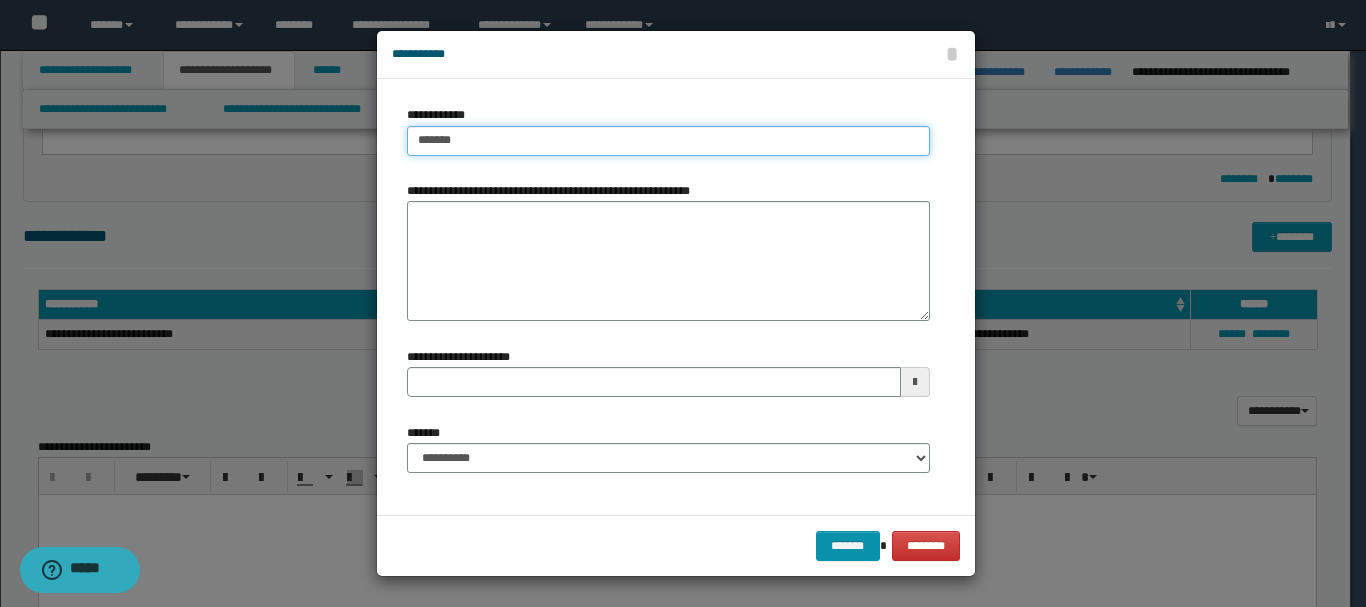 click on "*******" at bounding box center [668, 141] 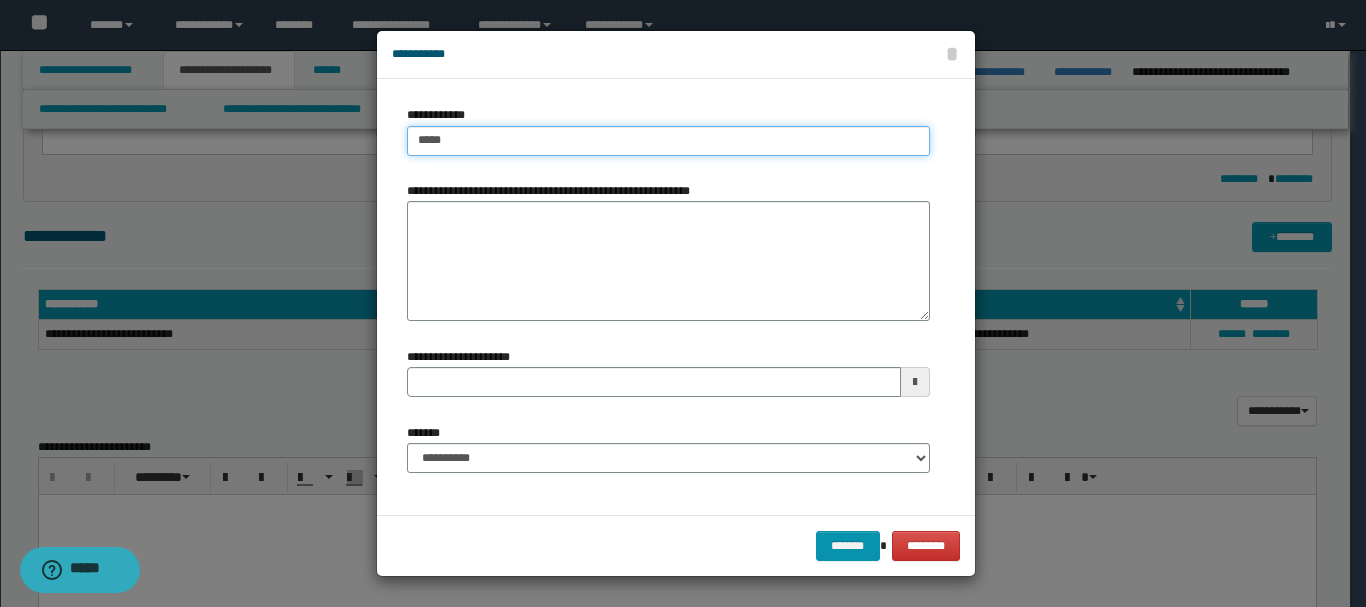 type on "****" 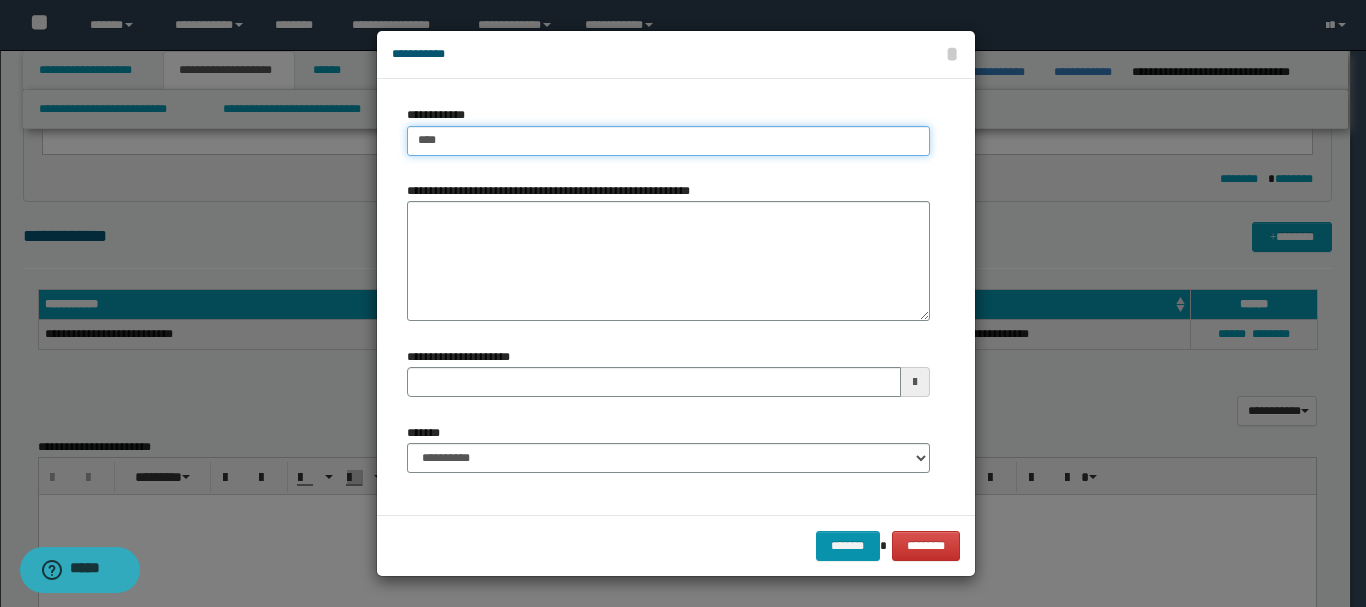 type on "****" 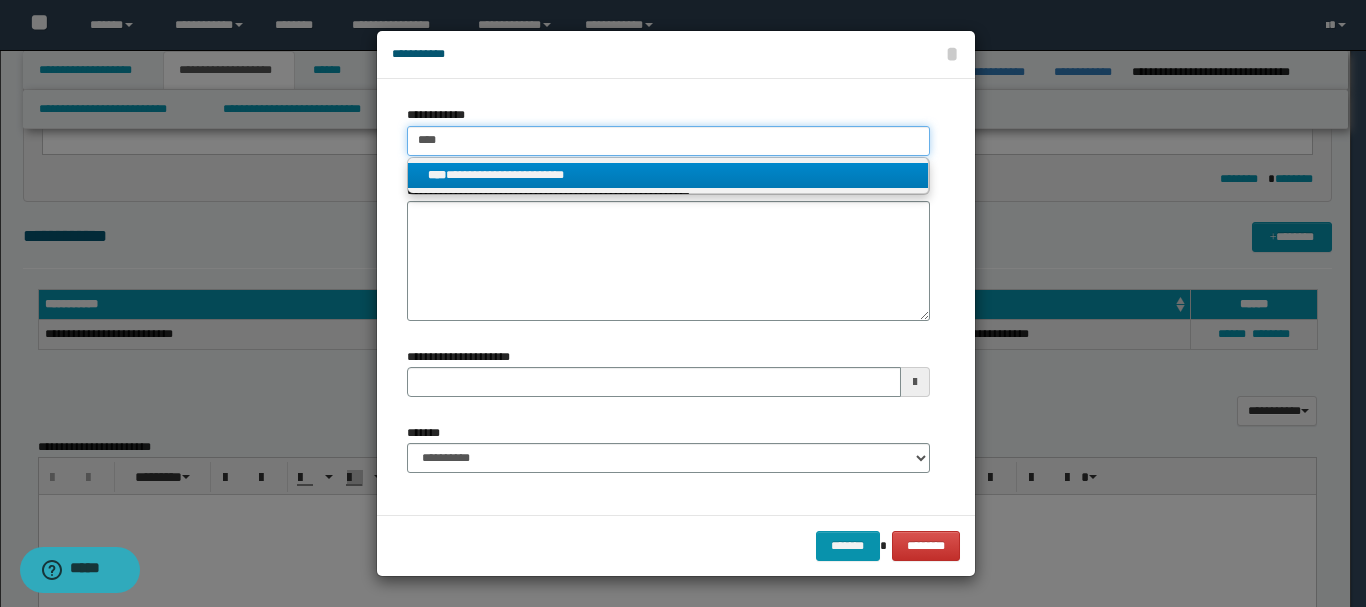 type on "****" 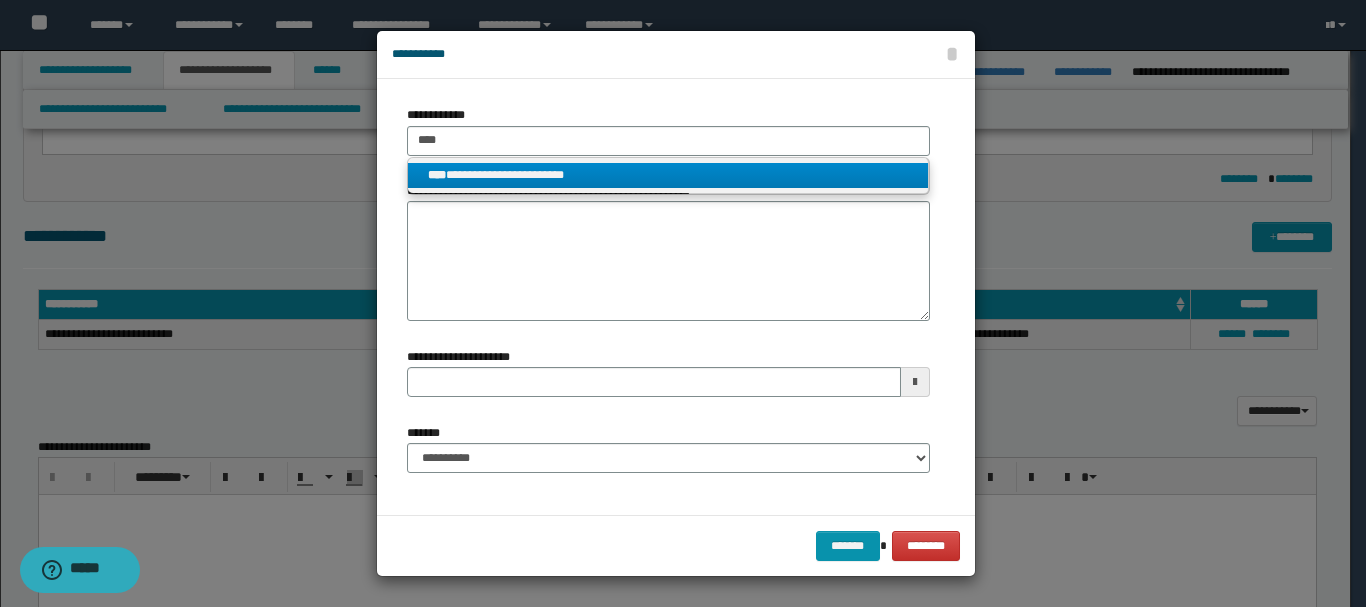 click on "**********" at bounding box center [668, 175] 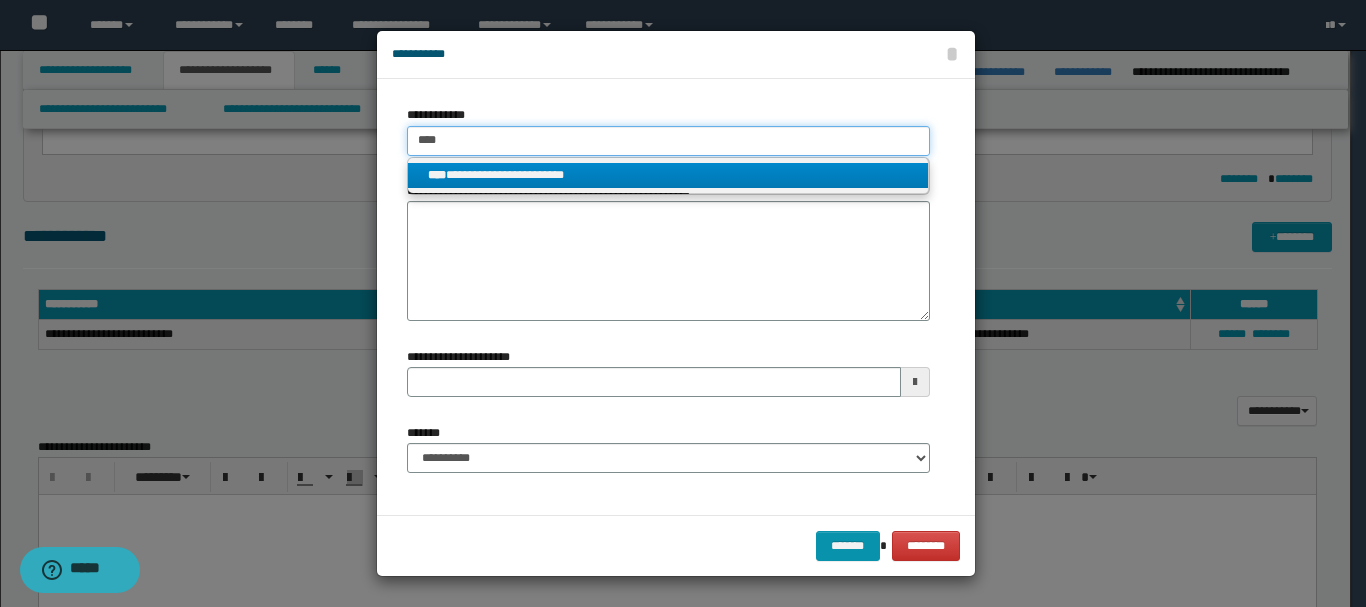 type 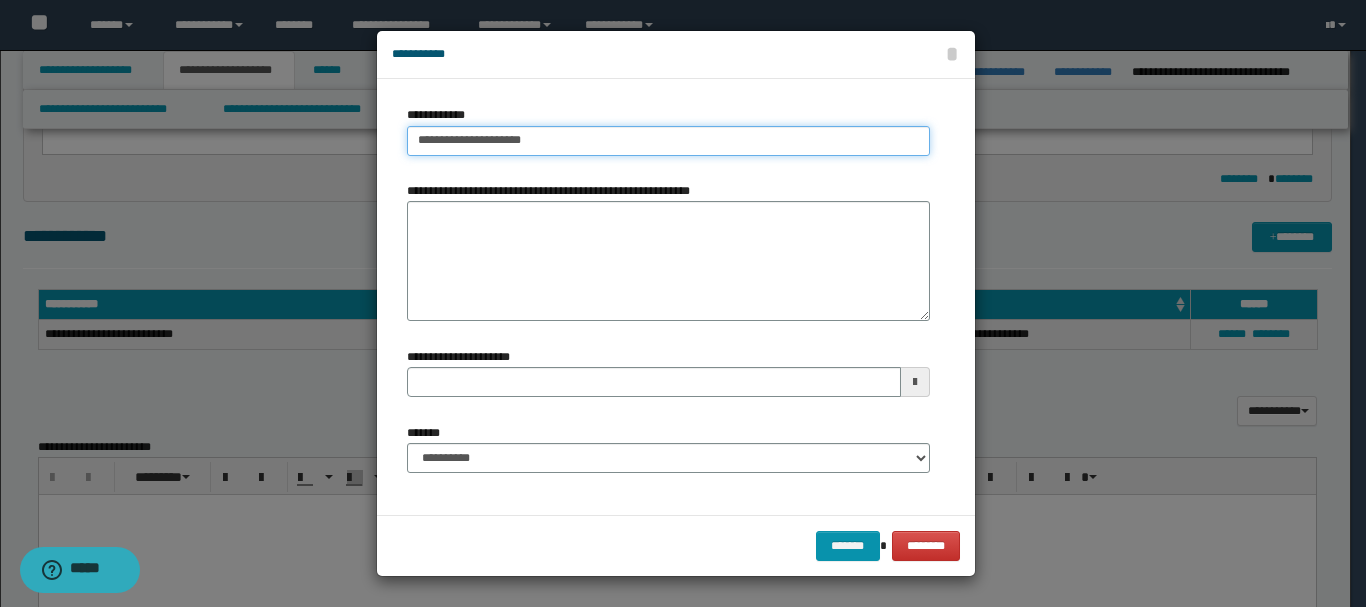 type 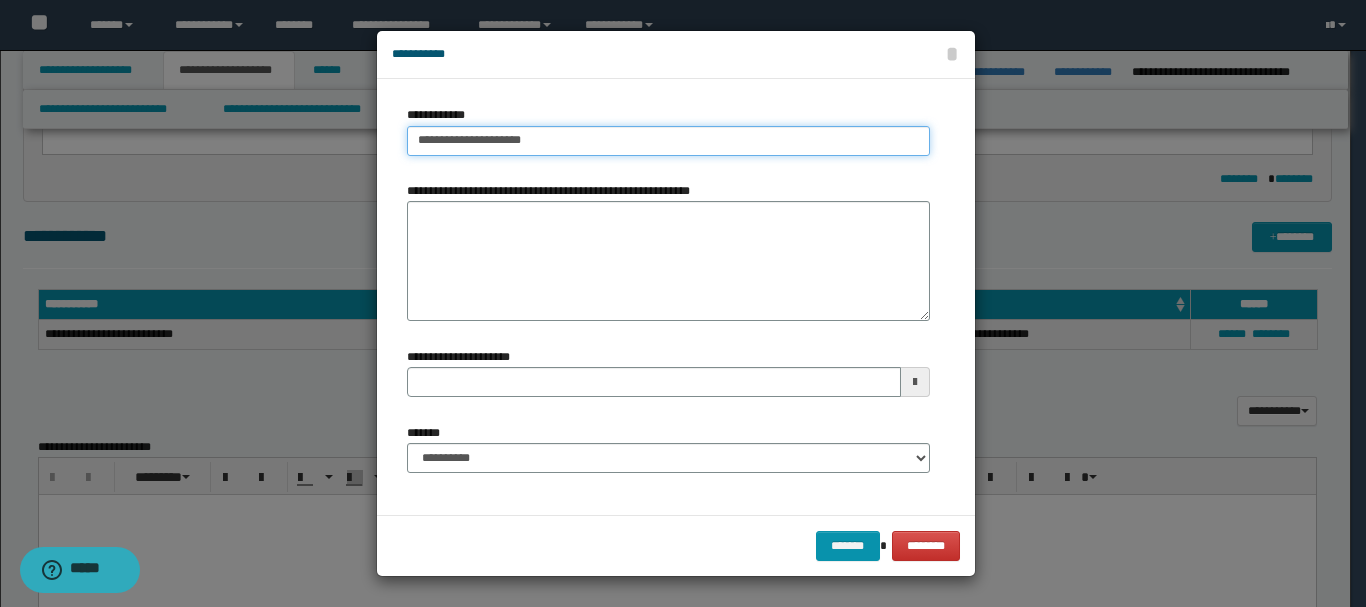 type on "**********" 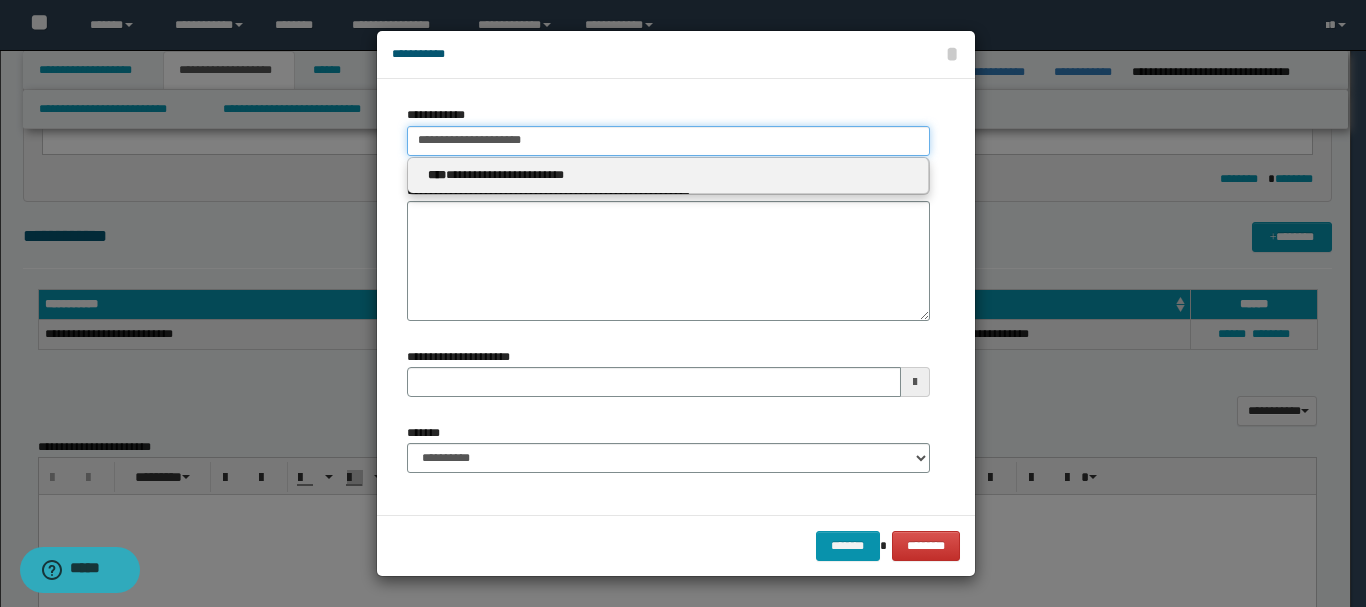 type 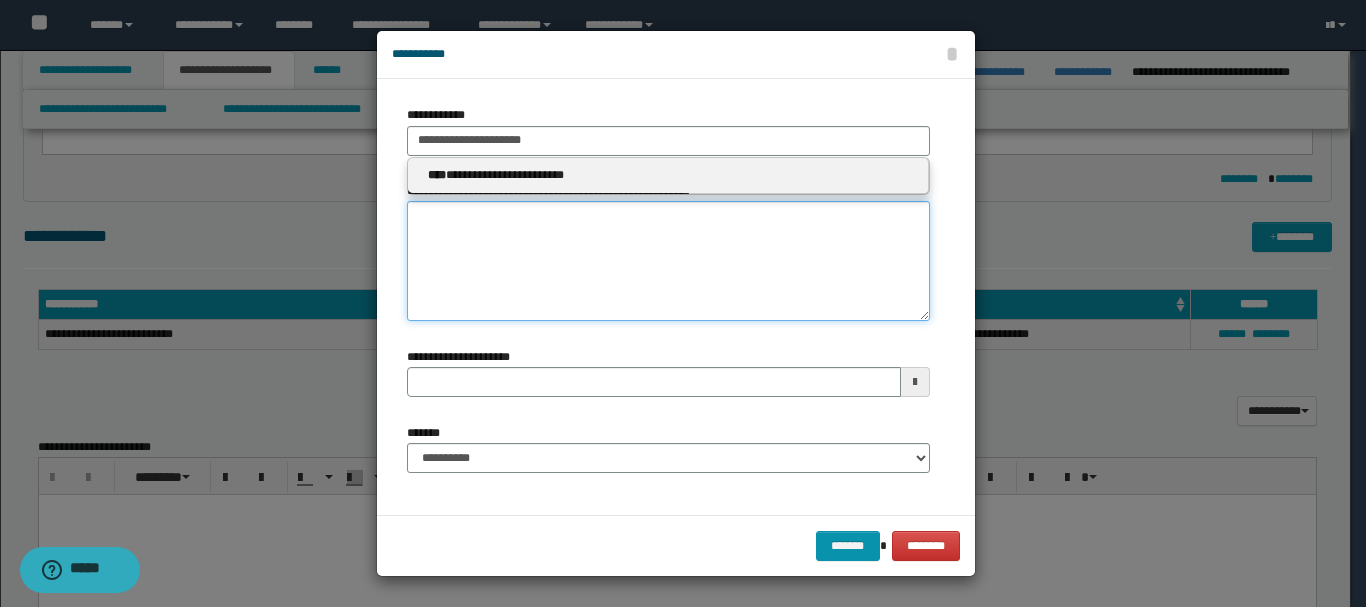 type 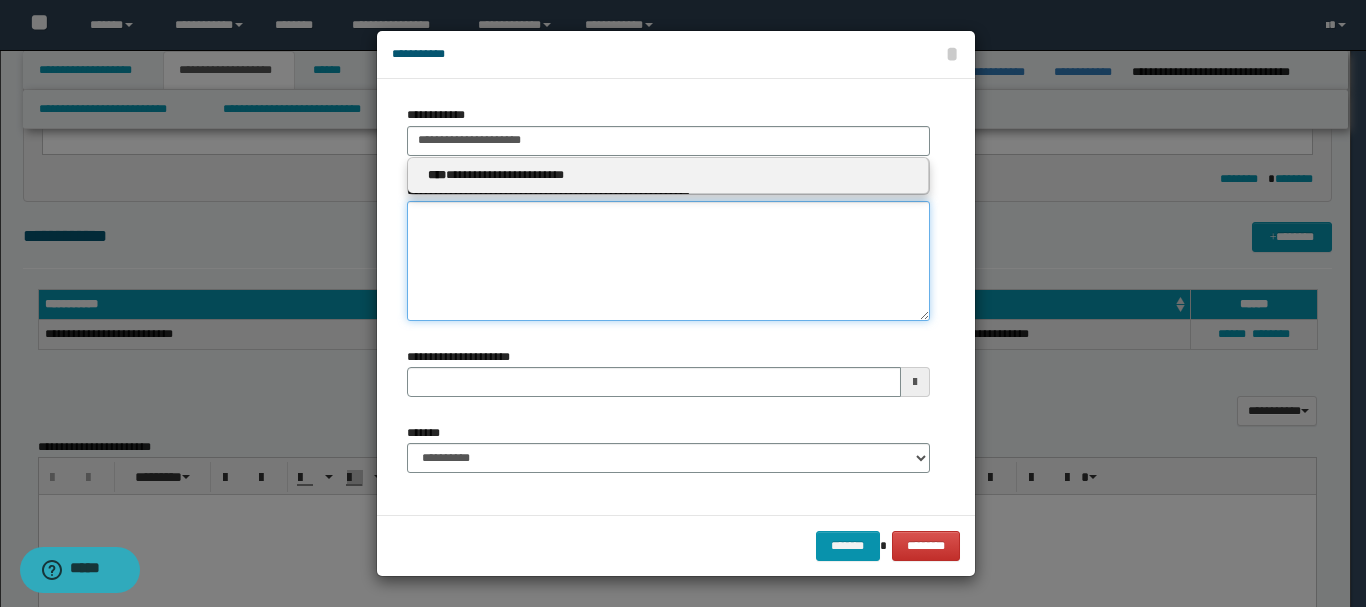 click on "**********" at bounding box center [668, 261] 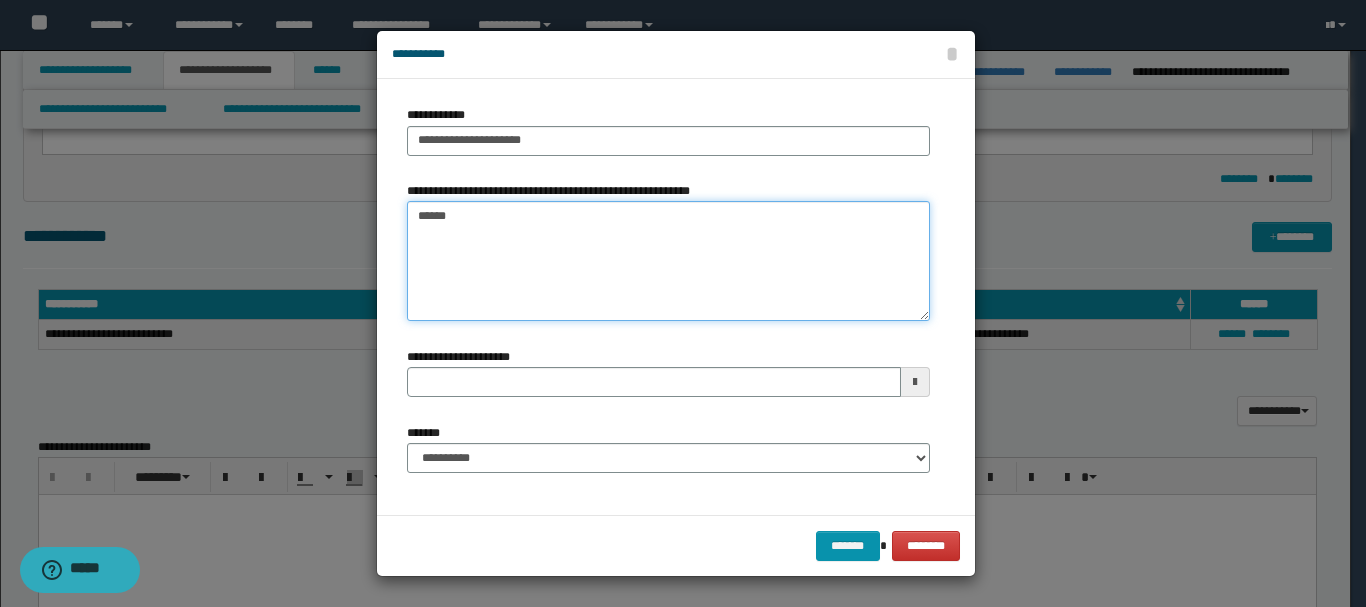 type on "*******" 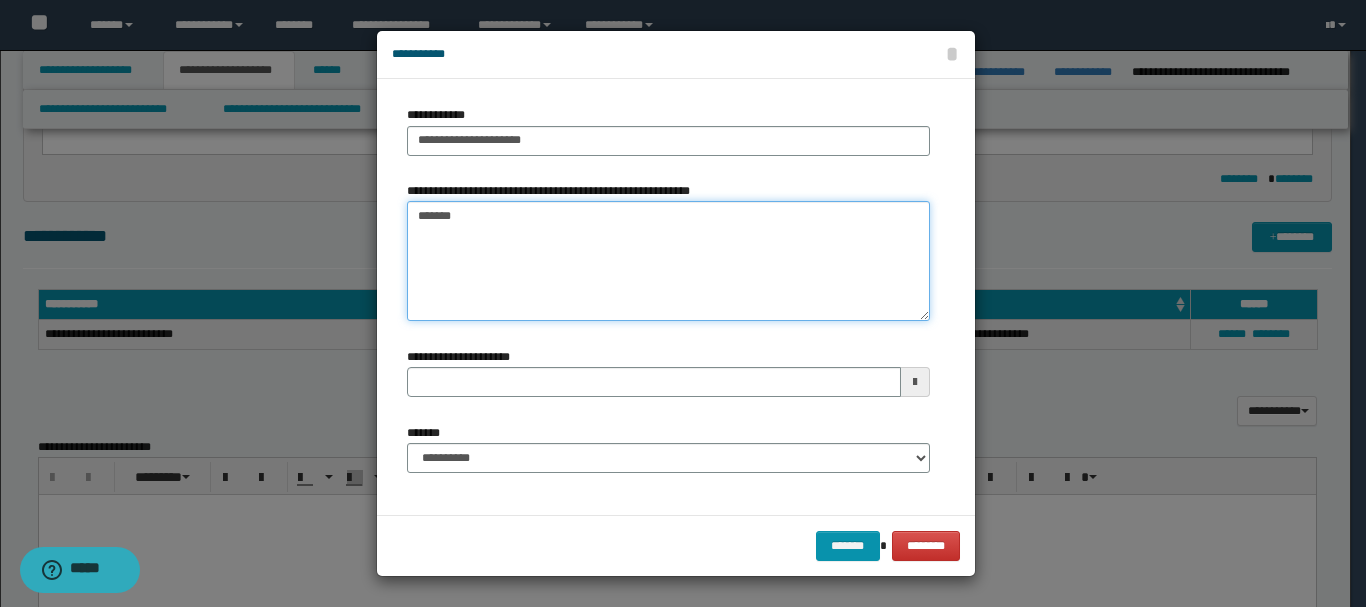 type 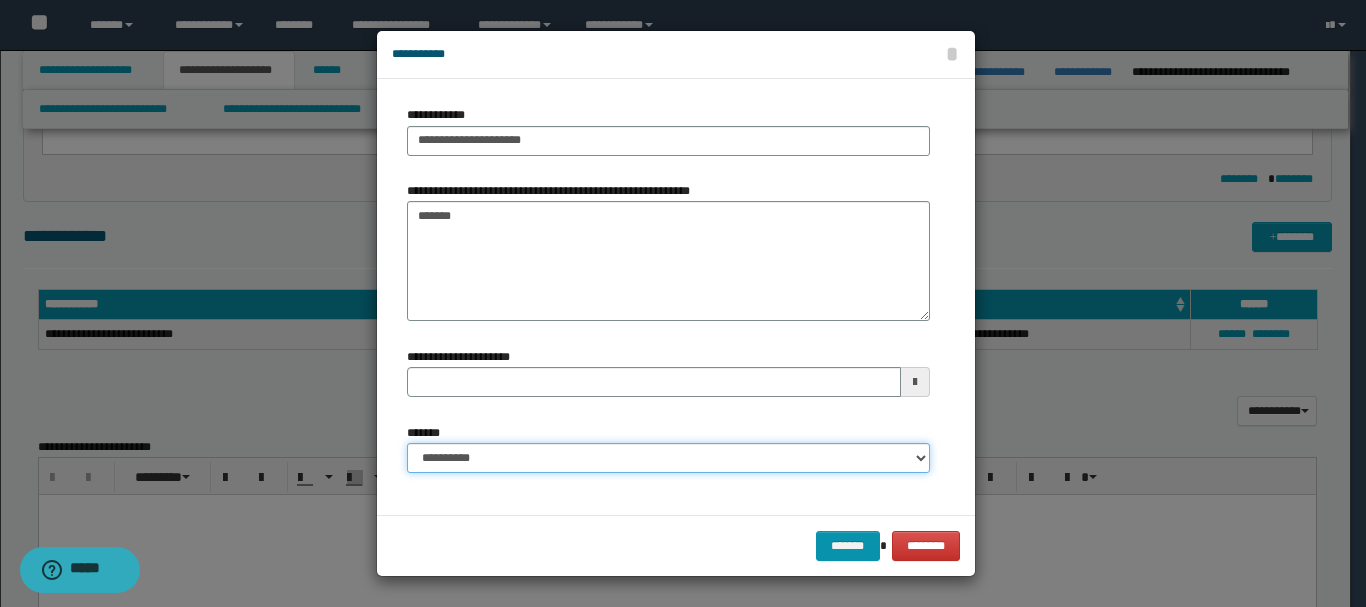 click on "**********" at bounding box center [668, 458] 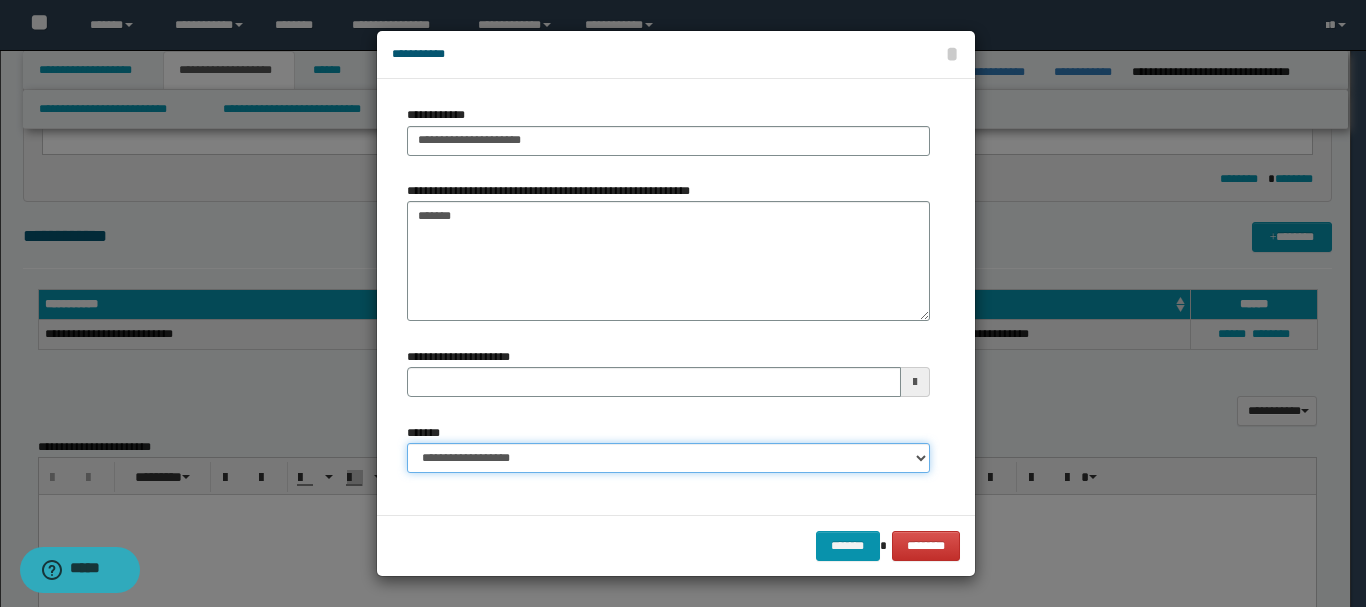 click on "**********" at bounding box center (668, 458) 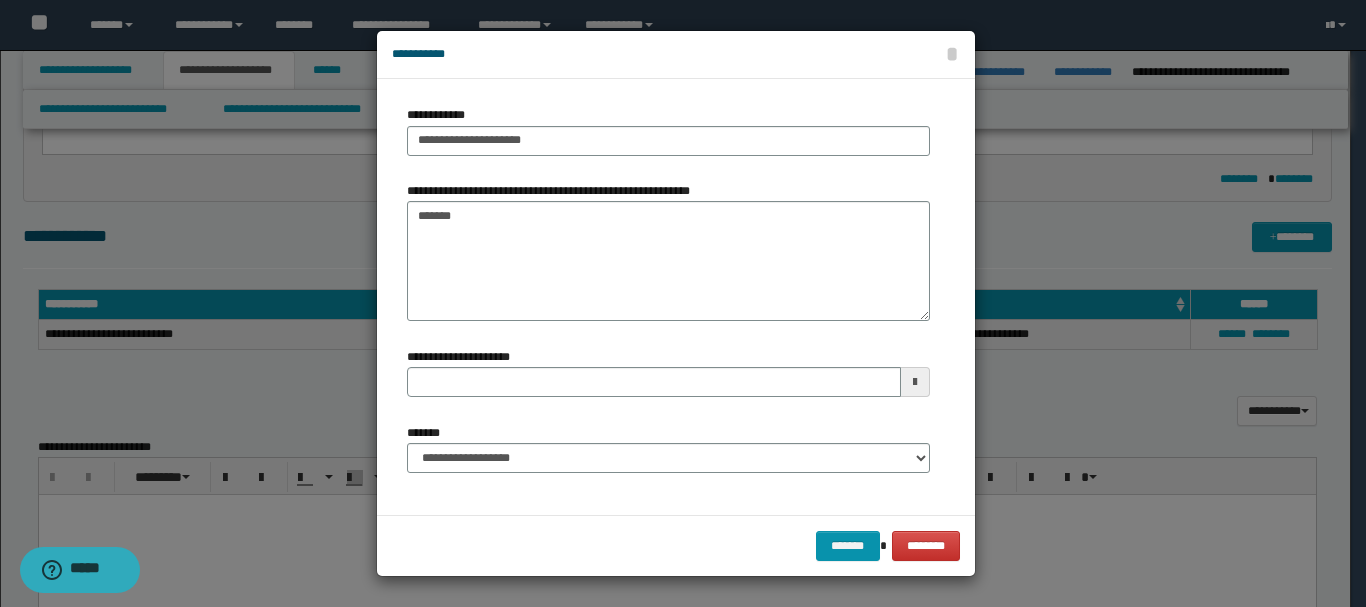 click on "*******
********" at bounding box center [676, 545] 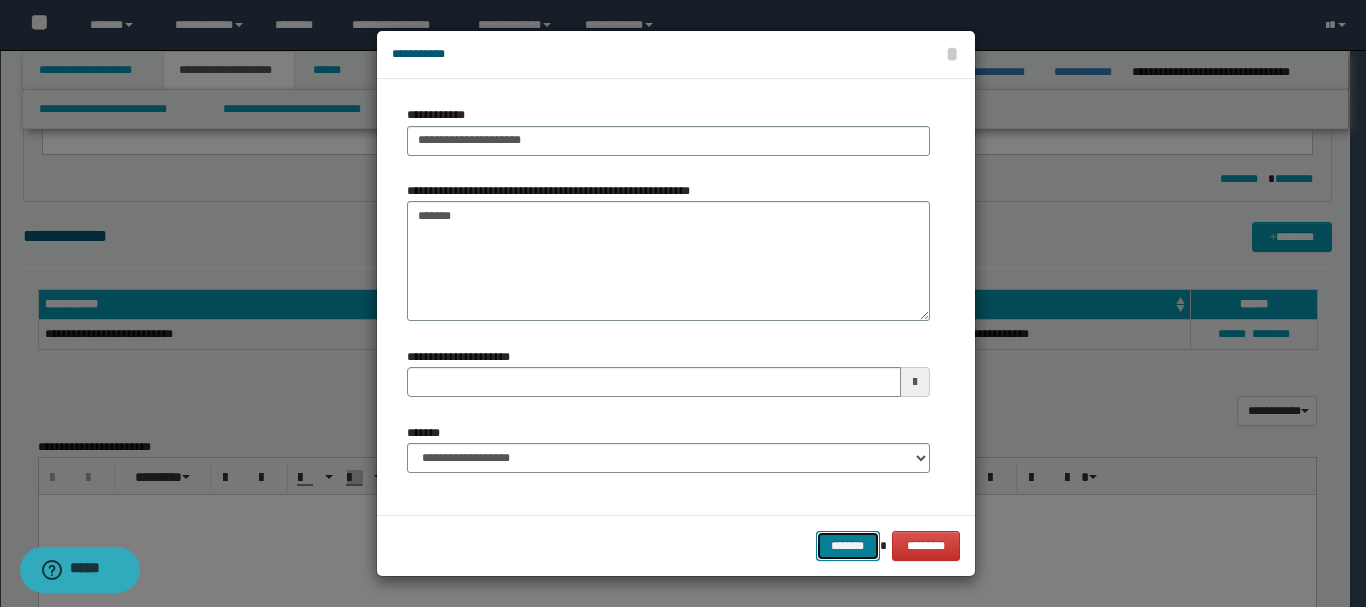 click on "*******" at bounding box center [848, 546] 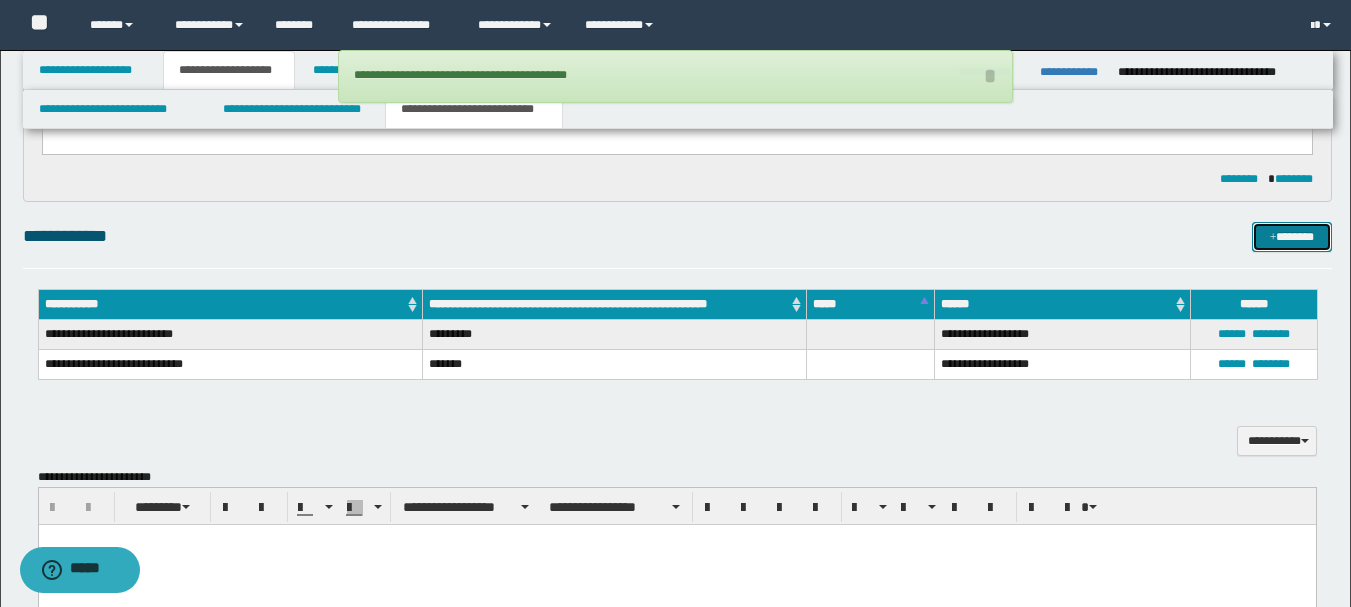 click on "*******" at bounding box center [1292, 237] 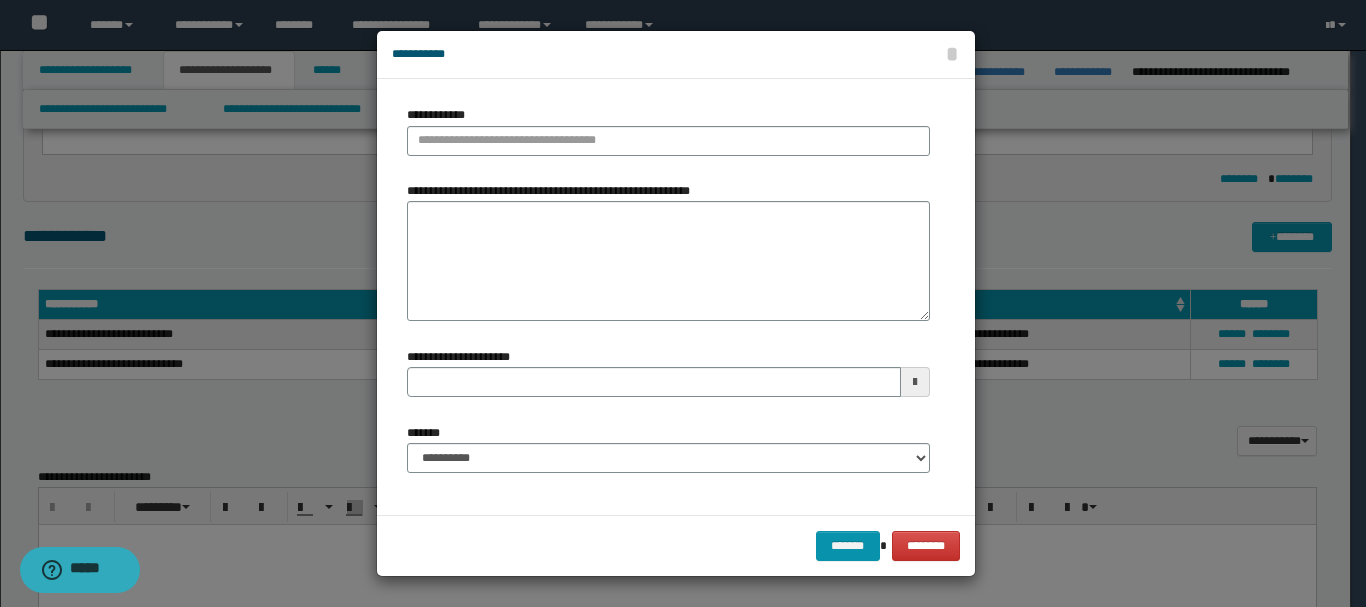click on "**********" at bounding box center (668, 130) 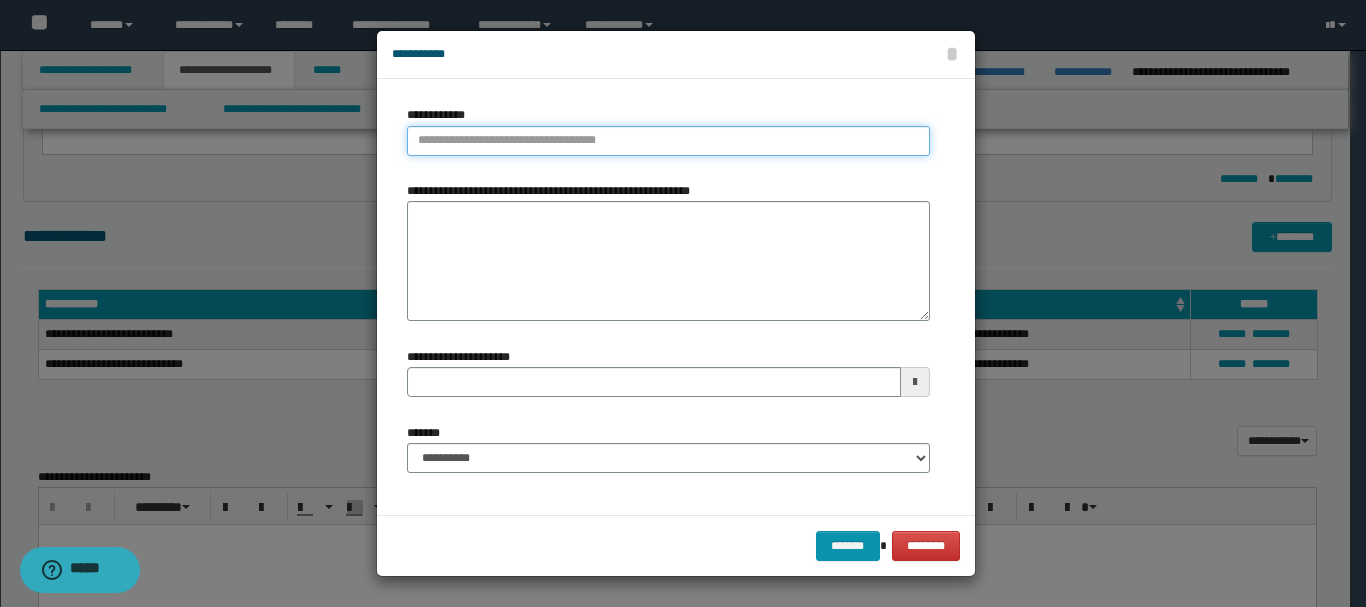 type on "**********" 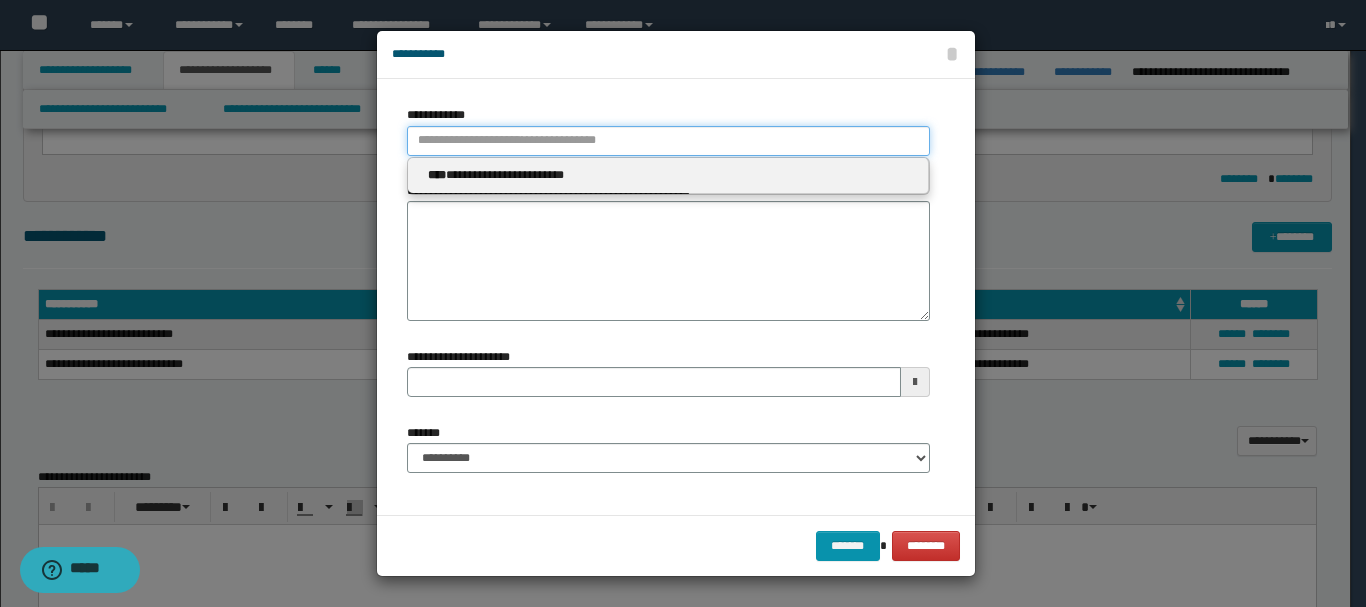 click on "**********" at bounding box center (668, 141) 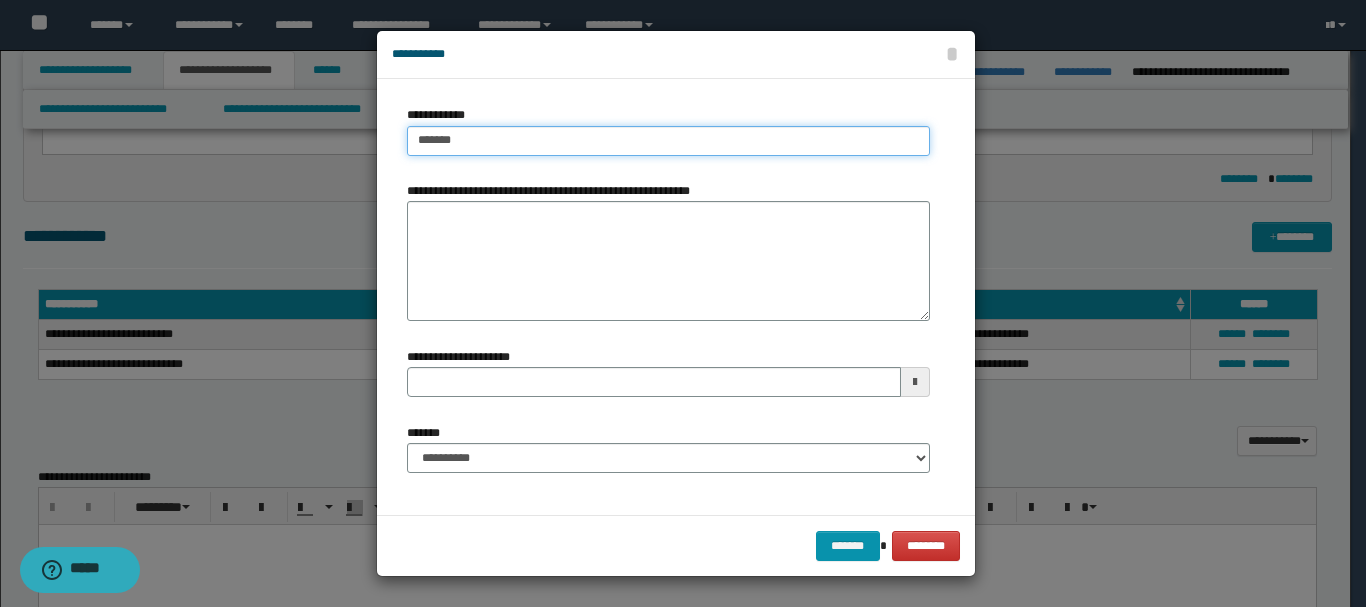 click on "*******" at bounding box center [668, 141] 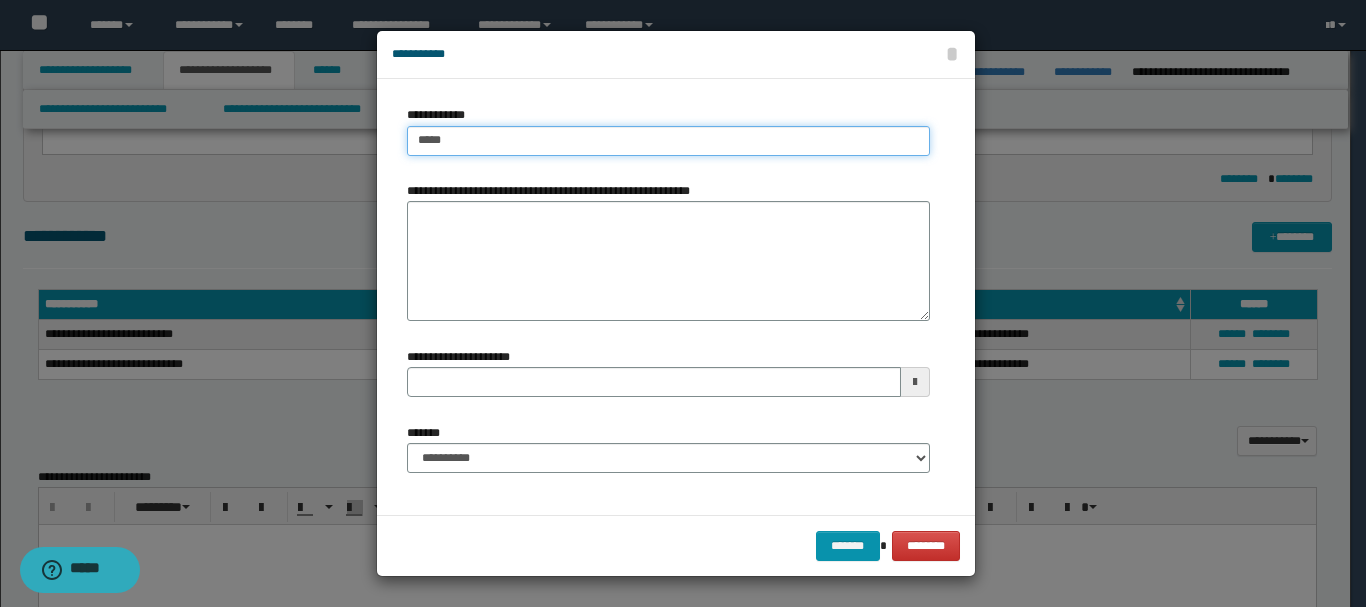 type on "****" 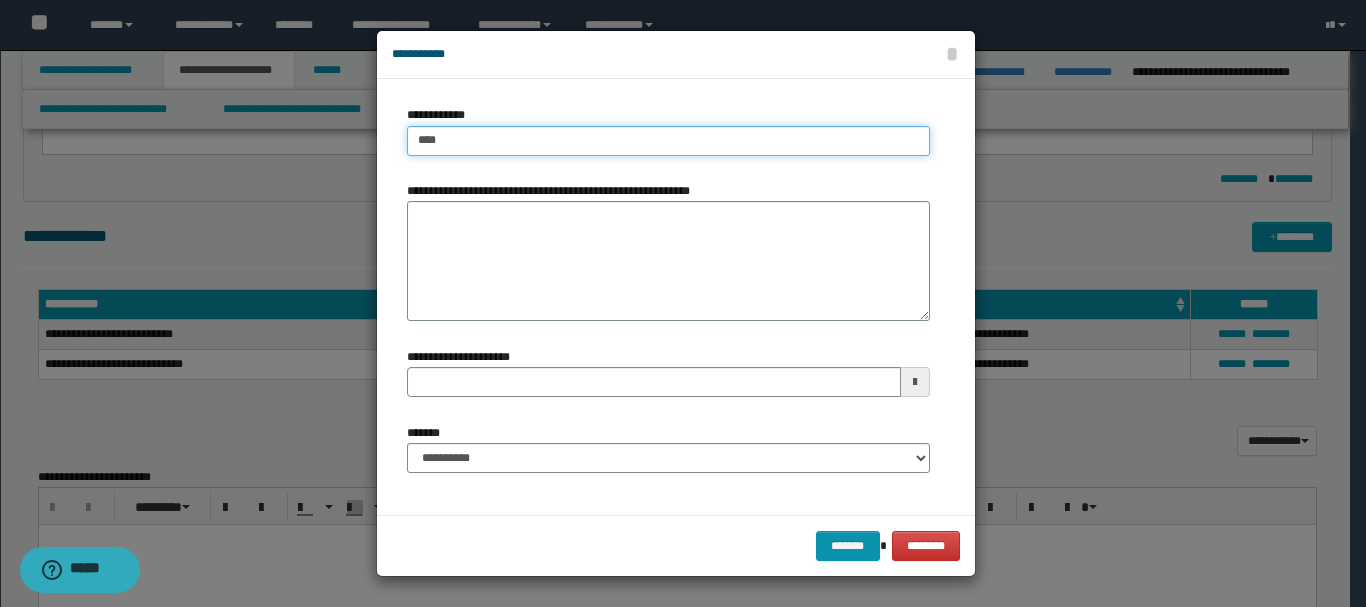 type on "****" 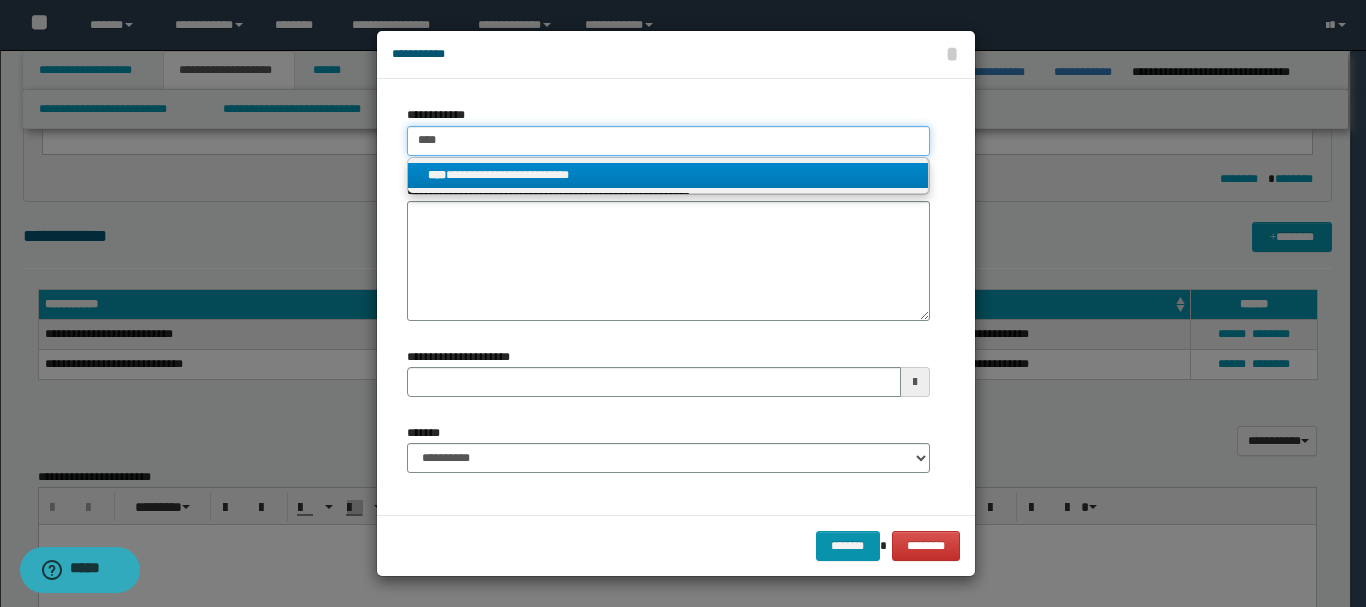 type on "****" 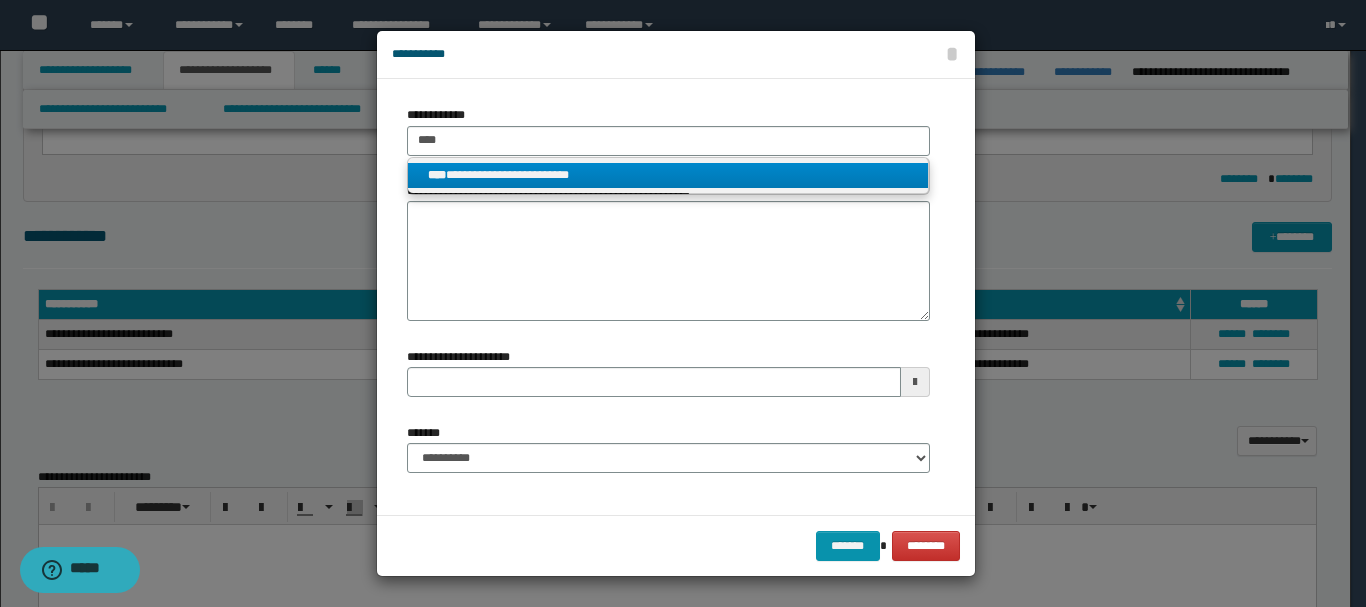 click on "**********" at bounding box center (668, 175) 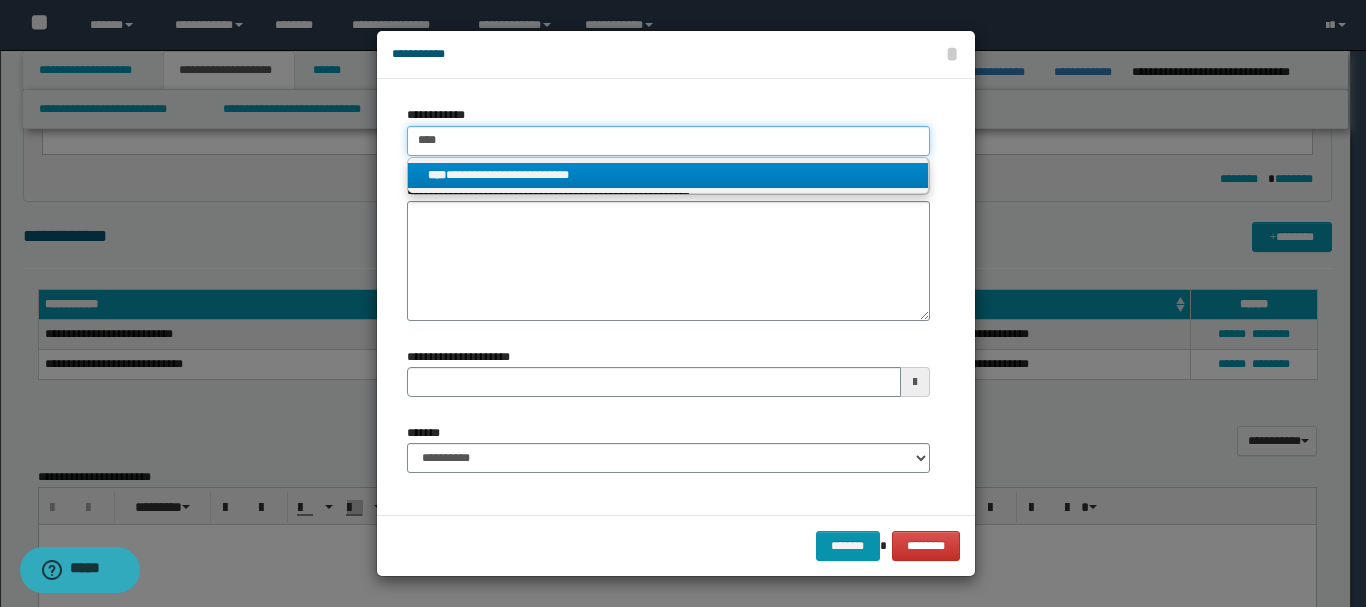 type 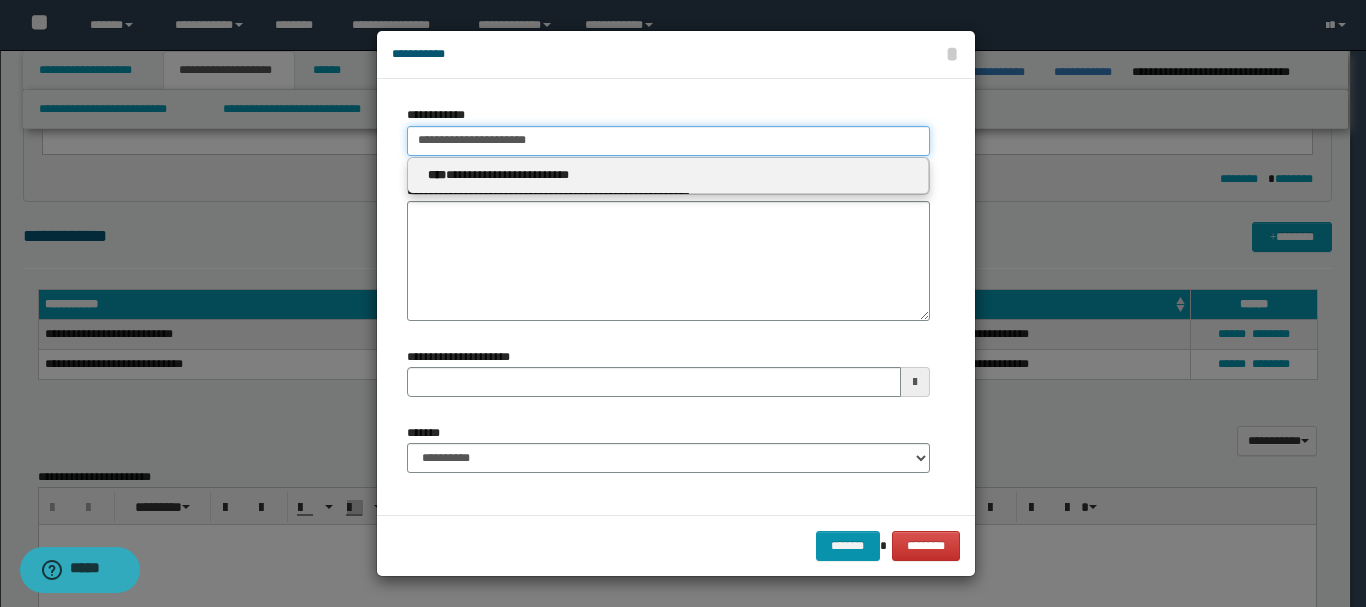 type on "**********" 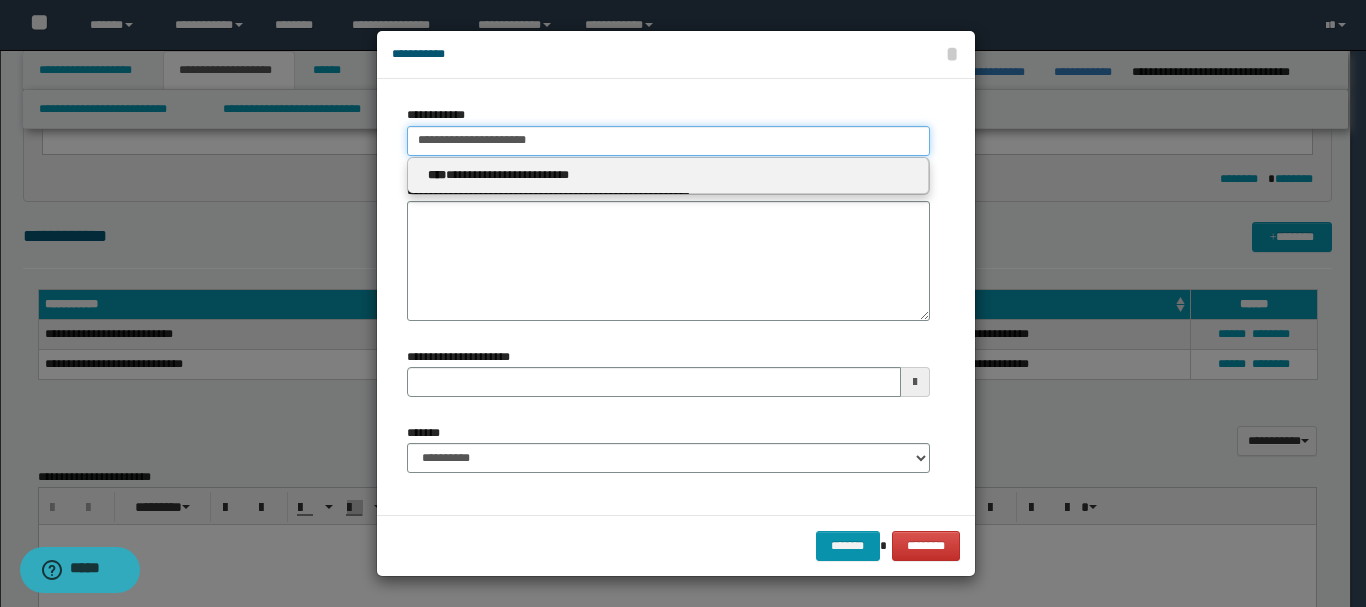 type 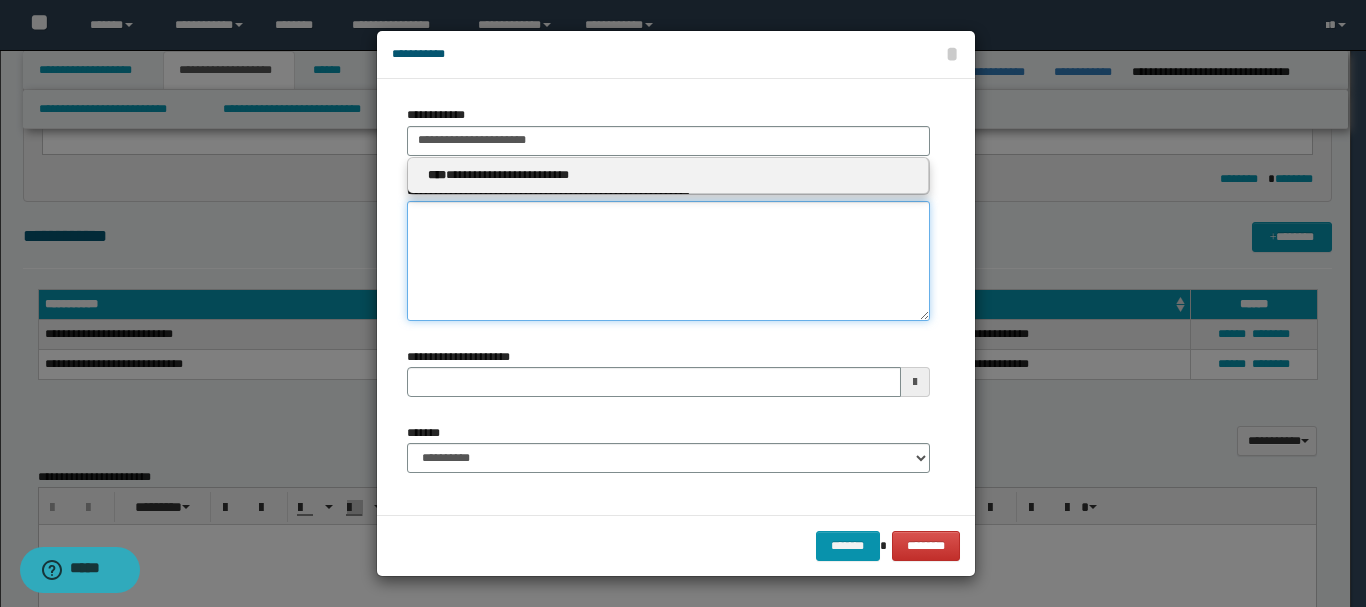 type 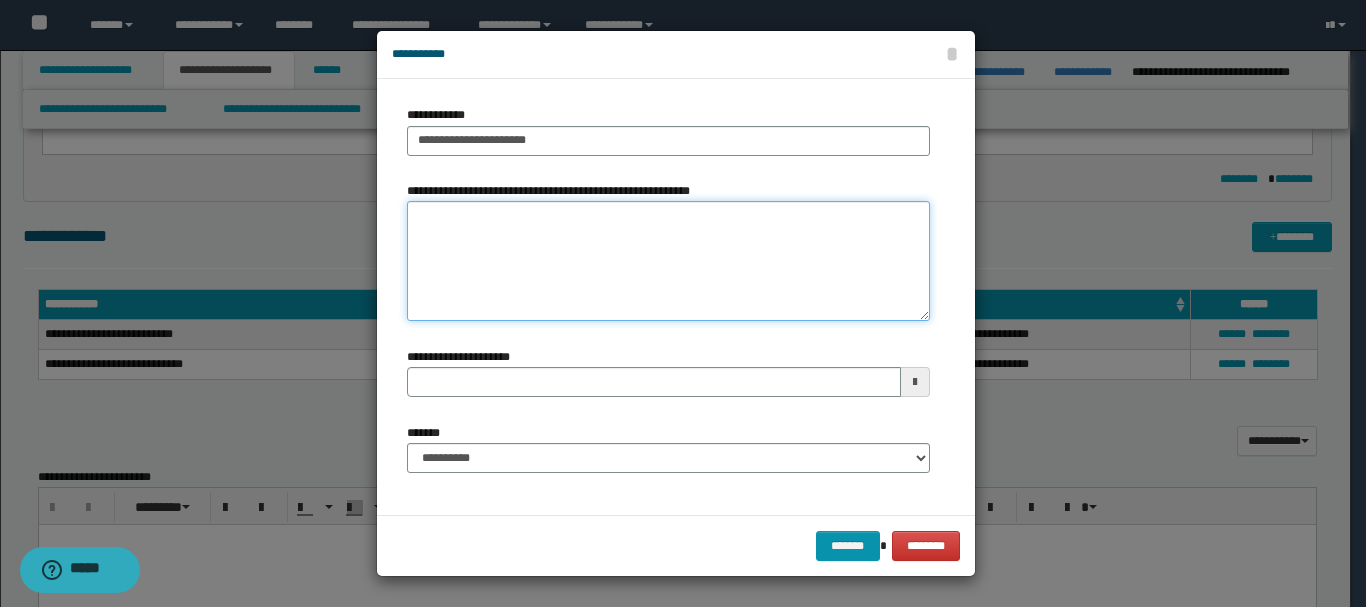 click on "**********" at bounding box center [668, 261] 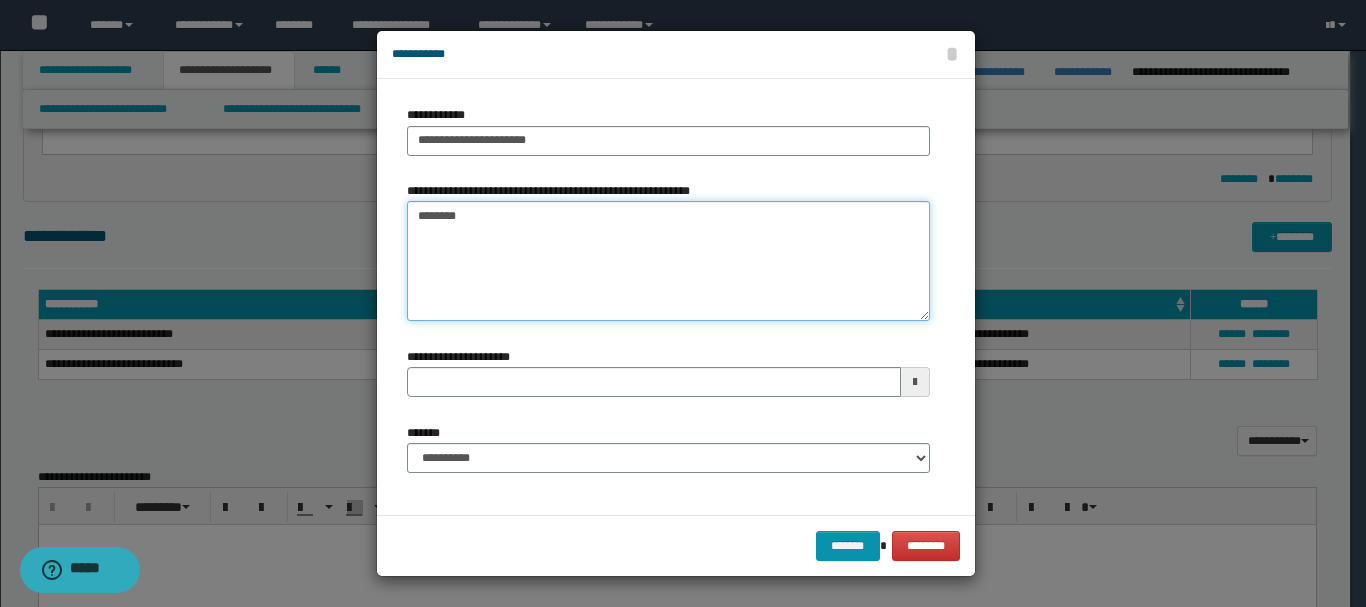 type on "*********" 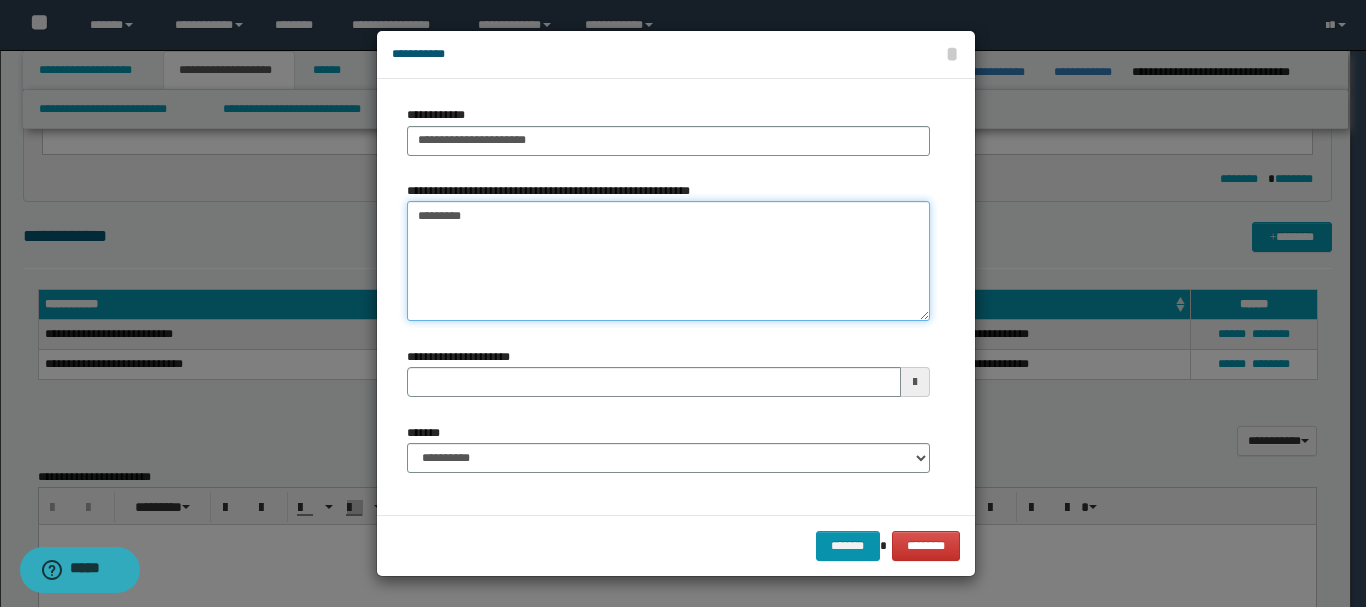 type 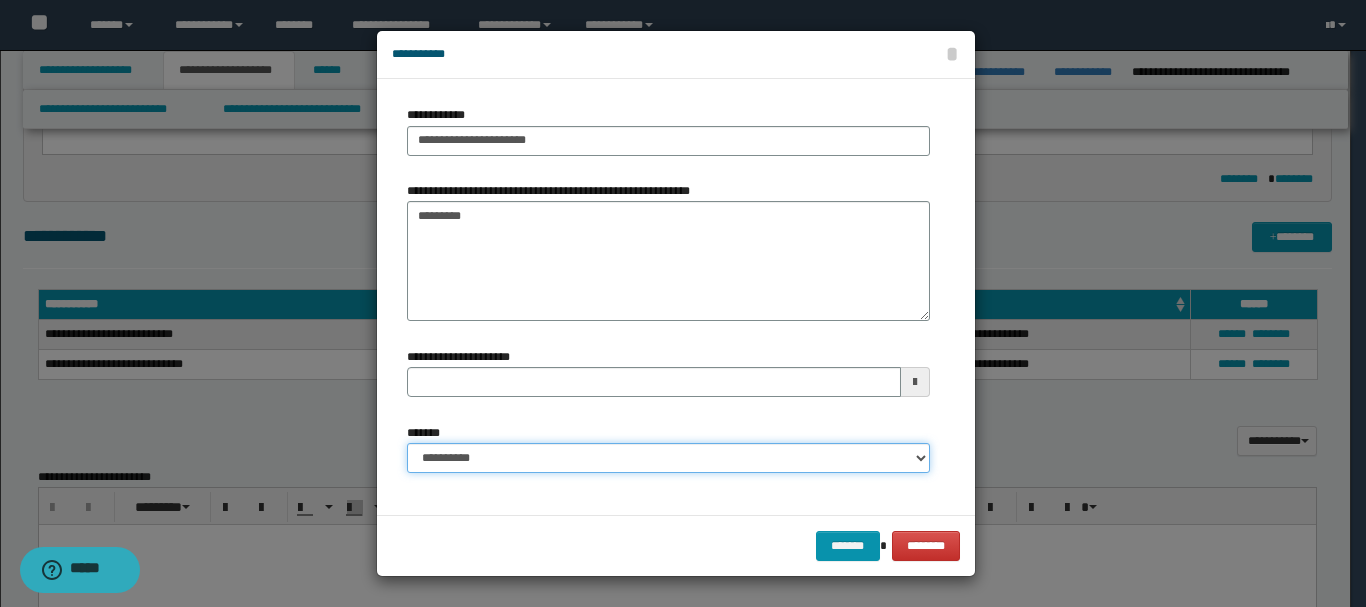 click on "**********" at bounding box center [668, 458] 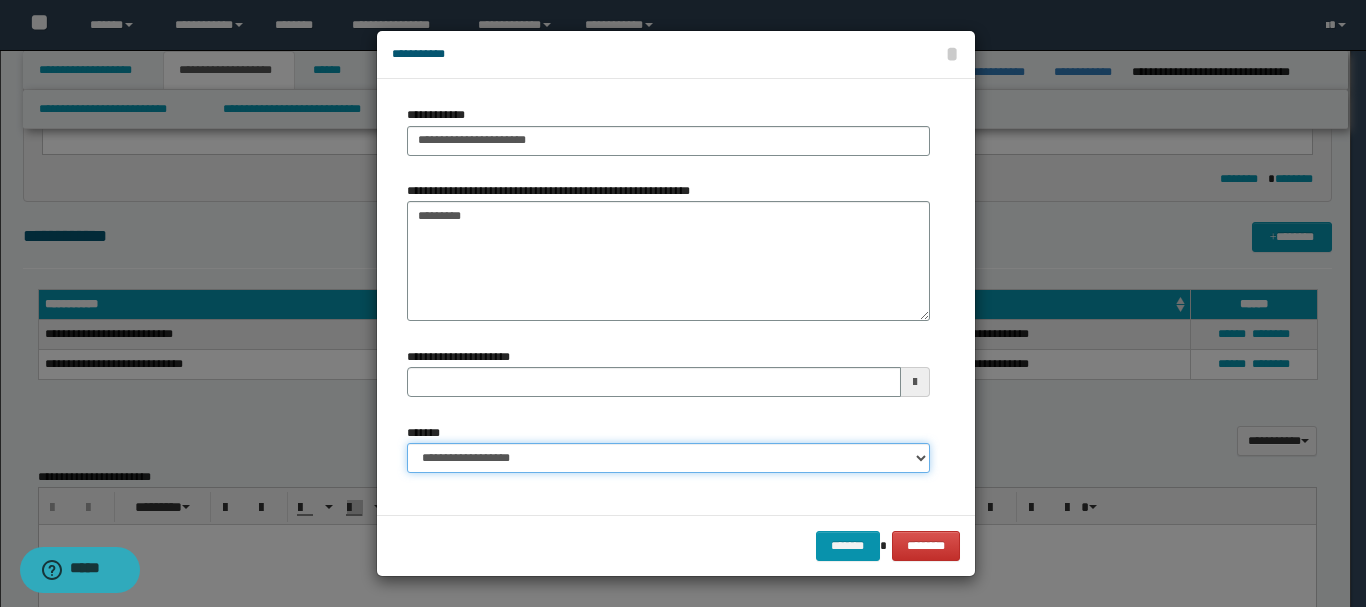 click on "**********" at bounding box center (668, 458) 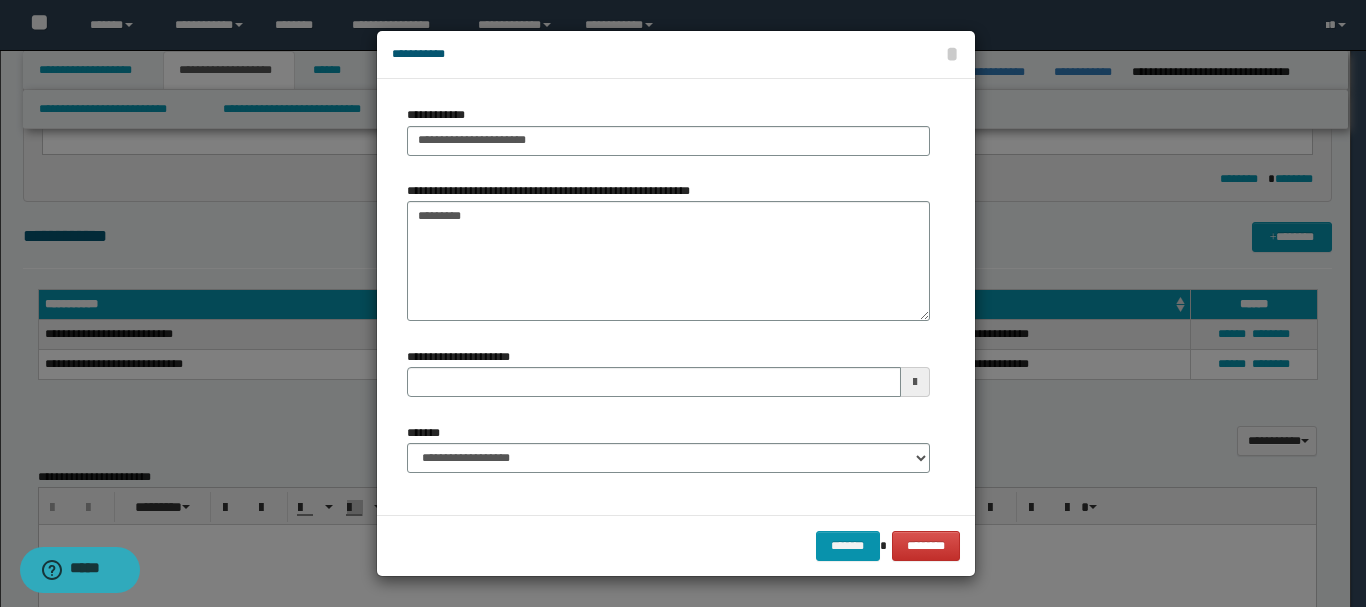 click on "*******
********" at bounding box center [676, 545] 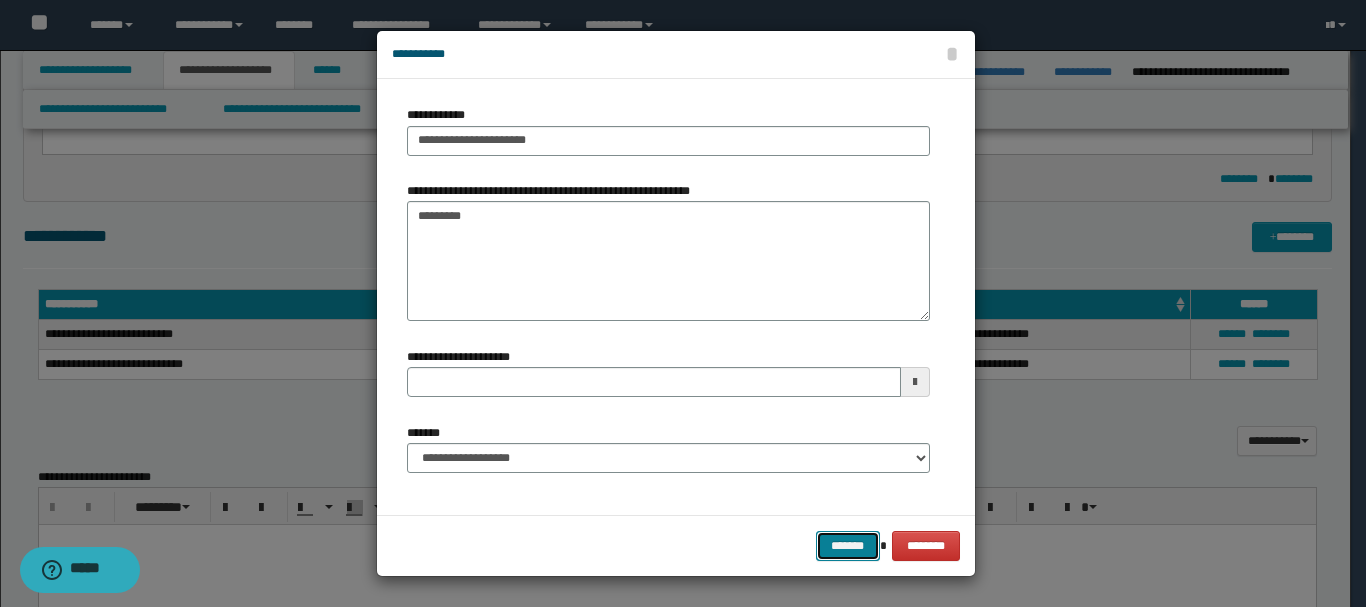 click on "*******" at bounding box center [848, 546] 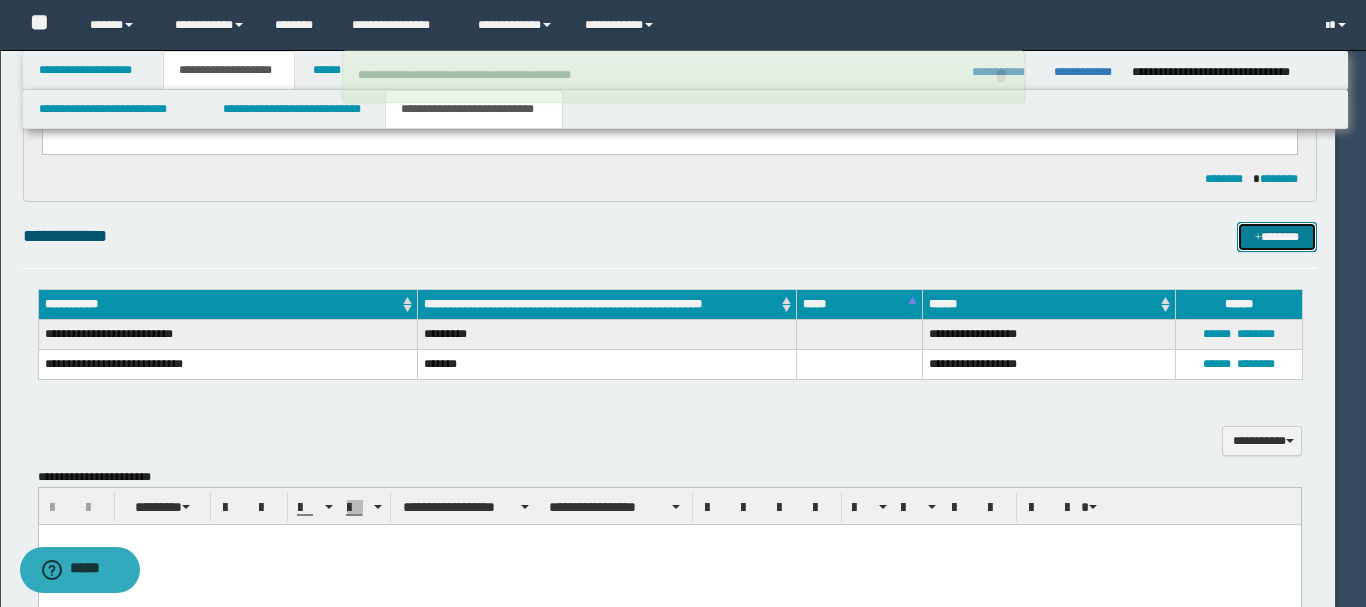 type 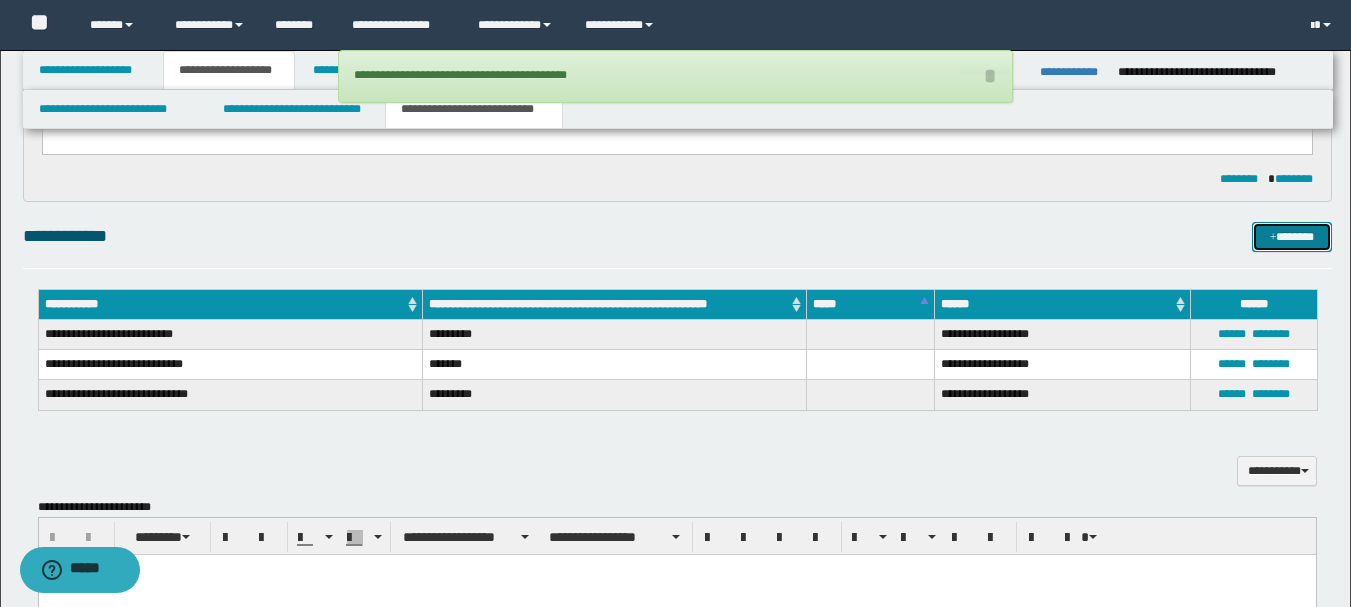 click on "*******" at bounding box center [1292, 237] 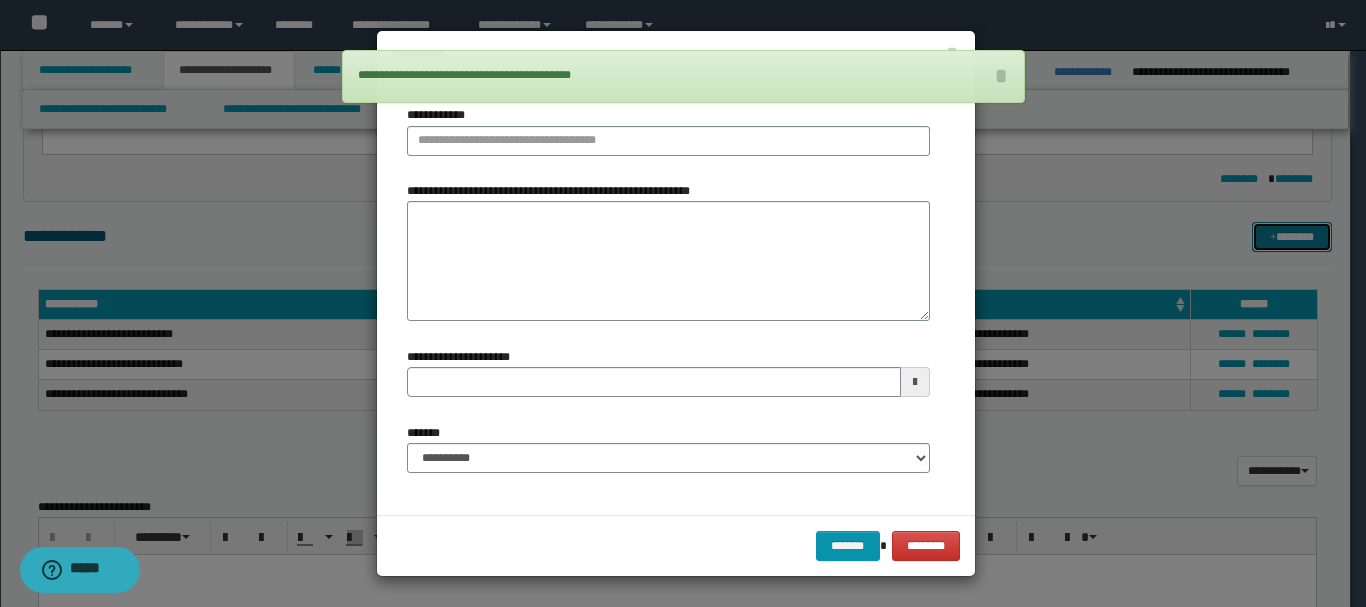 type 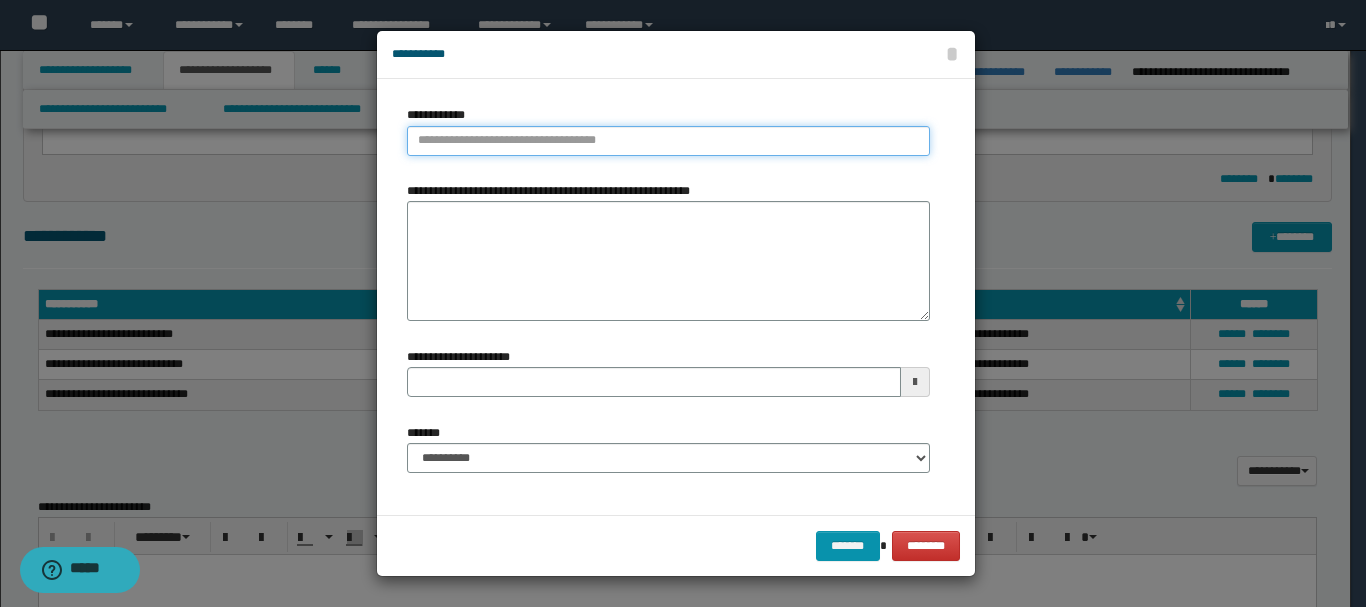 type on "**********" 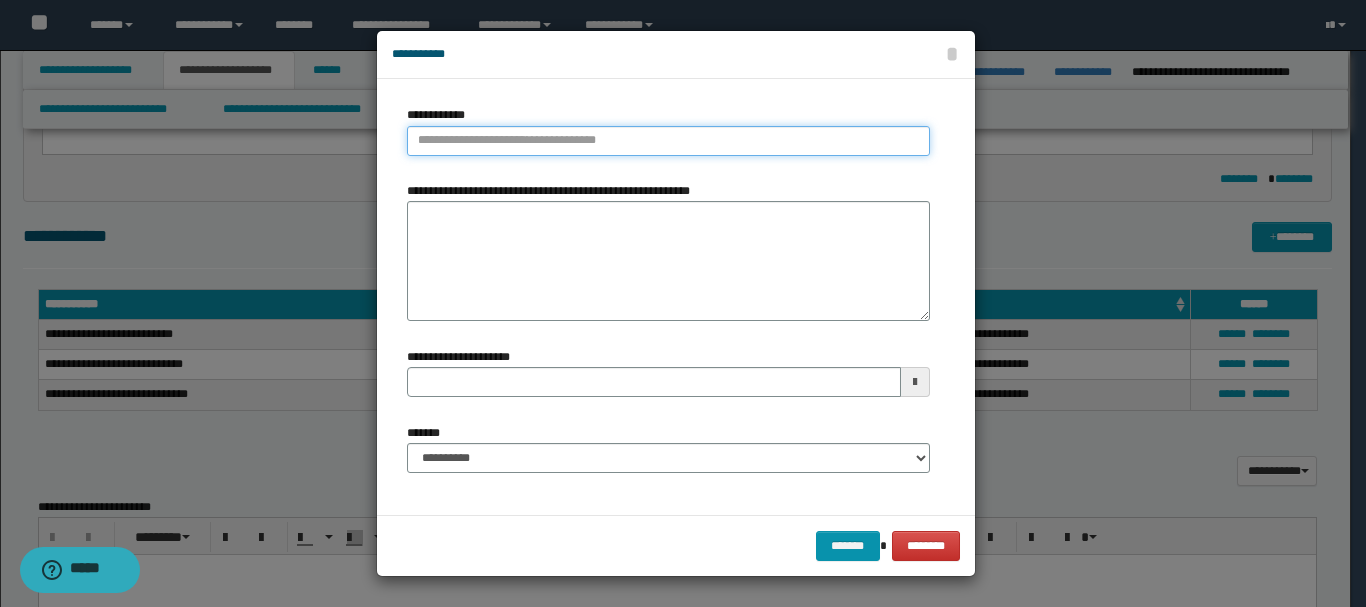 click on "**********" at bounding box center (668, 141) 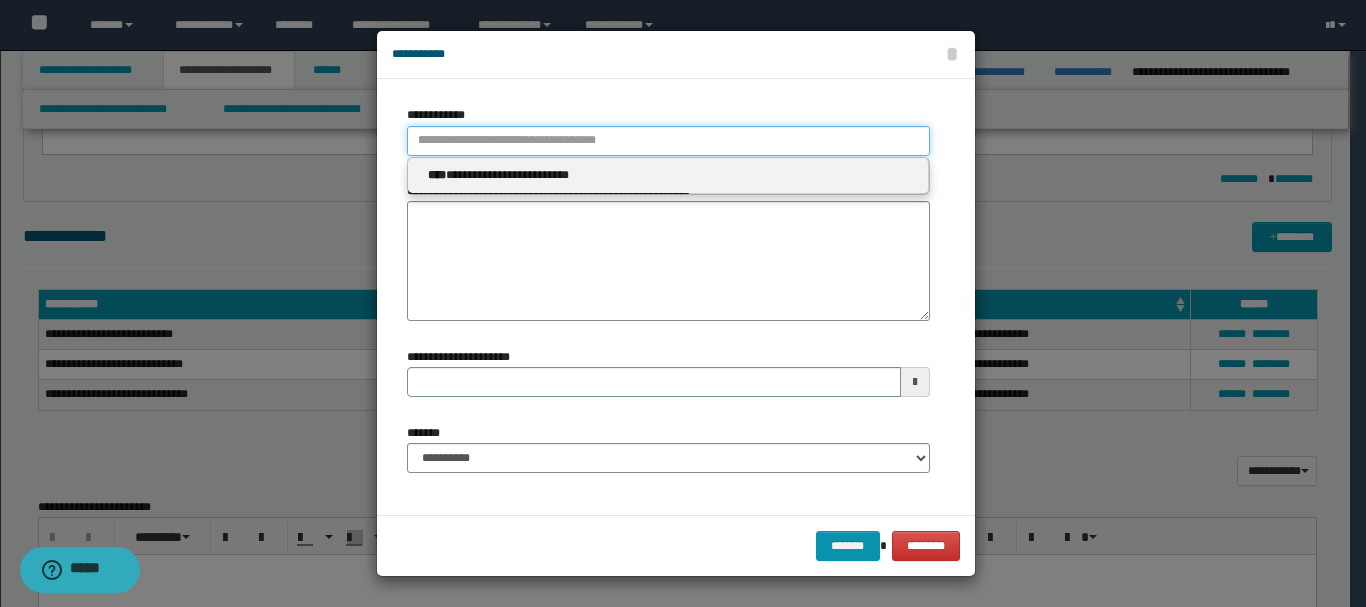 paste on "*******" 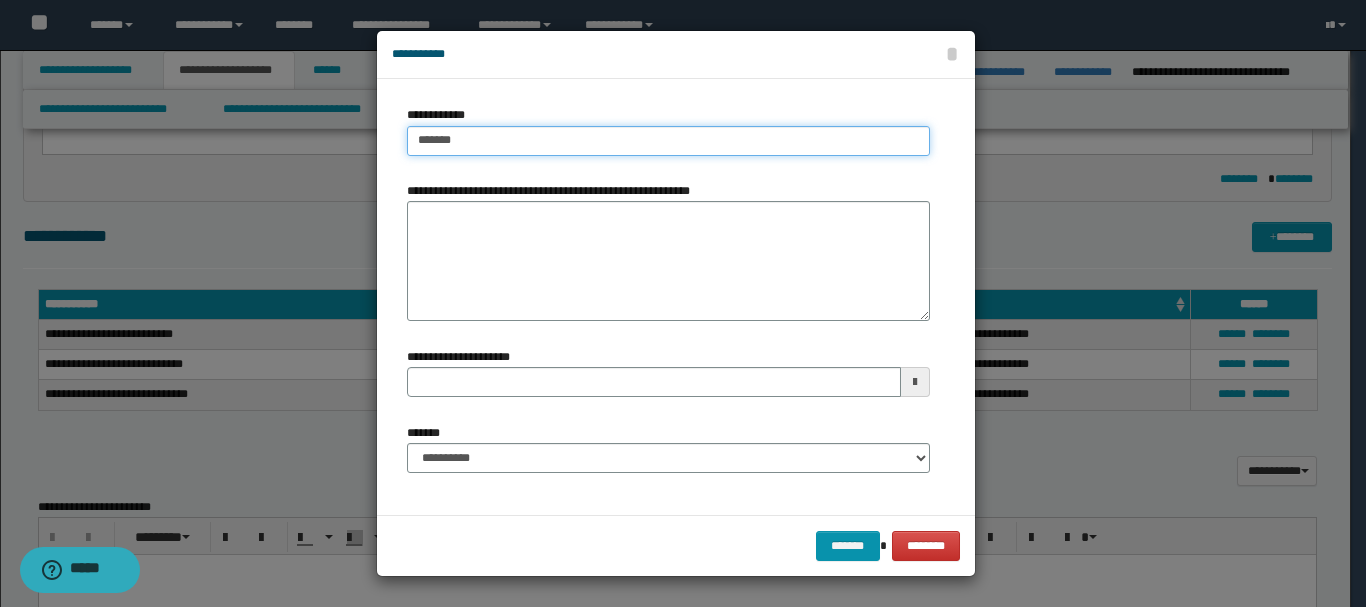 click on "*******" at bounding box center (668, 141) 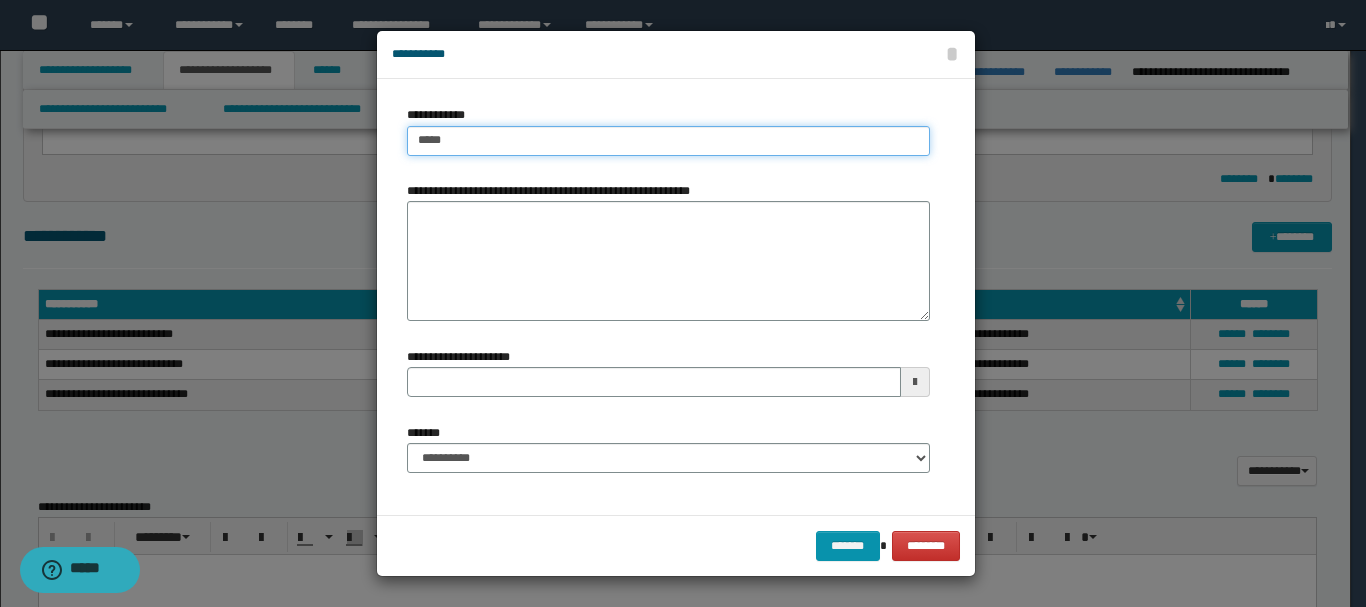 type on "****" 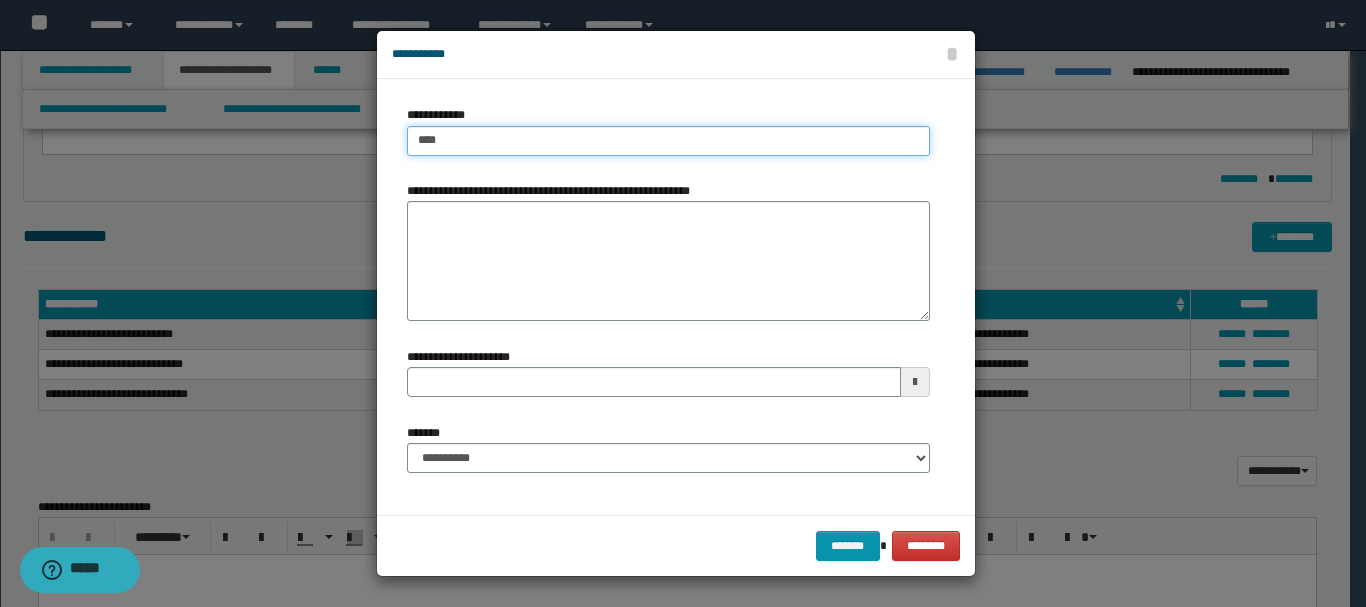type on "****" 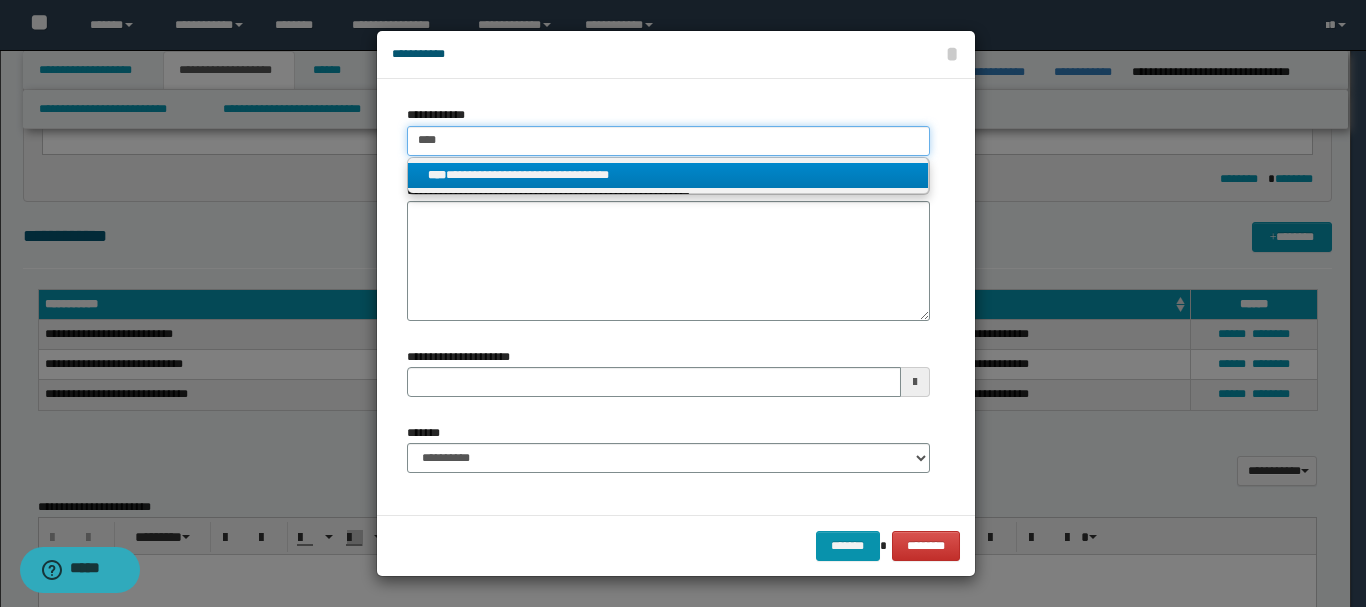 type on "****" 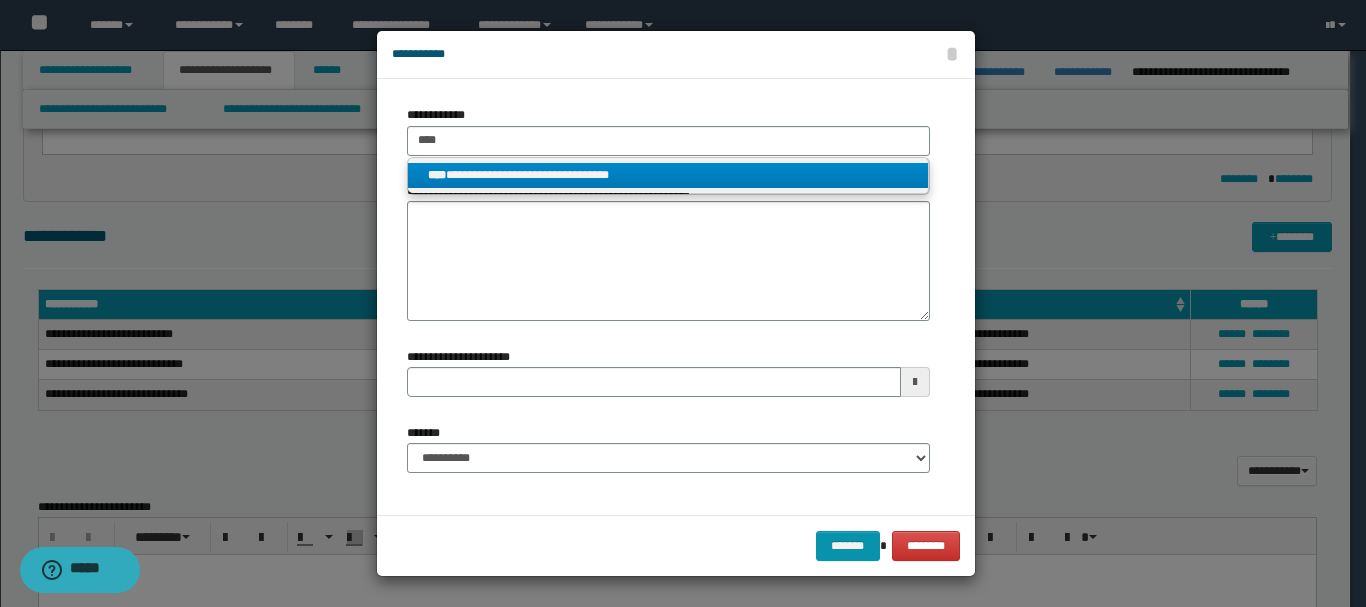 click on "**********" at bounding box center (668, 175) 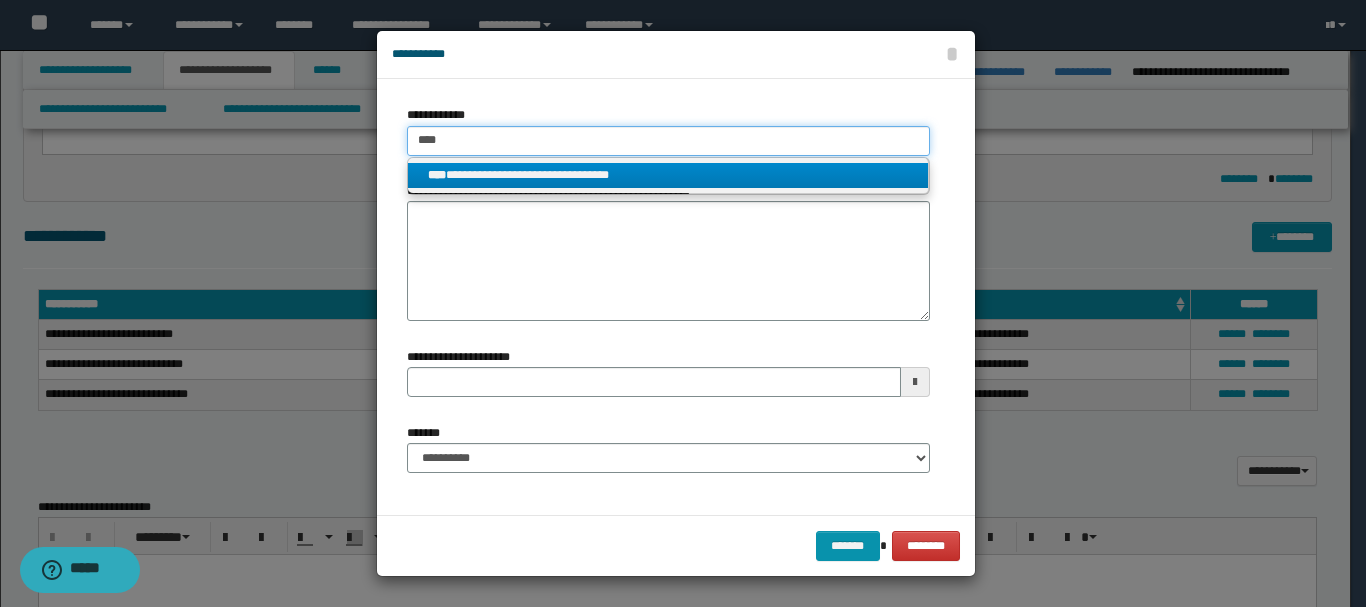 type 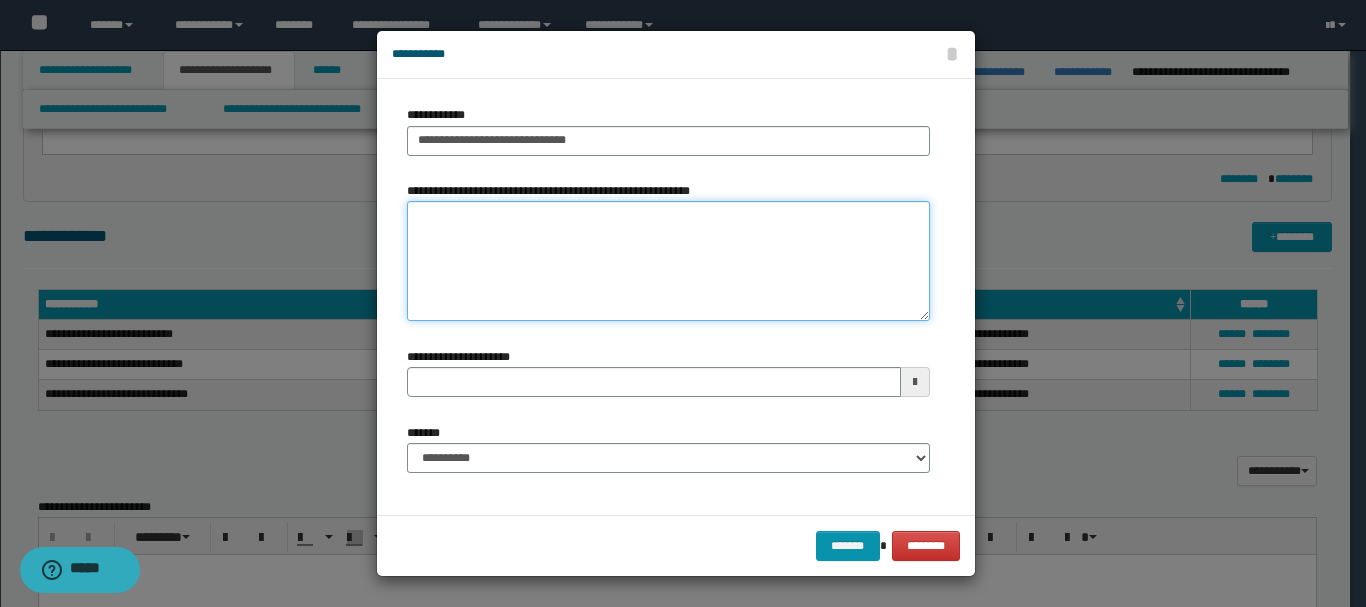 click on "**********" at bounding box center [668, 261] 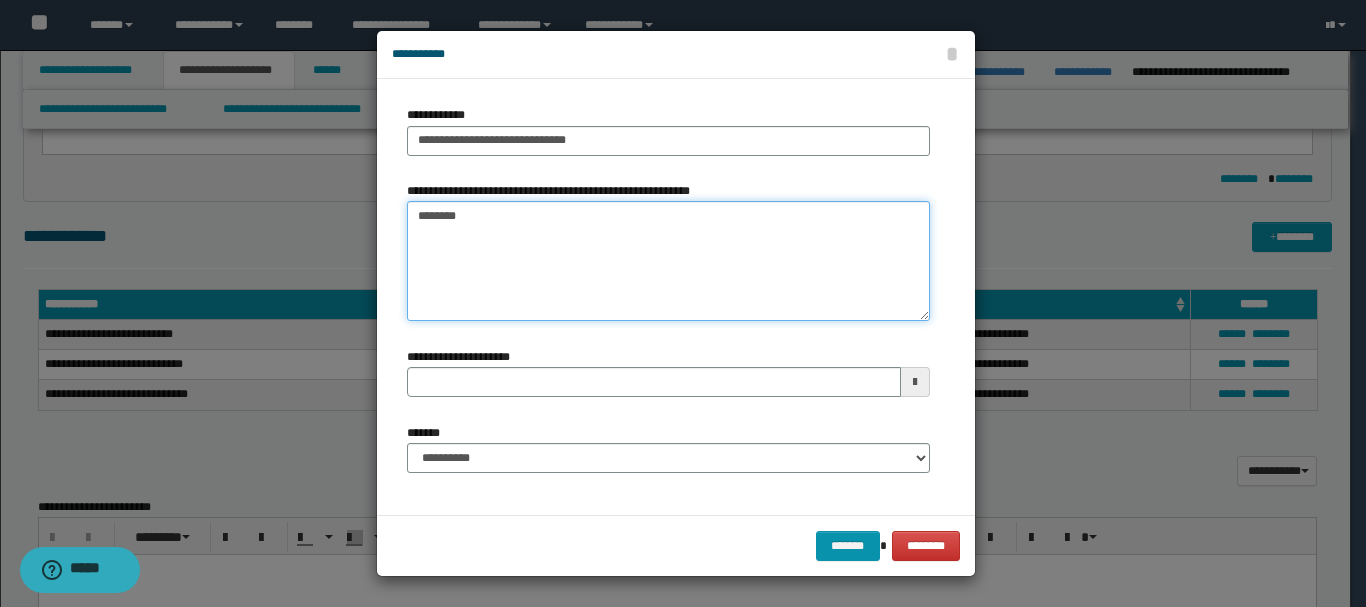 type on "*********" 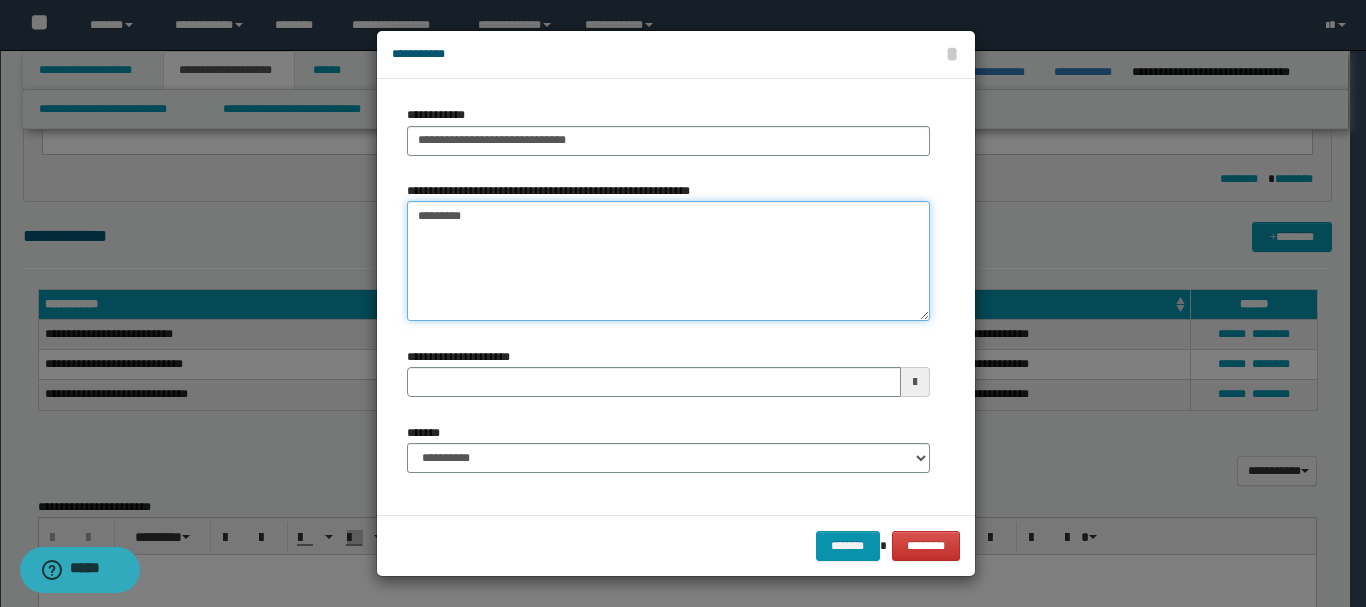 type 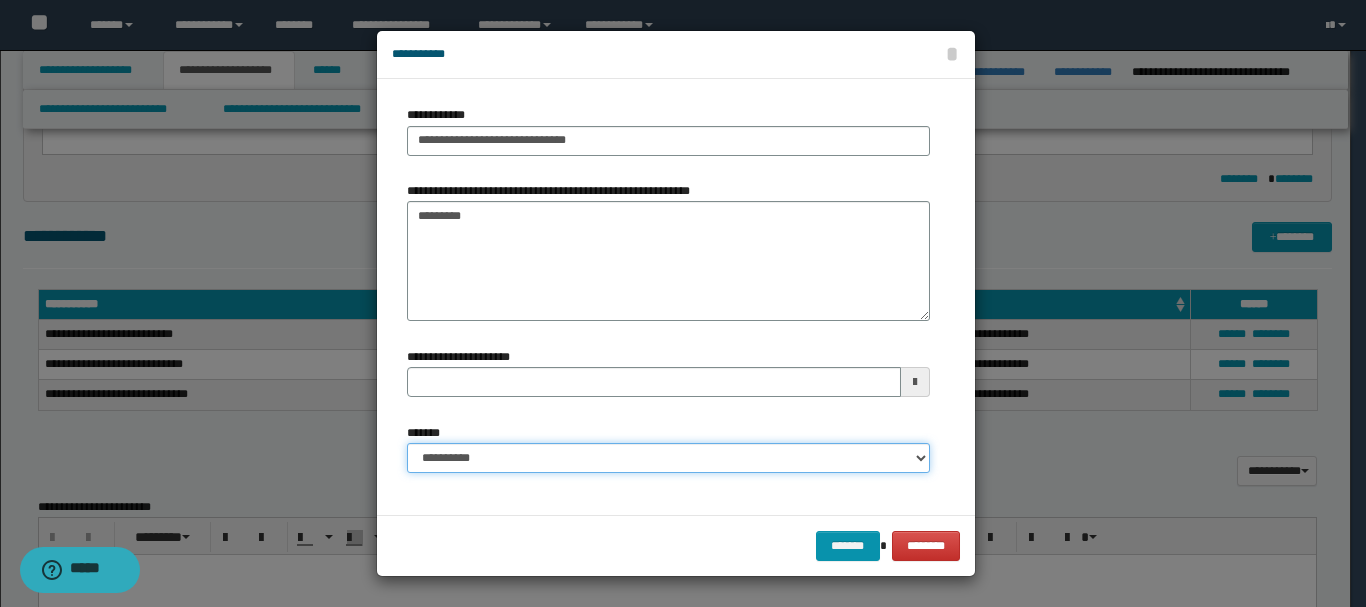 click on "**********" at bounding box center [668, 458] 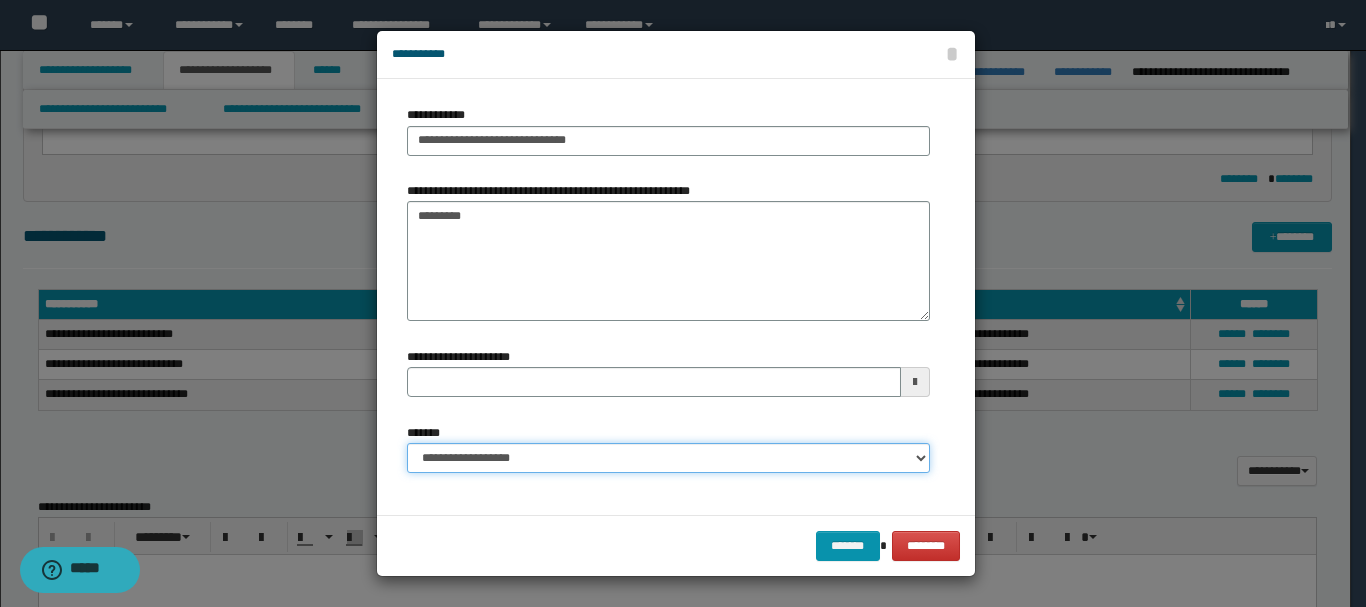 type 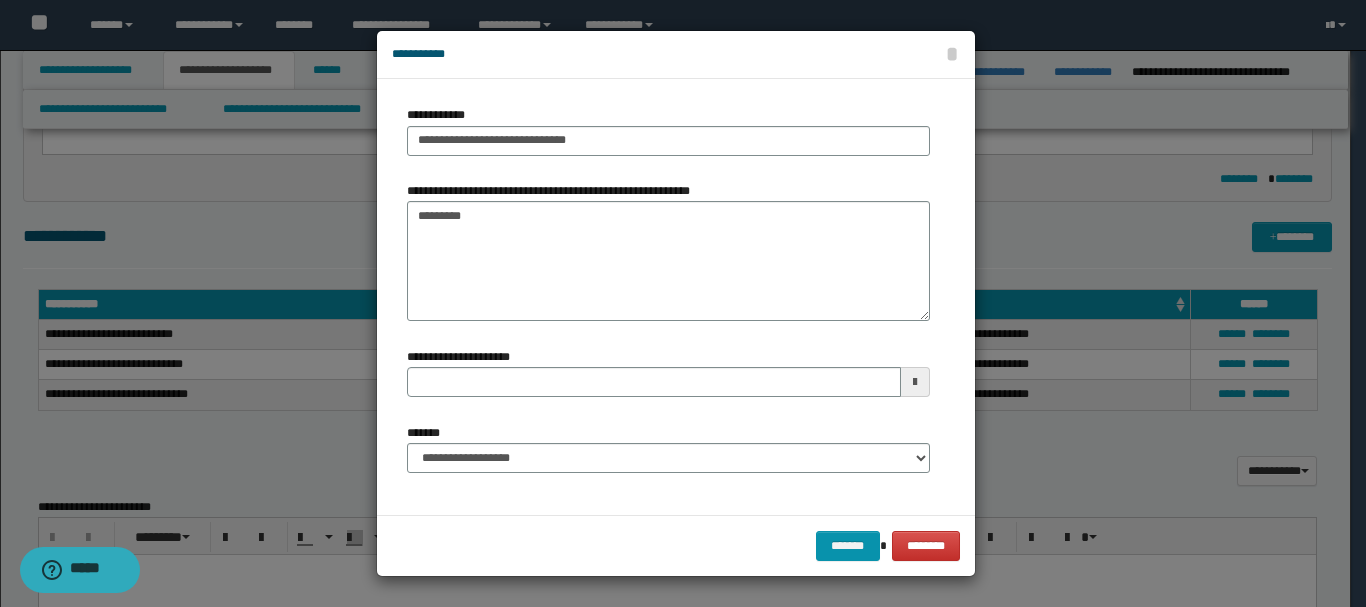 click on "*******
********" at bounding box center (676, 545) 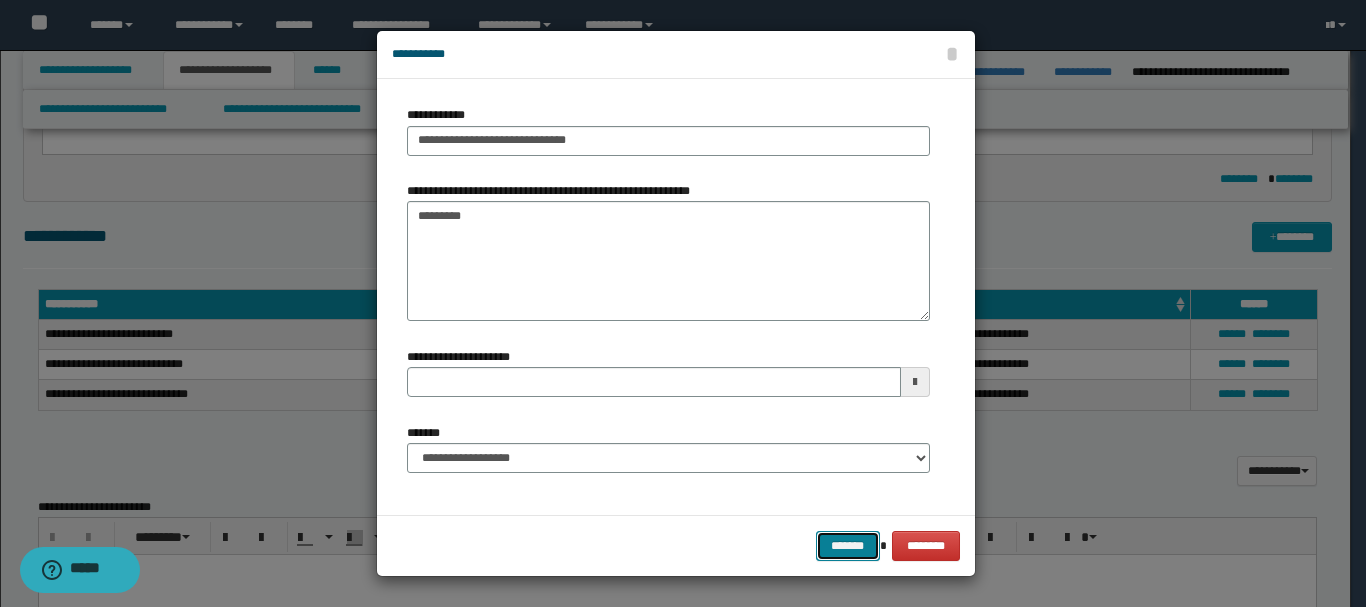 click on "*******" at bounding box center (848, 546) 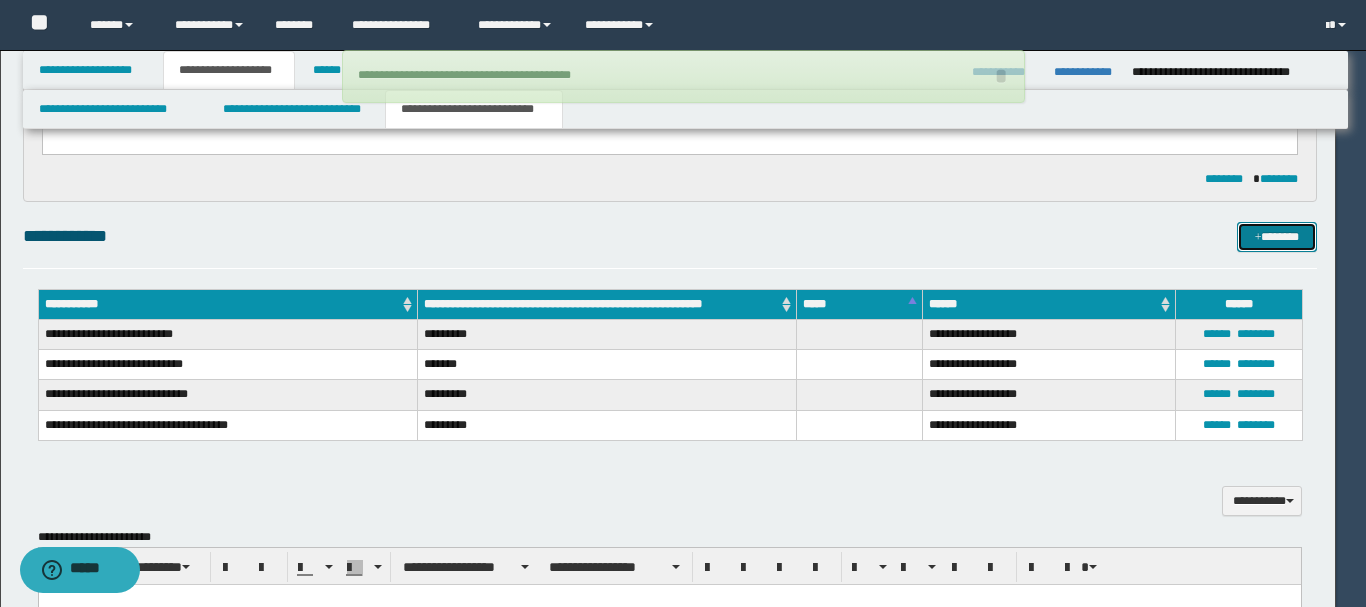 type 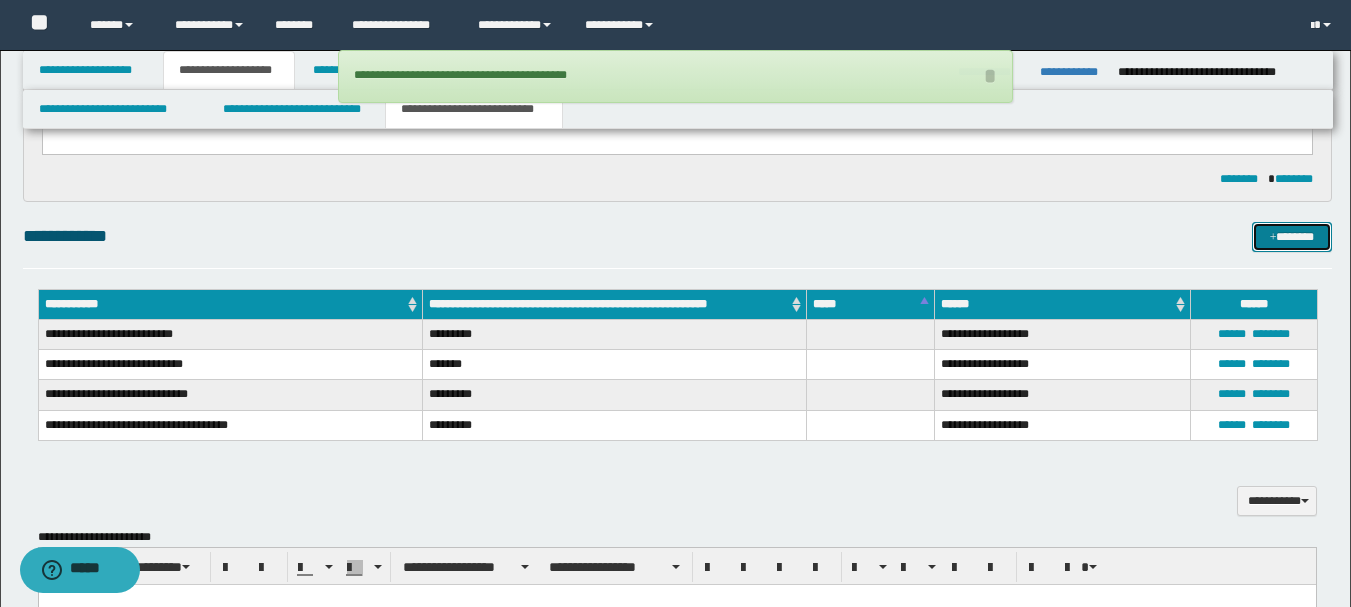 click on "*******" at bounding box center (1292, 237) 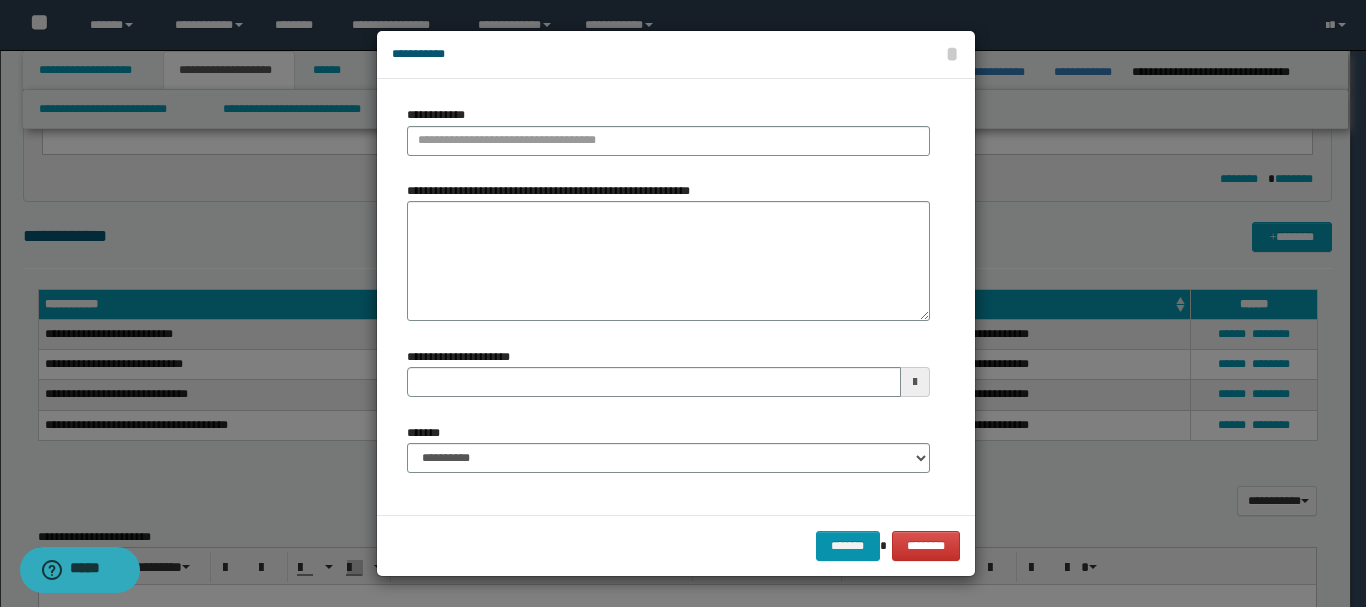type 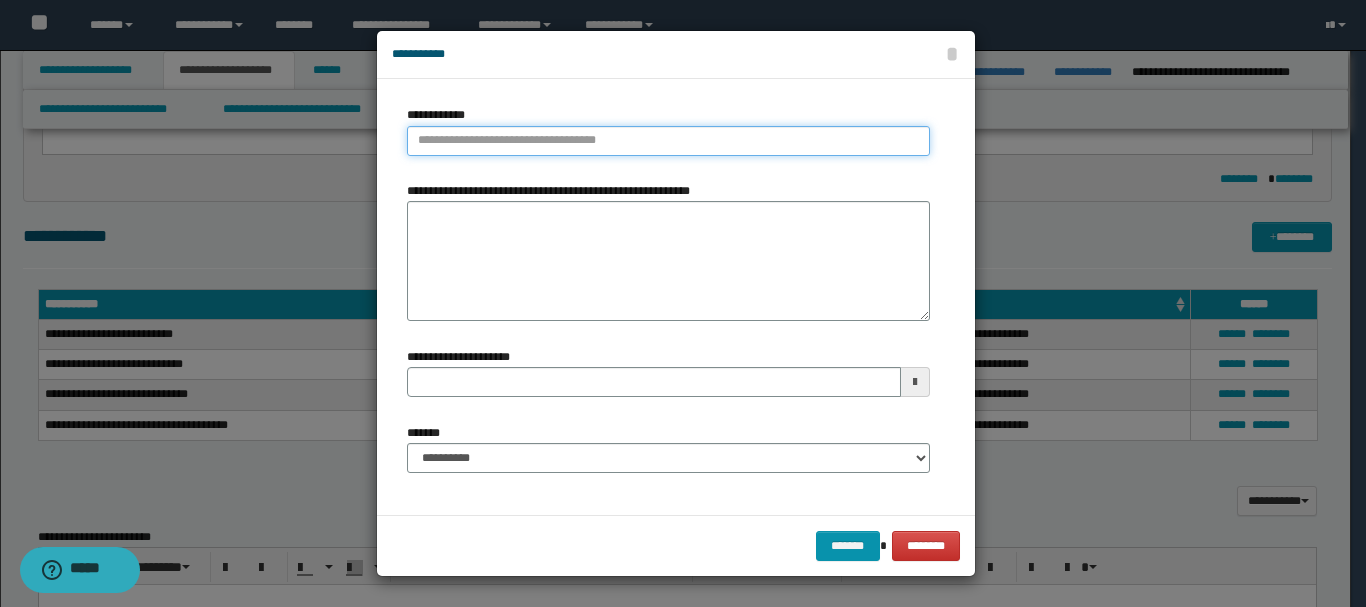 type on "**********" 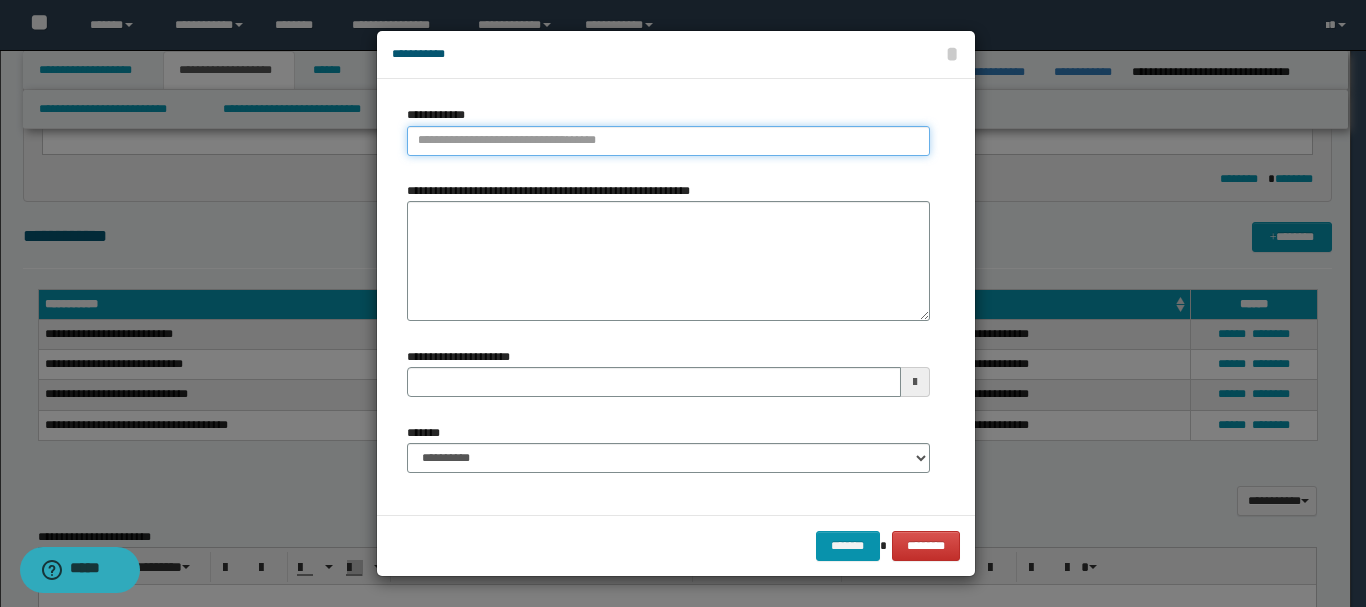 click on "**********" at bounding box center (668, 141) 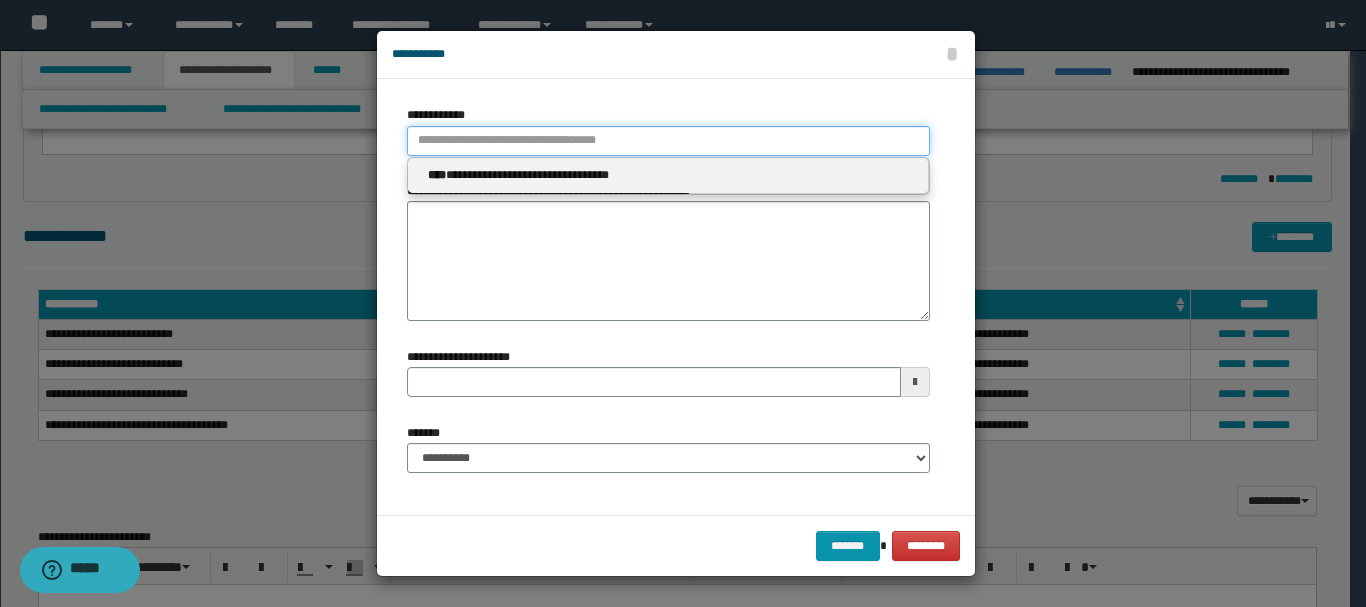 paste on "*******" 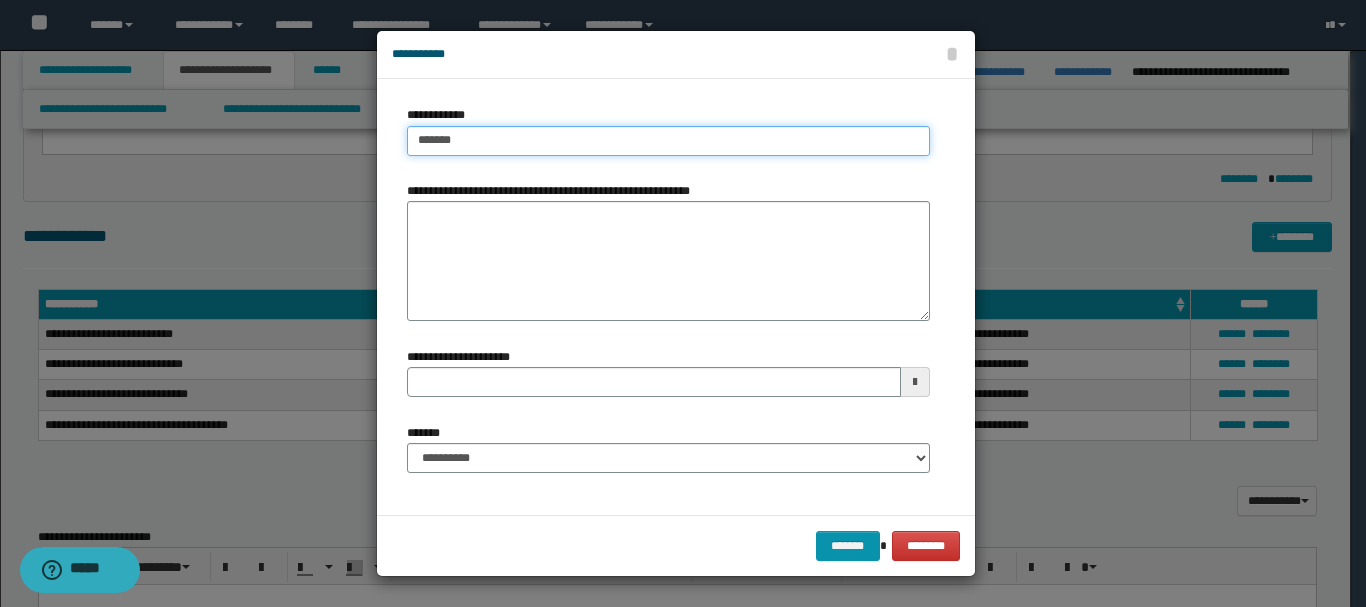 click on "*******" at bounding box center (668, 141) 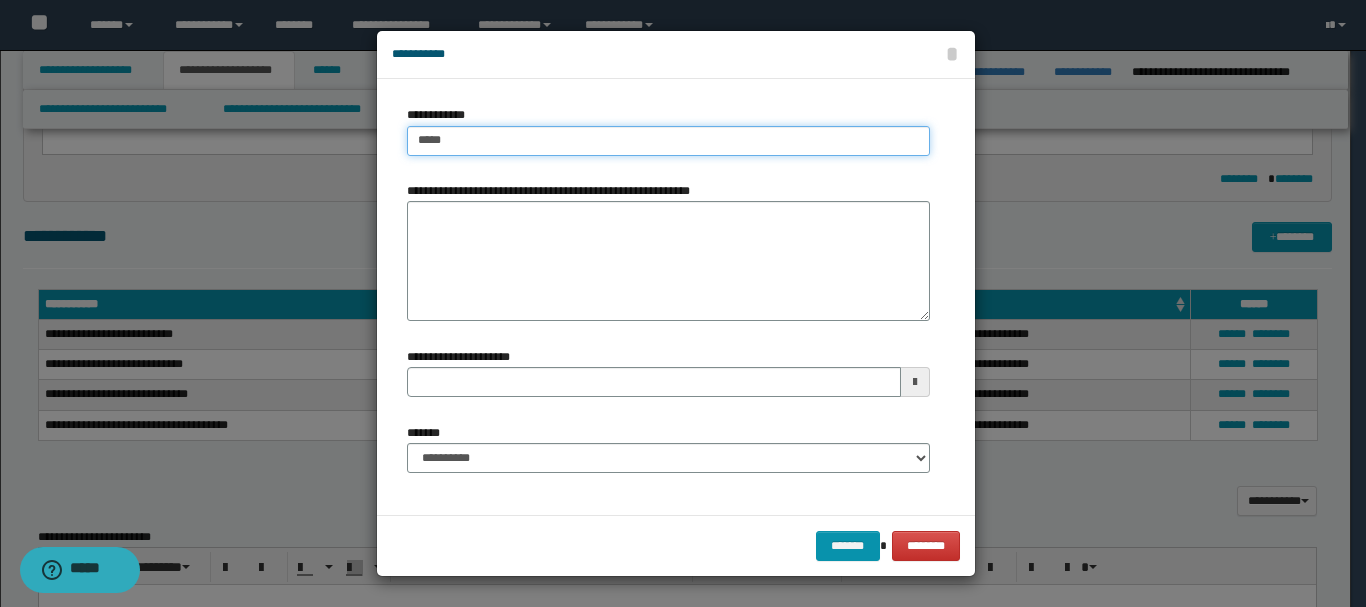 type on "****" 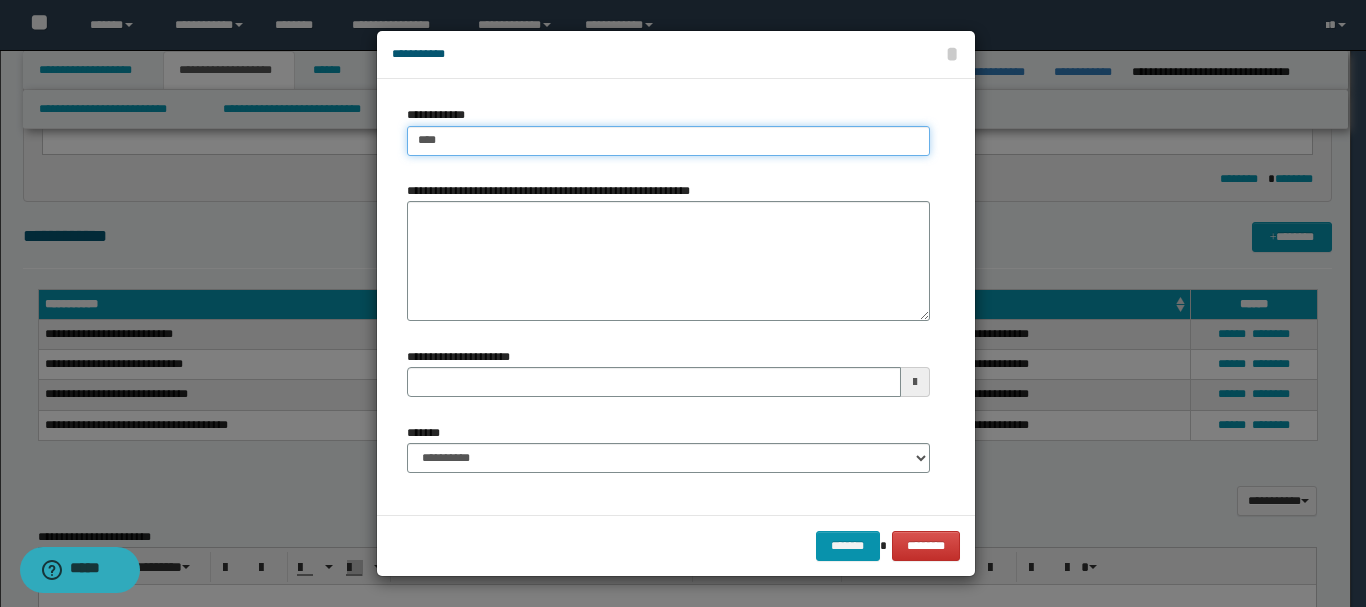 type on "****" 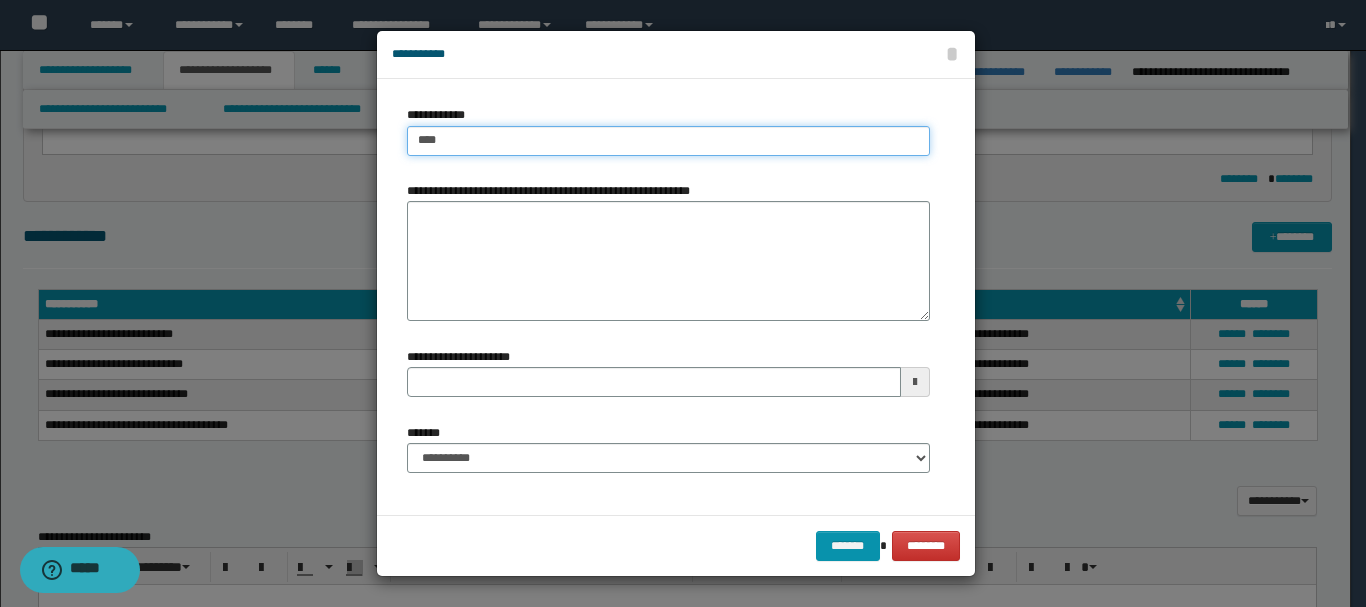 type on "****" 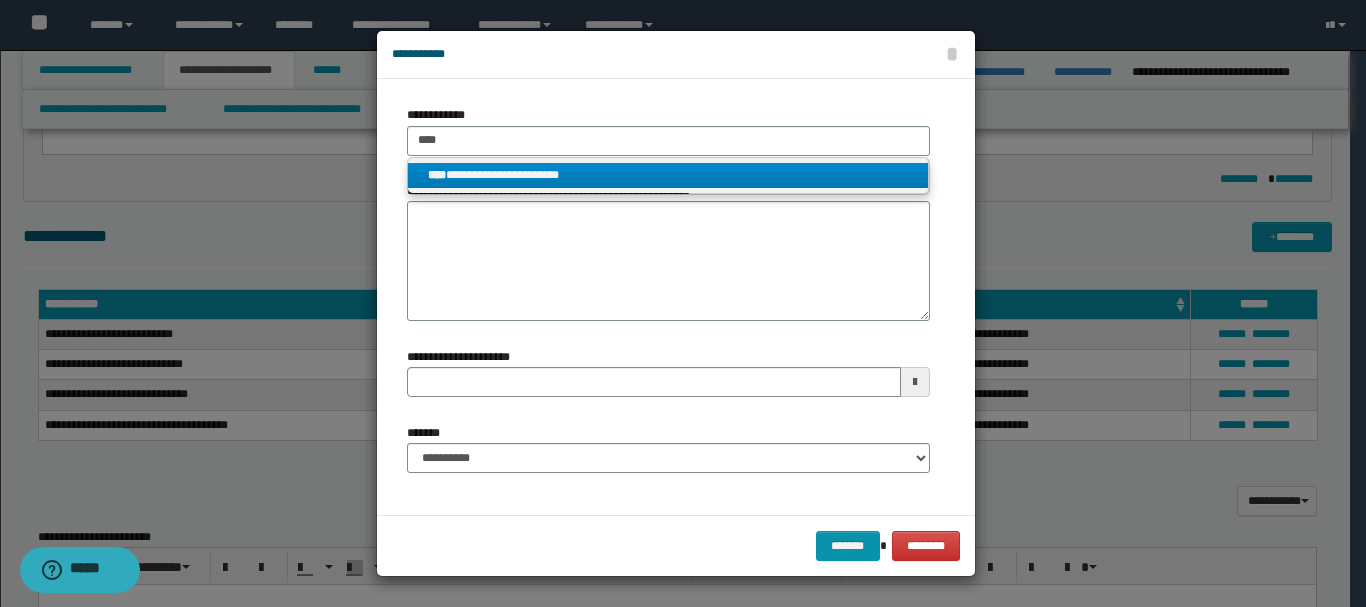 click on "**********" at bounding box center [668, 175] 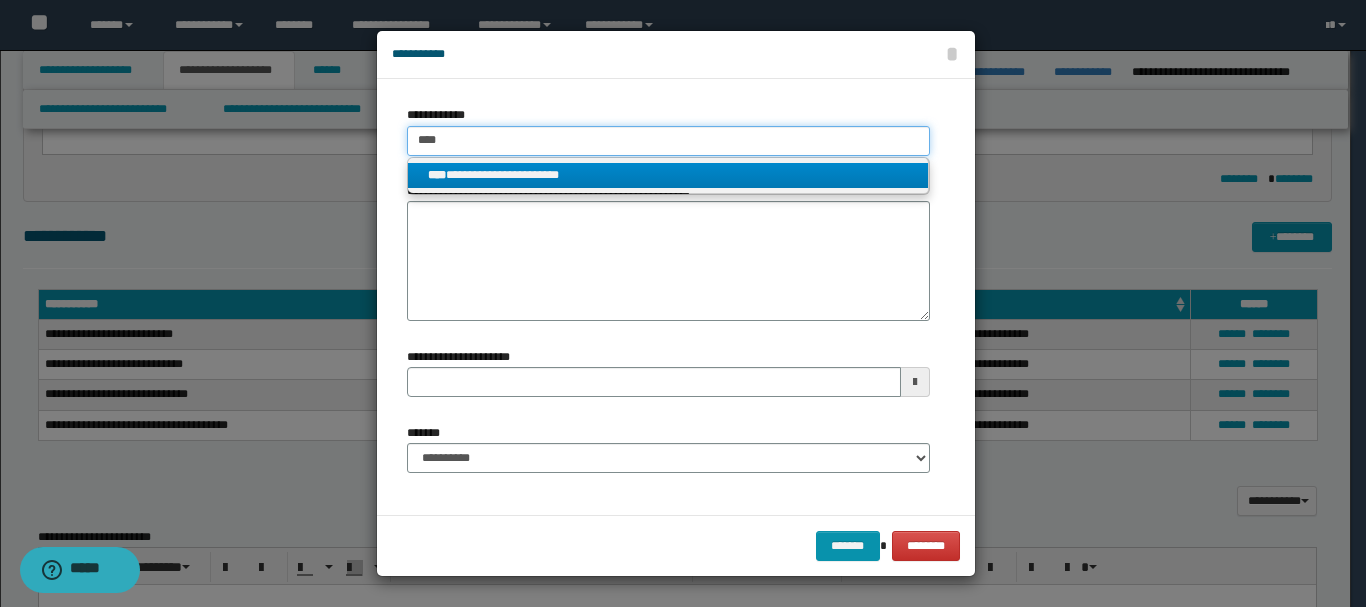 type 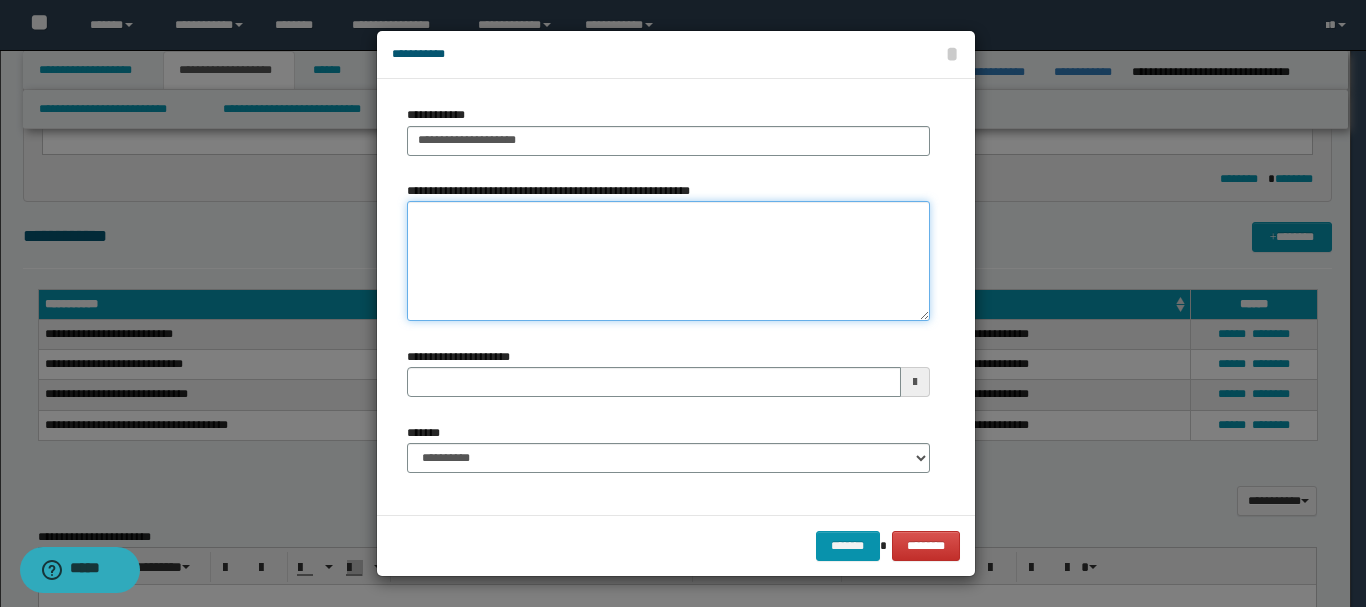click on "**********" at bounding box center [668, 261] 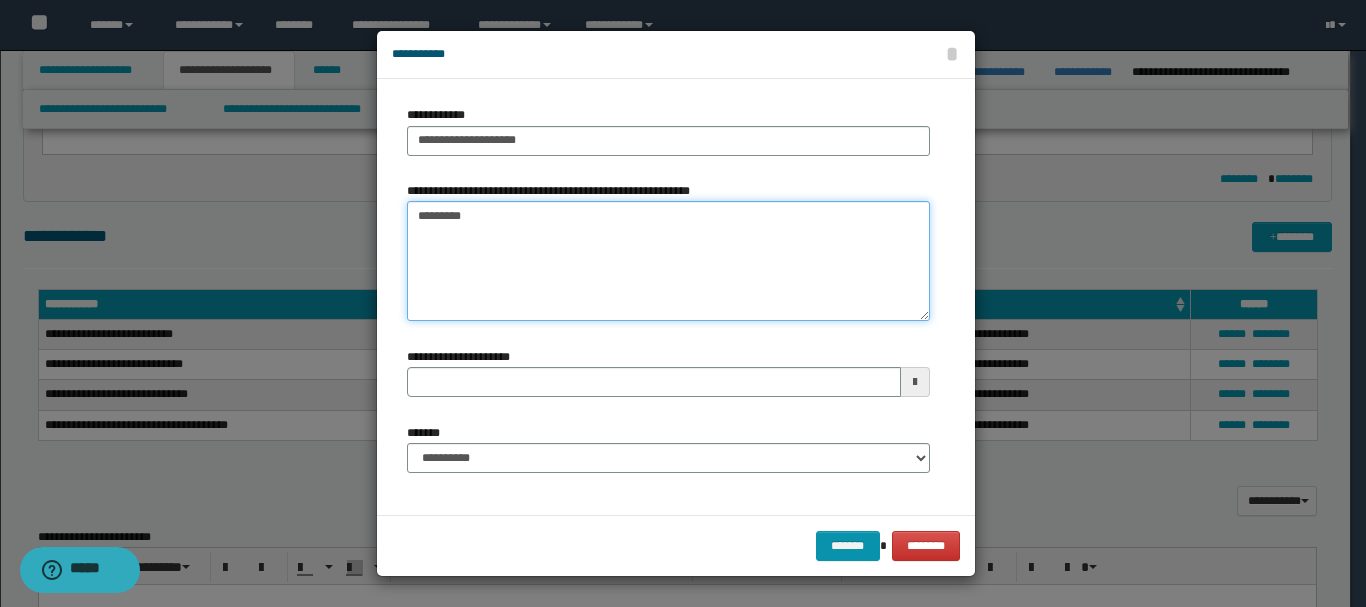 type on "*********" 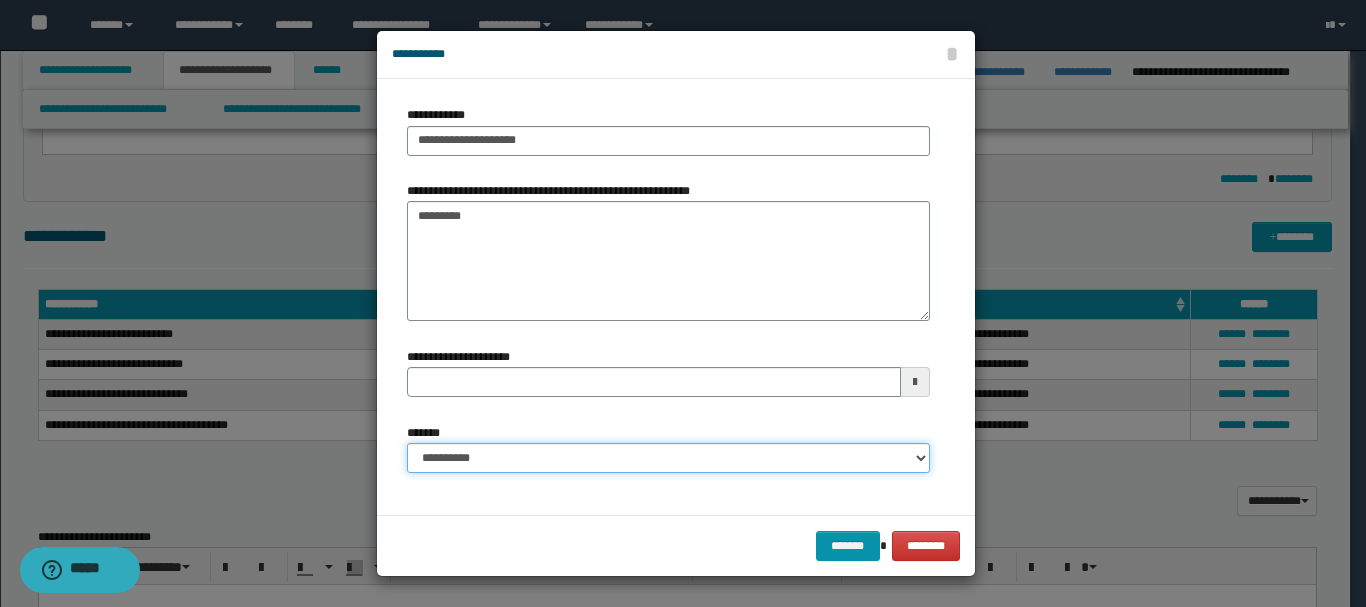 click on "**********" at bounding box center (668, 458) 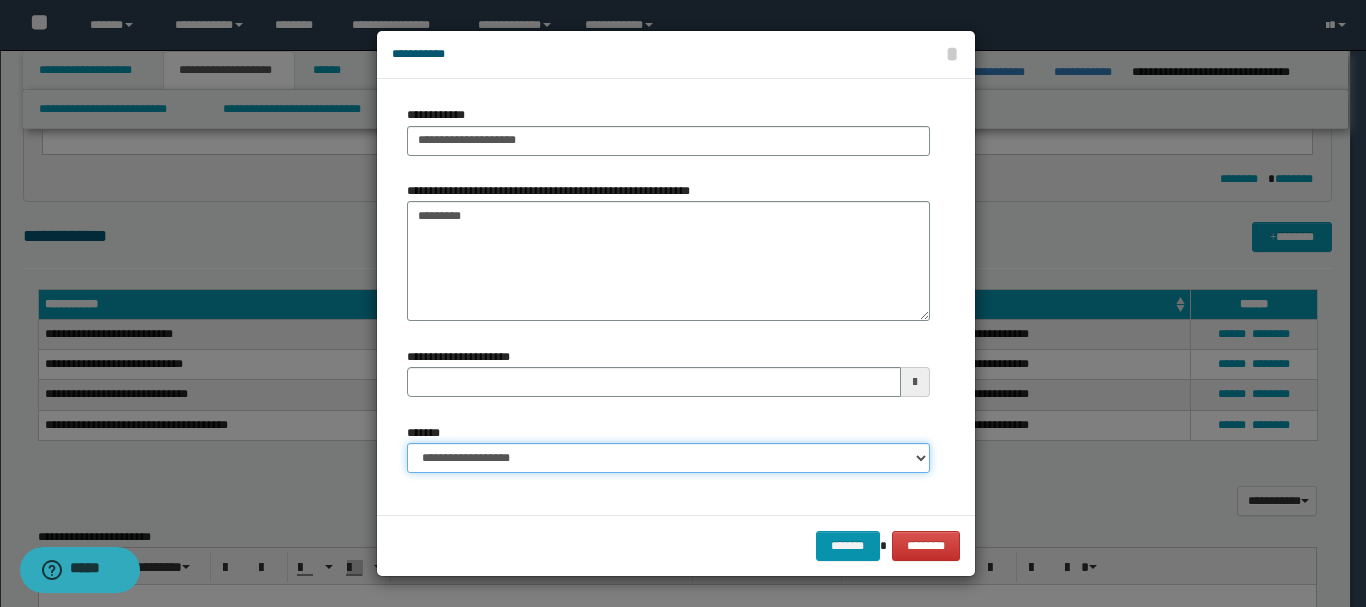click on "**********" at bounding box center (668, 458) 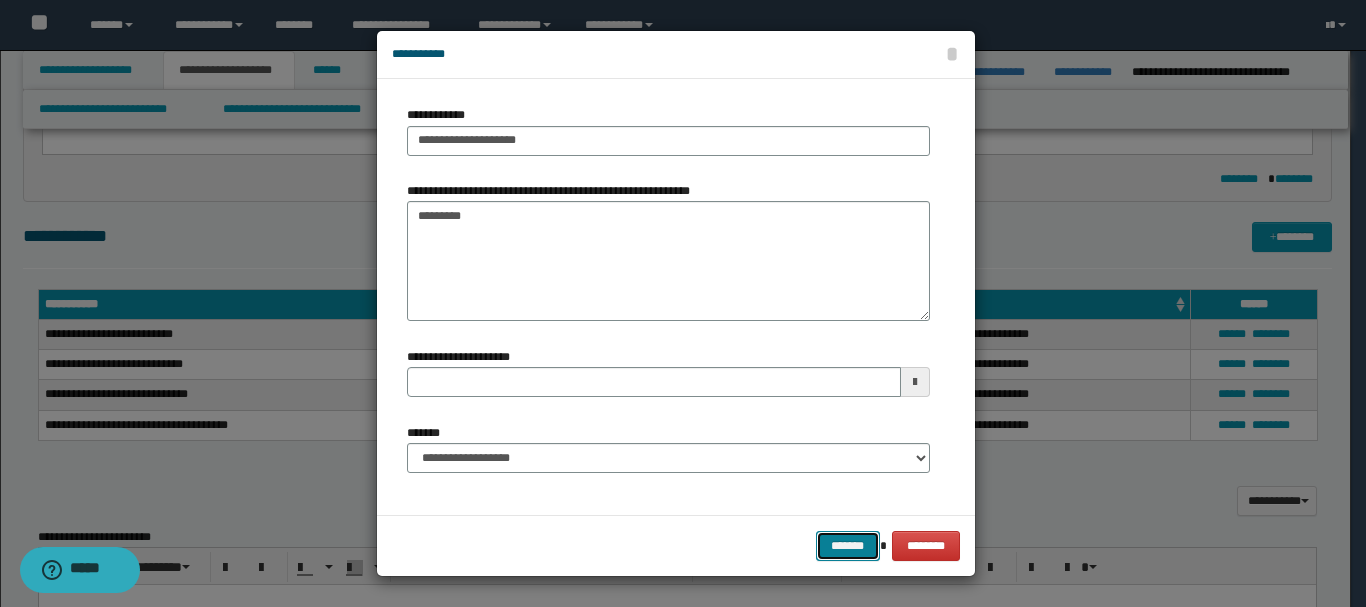 click on "*******" at bounding box center [848, 546] 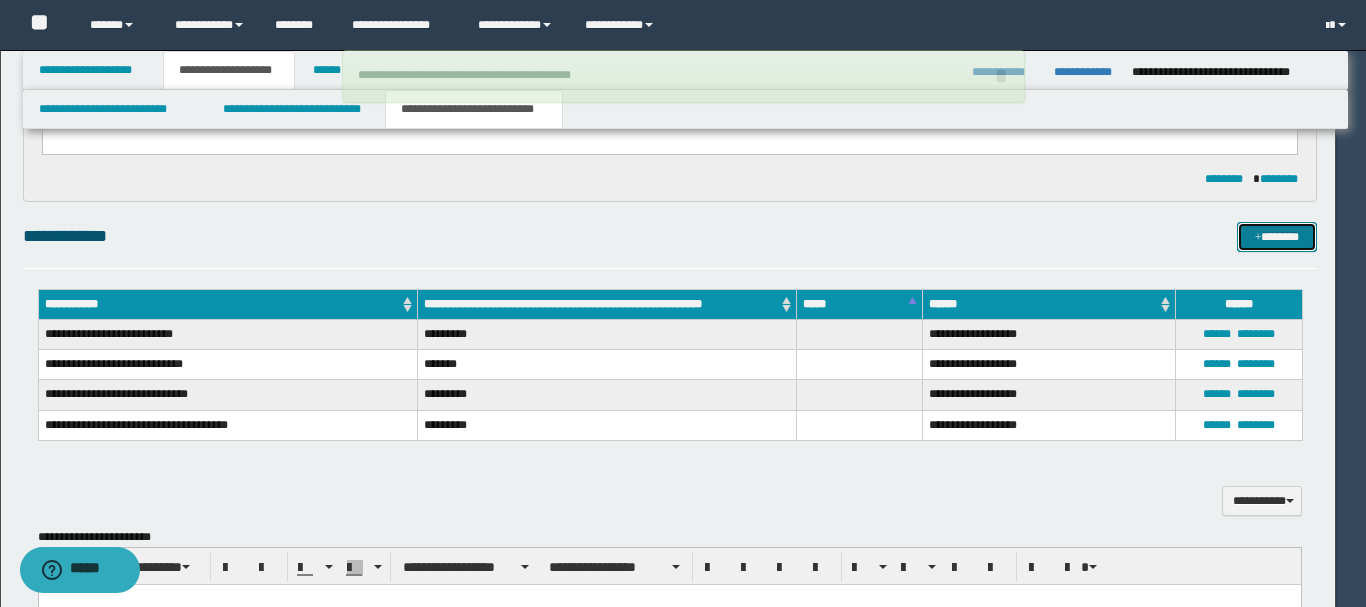 type 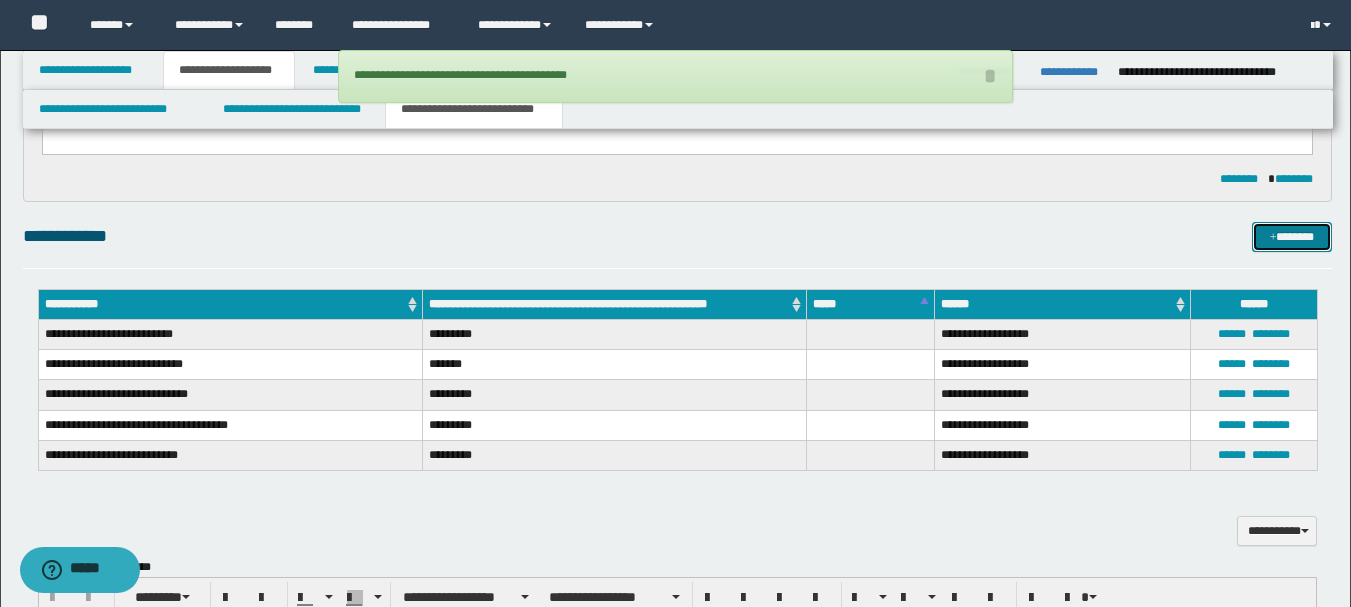 click on "*******" at bounding box center [1292, 237] 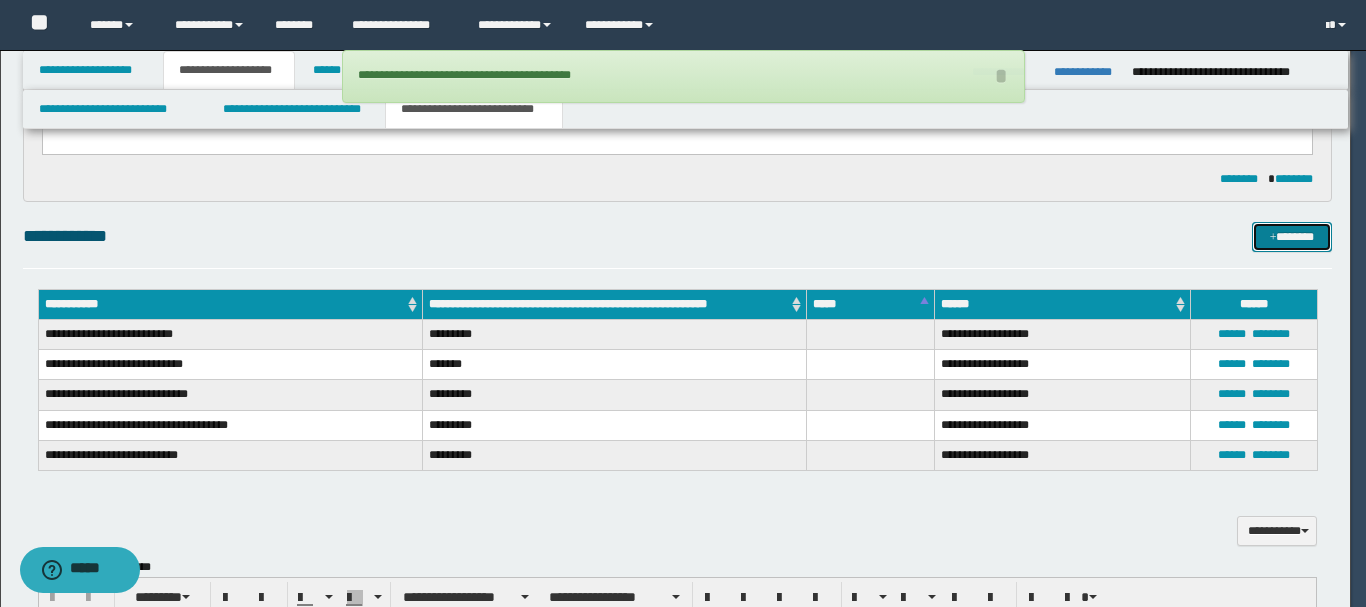 type 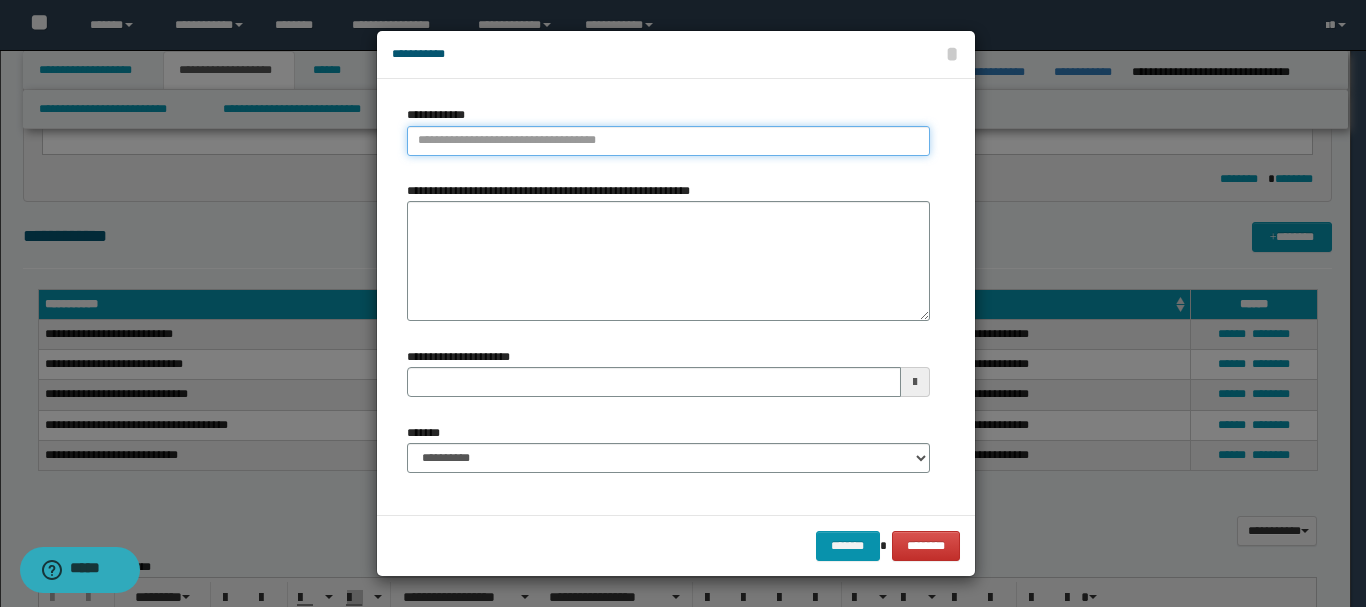 type on "**********" 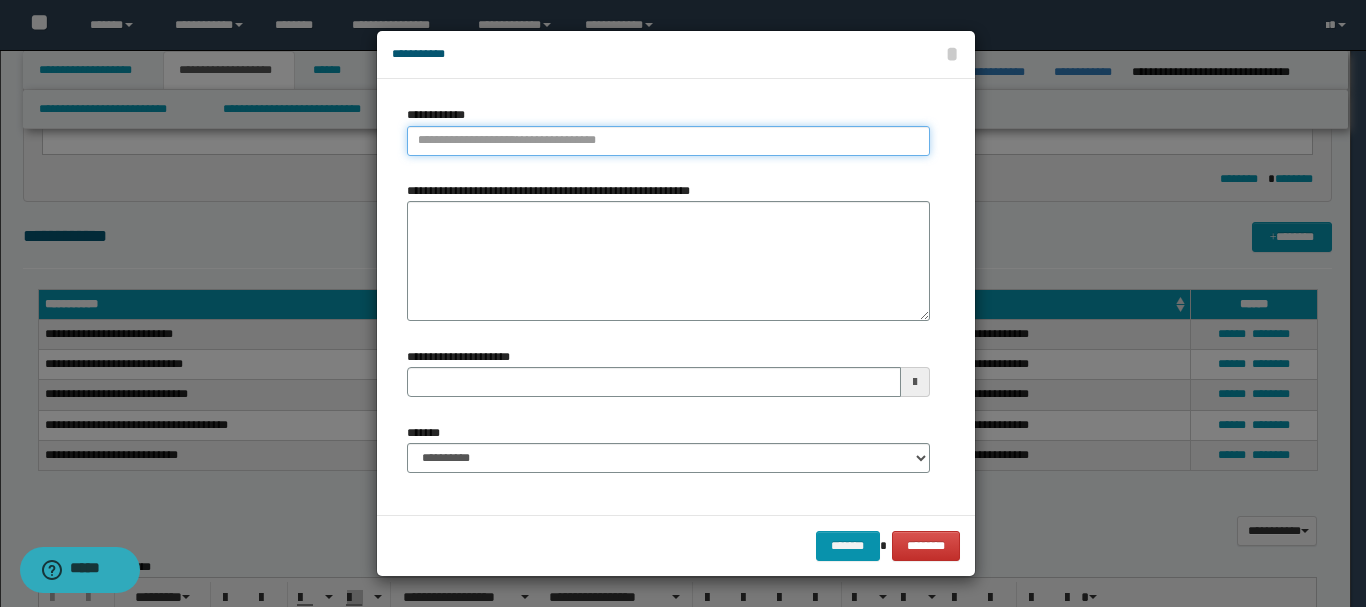 click on "**********" at bounding box center (668, 141) 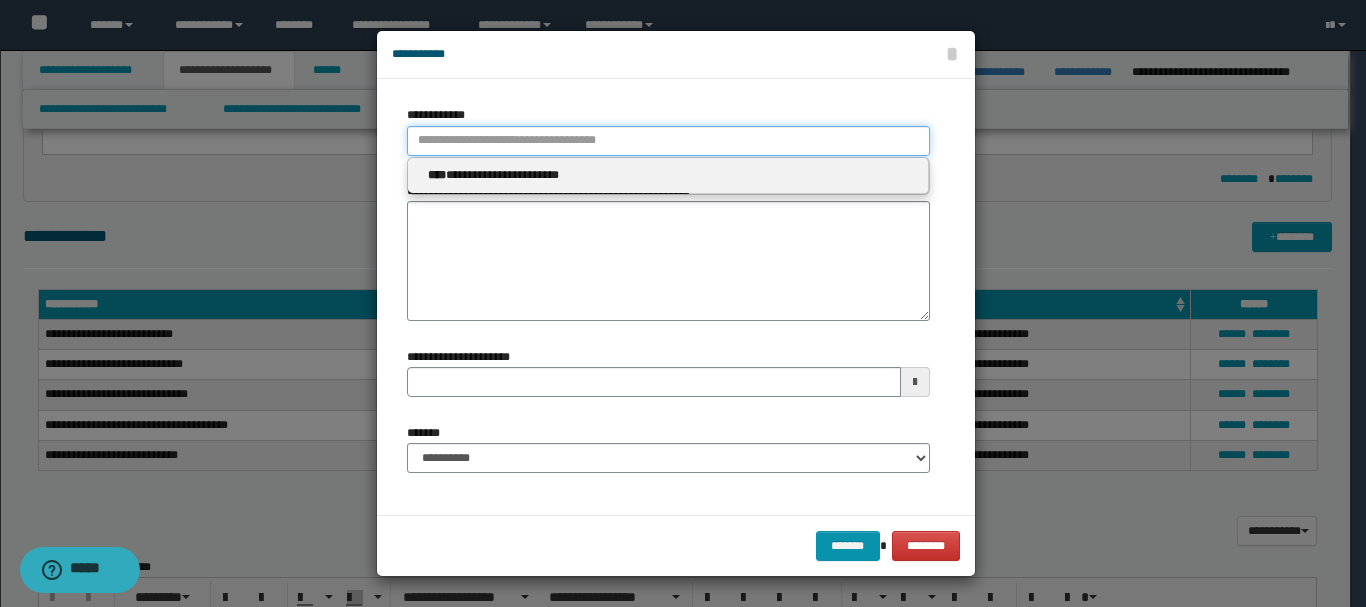 paste on "*******" 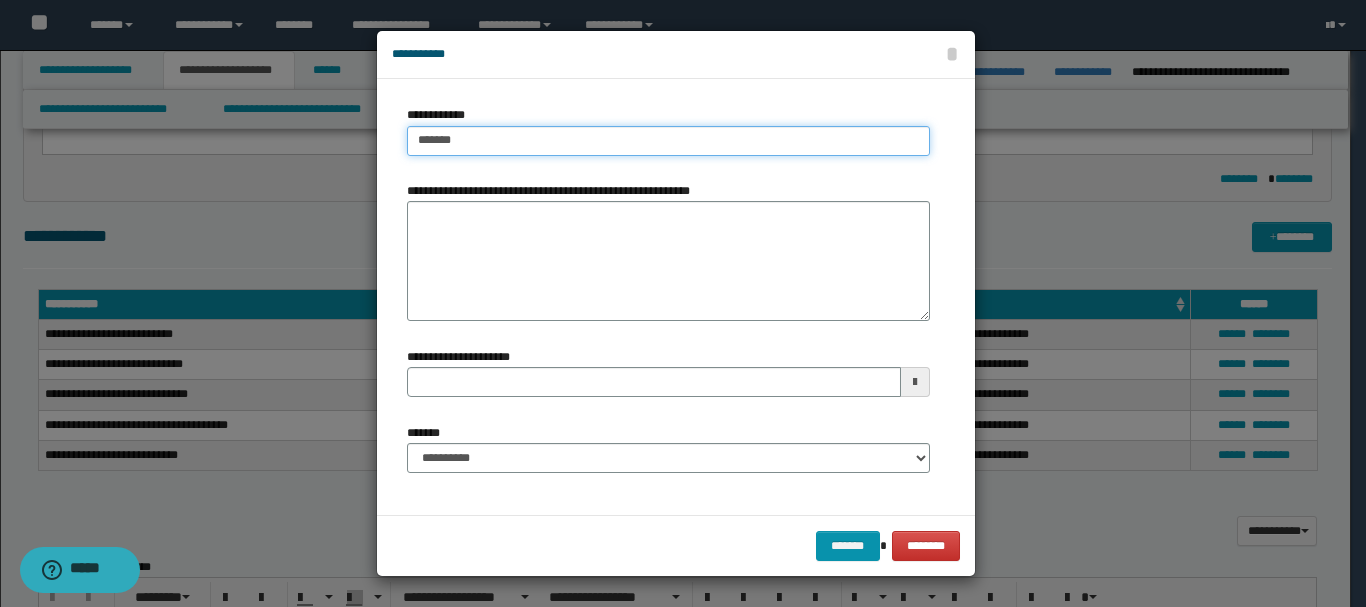 click on "*******" at bounding box center [668, 141] 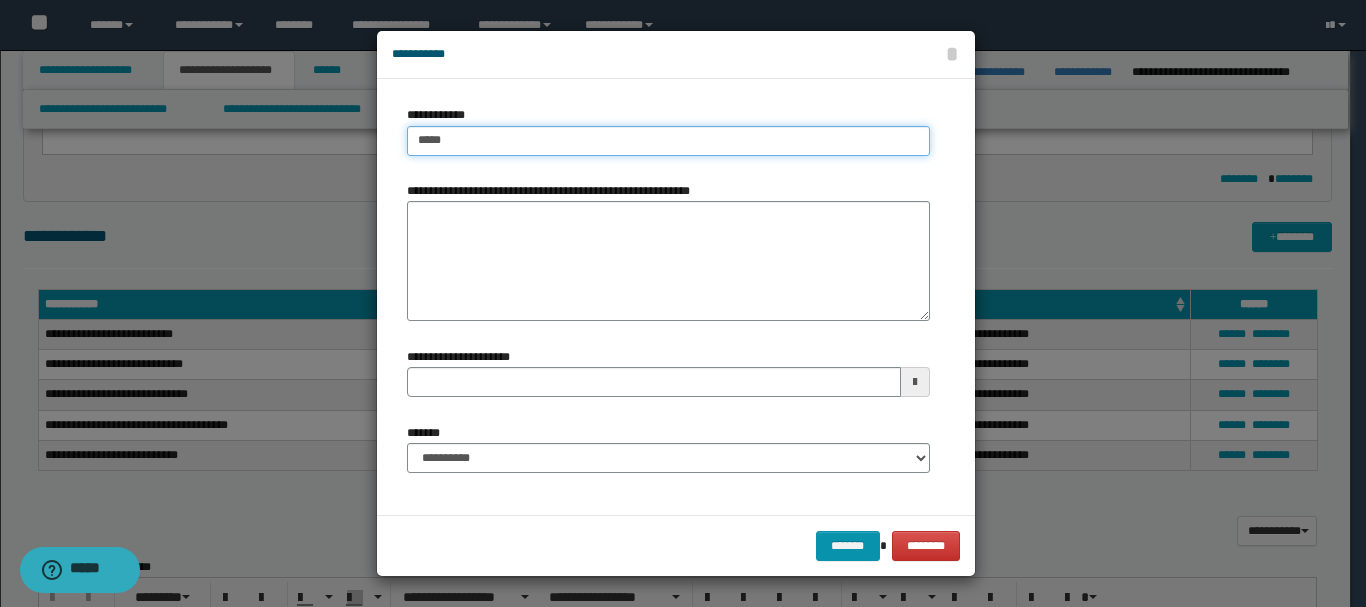 type on "****" 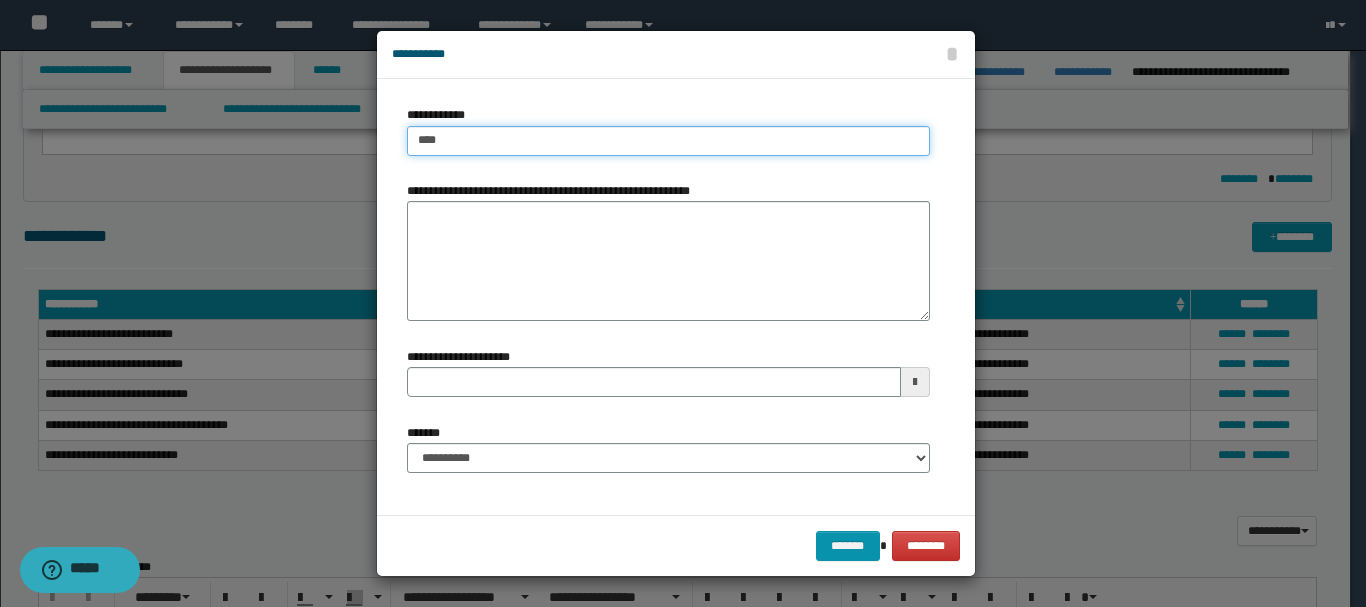type on "****" 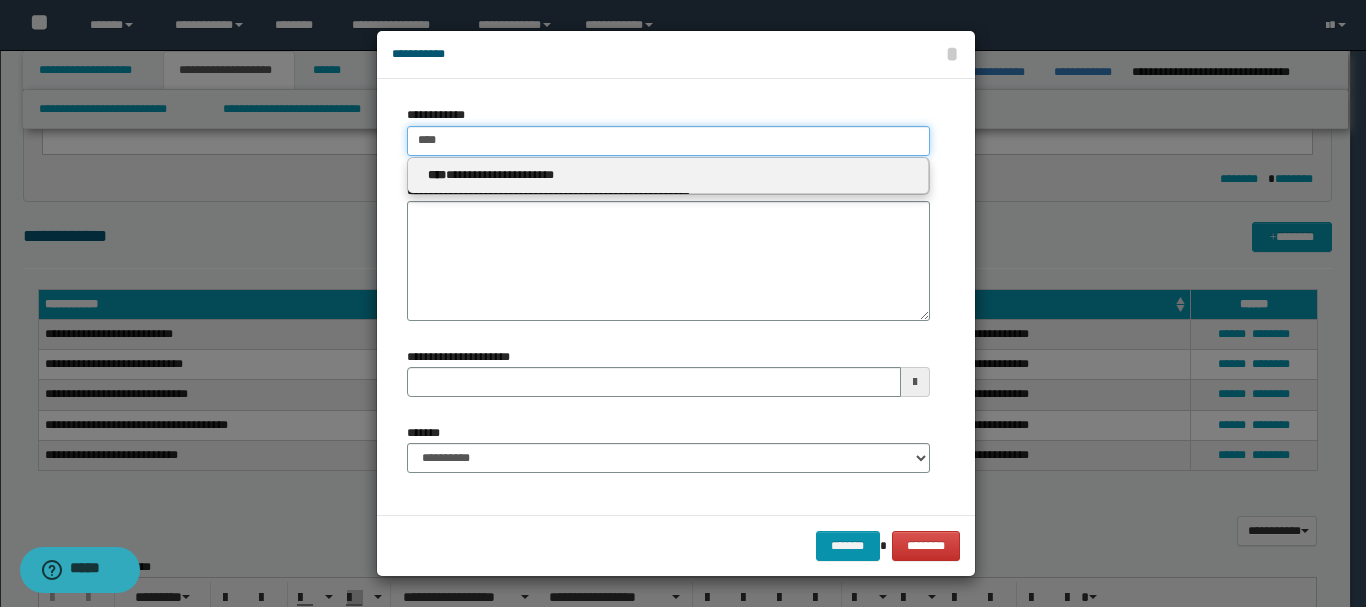 type on "****" 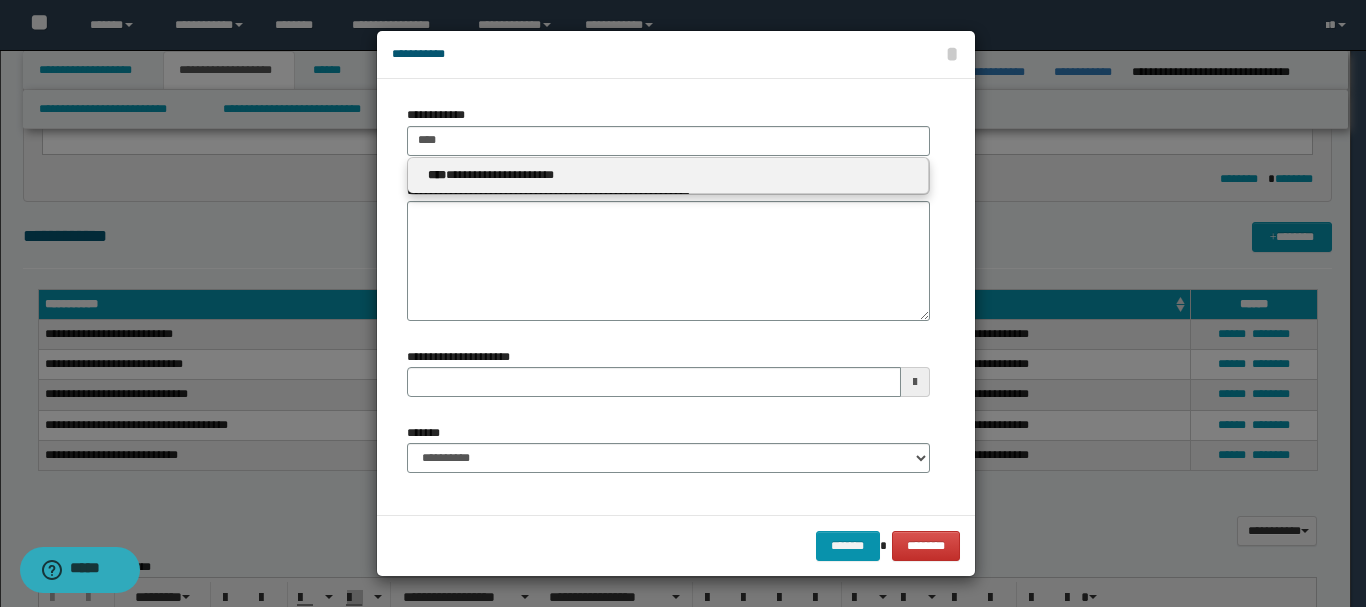 click on "**********" at bounding box center (668, 176) 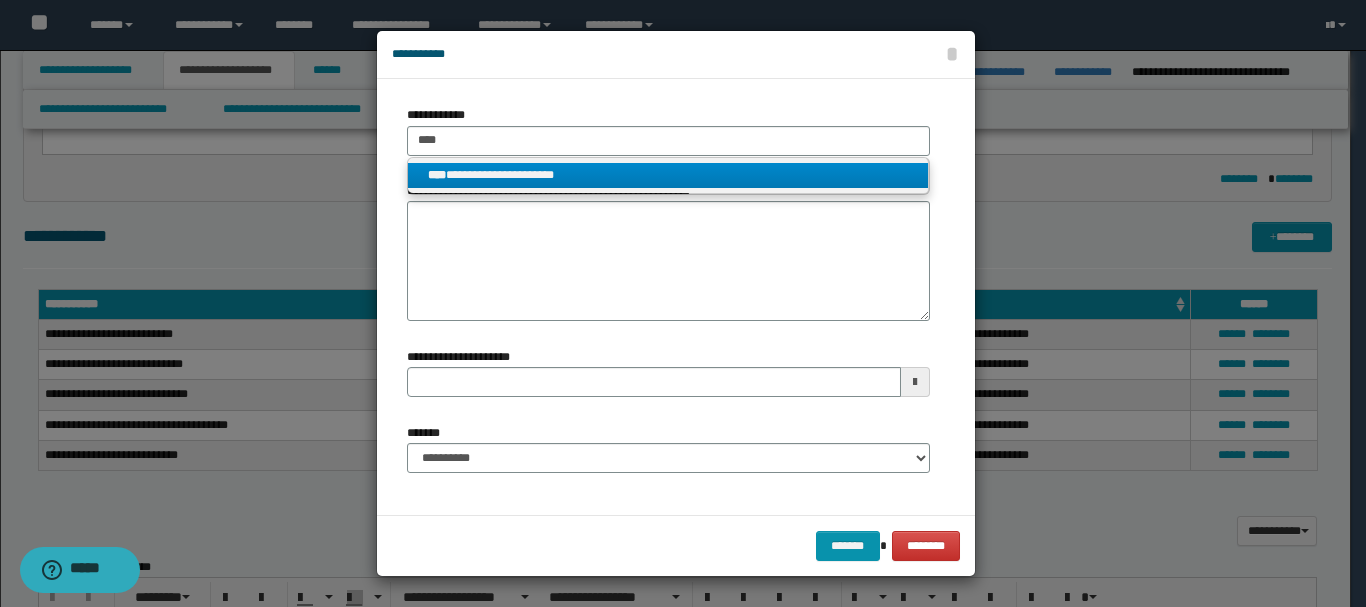 click on "**********" at bounding box center [668, 175] 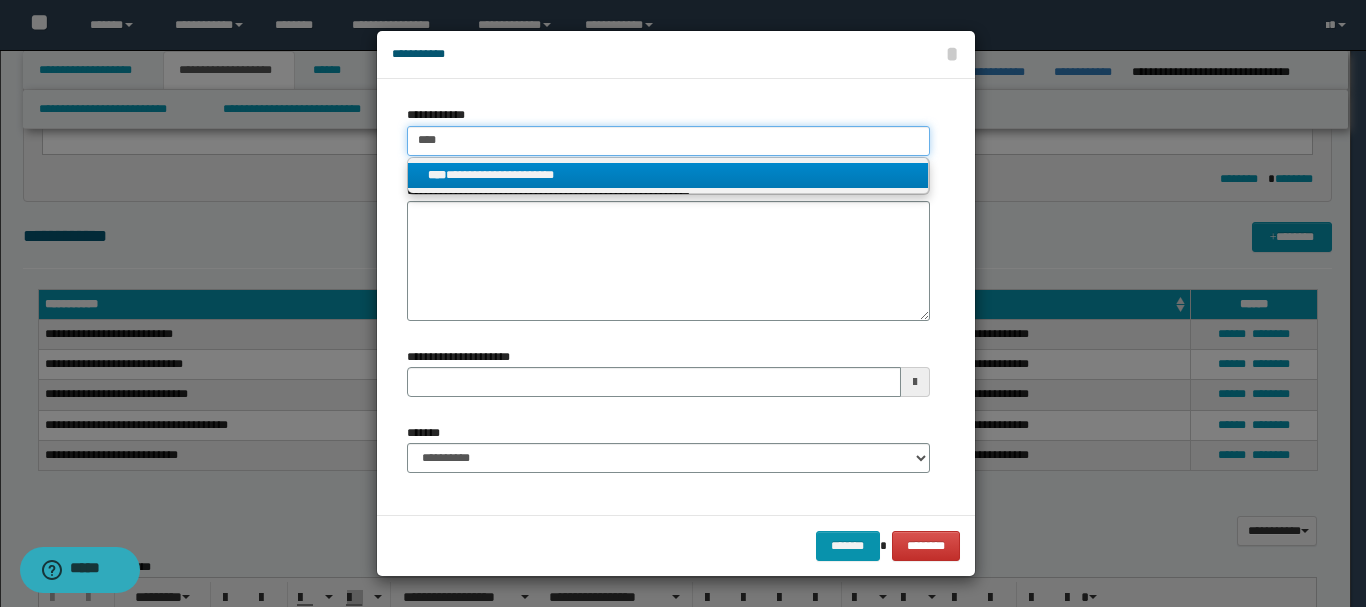 type 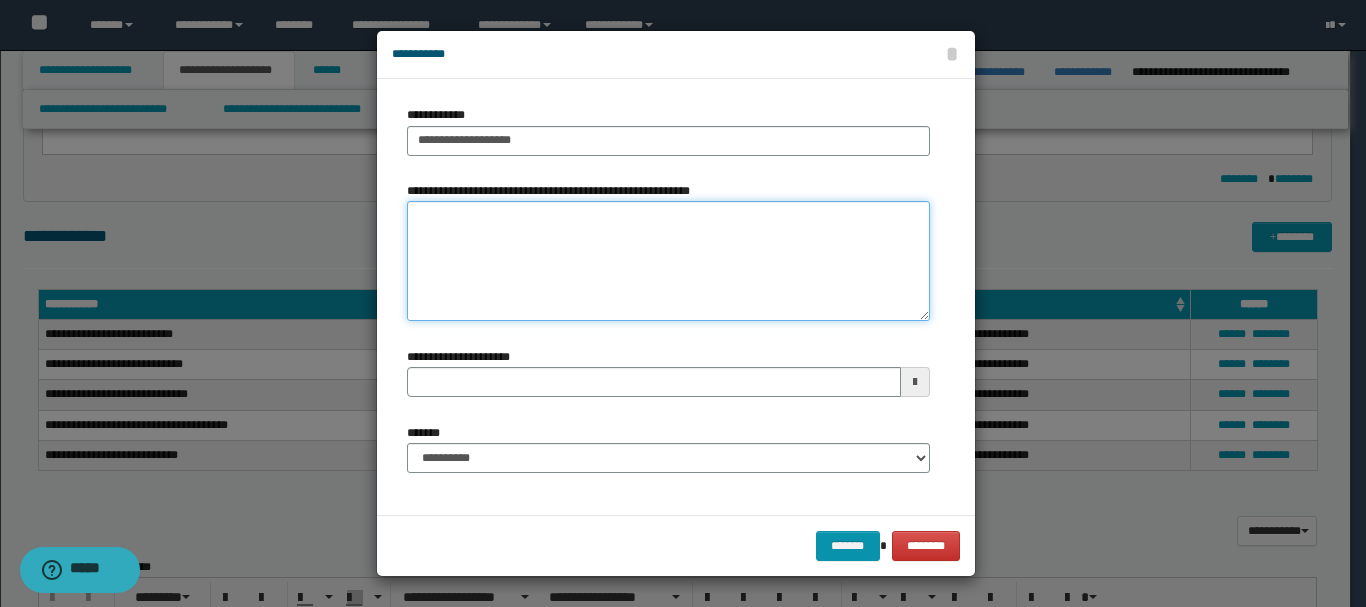 click on "**********" at bounding box center [668, 261] 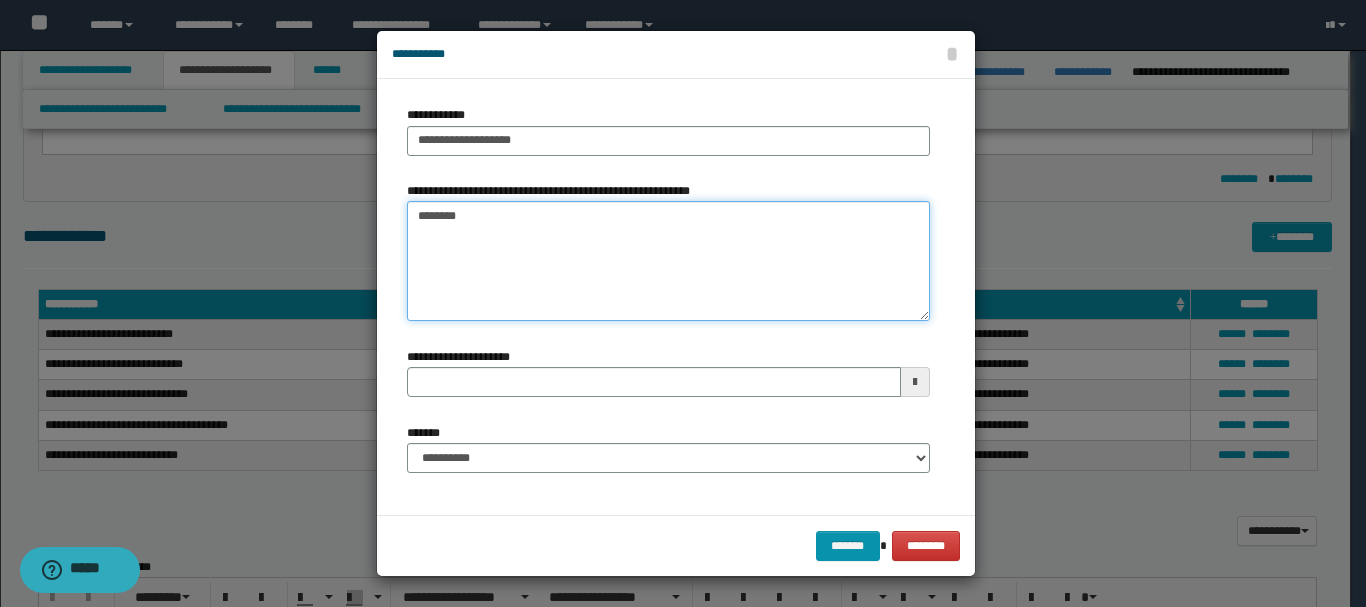 type on "*********" 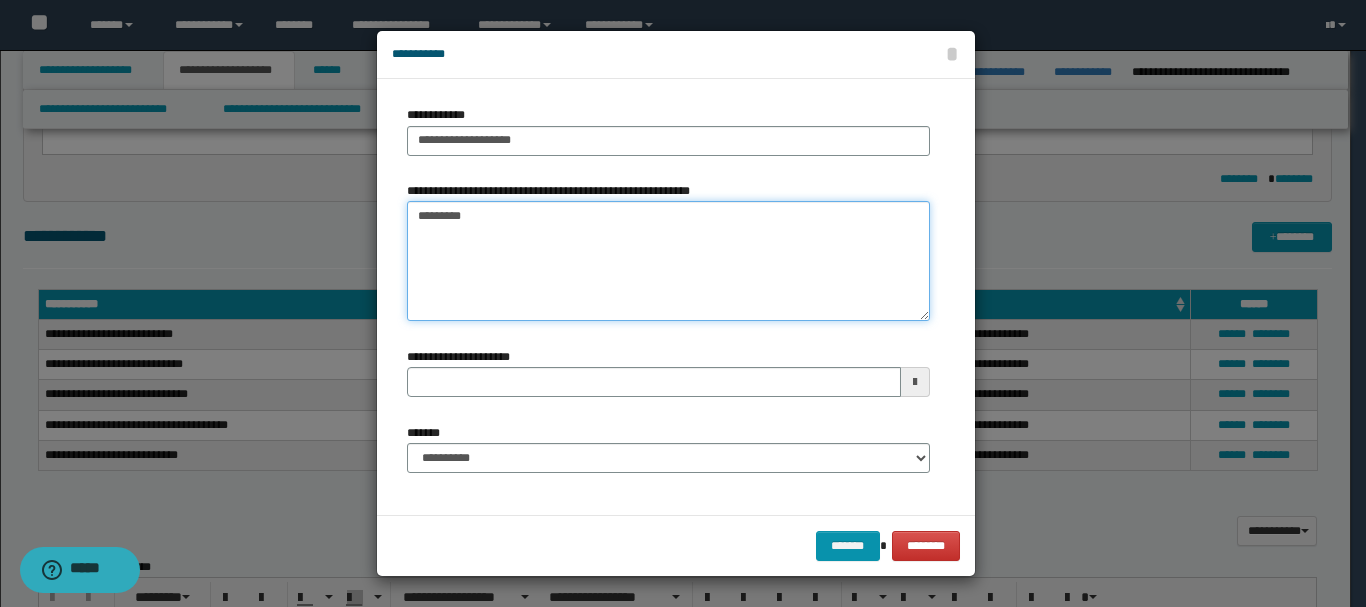 type 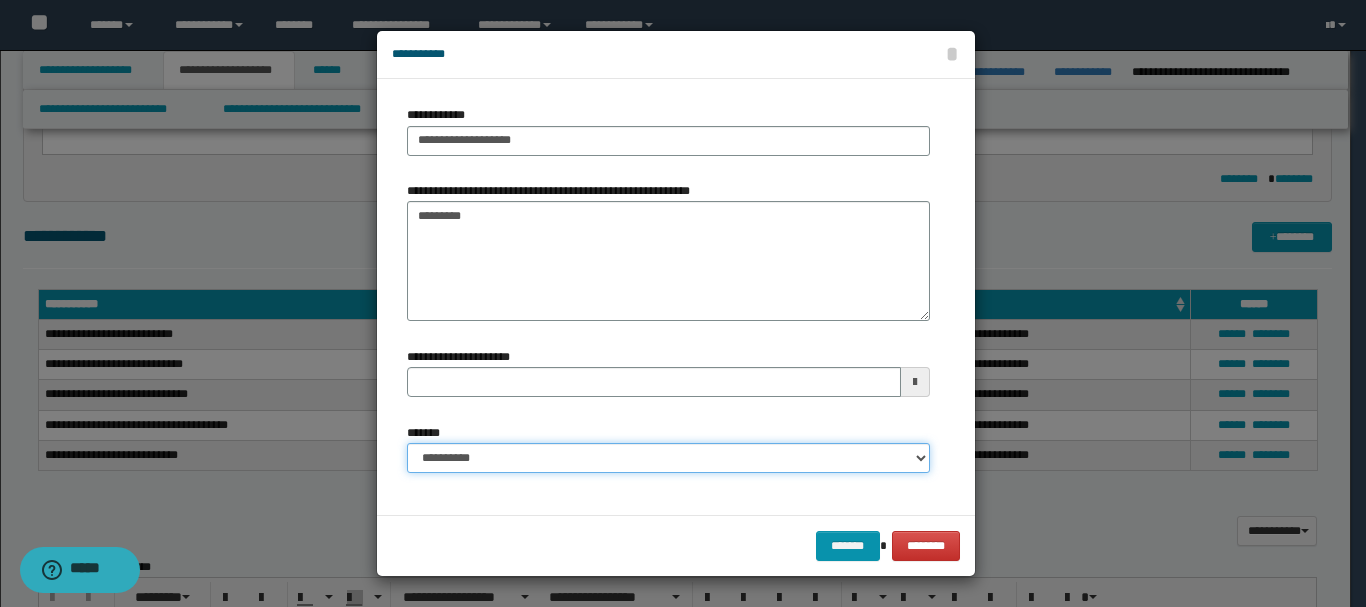 click on "**********" at bounding box center (668, 458) 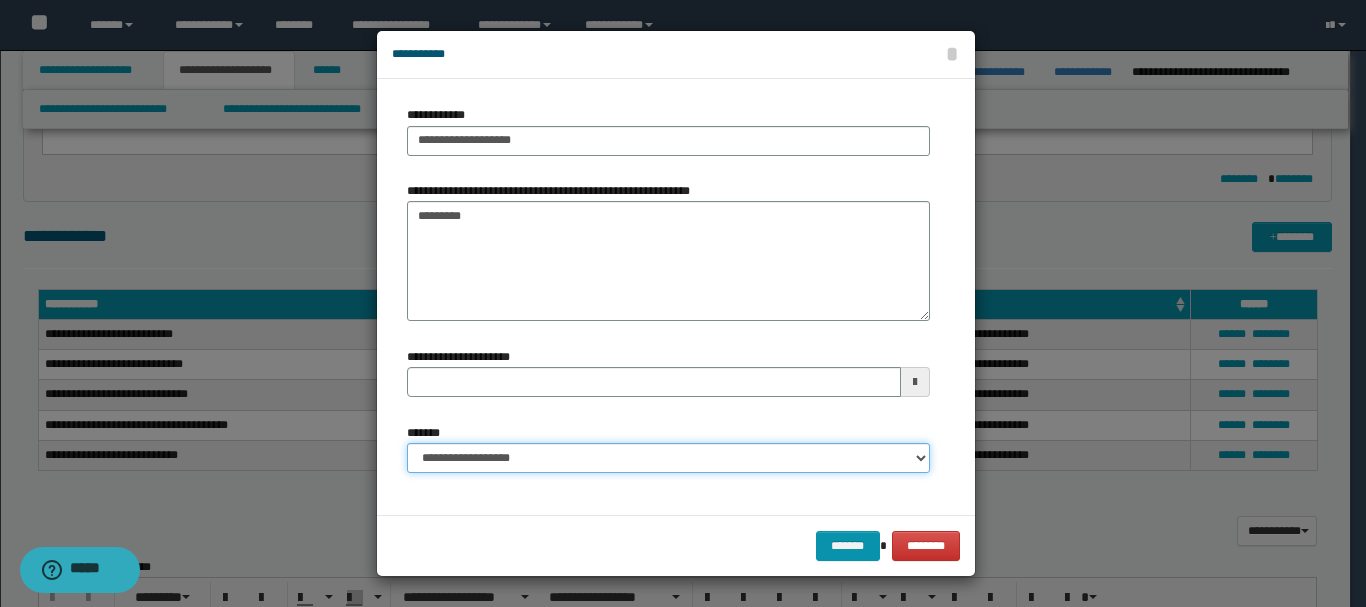 click on "**********" at bounding box center [668, 458] 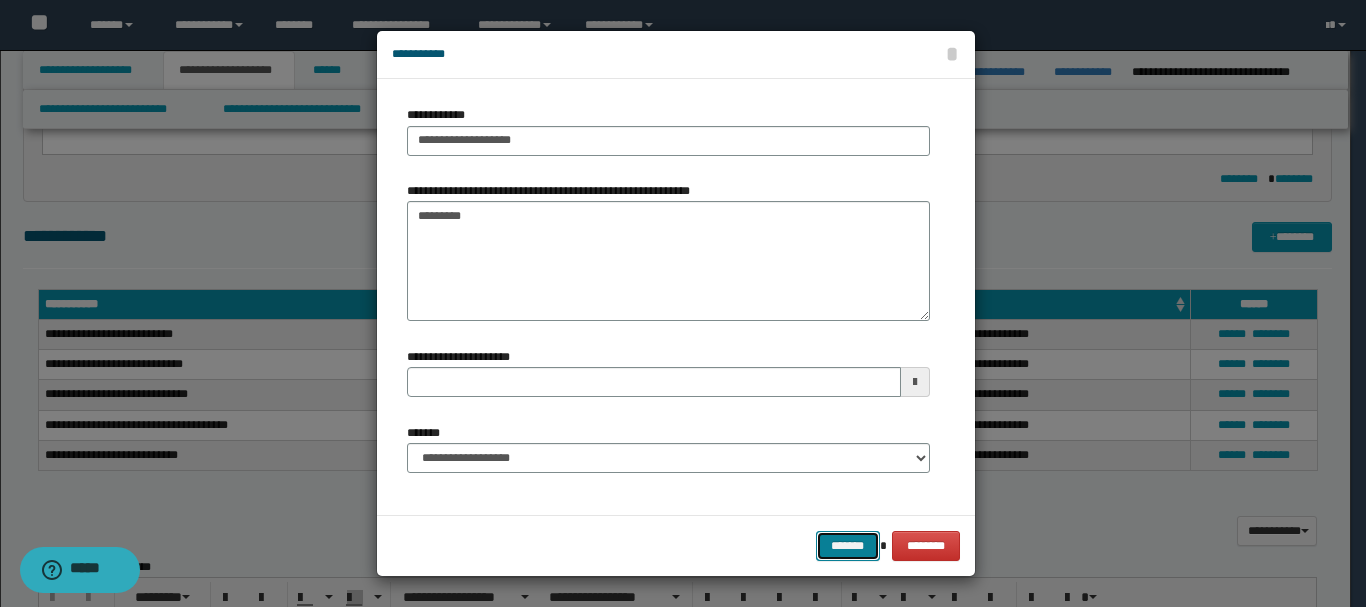 click on "*******" at bounding box center [848, 546] 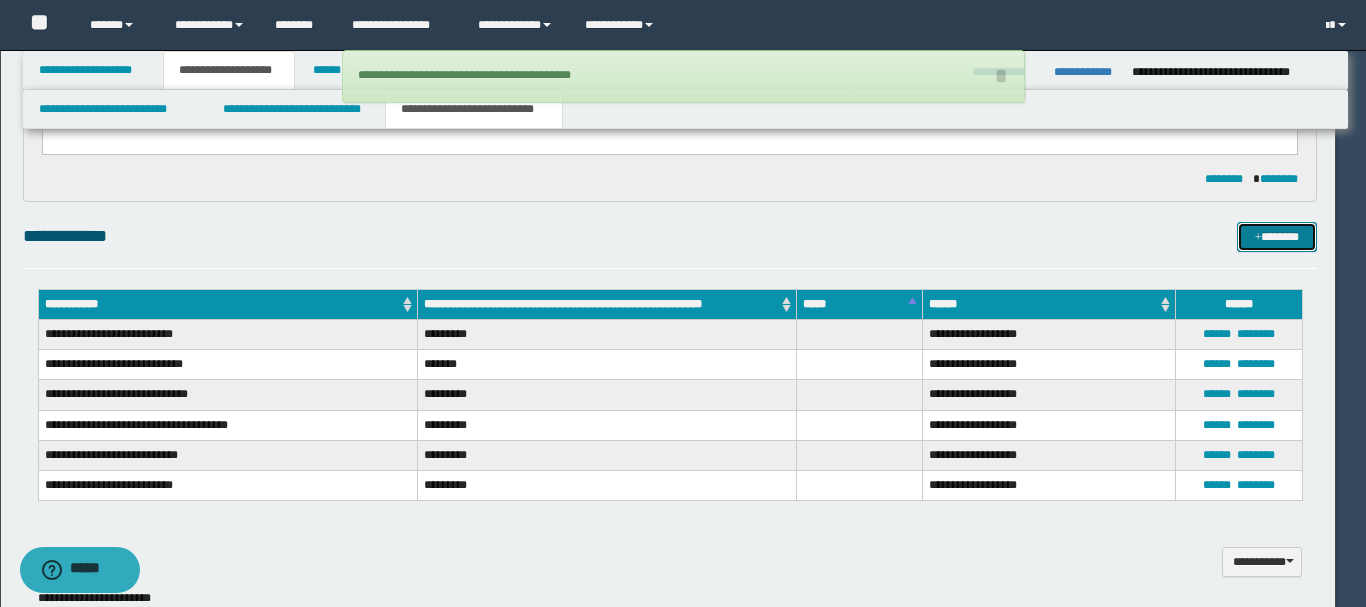 type 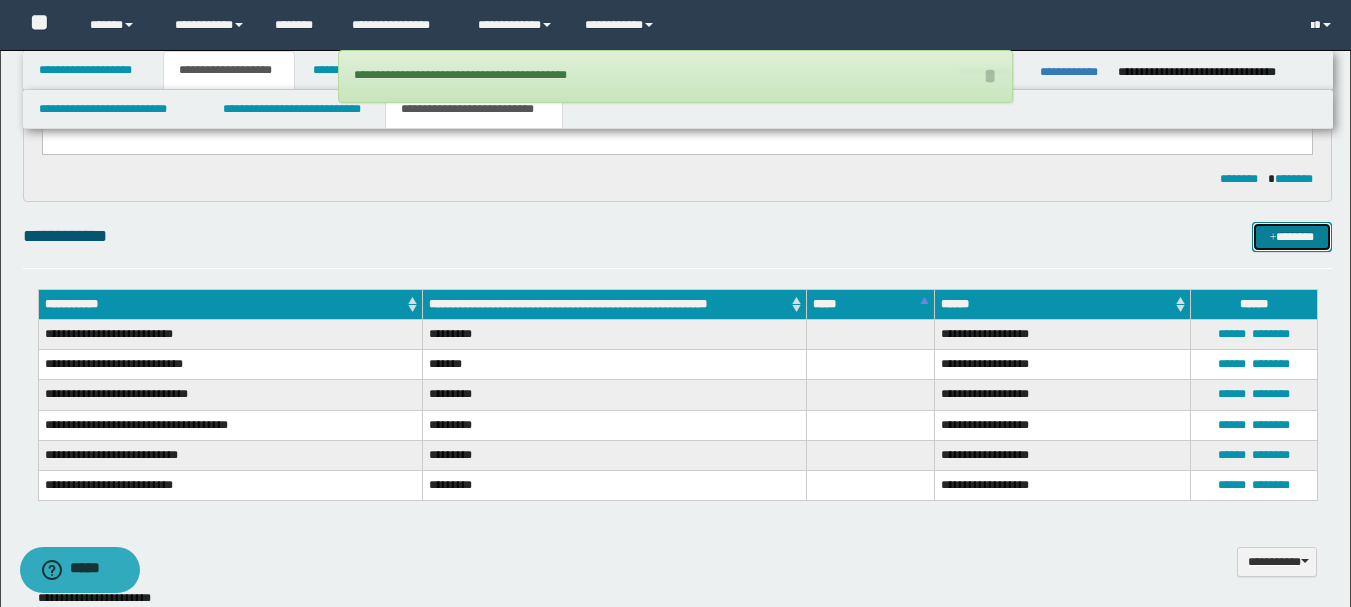click on "*******" at bounding box center (1292, 237) 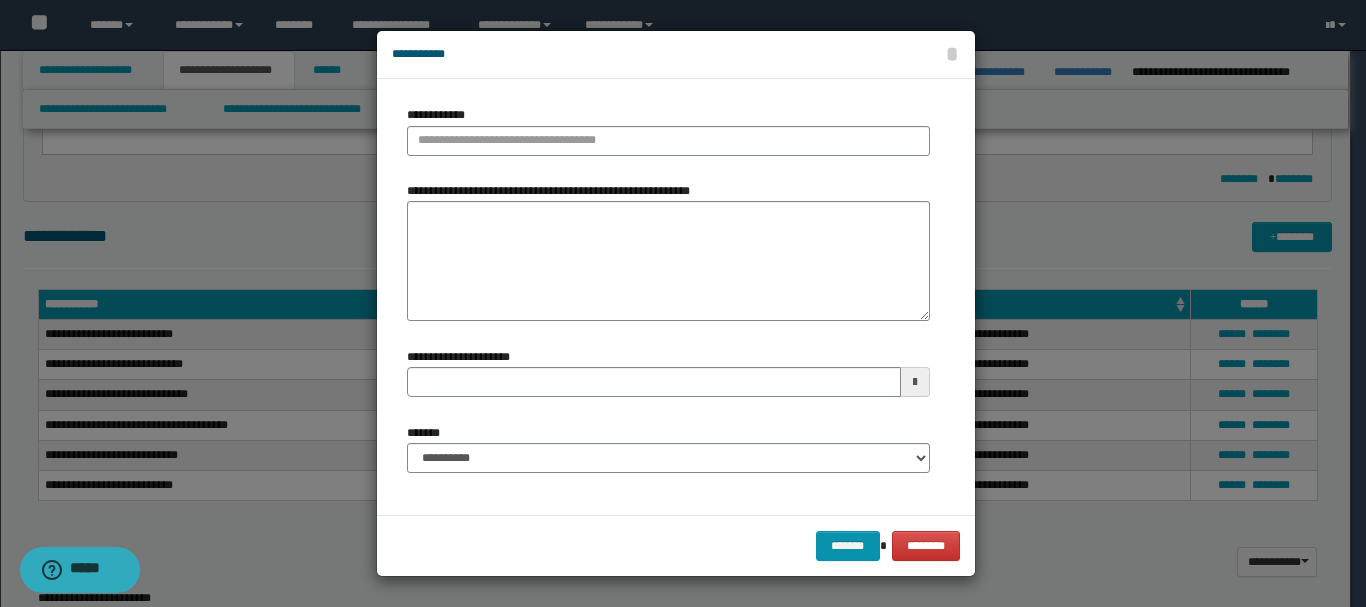 type 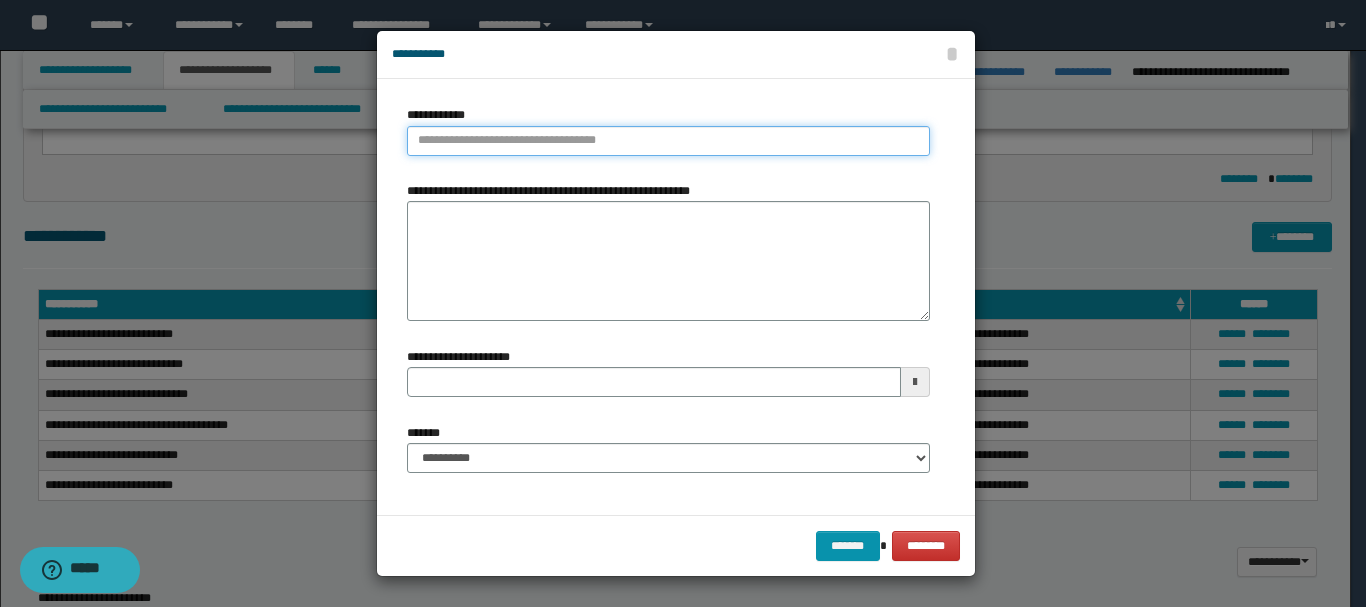 type on "**********" 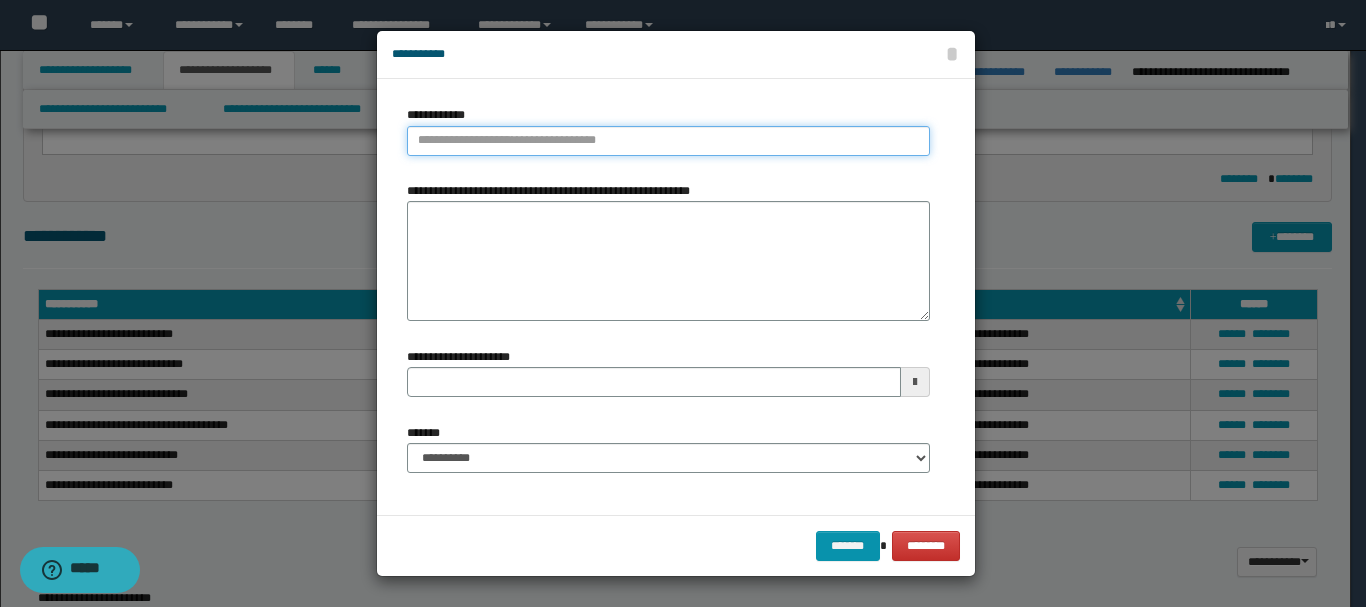 click on "**********" at bounding box center [668, 141] 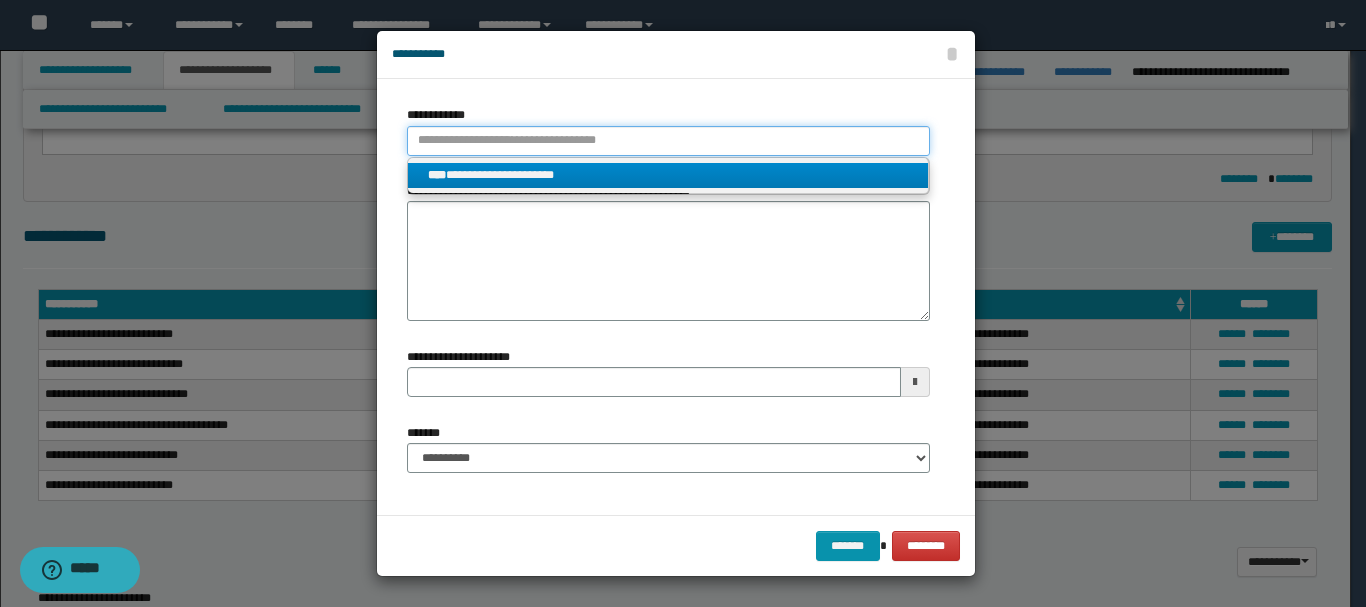 paste on "*******" 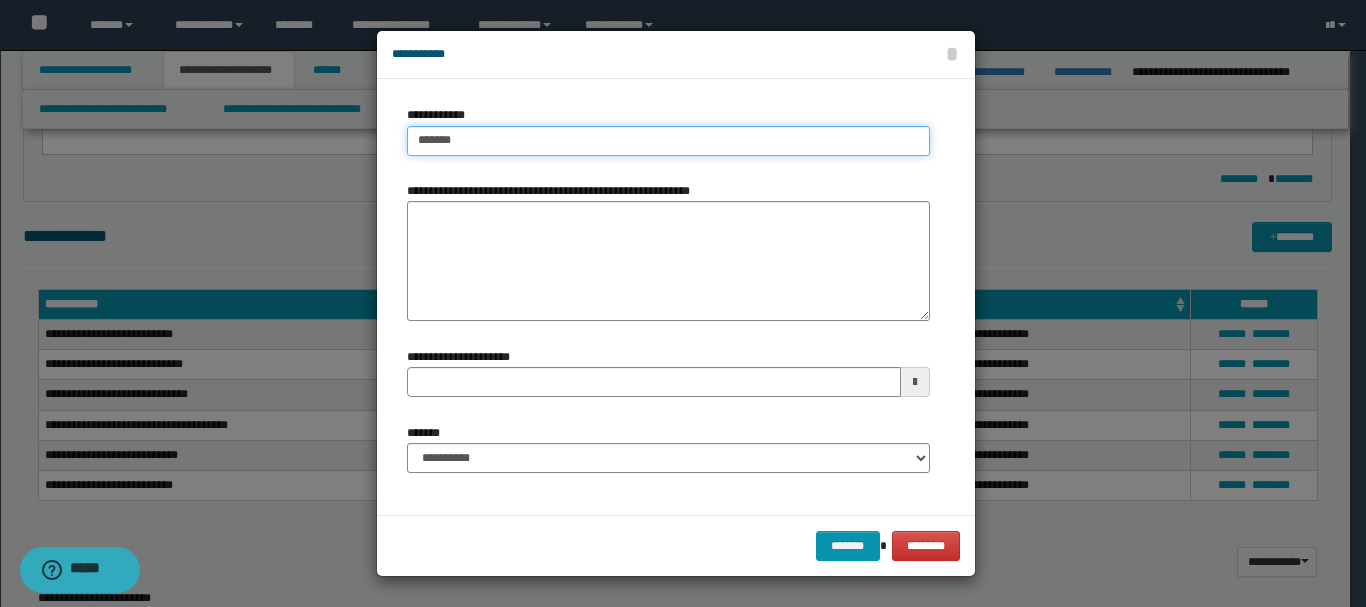 click on "*******" at bounding box center (668, 141) 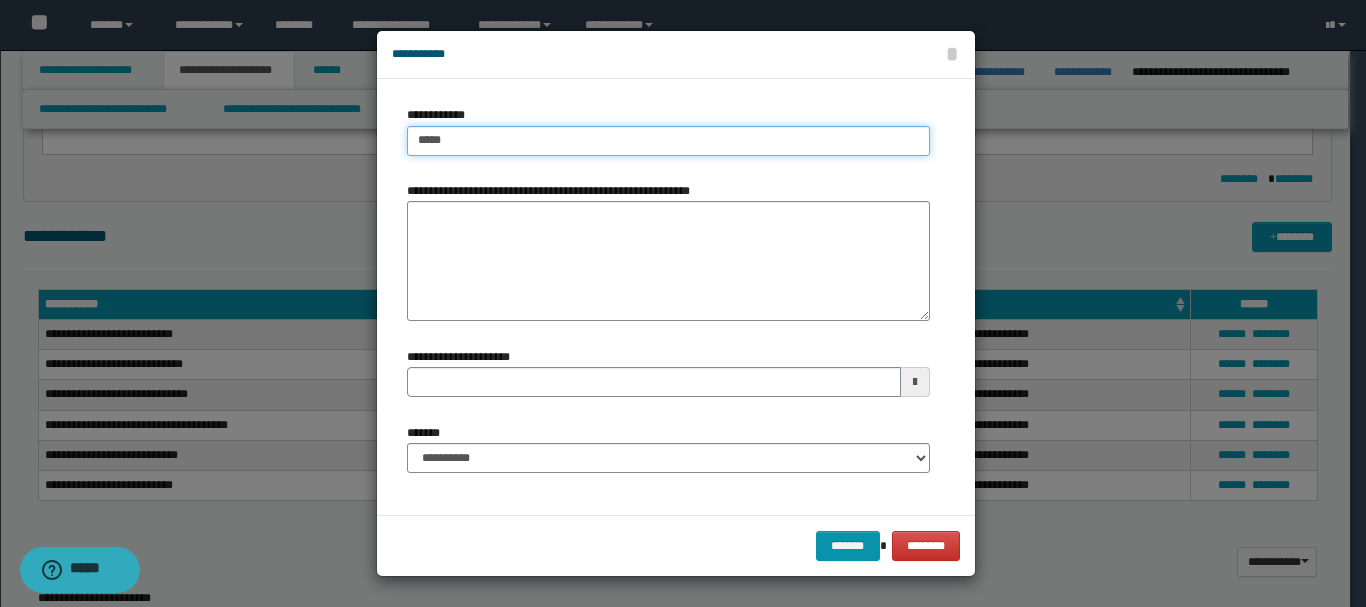 type on "****" 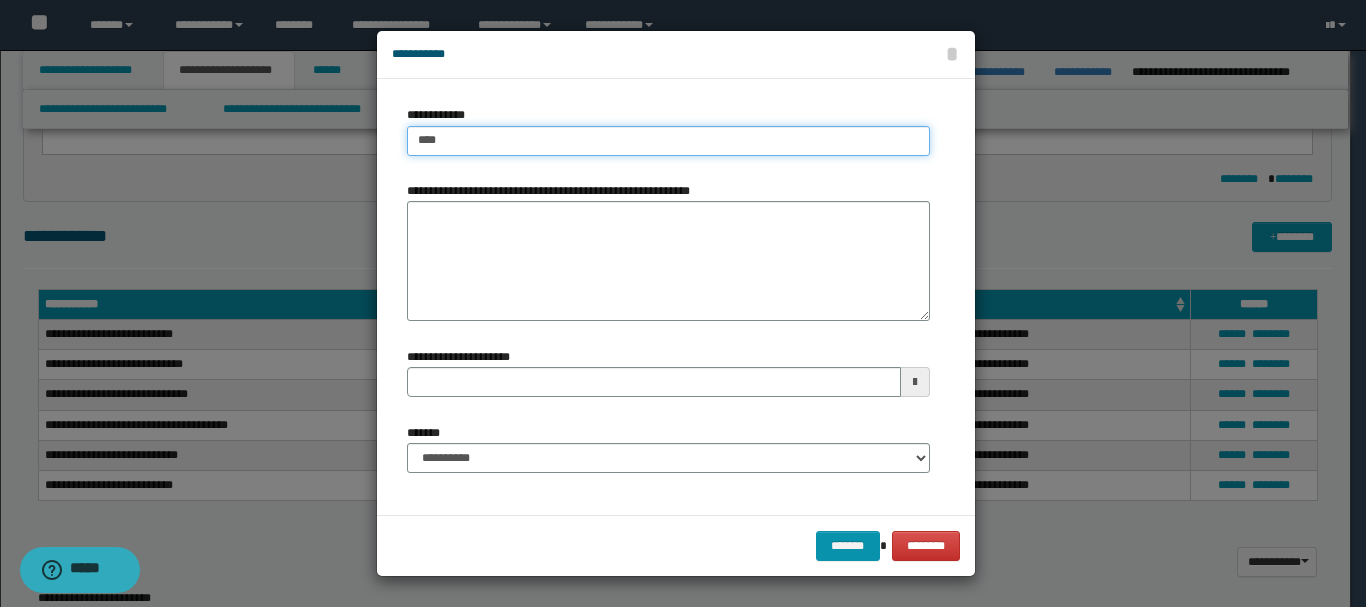 type on "****" 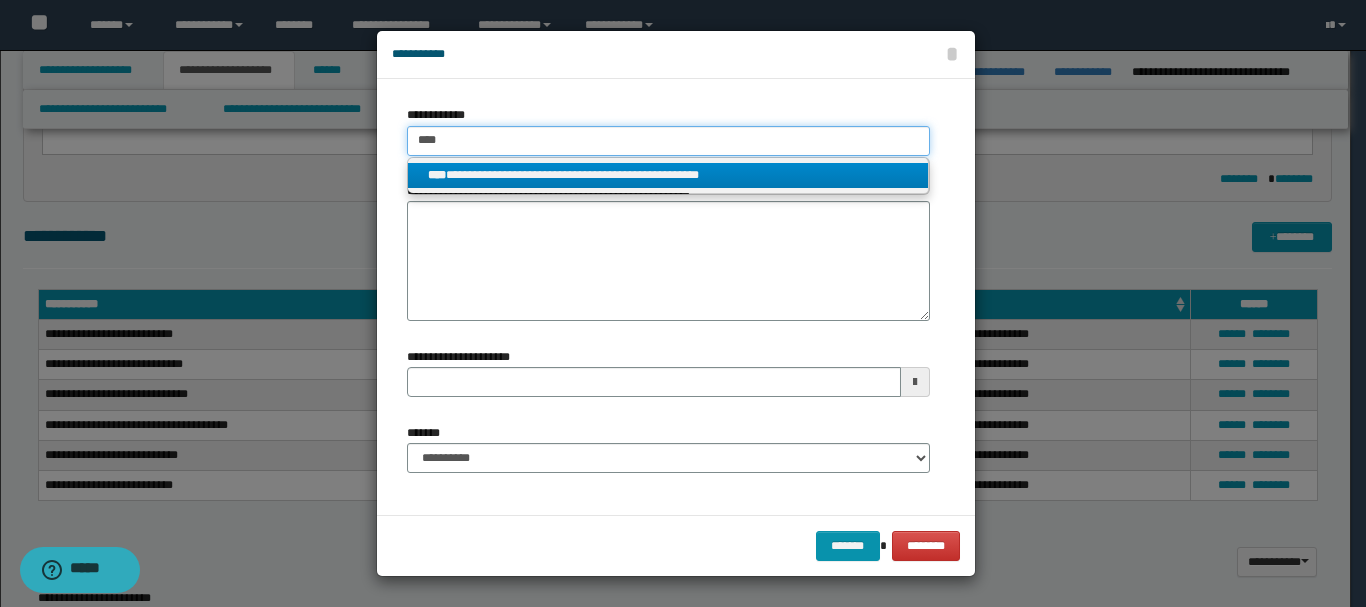 type 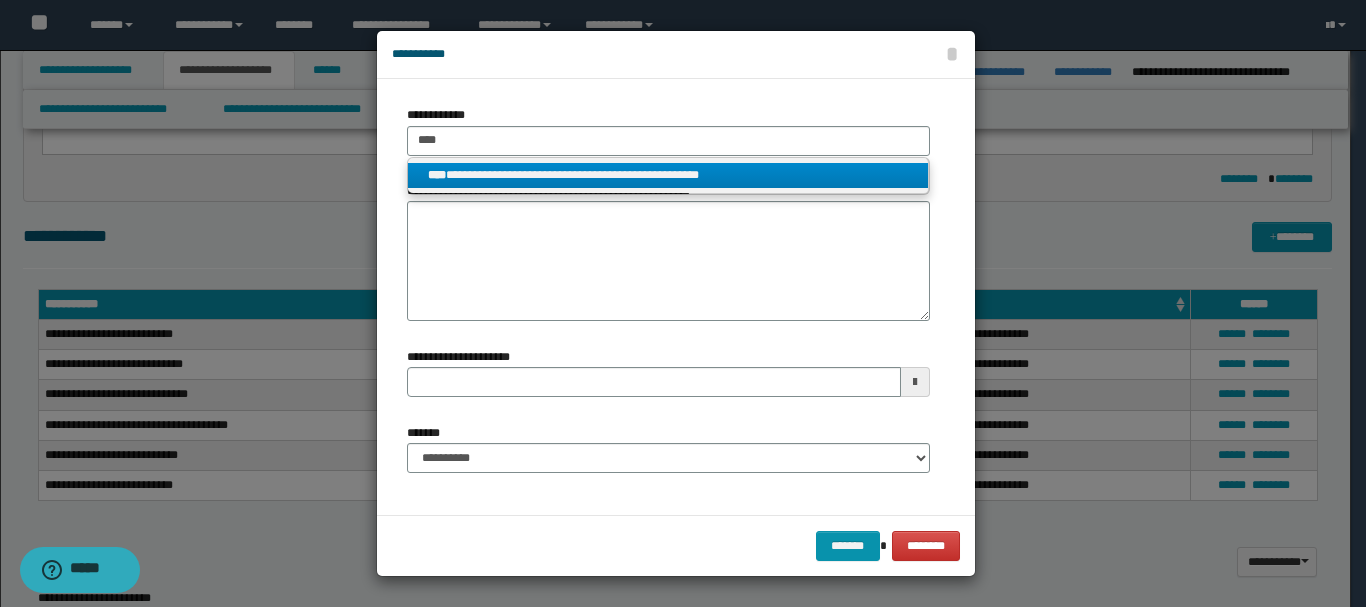 click on "**********" at bounding box center (668, 175) 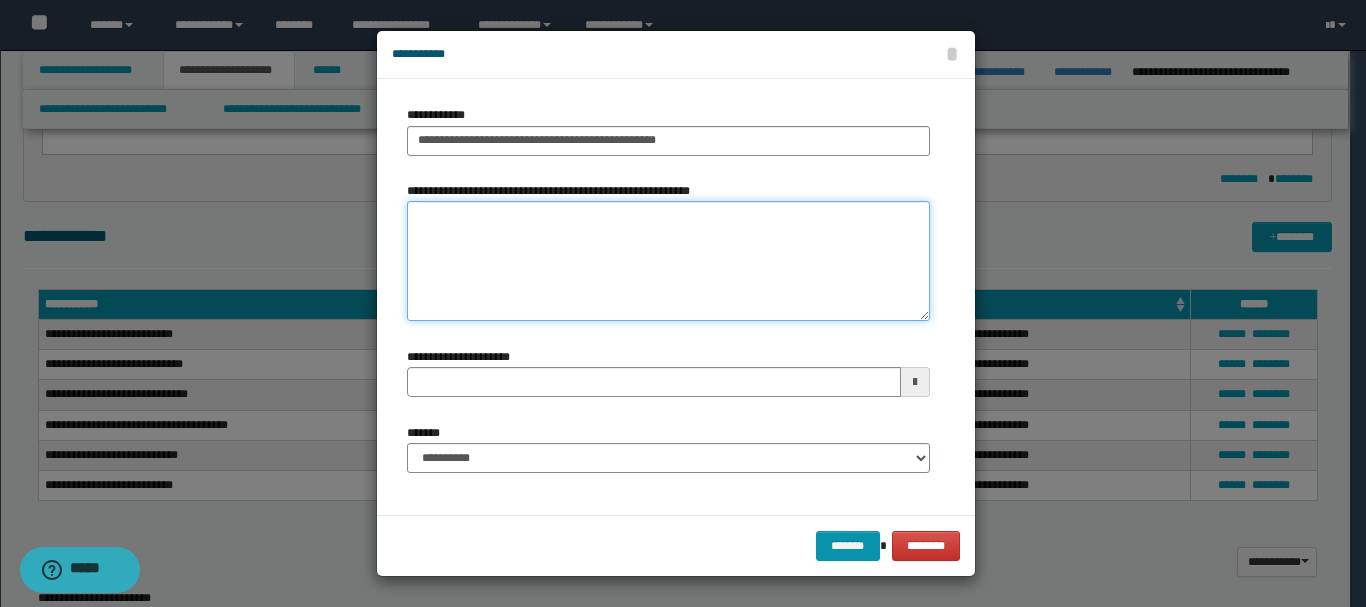 click on "**********" at bounding box center [668, 261] 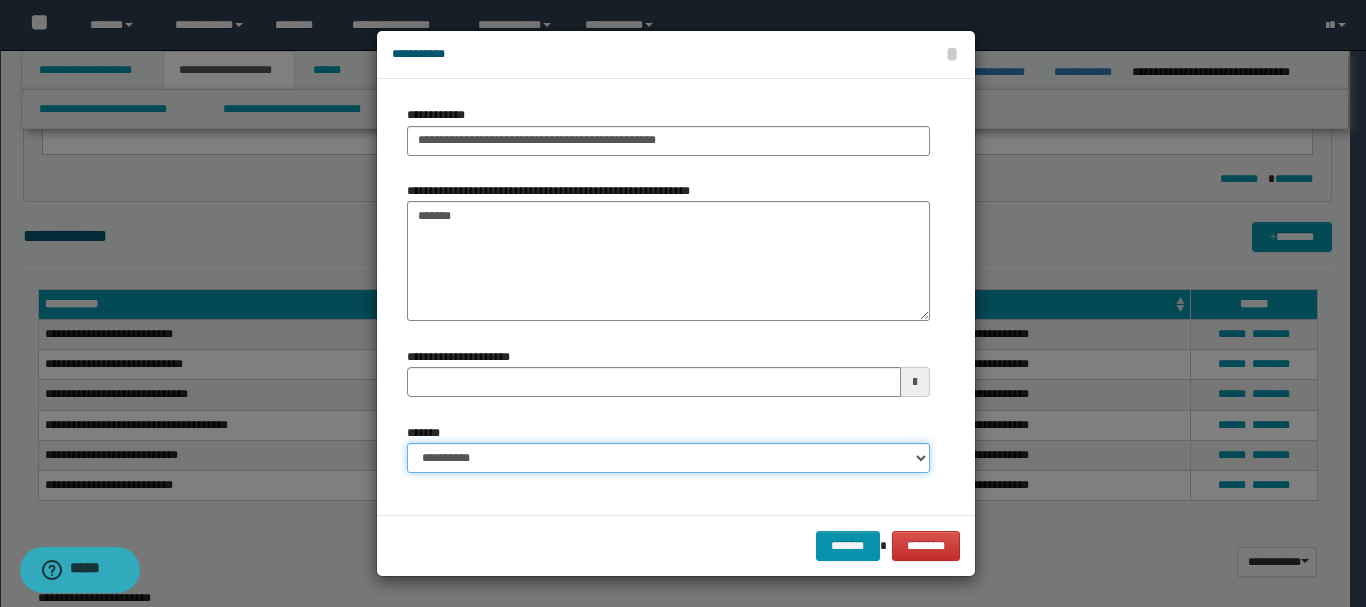 click on "**********" at bounding box center (668, 458) 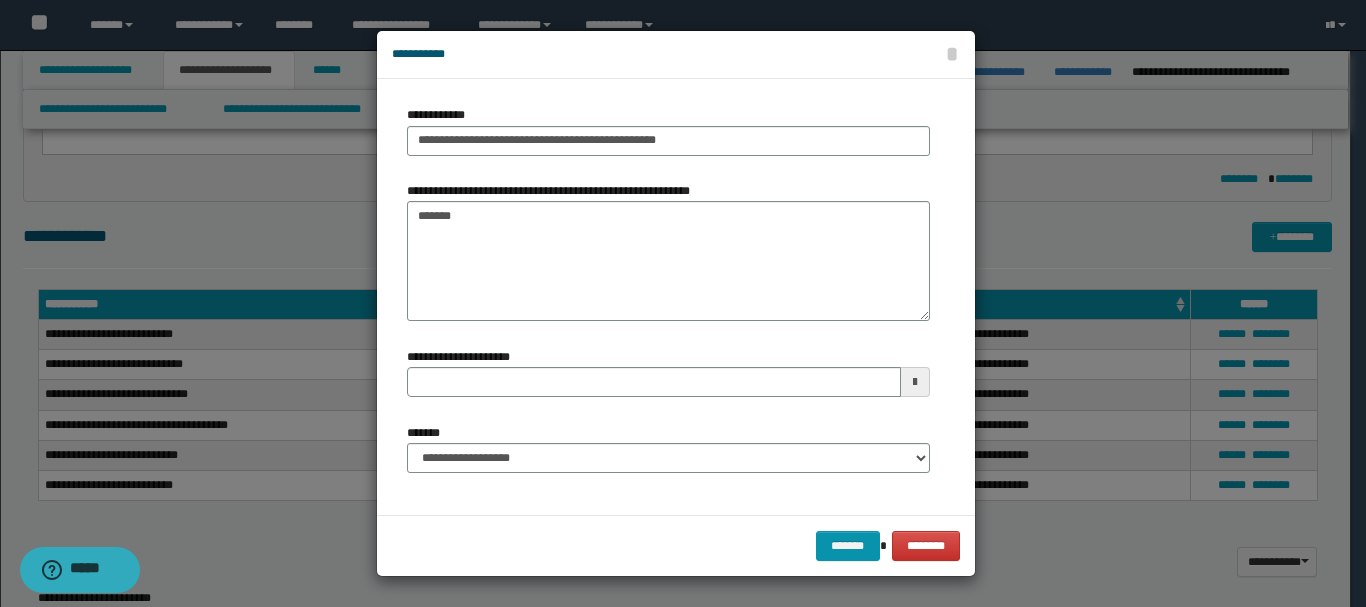 click on "*******
********" at bounding box center (676, 545) 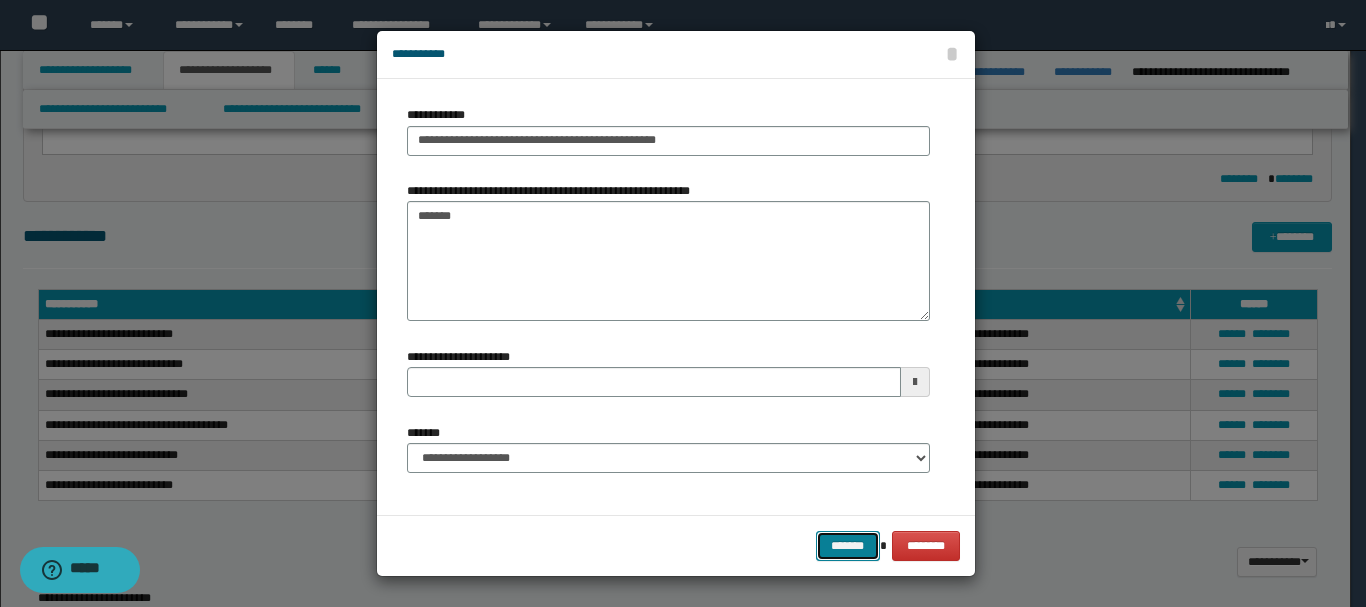 click on "*******" at bounding box center (848, 546) 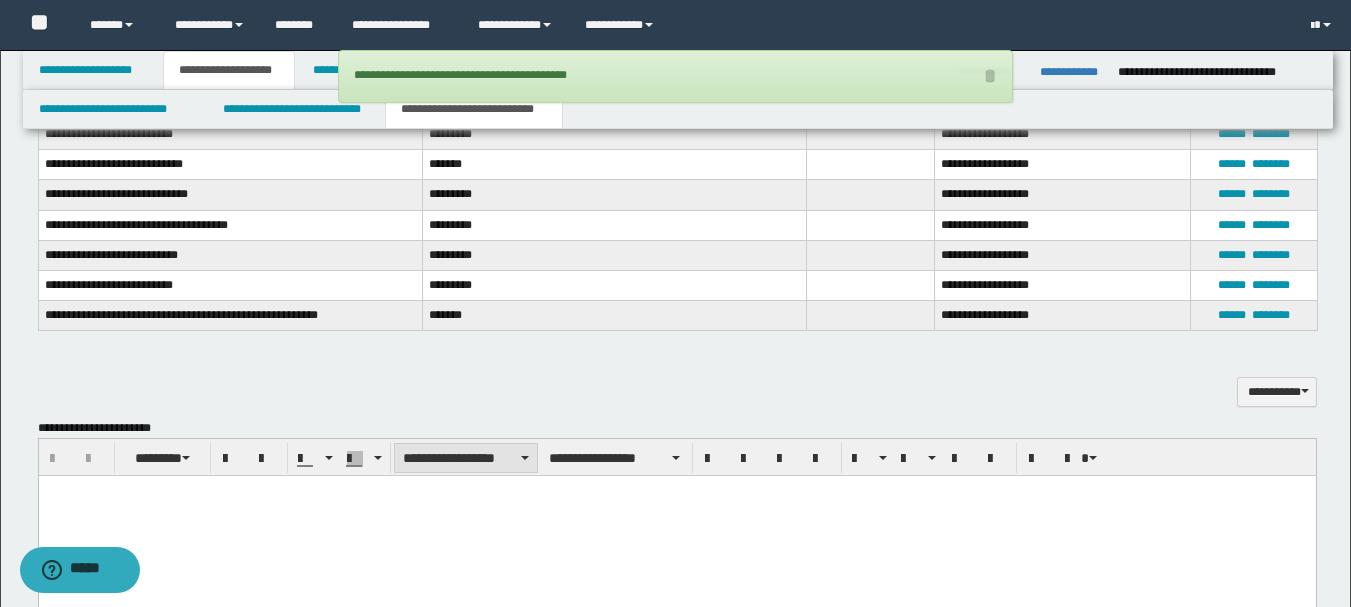 scroll, scrollTop: 1310, scrollLeft: 0, axis: vertical 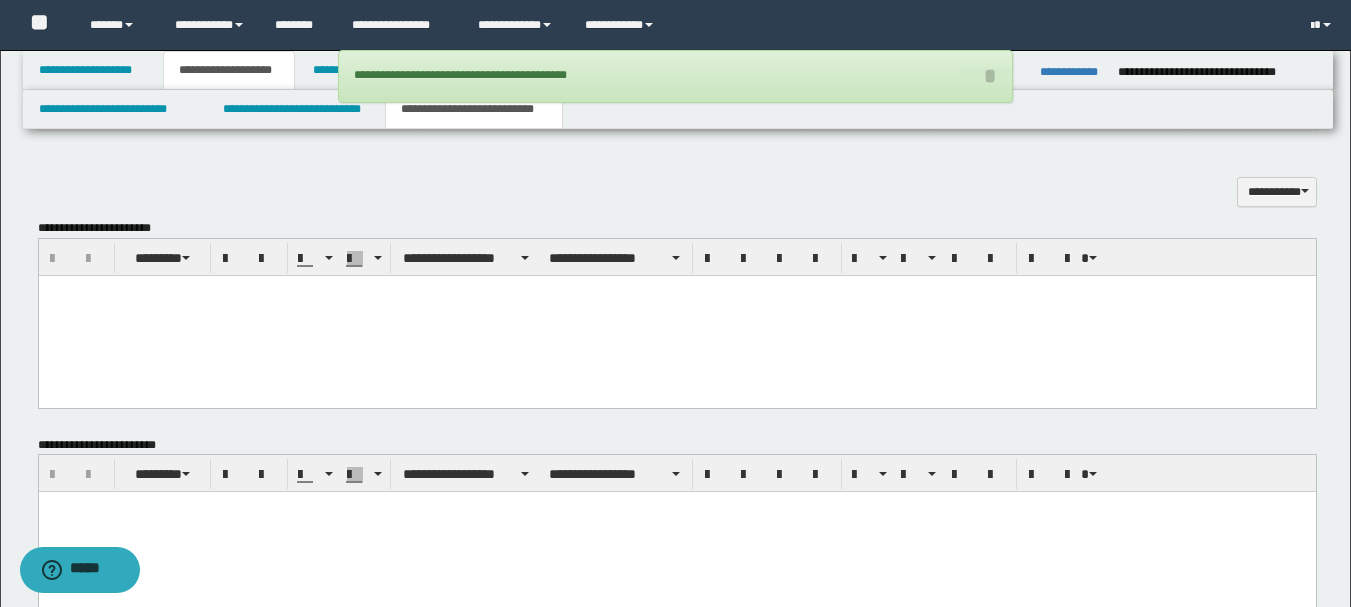 click at bounding box center [676, 315] 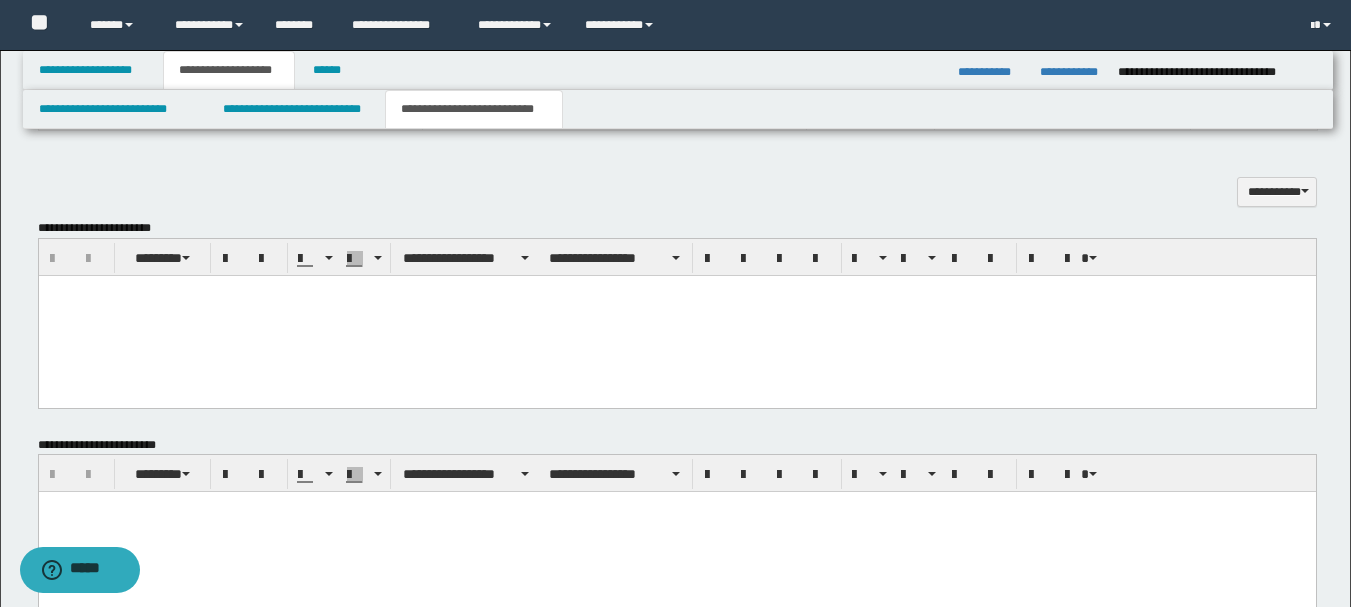 paste 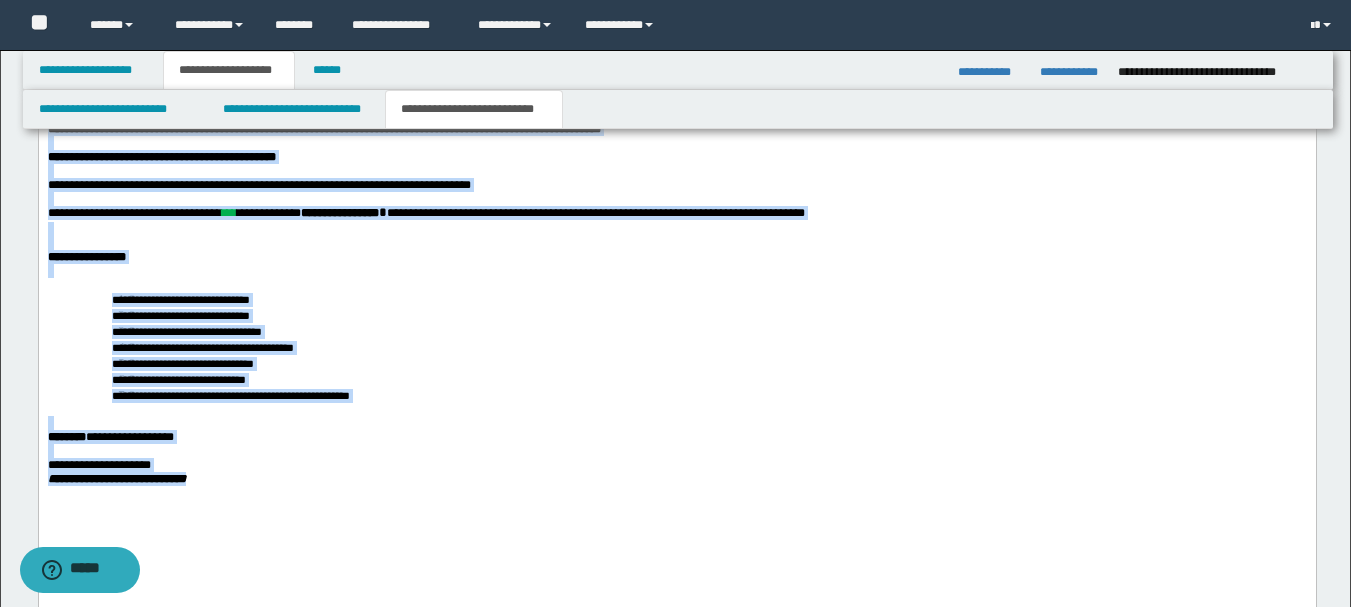 scroll, scrollTop: 1949, scrollLeft: 0, axis: vertical 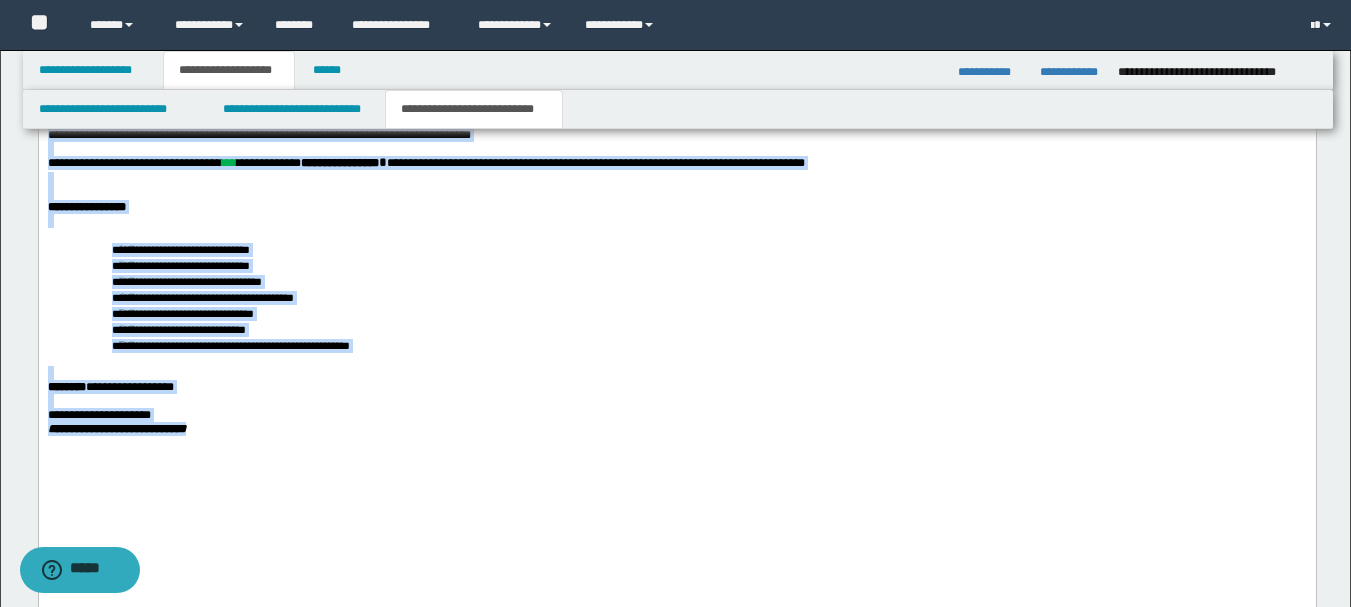 drag, startPoint x: 47, startPoint y: -349, endPoint x: 517, endPoint y: 551, distance: 1015.33246 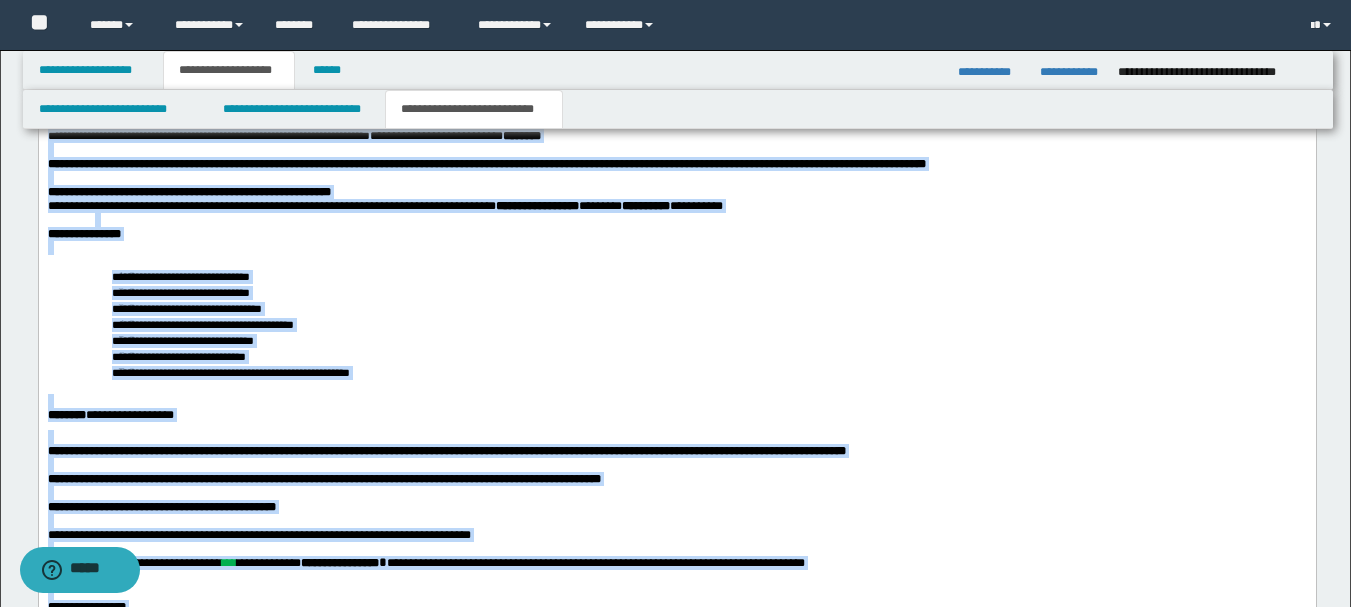 scroll, scrollTop: 1349, scrollLeft: 0, axis: vertical 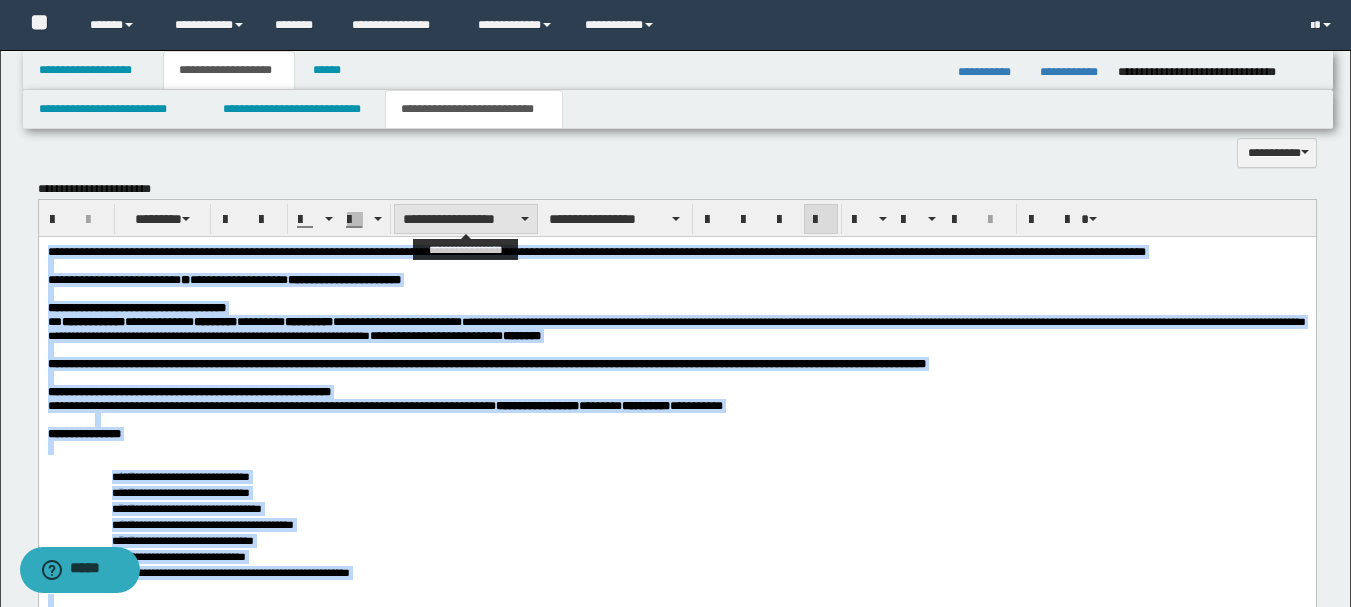 click on "**********" at bounding box center [466, 219] 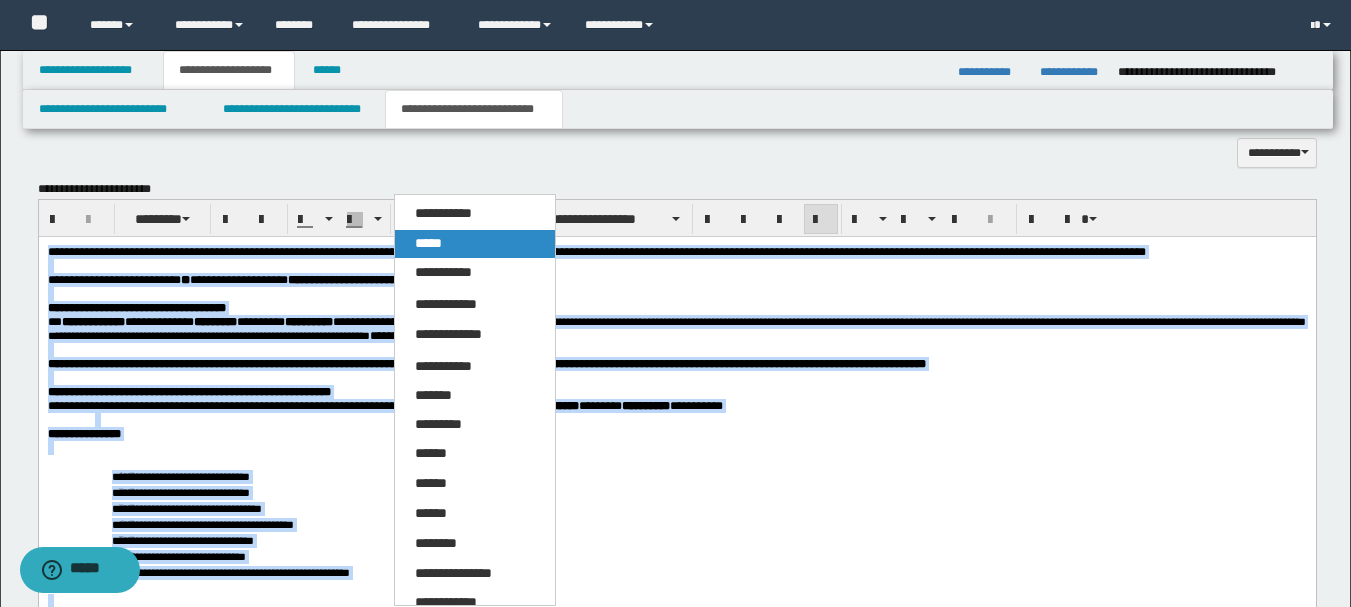 click on "*****" at bounding box center [428, 243] 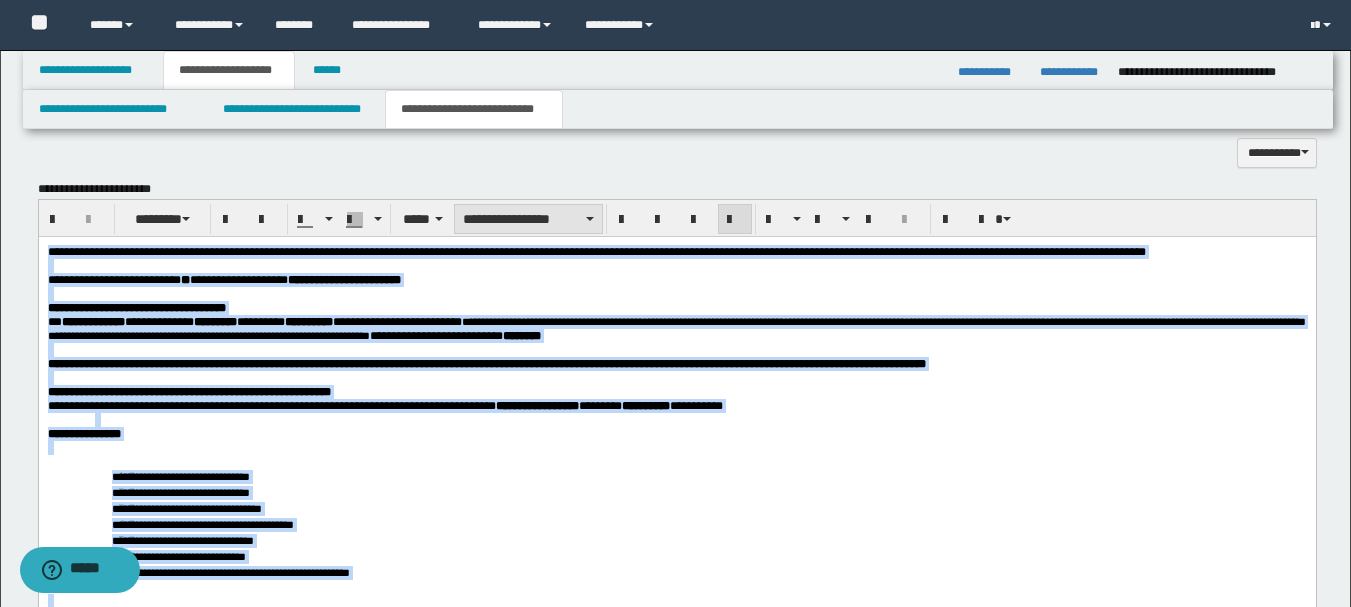 click on "**********" at bounding box center (528, 219) 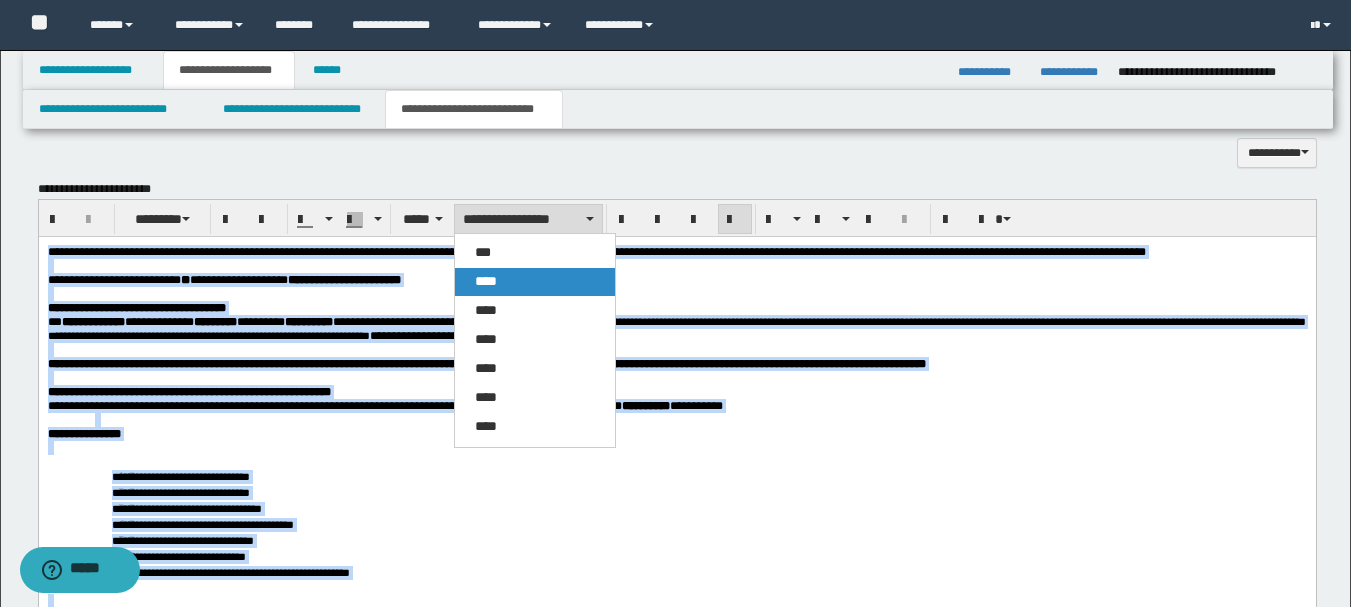 drag, startPoint x: 494, startPoint y: 284, endPoint x: 550, endPoint y: 35, distance: 255.21951 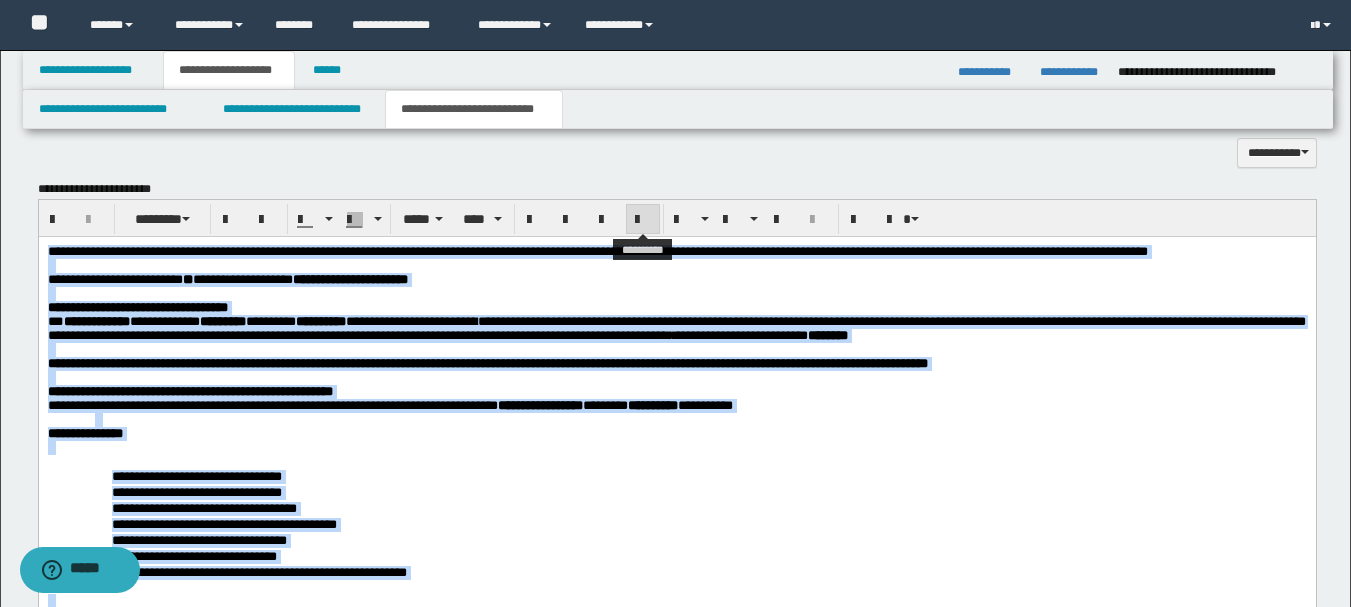 click at bounding box center (643, 220) 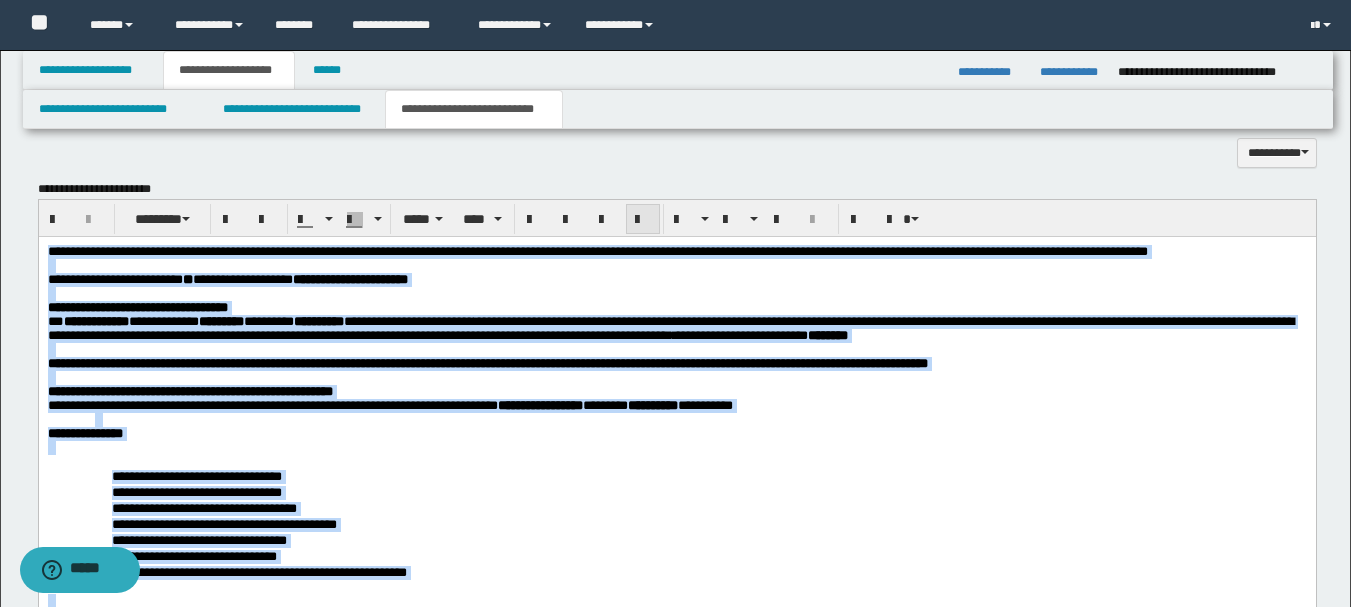 click at bounding box center (643, 220) 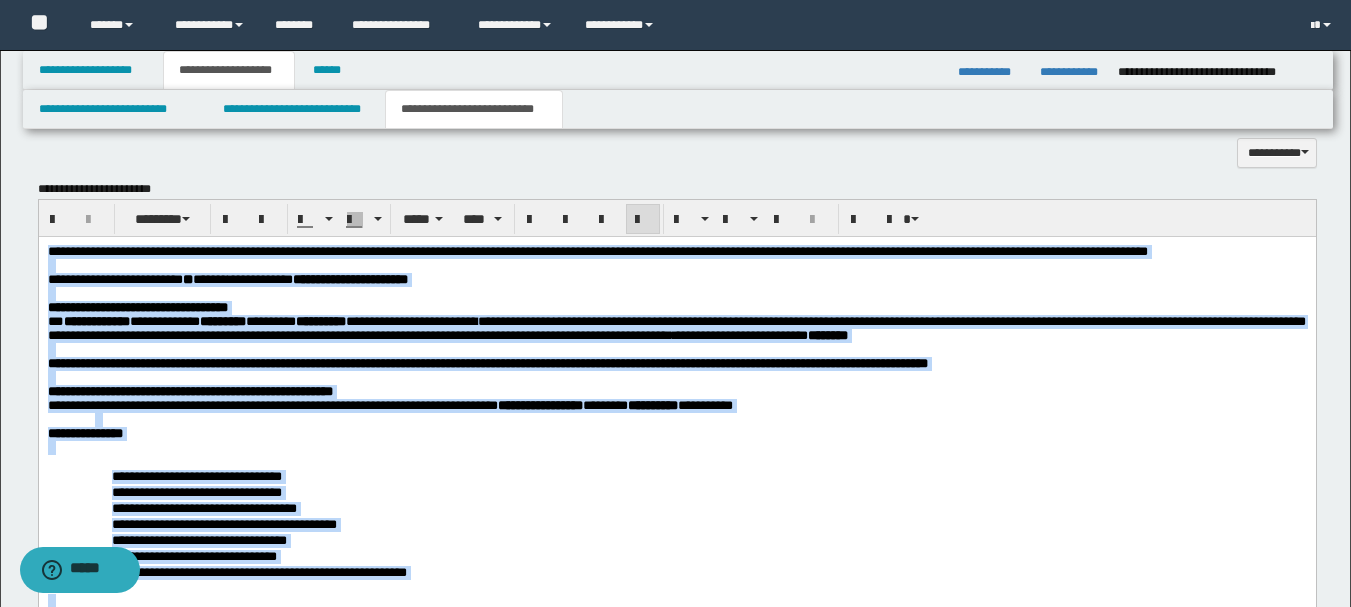click at bounding box center (676, 377) 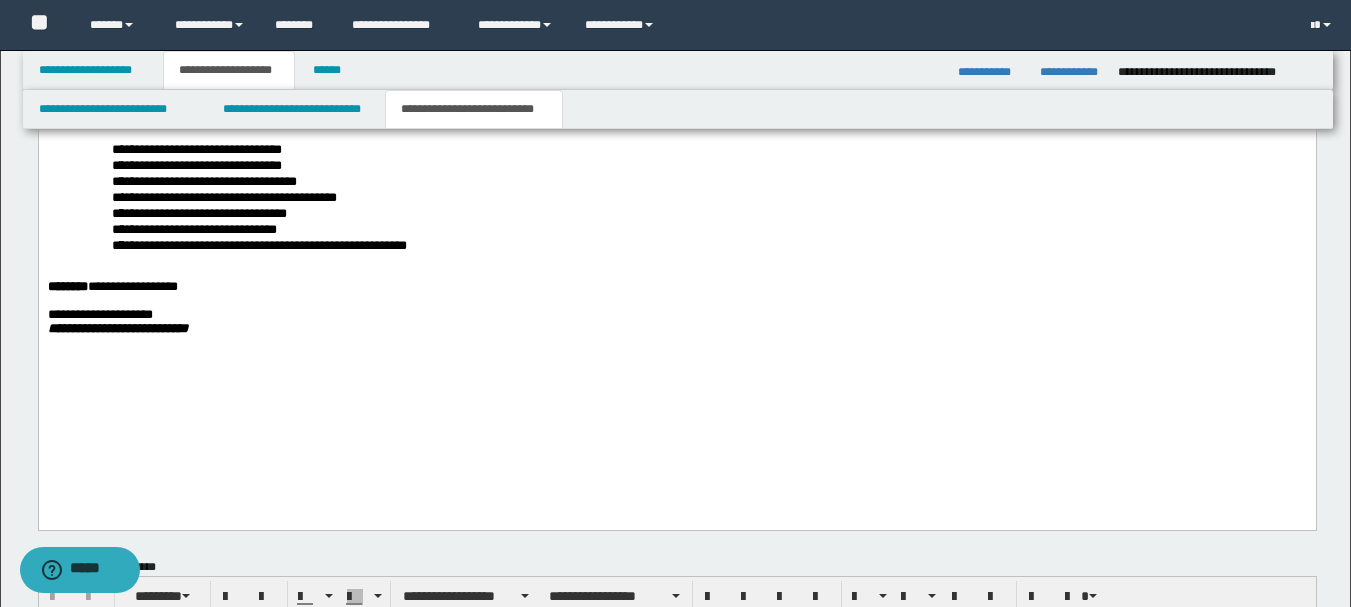 scroll, scrollTop: 2482, scrollLeft: 0, axis: vertical 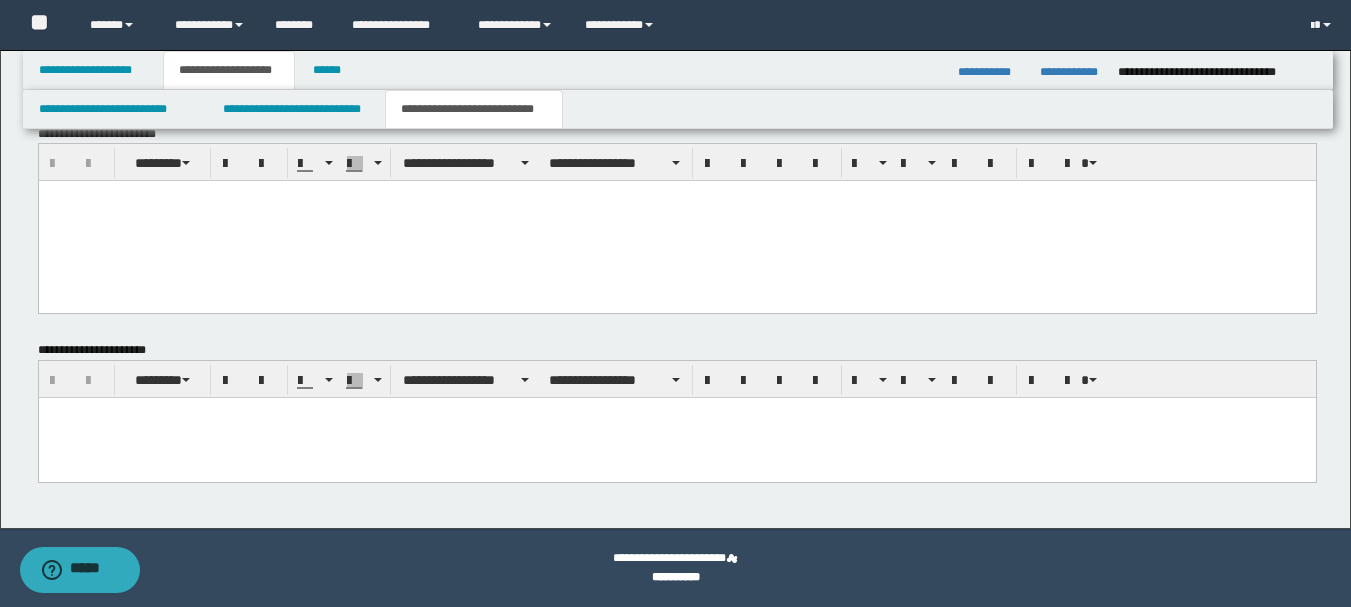 click at bounding box center (676, 438) 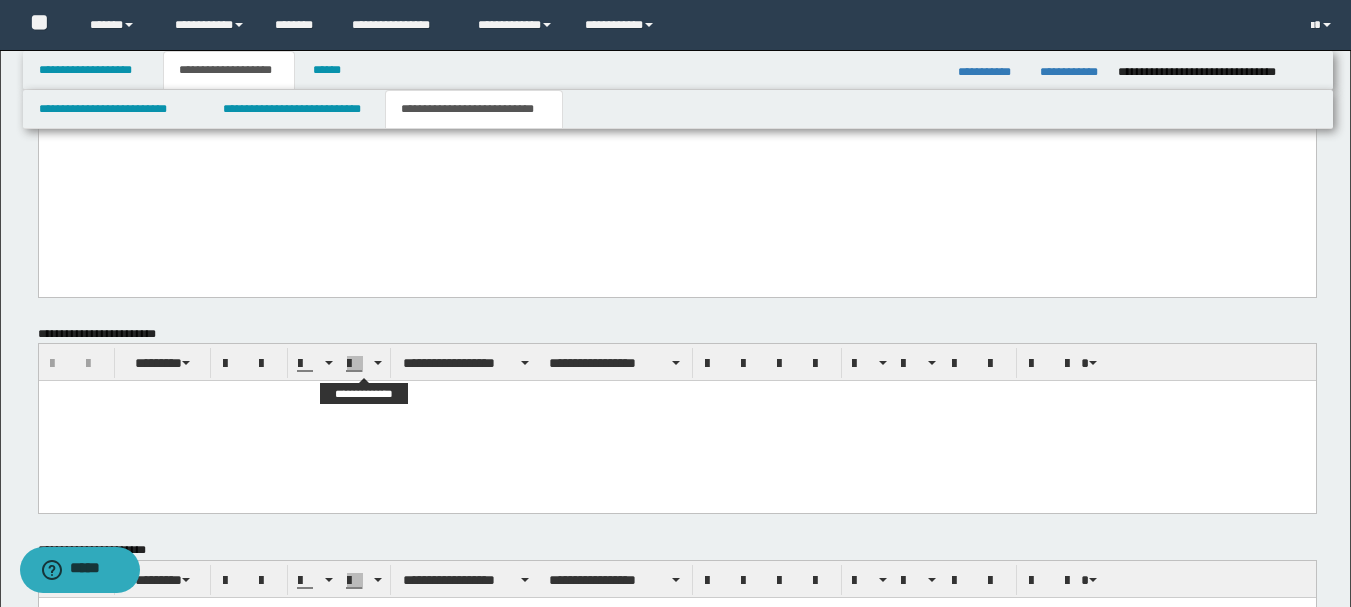 scroll, scrollTop: 2530, scrollLeft: 0, axis: vertical 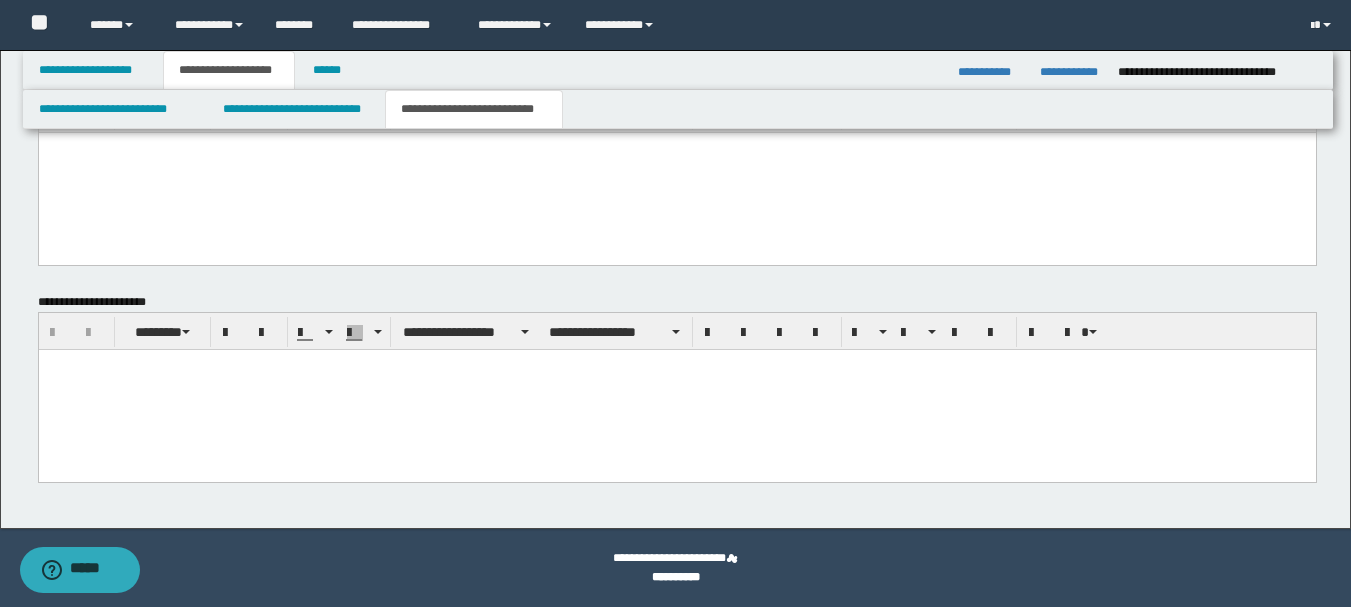paste 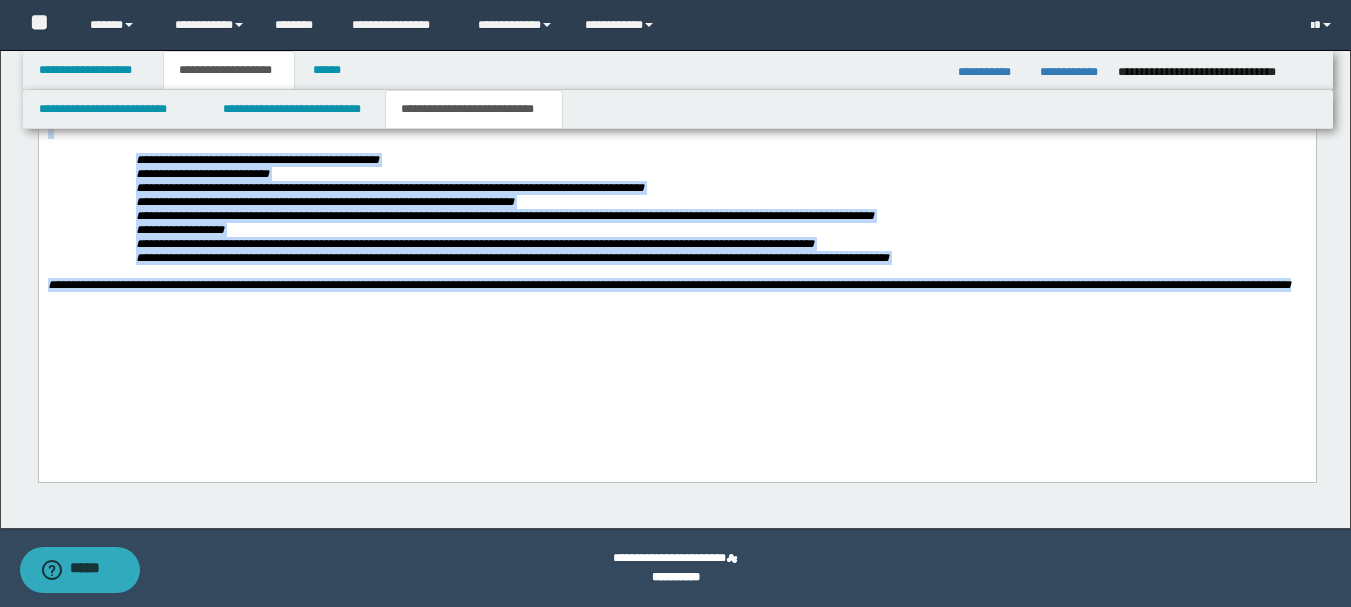 drag, startPoint x: 51, startPoint y: -274, endPoint x: 568, endPoint y: 590, distance: 1006.8689 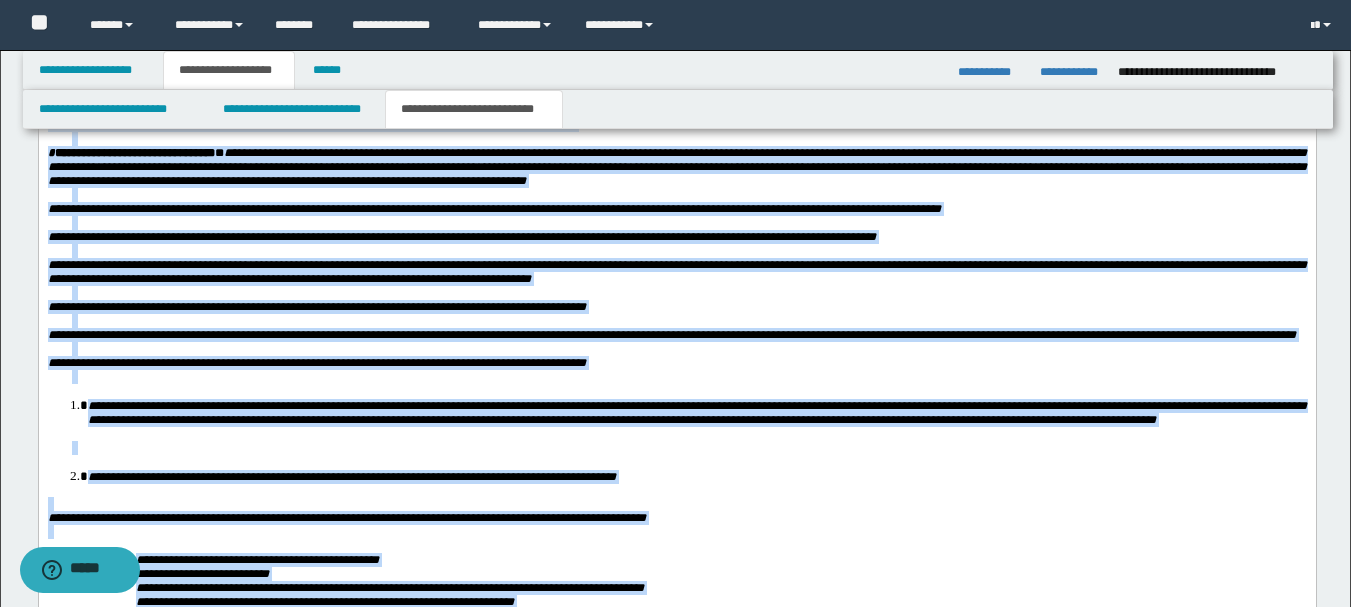 scroll, scrollTop: 2470, scrollLeft: 0, axis: vertical 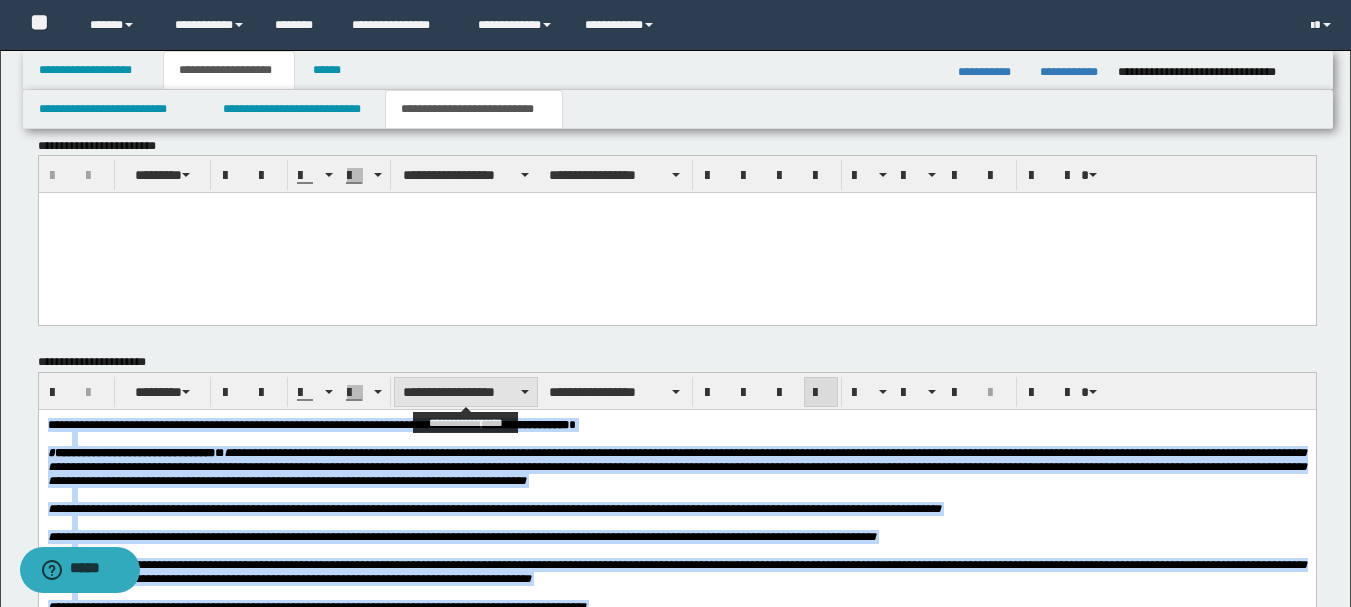 click on "**********" at bounding box center (466, 392) 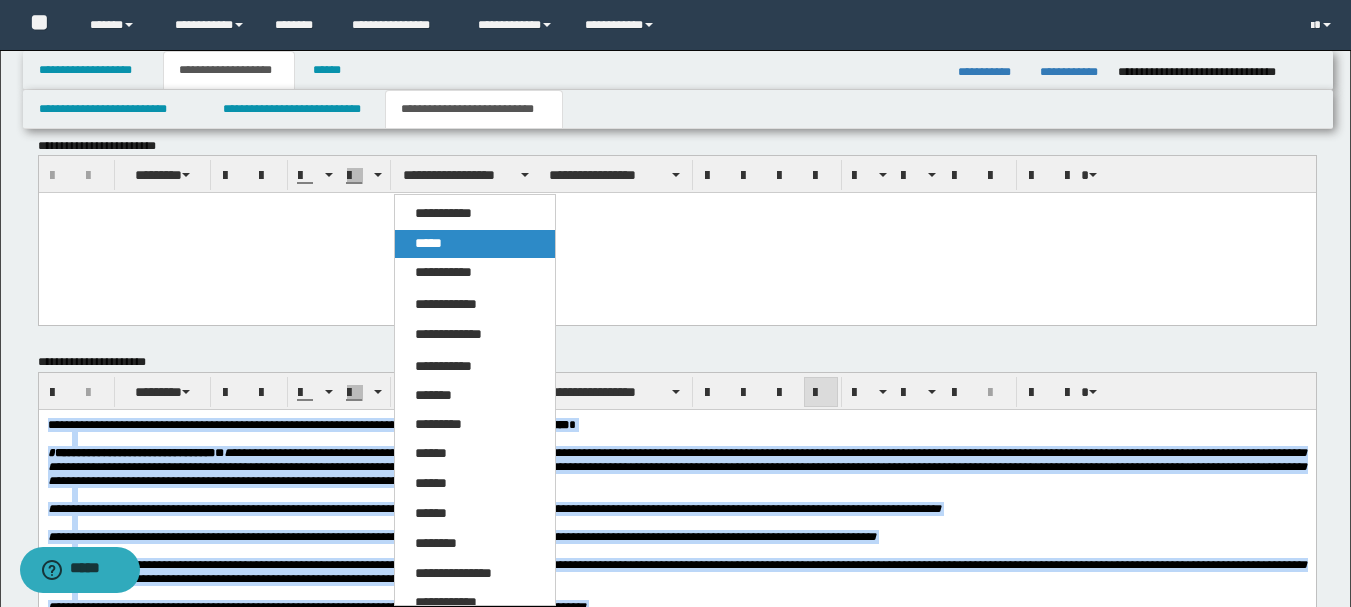 click on "*****" at bounding box center (475, 244) 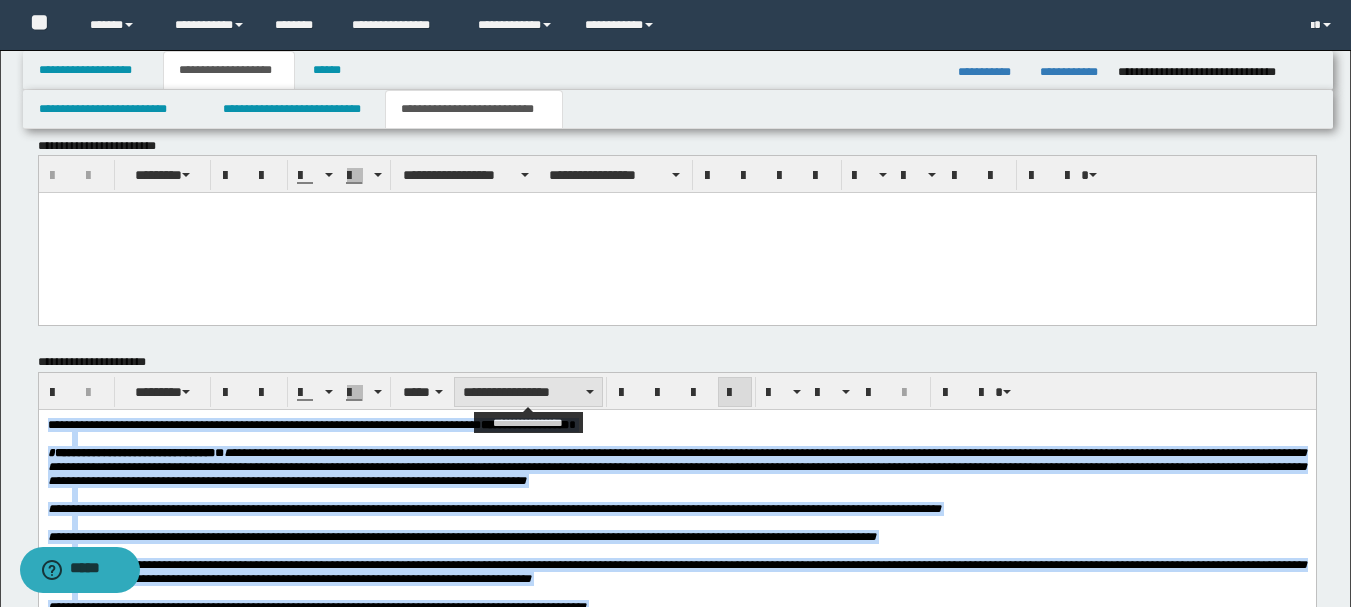 click on "**********" at bounding box center [528, 392] 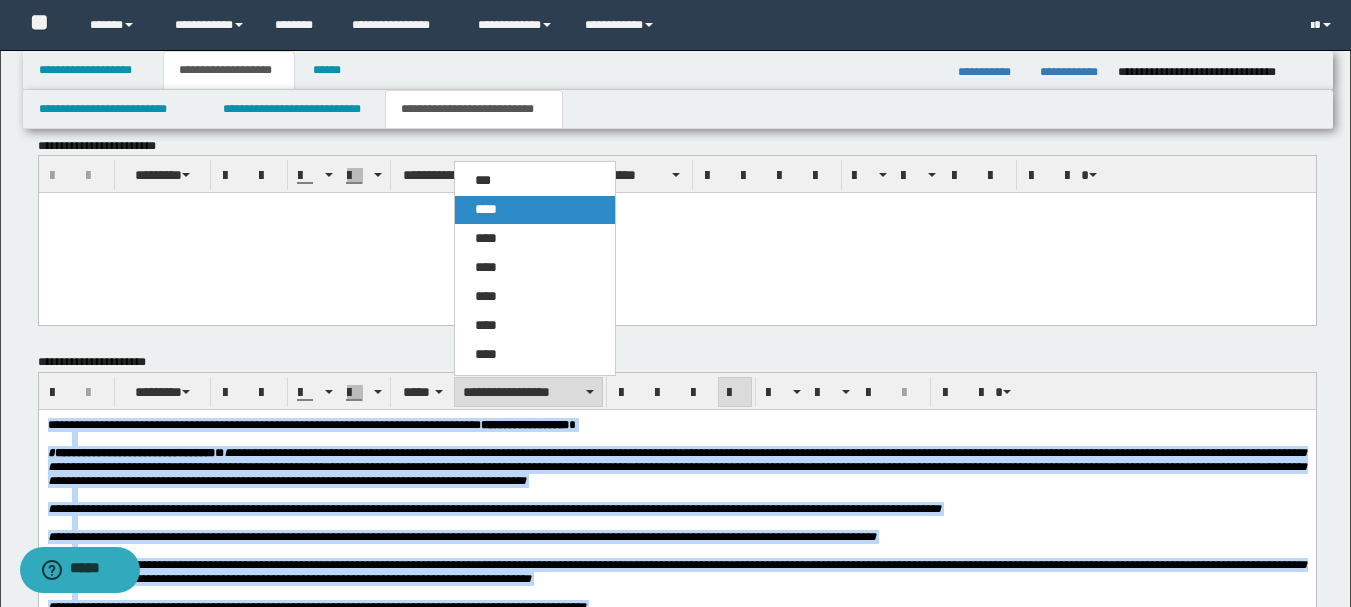 click on "****" at bounding box center [486, 209] 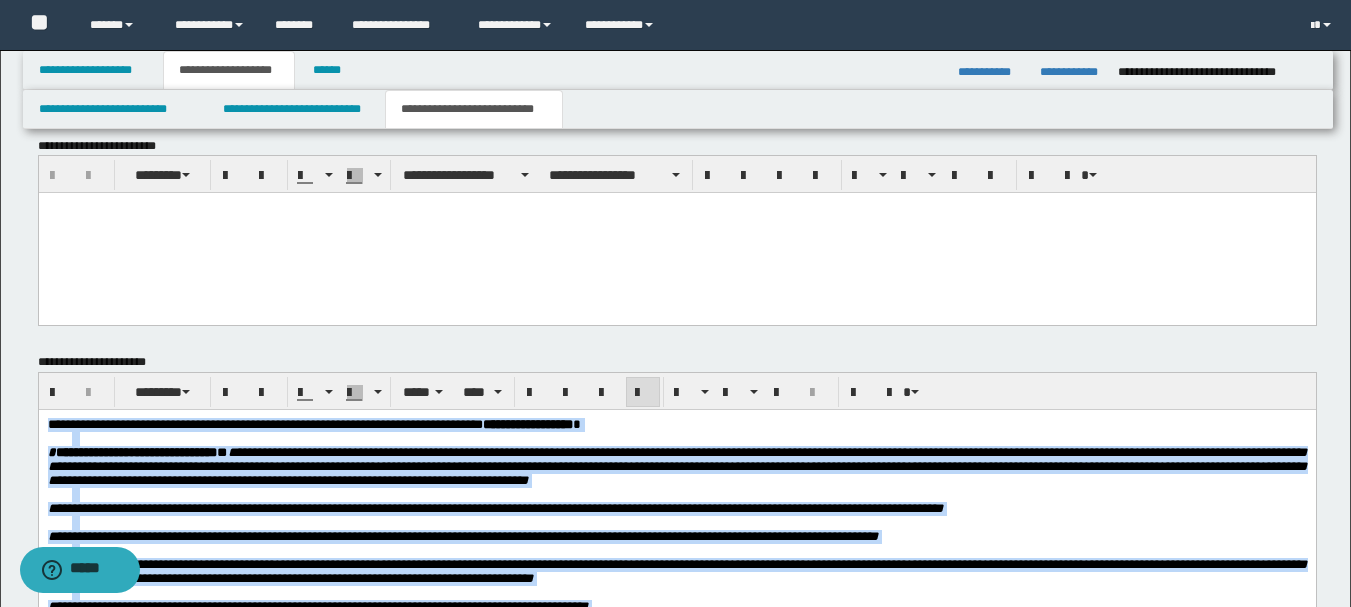 click at bounding box center [643, 393] 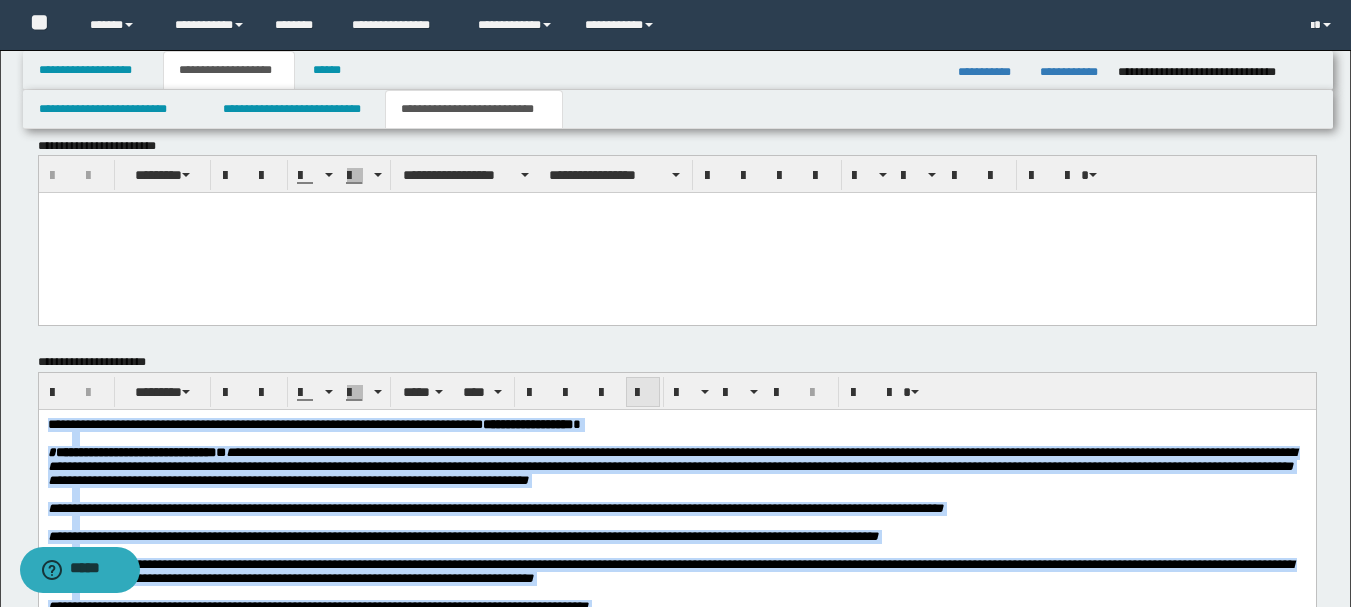 click at bounding box center [643, 393] 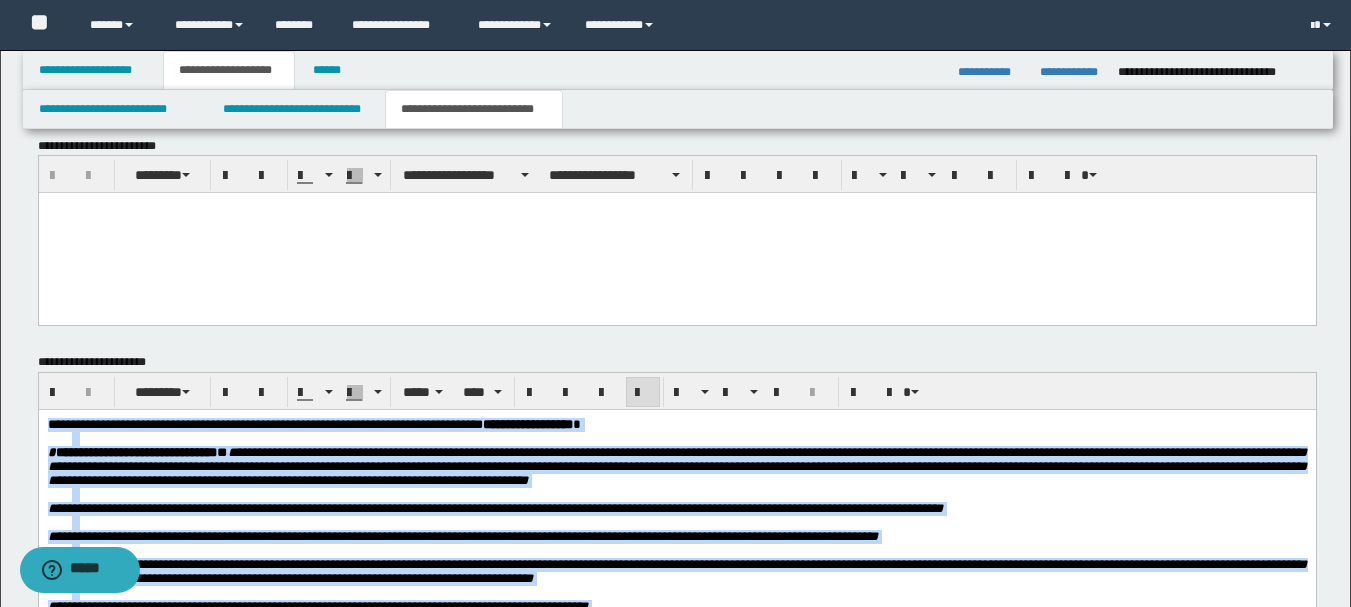 click on "**********" at bounding box center (494, 508) 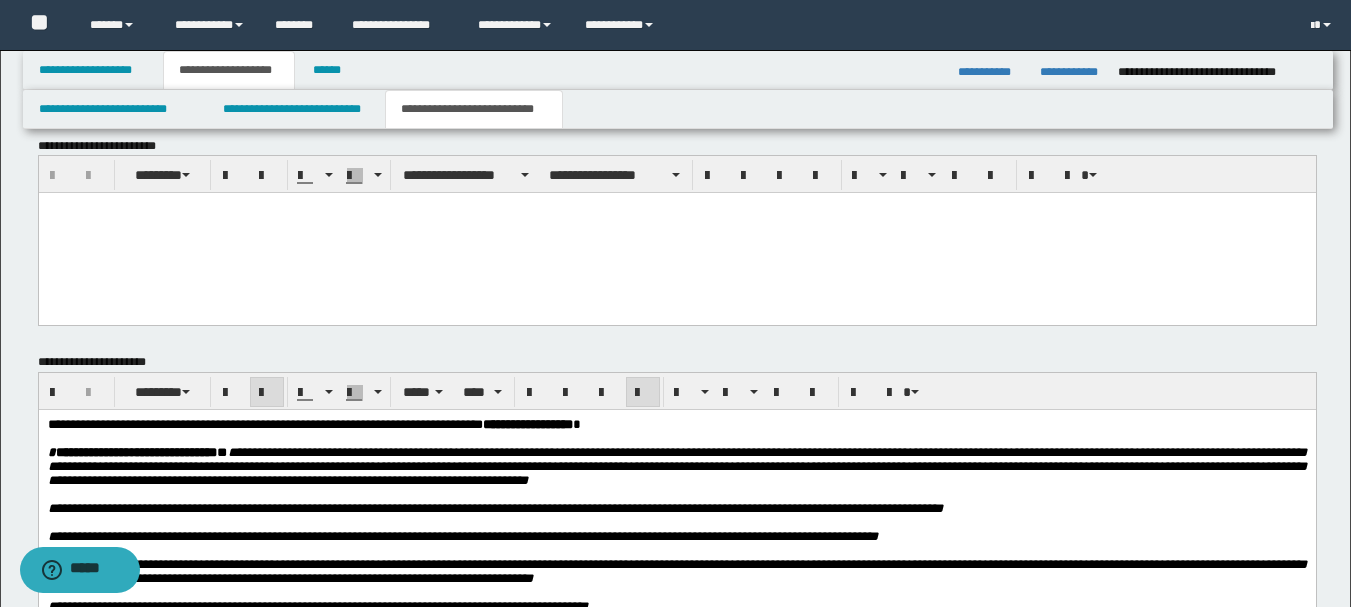 scroll, scrollTop: 3070, scrollLeft: 0, axis: vertical 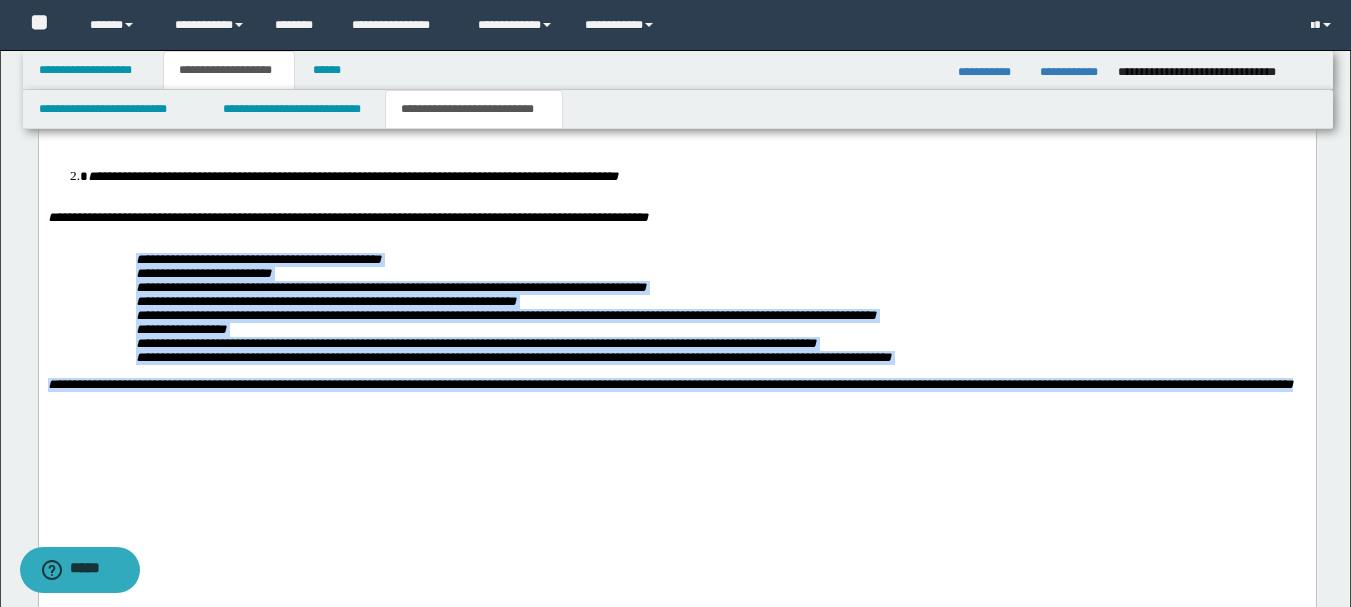 drag, startPoint x: 368, startPoint y: 503, endPoint x: 134, endPoint y: 337, distance: 286.90067 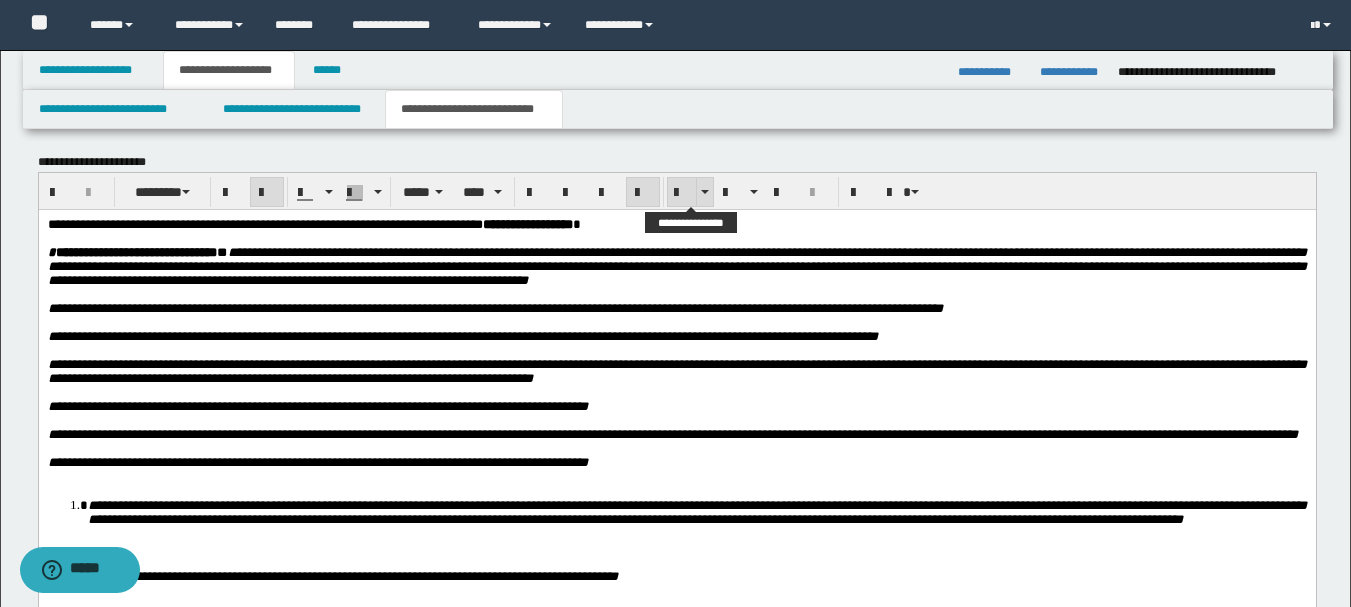 click at bounding box center [682, 193] 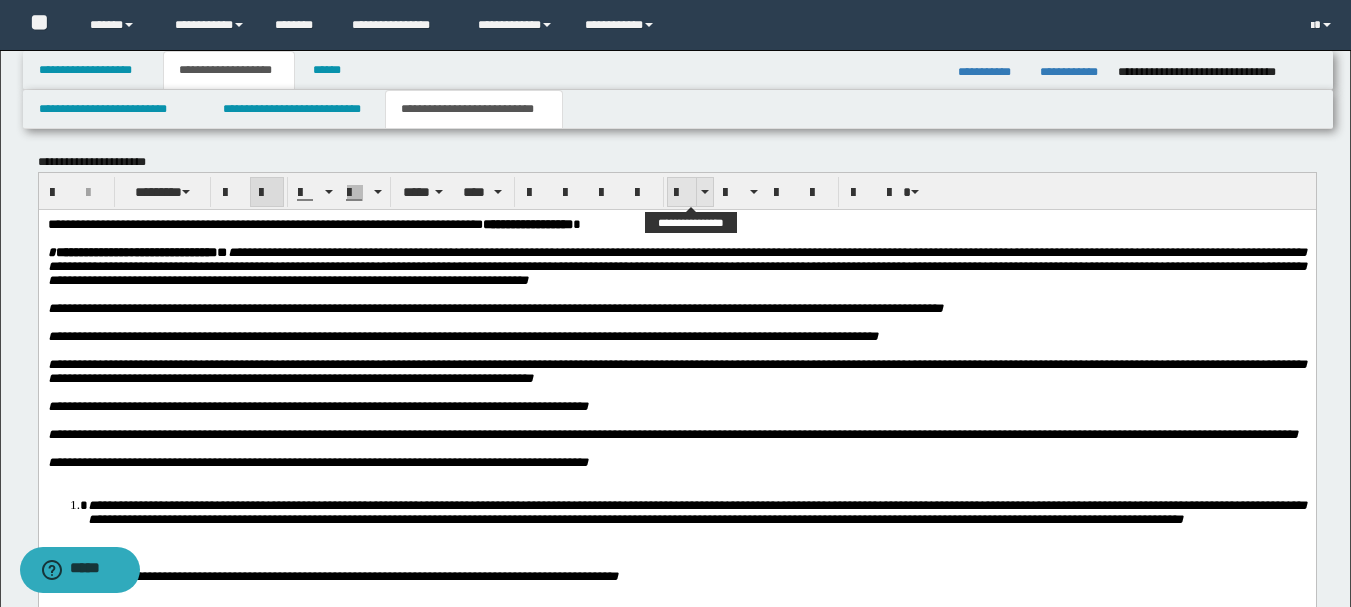 click at bounding box center (682, 192) 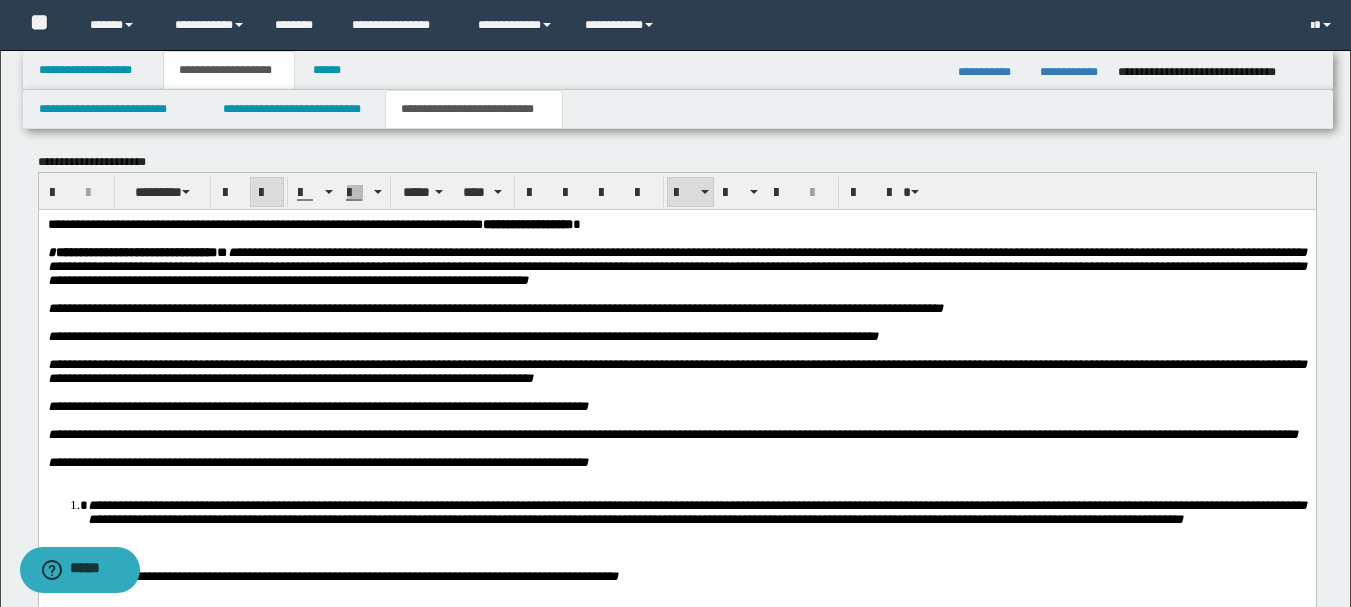scroll, scrollTop: 3170, scrollLeft: 0, axis: vertical 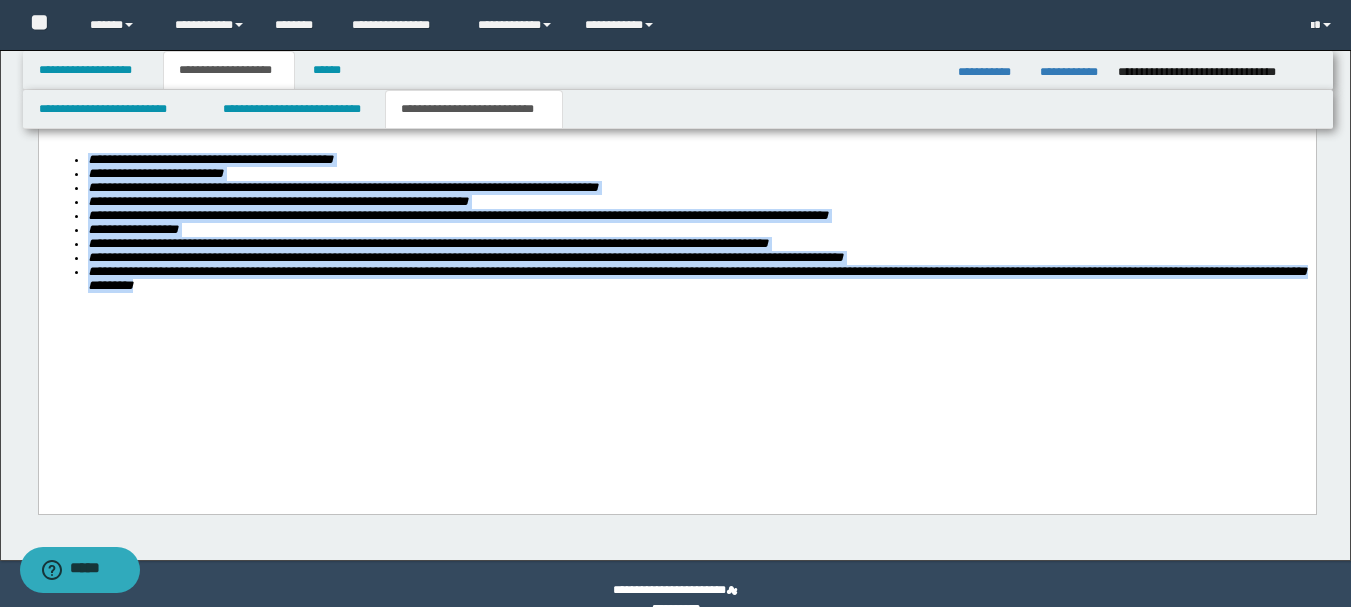 click on "**********" at bounding box center (696, 280) 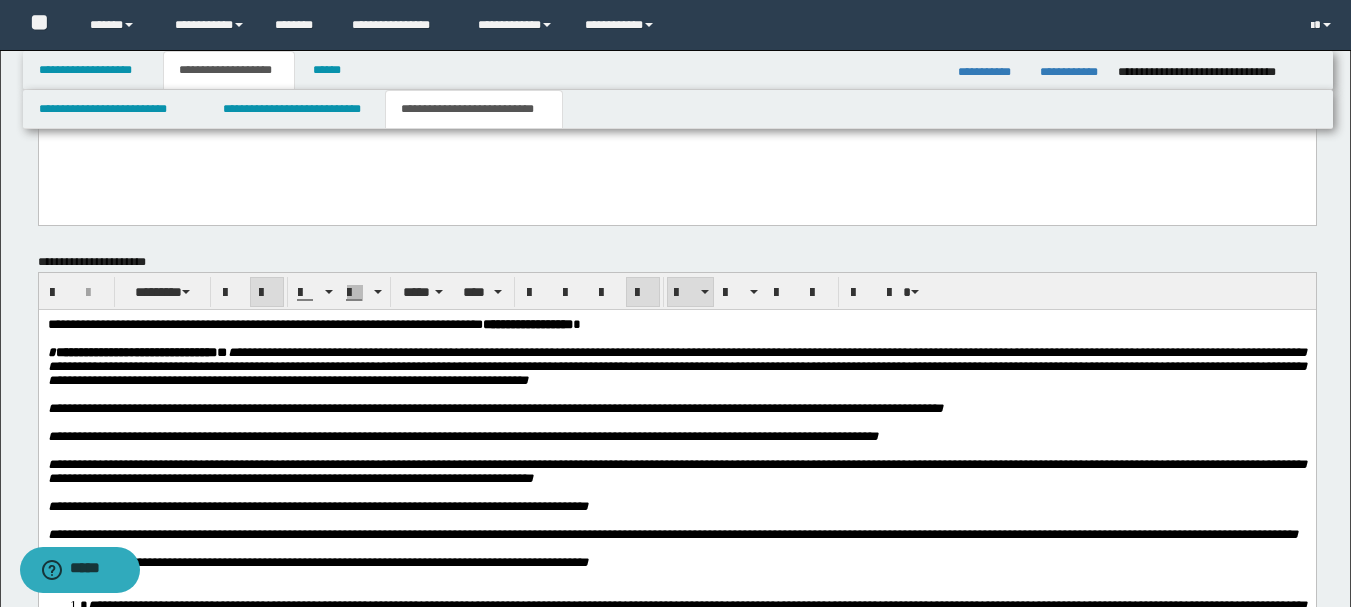 scroll, scrollTop: 1870, scrollLeft: 0, axis: vertical 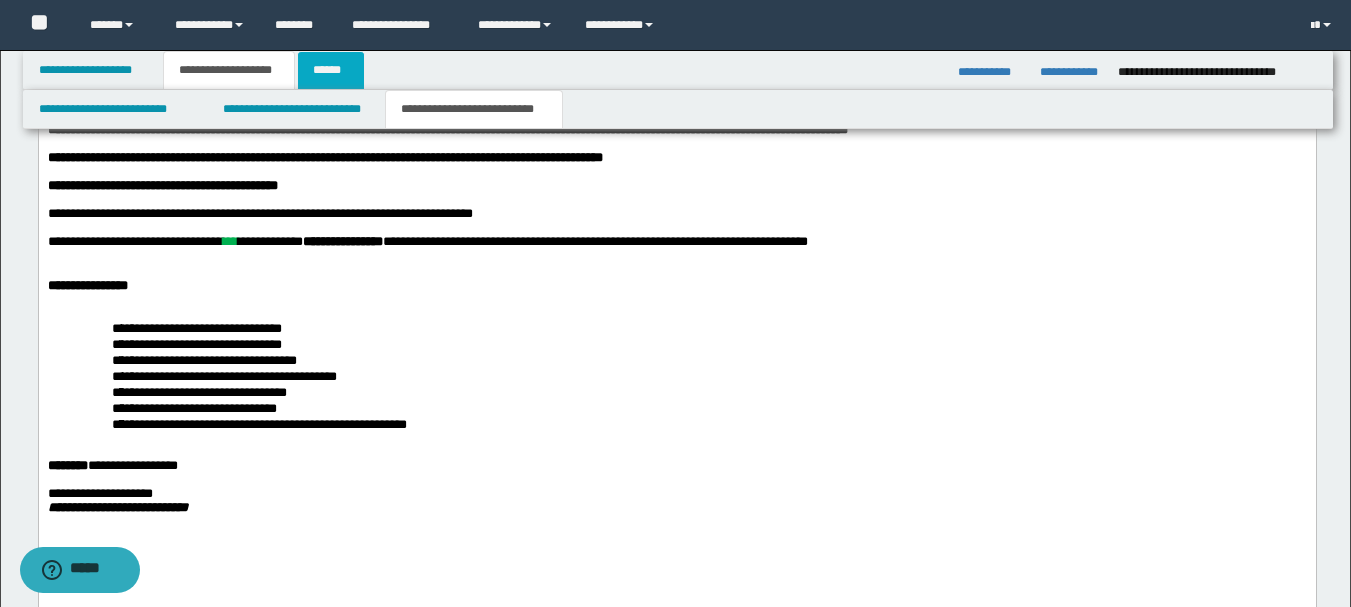 click on "******" at bounding box center [331, 70] 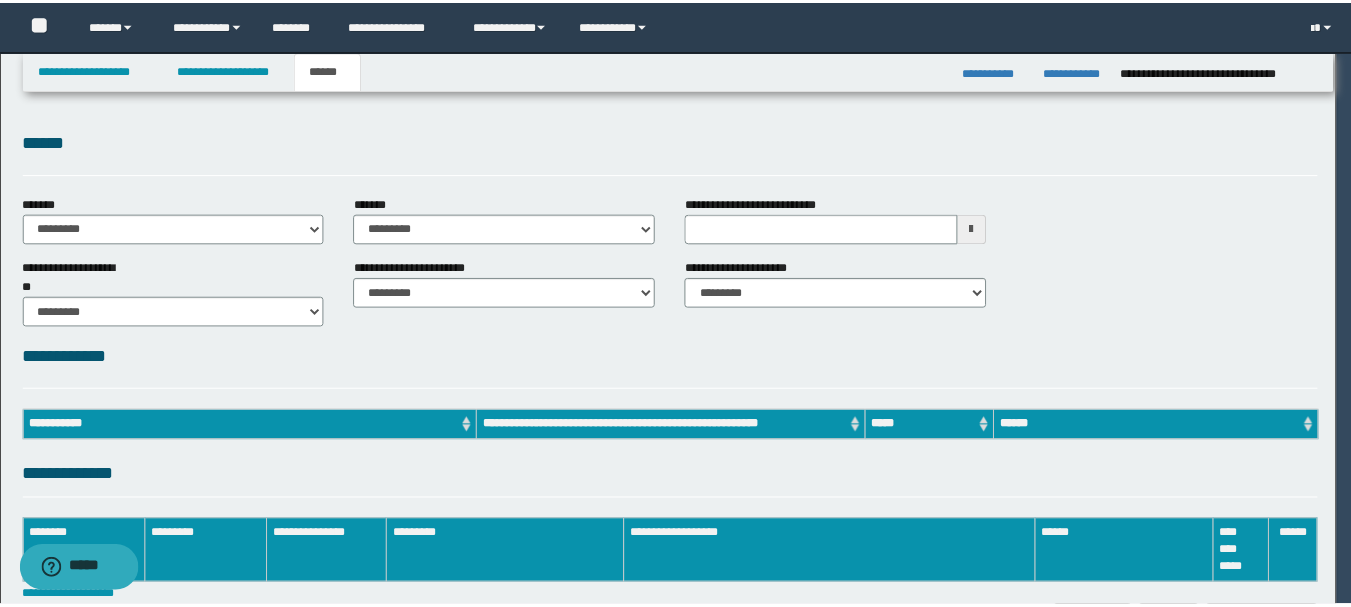 scroll, scrollTop: 0, scrollLeft: 0, axis: both 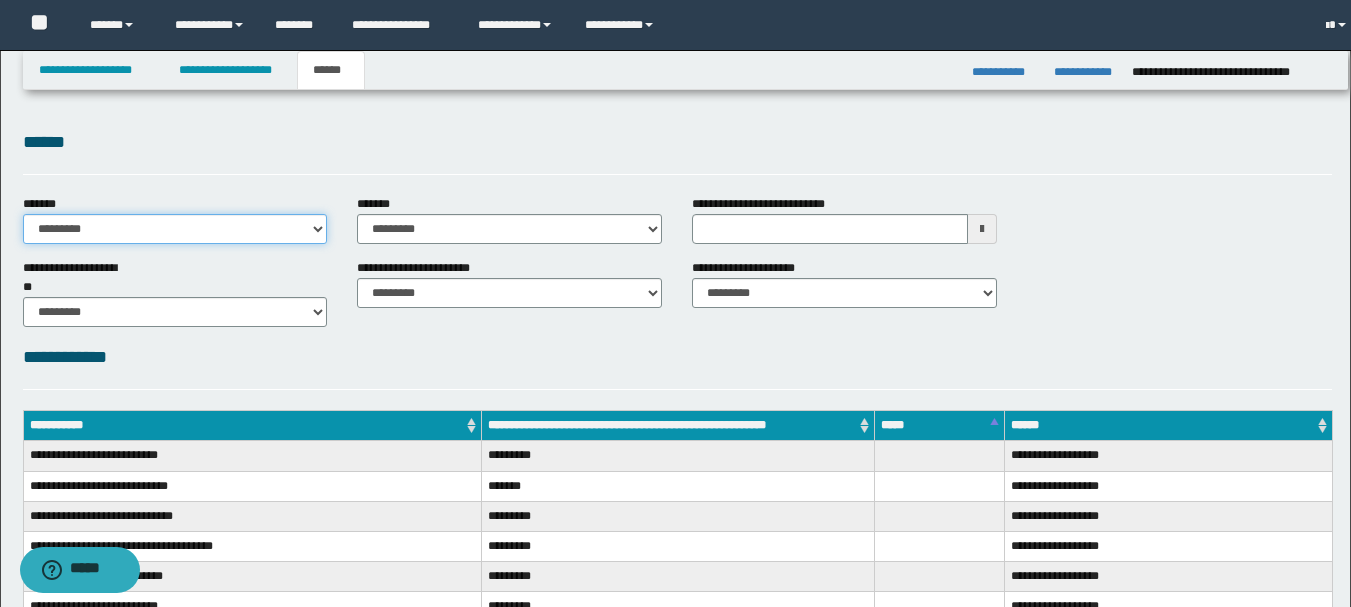 click on "**********" at bounding box center (175, 229) 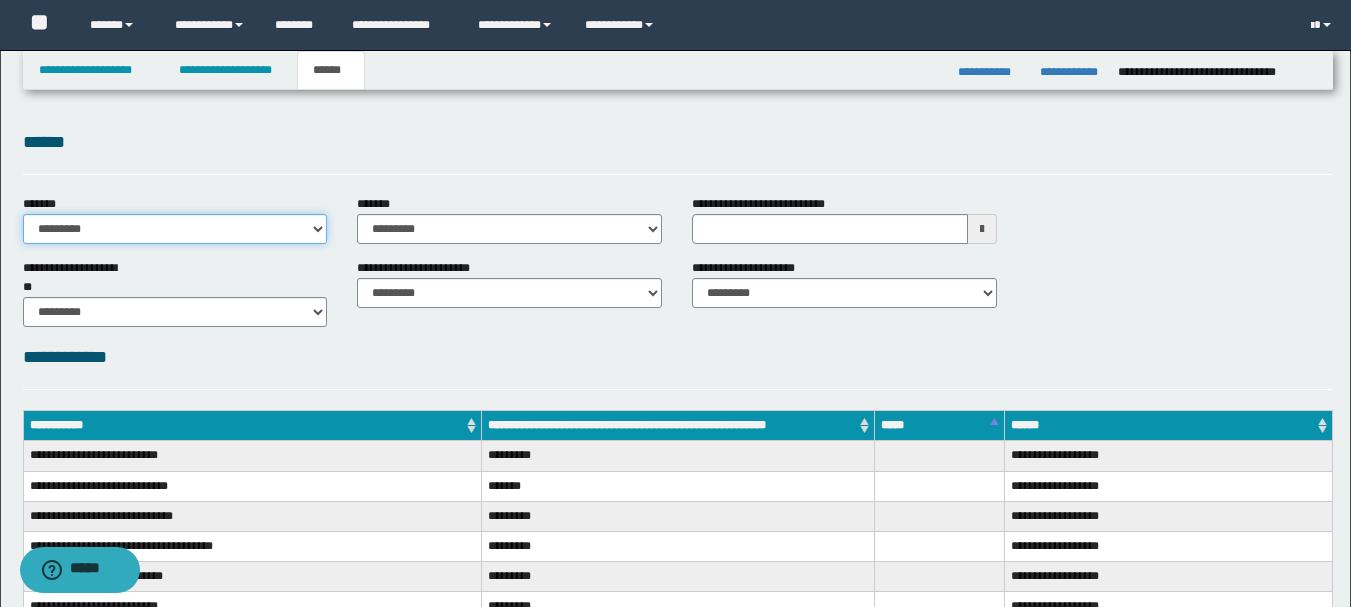 click on "**********" at bounding box center (175, 229) 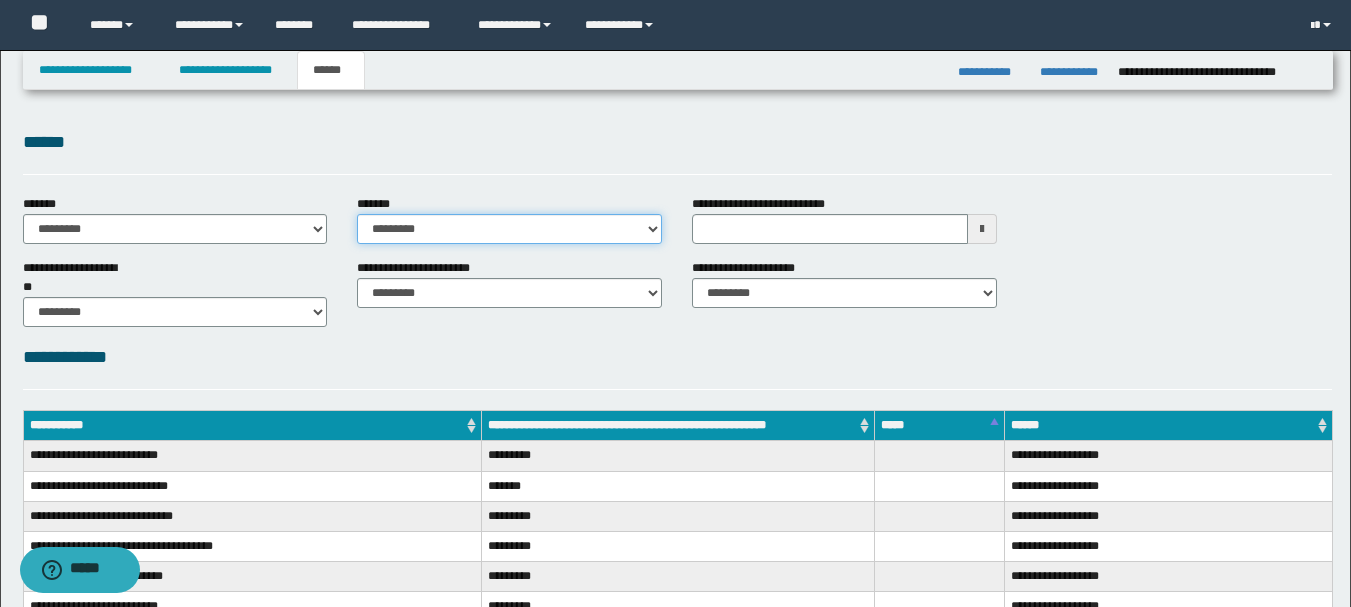 click on "**********" at bounding box center (509, 229) 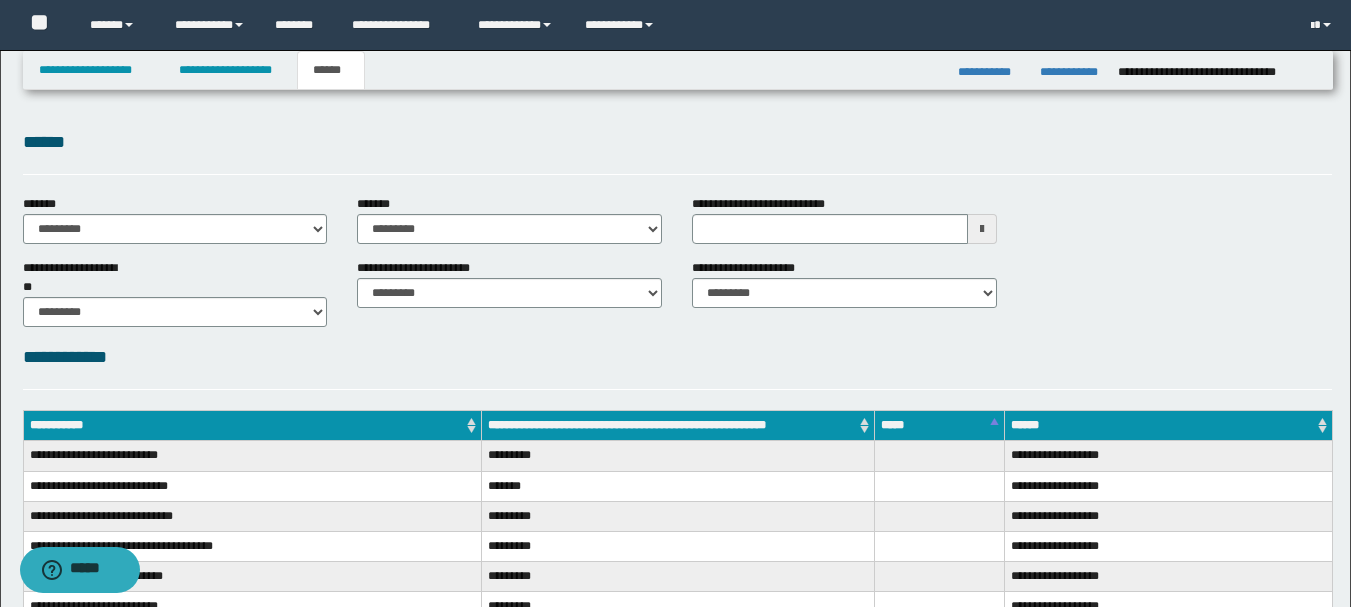 click on "******" at bounding box center [677, 142] 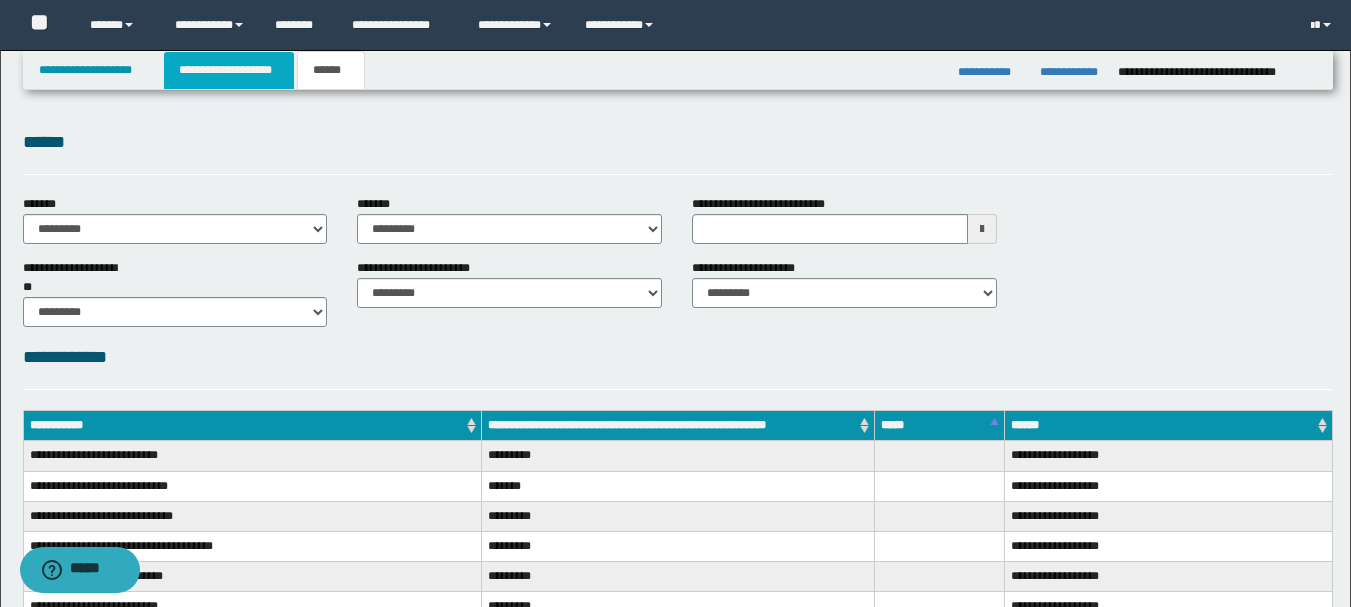 click on "**********" at bounding box center (229, 70) 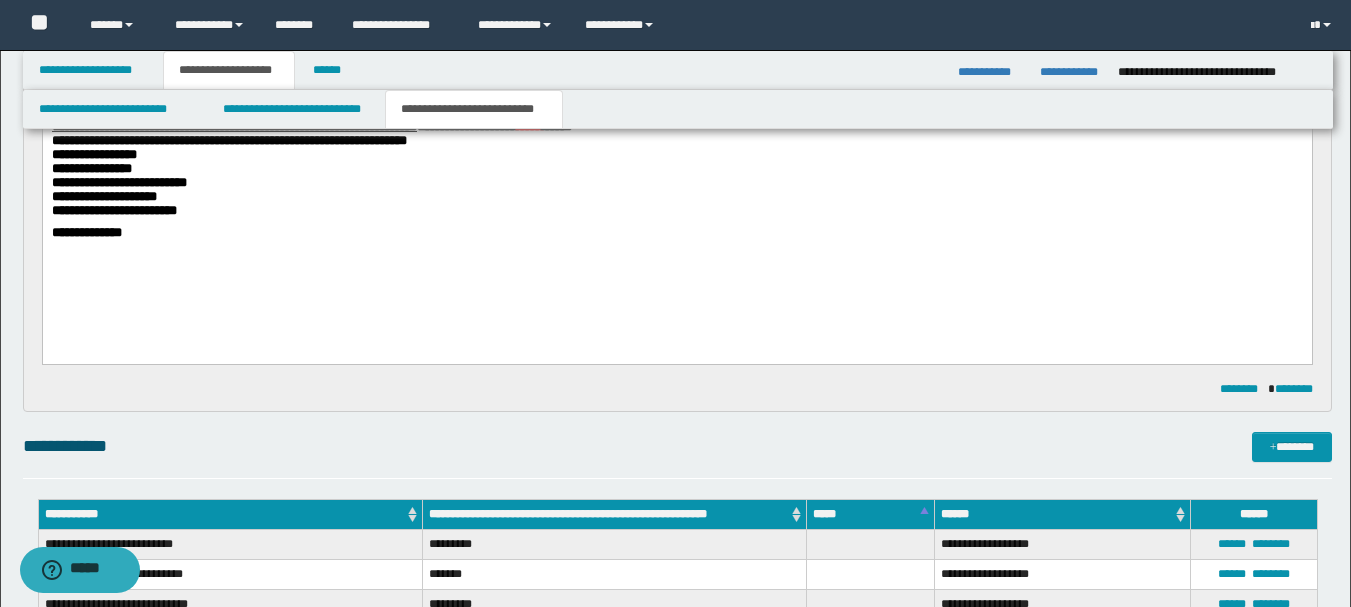 scroll, scrollTop: 100, scrollLeft: 0, axis: vertical 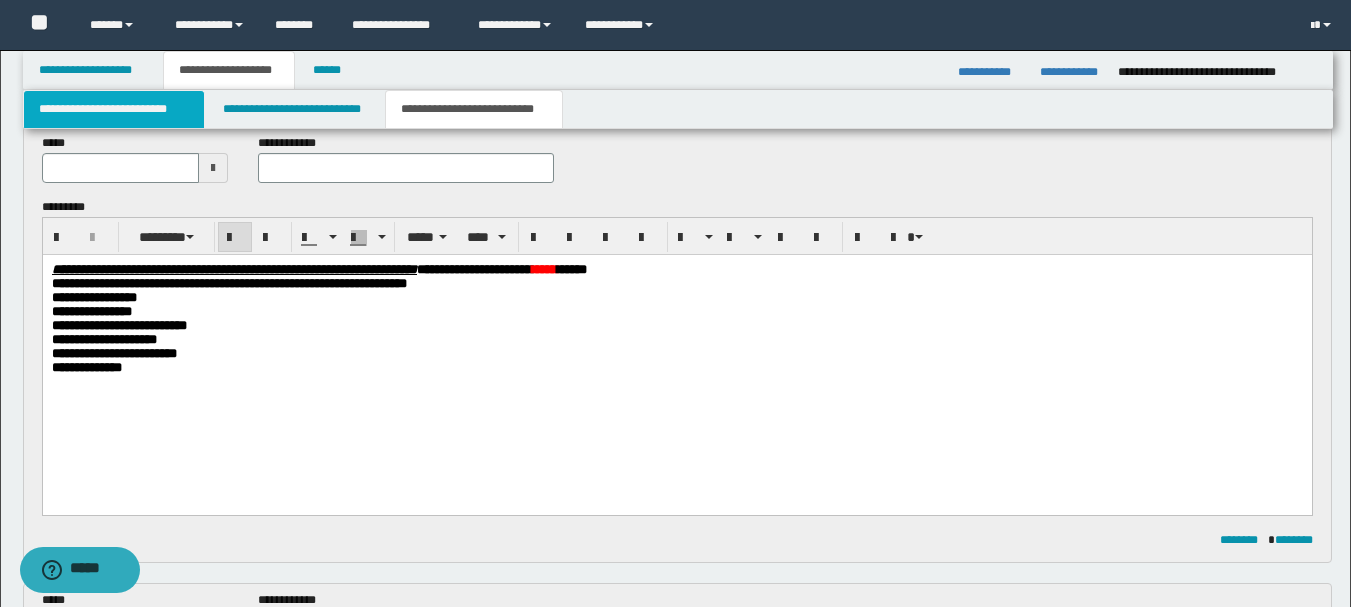 click on "**********" at bounding box center (114, 109) 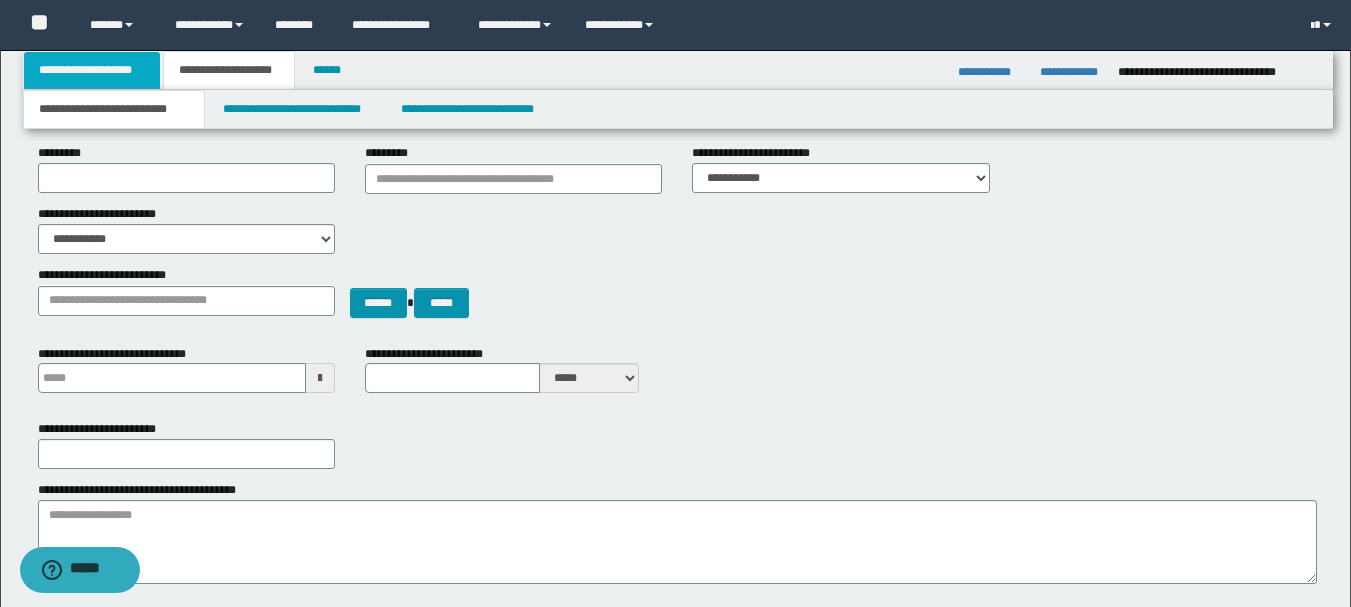 click on "**********" at bounding box center (92, 70) 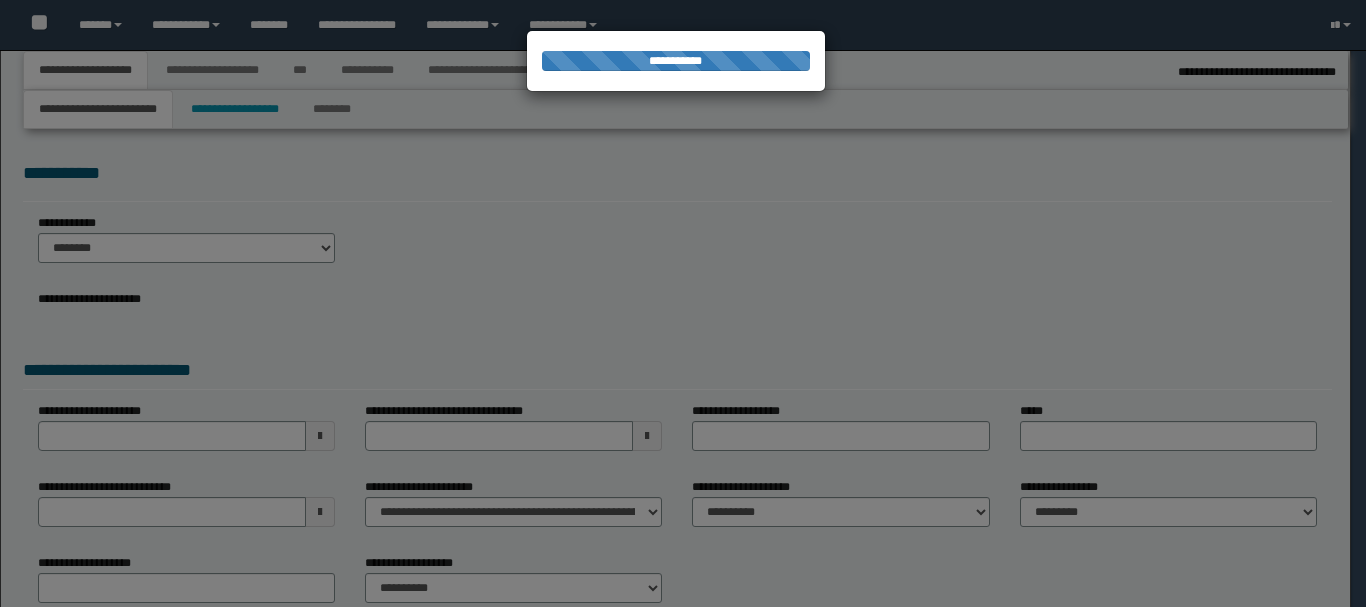 select on "*" 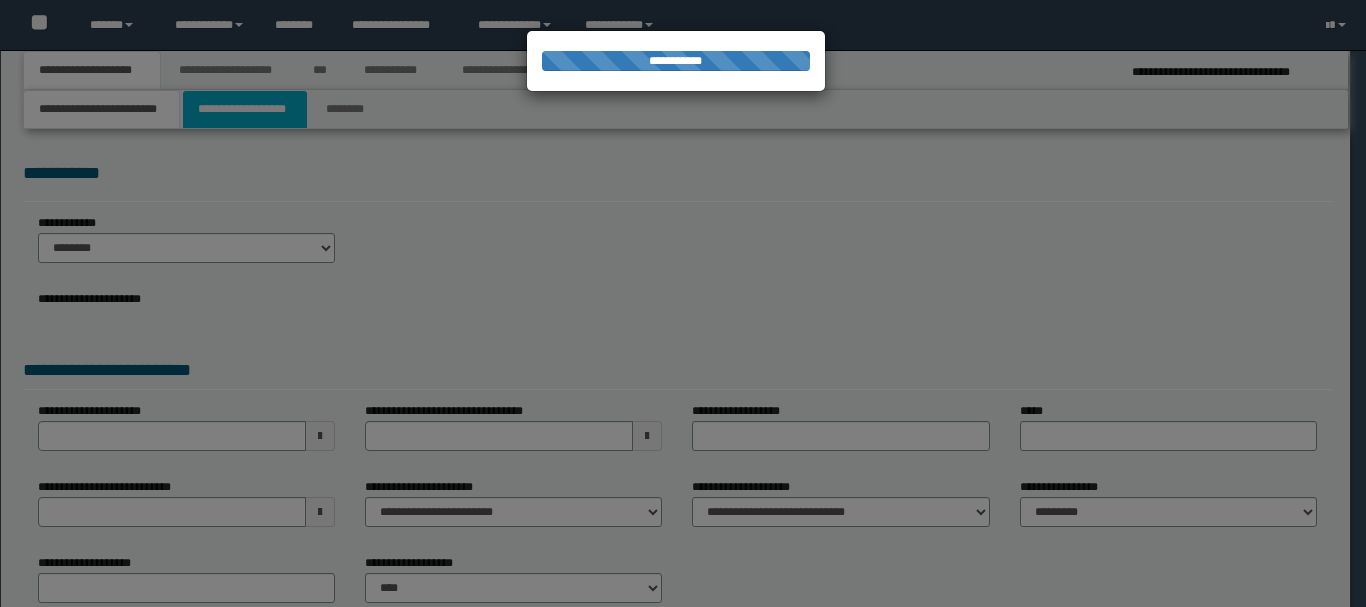 scroll, scrollTop: 0, scrollLeft: 0, axis: both 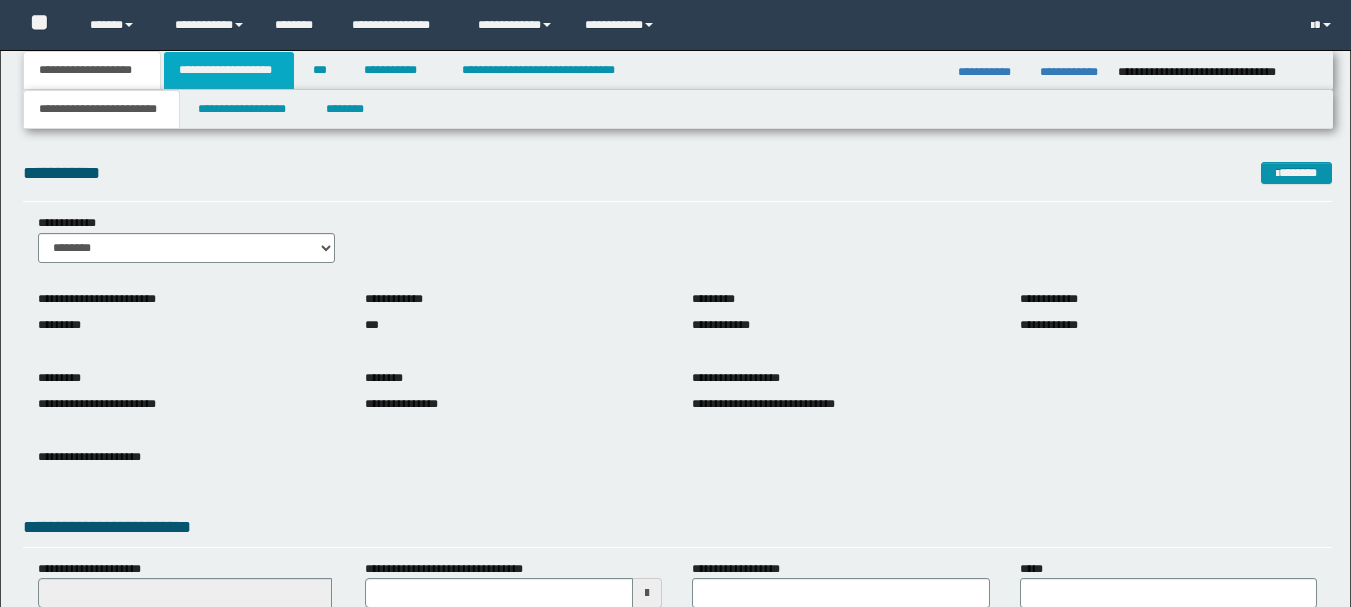 click on "**********" at bounding box center (229, 70) 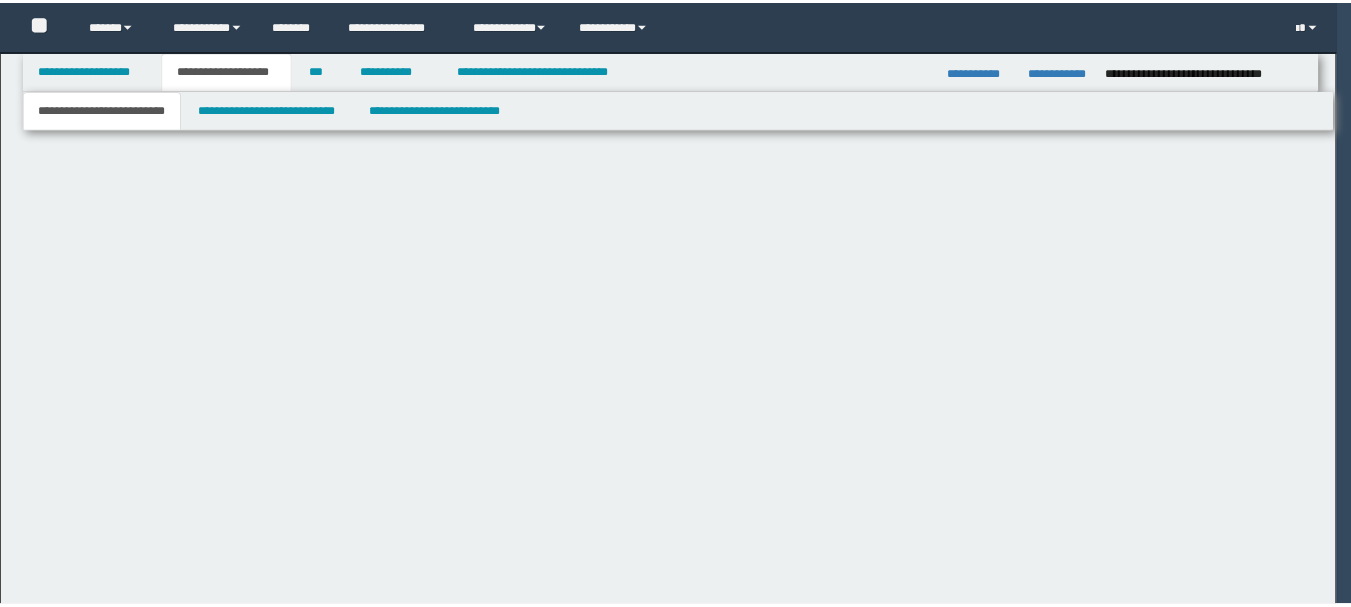scroll, scrollTop: 0, scrollLeft: 0, axis: both 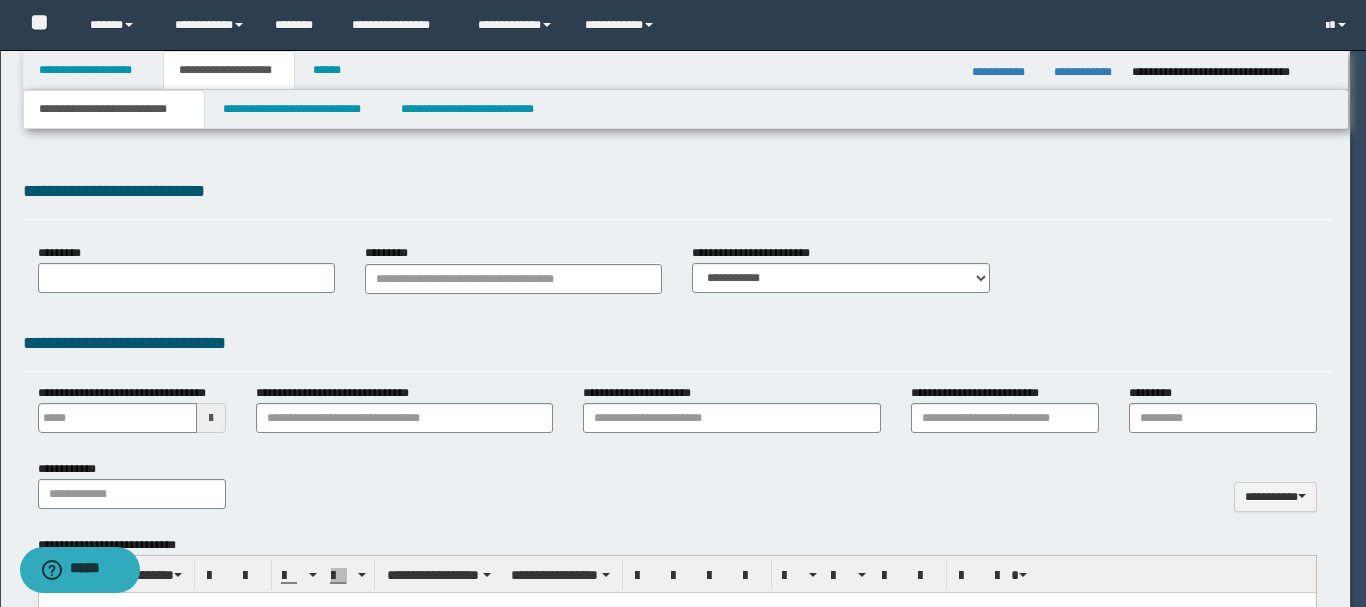 type on "**********" 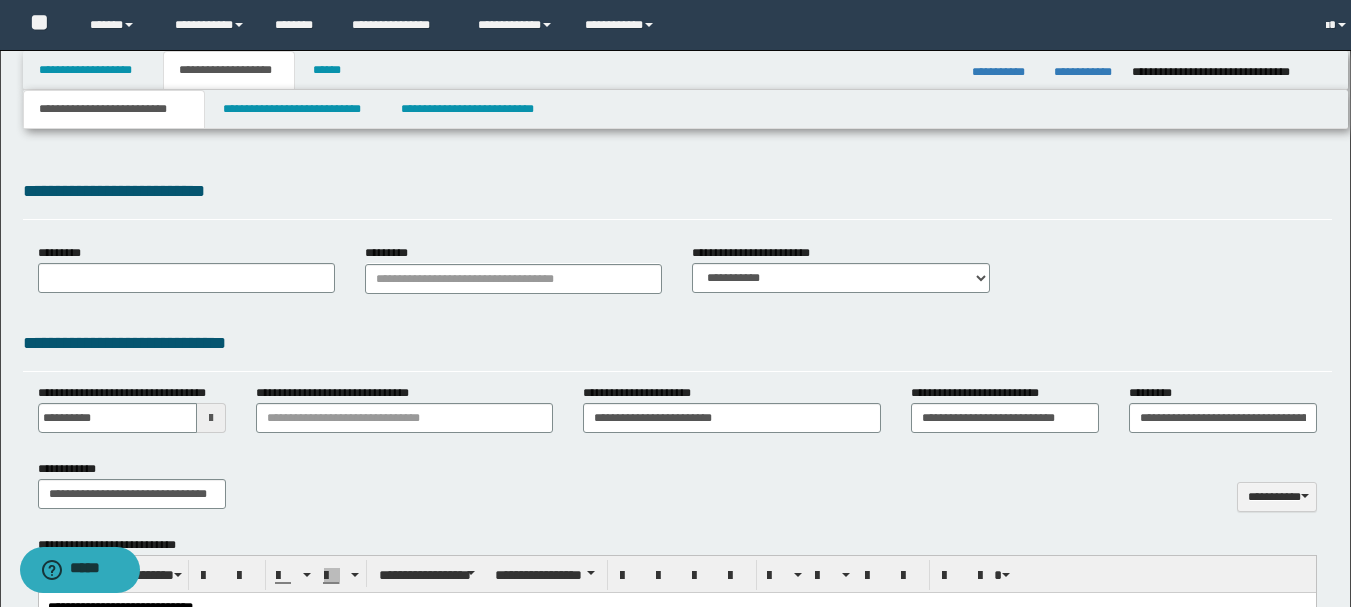 select on "*" 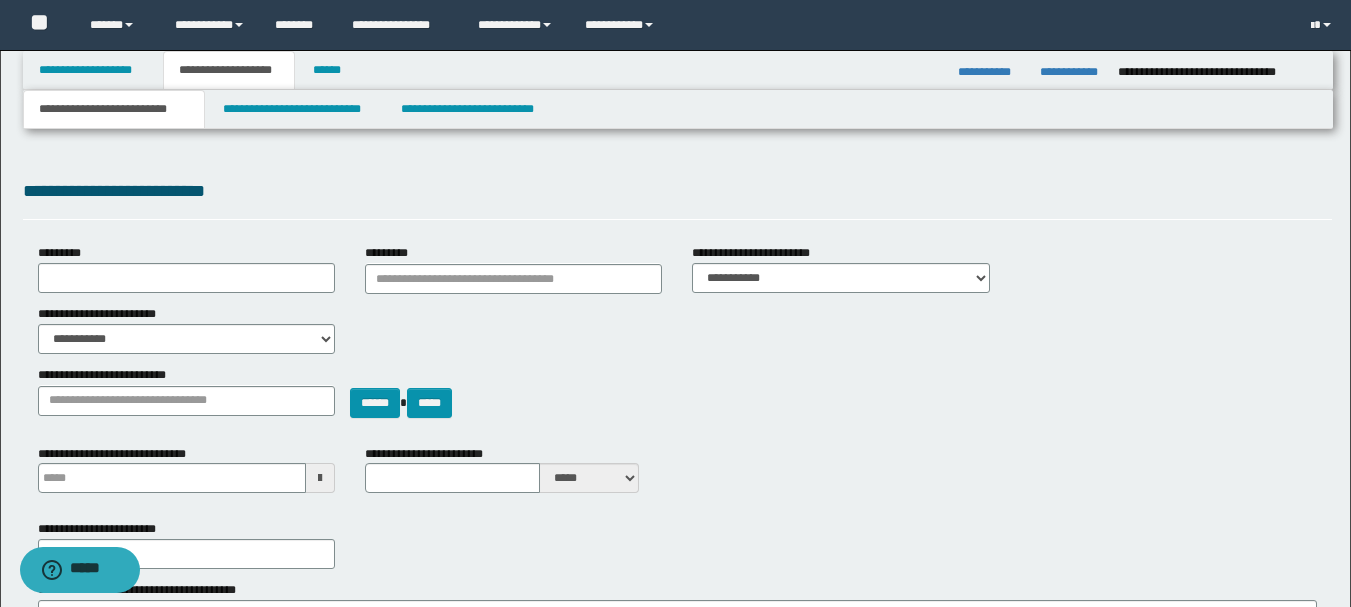 scroll, scrollTop: 0, scrollLeft: 0, axis: both 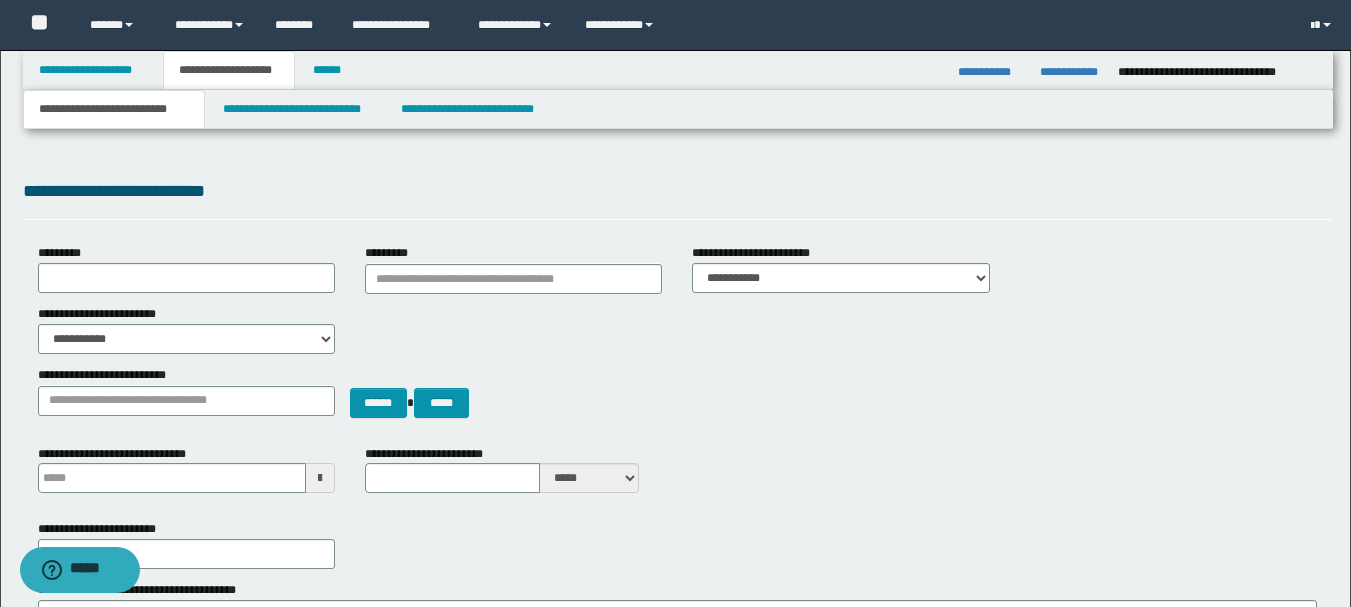 type 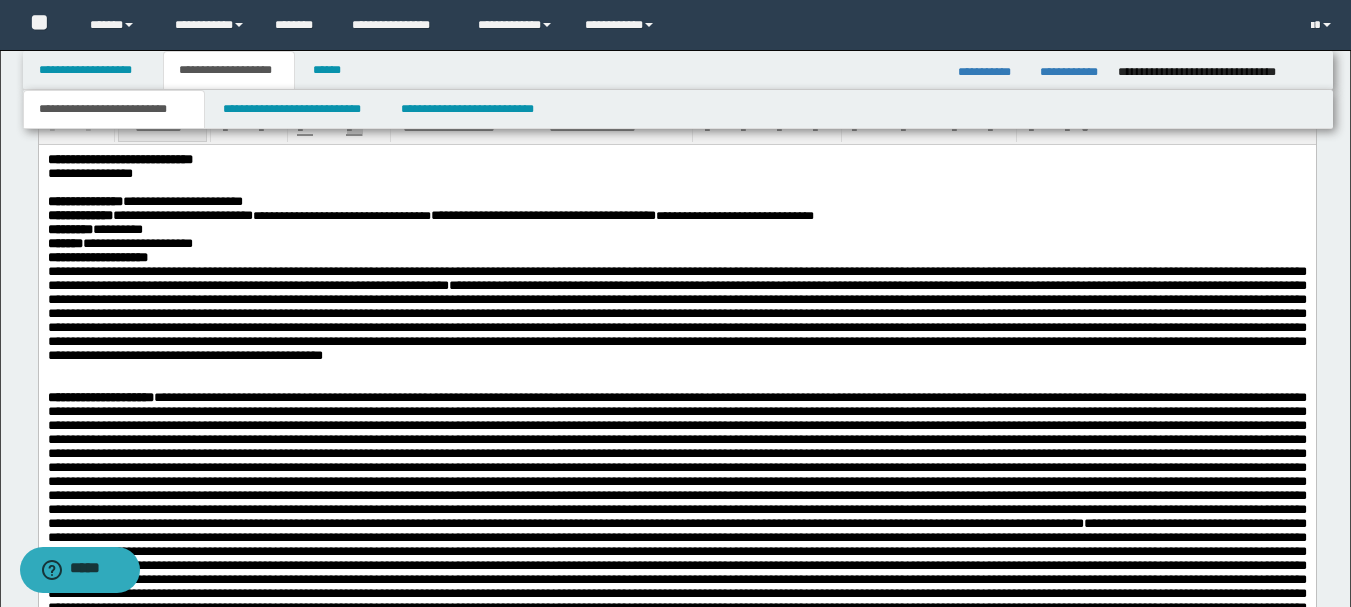 scroll, scrollTop: 900, scrollLeft: 0, axis: vertical 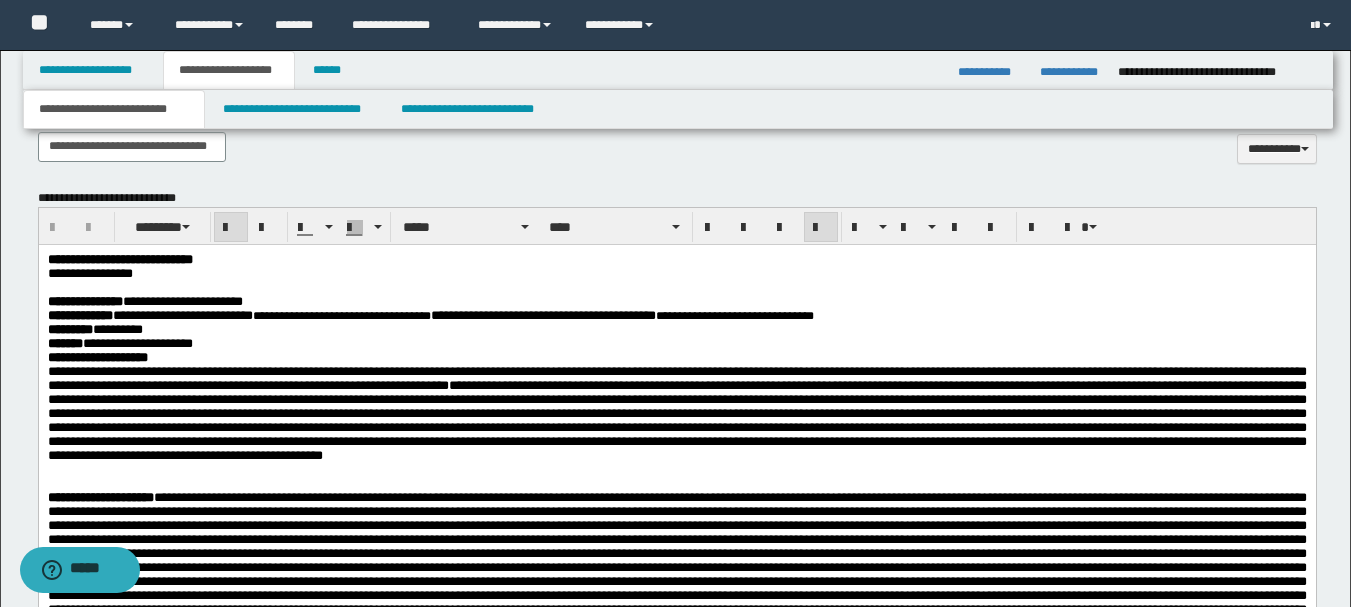 click on "**********" at bounding box center (676, 775) 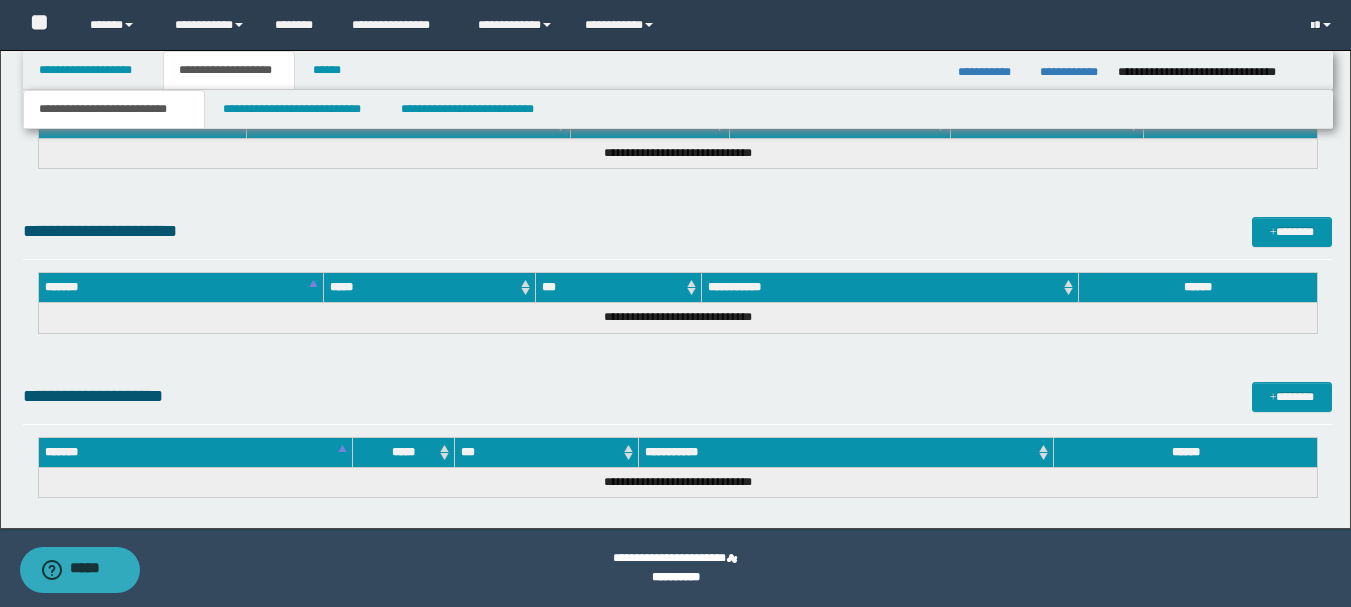 drag, startPoint x: 46, startPoint y: -1411, endPoint x: 1219, endPoint y: 530, distance: 2267.9087 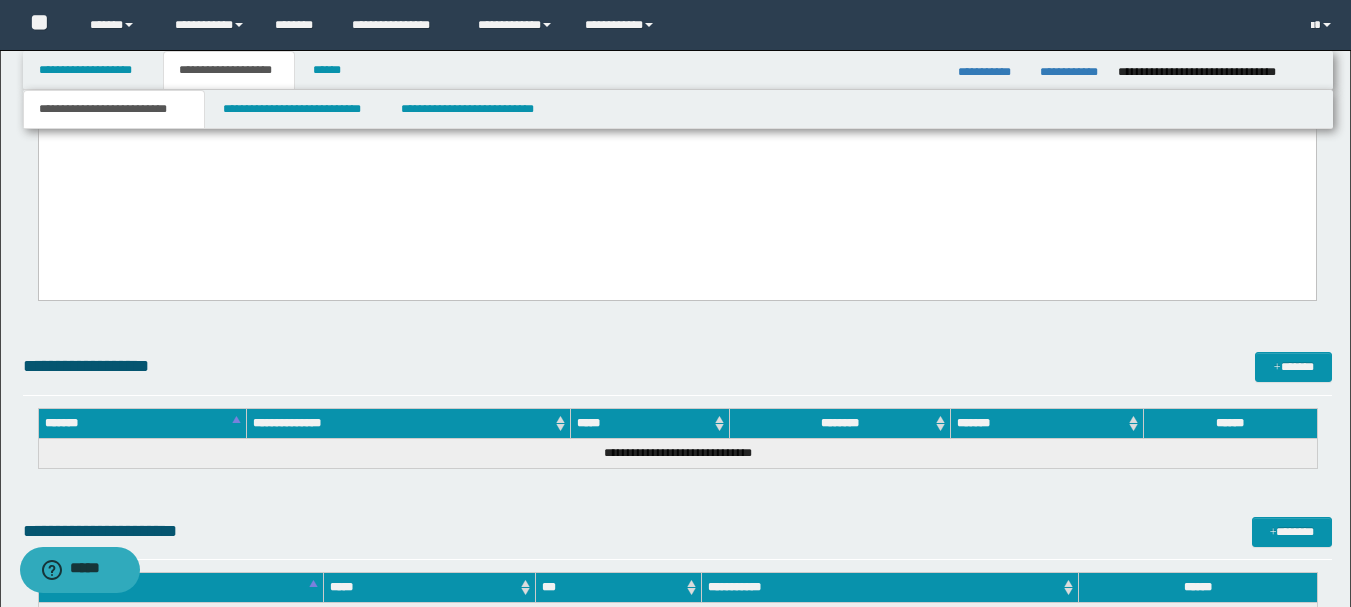 scroll, scrollTop: 2173, scrollLeft: 0, axis: vertical 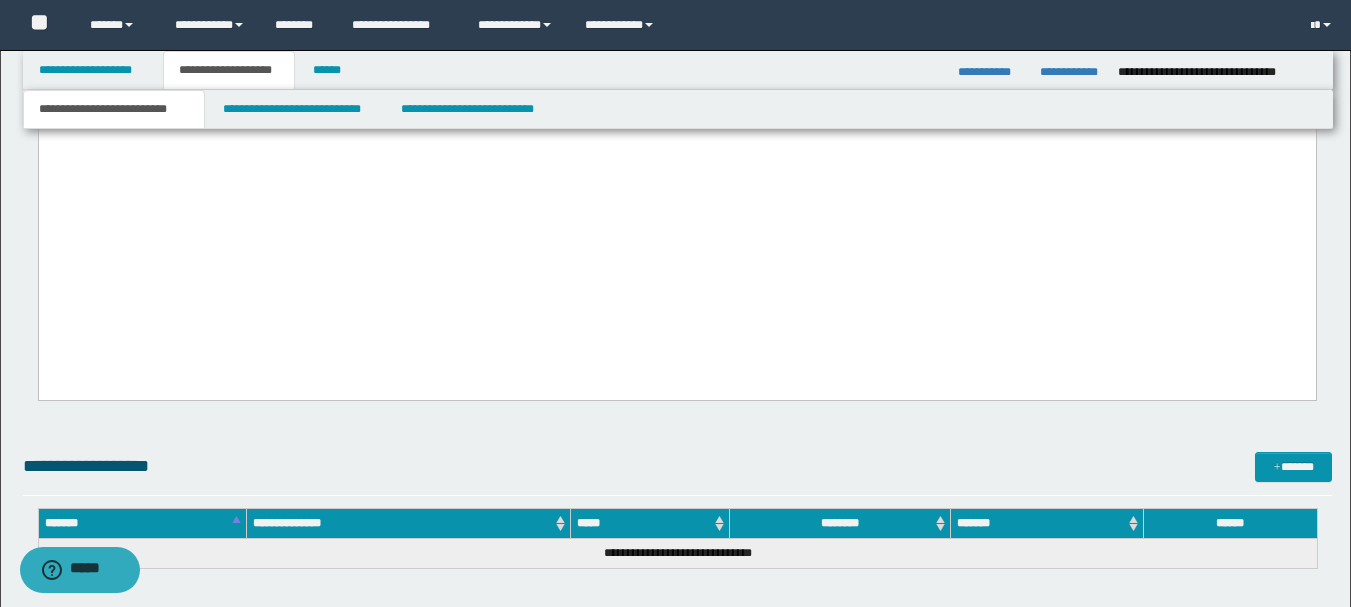 paste 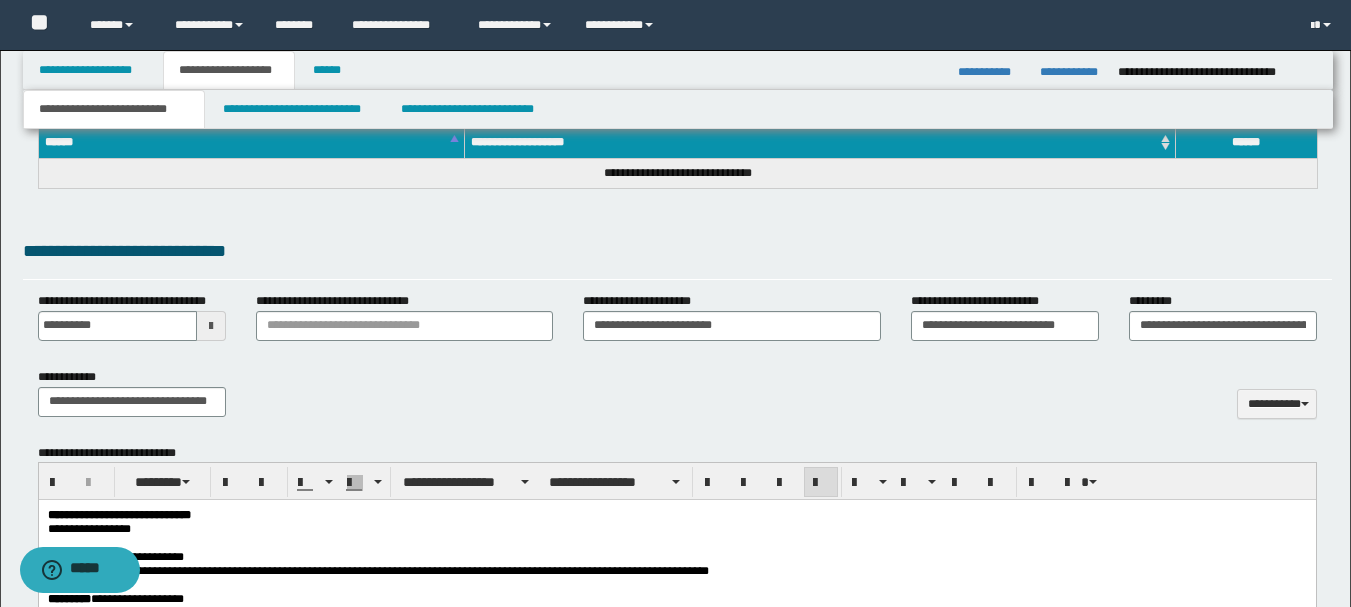 scroll, scrollTop: 845, scrollLeft: 0, axis: vertical 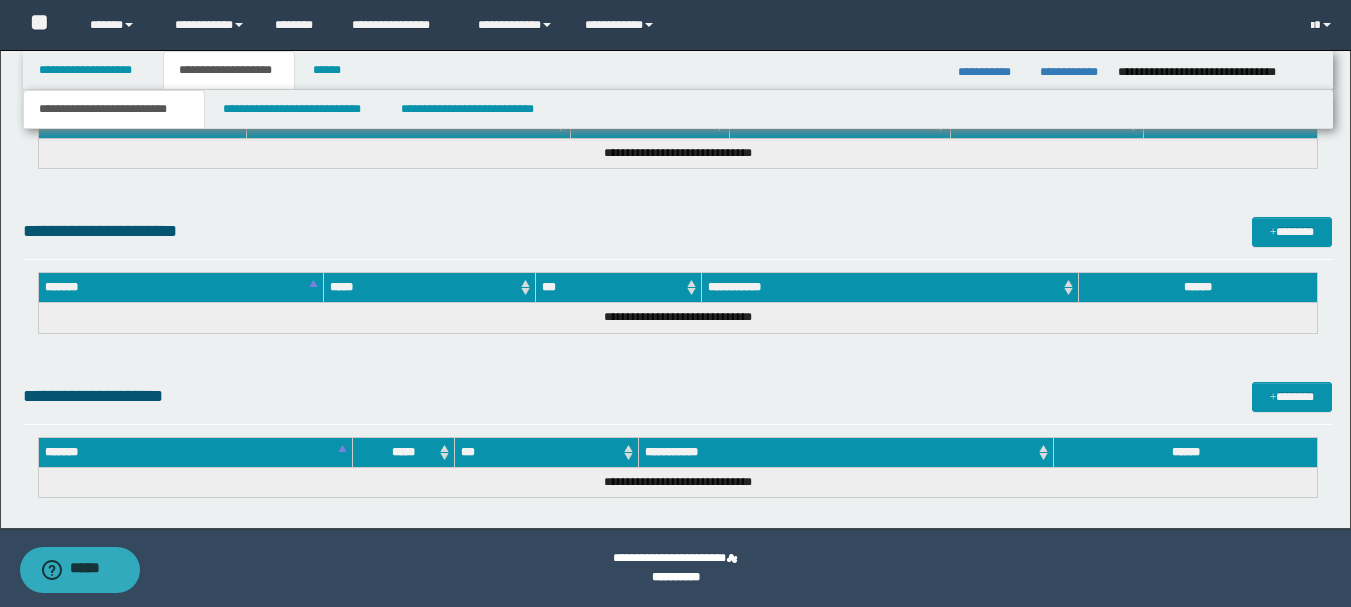 drag, startPoint x: 48, startPoint y: -873, endPoint x: 1146, endPoint y: 587, distance: 1826.8016 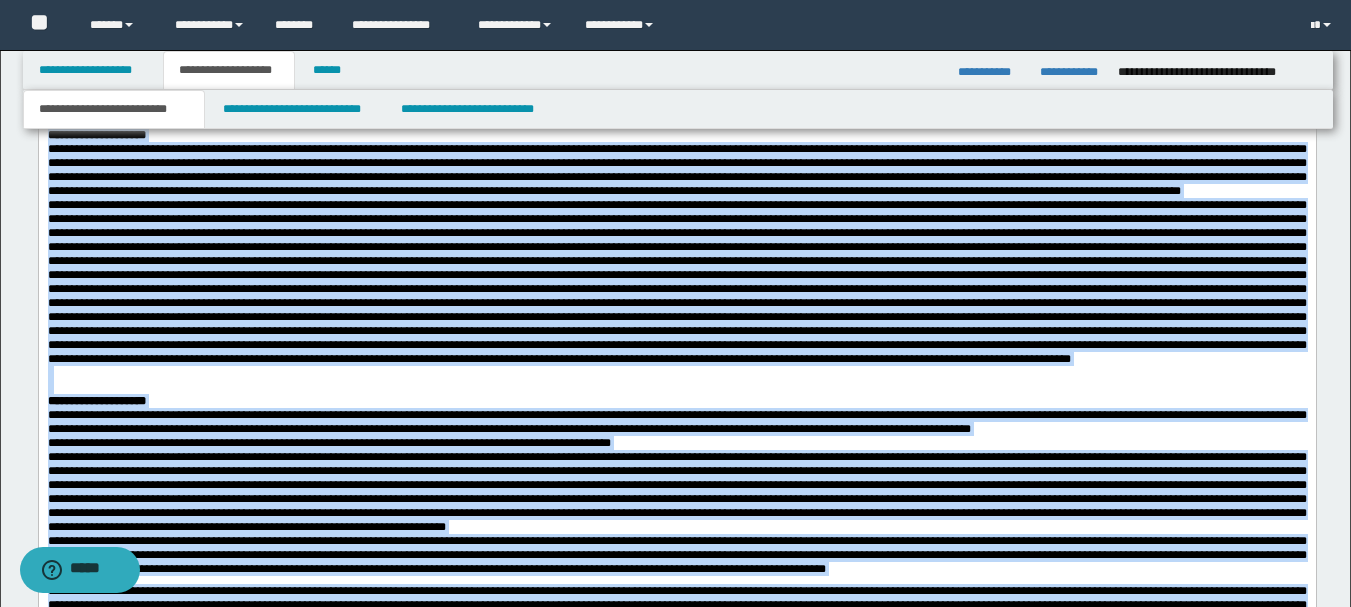 scroll, scrollTop: 837, scrollLeft: 0, axis: vertical 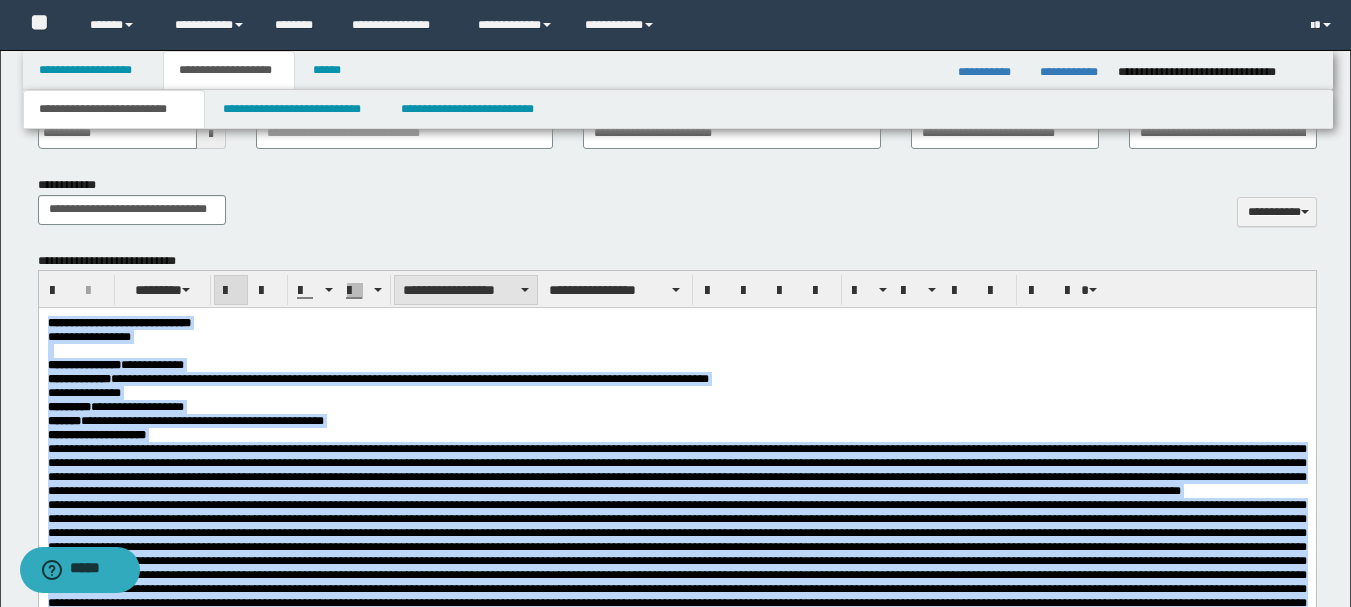 click on "**********" at bounding box center (466, 290) 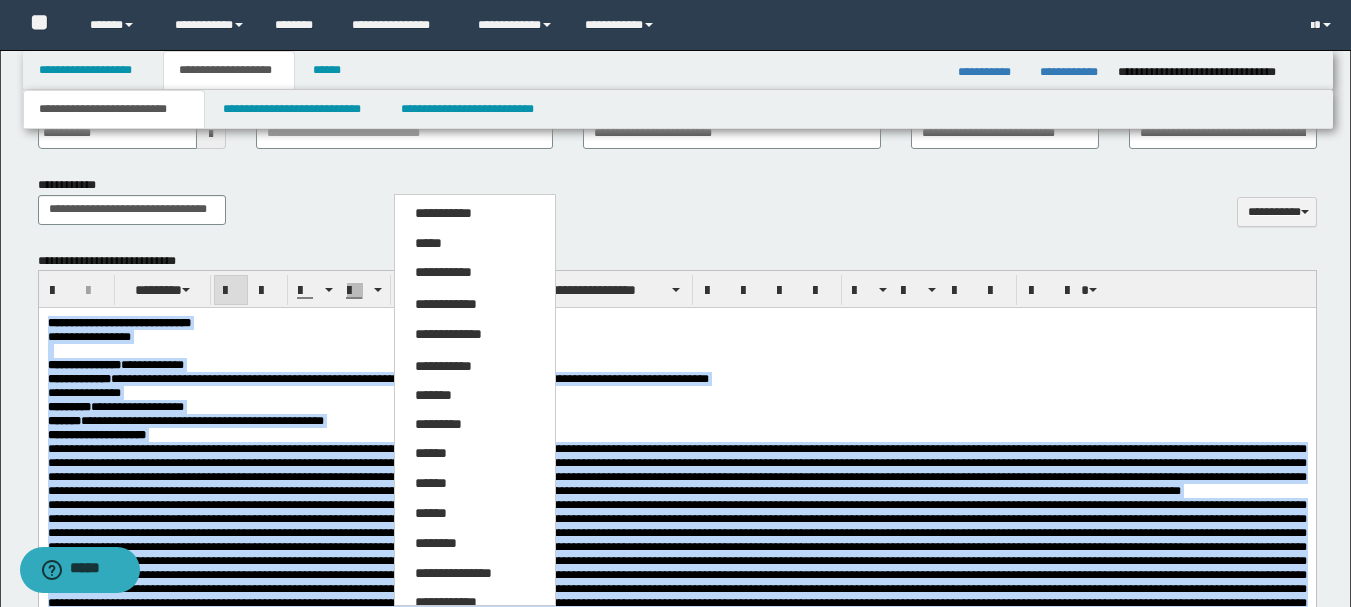 click on "*****" at bounding box center (428, 243) 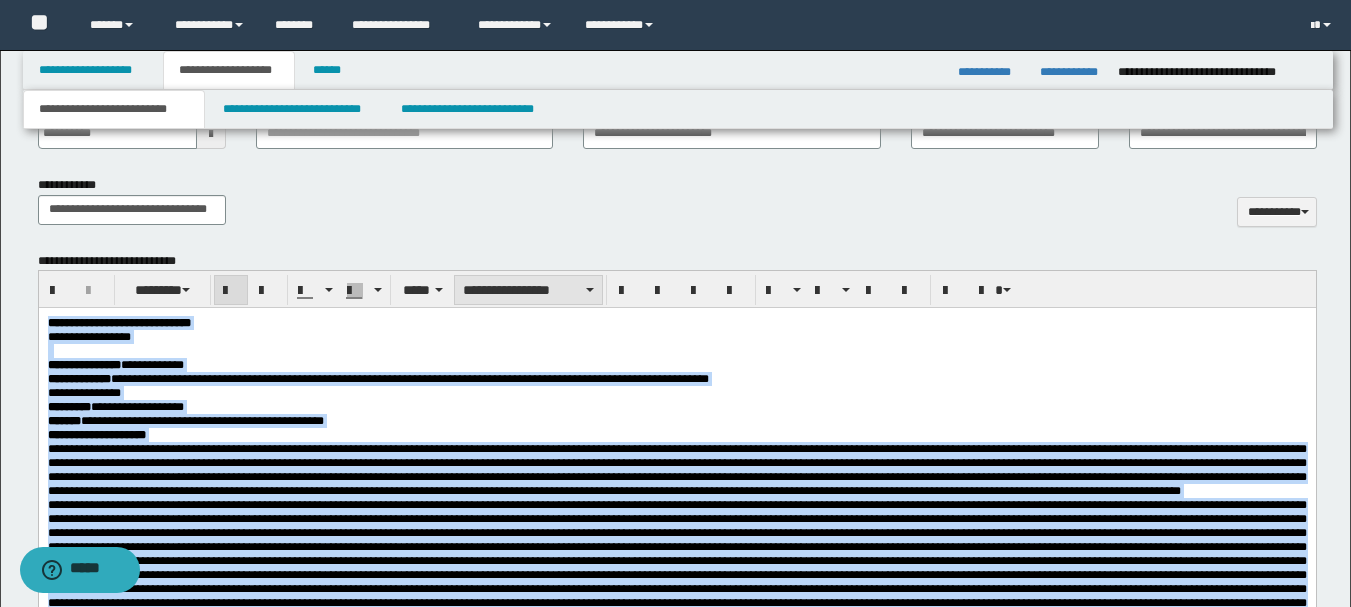 click on "**********" at bounding box center [528, 290] 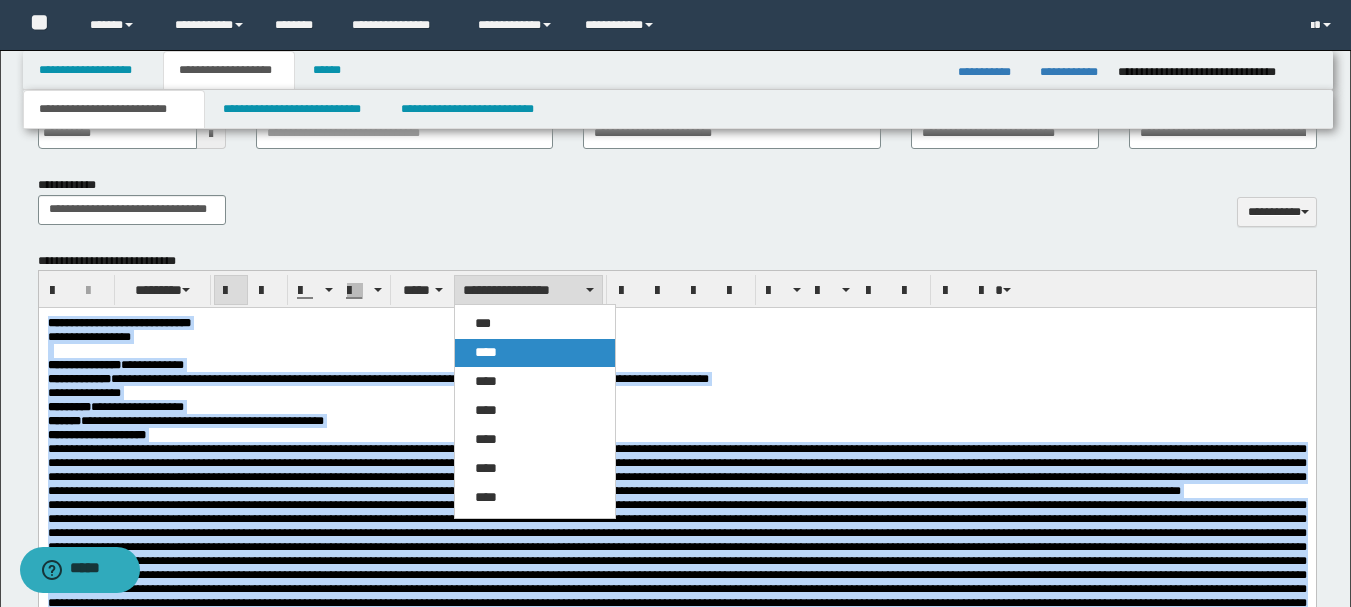 click on "****" at bounding box center (486, 352) 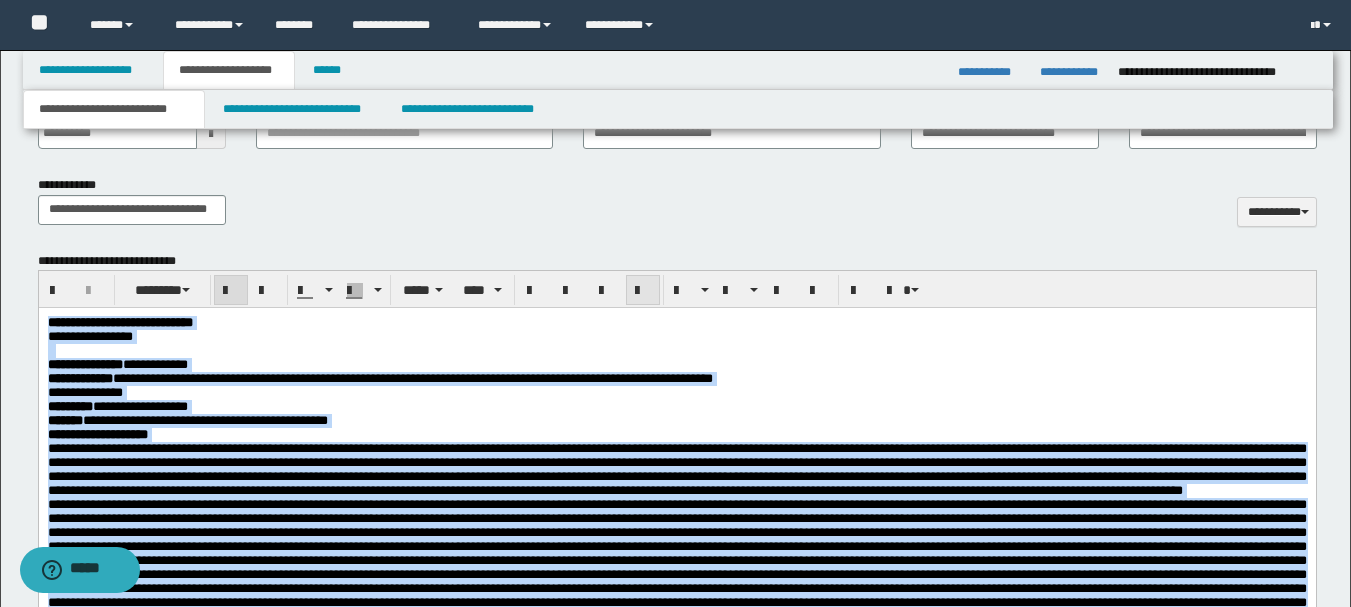 click at bounding box center (643, 291) 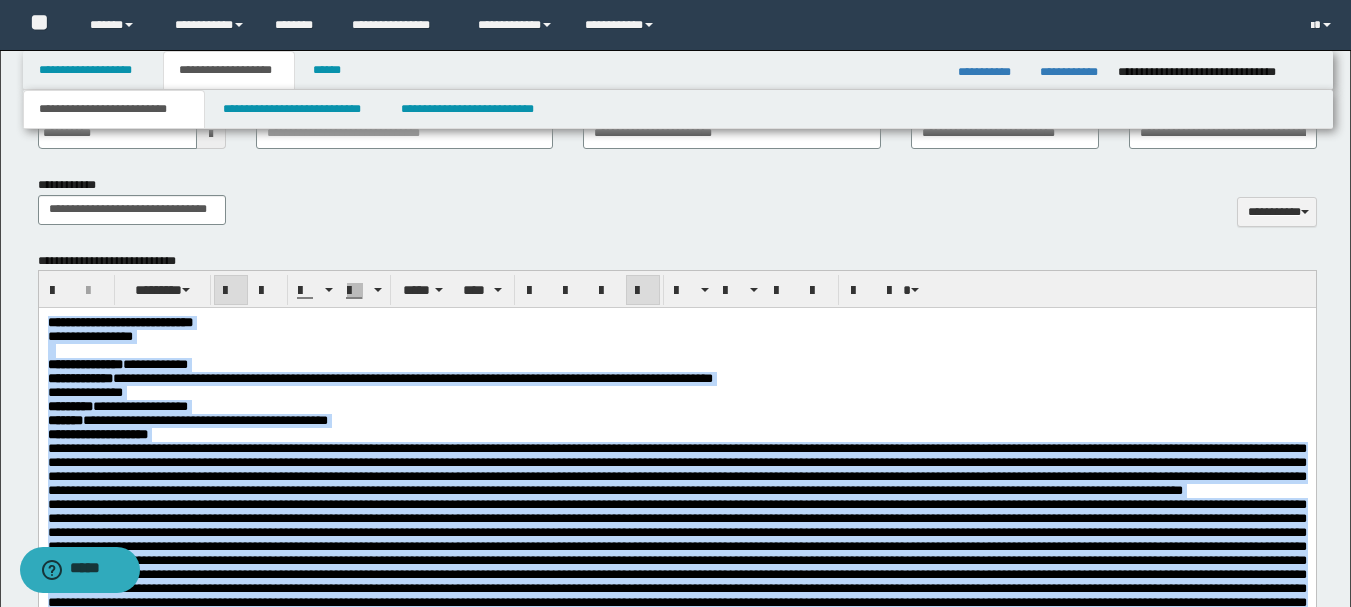 click at bounding box center (643, 290) 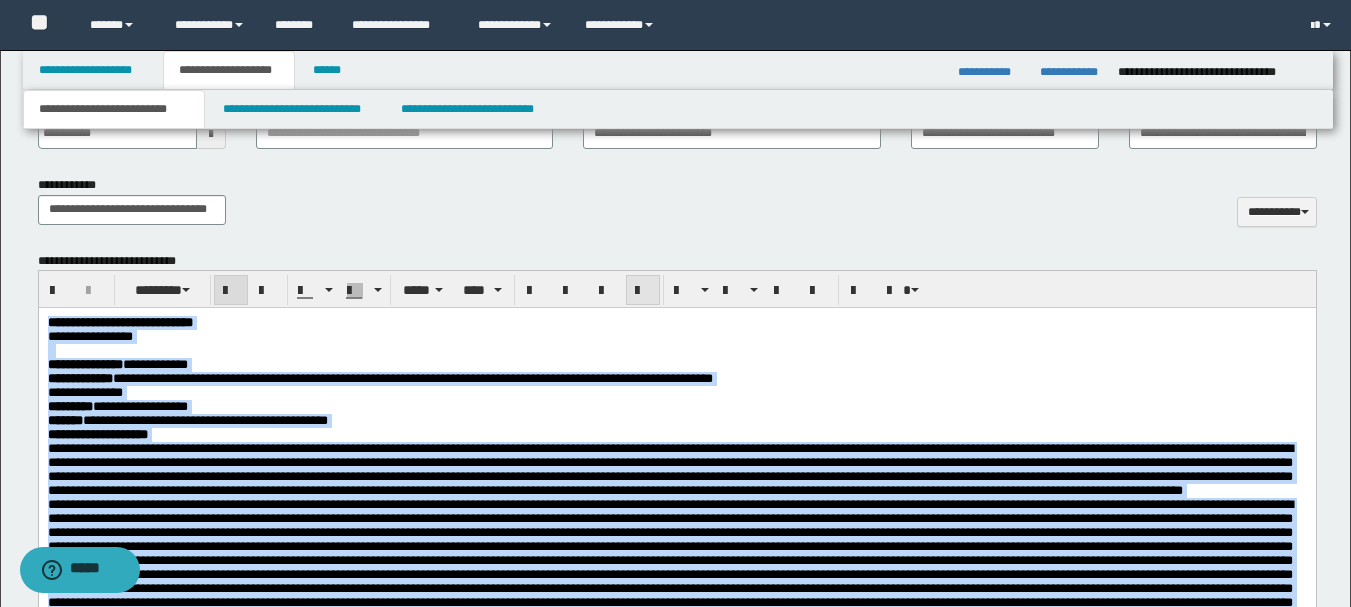 click at bounding box center (643, 290) 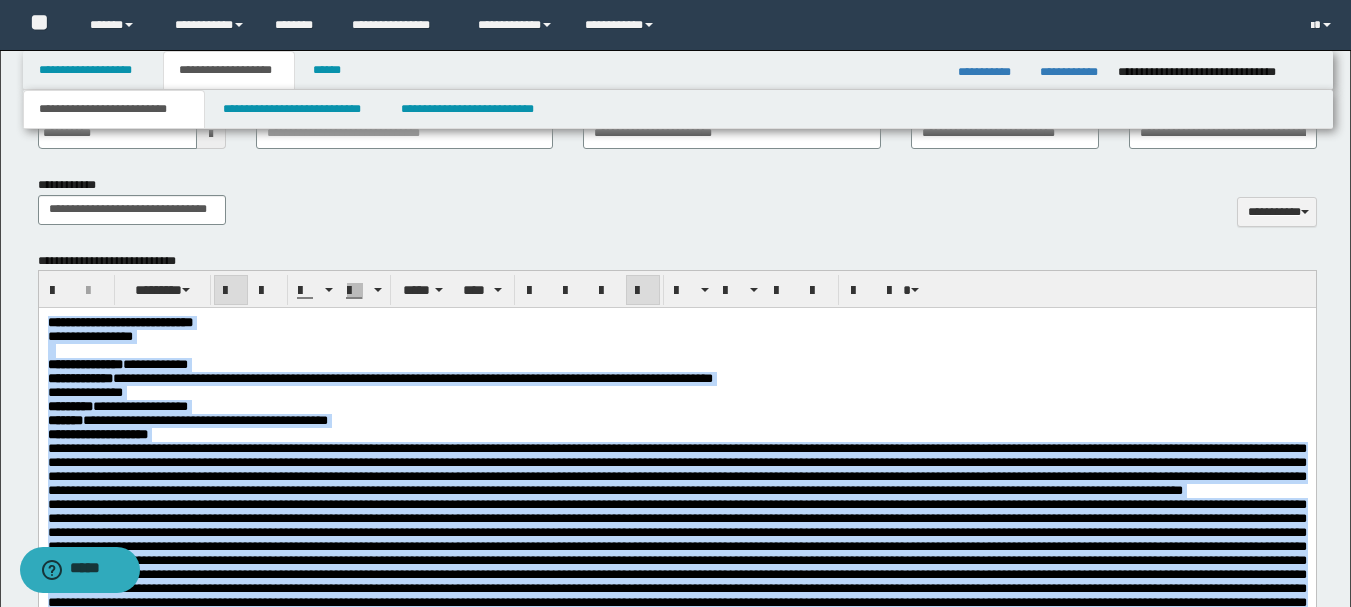 click on "**********" at bounding box center [676, 469] 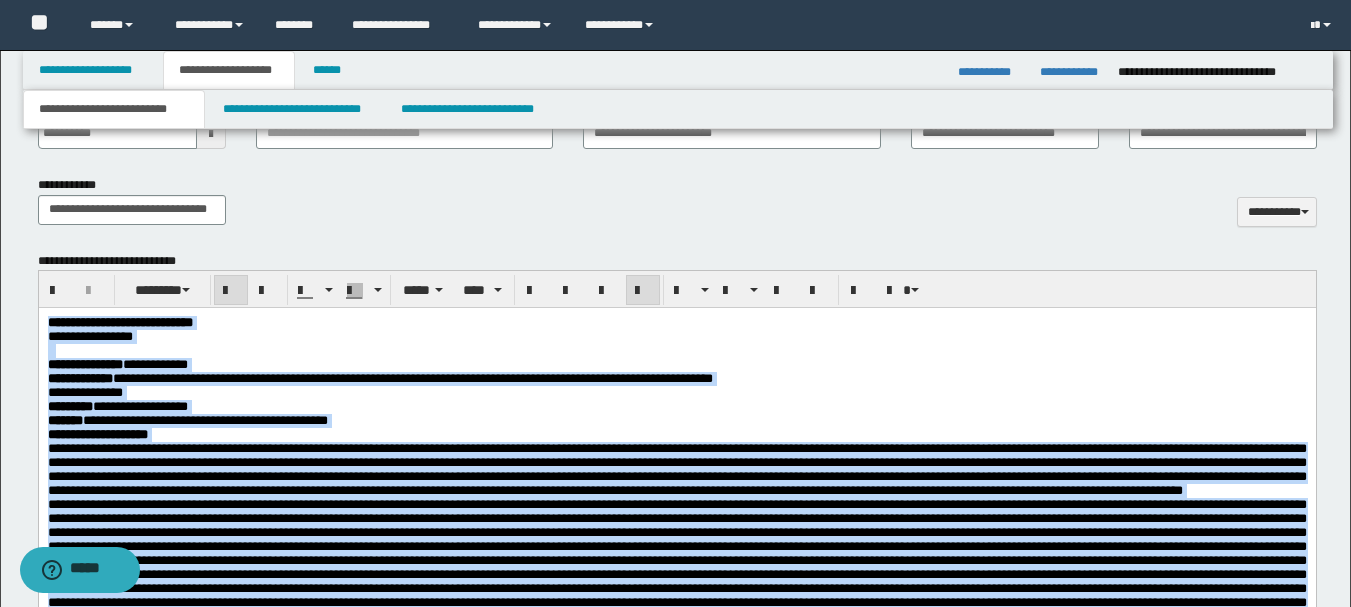 click on "**********" at bounding box center (676, 469) 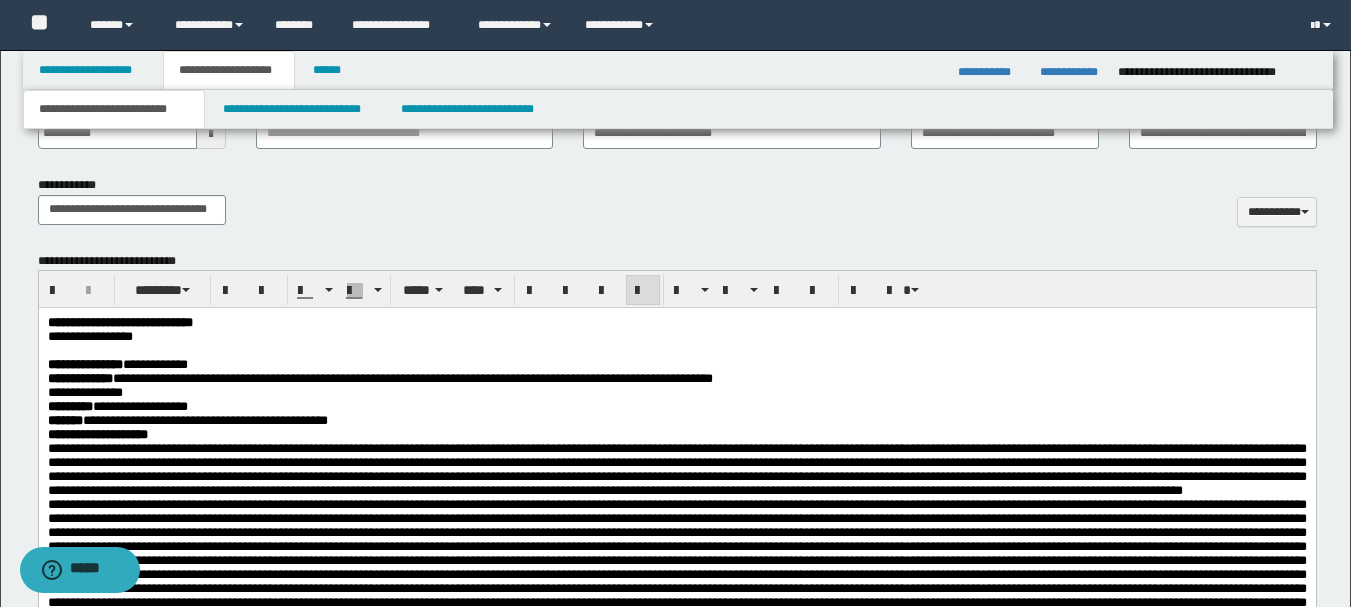 scroll, scrollTop: 1037, scrollLeft: 0, axis: vertical 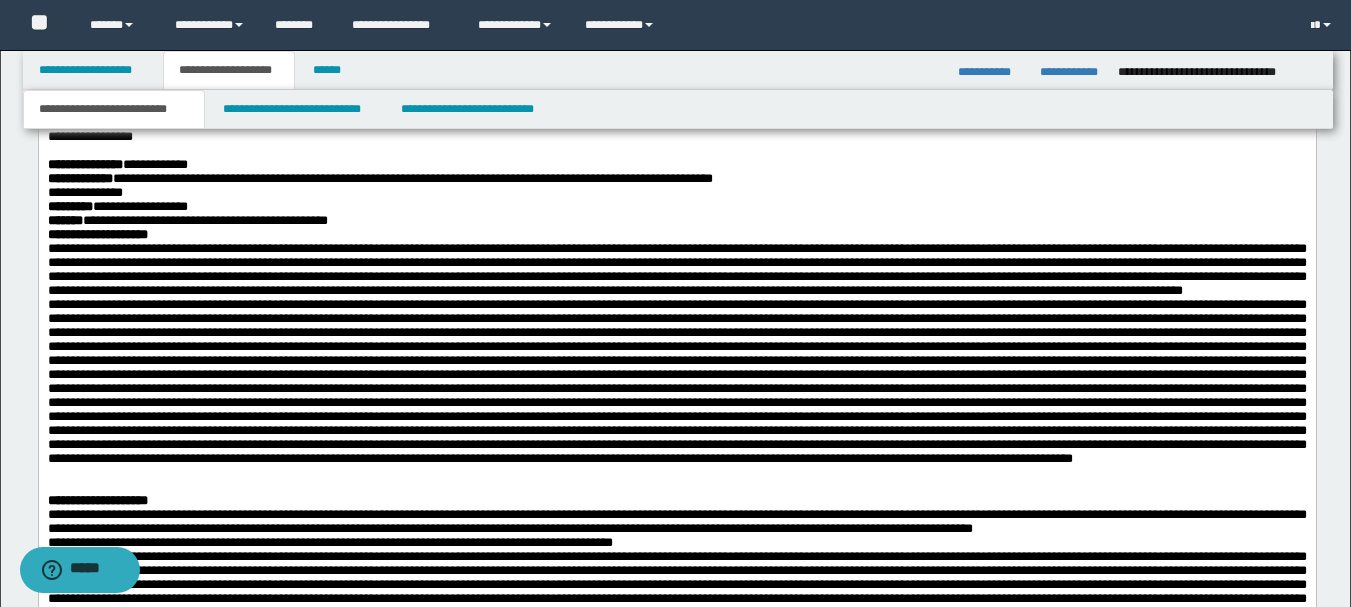 click on "**********" at bounding box center (676, 270) 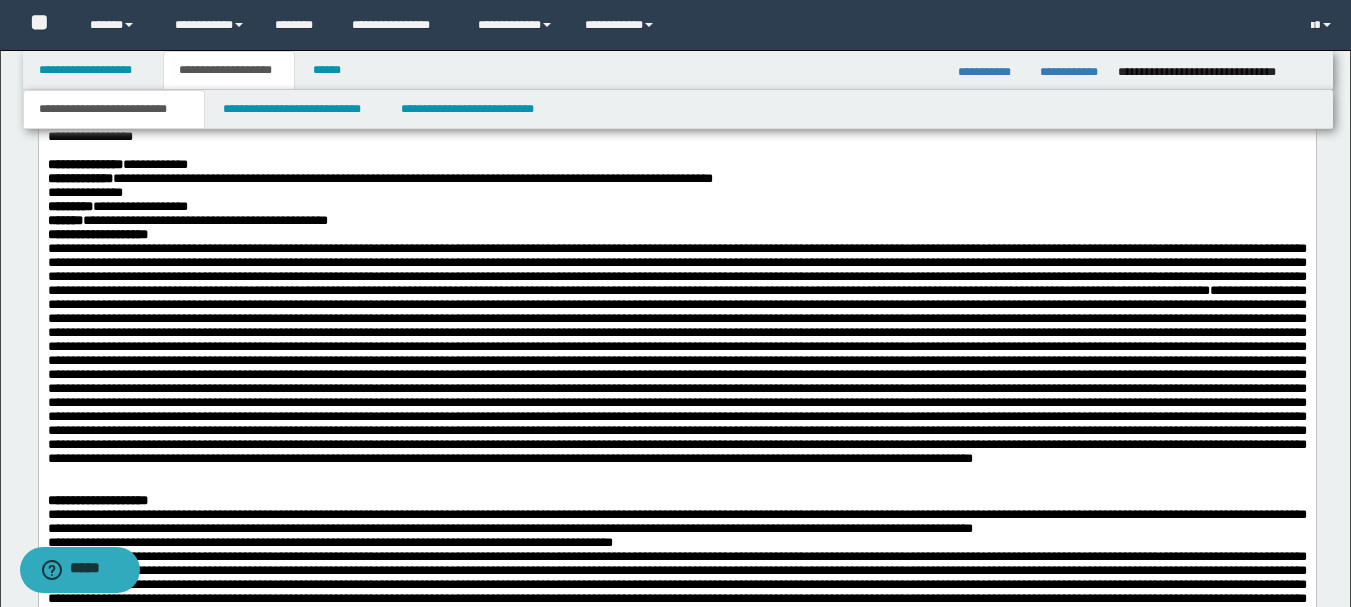 scroll, scrollTop: 1137, scrollLeft: 0, axis: vertical 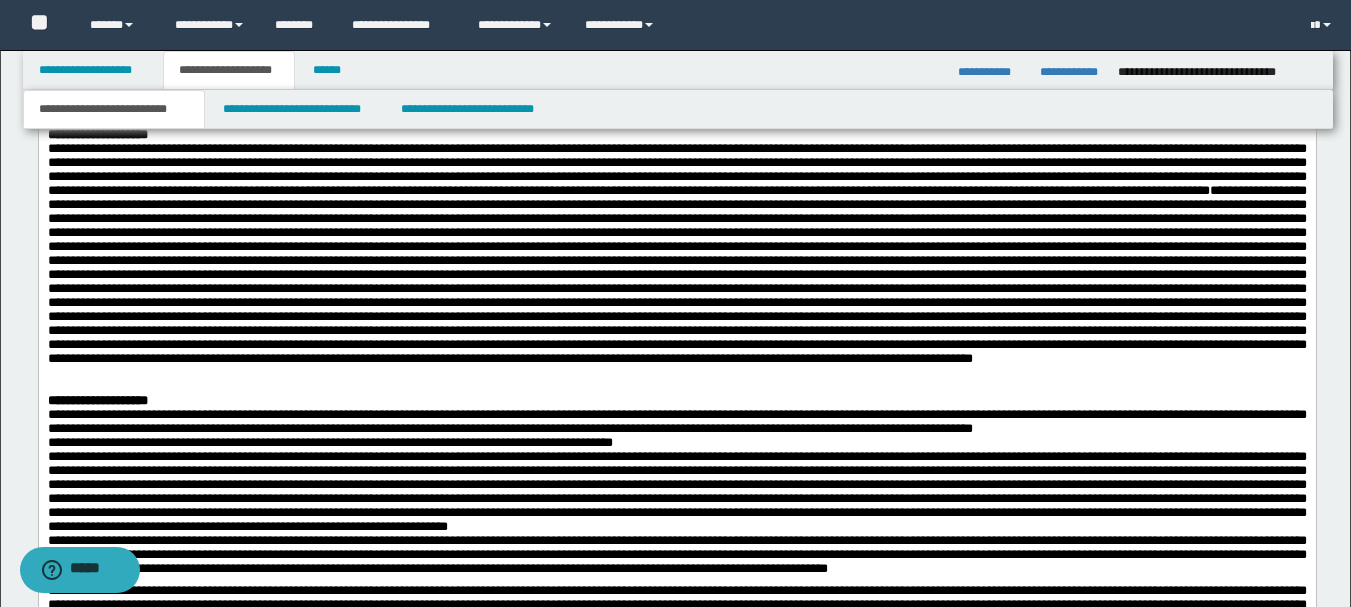 drag, startPoint x: 215, startPoint y: 521, endPoint x: 249, endPoint y: 511, distance: 35.44009 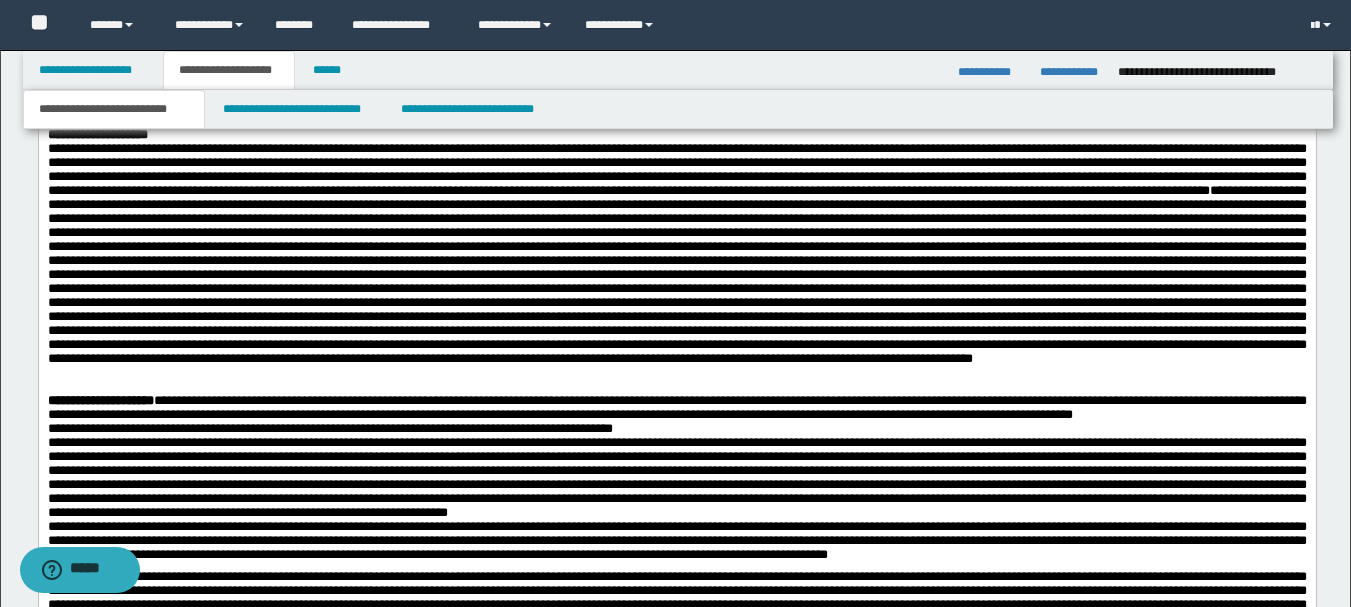 scroll, scrollTop: 1337, scrollLeft: 0, axis: vertical 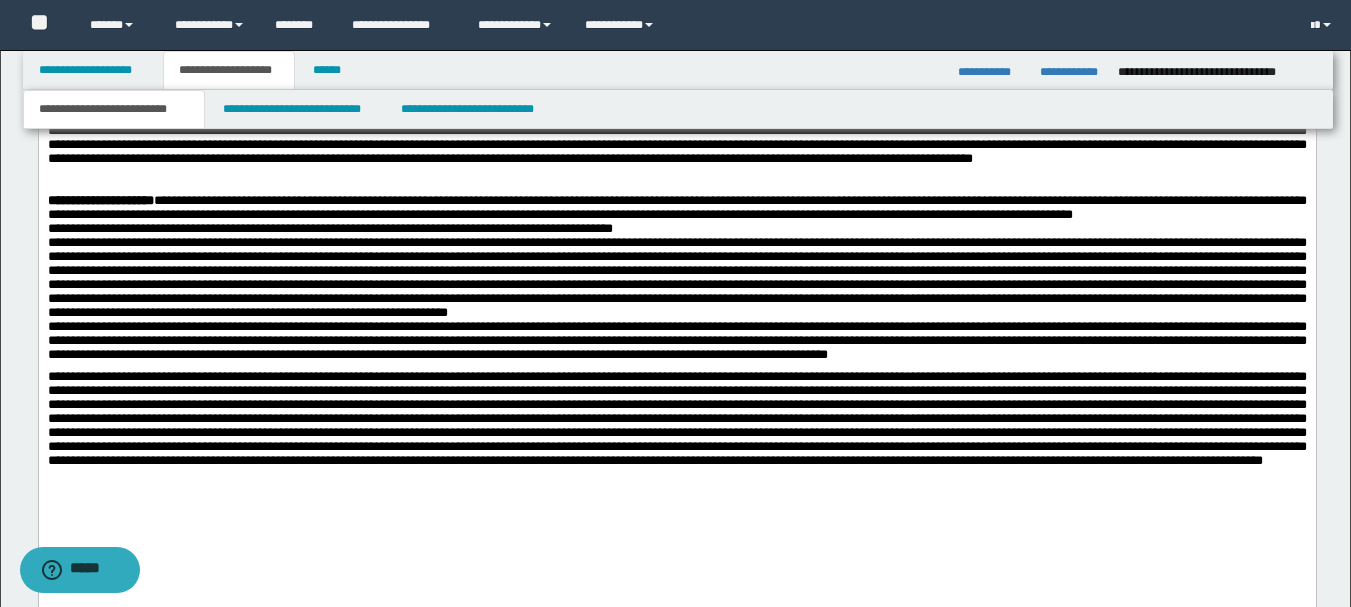 click on "**********" at bounding box center (676, 208) 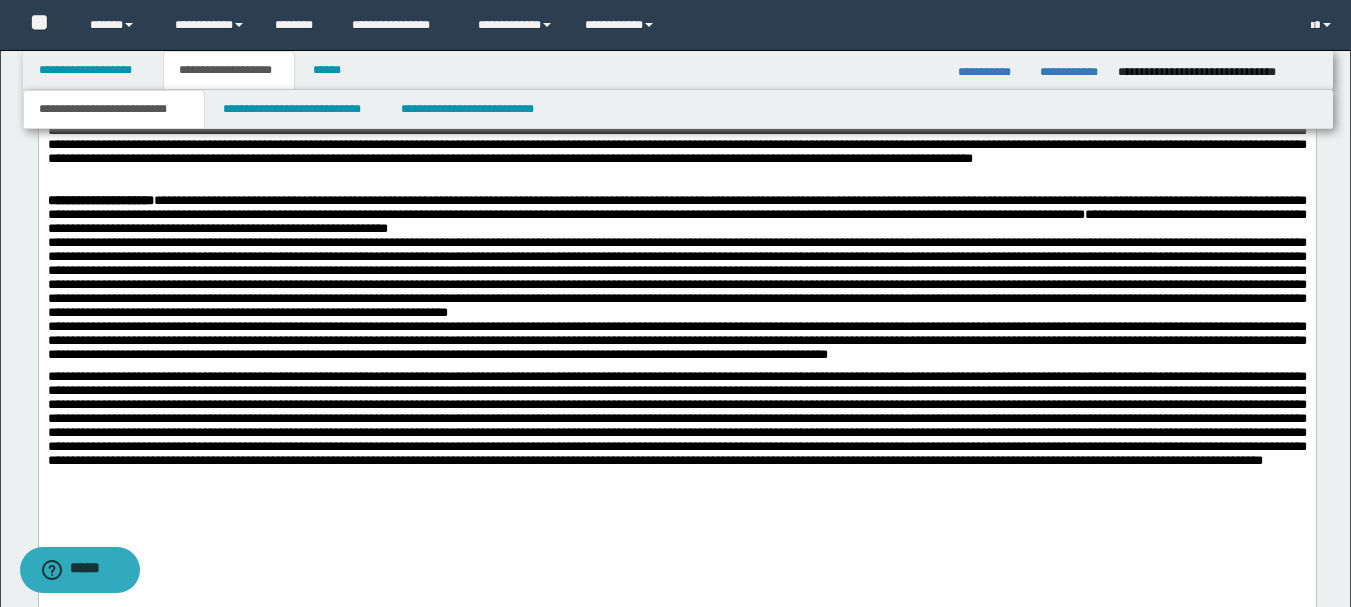 click on "**********" at bounding box center (676, 216) 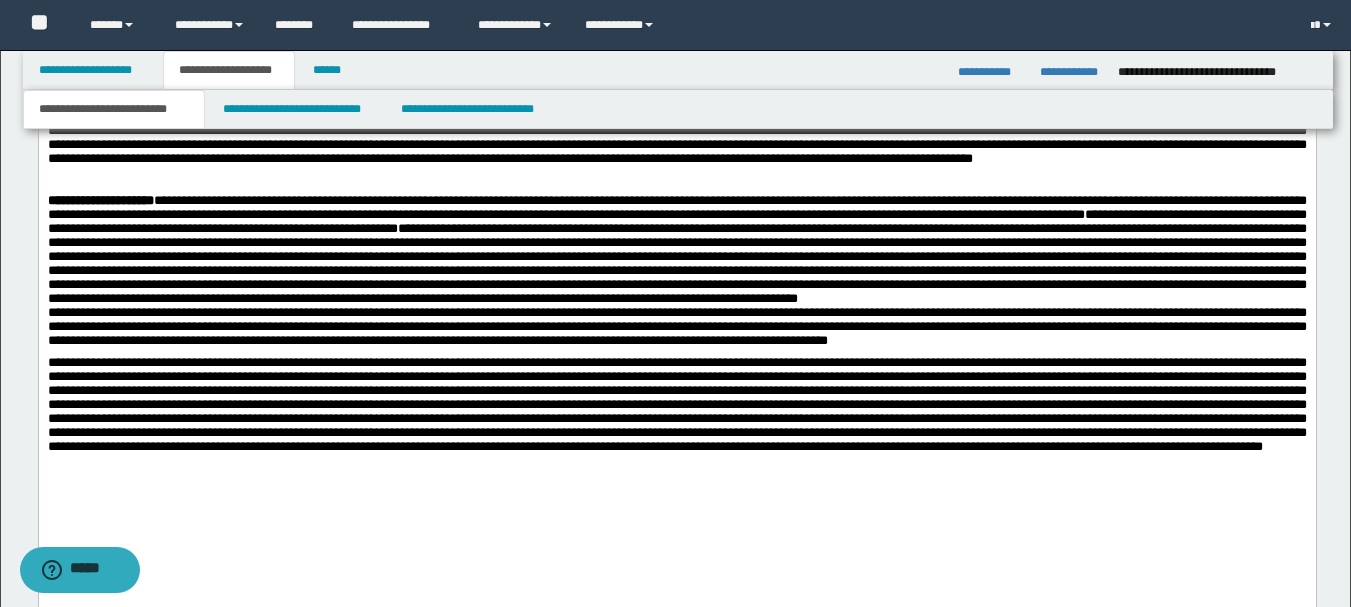 scroll, scrollTop: 1537, scrollLeft: 0, axis: vertical 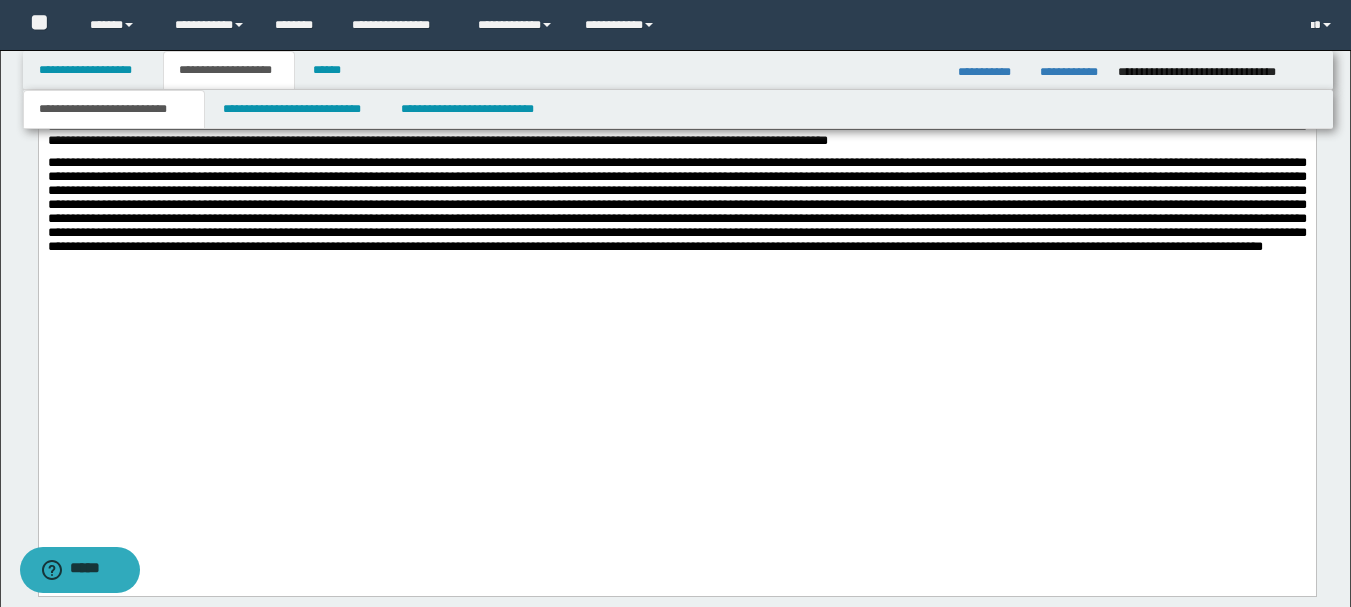 click on "**********" at bounding box center (676, 51) 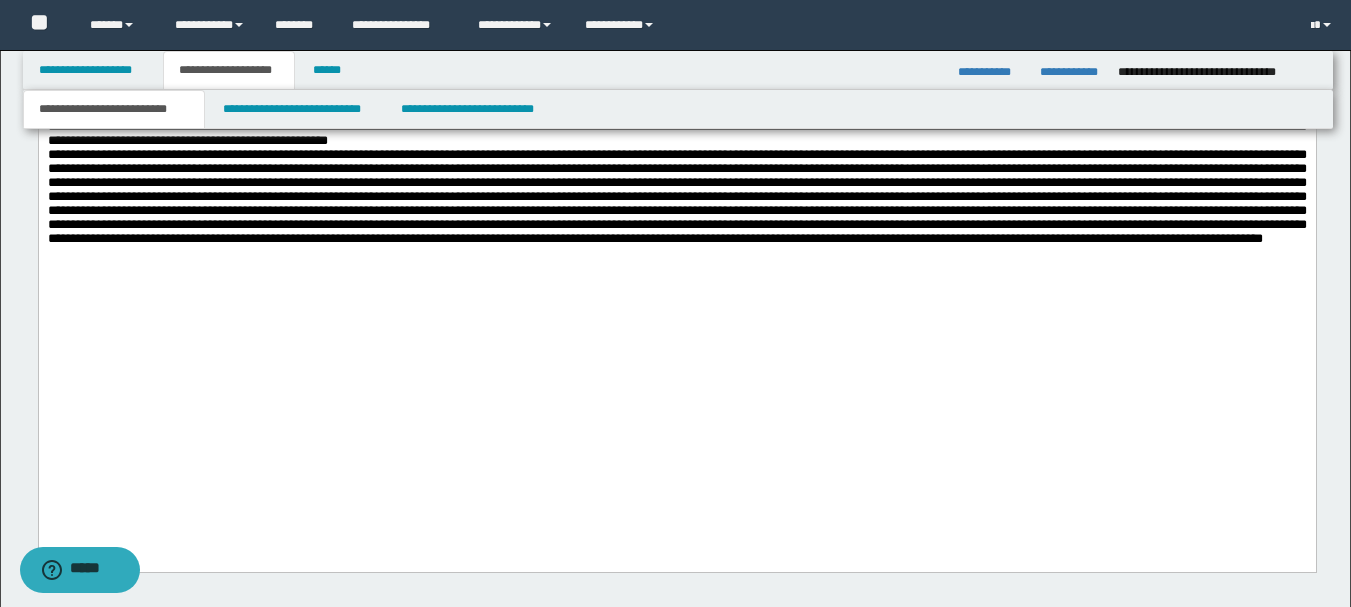 click on "**********" at bounding box center [676, 72] 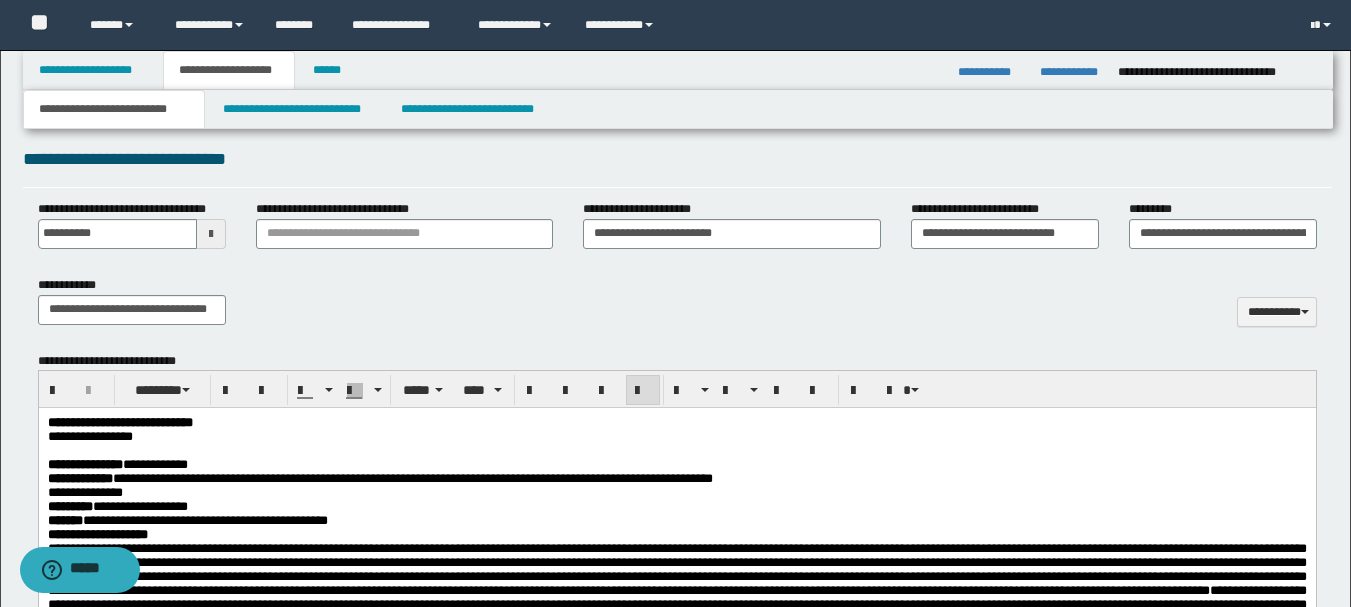 scroll, scrollTop: 837, scrollLeft: 0, axis: vertical 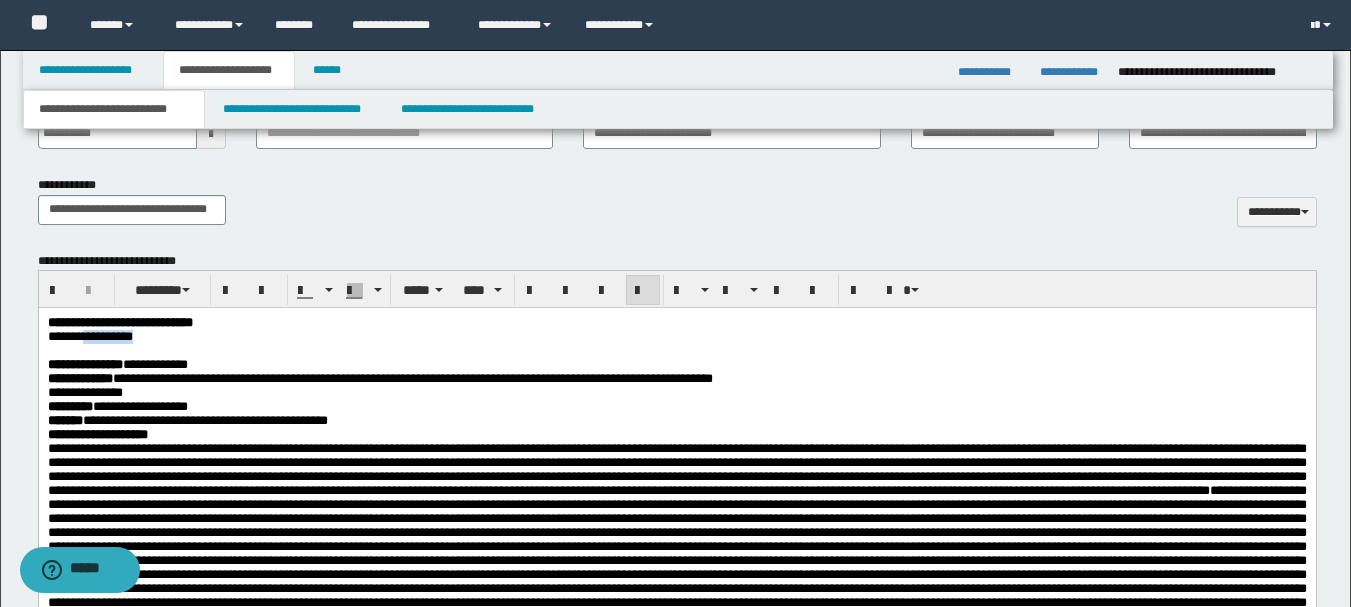 drag, startPoint x: 94, startPoint y: 338, endPoint x: 158, endPoint y: 337, distance: 64.00781 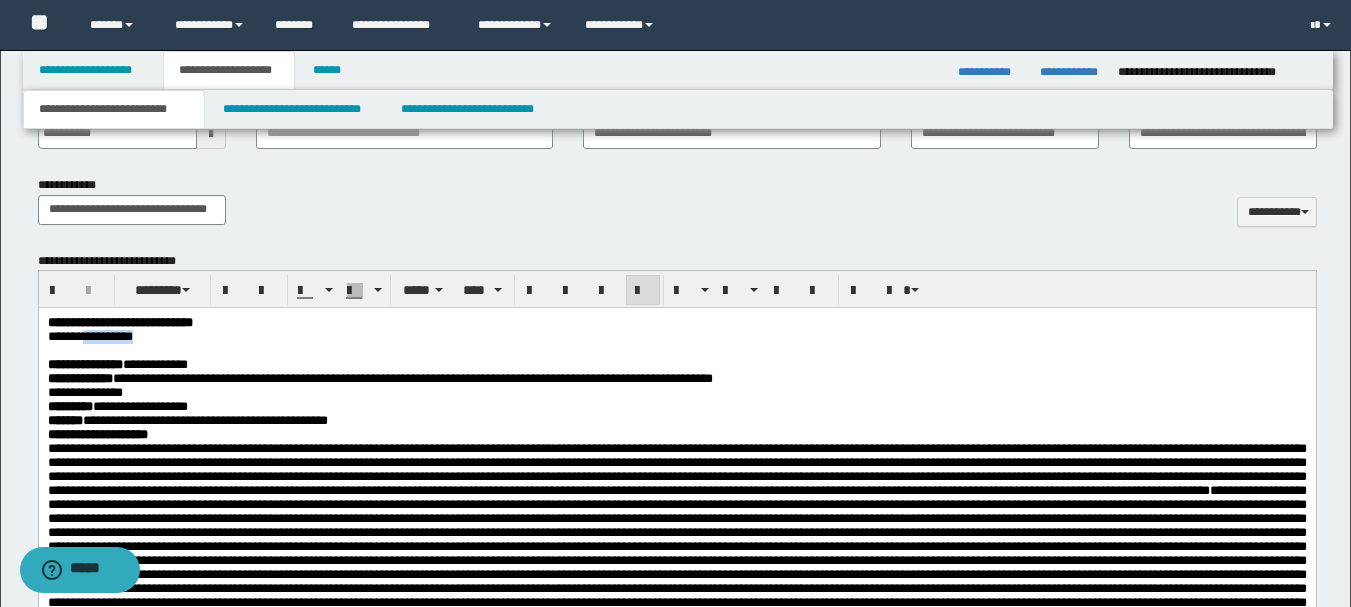 click on "**********" at bounding box center (676, 337) 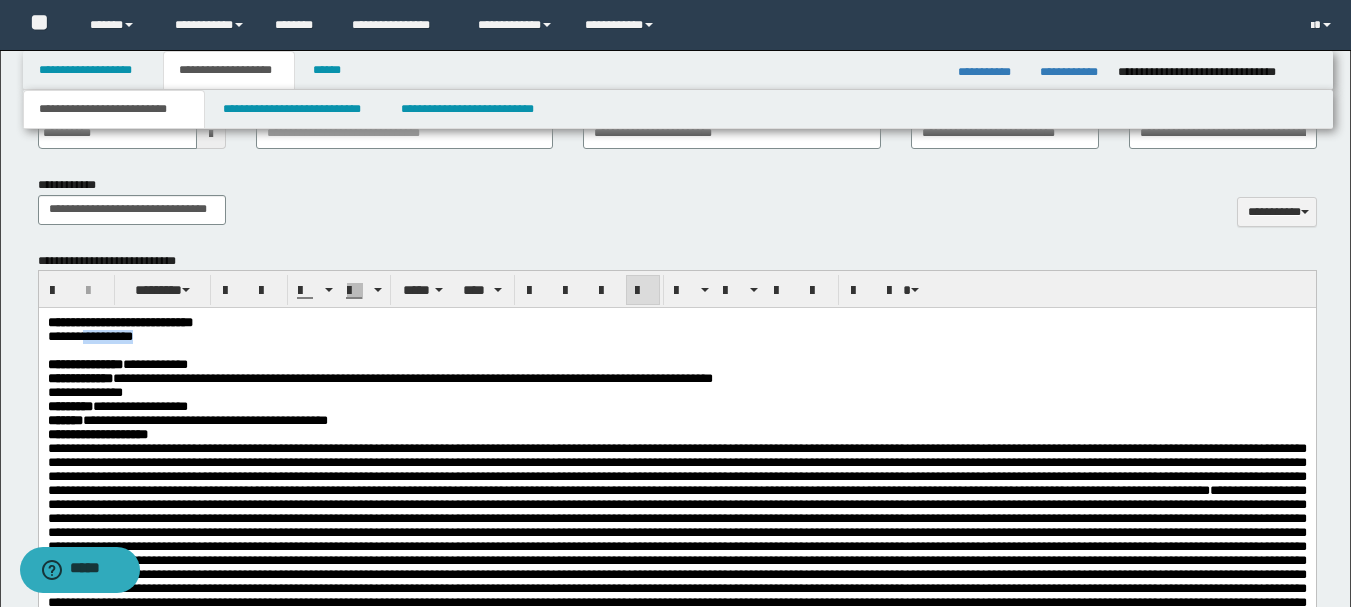 copy on "**********" 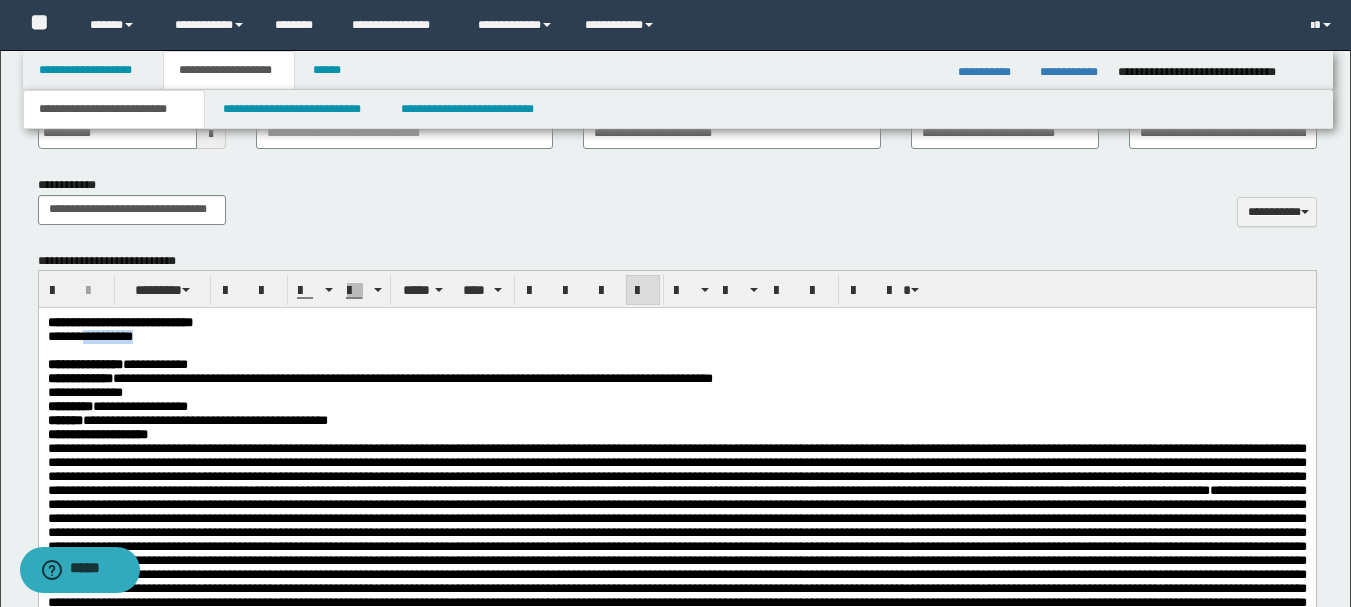 scroll, scrollTop: 637, scrollLeft: 0, axis: vertical 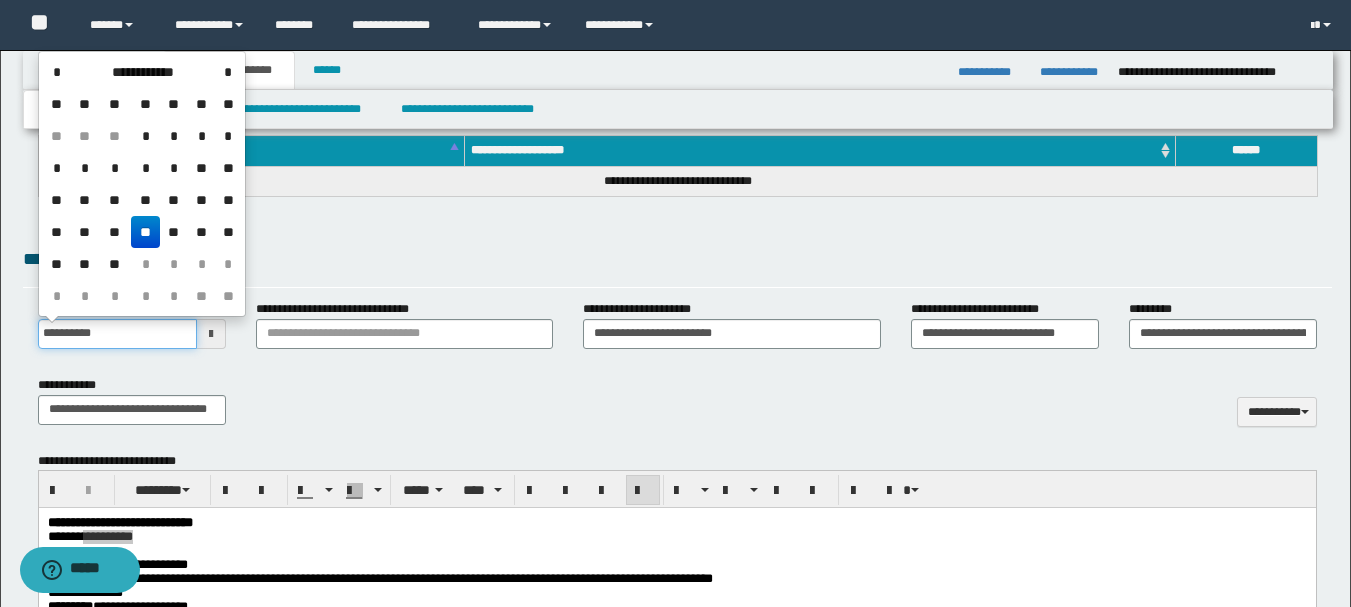 drag, startPoint x: 125, startPoint y: 336, endPoint x: 0, endPoint y: 337, distance: 125.004 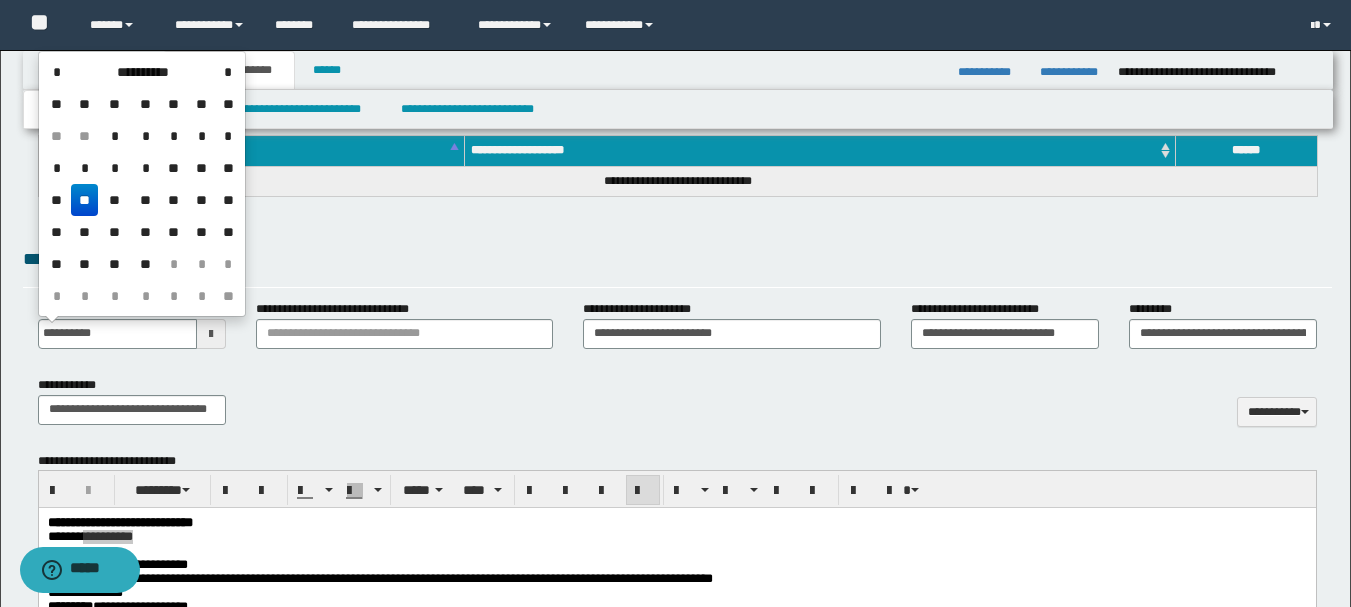 type on "**********" 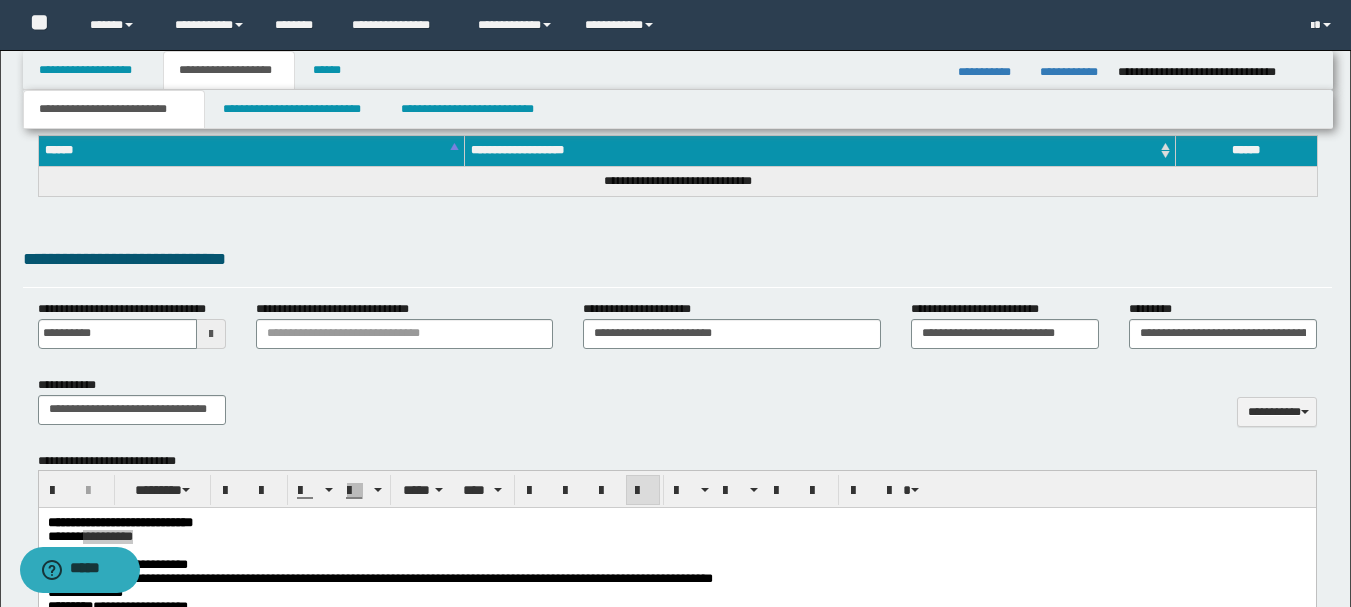 scroll, scrollTop: 737, scrollLeft: 0, axis: vertical 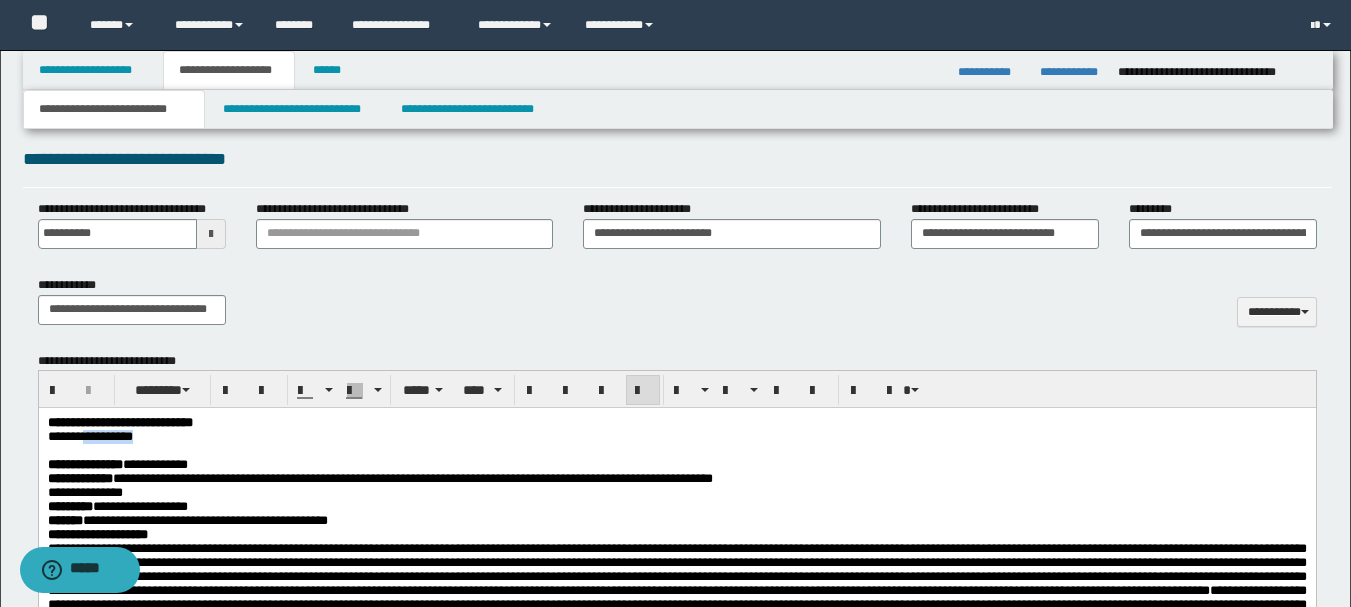 click on "**********" at bounding box center (379, 478) 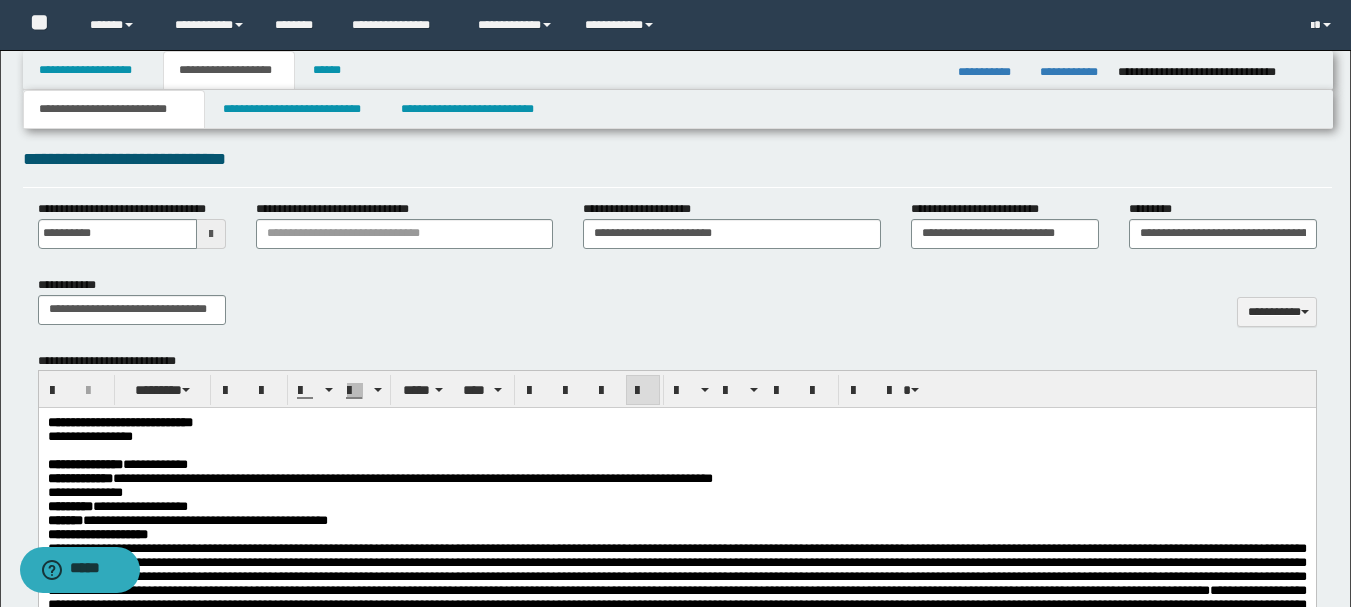 click at bounding box center [676, 451] 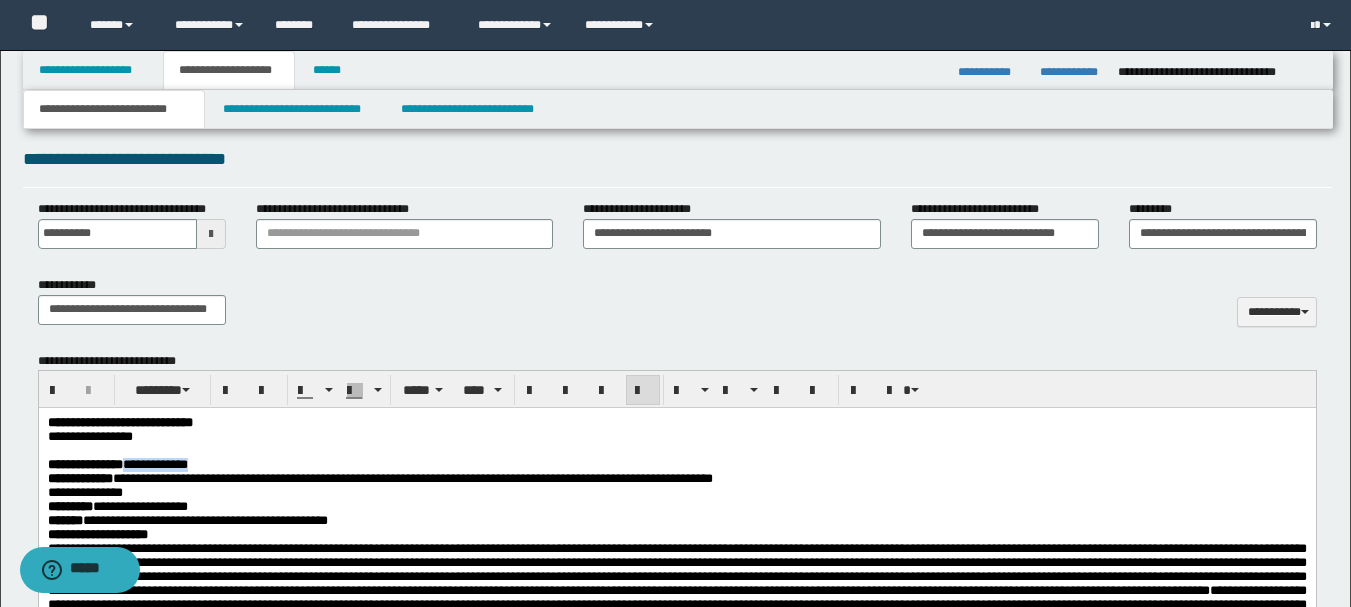 drag, startPoint x: 165, startPoint y: 470, endPoint x: 266, endPoint y: 470, distance: 101 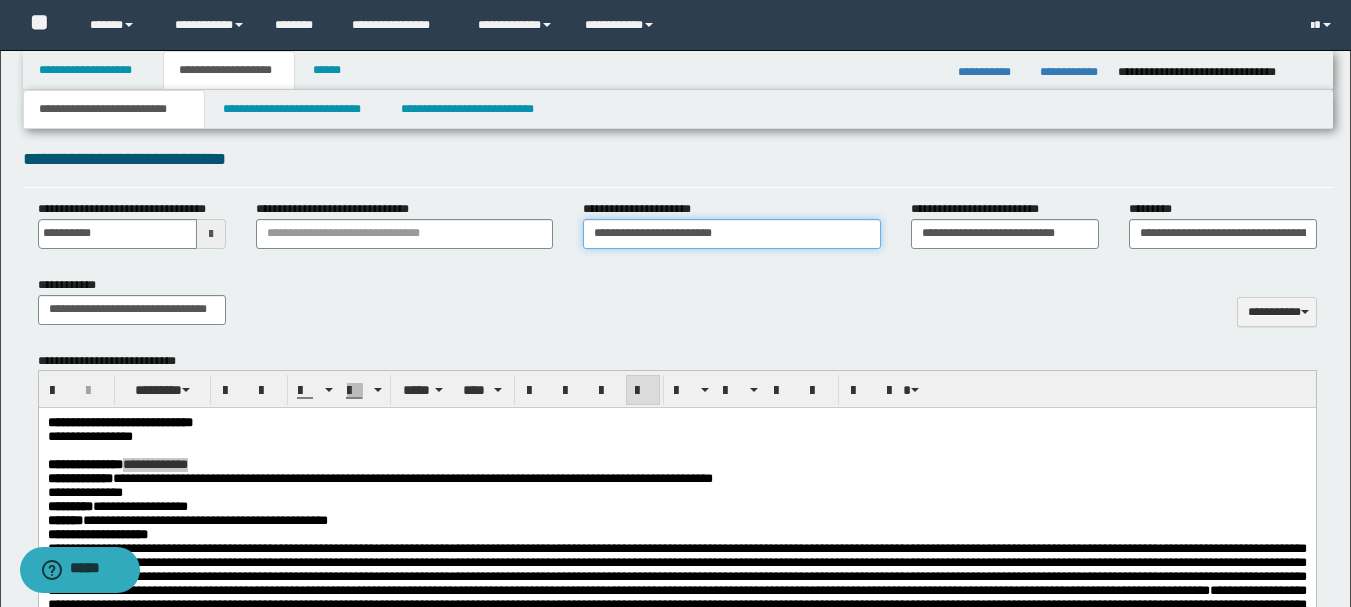 drag, startPoint x: 734, startPoint y: 236, endPoint x: 363, endPoint y: 230, distance: 371.04852 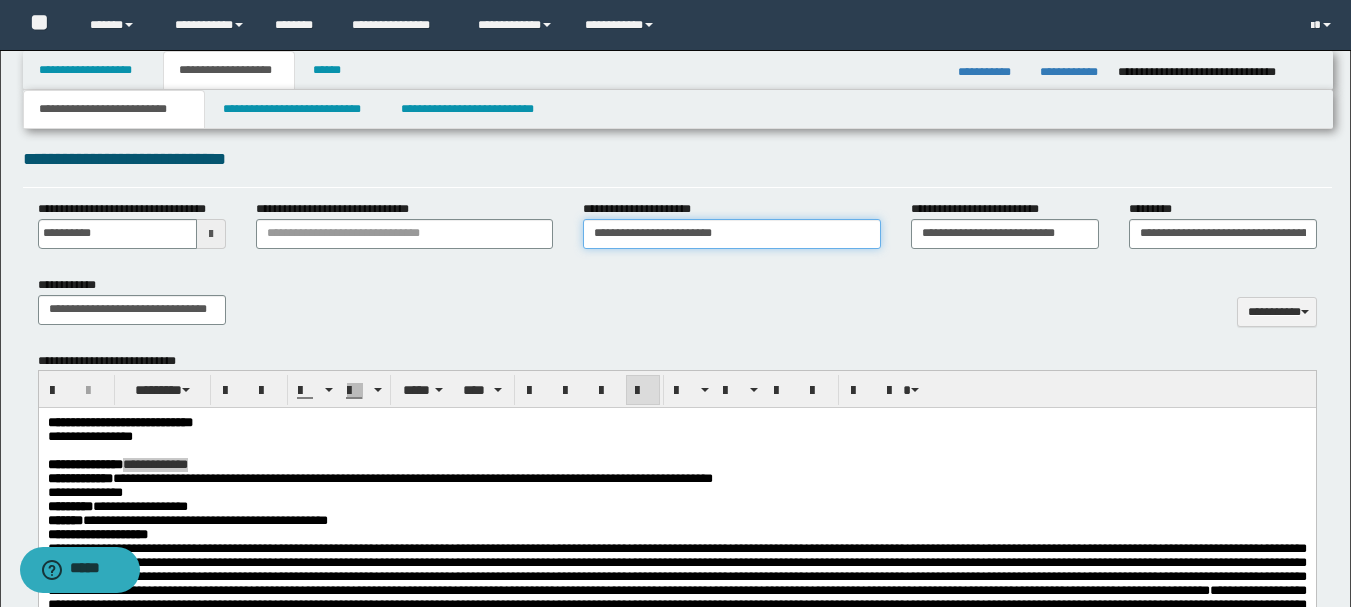 paste 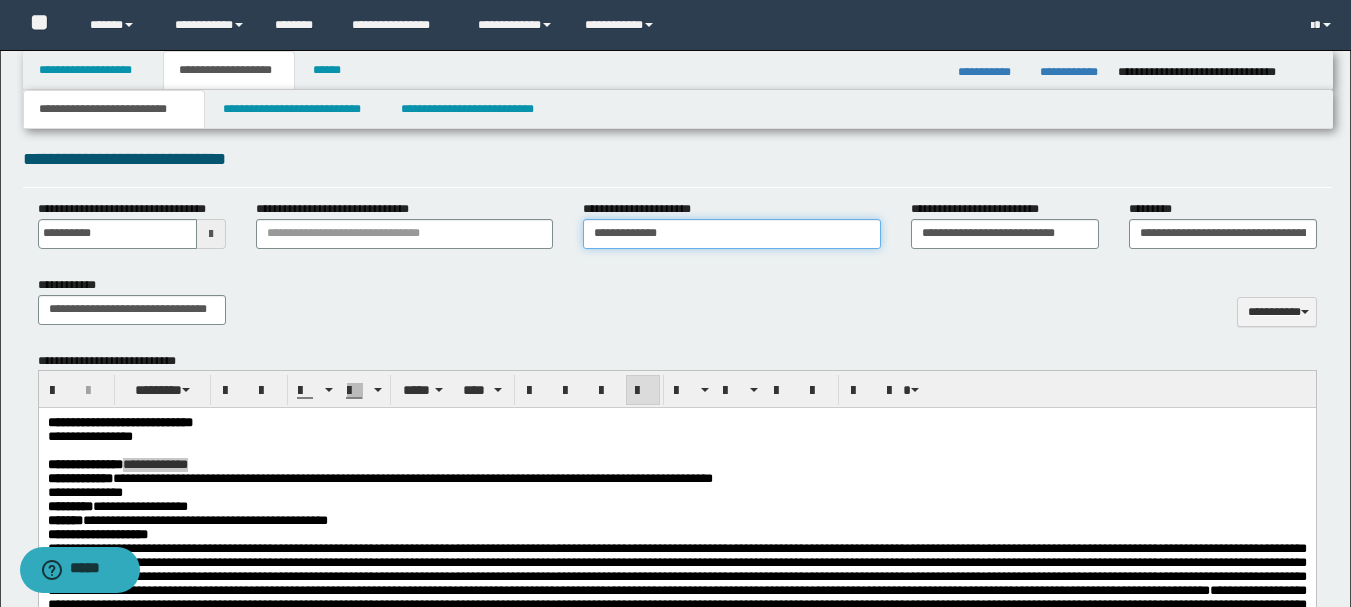 type on "**********" 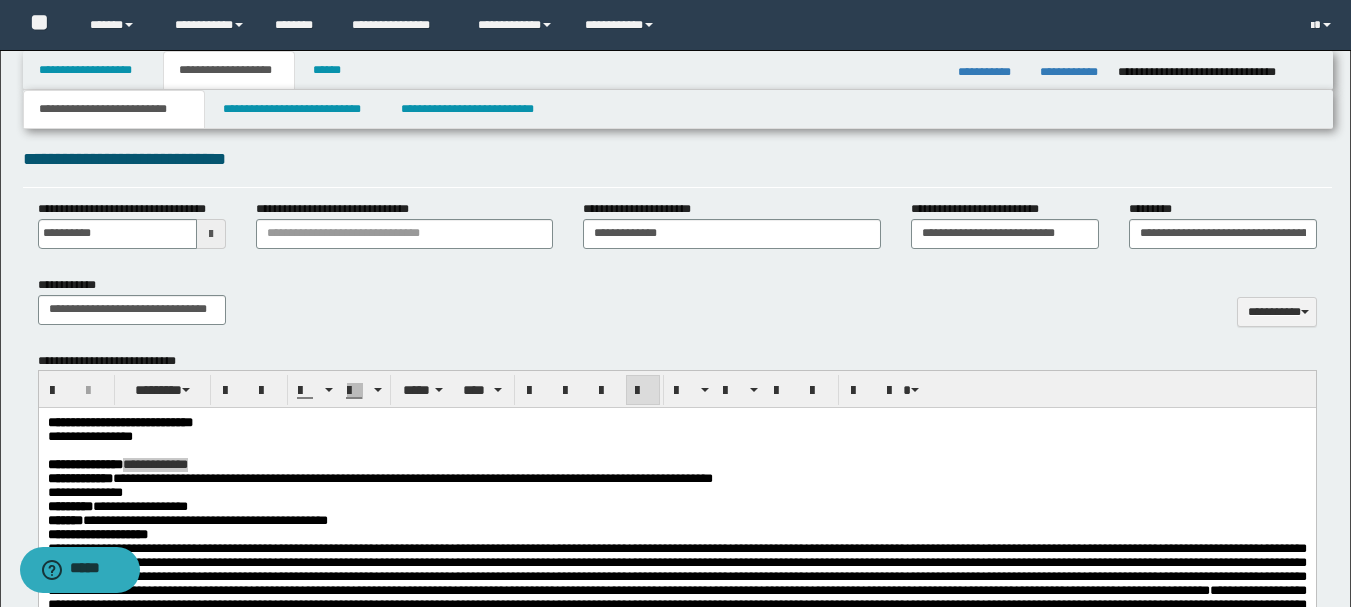 click on "**********" at bounding box center (677, 308) 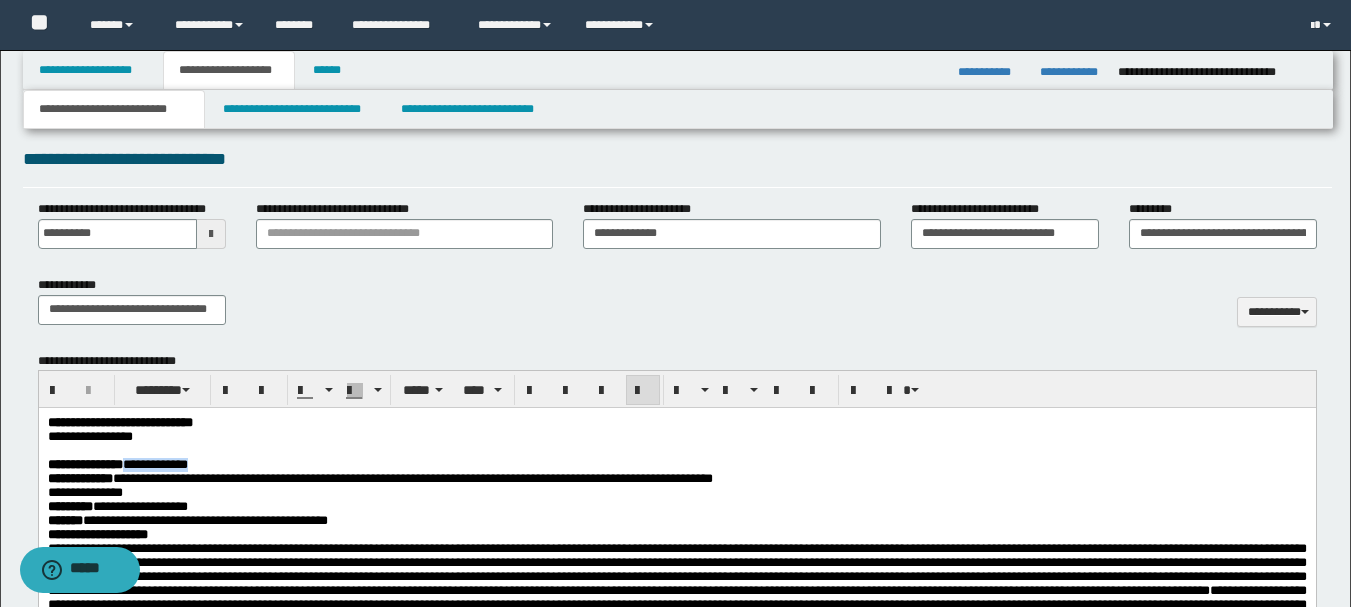 click on "**********" at bounding box center [676, 521] 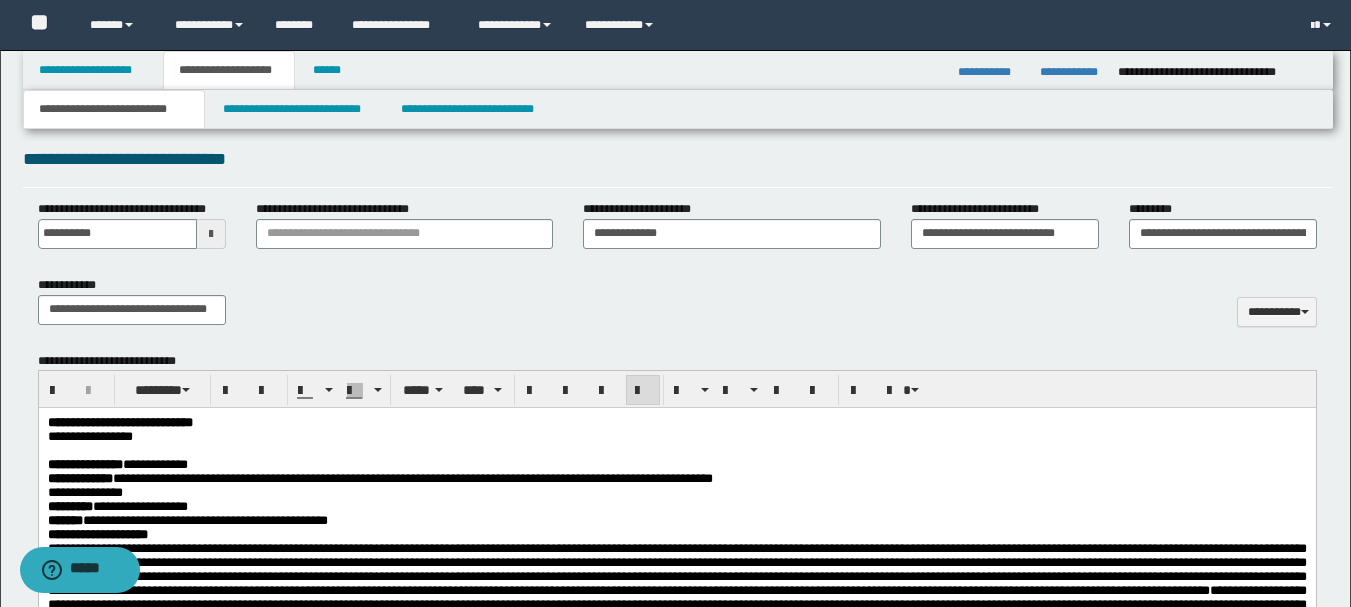 drag, startPoint x: 420, startPoint y: 512, endPoint x: 350, endPoint y: 508, distance: 70.11419 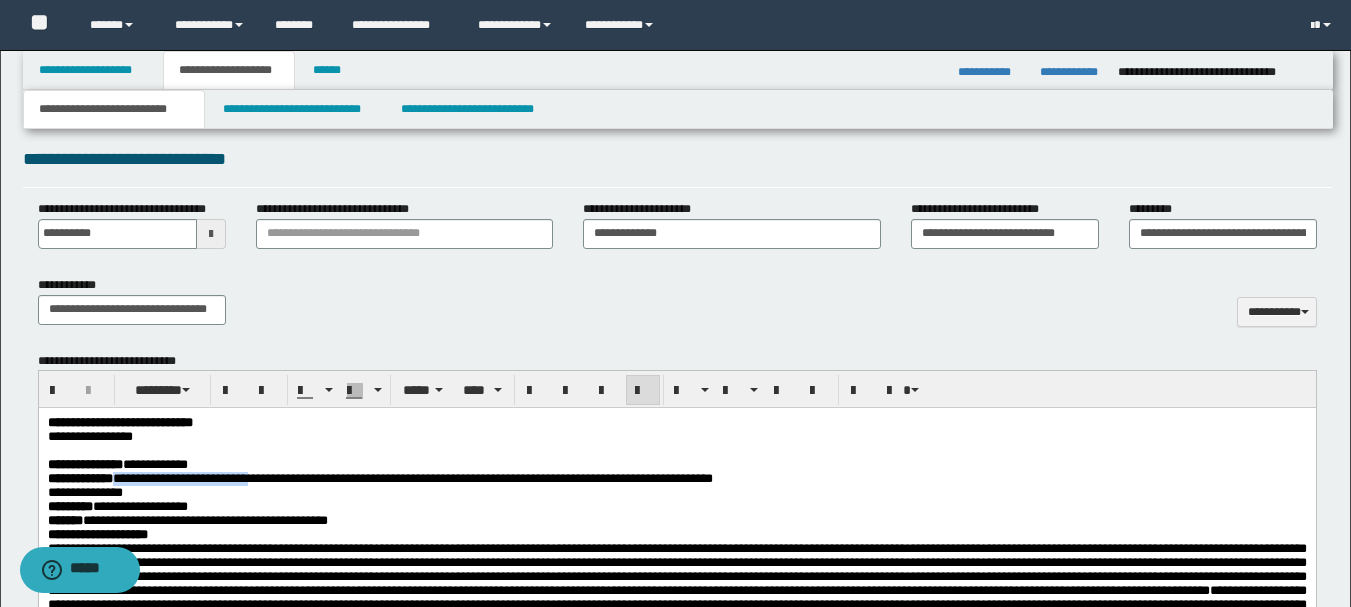 drag, startPoint x: 150, startPoint y: 486, endPoint x: 320, endPoint y: 486, distance: 170 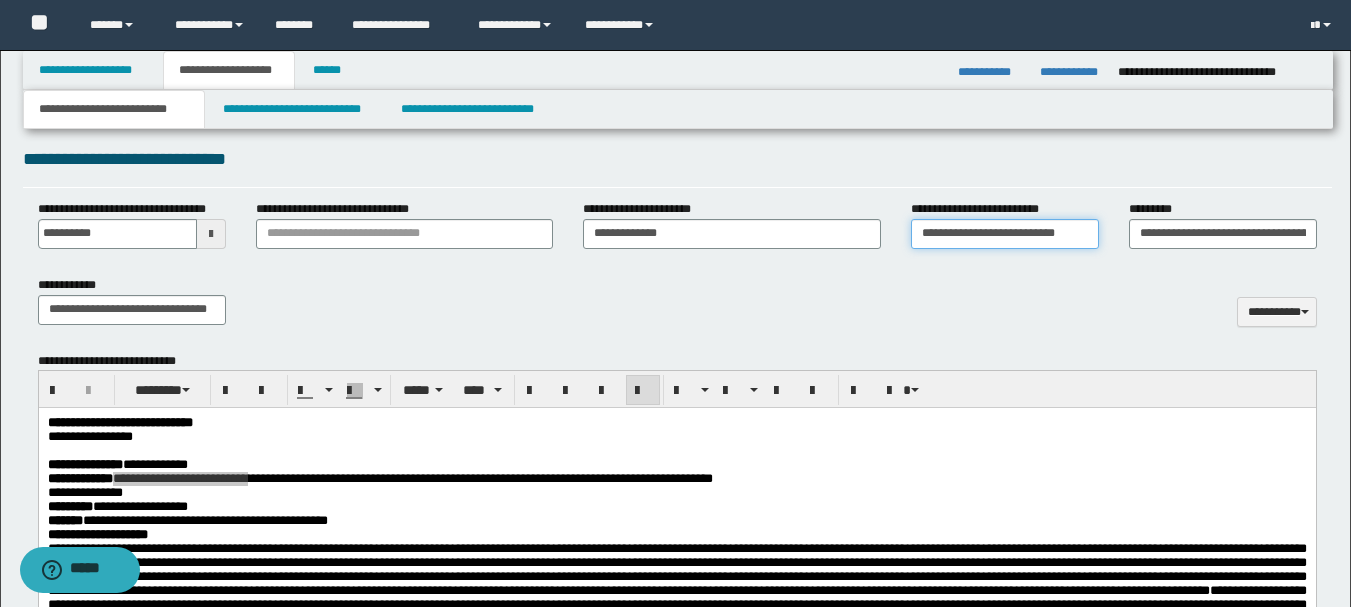 drag, startPoint x: 920, startPoint y: 235, endPoint x: 1229, endPoint y: 230, distance: 309.04044 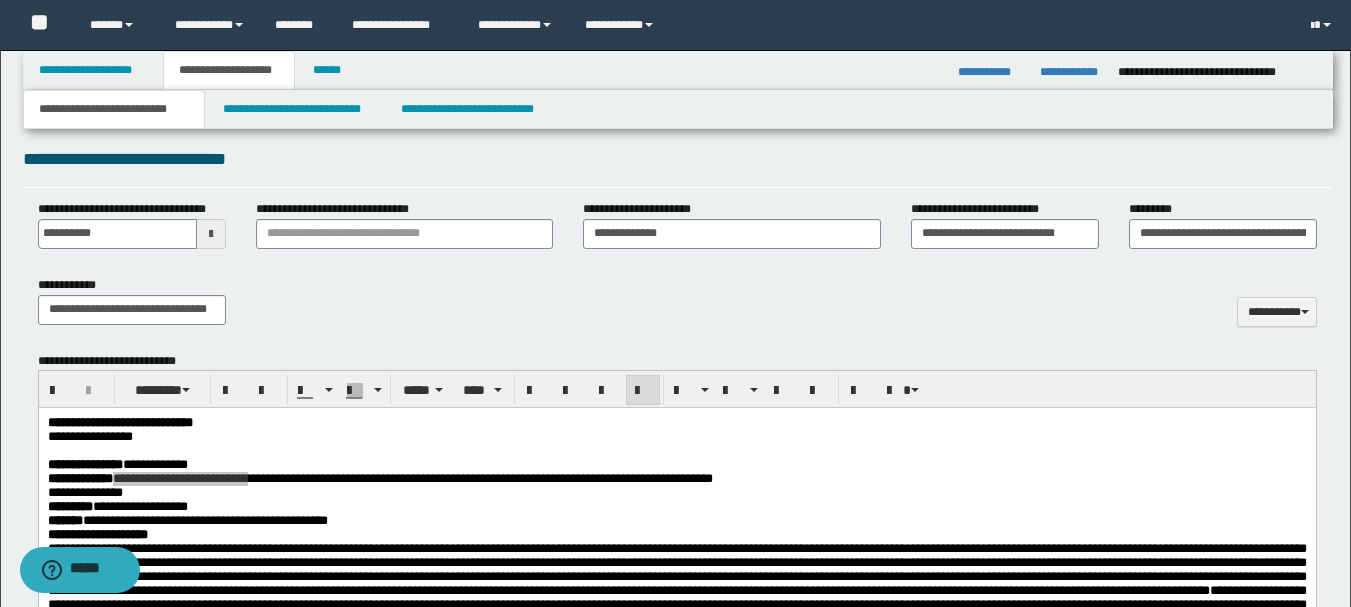 click on "**********" at bounding box center [677, 308] 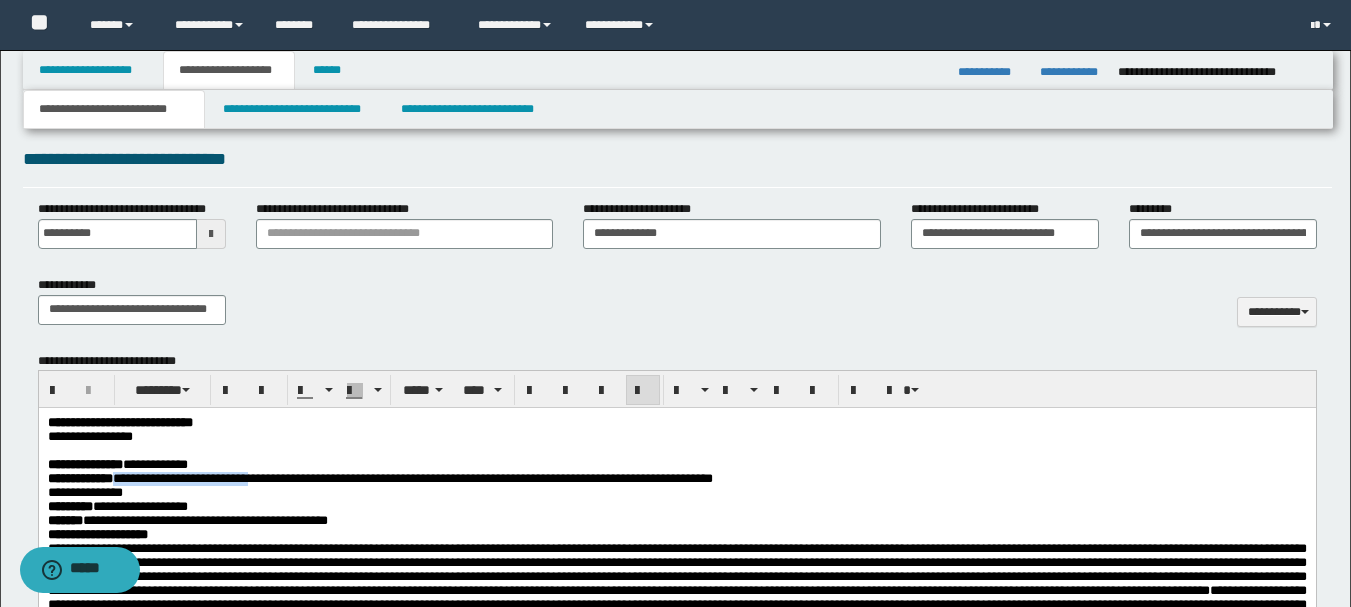click on "**********" at bounding box center [676, 507] 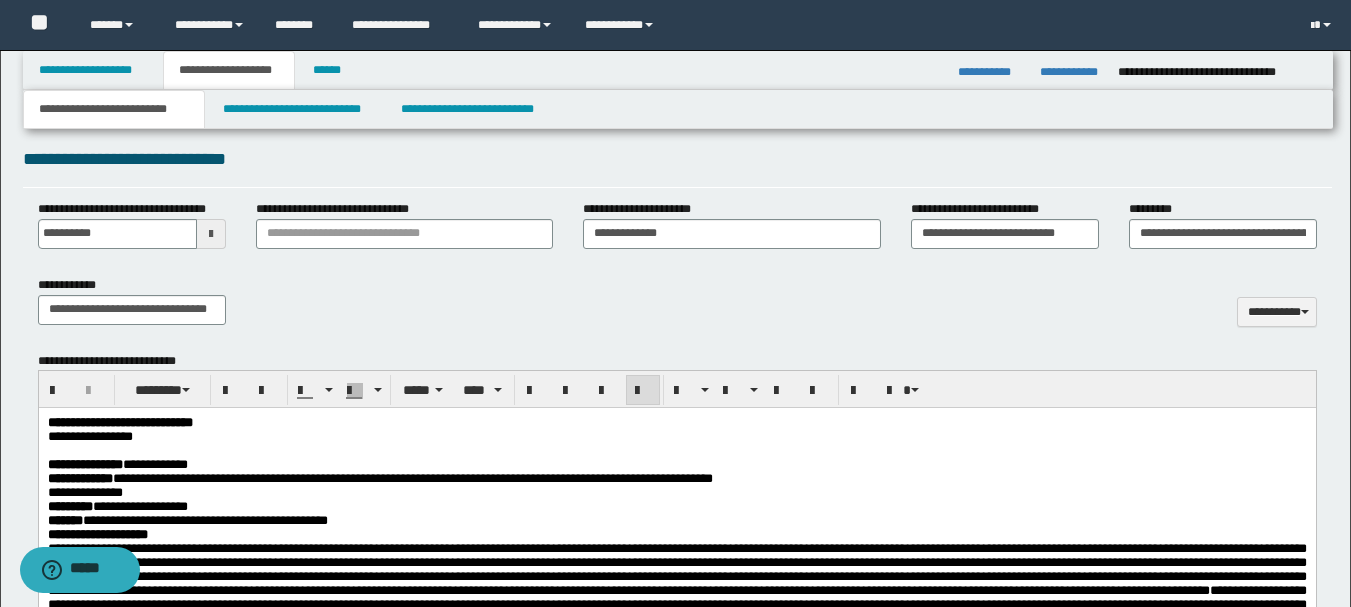 click on "**********" at bounding box center (676, 507) 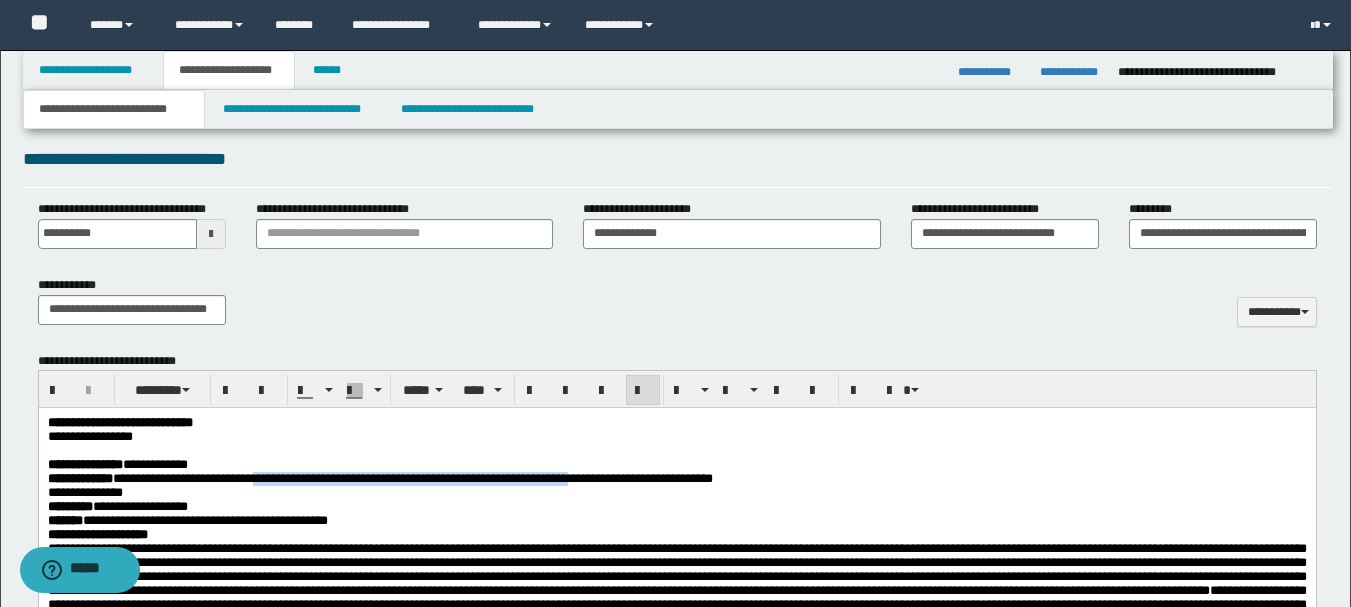 drag, startPoint x: 324, startPoint y: 483, endPoint x: 702, endPoint y: 492, distance: 378.10712 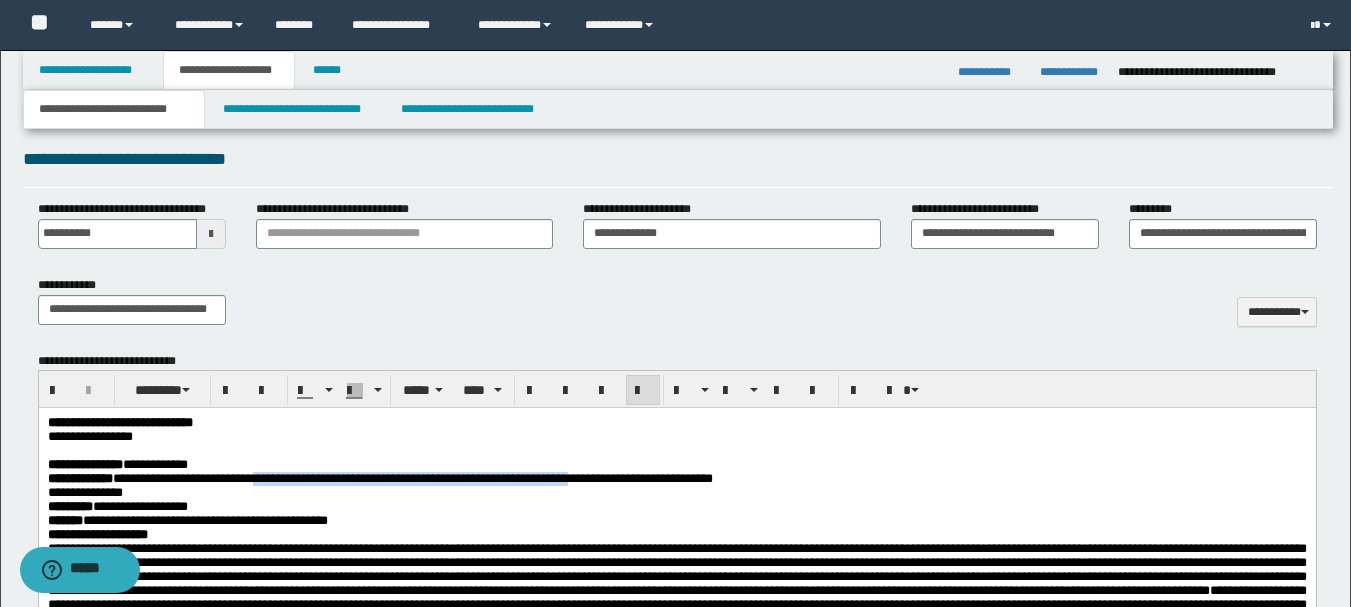 copy on "**********" 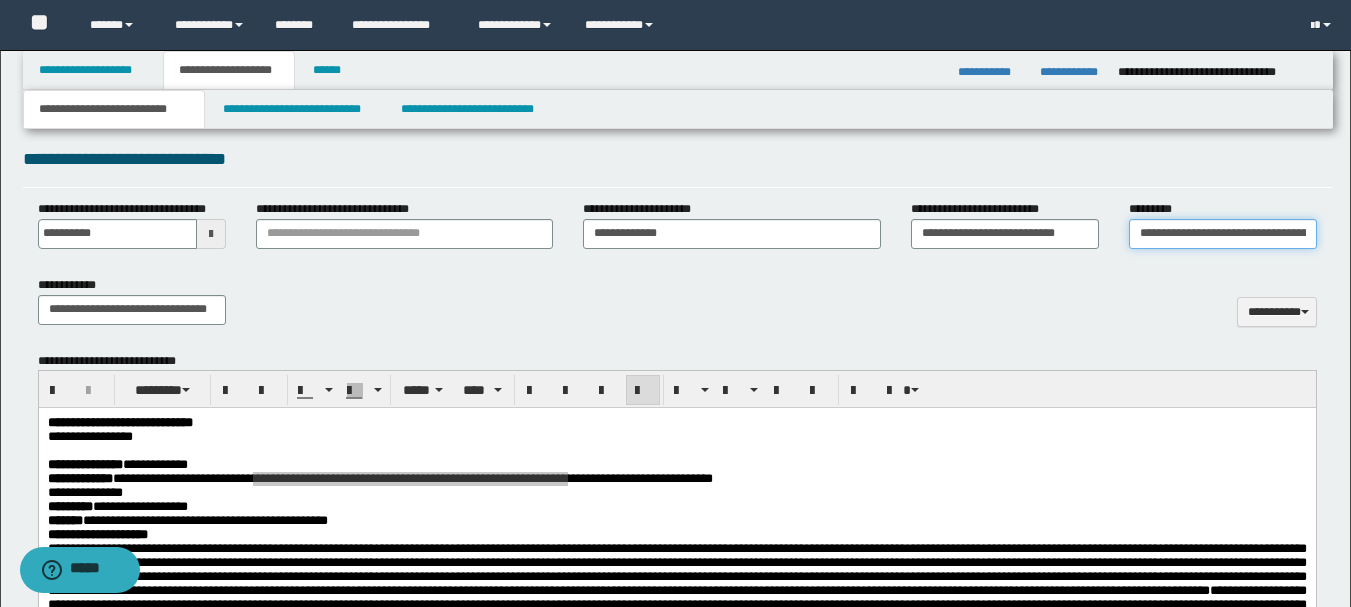 click on "**********" at bounding box center (1223, 234) 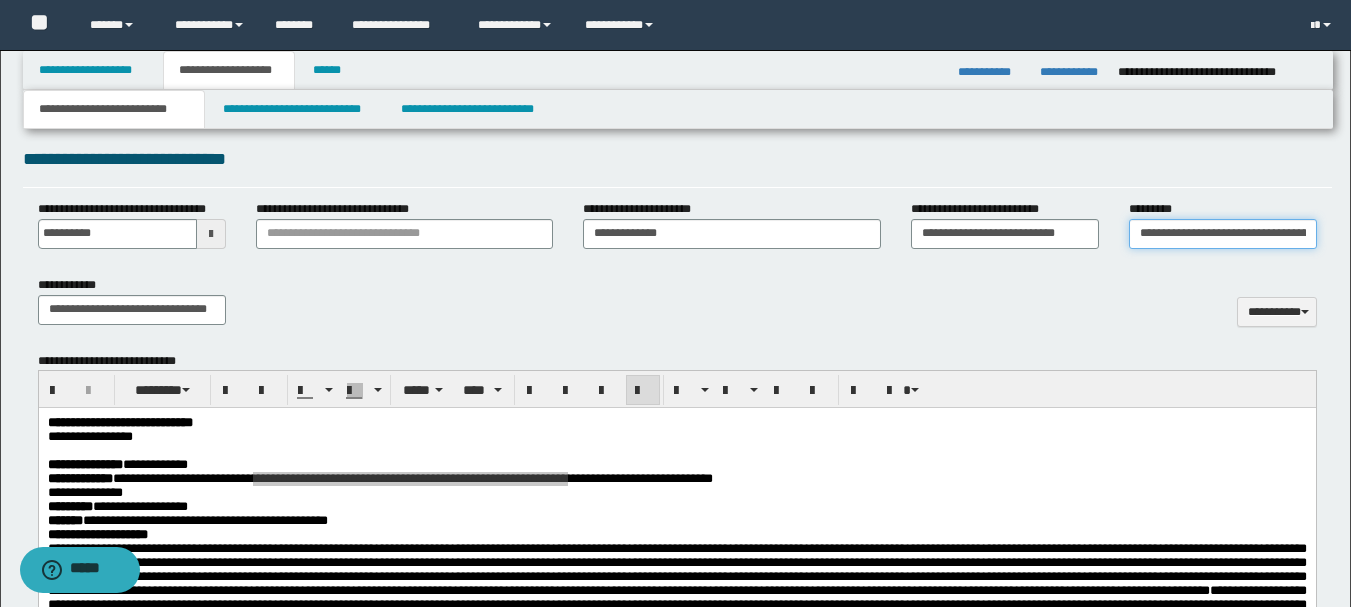 scroll, scrollTop: 0, scrollLeft: 25, axis: horizontal 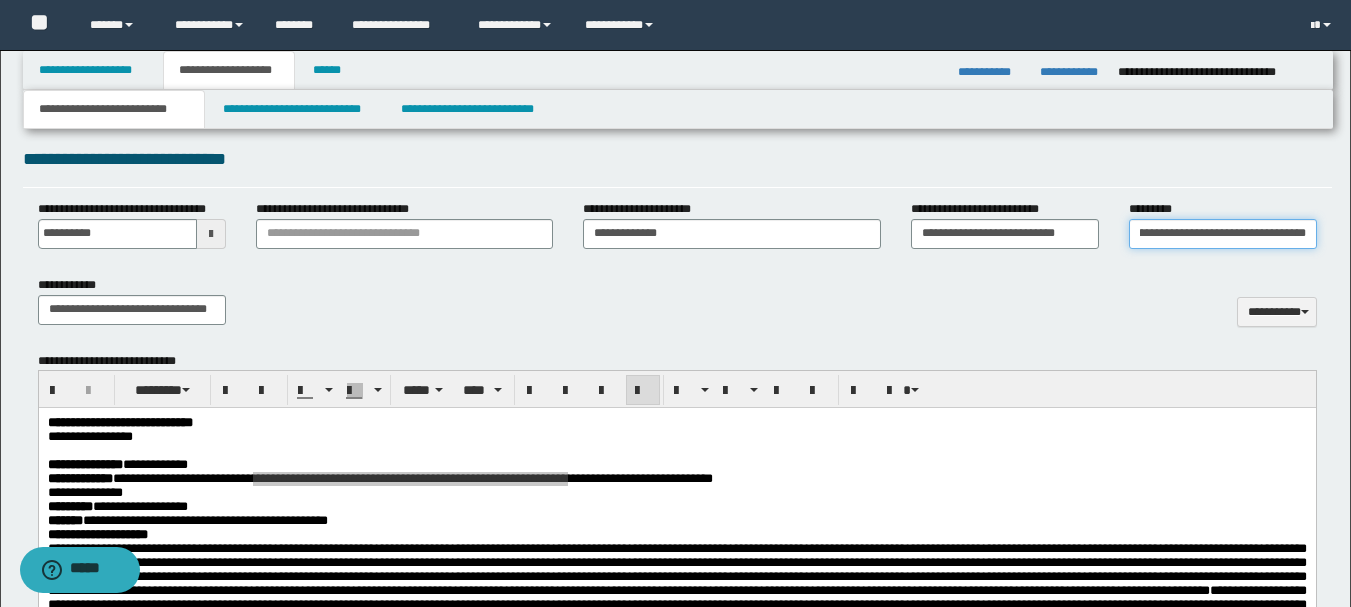 drag, startPoint x: 1141, startPoint y: 234, endPoint x: 1365, endPoint y: 241, distance: 224.10934 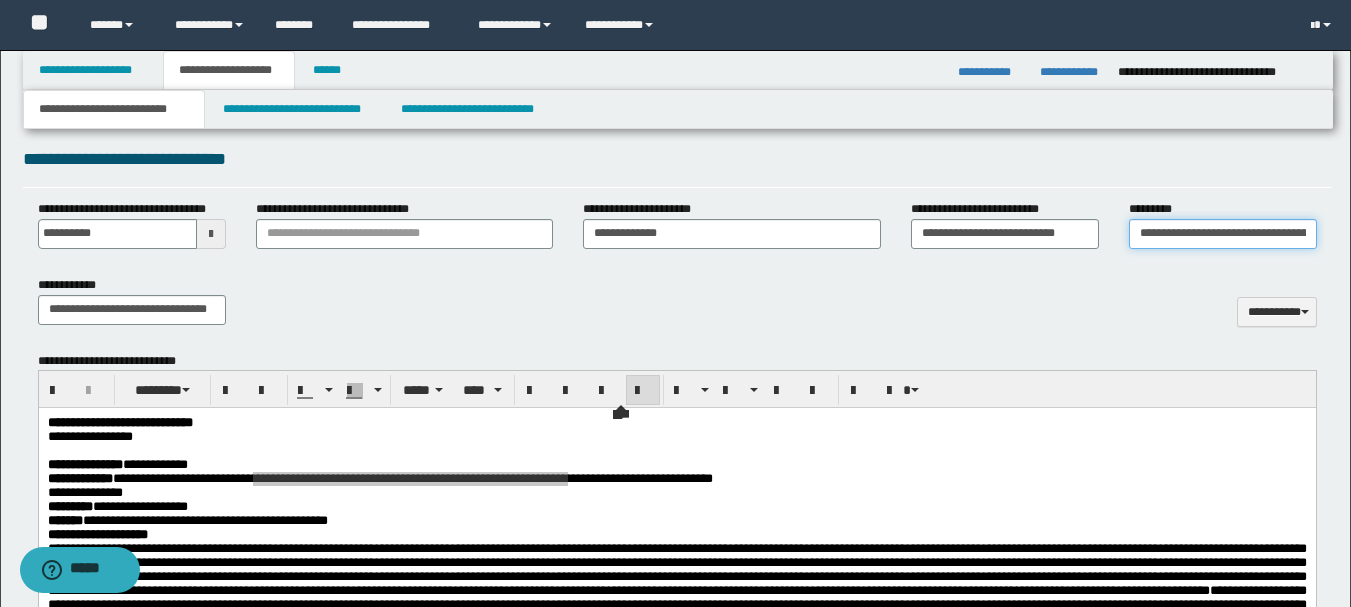 scroll, scrollTop: 0, scrollLeft: 170, axis: horizontal 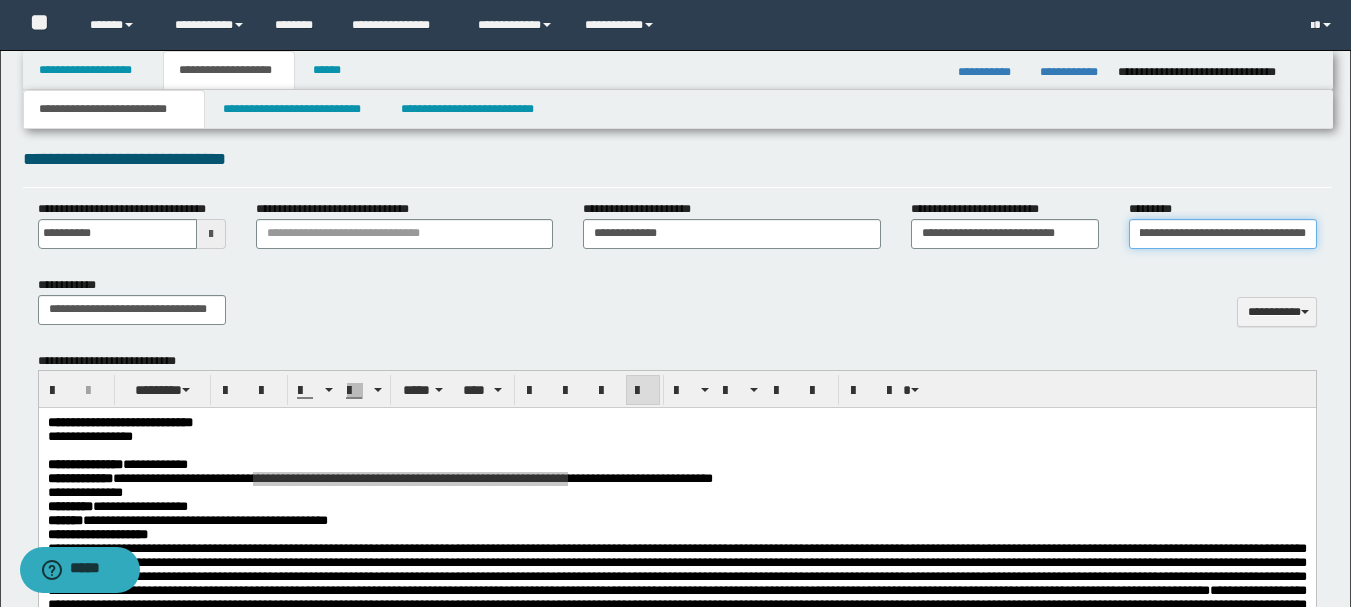 type on "**********" 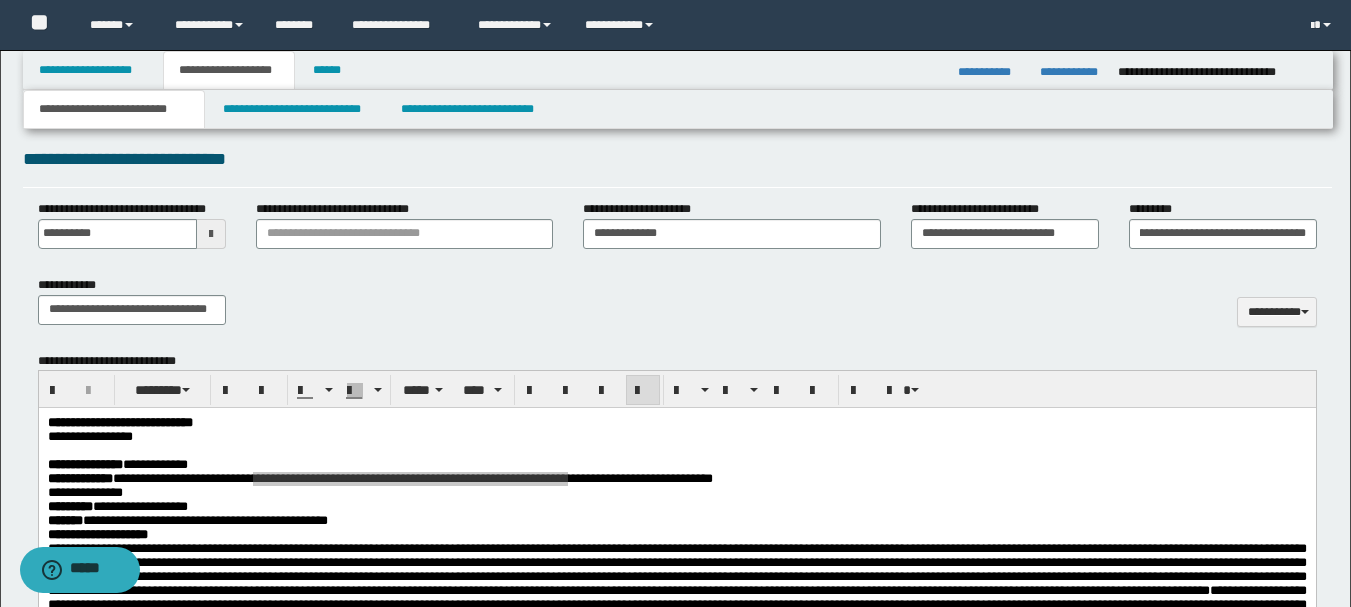 click on "**********" at bounding box center (677, 308) 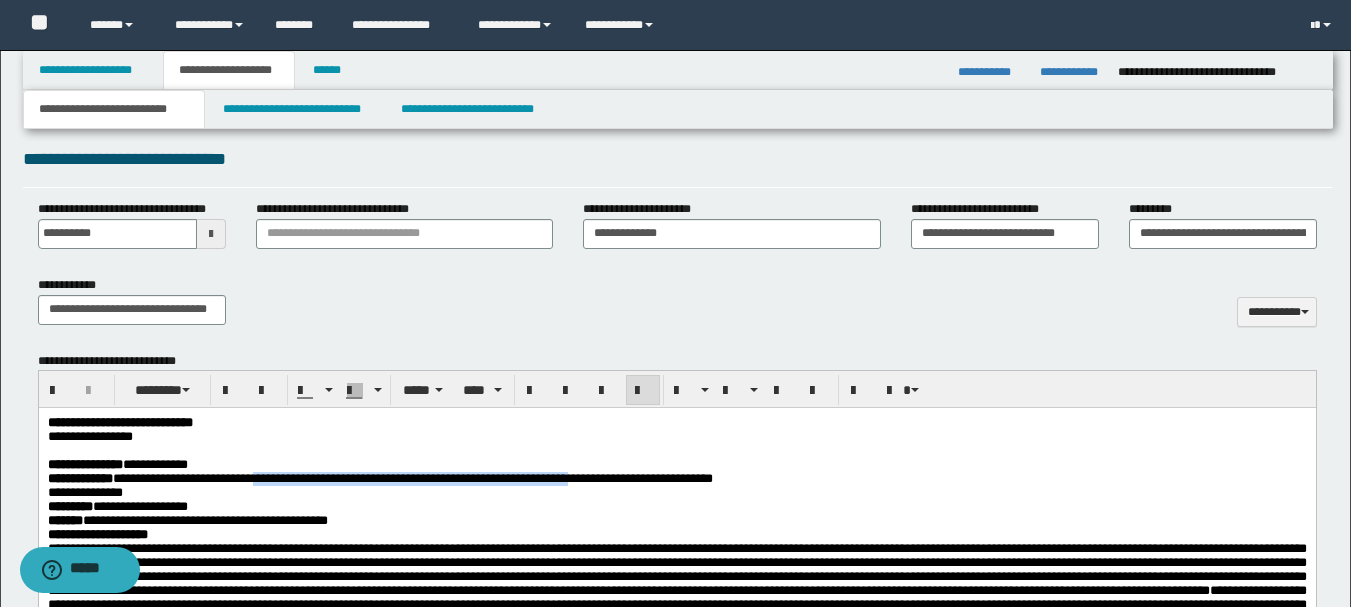 click on "**********" at bounding box center [676, 507] 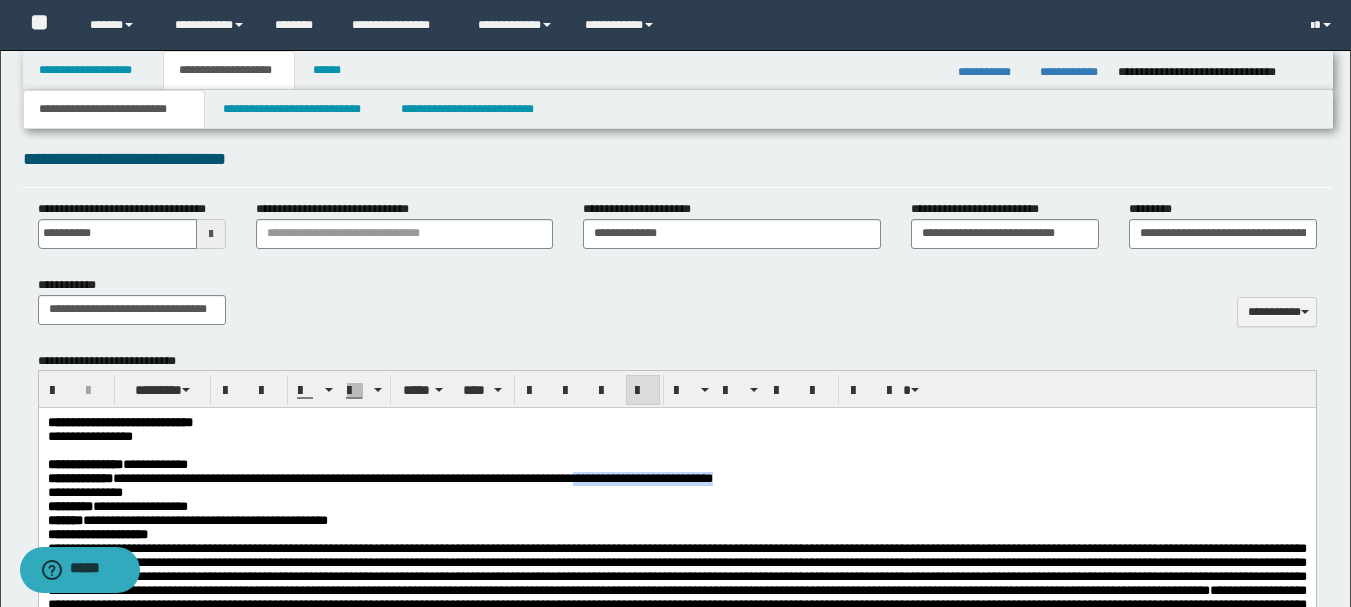 drag, startPoint x: 707, startPoint y: 488, endPoint x: 886, endPoint y: 480, distance: 179.17868 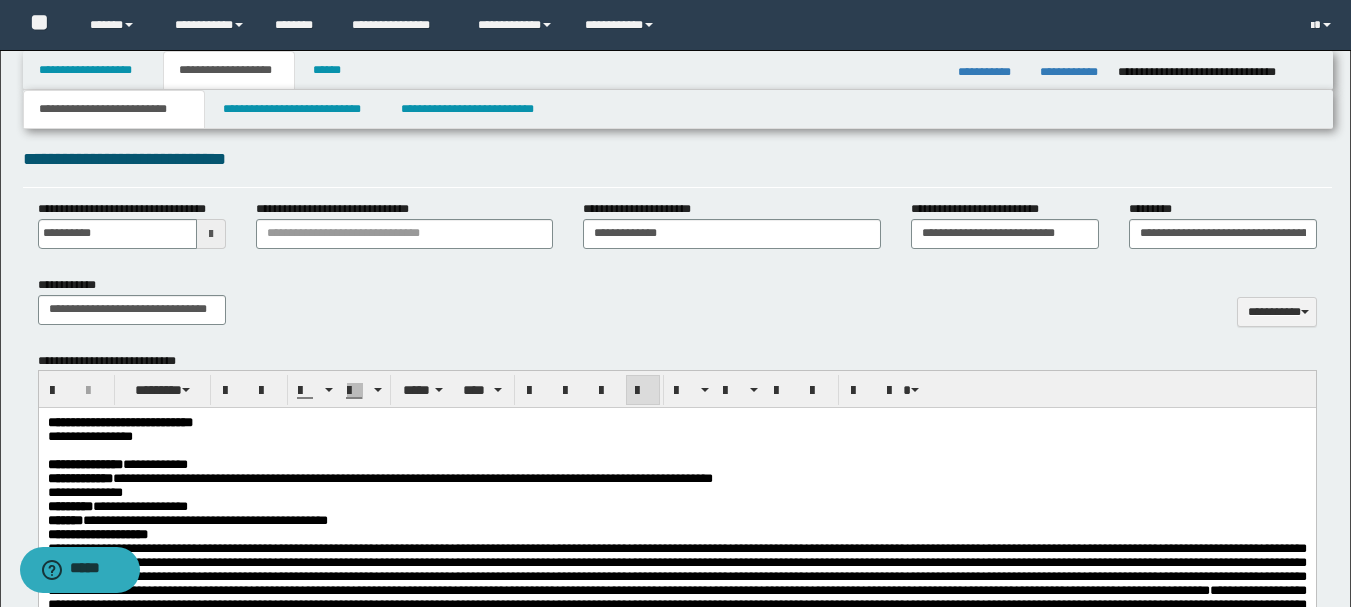 click on "**********" at bounding box center [676, 507] 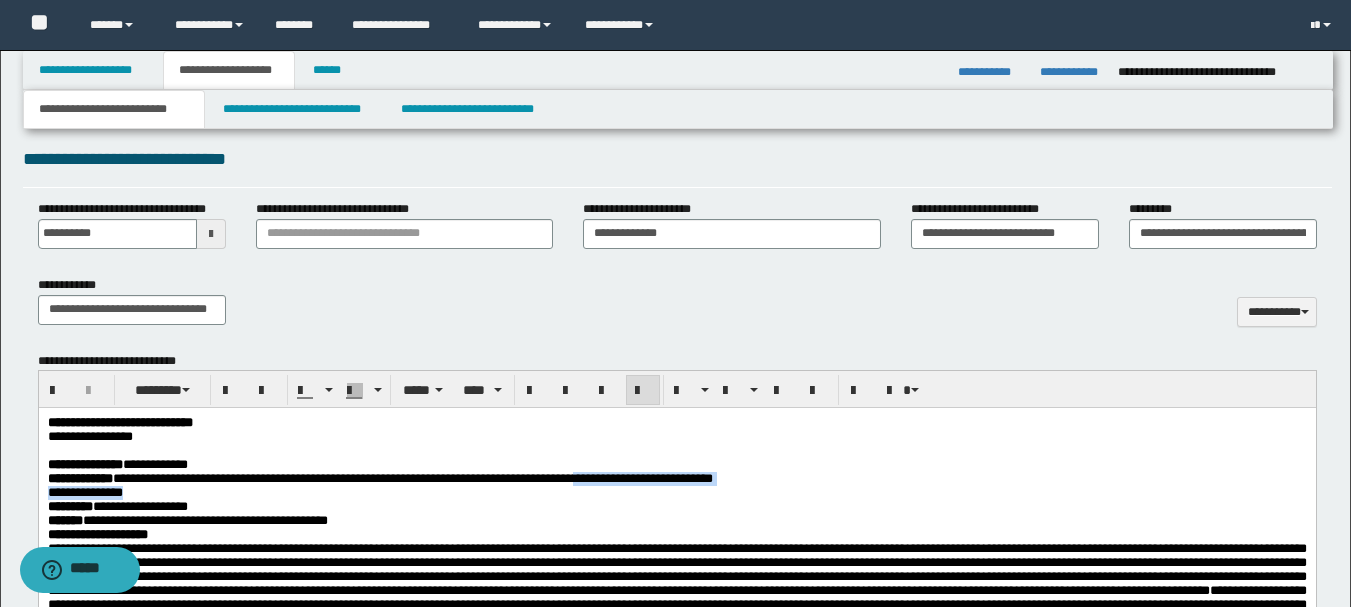 drag, startPoint x: 707, startPoint y: 489, endPoint x: 152, endPoint y: 505, distance: 555.2306 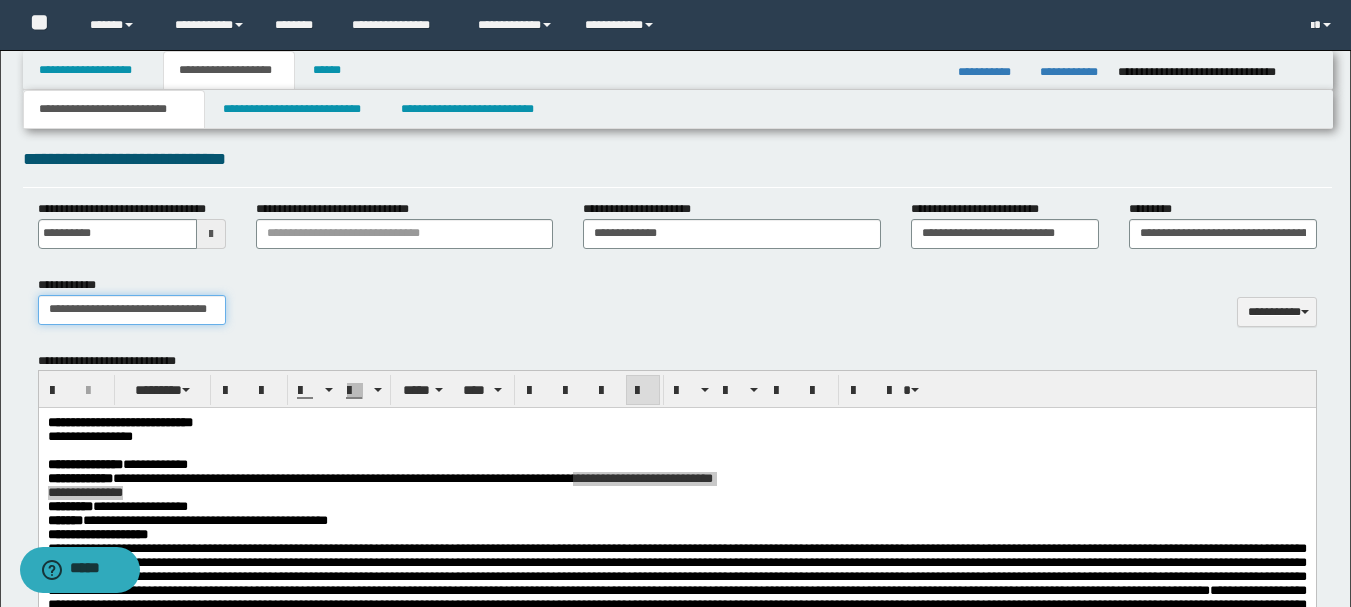 click on "**********" at bounding box center (132, 310) 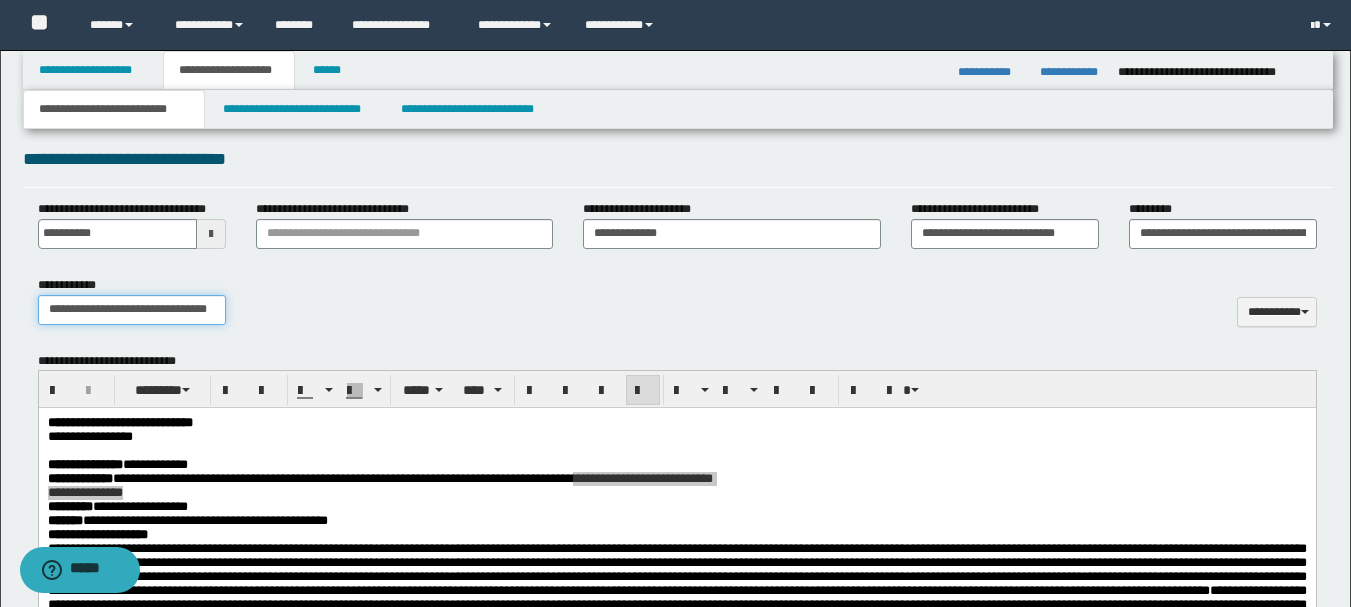 scroll, scrollTop: 0, scrollLeft: 9, axis: horizontal 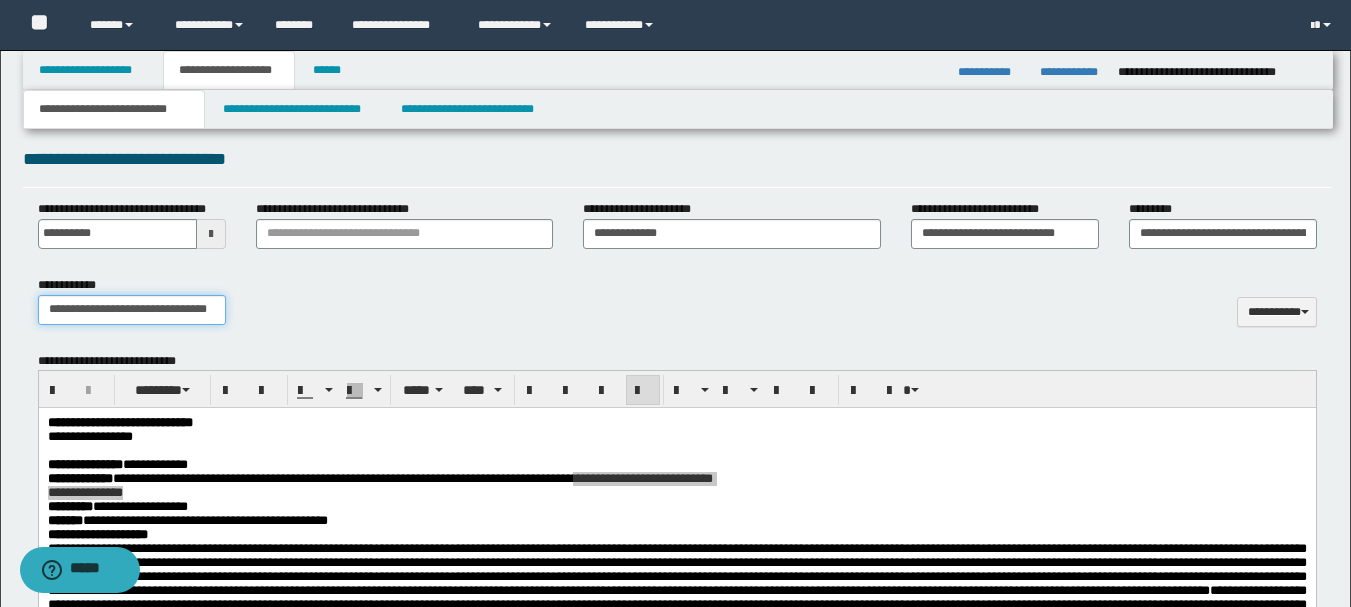 click on "**********" at bounding box center (677, 308) 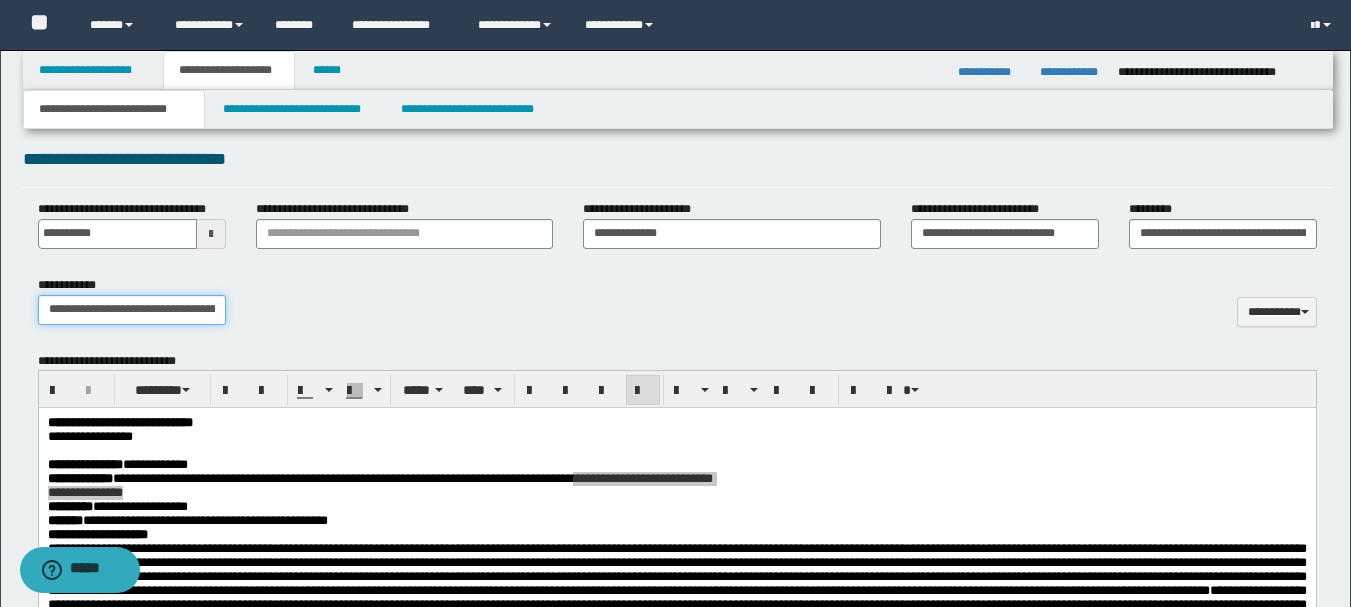 scroll, scrollTop: 0, scrollLeft: 81, axis: horizontal 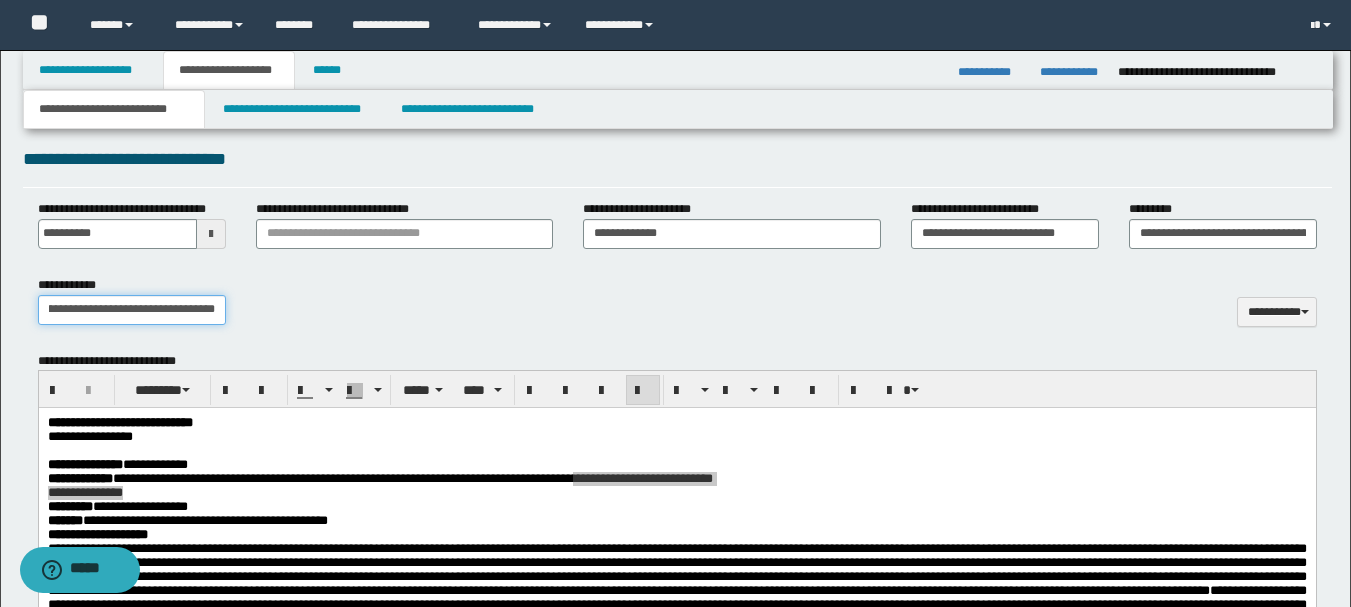 type on "**********" 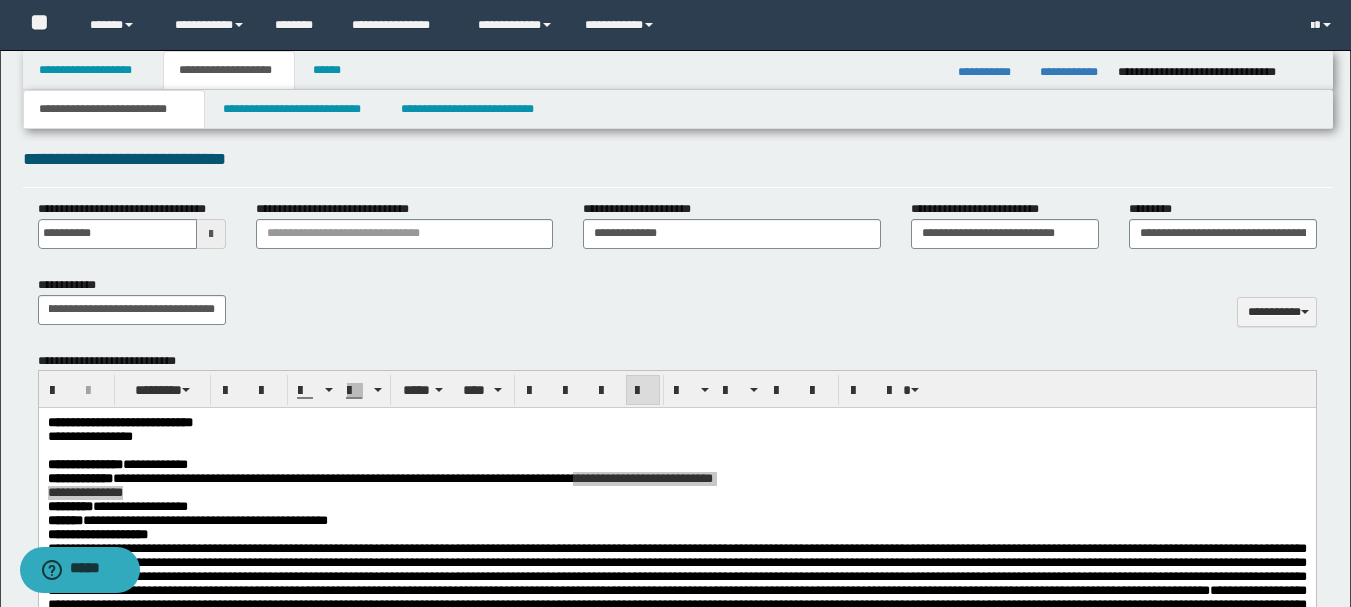 scroll, scrollTop: 0, scrollLeft: 0, axis: both 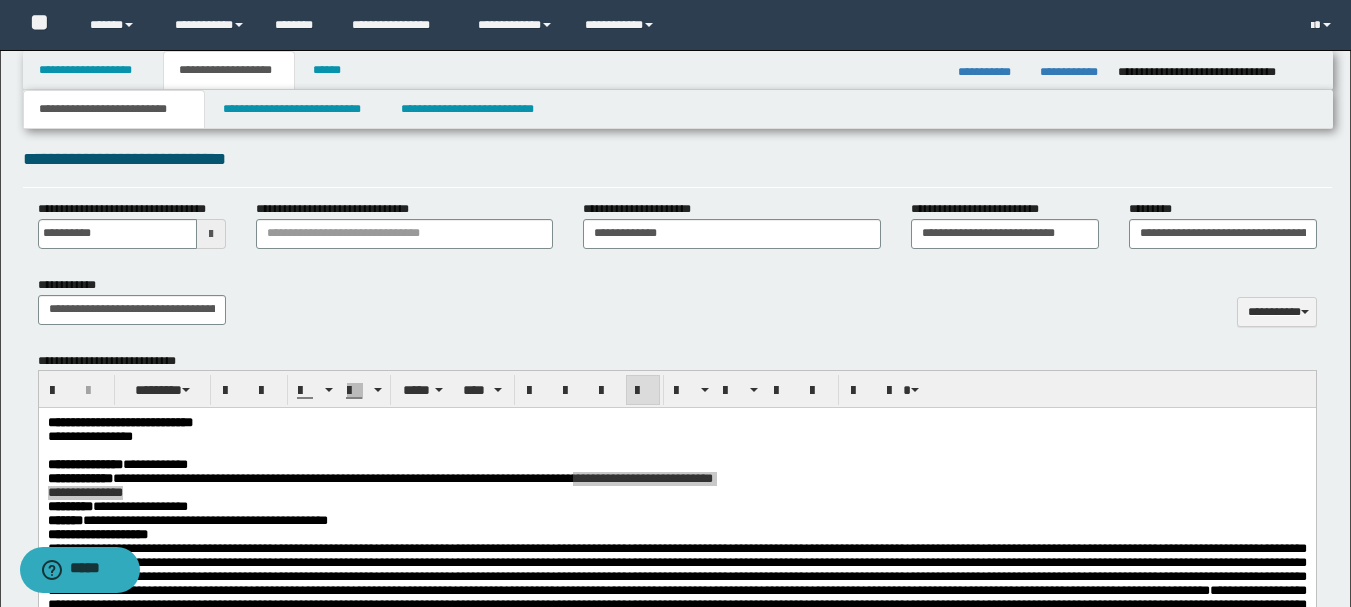 click on "**********" at bounding box center (677, 308) 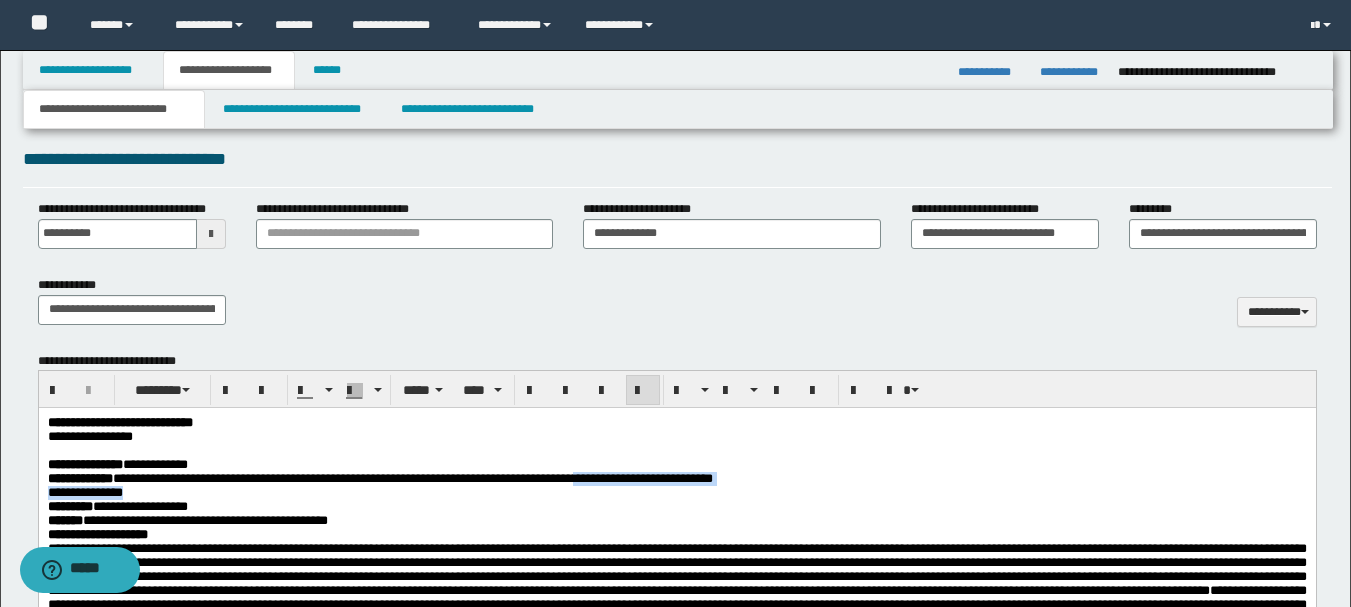 click on "**********" at bounding box center [676, 437] 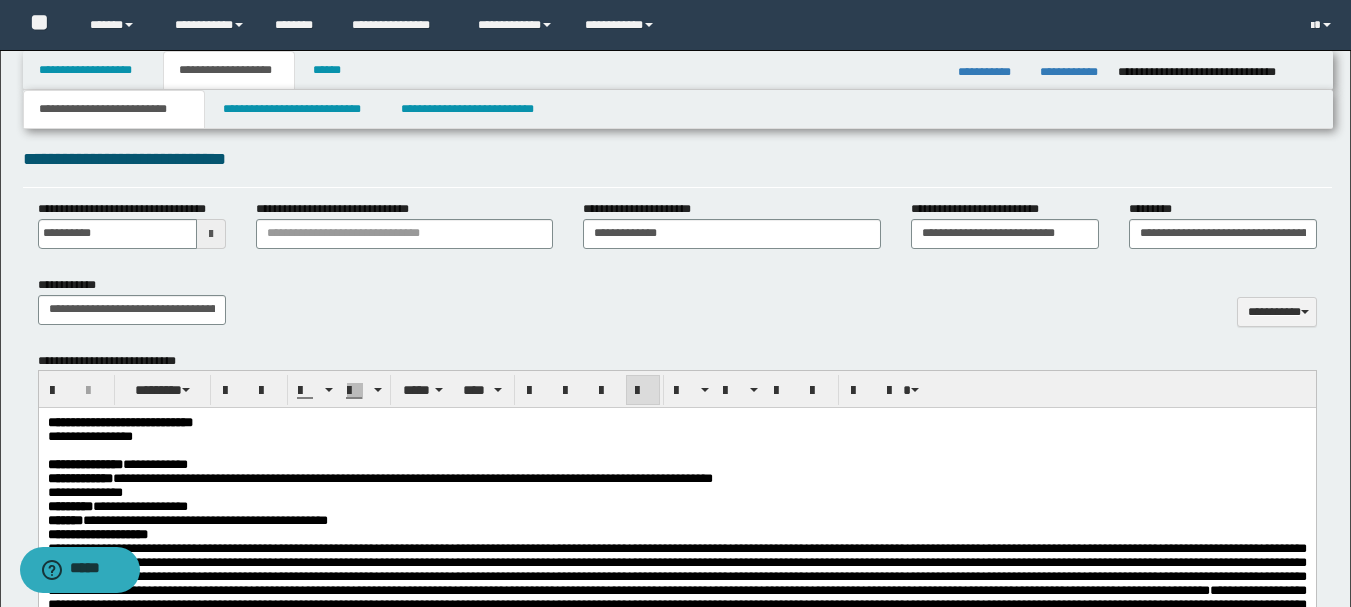 click at bounding box center [676, 451] 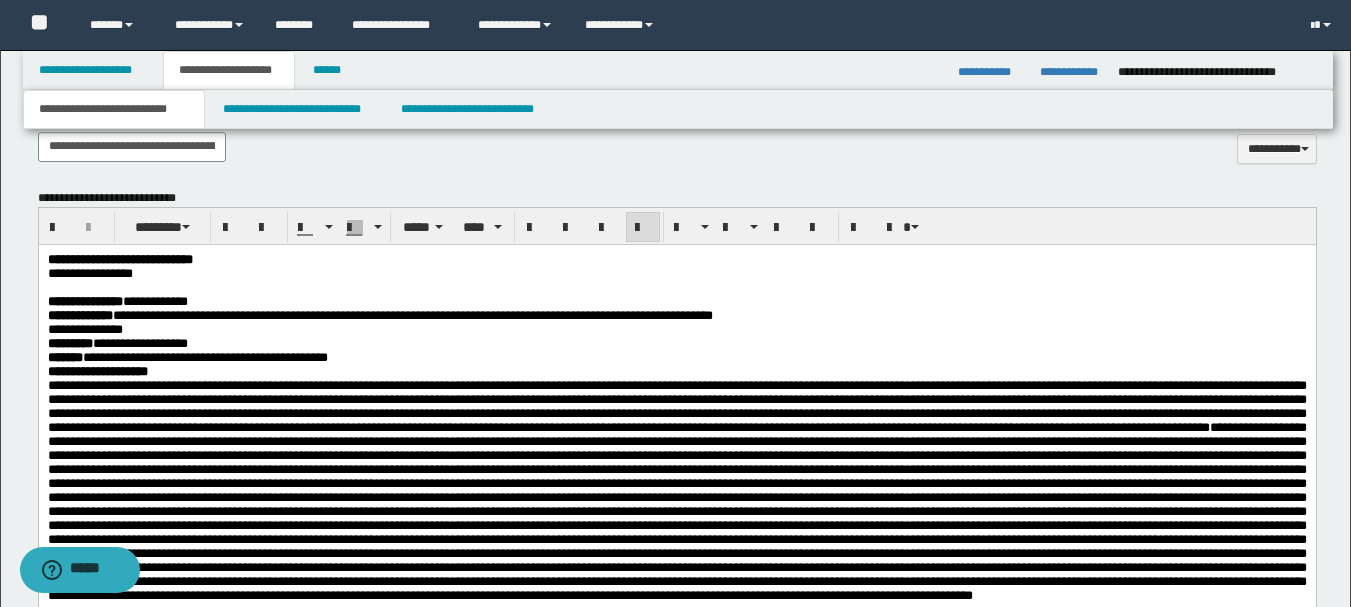 scroll, scrollTop: 1200, scrollLeft: 0, axis: vertical 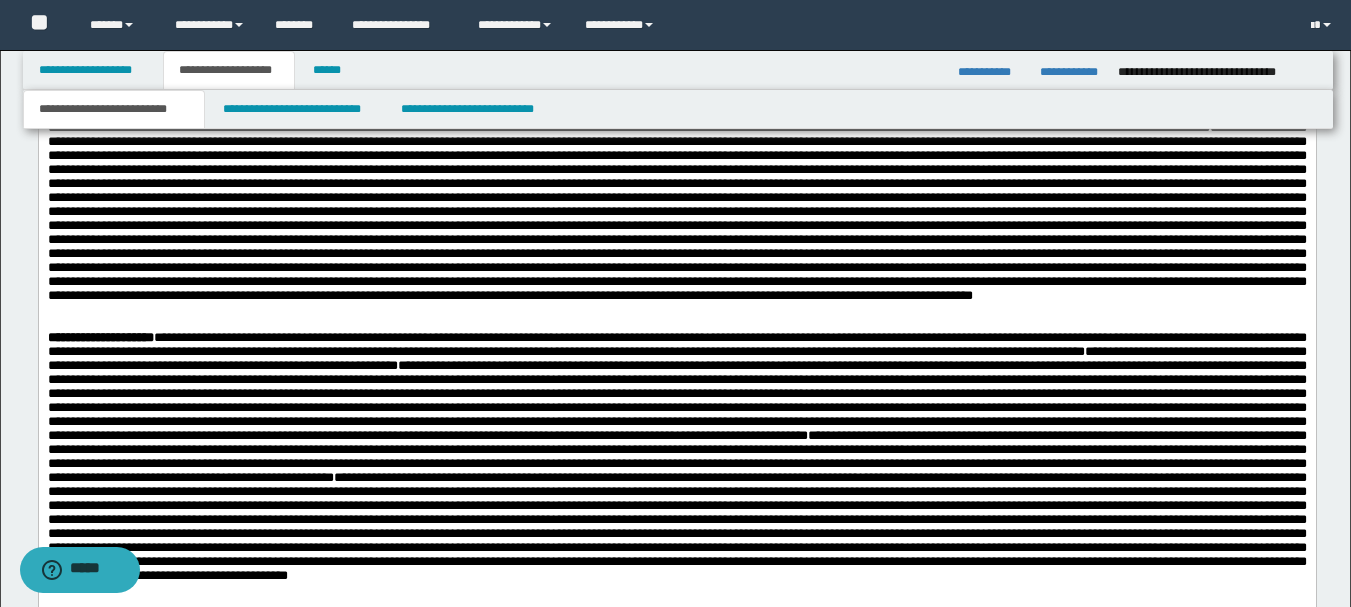 click at bounding box center [676, 212] 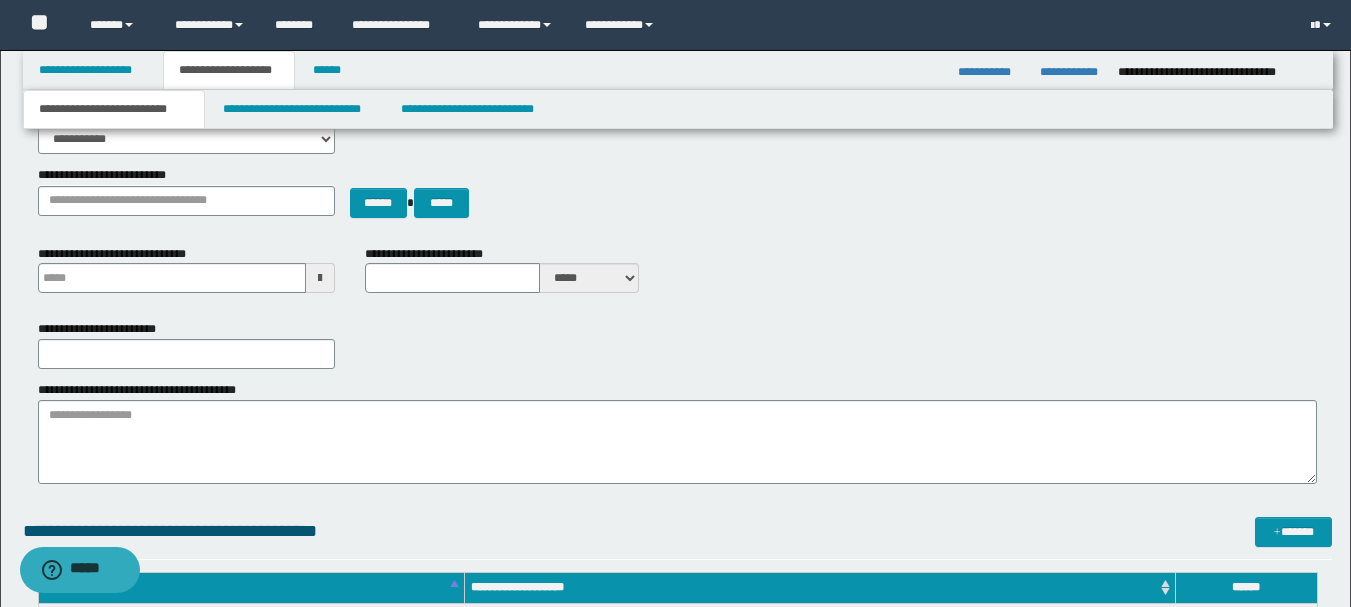 scroll, scrollTop: 0, scrollLeft: 0, axis: both 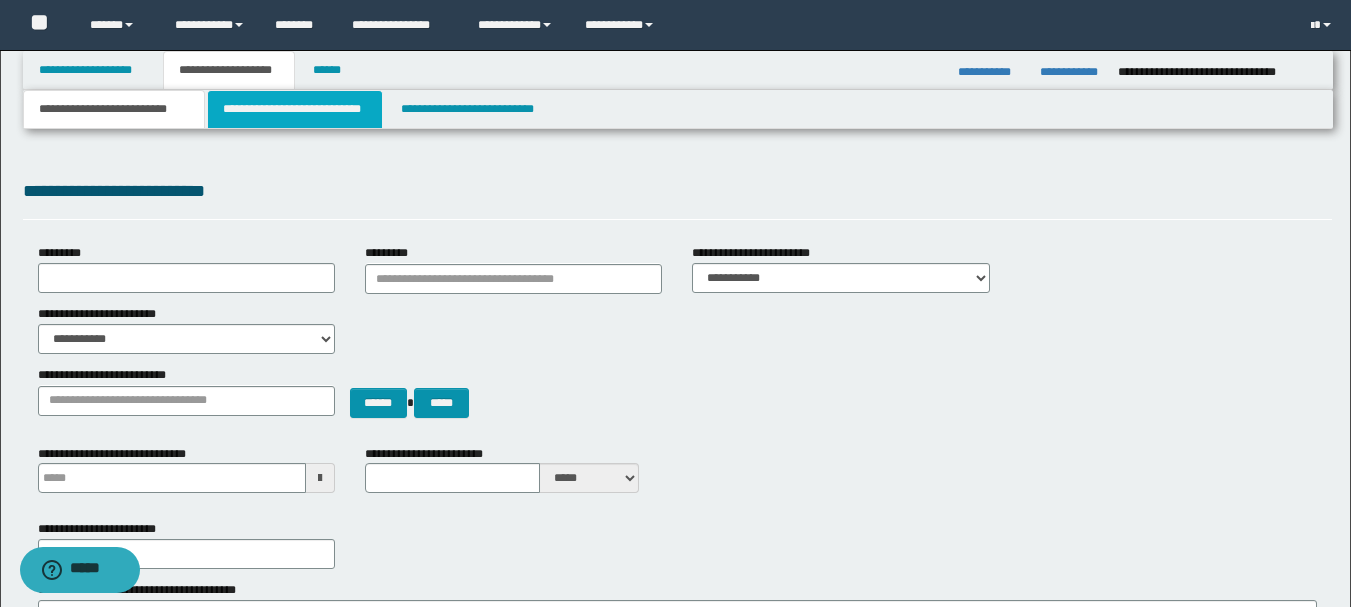 click on "**********" at bounding box center (295, 109) 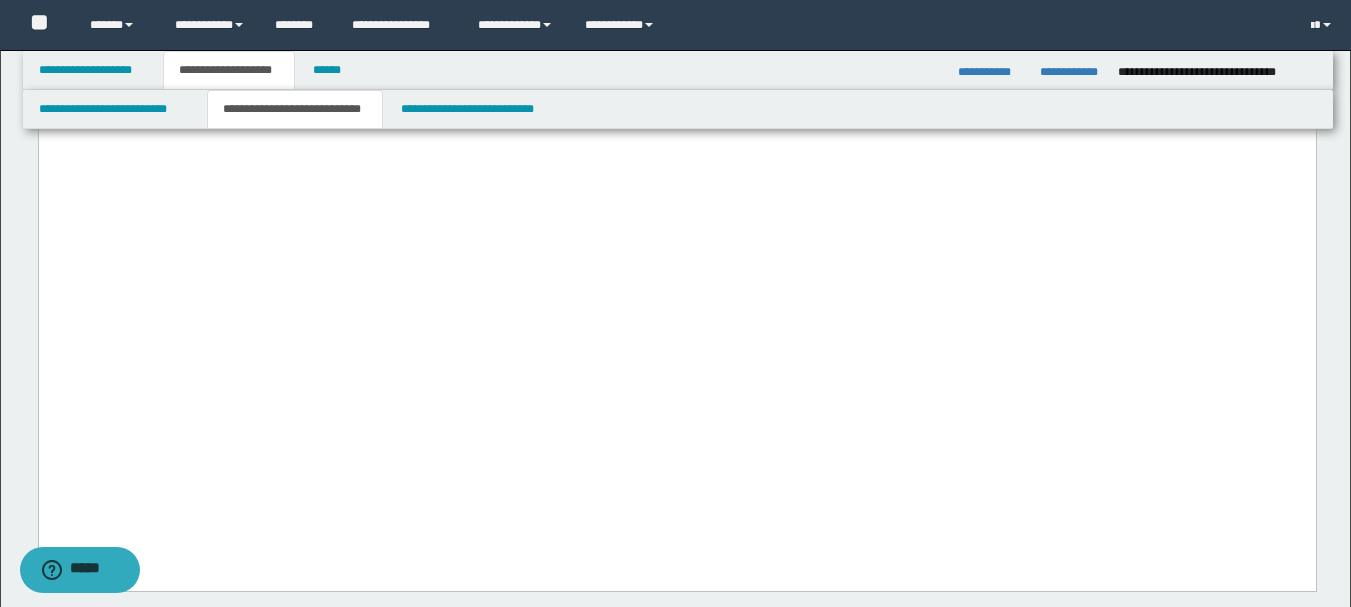 scroll, scrollTop: 2600, scrollLeft: 0, axis: vertical 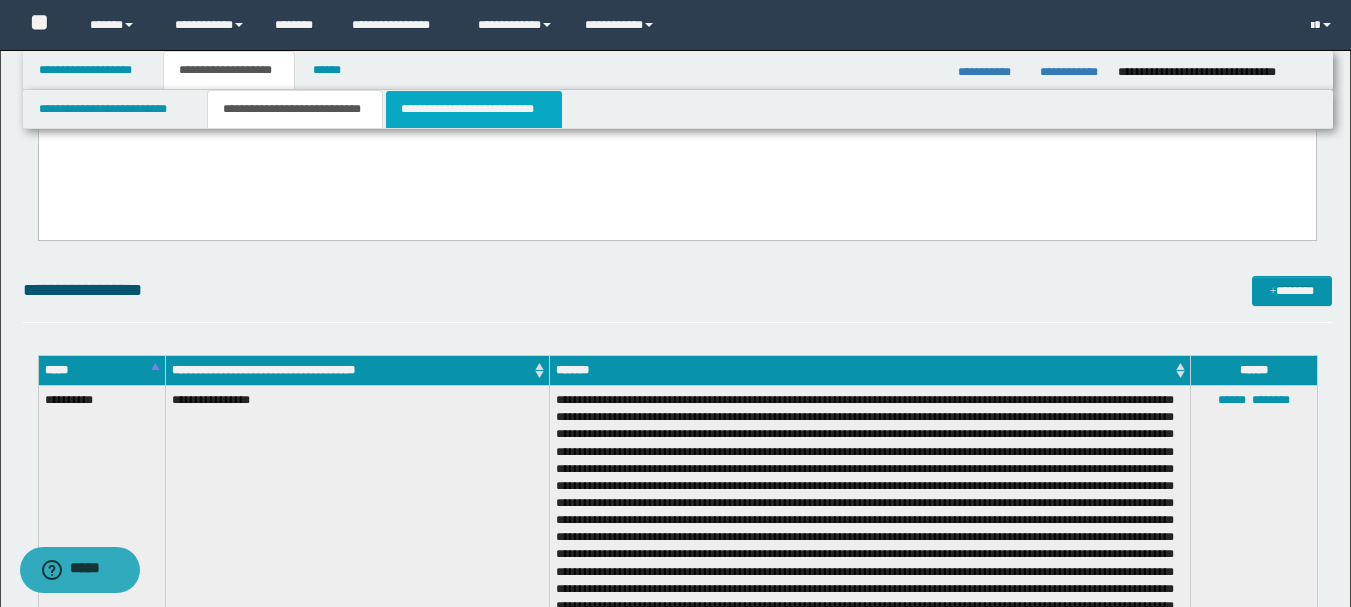 click on "**********" at bounding box center (474, 109) 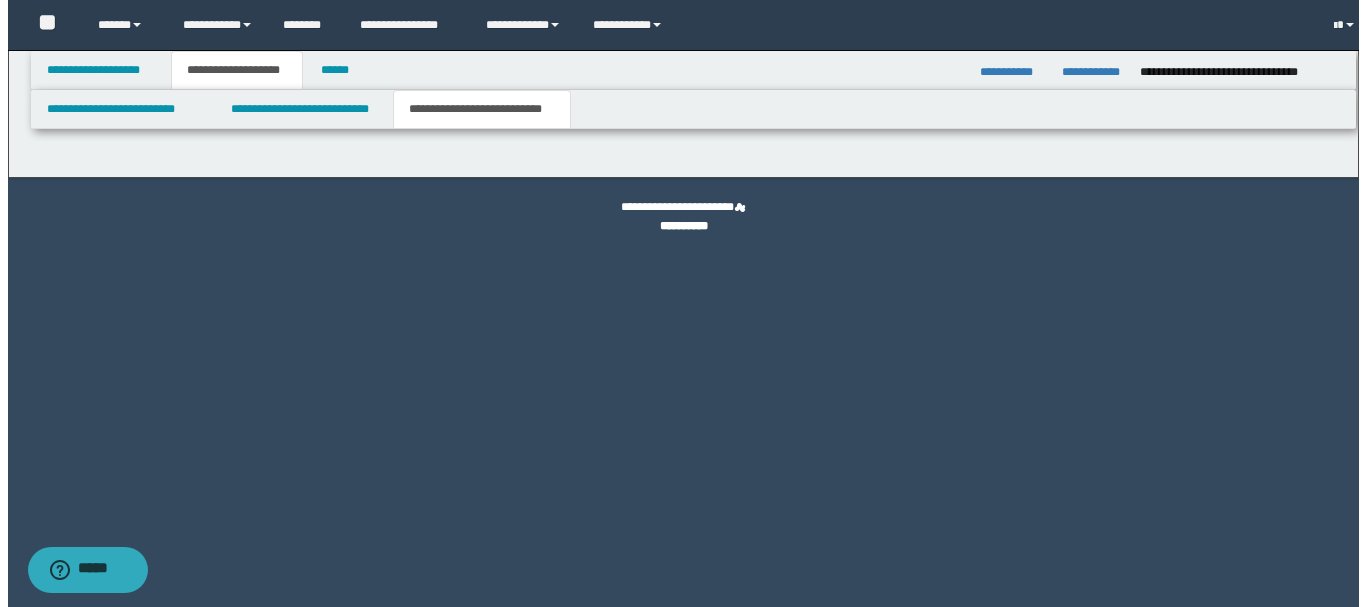 scroll, scrollTop: 0, scrollLeft: 0, axis: both 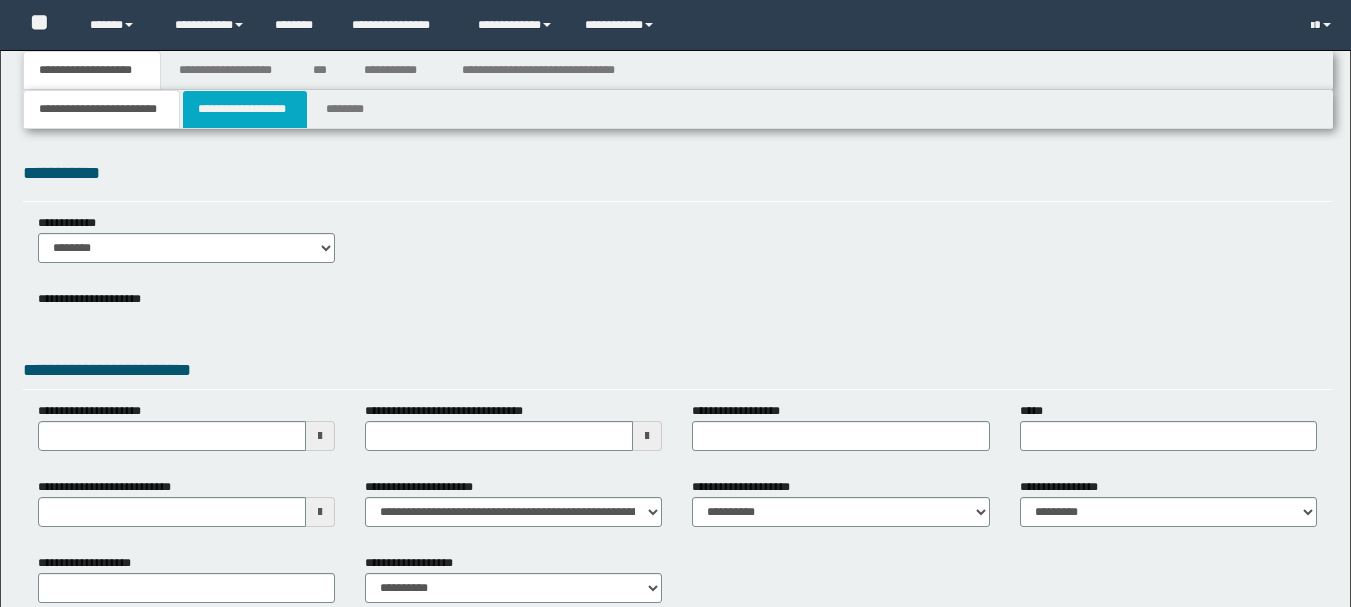 type 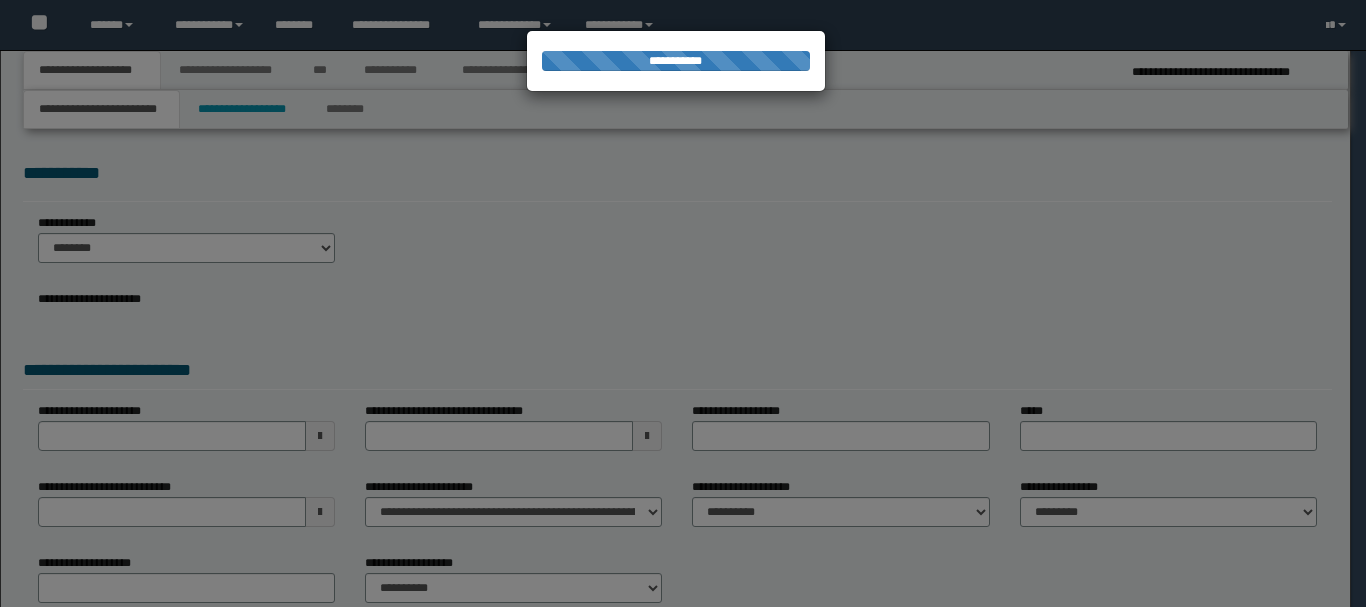 type on "**********" 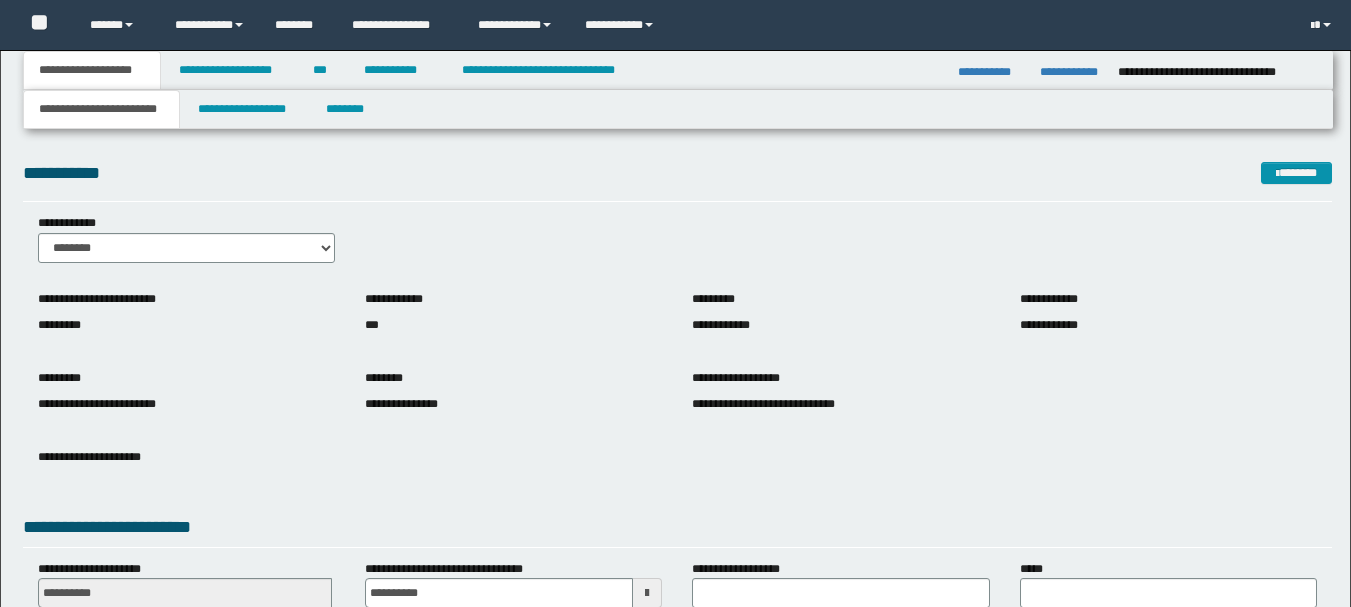 scroll, scrollTop: 0, scrollLeft: 0, axis: both 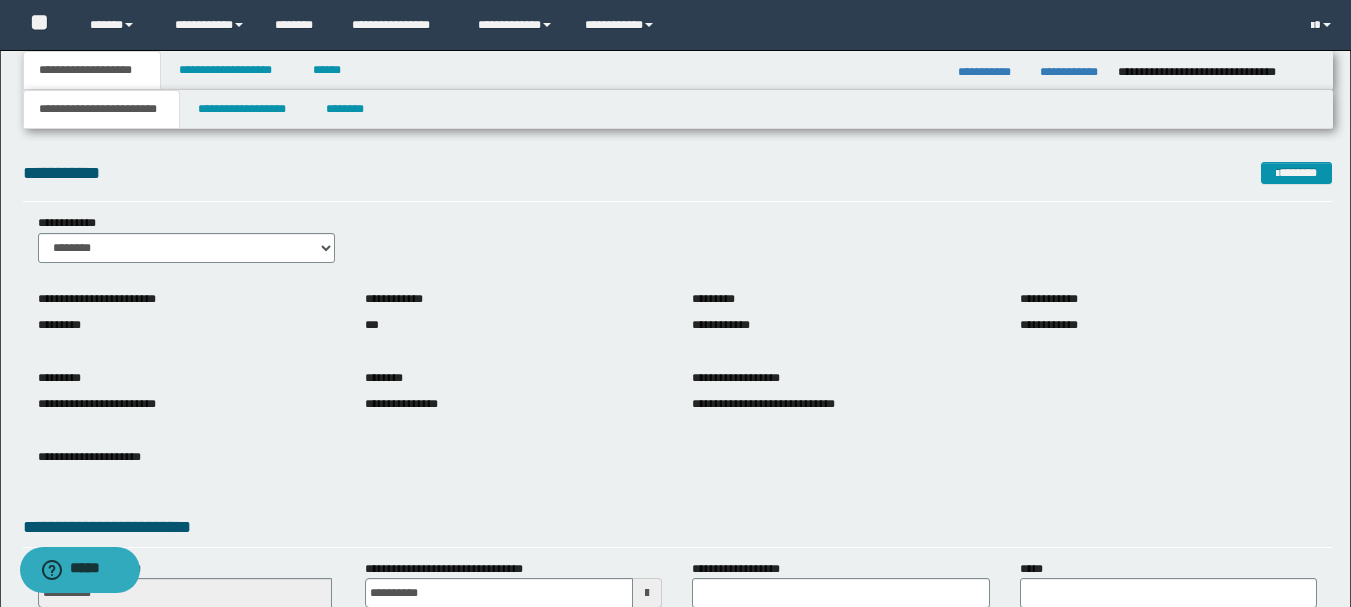 click on "**********" at bounding box center [101, 109] 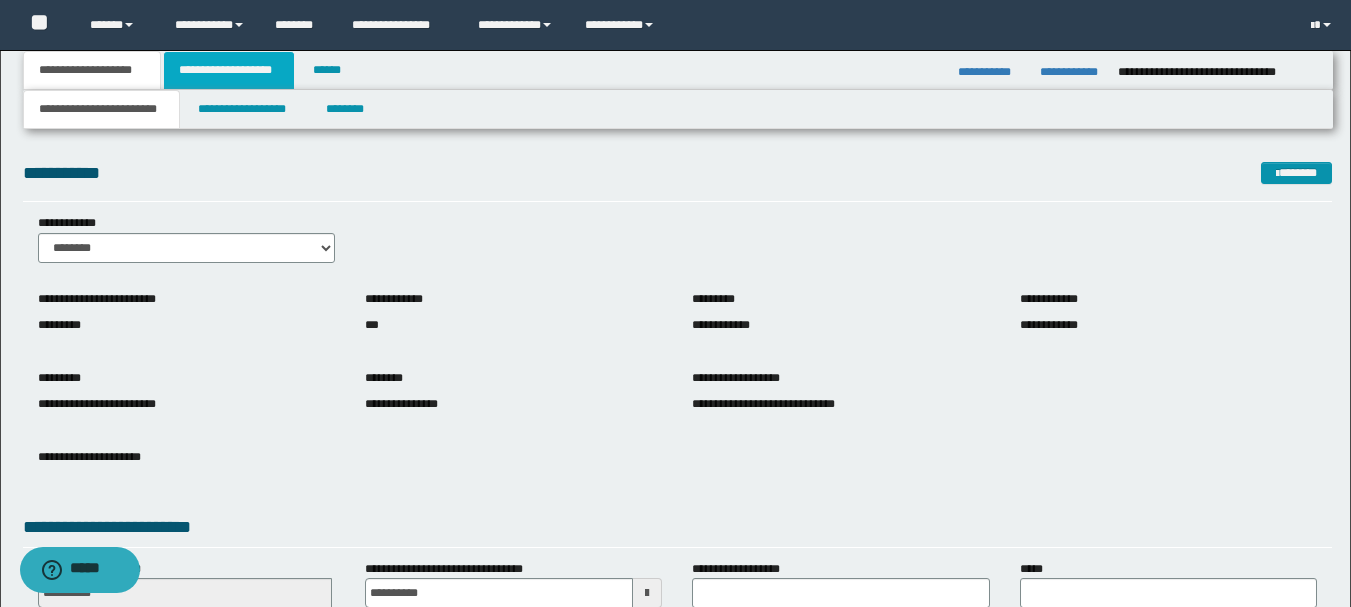 click on "**********" at bounding box center [229, 70] 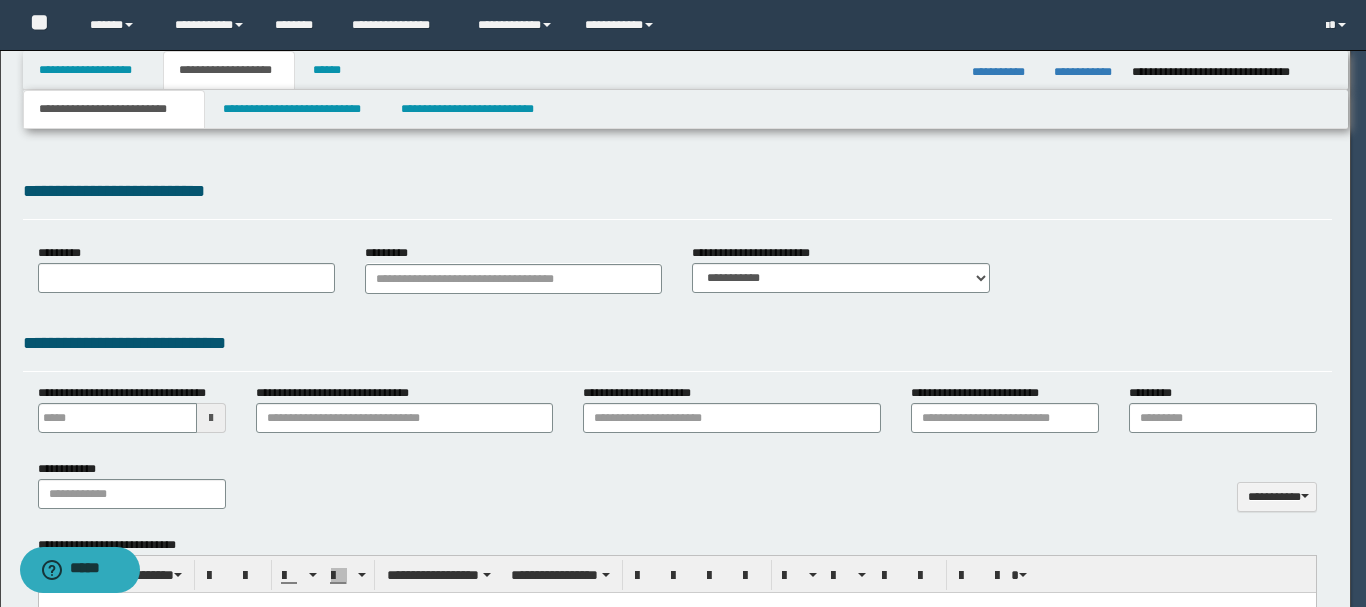 type on "**********" 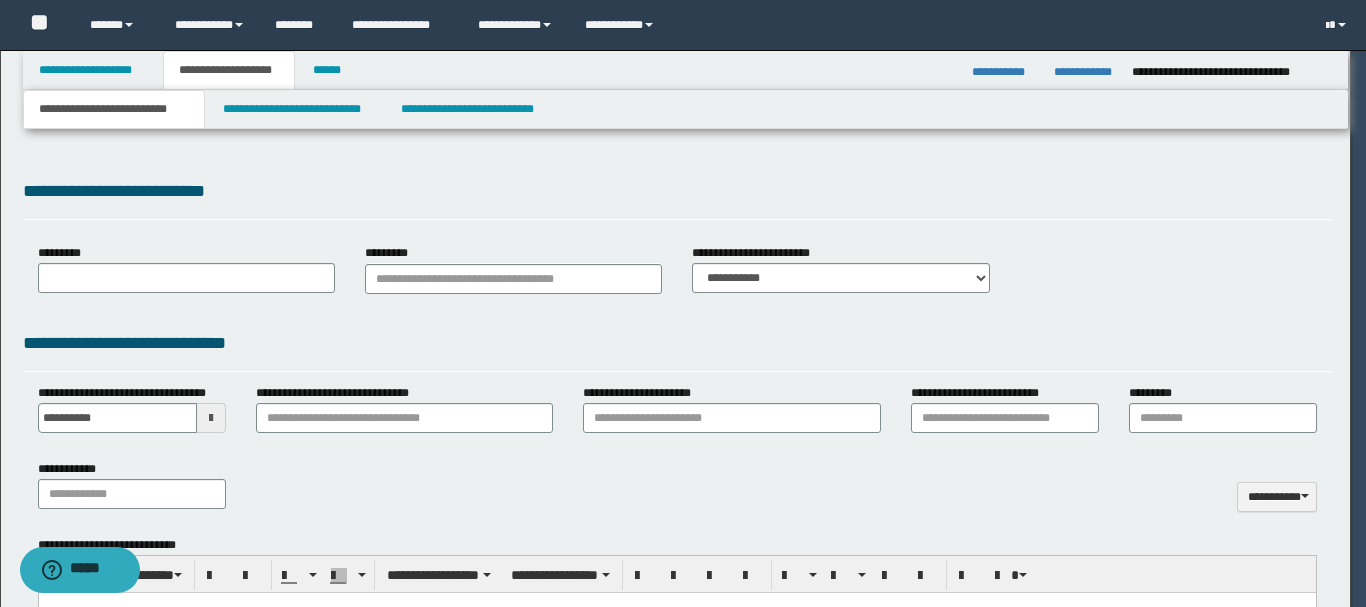 type on "**********" 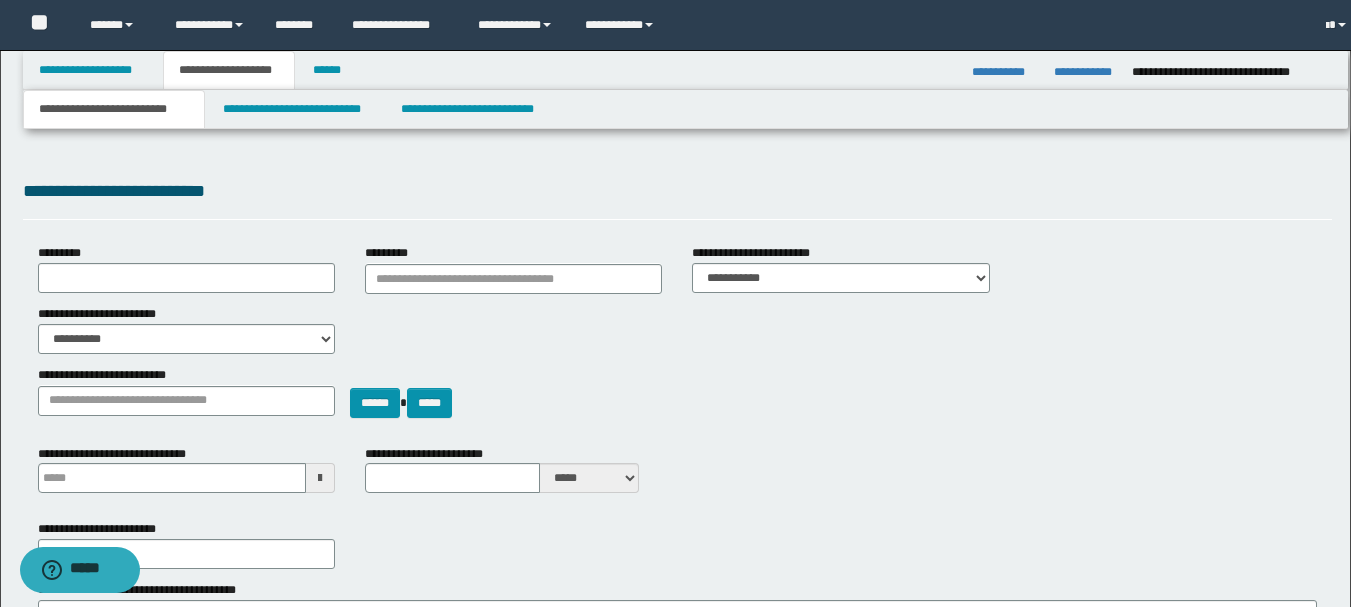 select on "*" 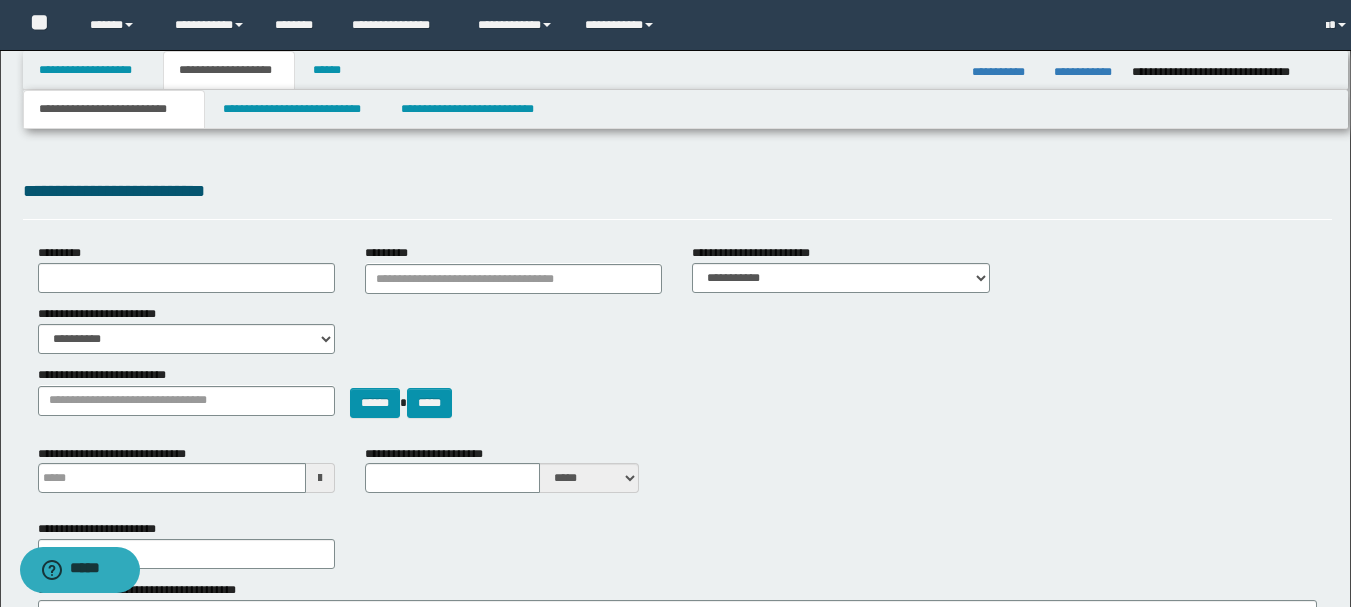 select on "*" 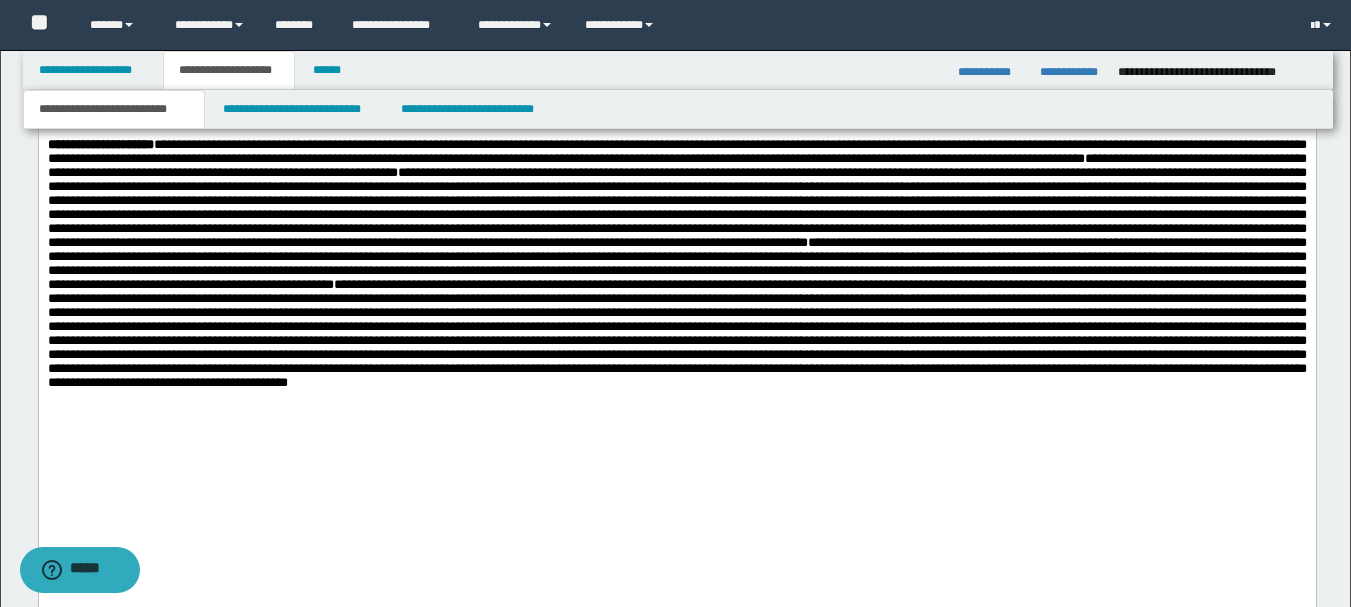 scroll, scrollTop: 993, scrollLeft: 0, axis: vertical 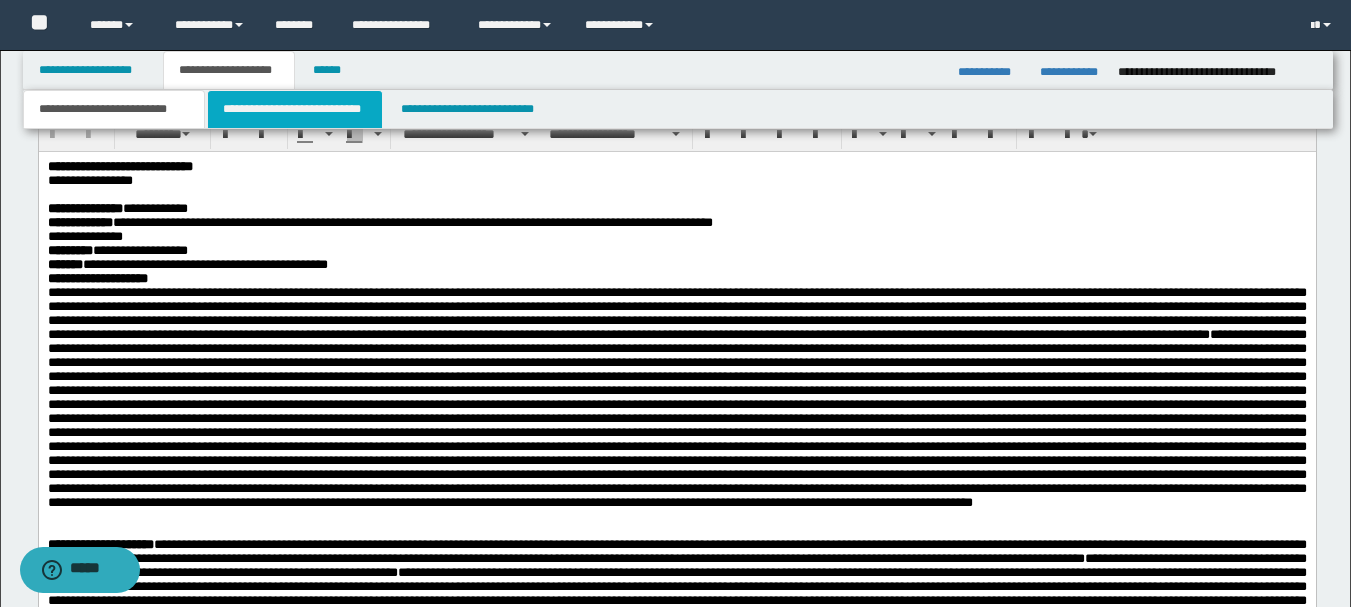 click on "**********" at bounding box center [295, 109] 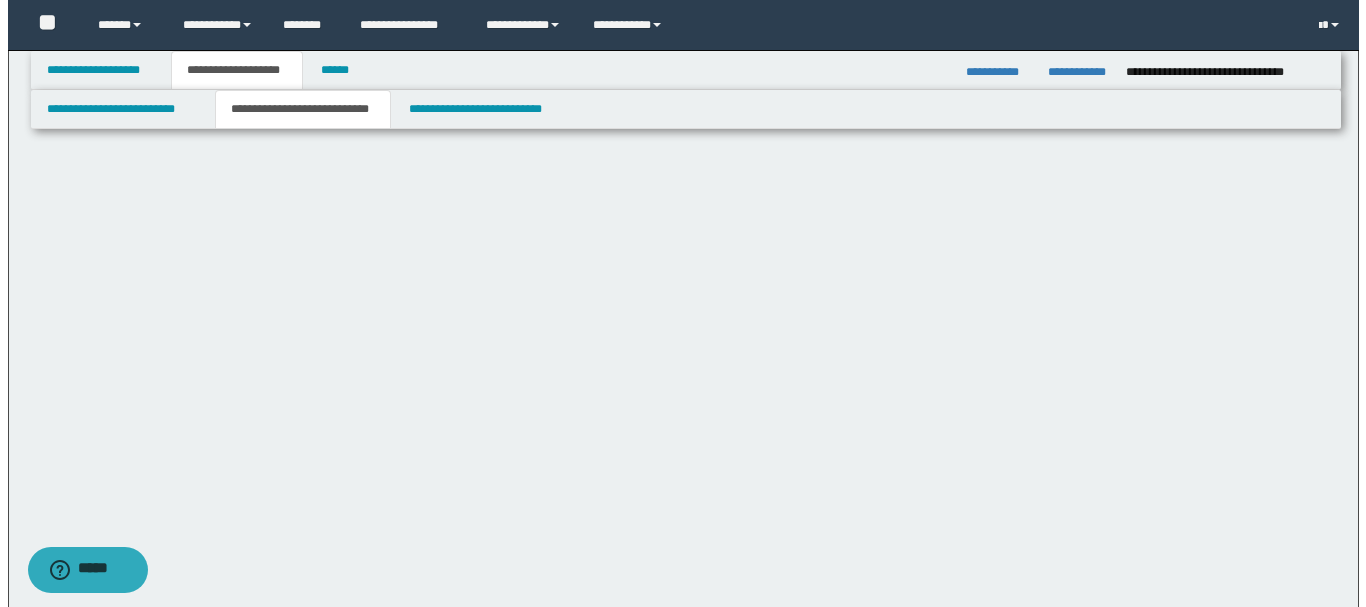 scroll, scrollTop: 0, scrollLeft: 0, axis: both 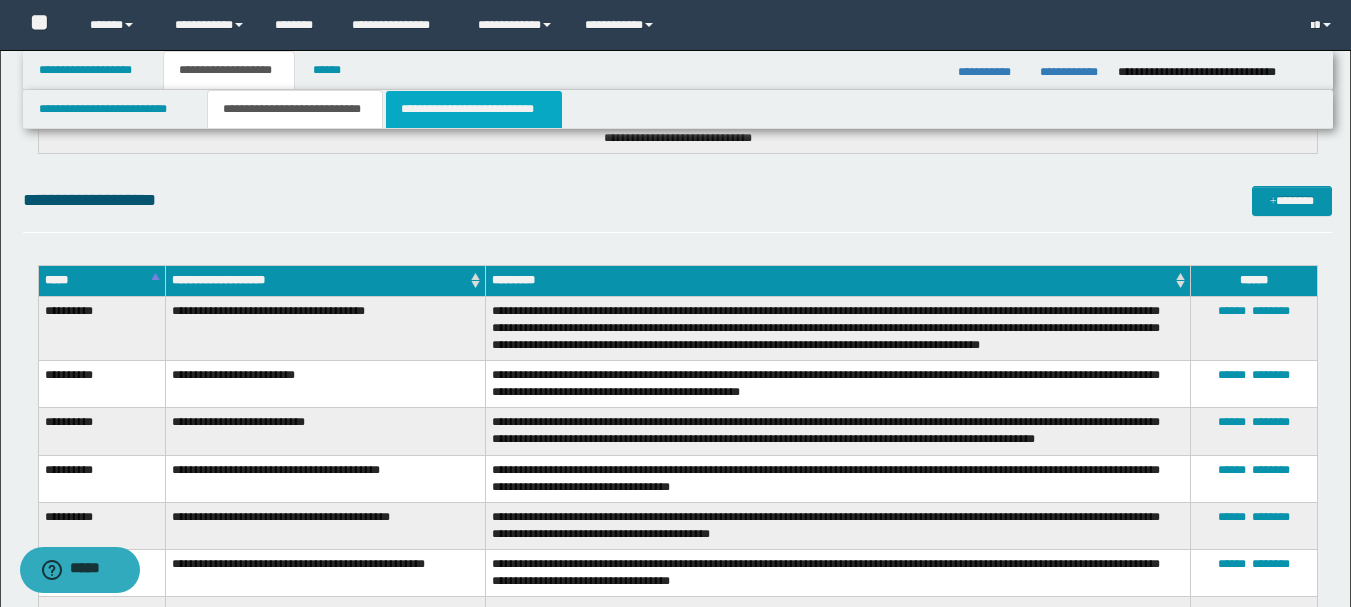 click on "**********" at bounding box center [474, 109] 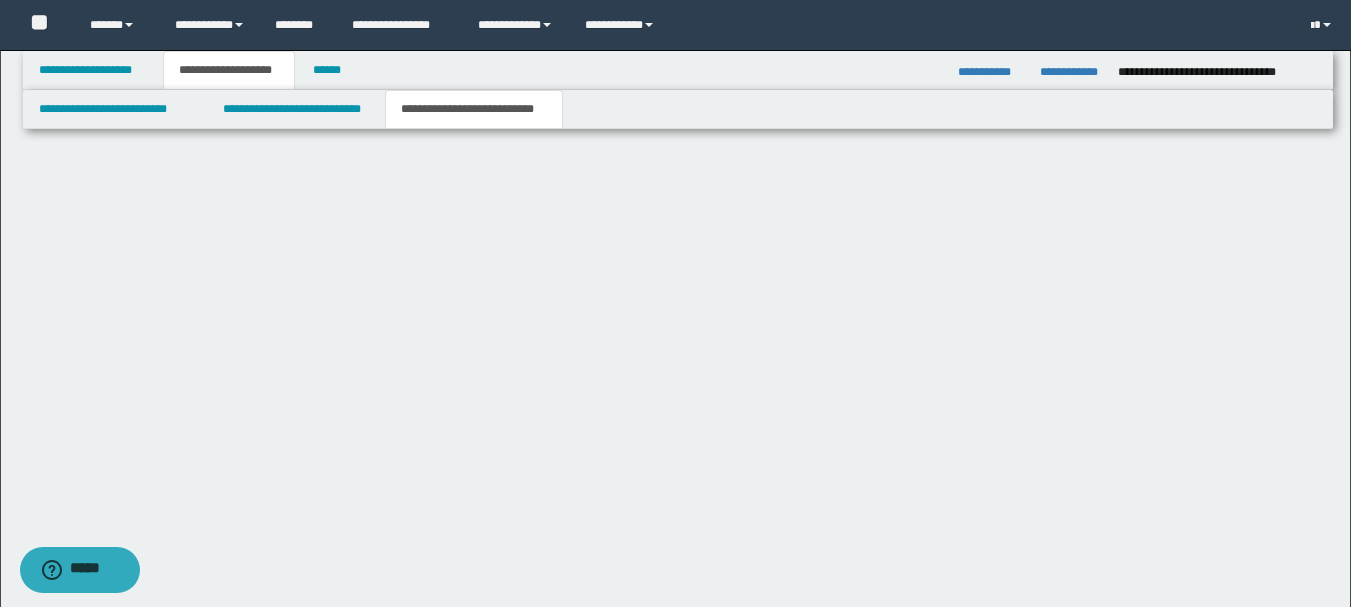 scroll, scrollTop: 0, scrollLeft: 0, axis: both 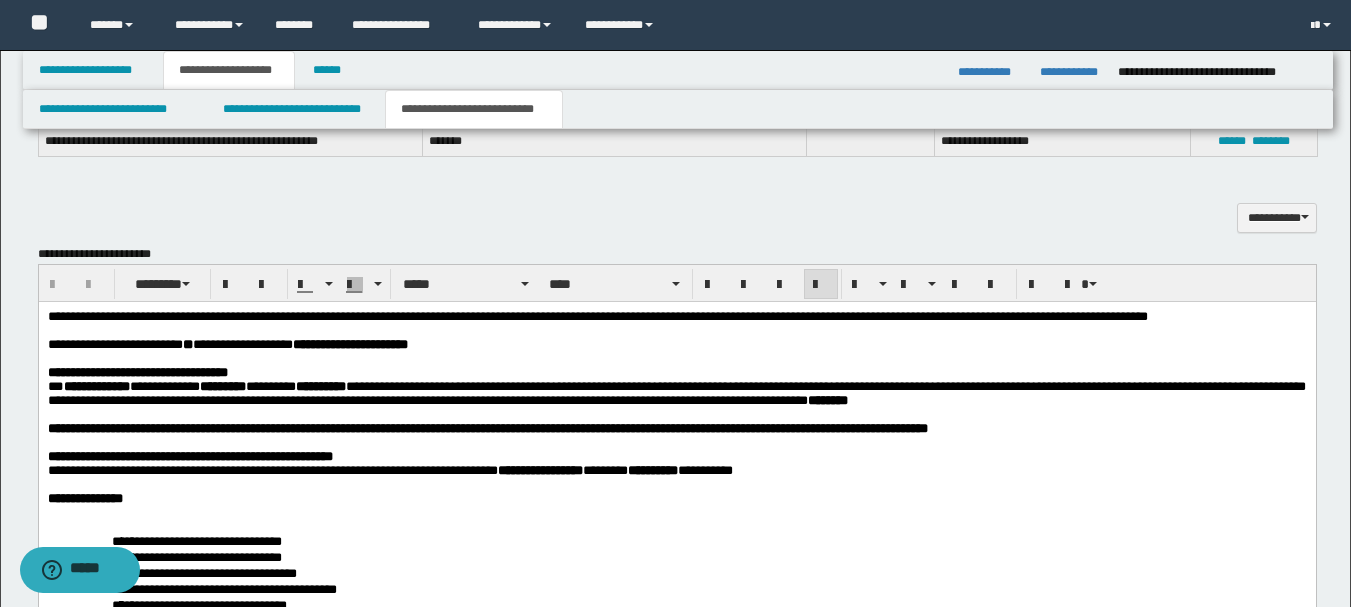 click on "**********" at bounding box center [227, 343] 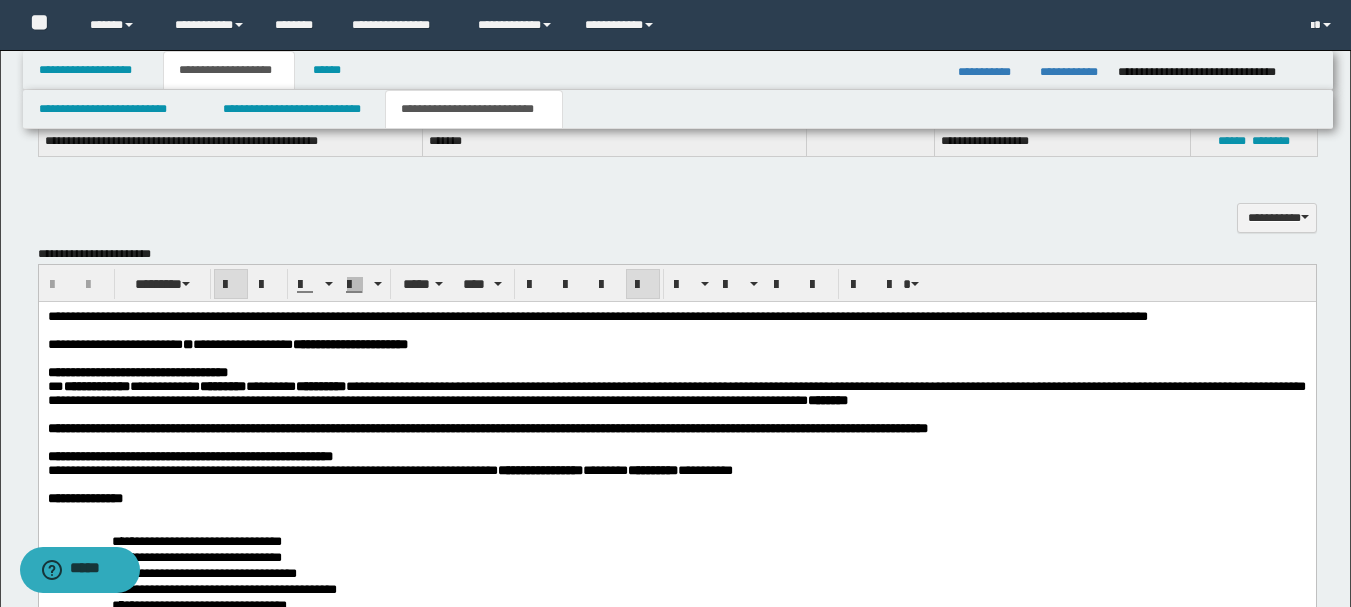 click on "**********" at bounding box center (349, 343) 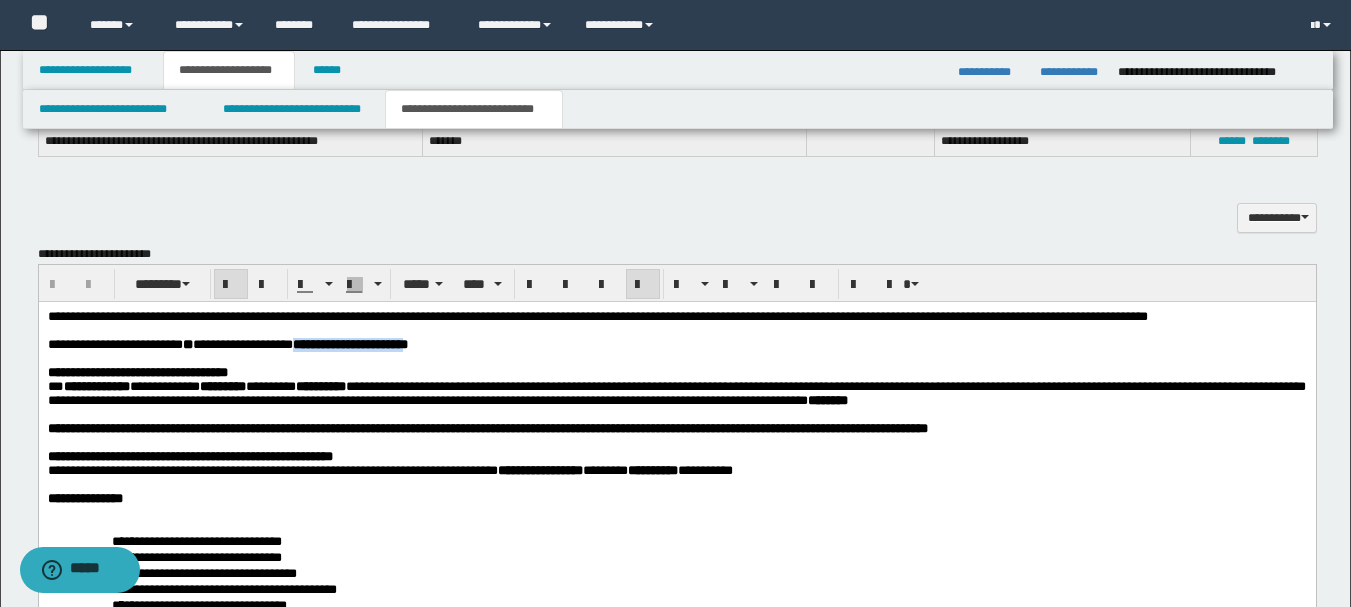 drag, startPoint x: 344, startPoint y: 365, endPoint x: 491, endPoint y: 364, distance: 147.0034 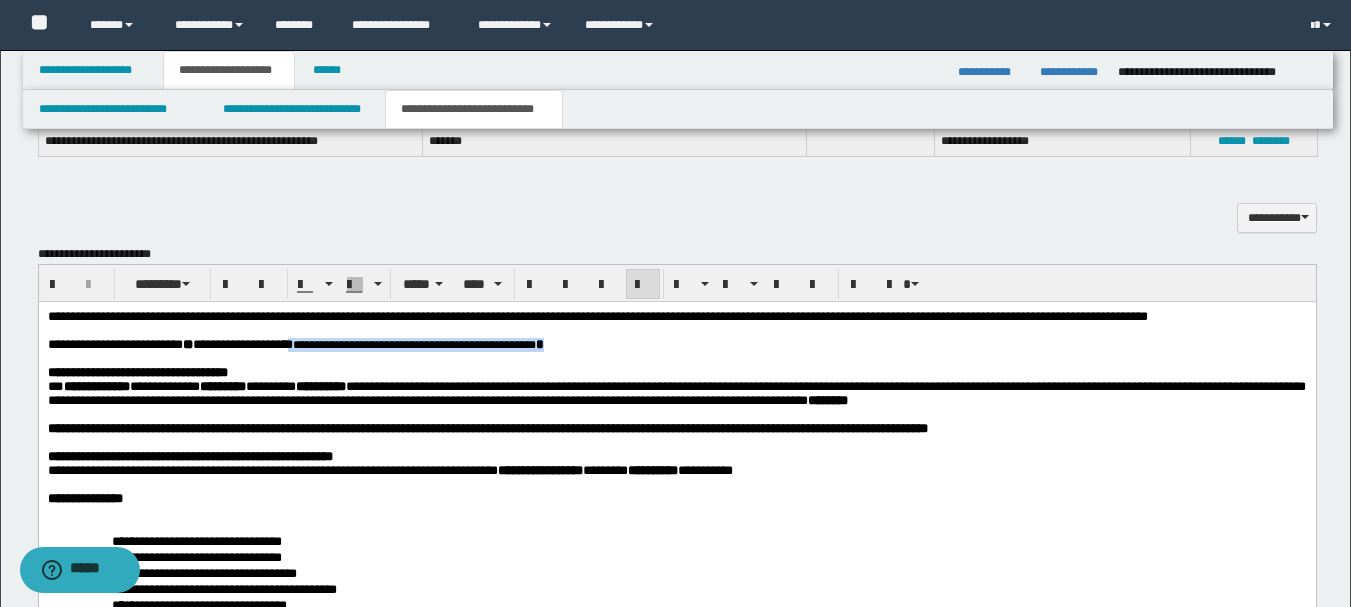 drag, startPoint x: 621, startPoint y: 368, endPoint x: 339, endPoint y: 362, distance: 282.0638 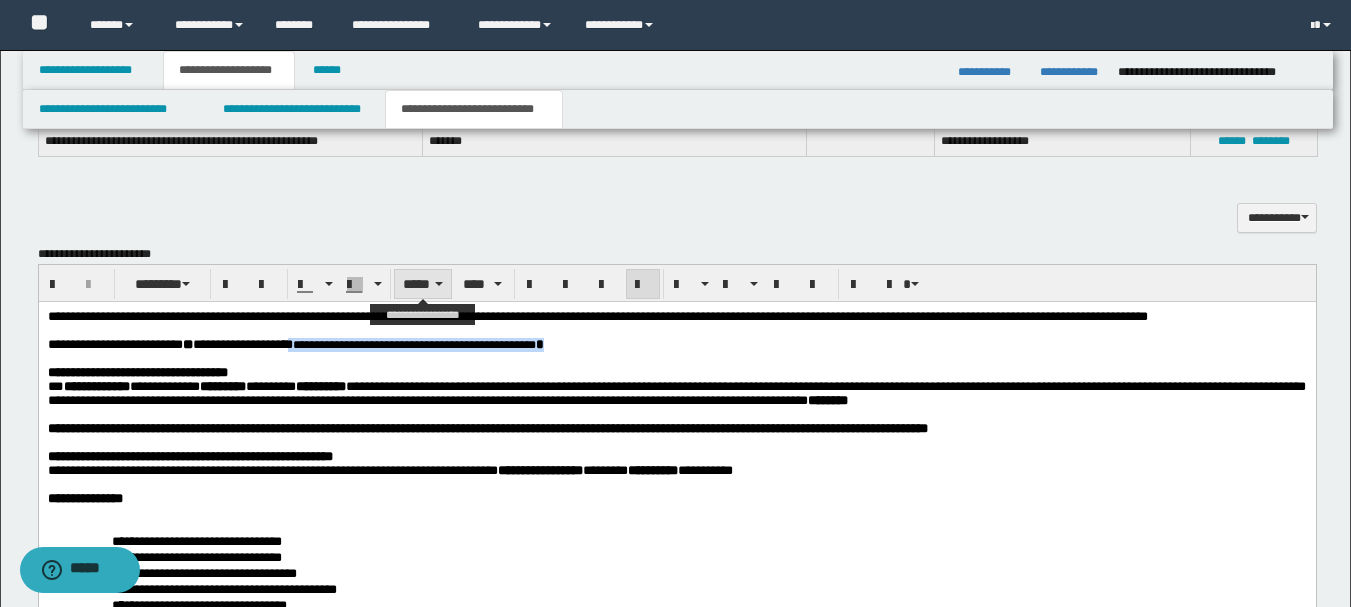 click on "*****" at bounding box center [423, 284] 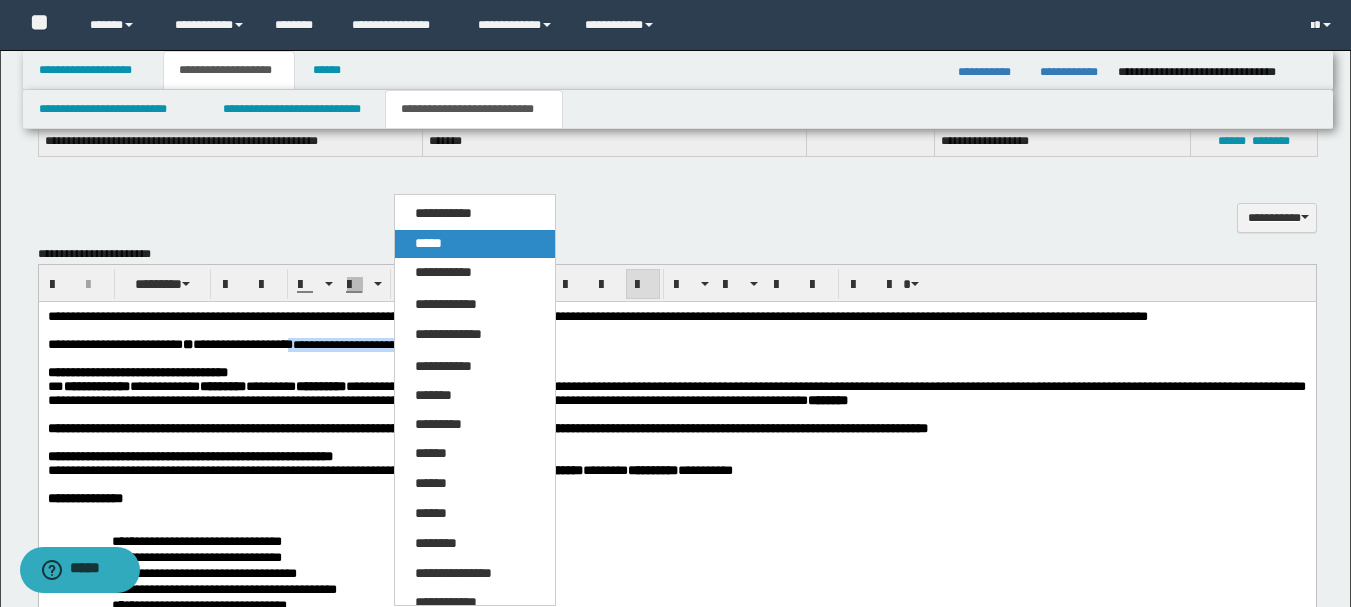 click on "*****" at bounding box center (475, 244) 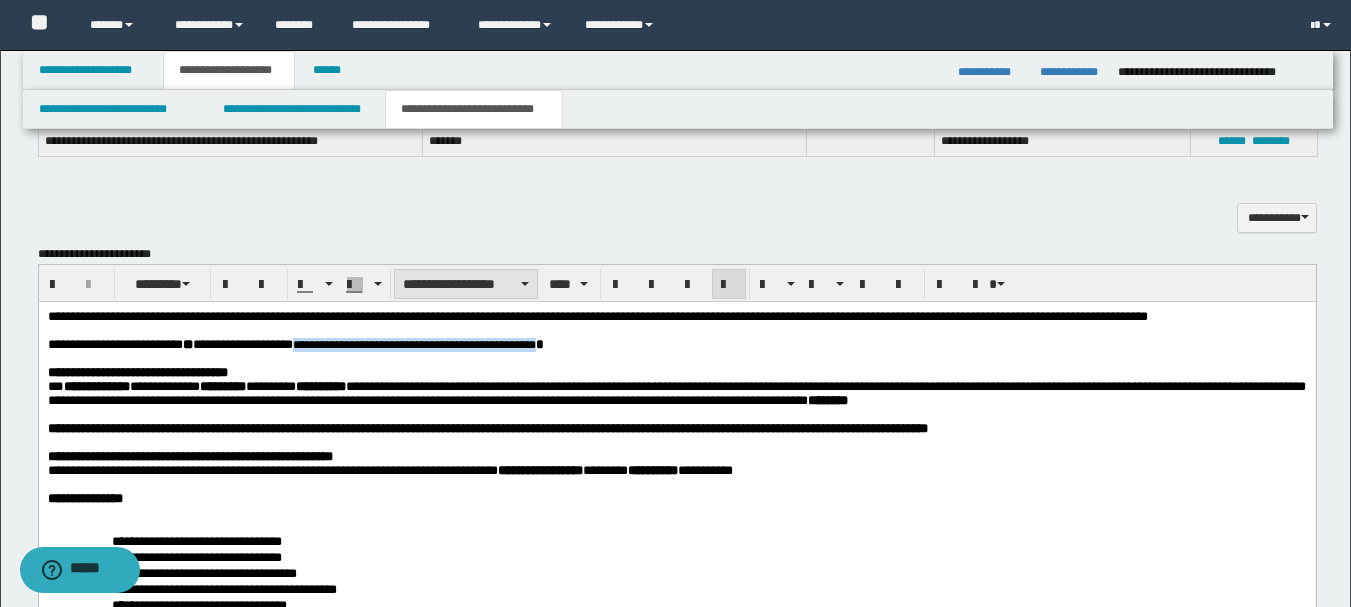 click on "**********" at bounding box center (466, 284) 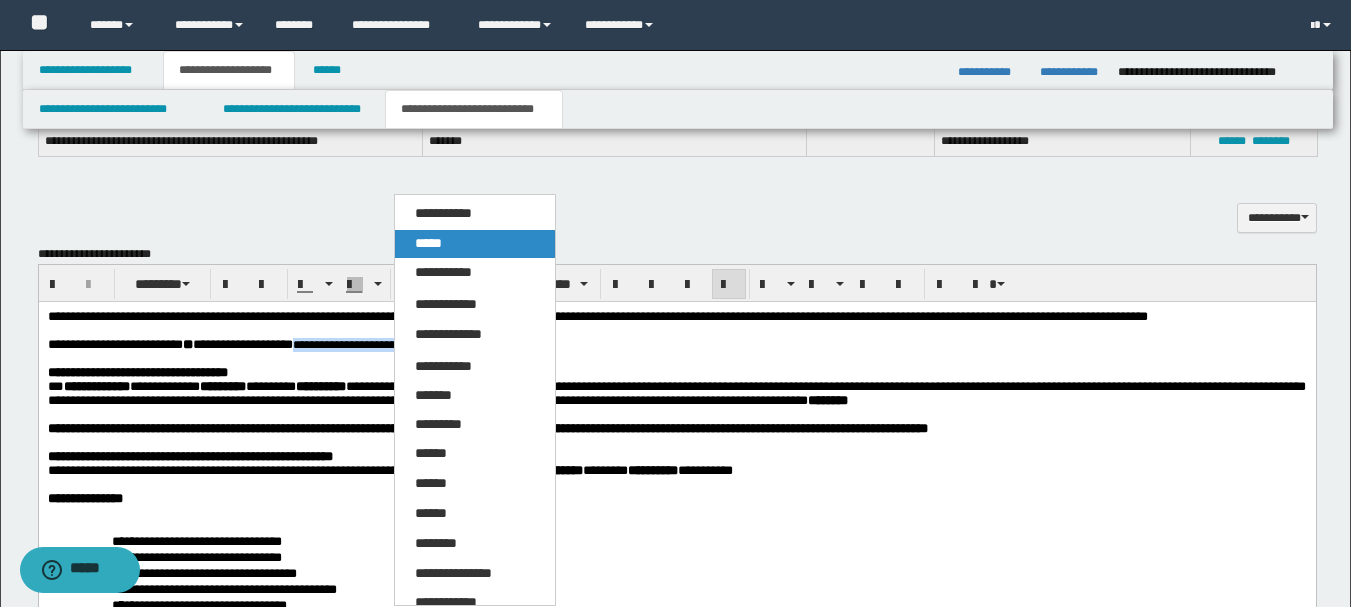 click on "*****" at bounding box center (475, 244) 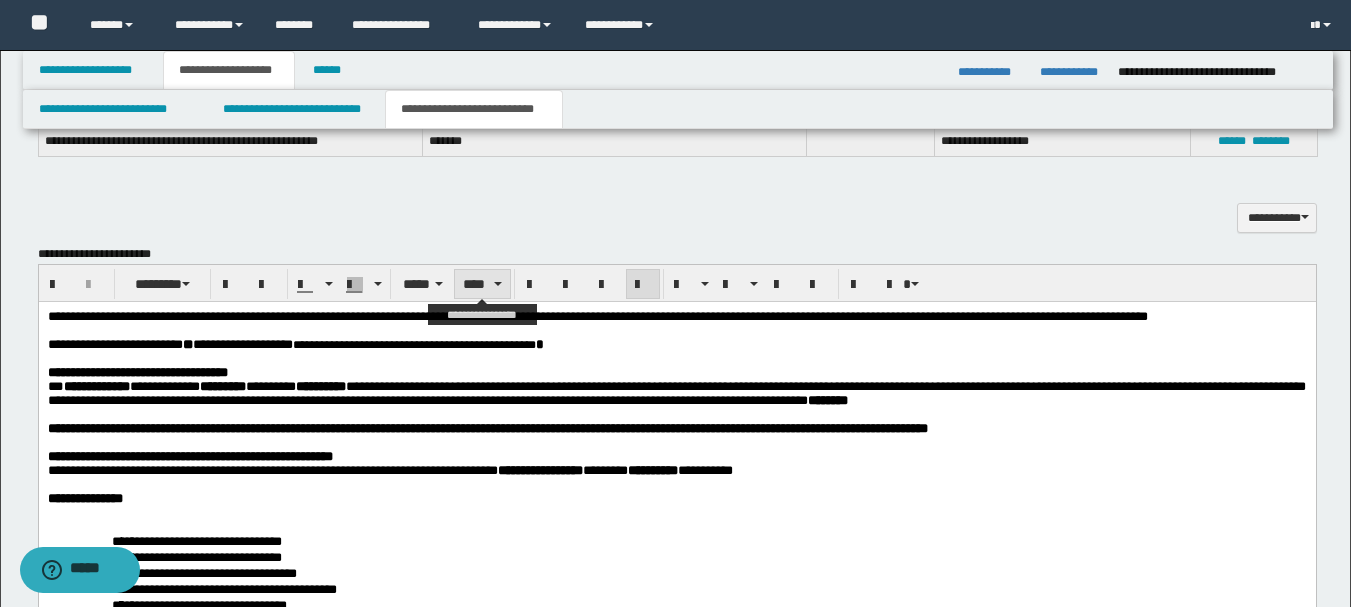 click on "****" at bounding box center [482, 284] 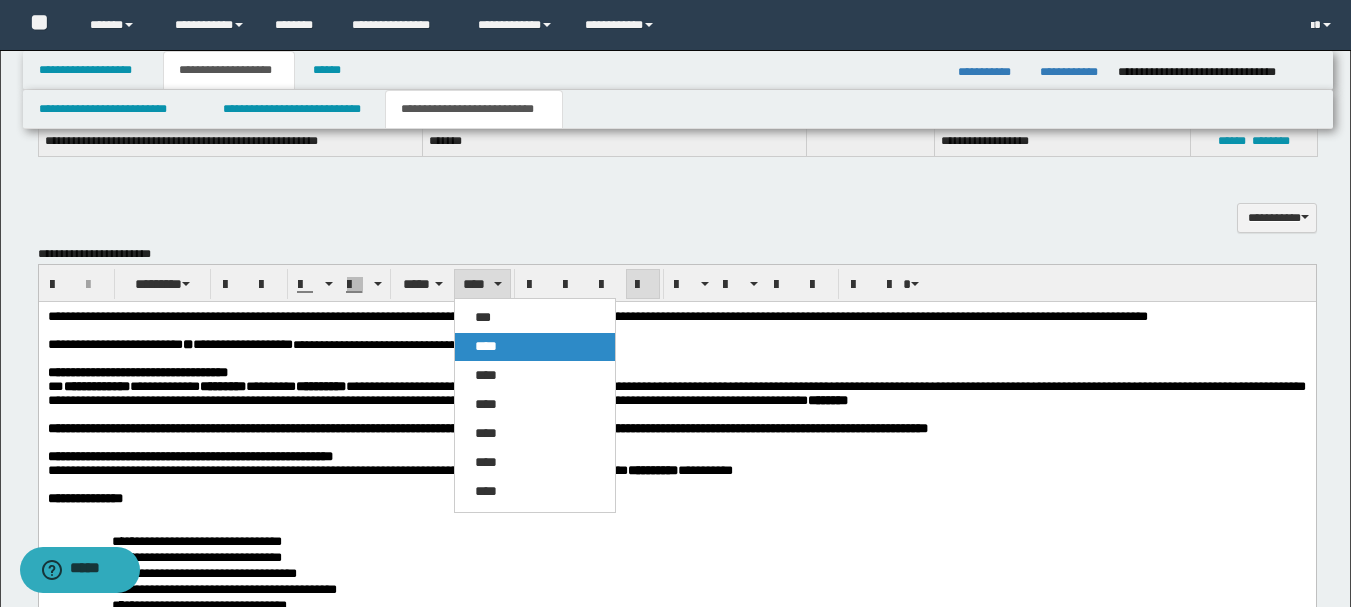 click on "****" at bounding box center [486, 346] 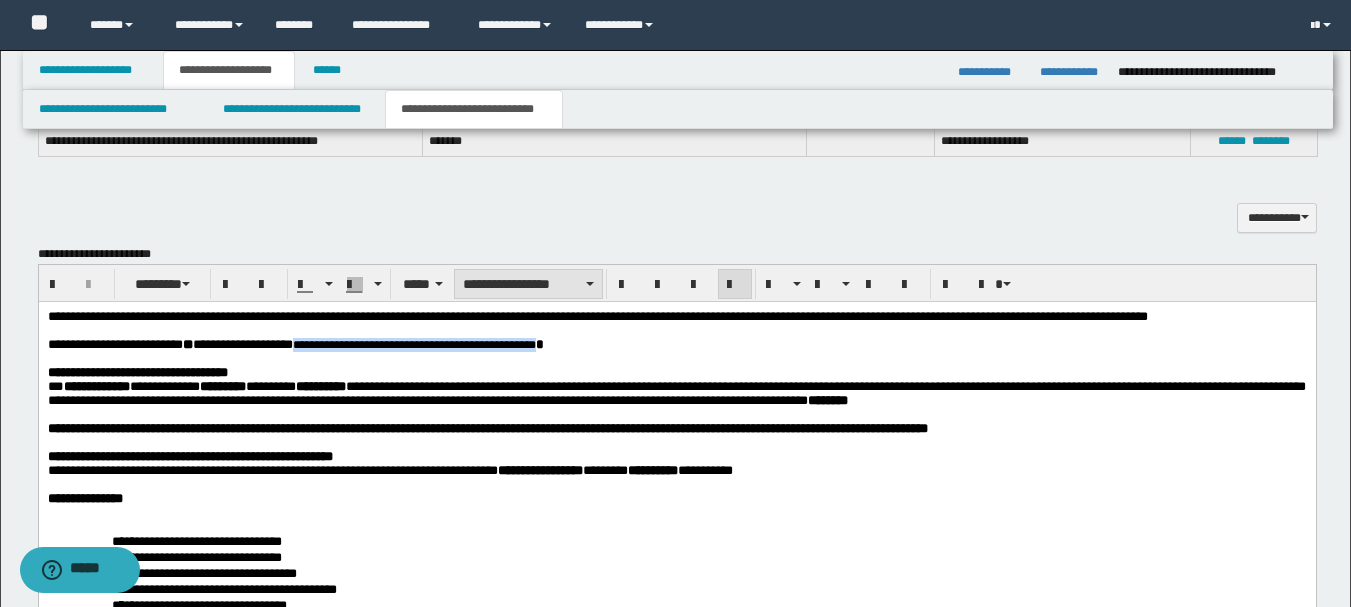 click on "**********" at bounding box center [528, 284] 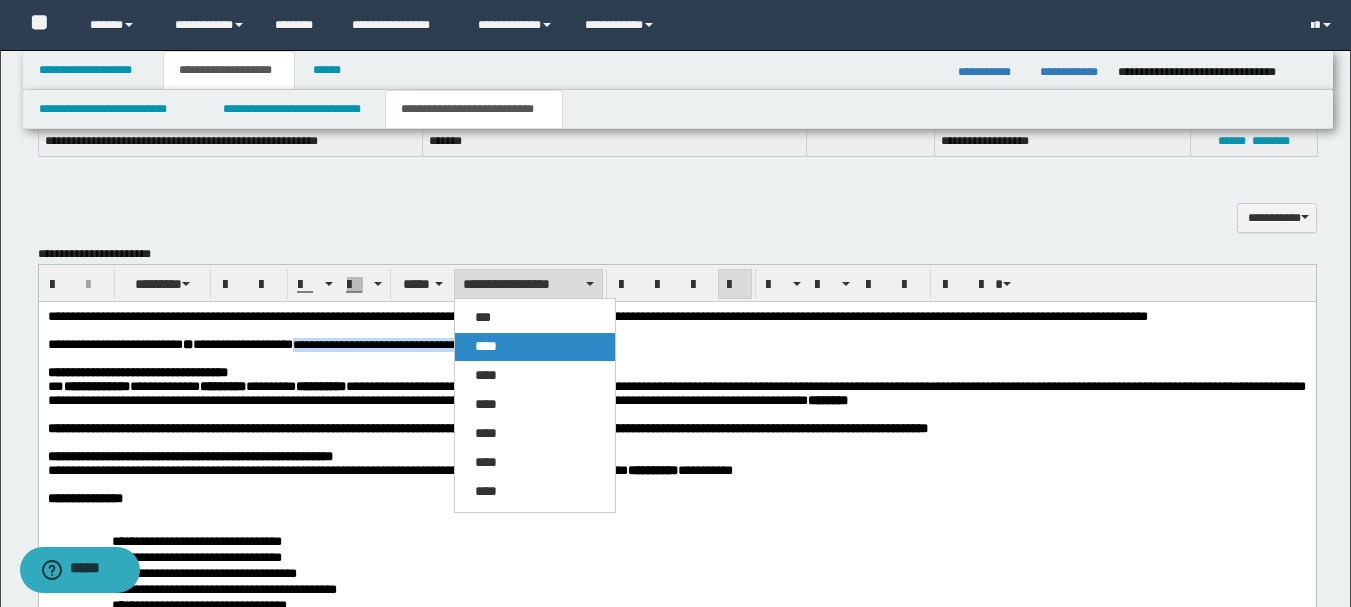 click on "****" at bounding box center (486, 346) 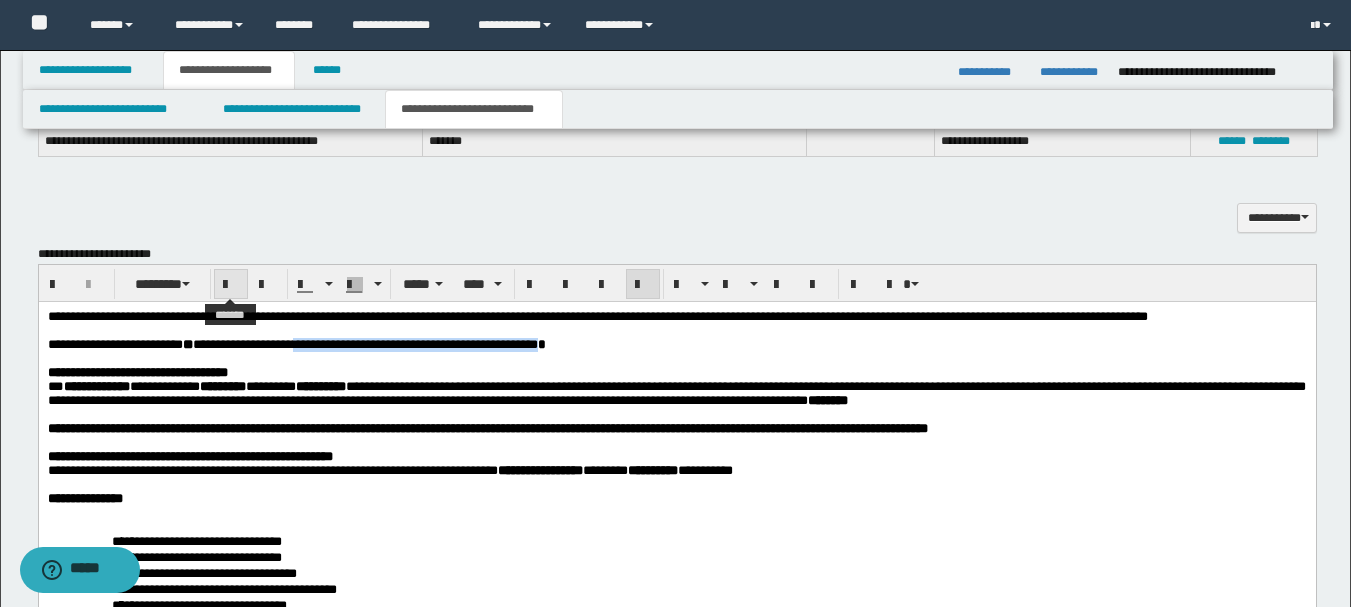 click at bounding box center (231, 285) 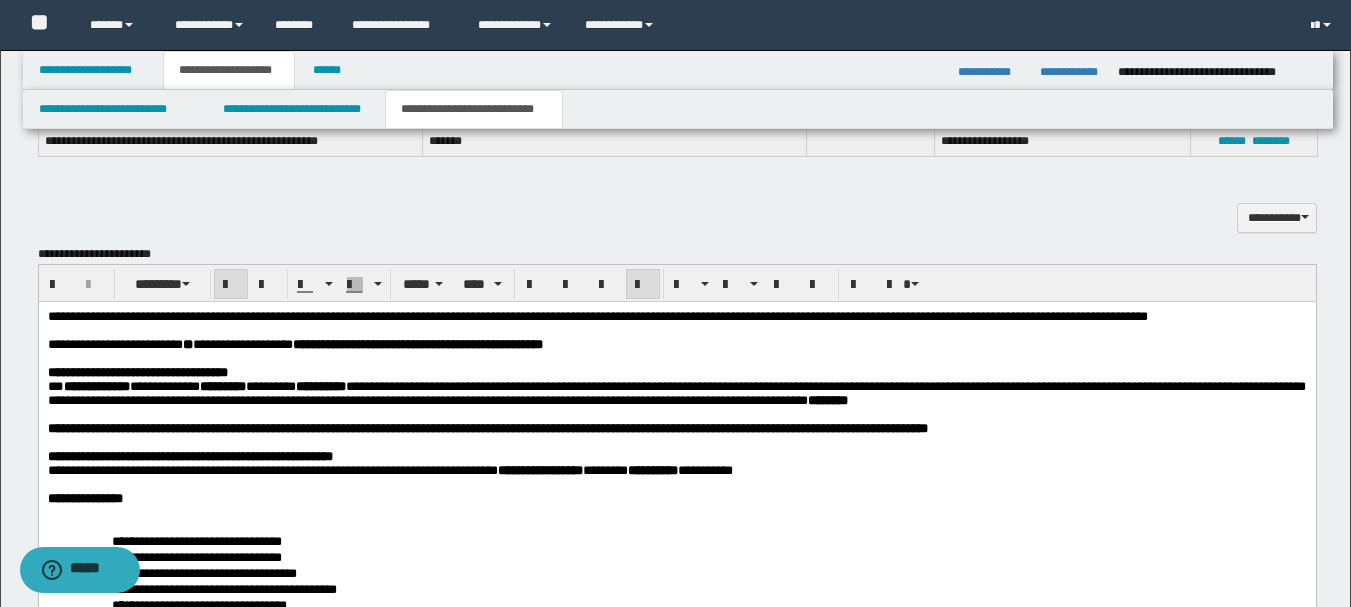 click at bounding box center [676, 358] 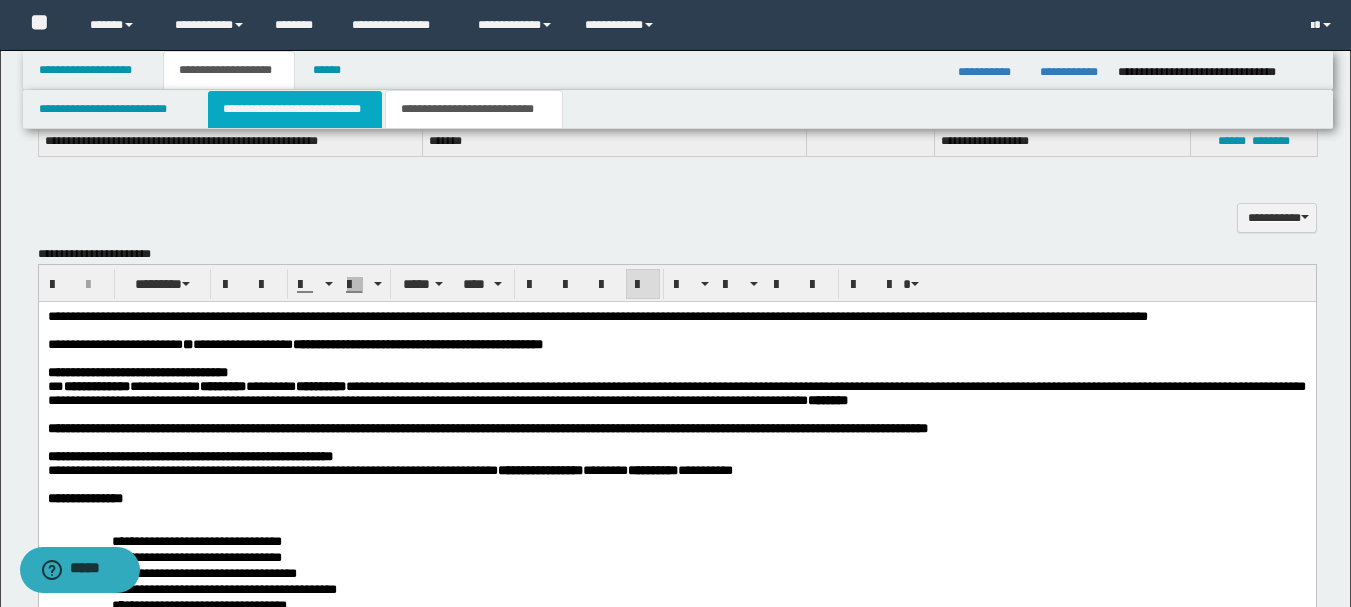 click on "**********" at bounding box center [295, 109] 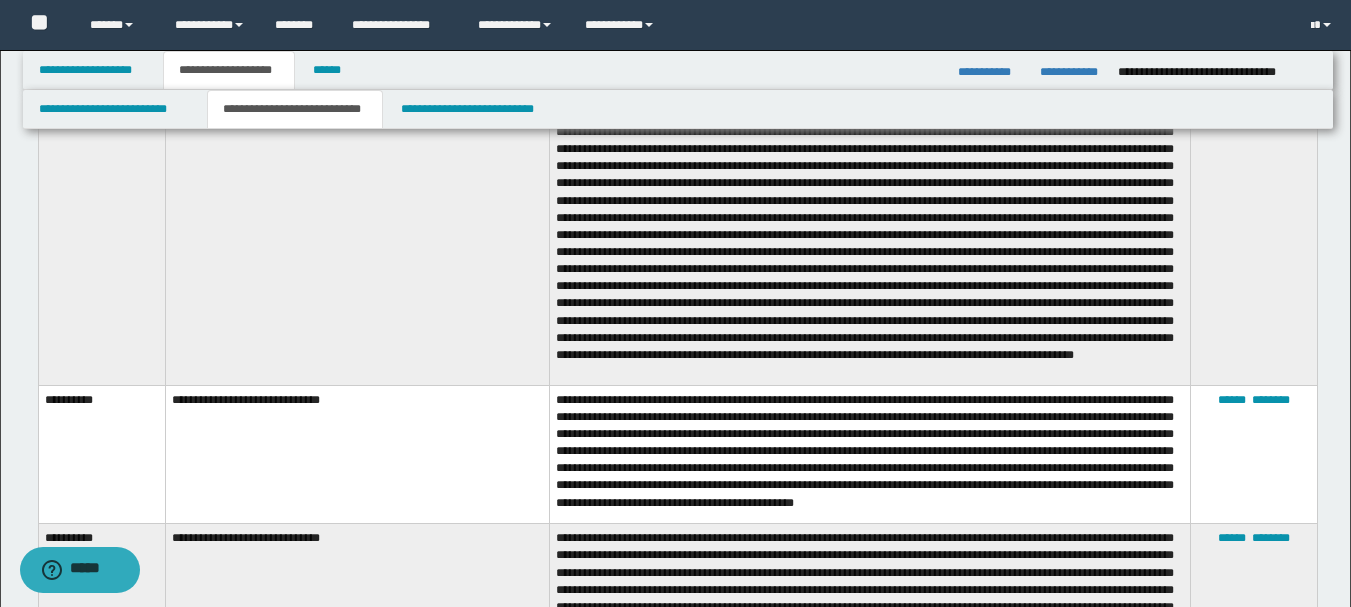 scroll, scrollTop: 0, scrollLeft: 0, axis: both 